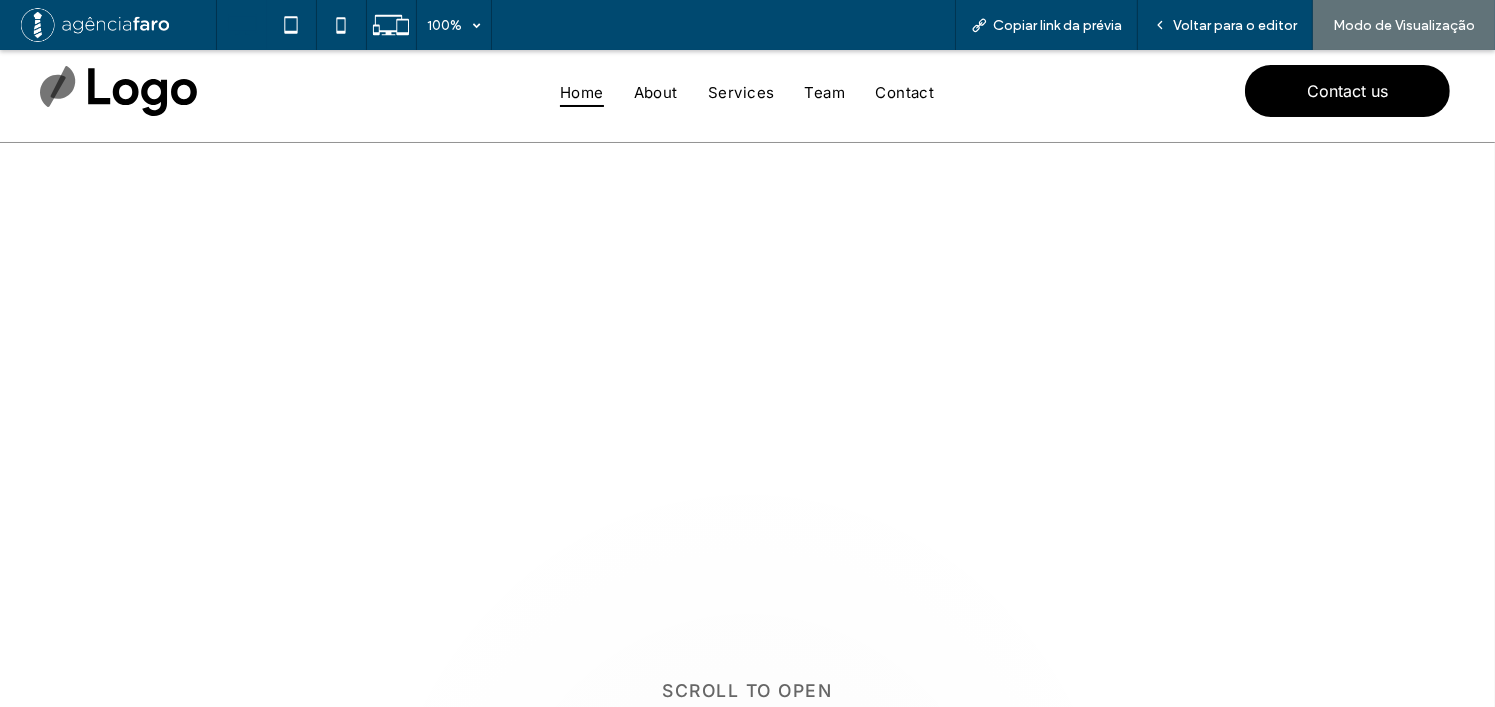 scroll, scrollTop: 0, scrollLeft: 0, axis: both 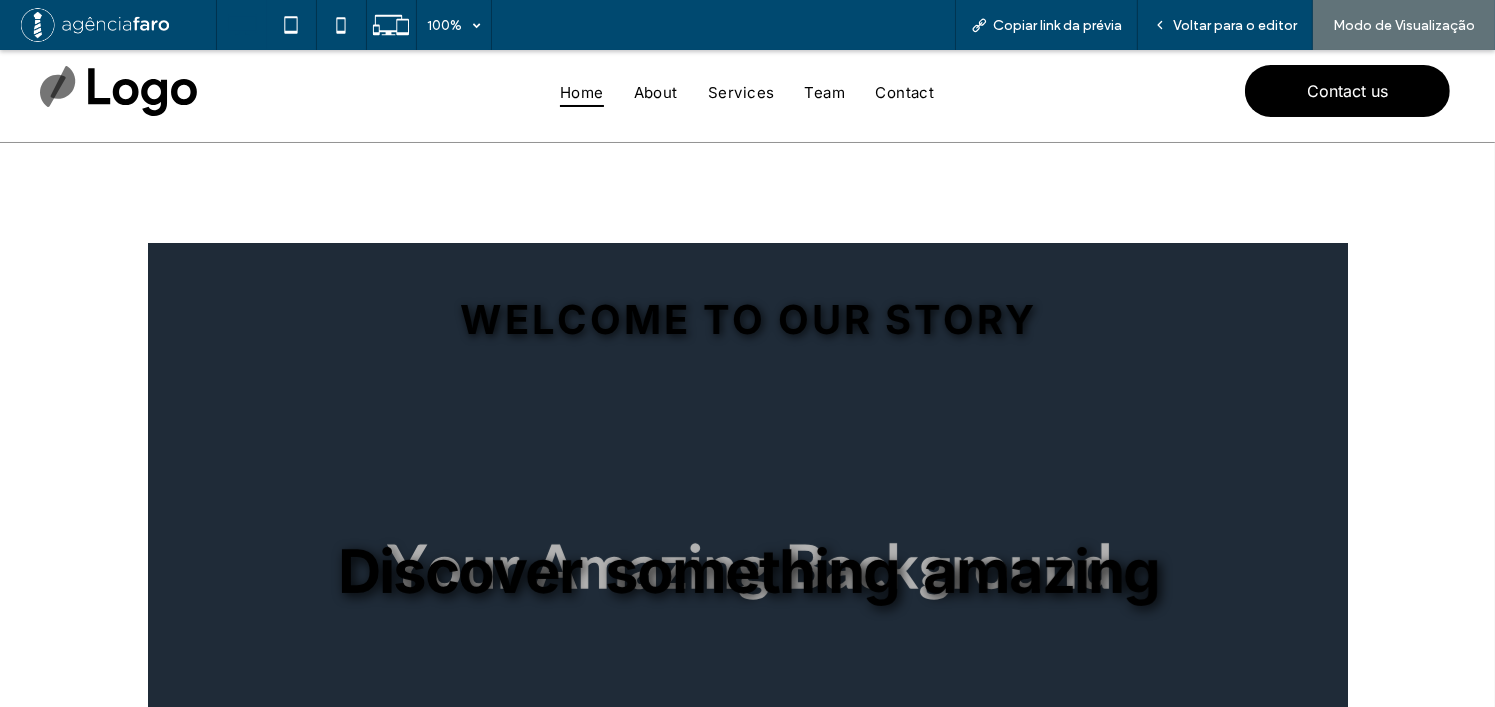 click at bounding box center (748, 571) 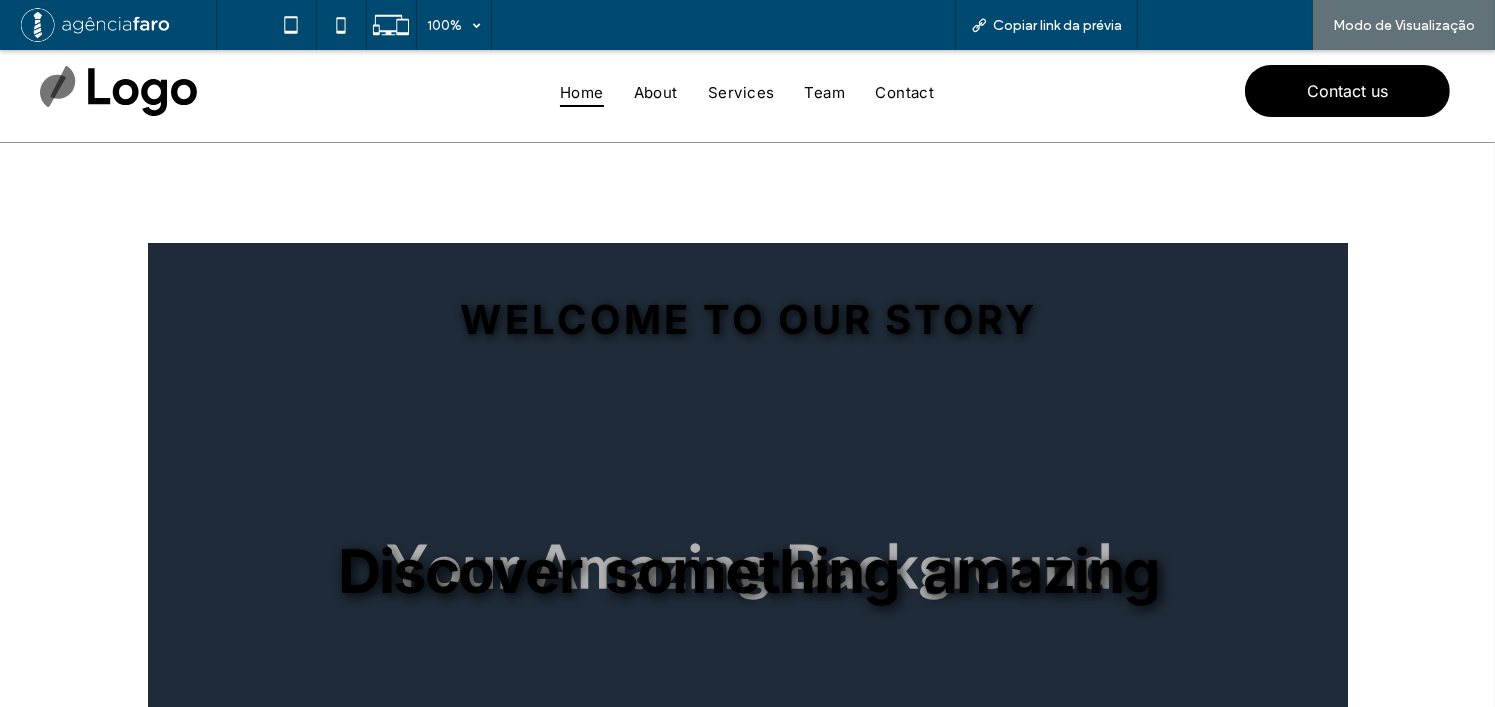 click on "Voltar para o editor" at bounding box center (1235, 25) 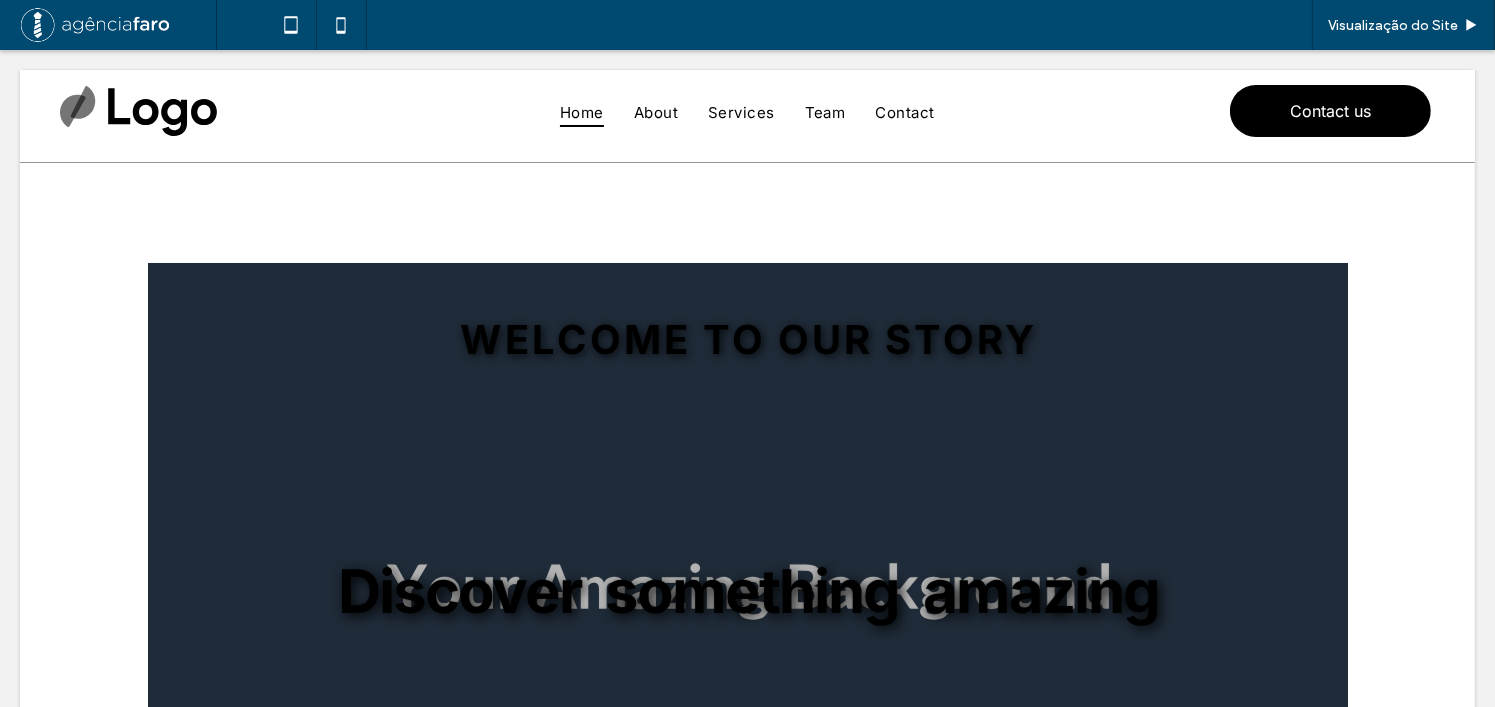click at bounding box center [748, 591] 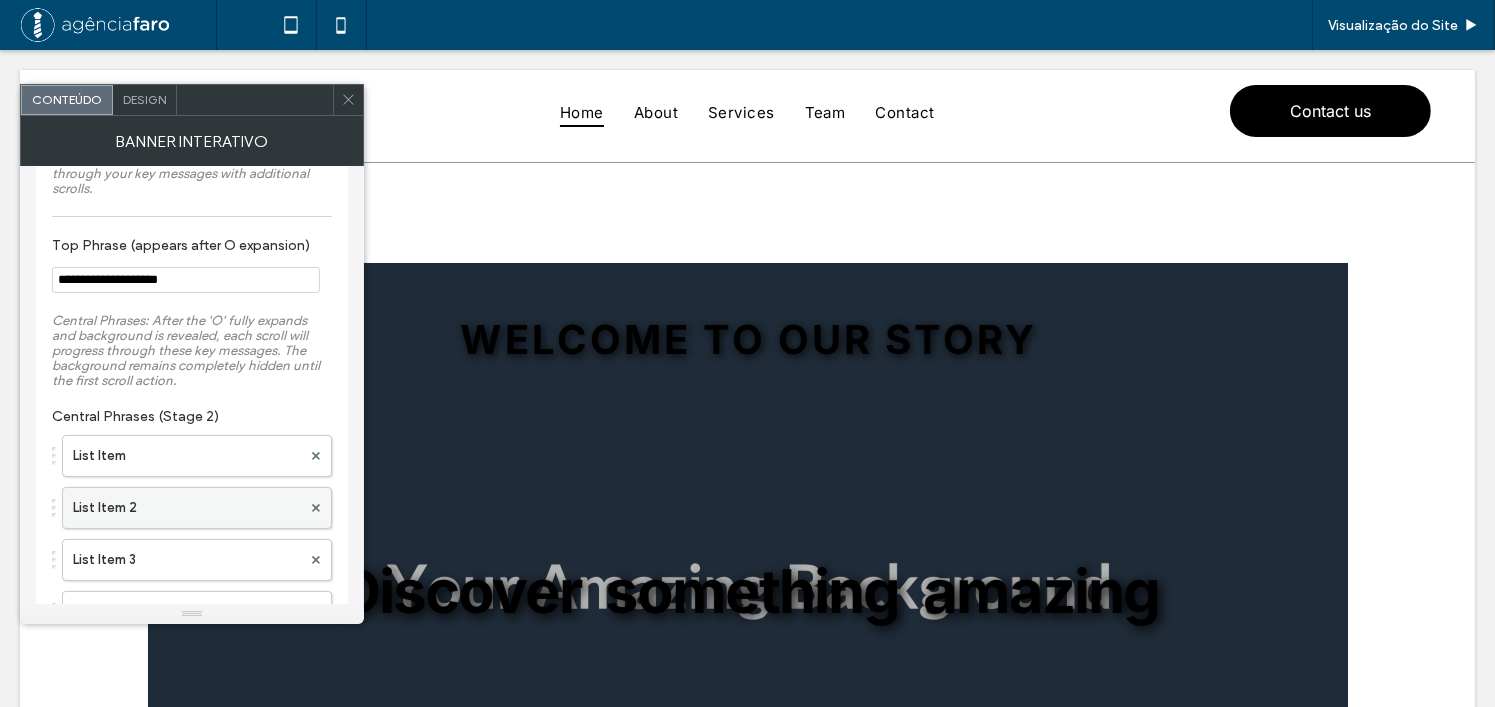 scroll, scrollTop: 200, scrollLeft: 0, axis: vertical 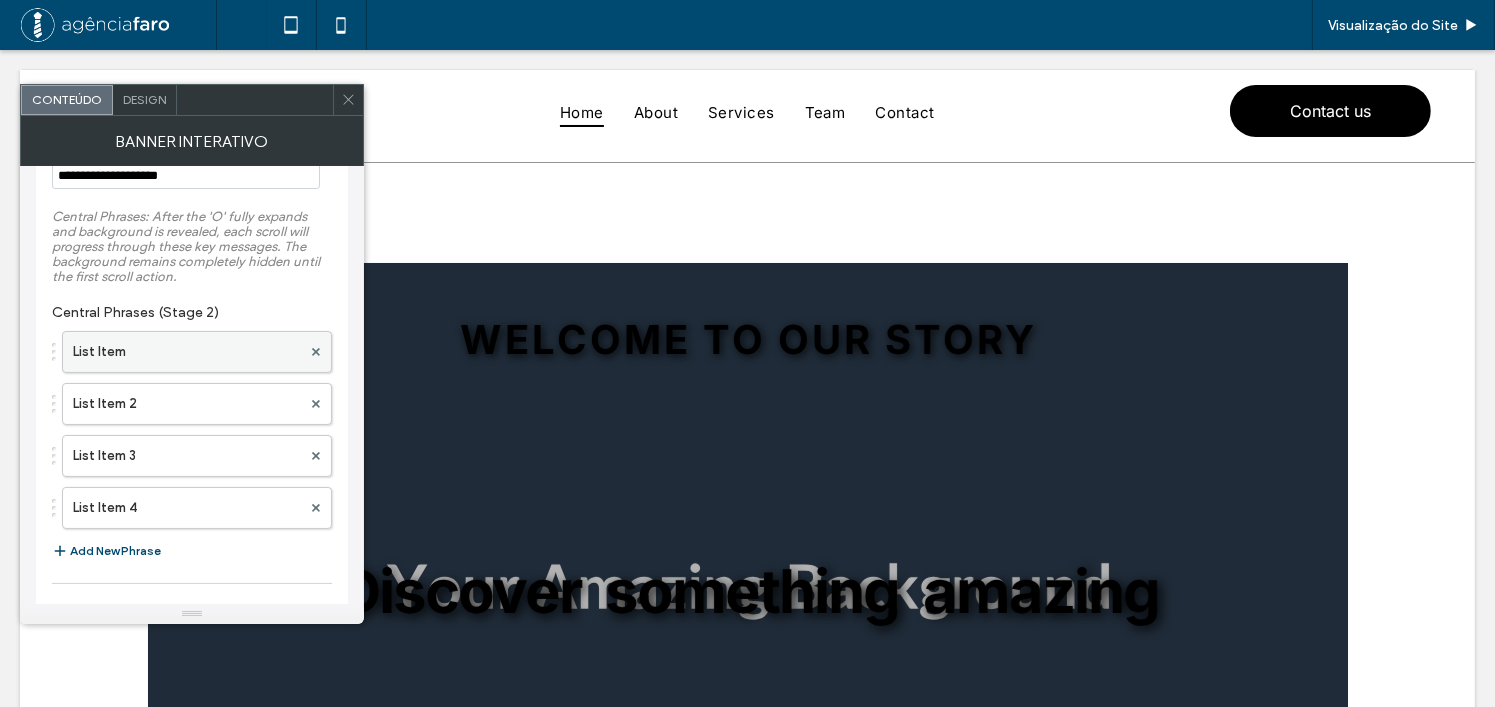 click on "List Item" at bounding box center [187, 352] 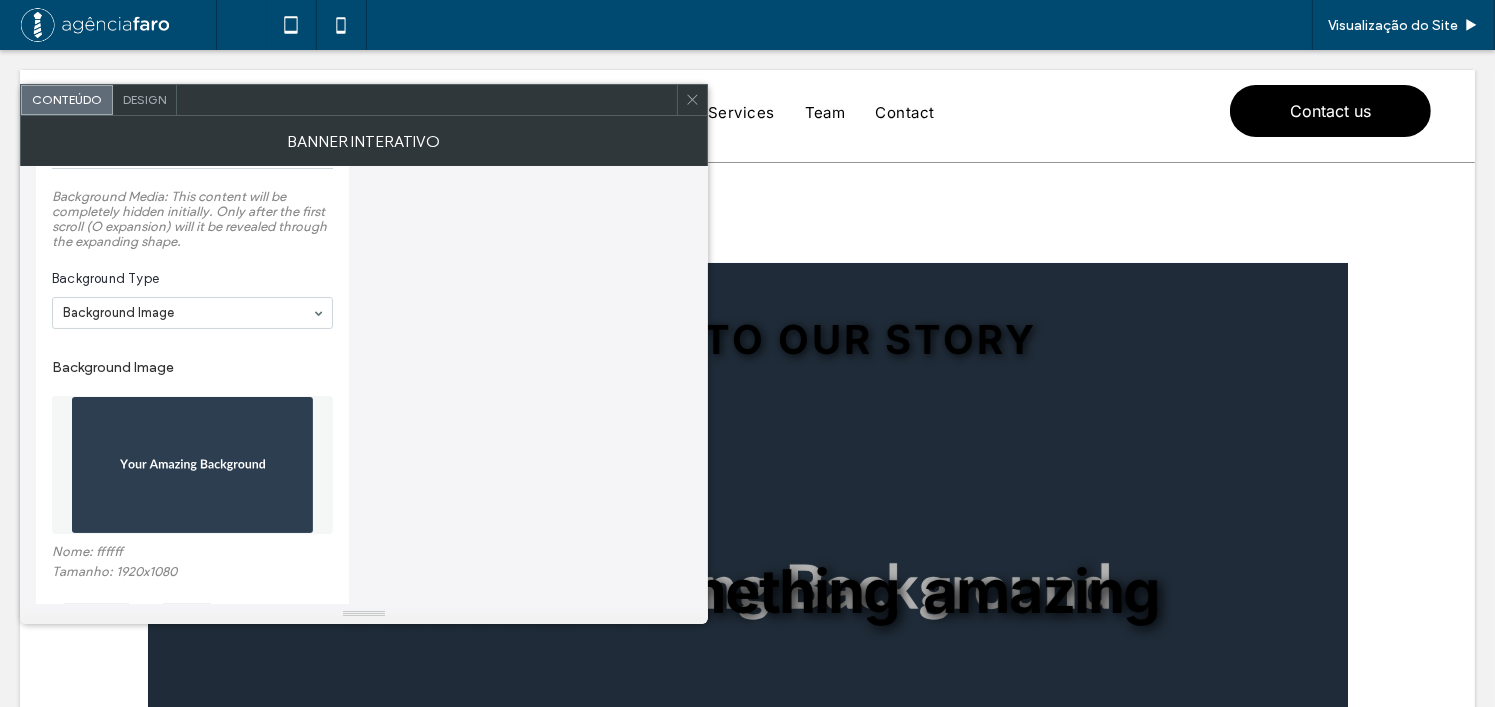 scroll, scrollTop: 700, scrollLeft: 0, axis: vertical 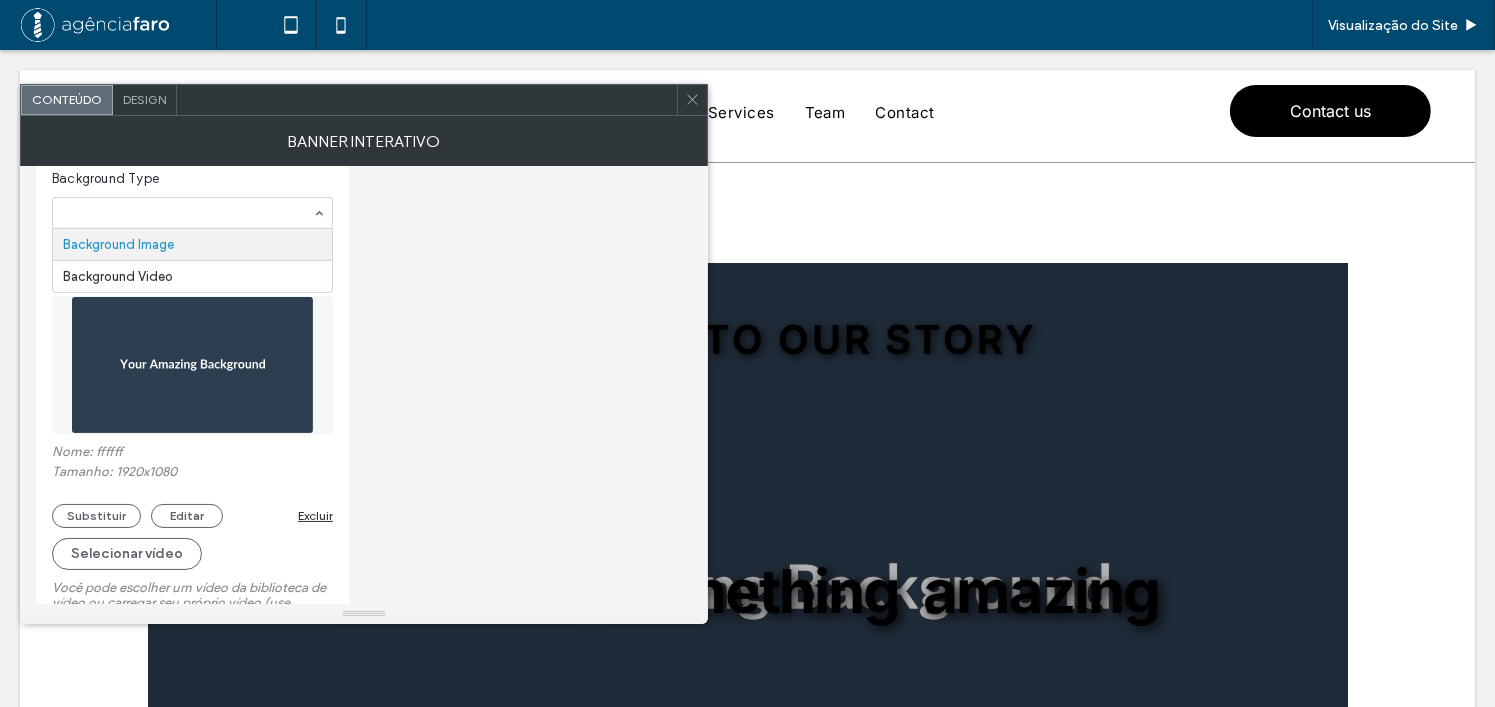 click at bounding box center [187, 213] 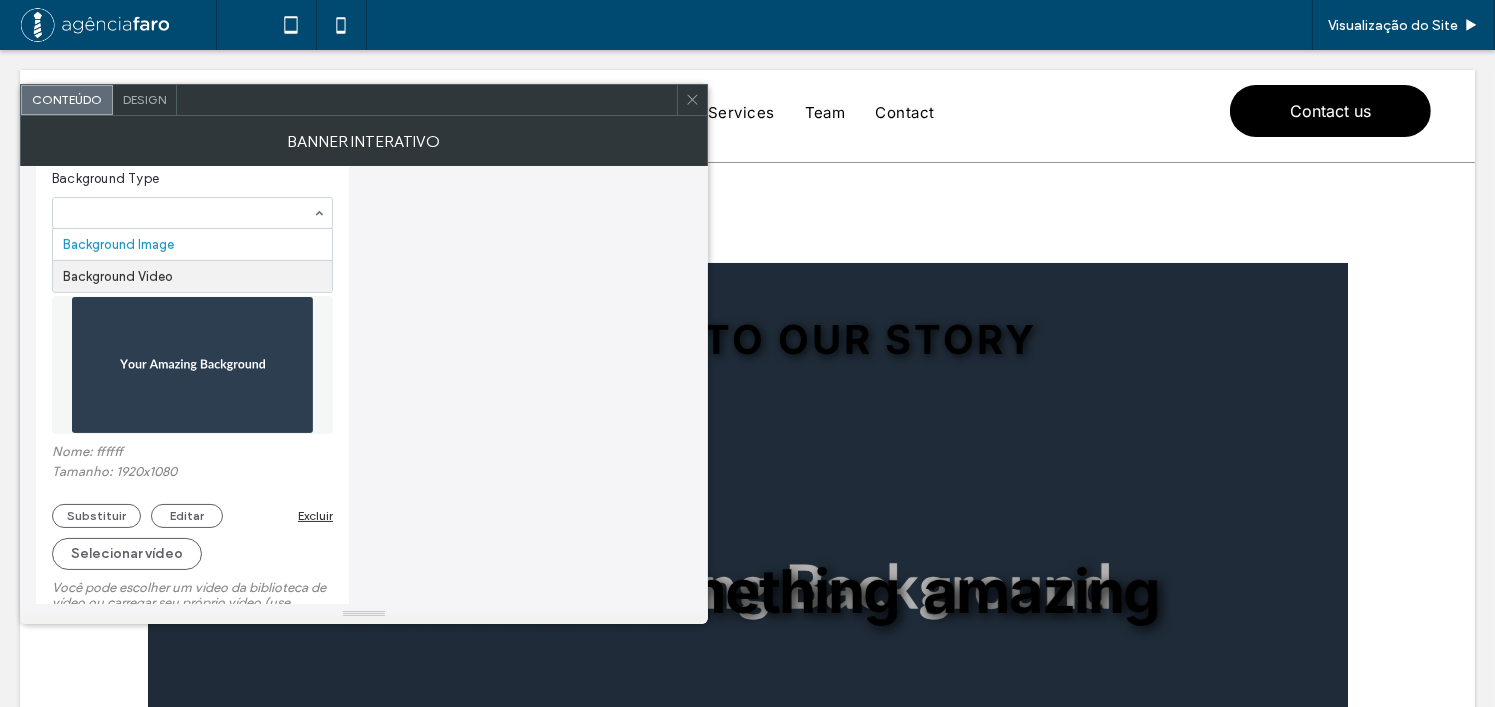 click at bounding box center (193, 365) 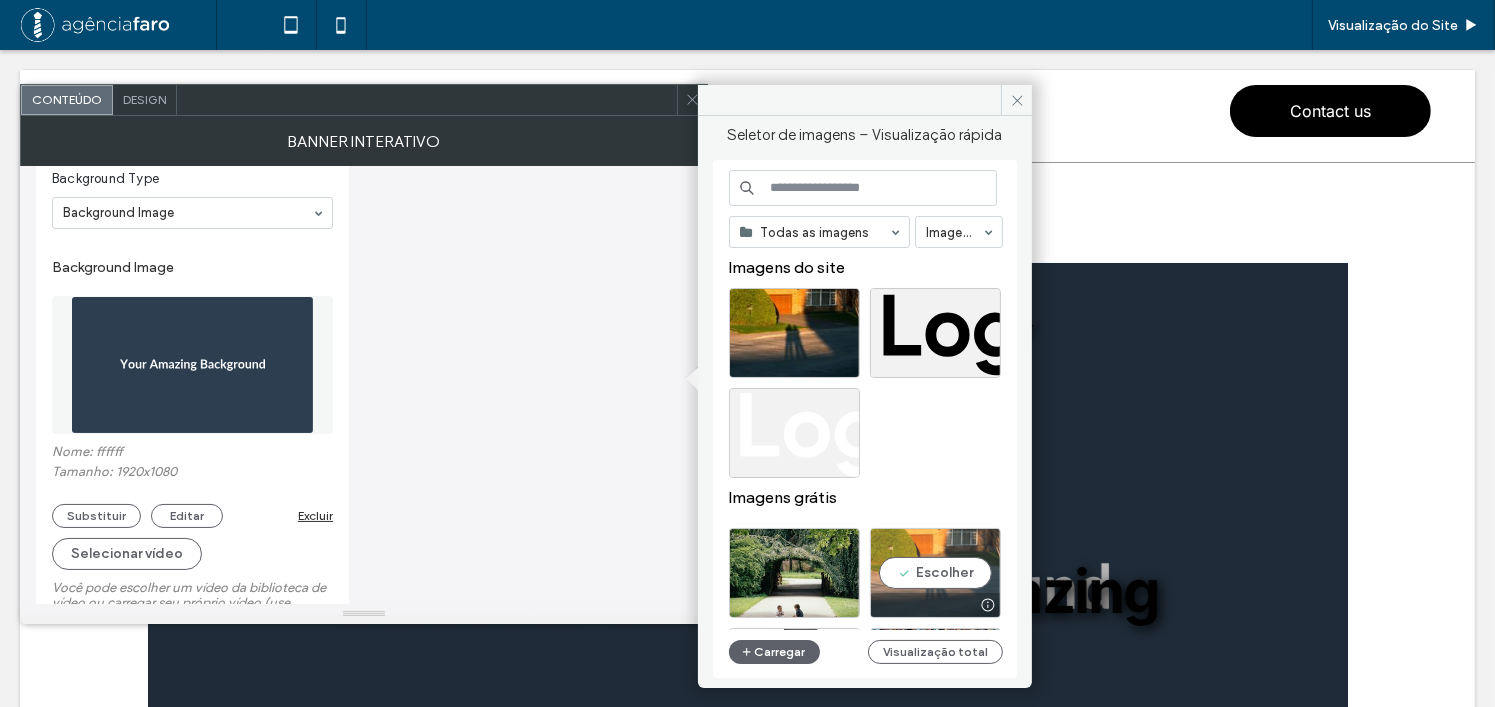 click on "Escolher" at bounding box center [935, 573] 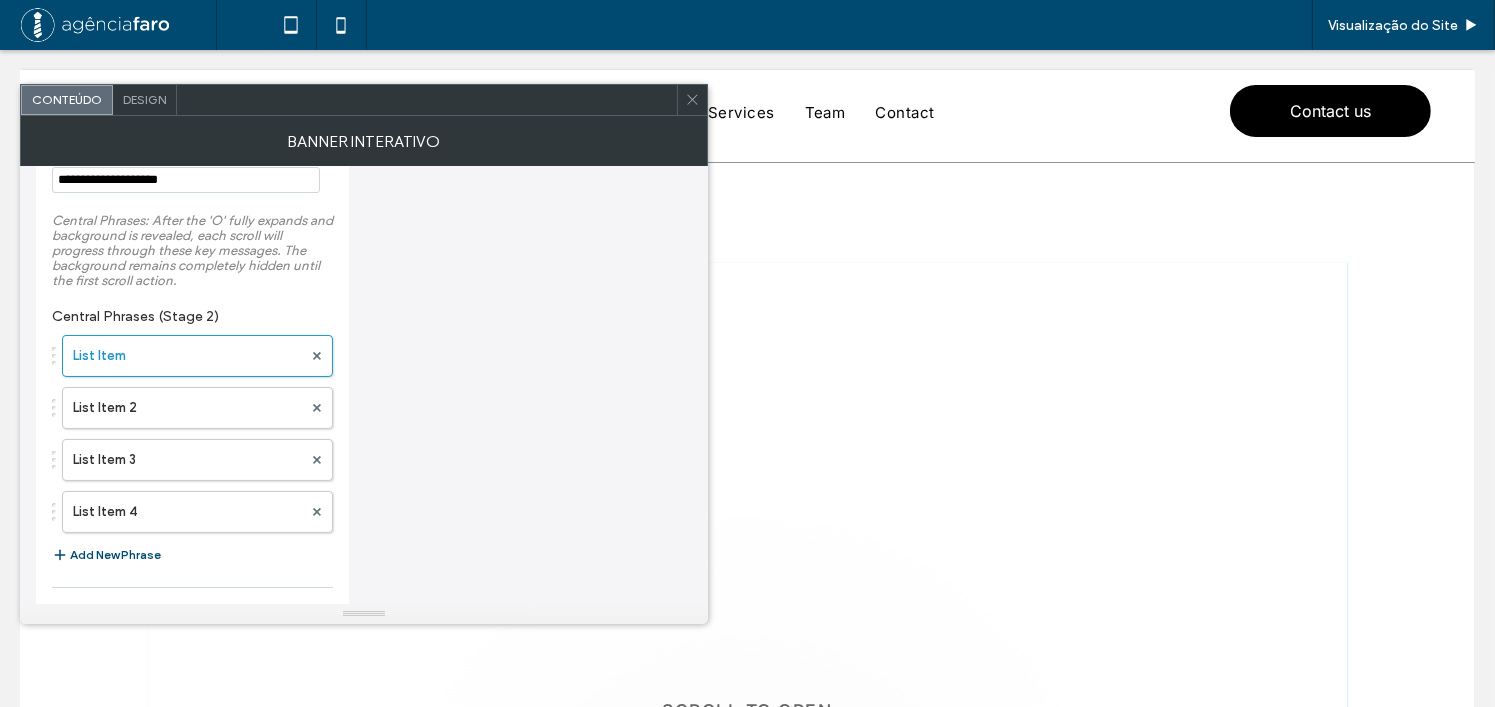 scroll, scrollTop: 100, scrollLeft: 0, axis: vertical 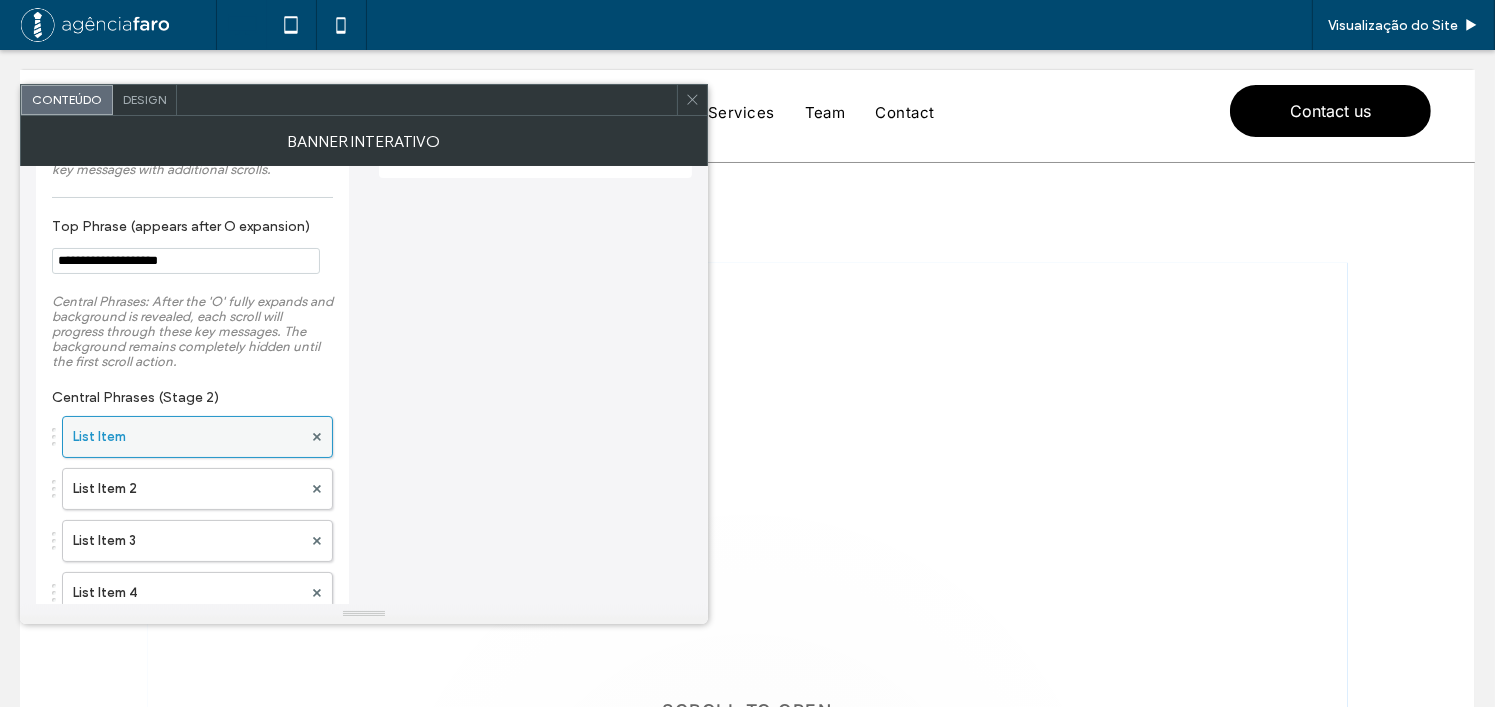 click on "List Item" at bounding box center (187, 437) 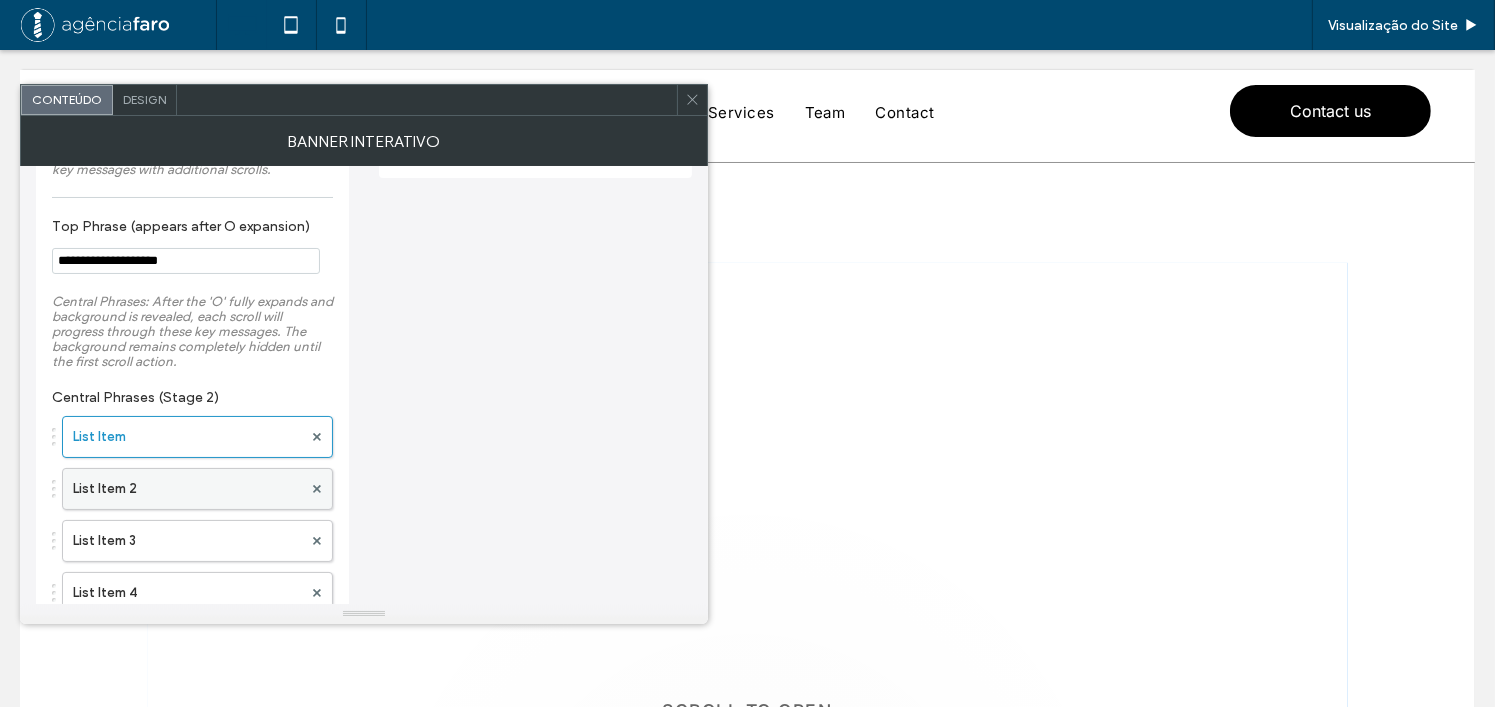 click on "List Item 2" at bounding box center (187, 489) 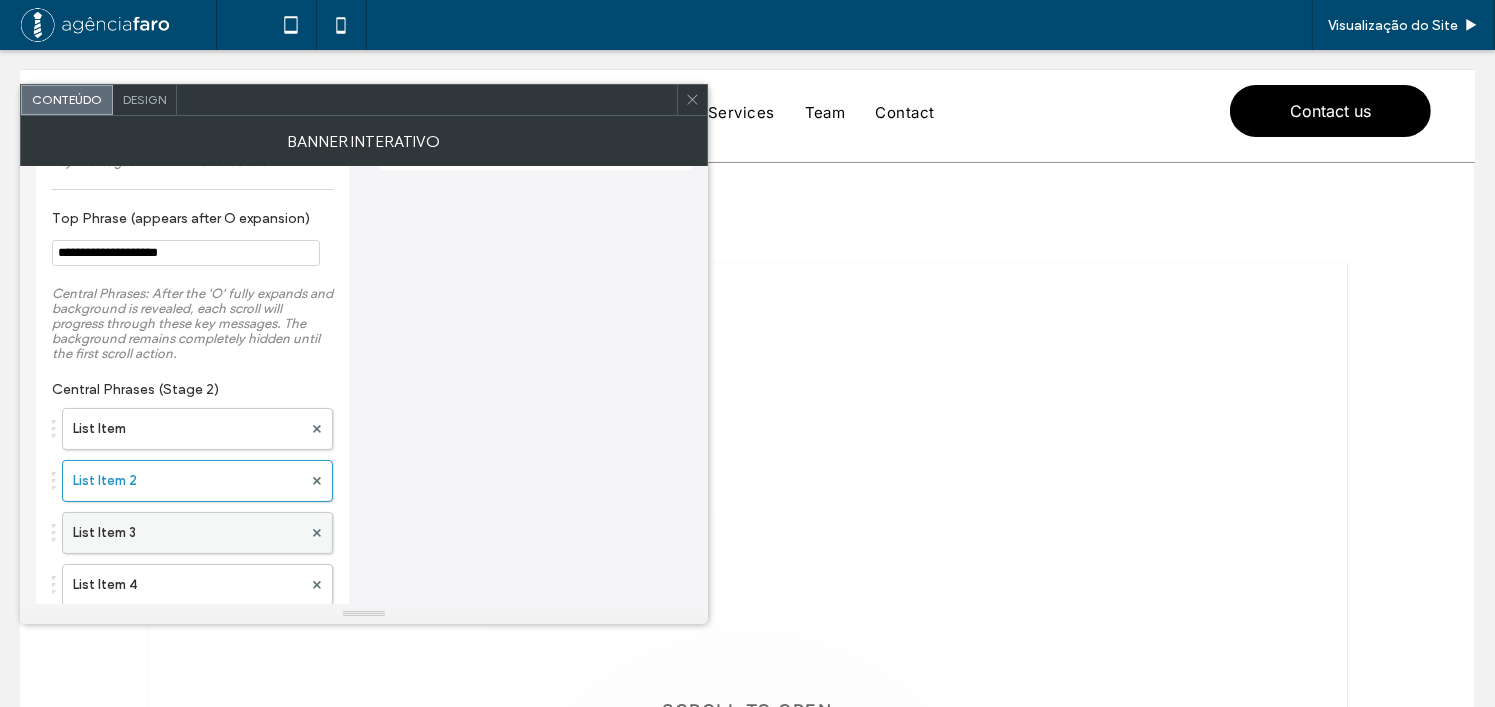 scroll, scrollTop: 200, scrollLeft: 0, axis: vertical 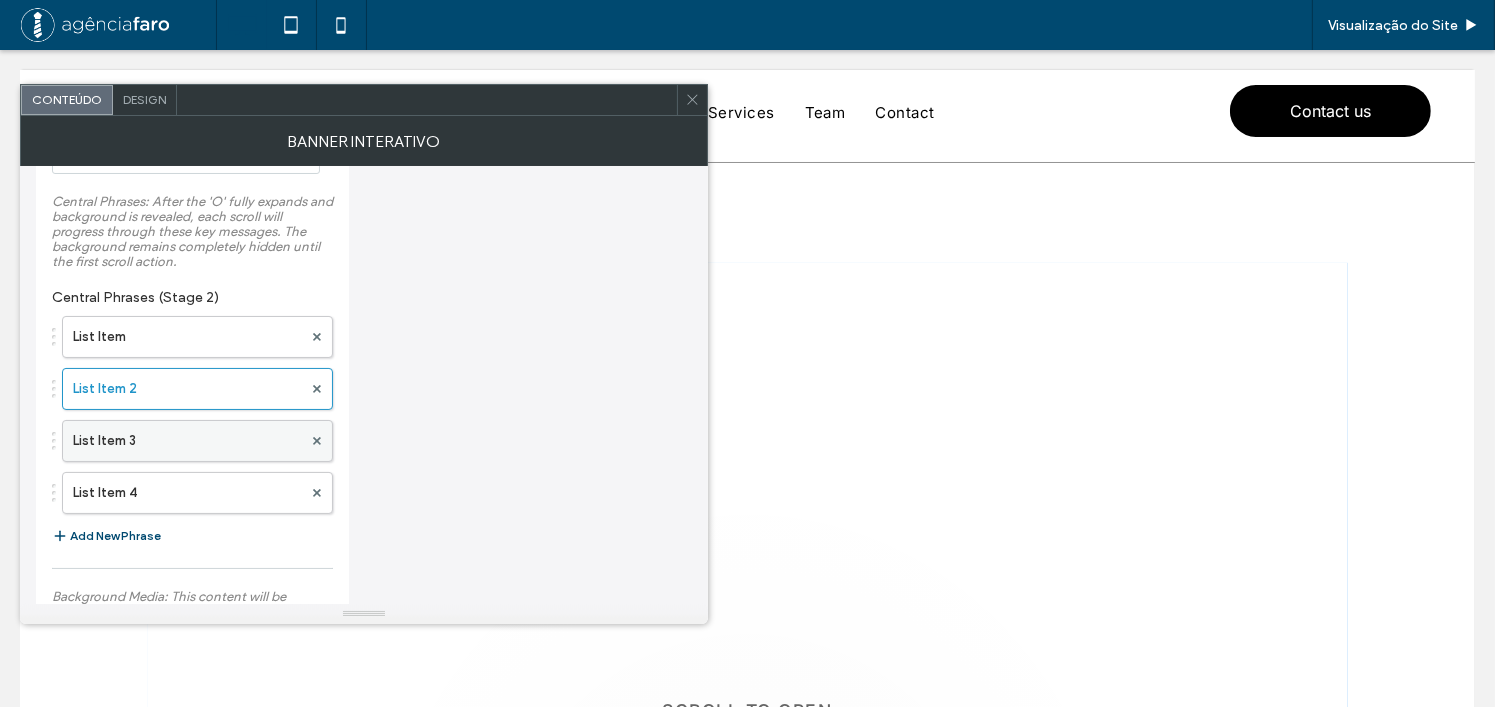 click on "List Item 3" at bounding box center [187, 441] 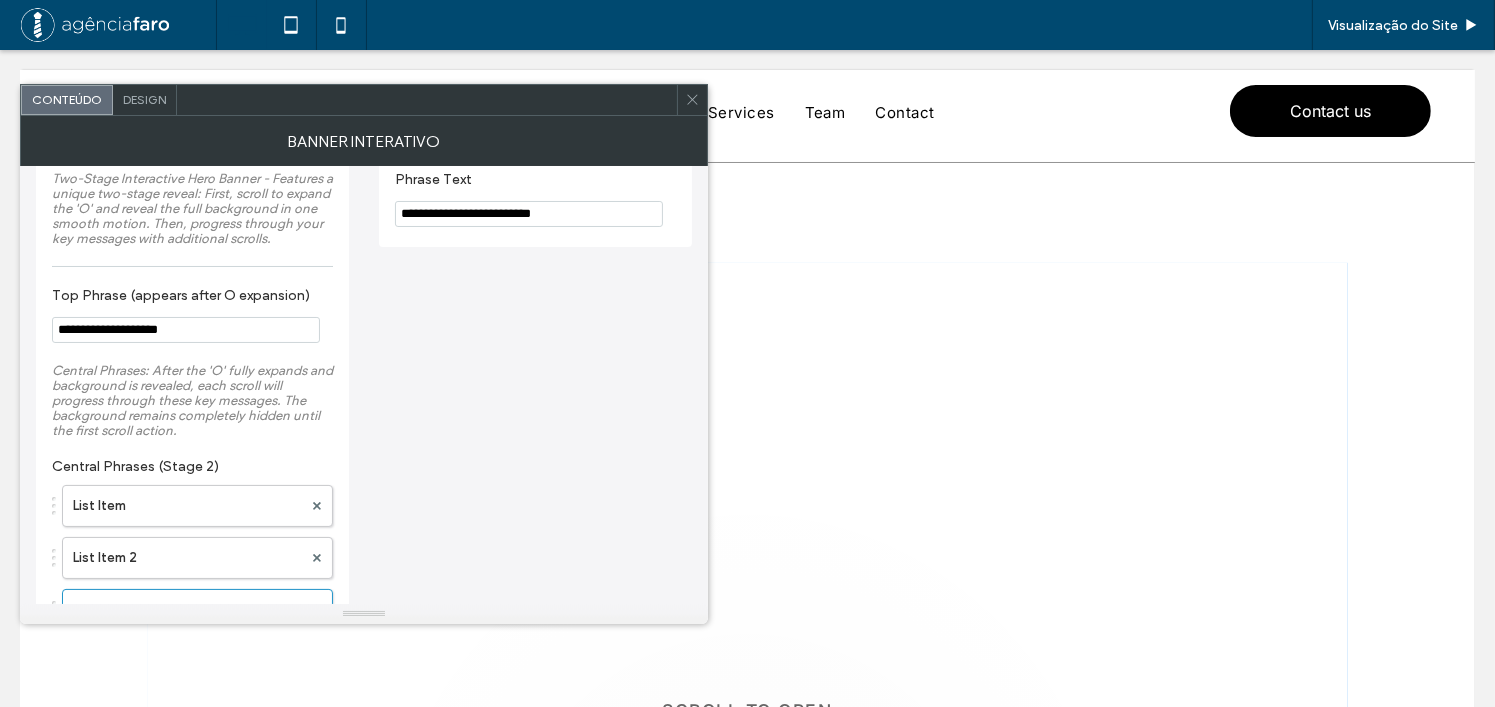 scroll, scrollTop: 0, scrollLeft: 0, axis: both 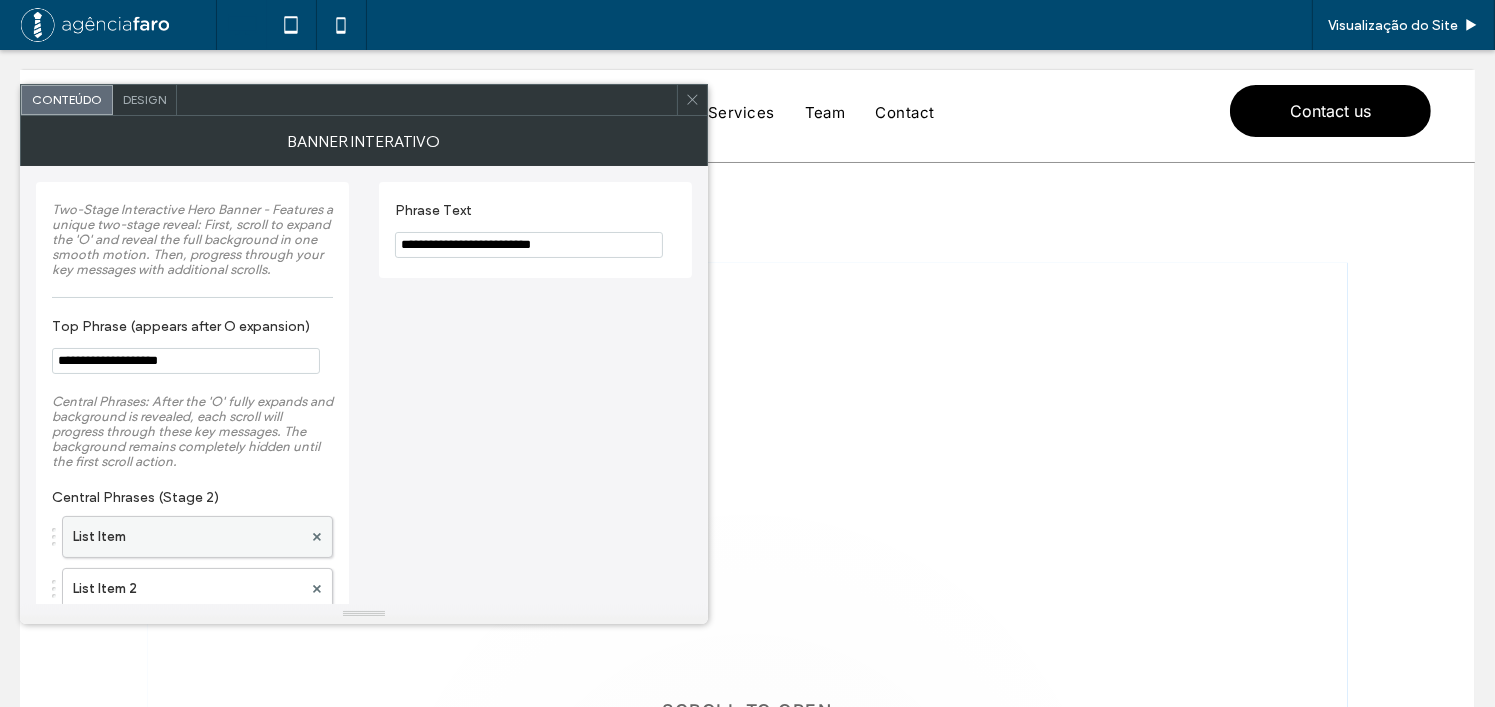 click on "List Item" at bounding box center (187, 537) 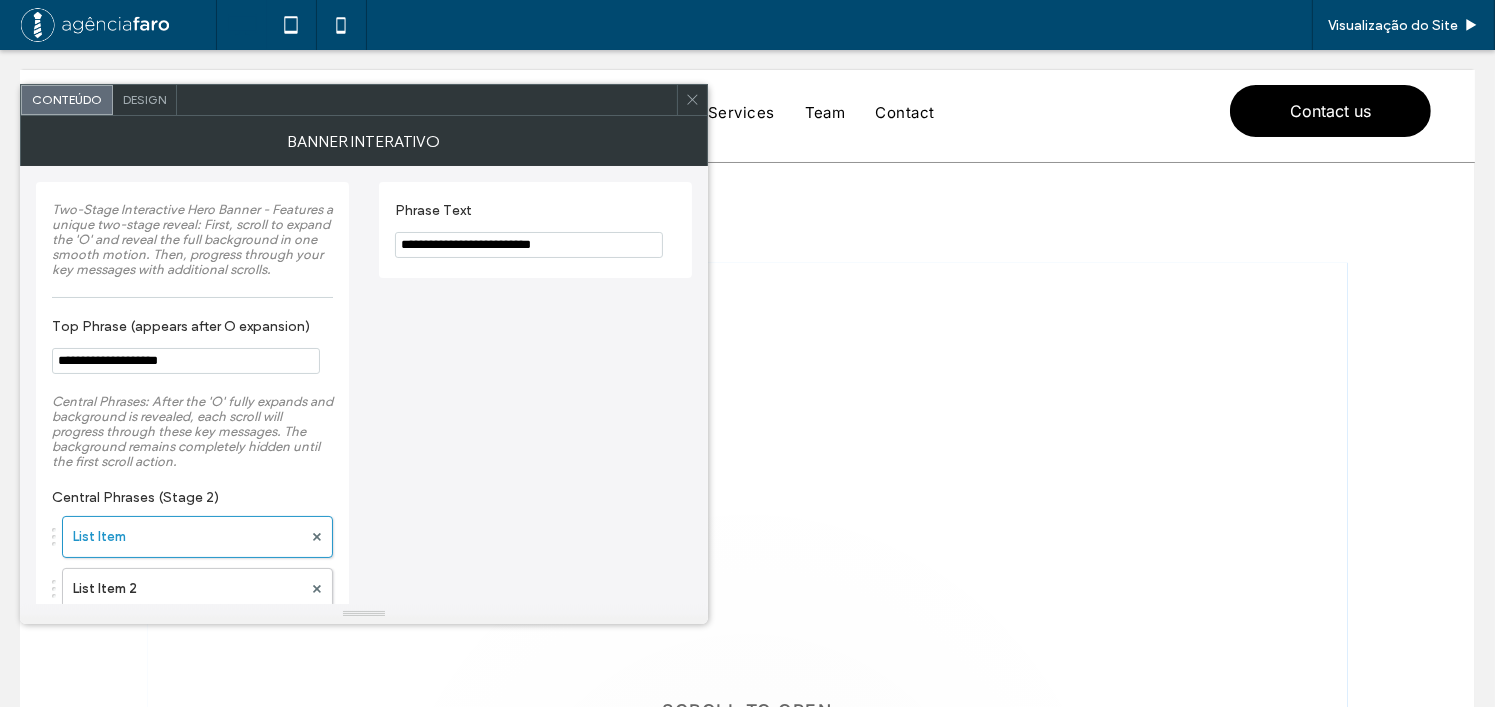 click on "**********" at bounding box center [529, 245] 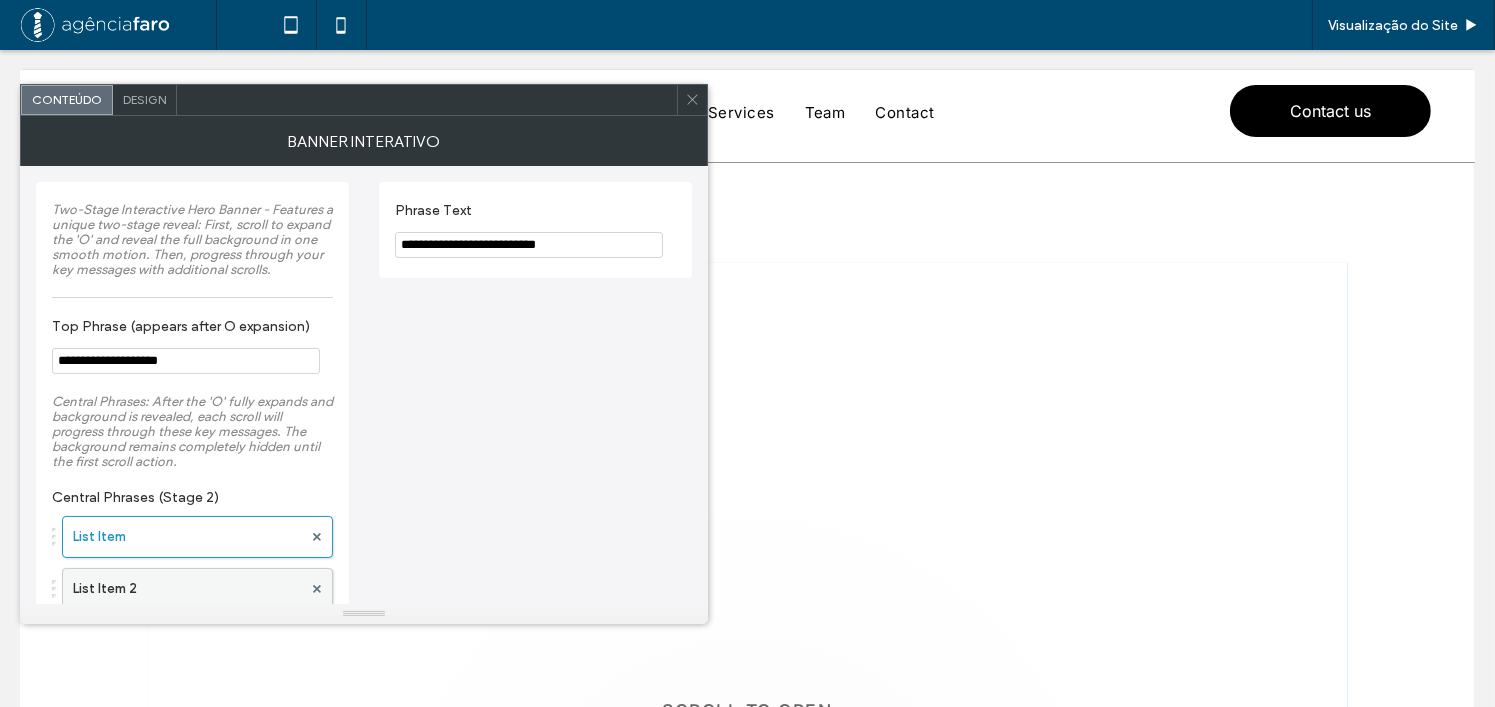type on "**********" 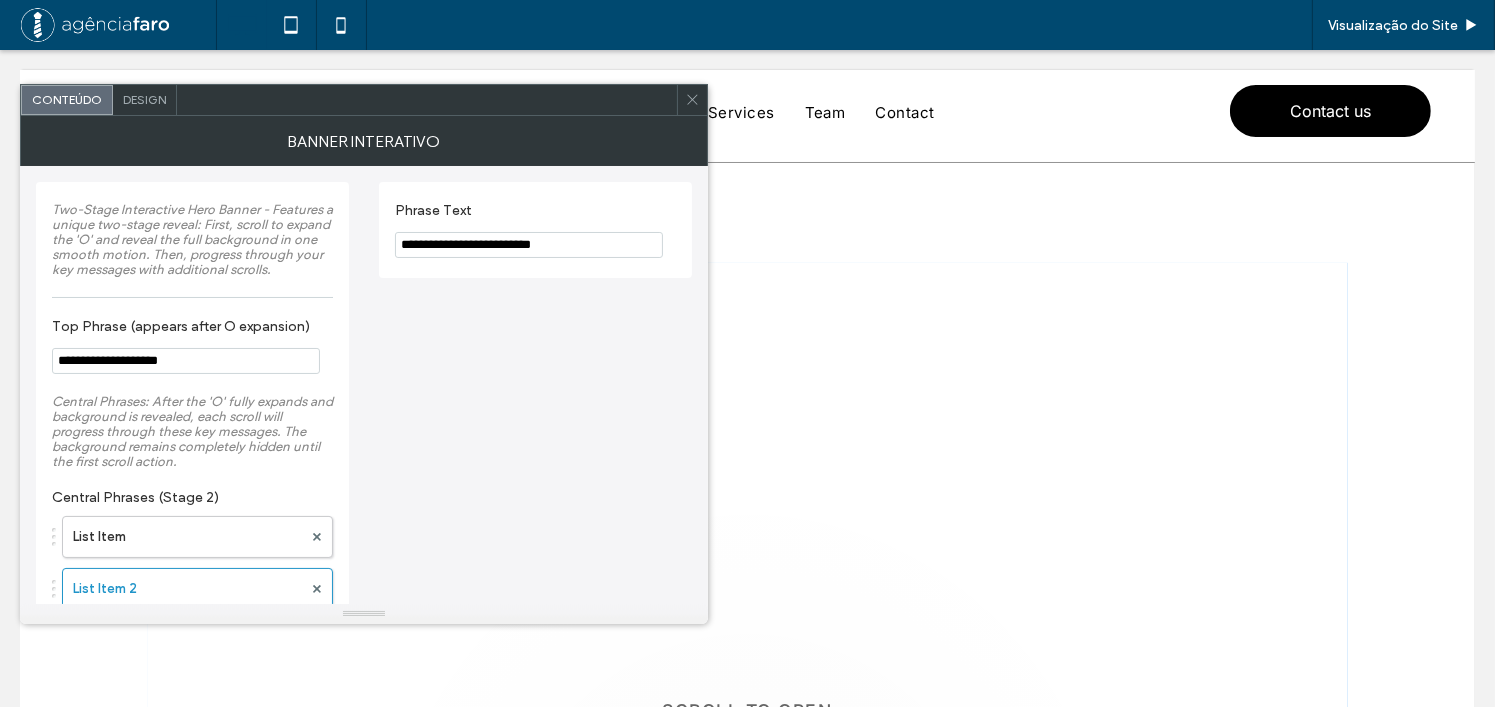 click on "**********" at bounding box center (529, 245) 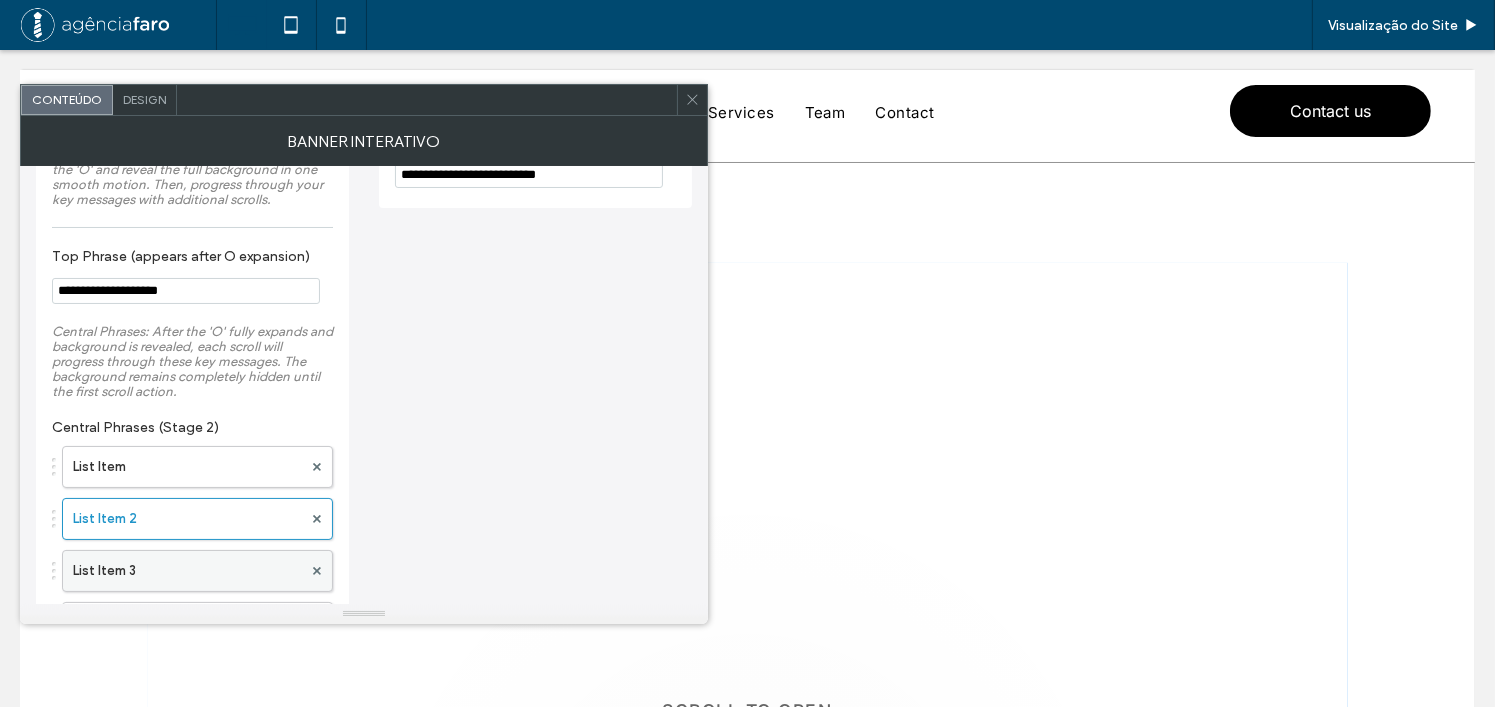 scroll, scrollTop: 100, scrollLeft: 0, axis: vertical 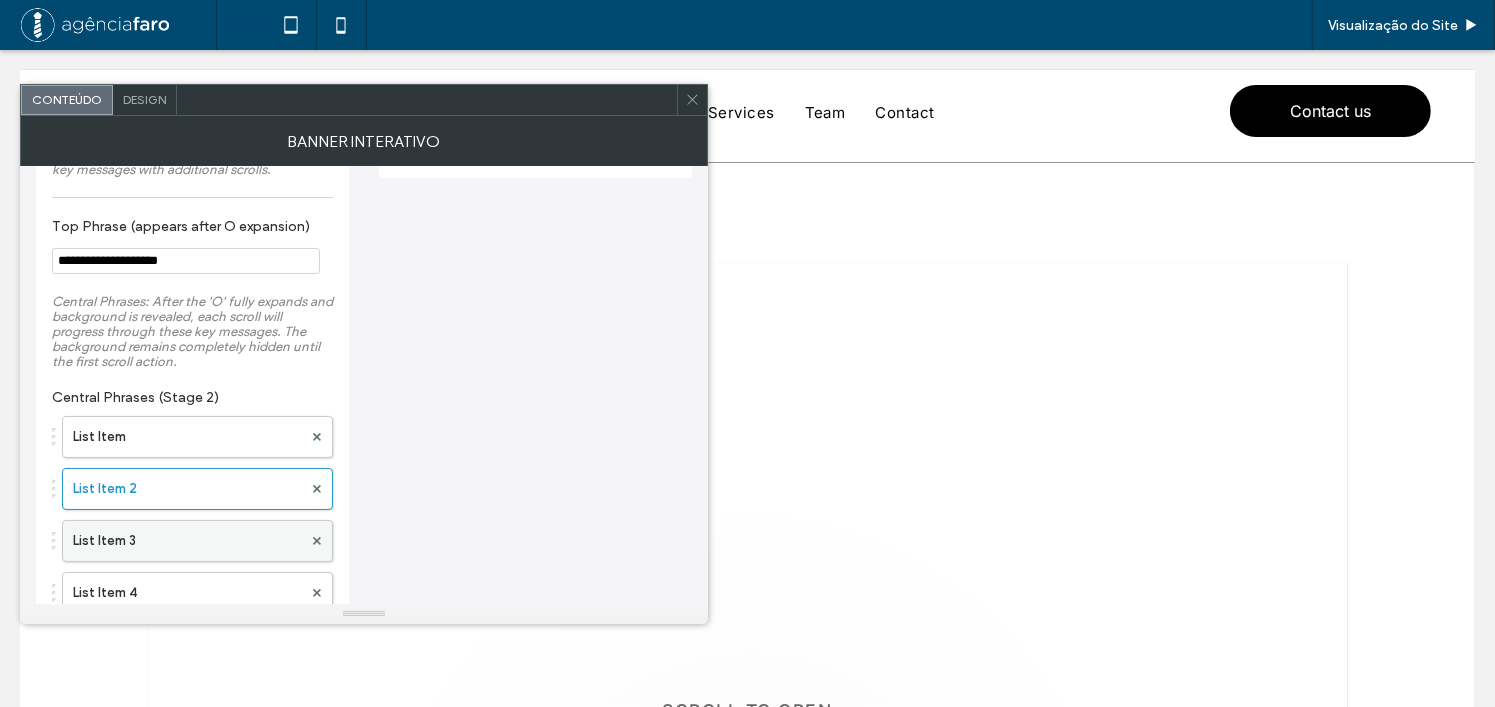 type on "**********" 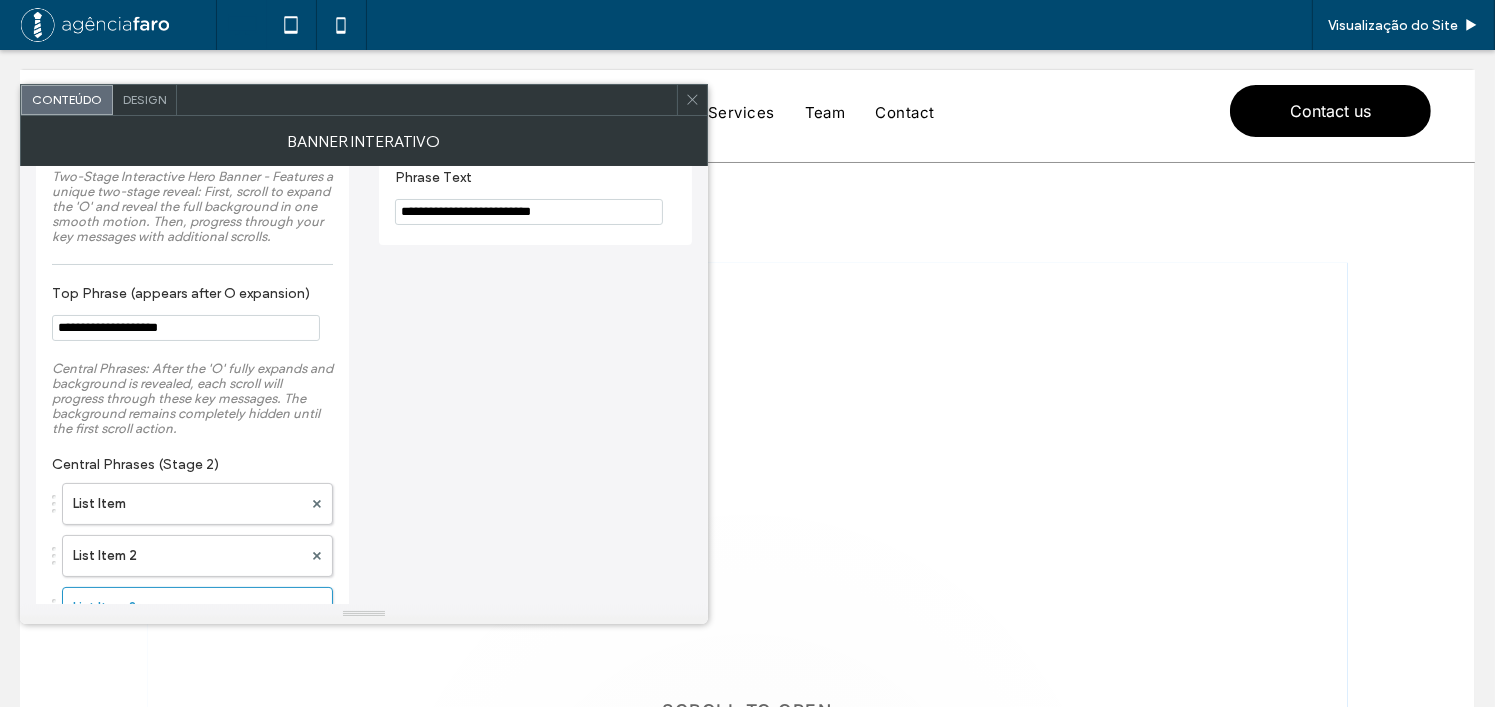 scroll, scrollTop: 0, scrollLeft: 0, axis: both 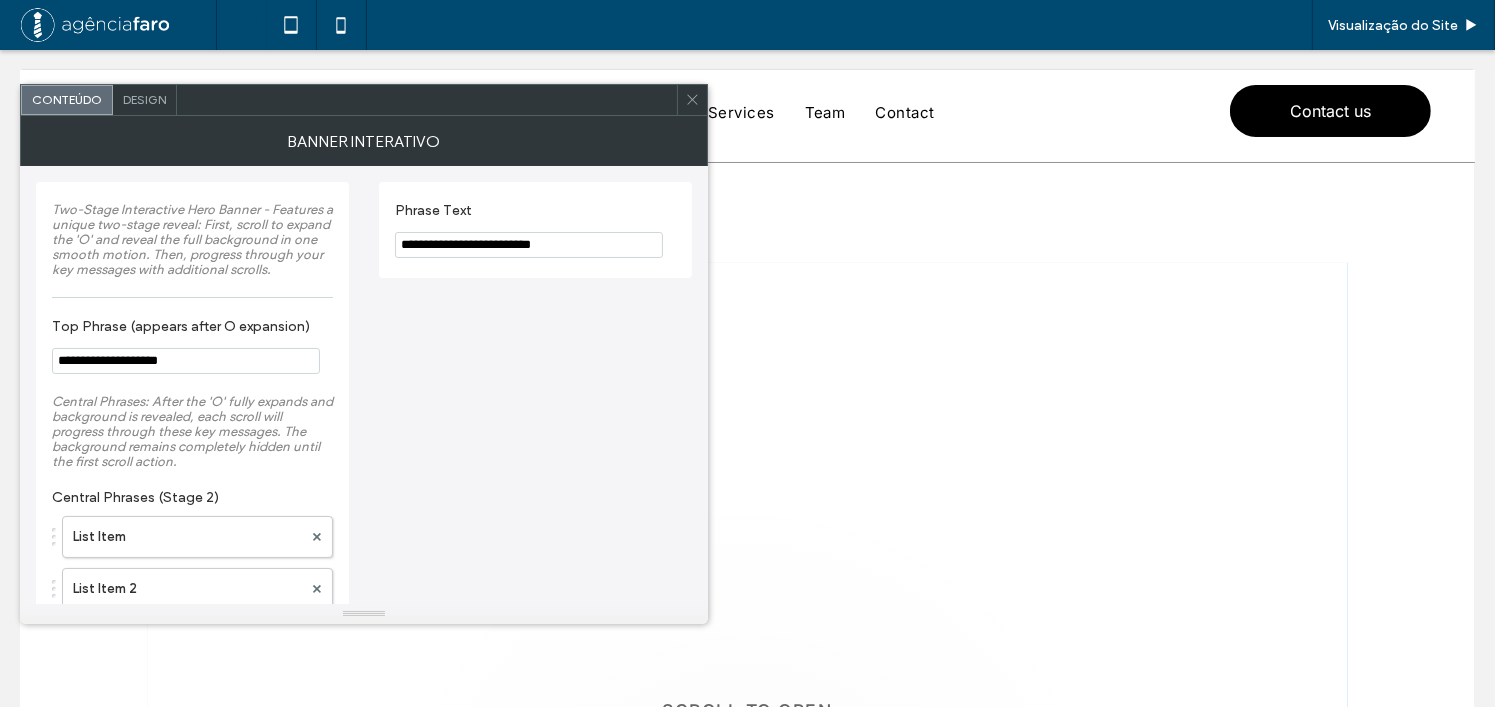 drag, startPoint x: 399, startPoint y: 244, endPoint x: 423, endPoint y: 259, distance: 28.301943 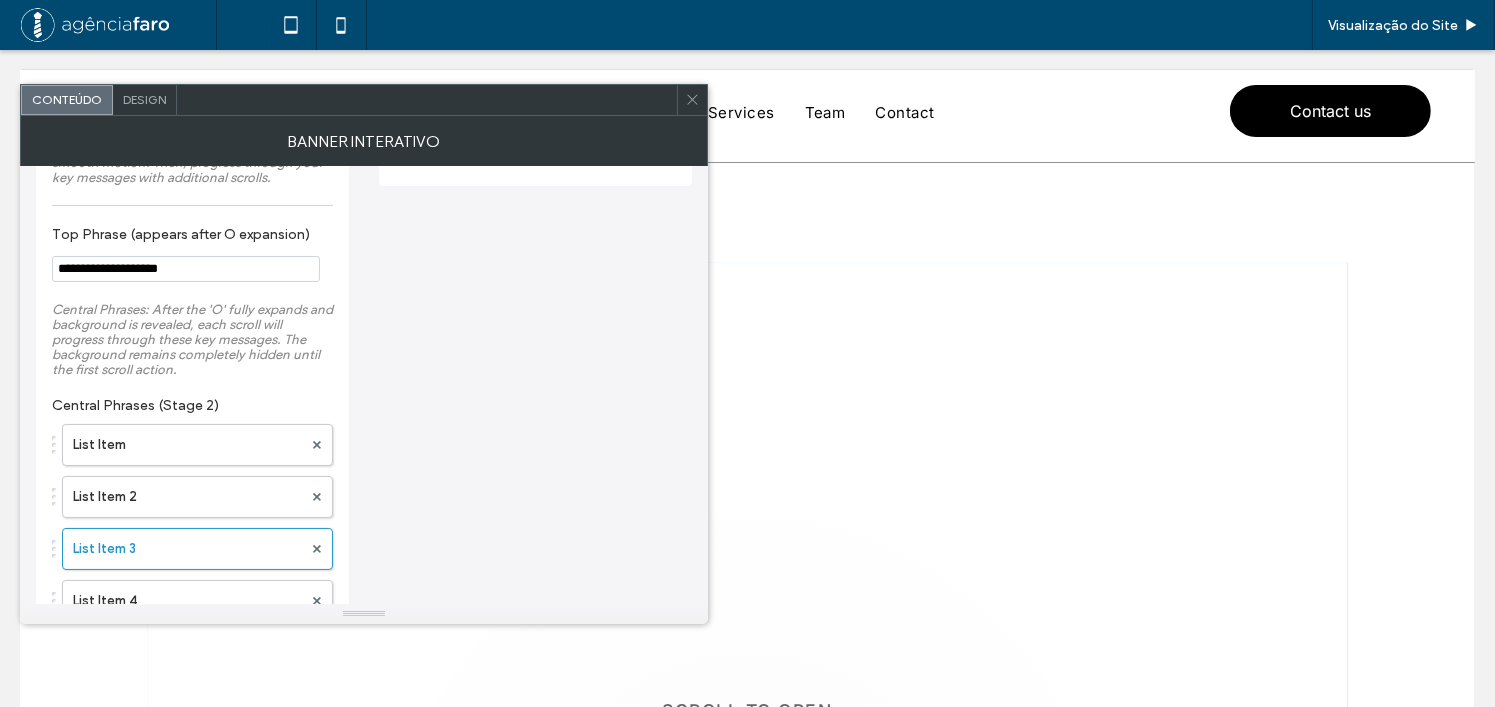 scroll, scrollTop: 200, scrollLeft: 0, axis: vertical 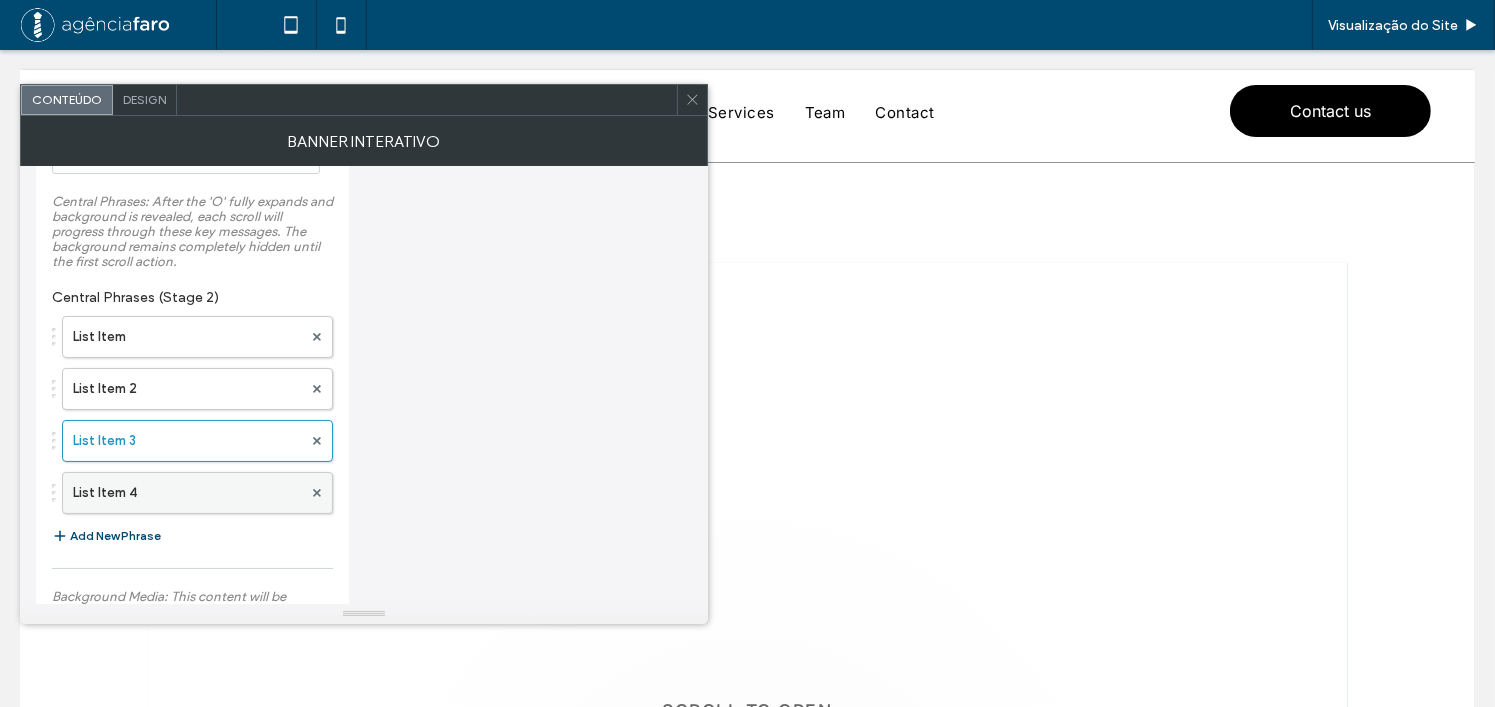 type on "**********" 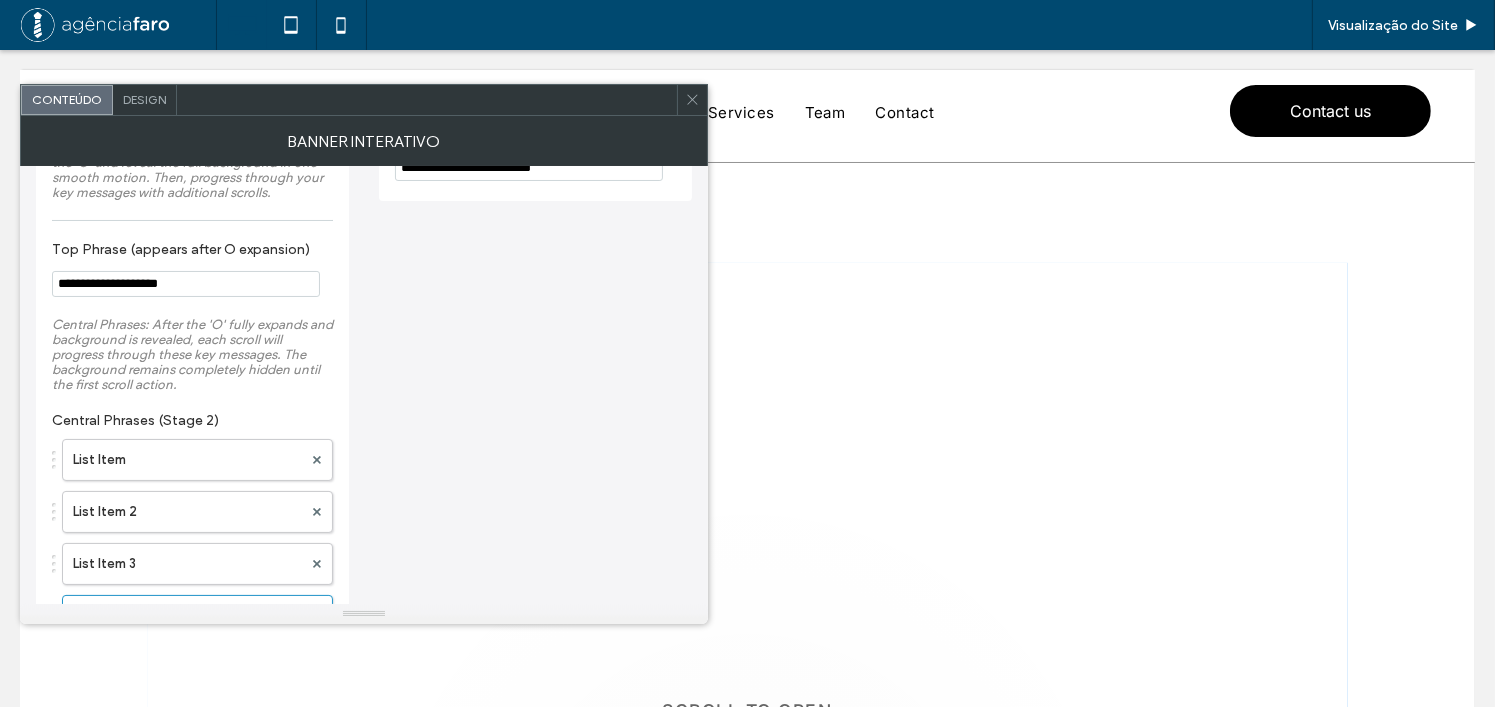 scroll, scrollTop: 0, scrollLeft: 0, axis: both 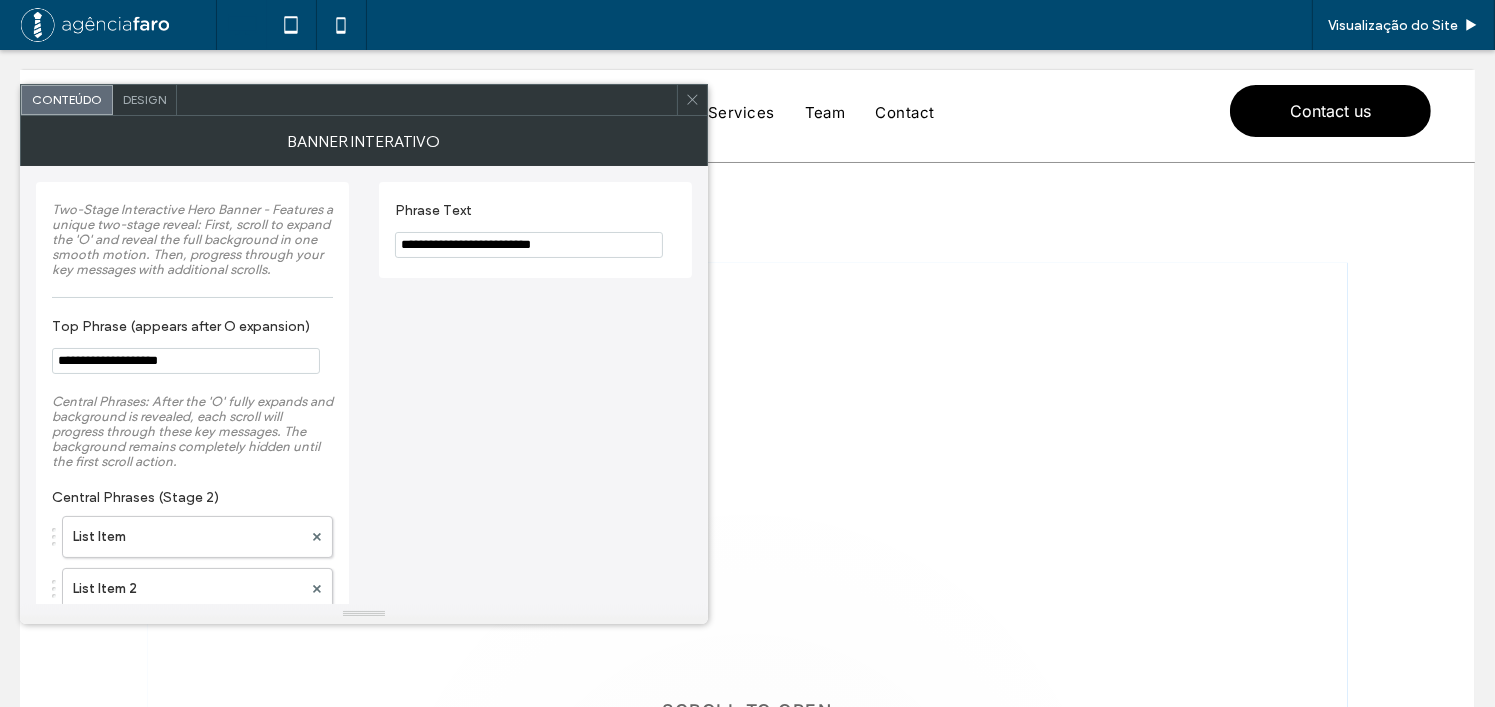 click on "**********" at bounding box center [529, 245] 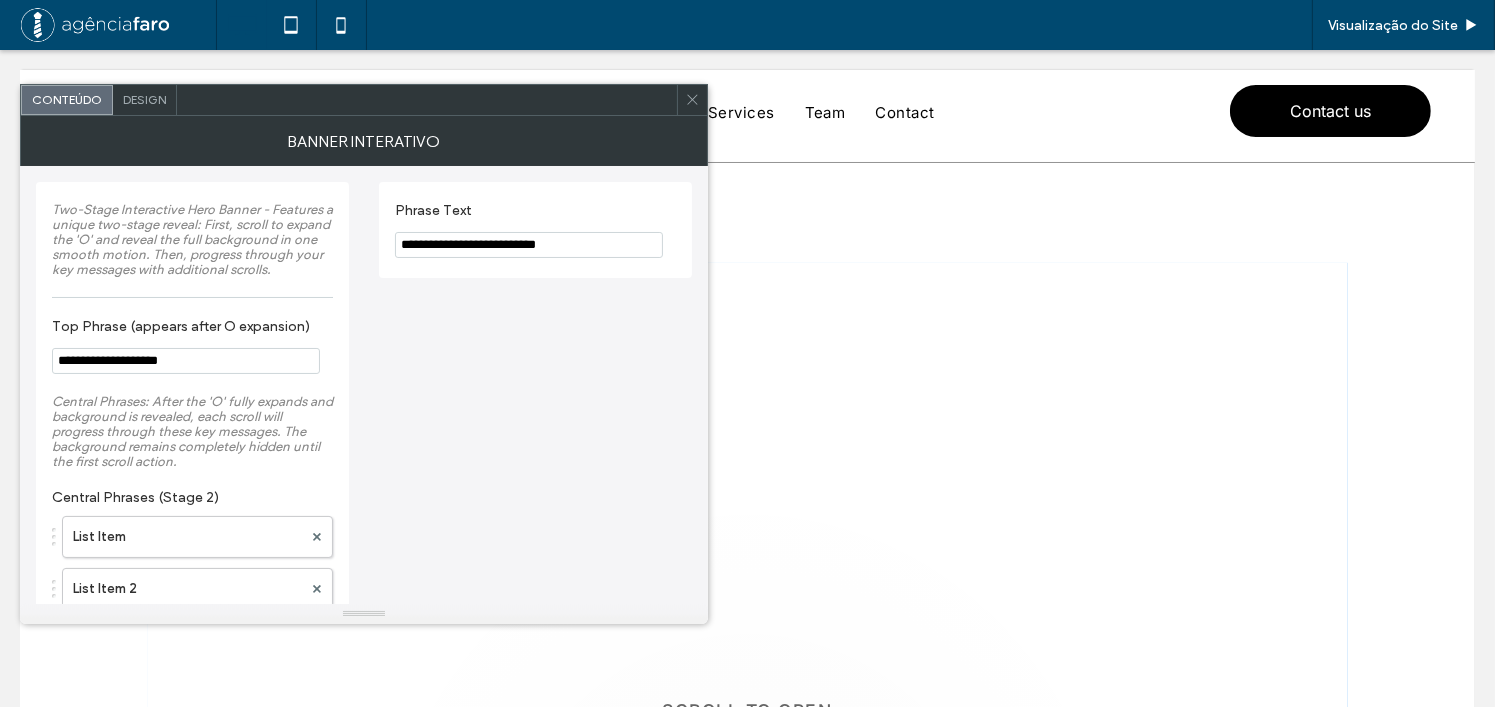 type on "**********" 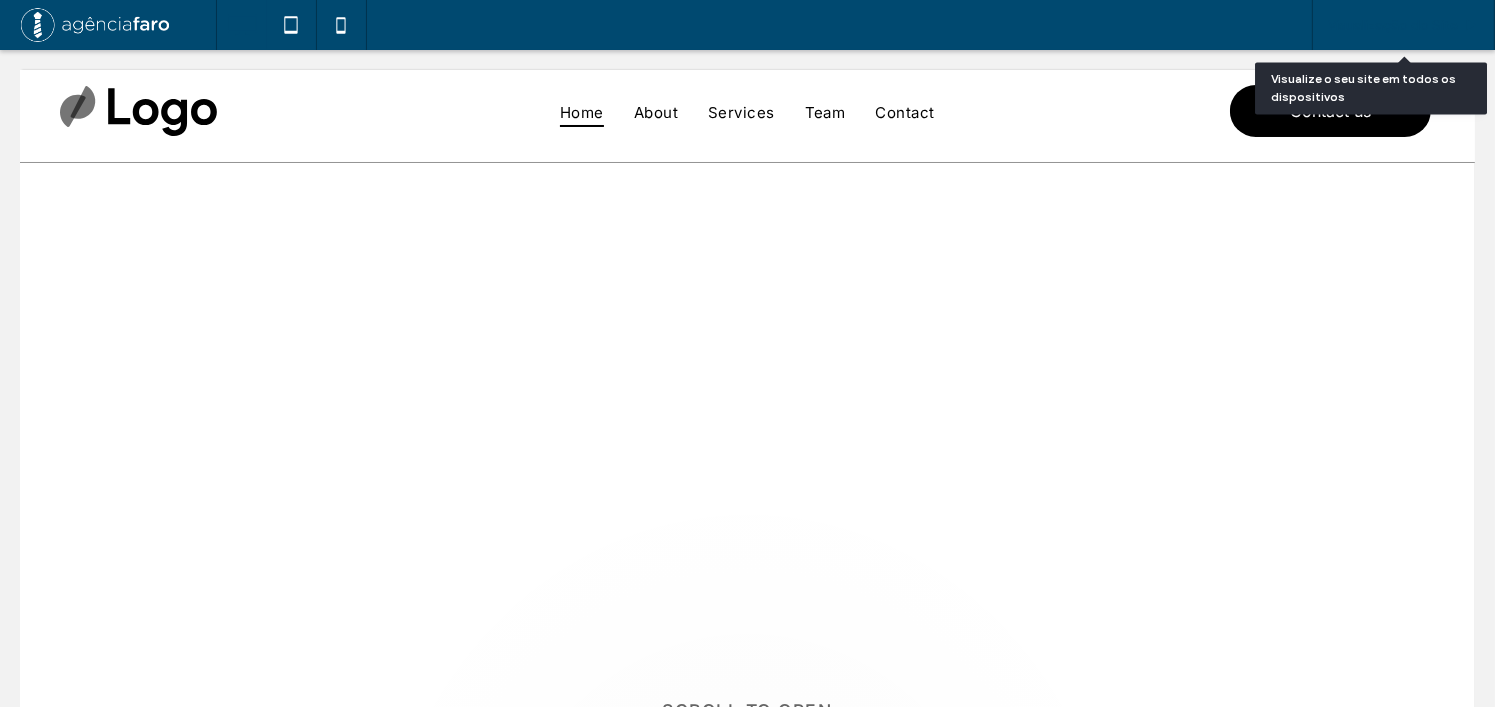 click on "Visualização do Site" at bounding box center [1403, 25] 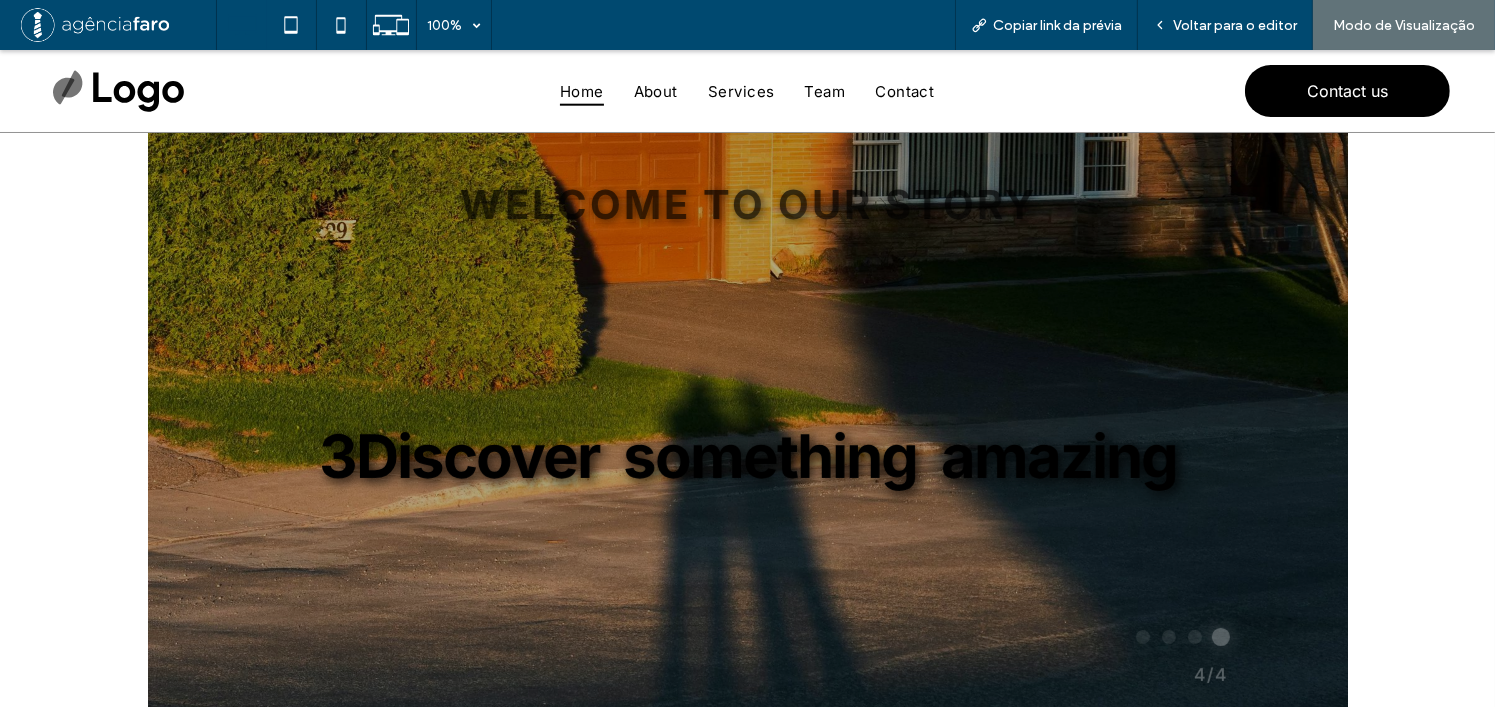 scroll, scrollTop: 0, scrollLeft: 0, axis: both 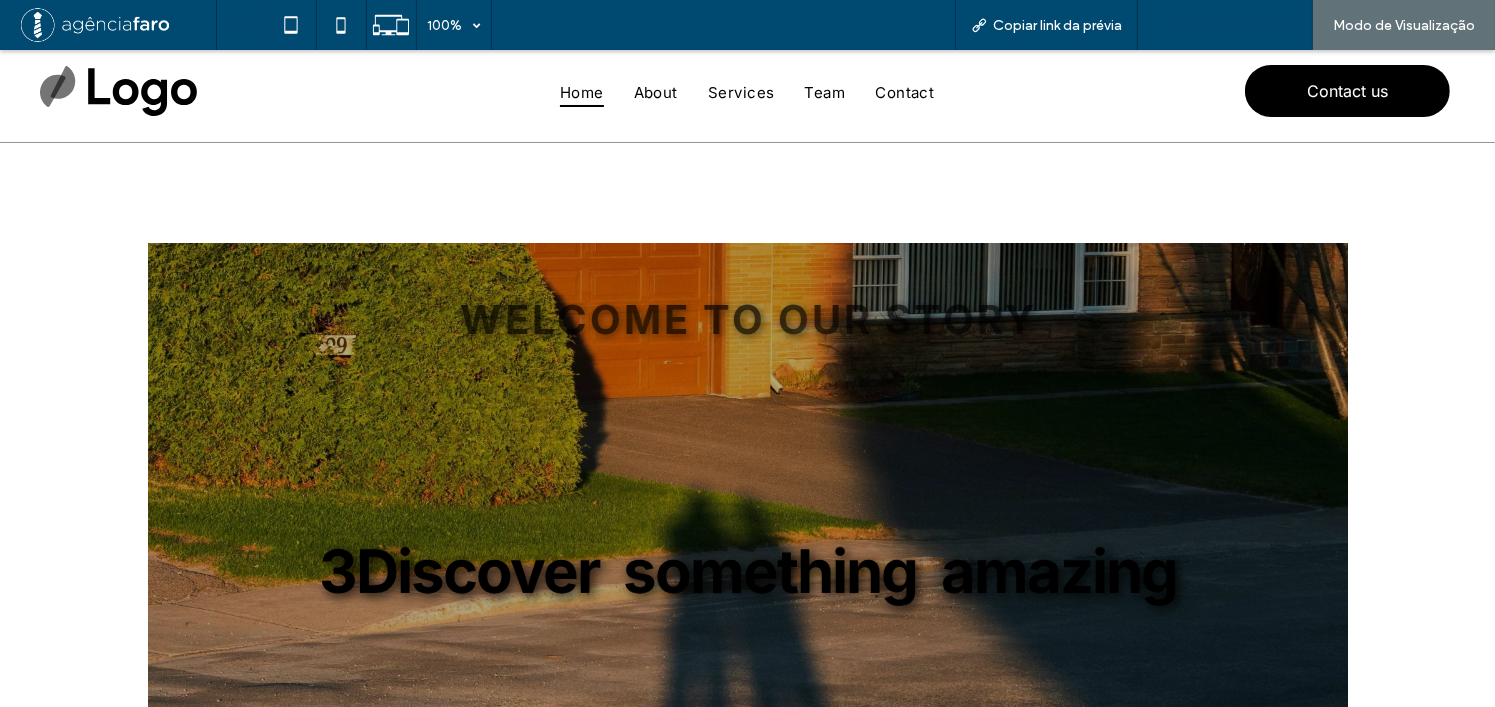 click on "Voltar para o editor" at bounding box center [1235, 25] 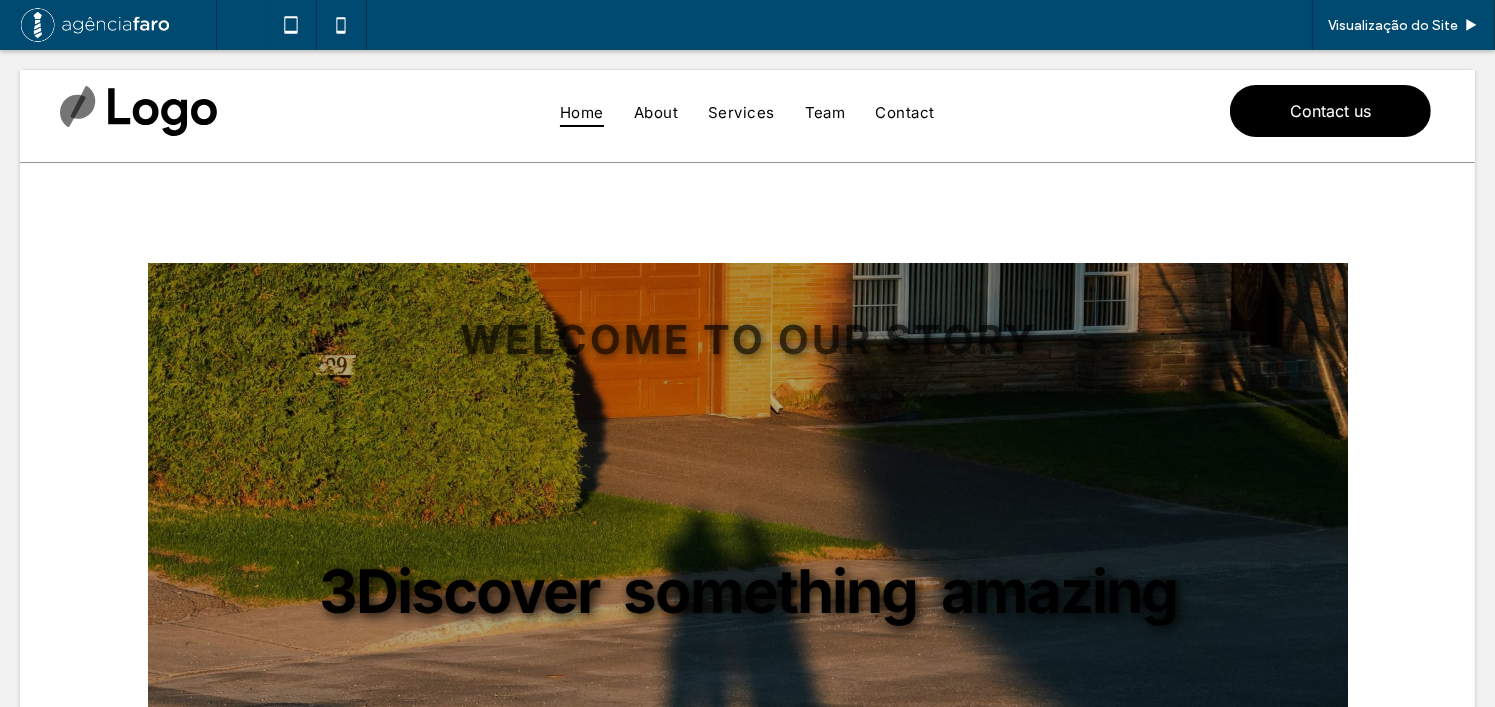 click on "Welcome to Our Story
1Discover something amazing
2Discover something amazing
2Discover something amazing
3Discover something amazing
4
/  4
Scroll to continue
Scroll to open
O" at bounding box center [747, 591] 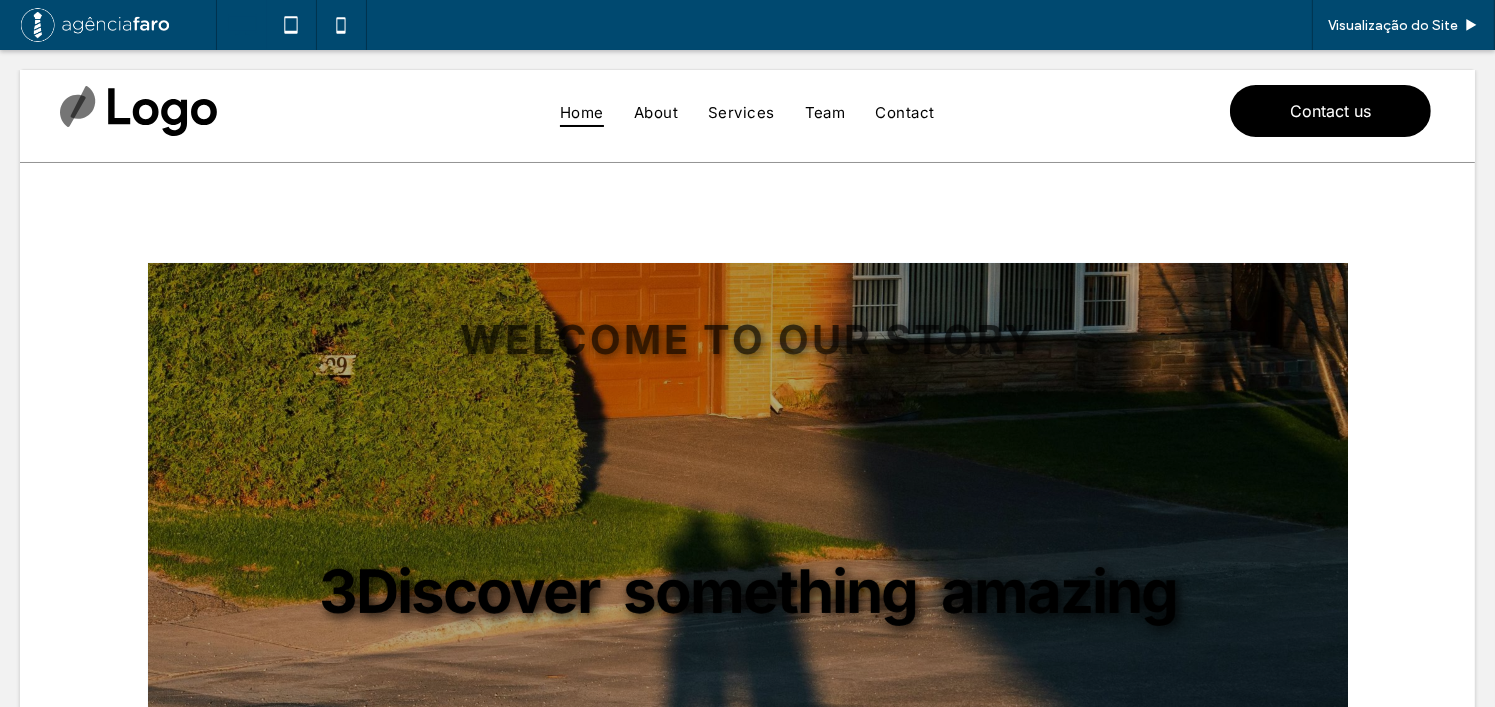 click at bounding box center [748, 591] 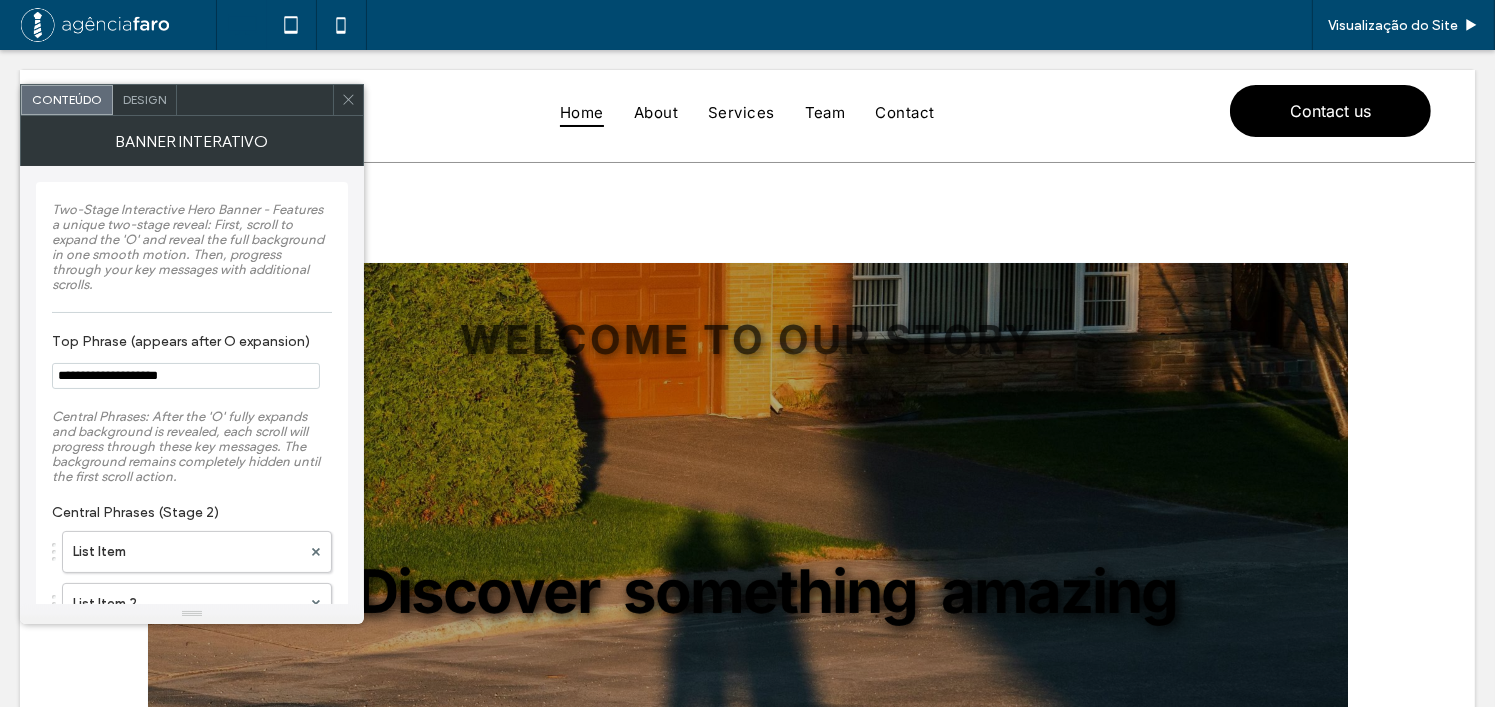 click on "Design" at bounding box center [145, 100] 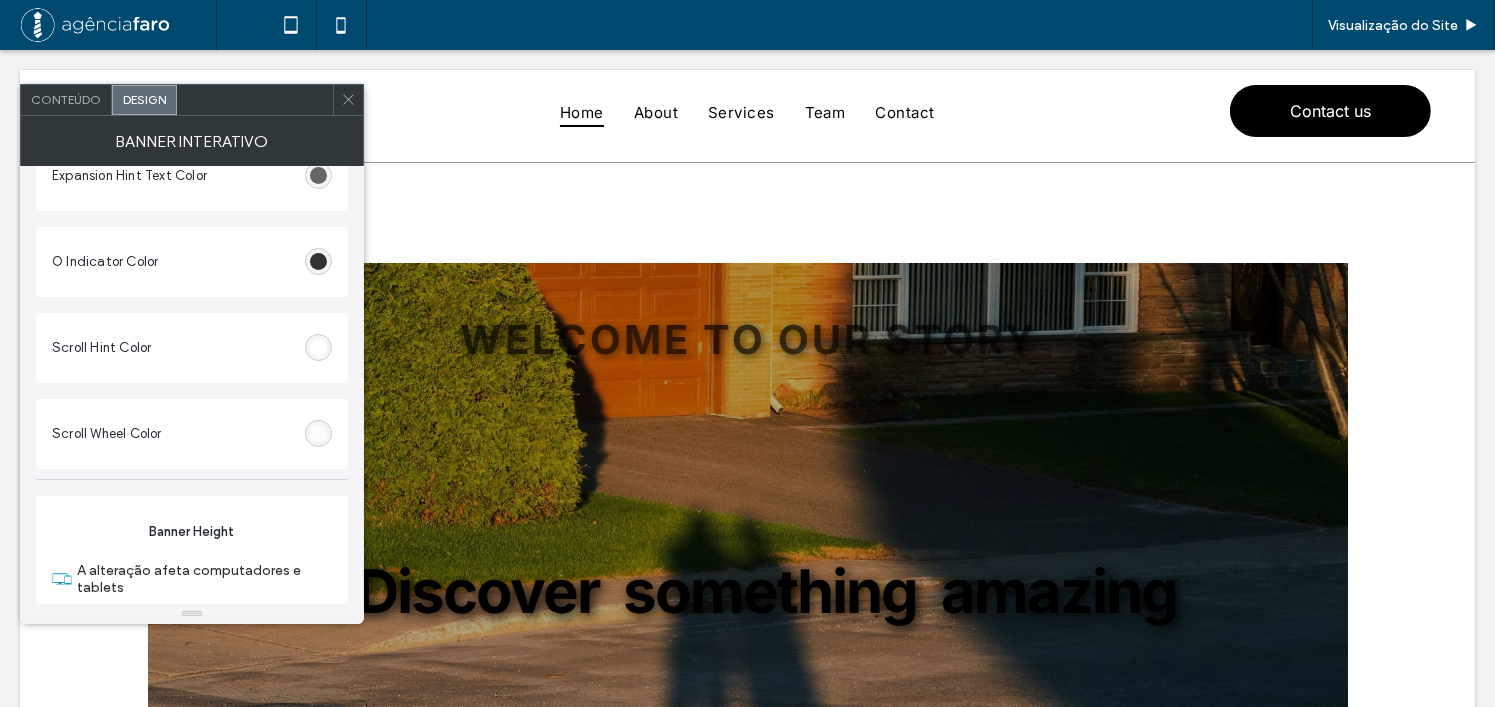 scroll, scrollTop: 1848, scrollLeft: 0, axis: vertical 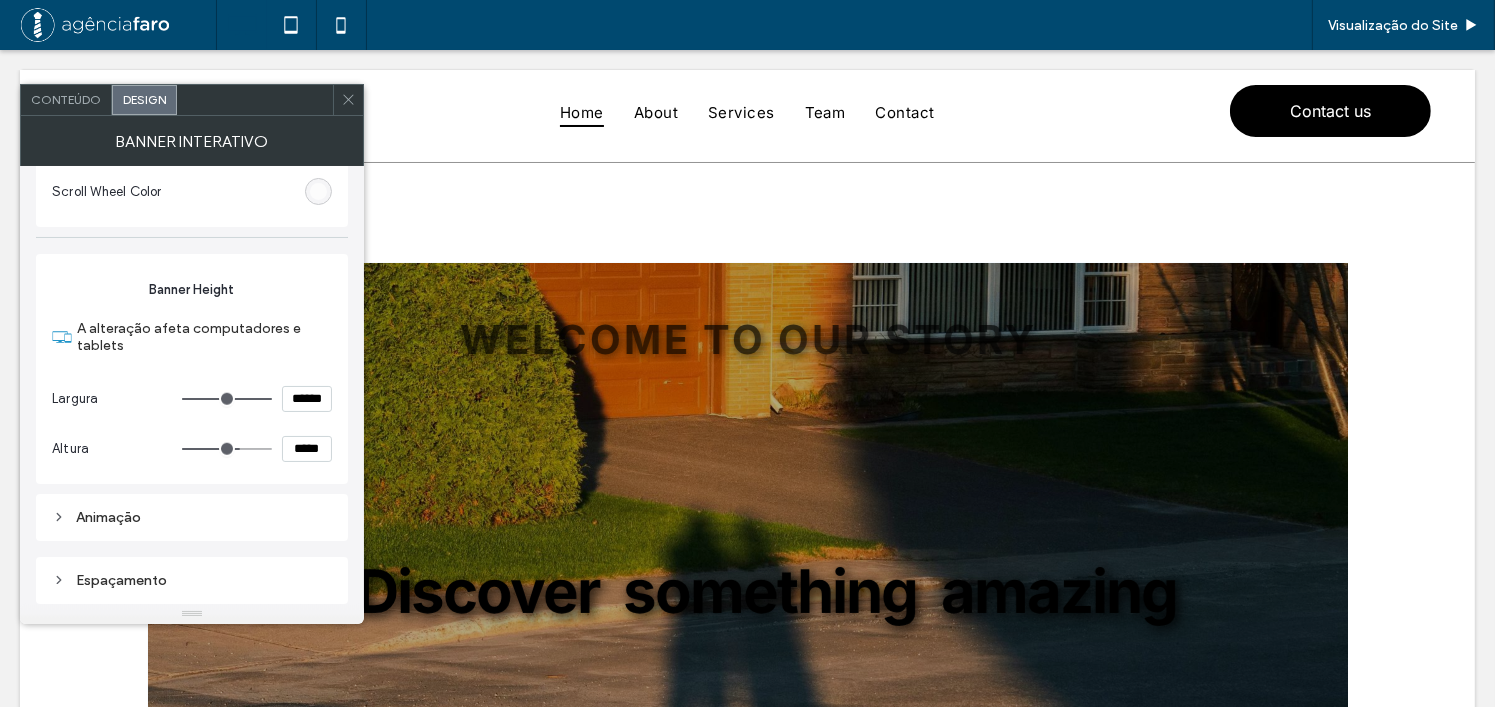 click on "Espaçamento" at bounding box center (192, 580) 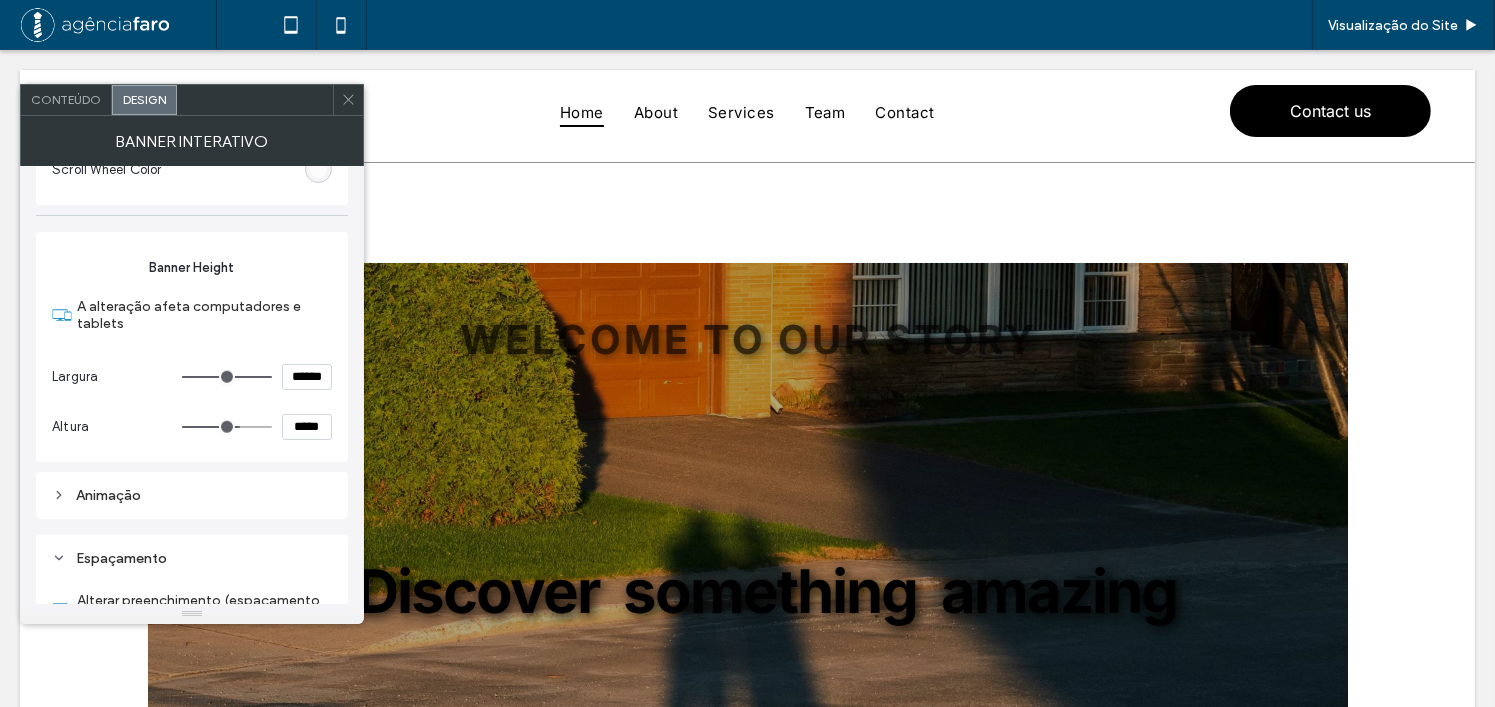 scroll, scrollTop: 1848, scrollLeft: 0, axis: vertical 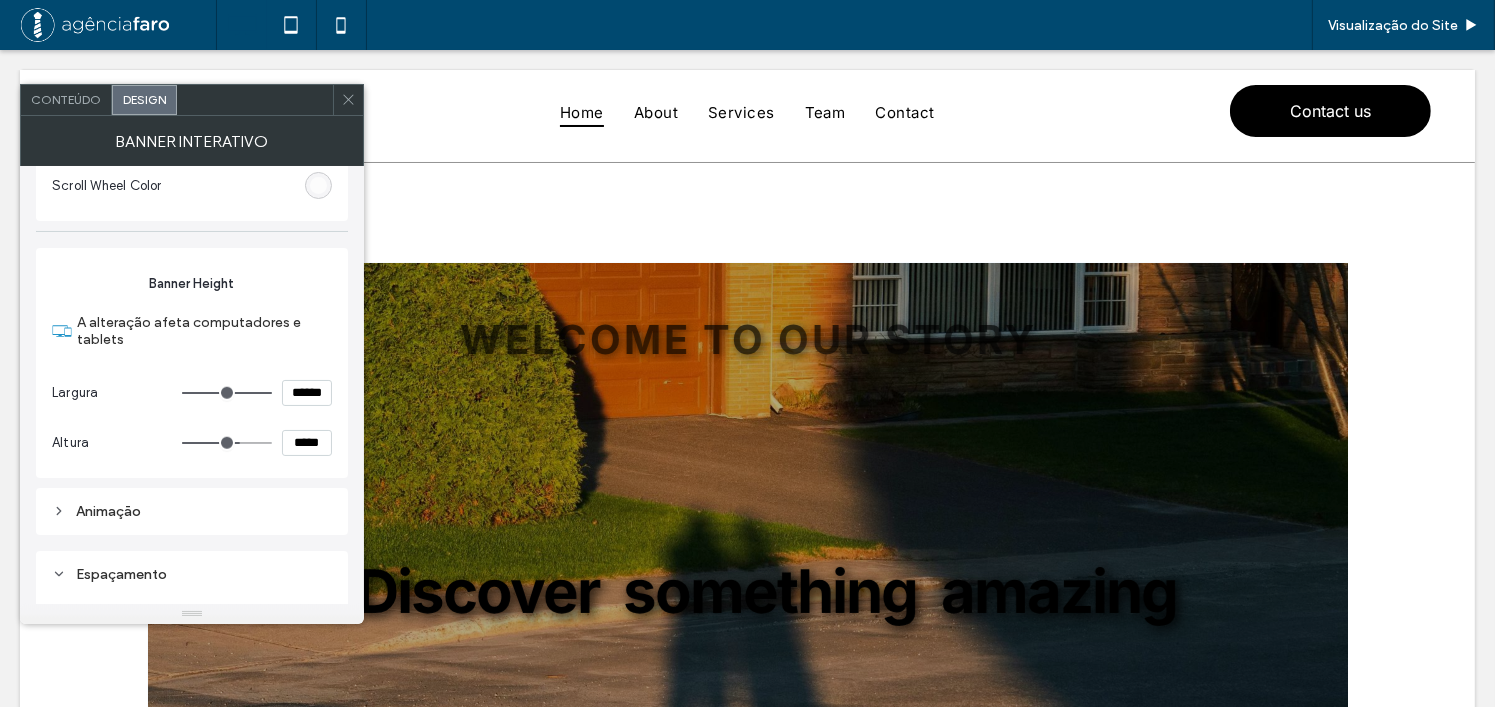 type on "****" 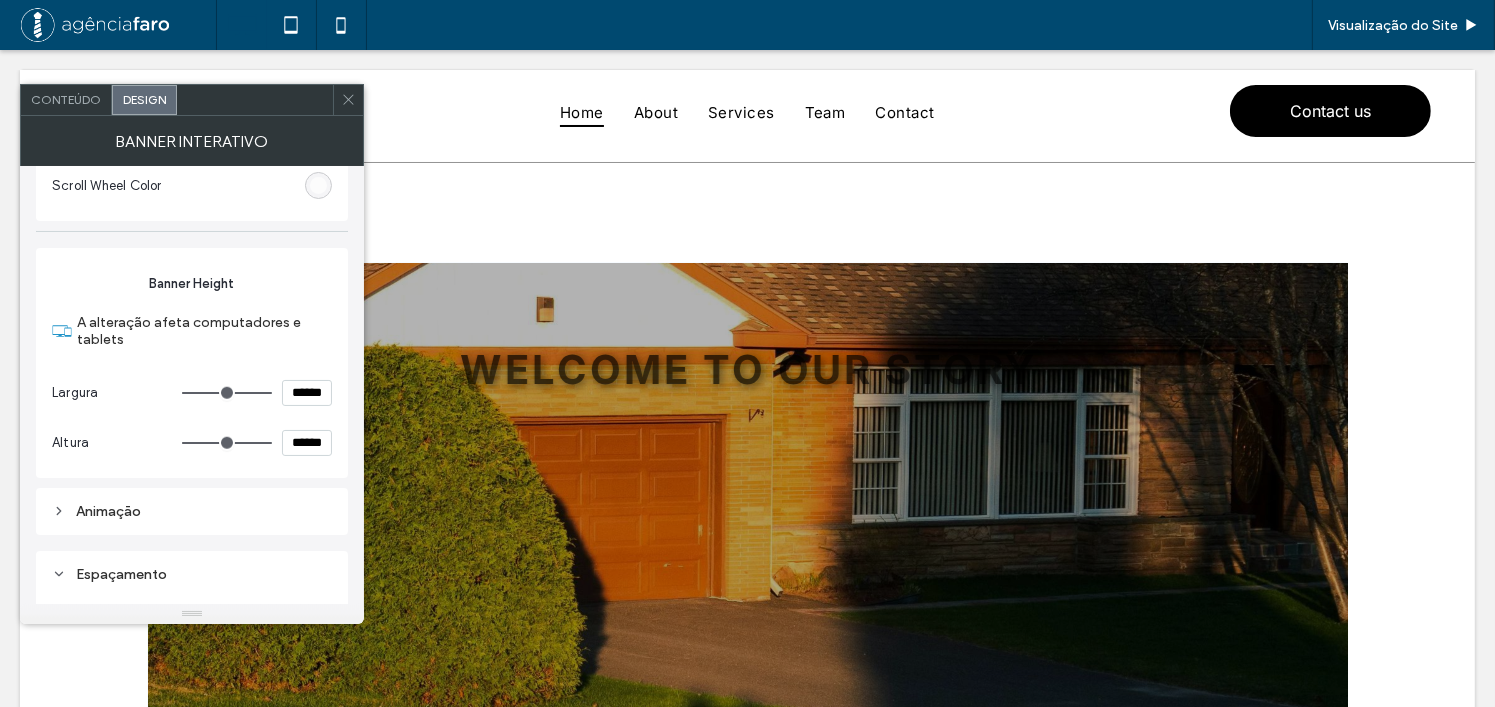 drag, startPoint x: 243, startPoint y: 445, endPoint x: 315, endPoint y: 449, distance: 72.11102 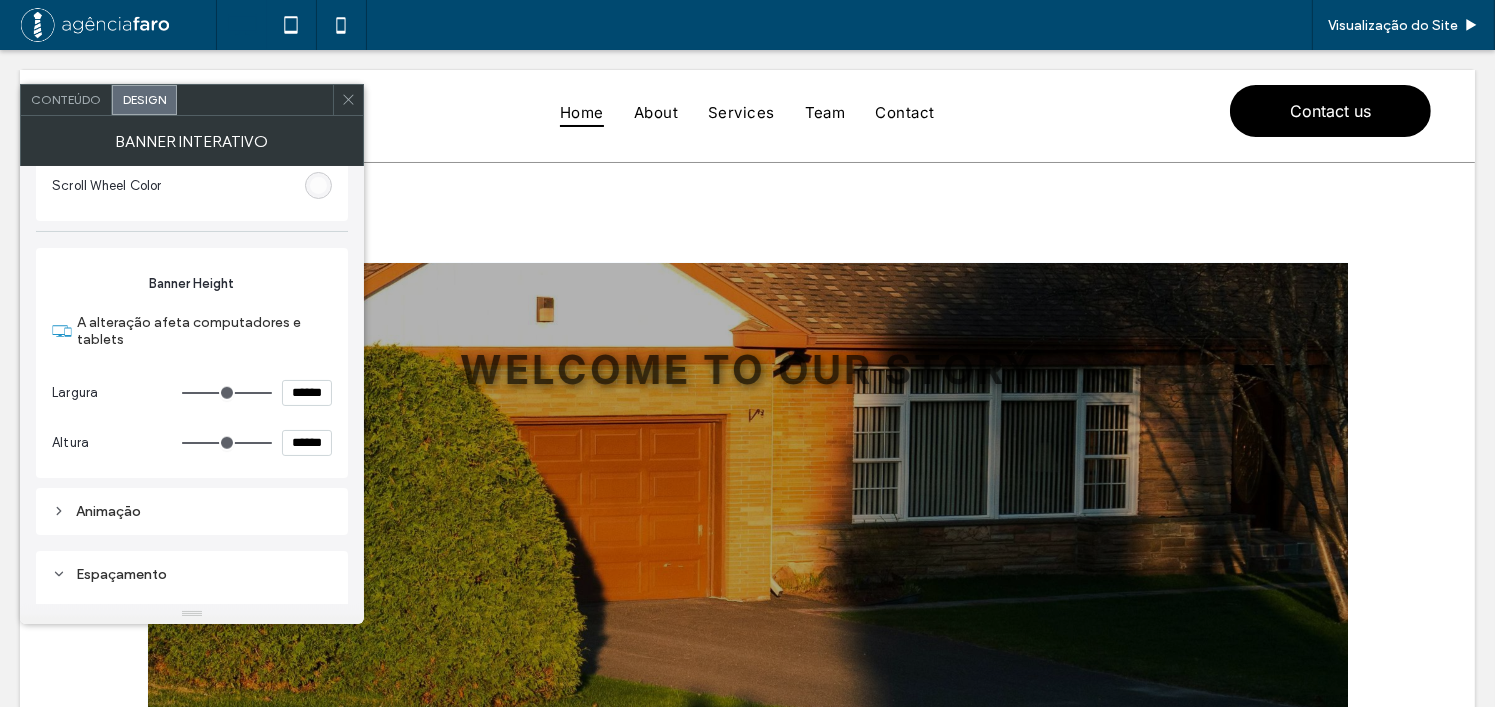 click at bounding box center (227, 443) 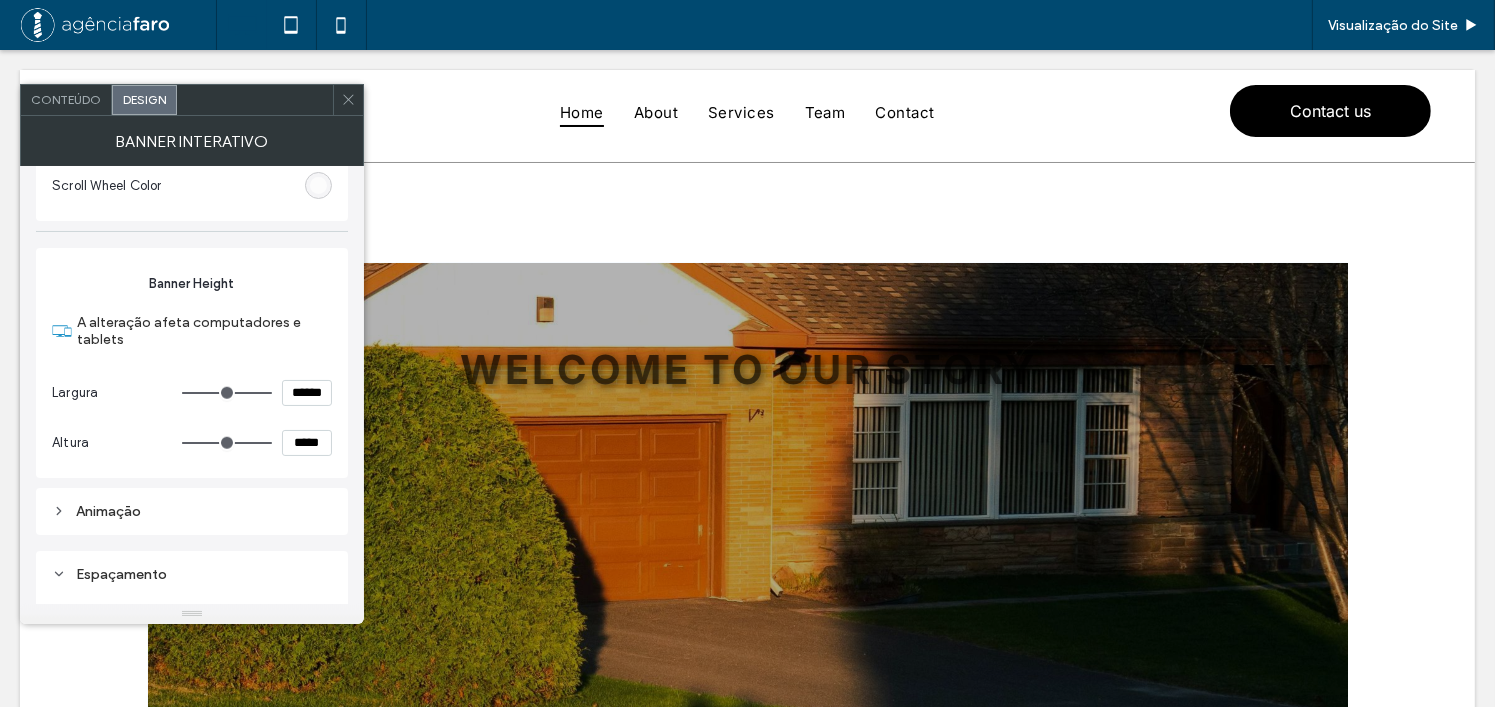 type on "***" 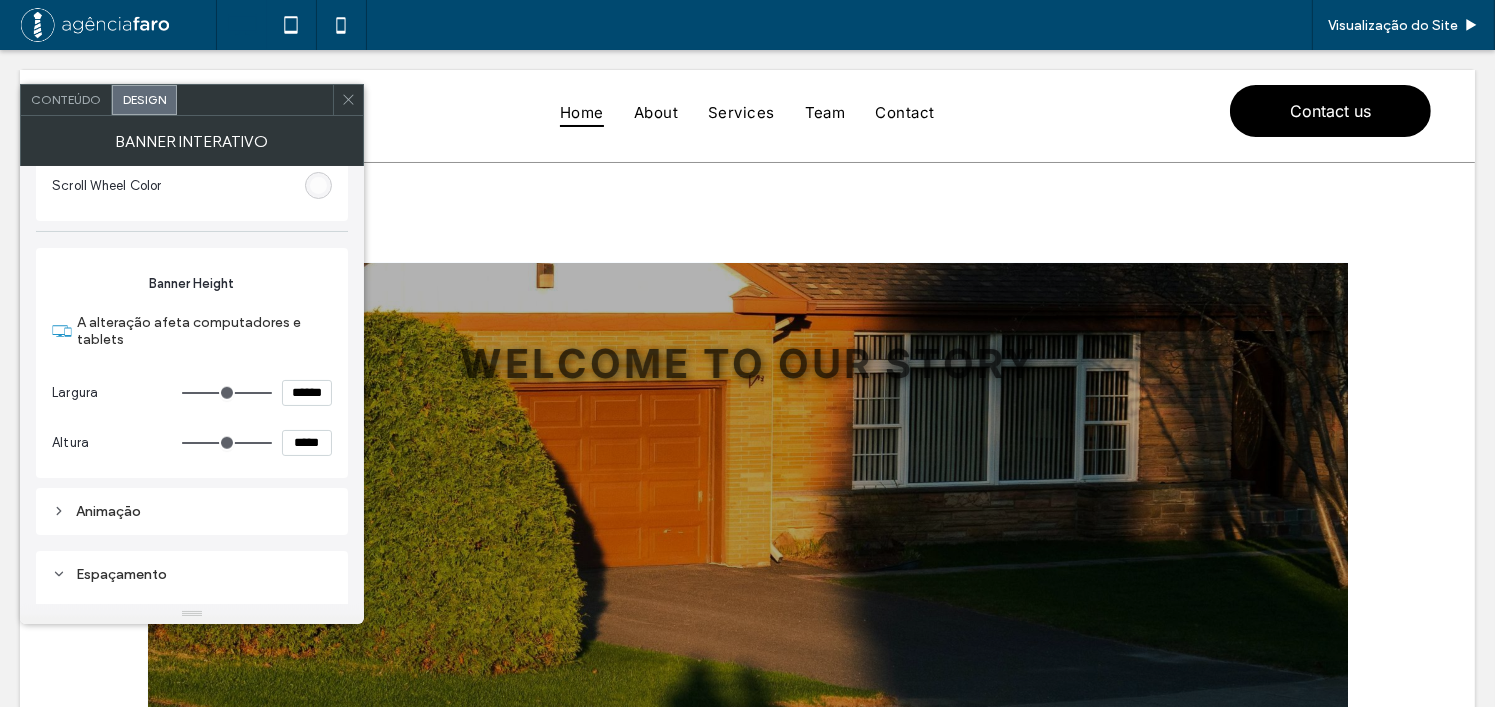 type on "***" 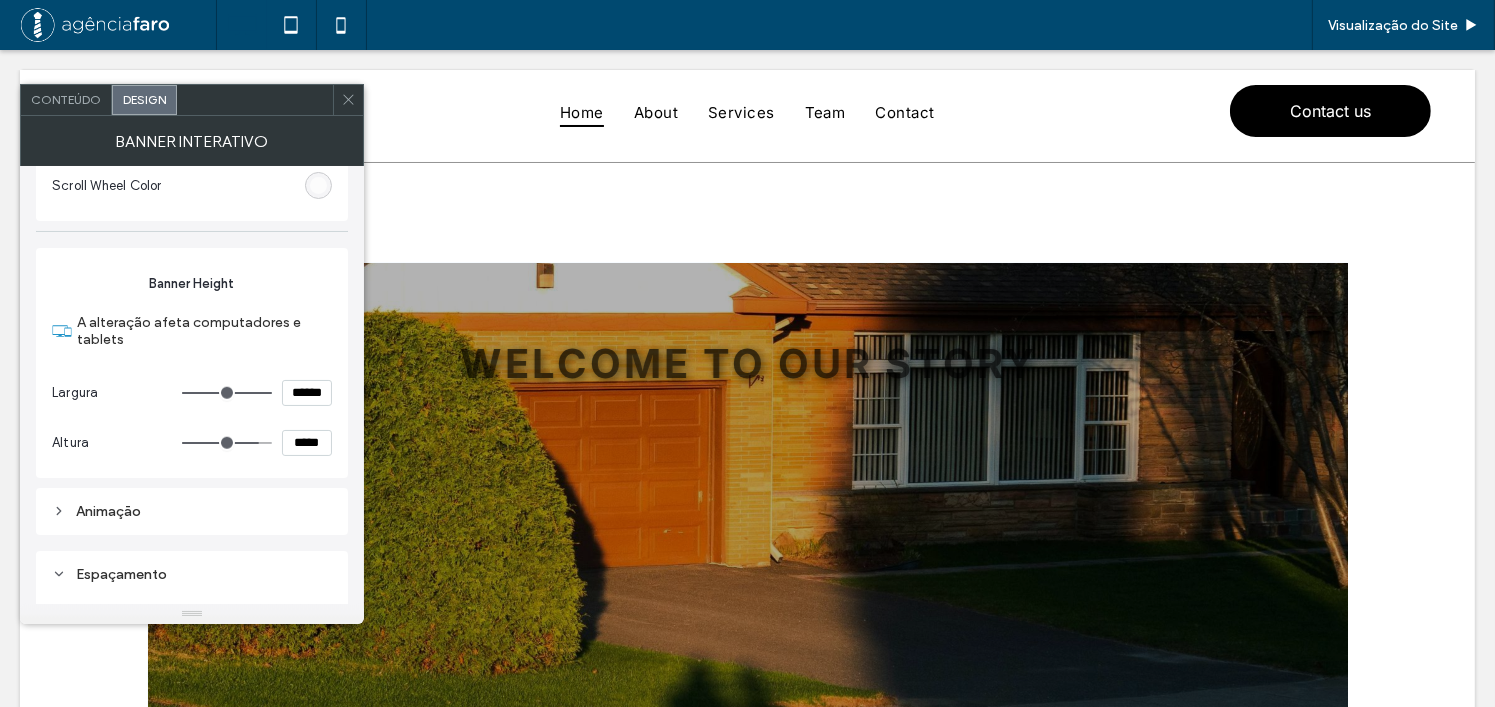 type on "***" 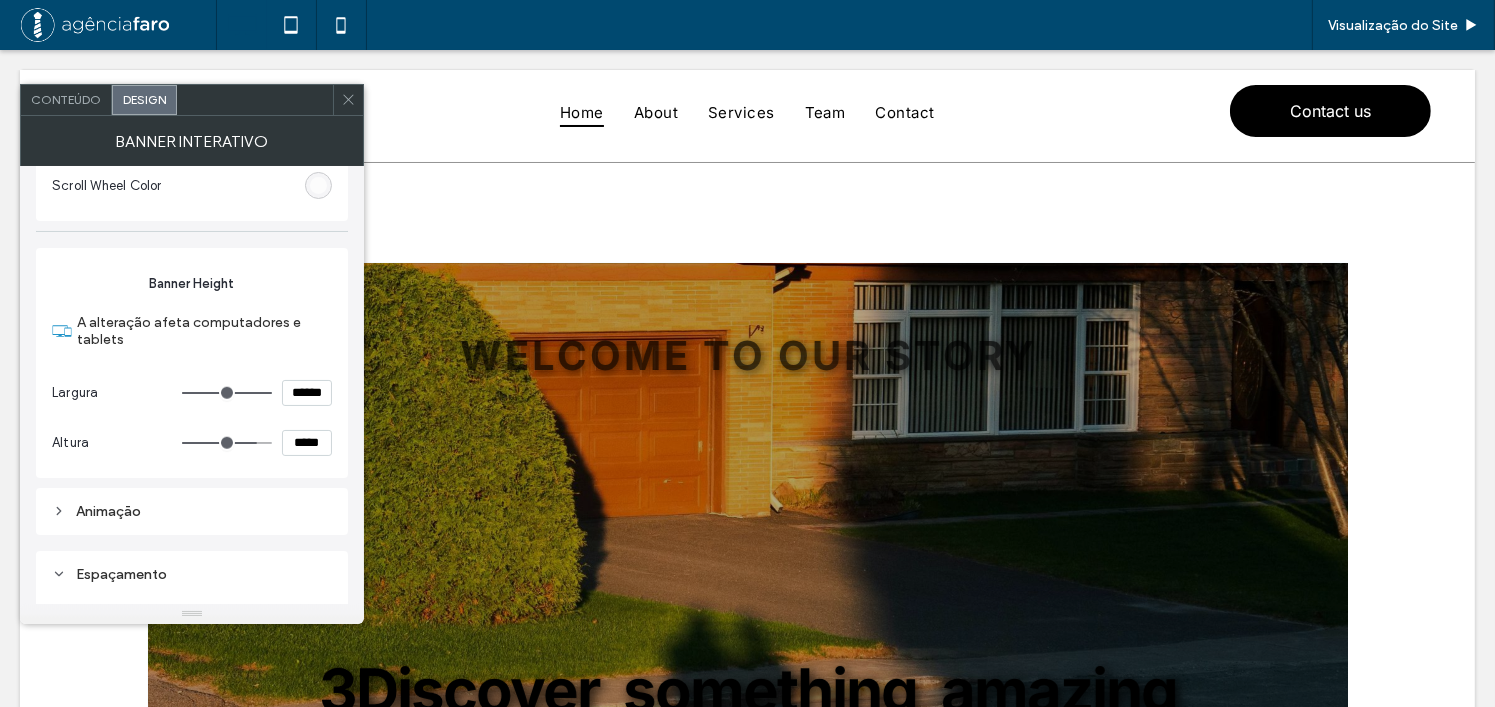 type on "***" 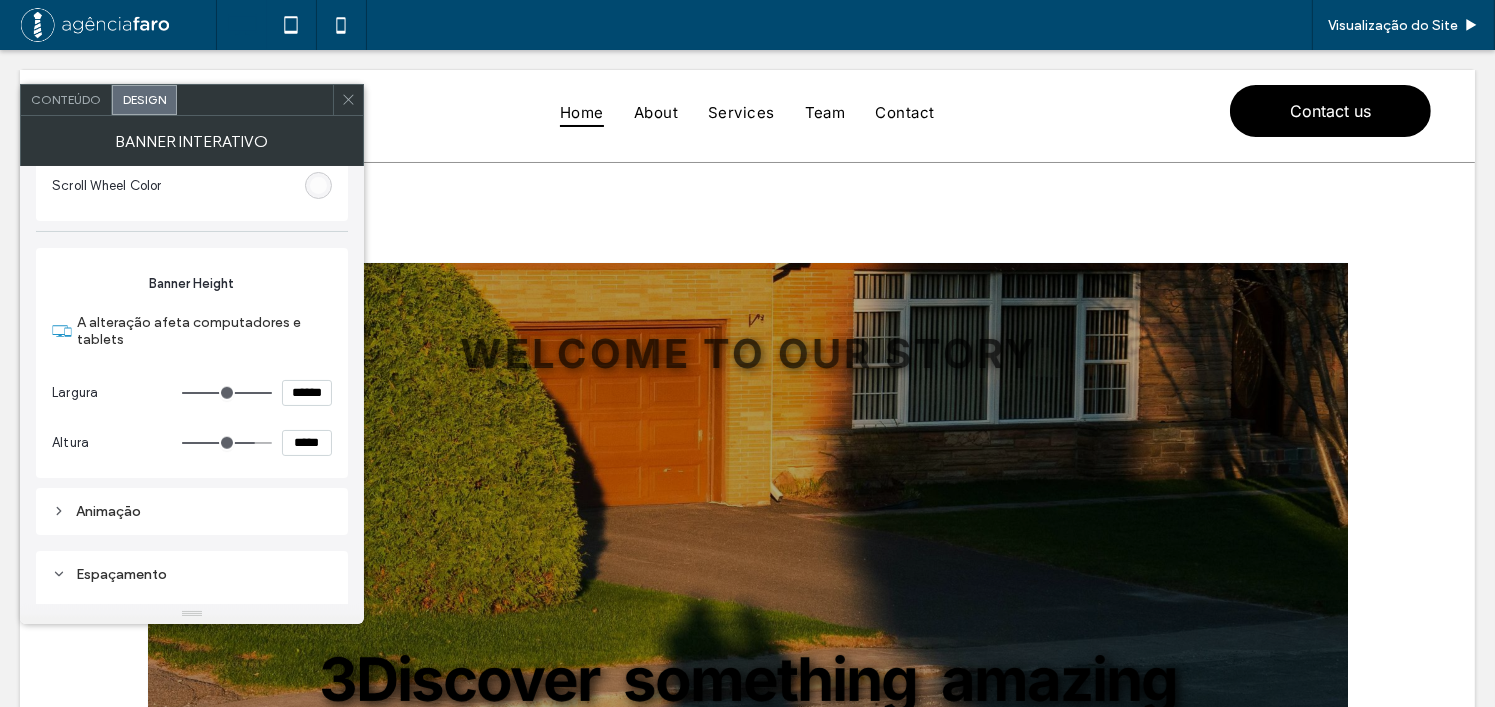 drag, startPoint x: 267, startPoint y: 444, endPoint x: 250, endPoint y: 445, distance: 17.029387 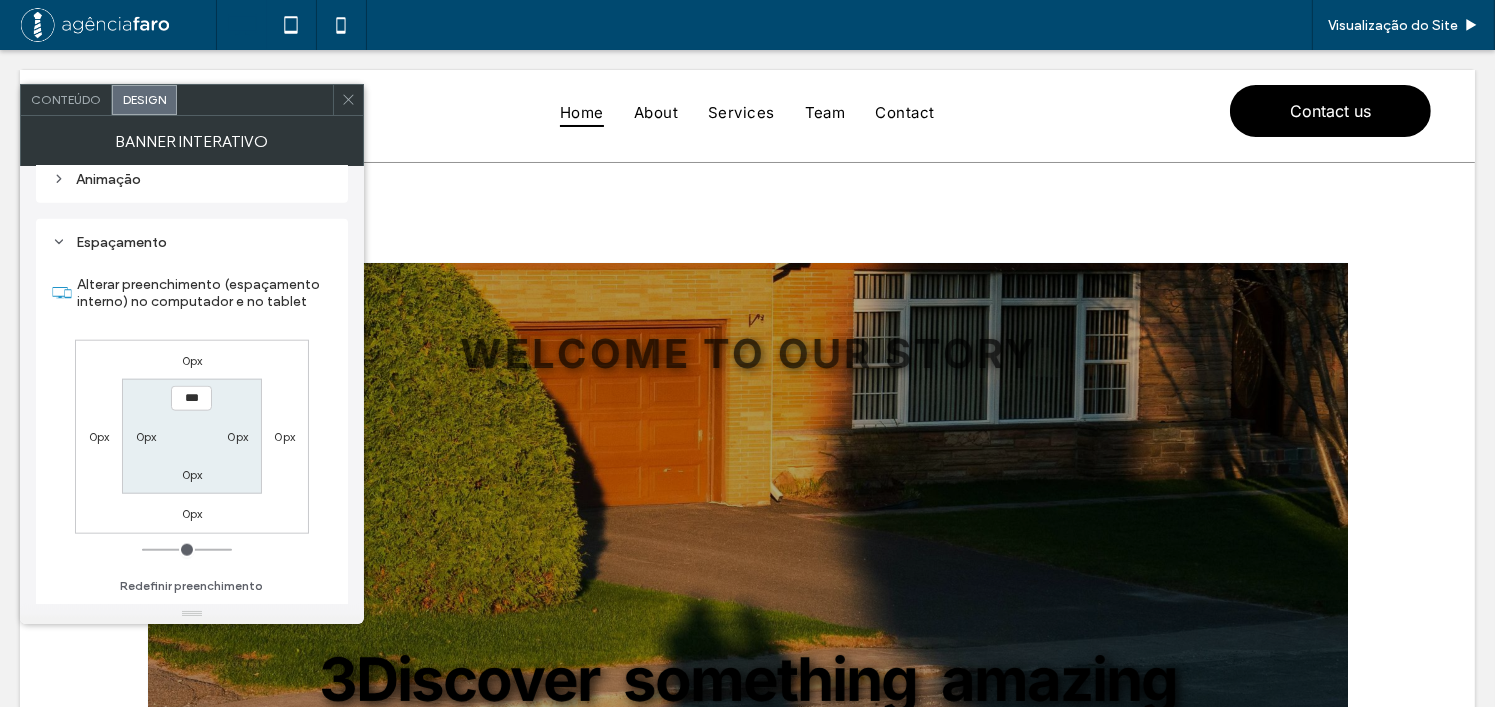 scroll, scrollTop: 2197, scrollLeft: 0, axis: vertical 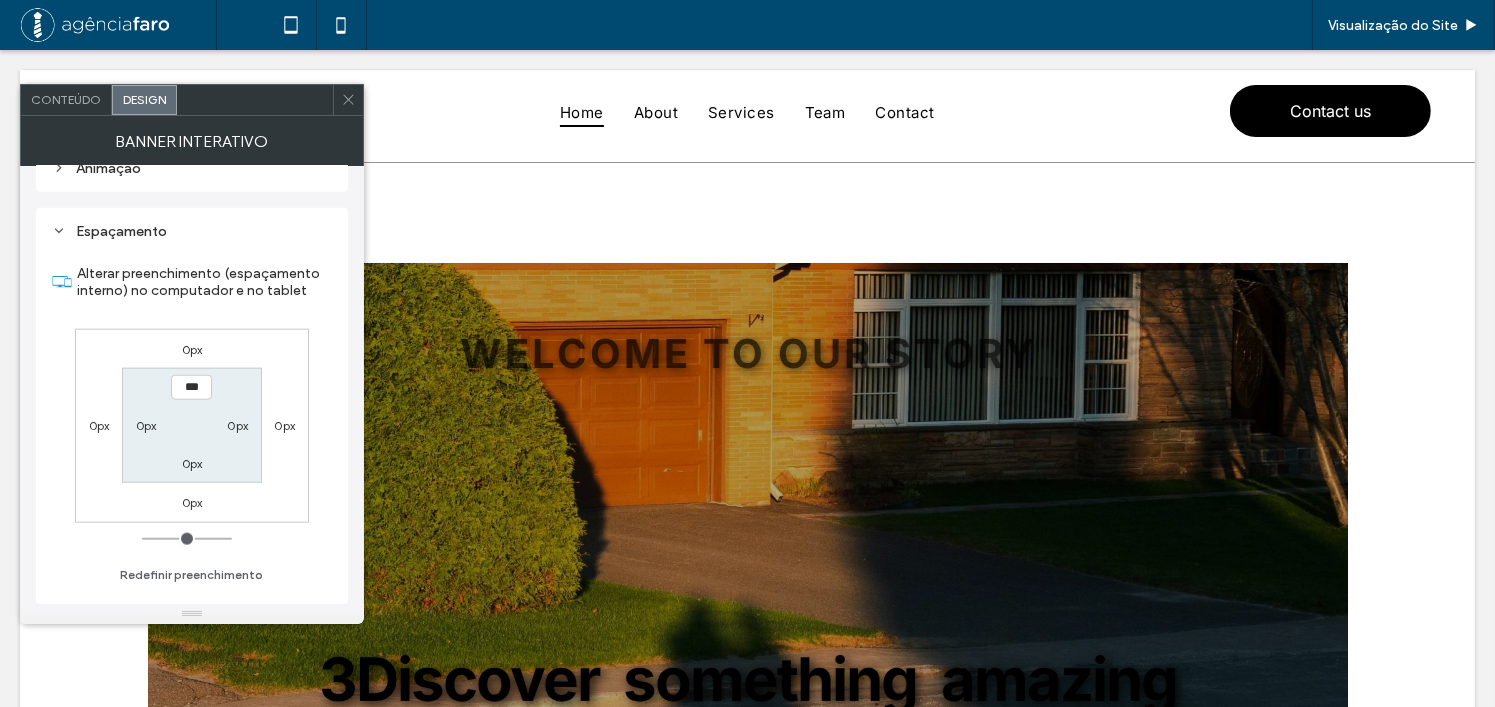 drag, startPoint x: 345, startPoint y: 104, endPoint x: 310, endPoint y: 83, distance: 40.81666 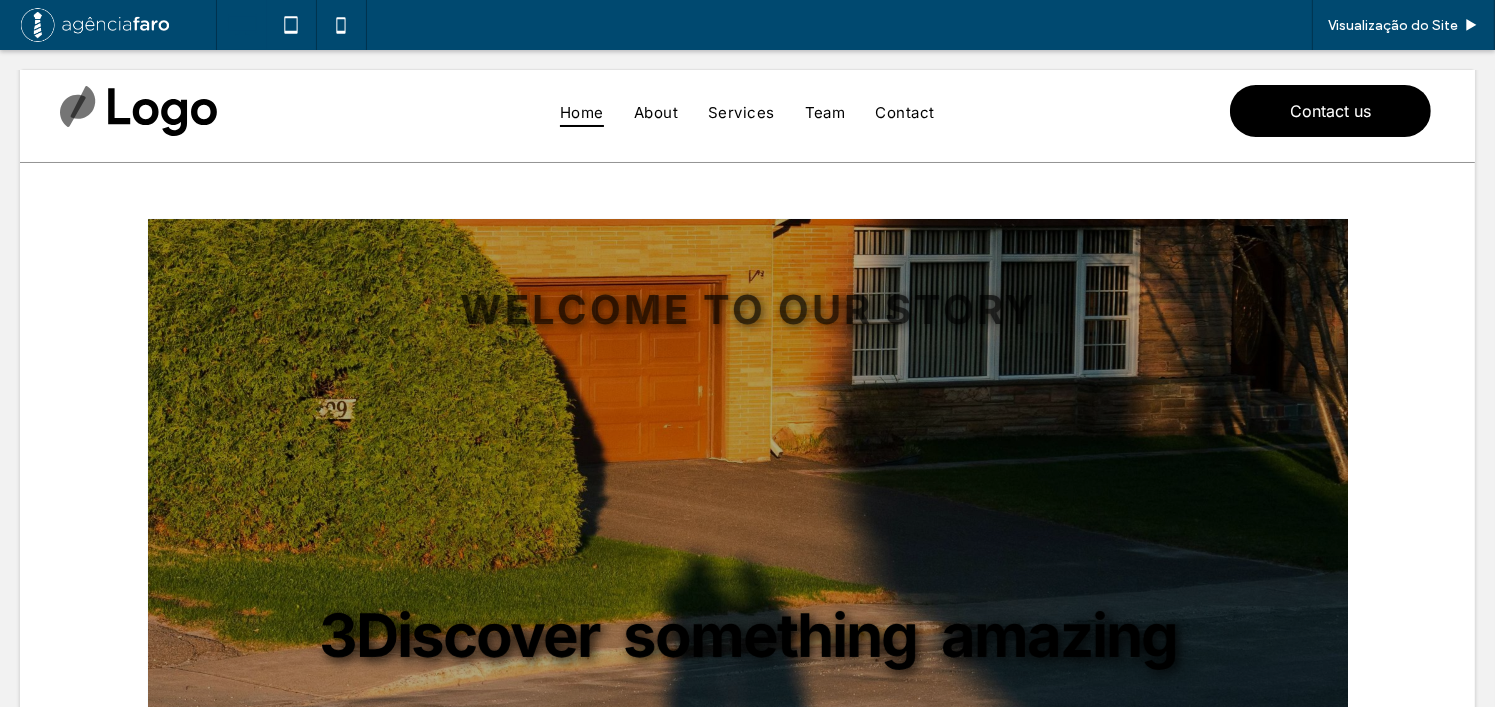 scroll, scrollTop: 0, scrollLeft: 0, axis: both 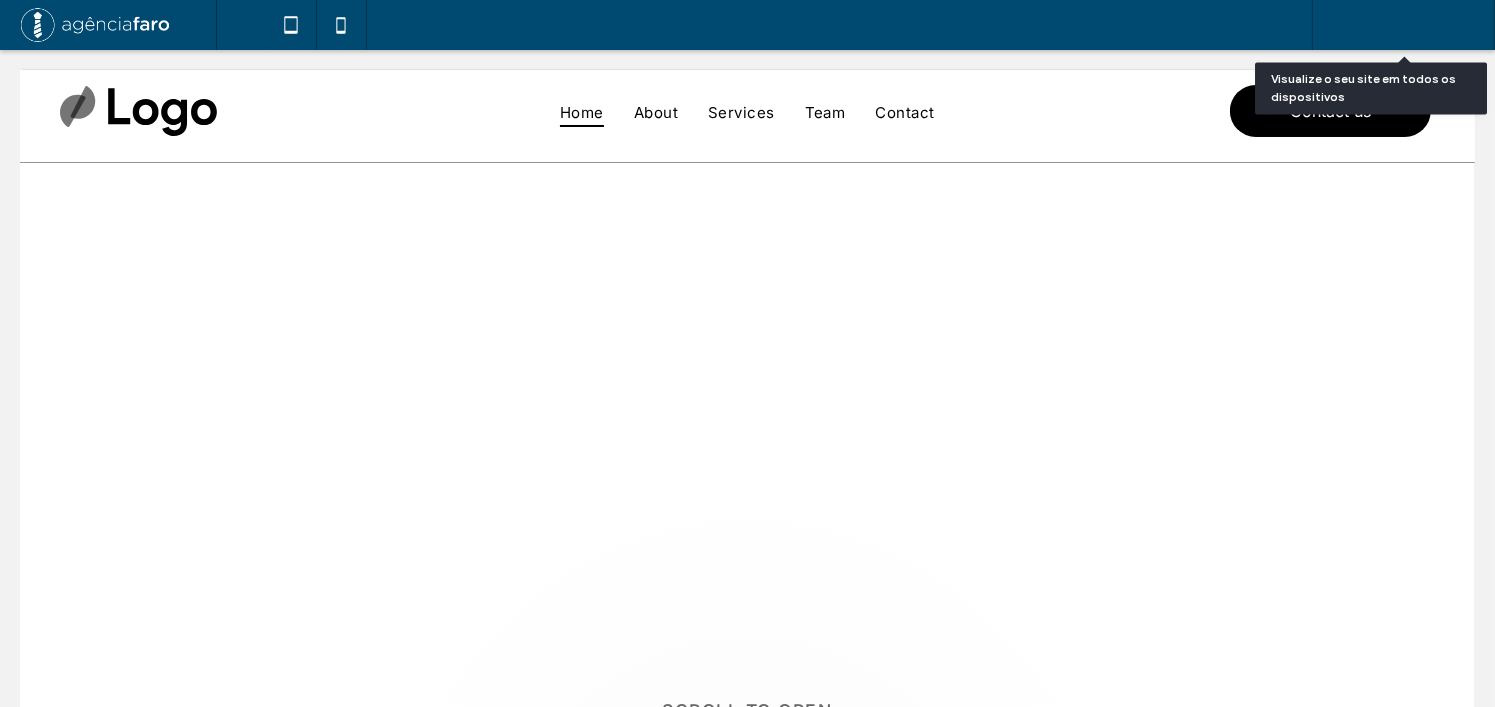 click on "Visualização do Site" at bounding box center (1393, 25) 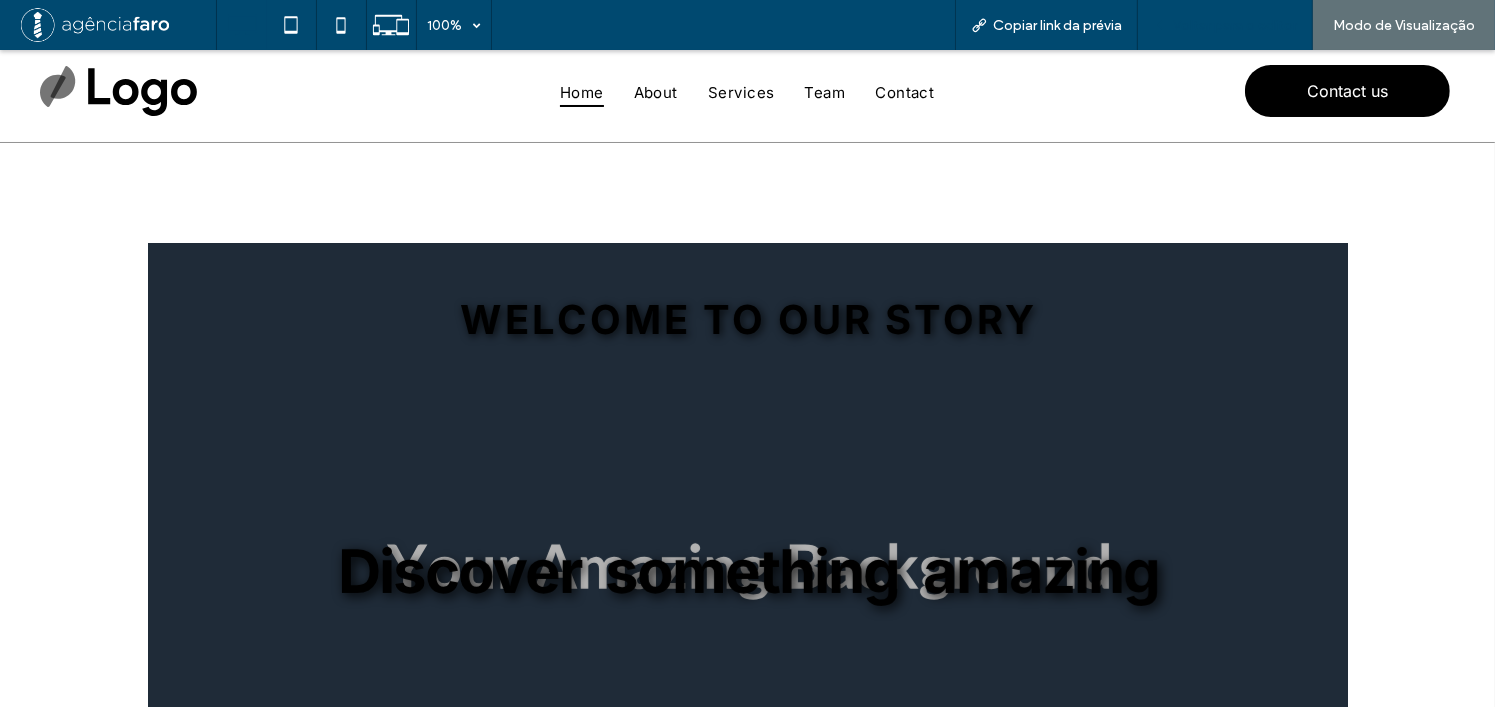 click on "Voltar para o editor" at bounding box center (1225, 25) 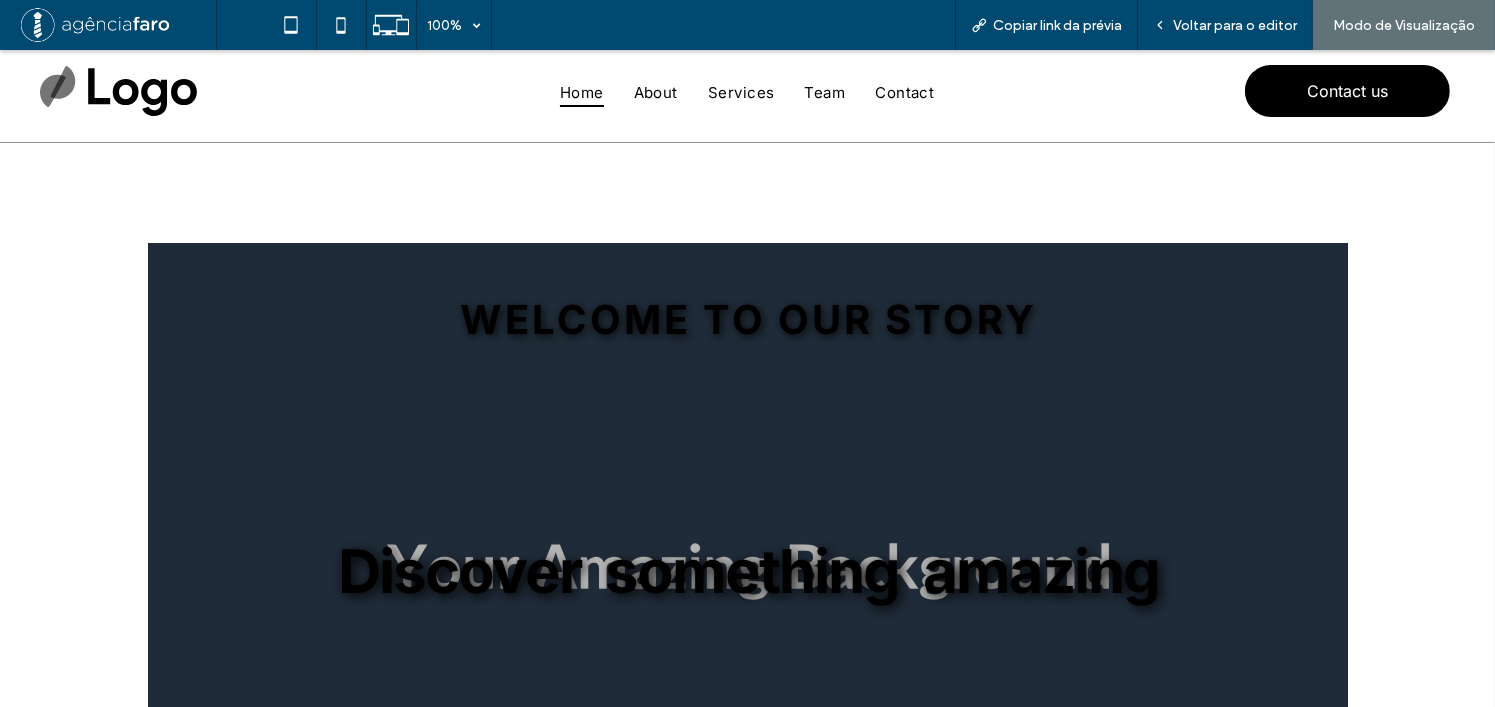 click at bounding box center [748, 571] 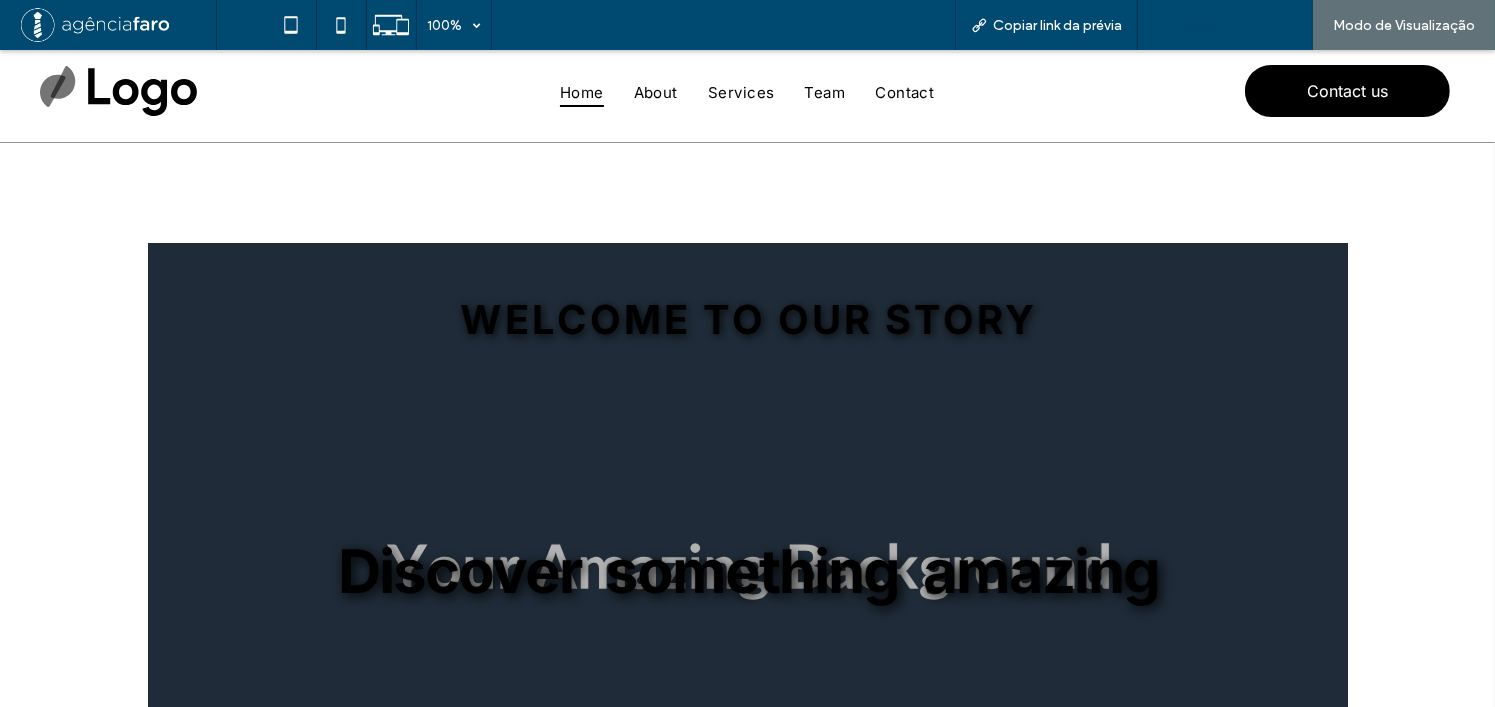 click on "Voltar para o editor" at bounding box center (1235, 25) 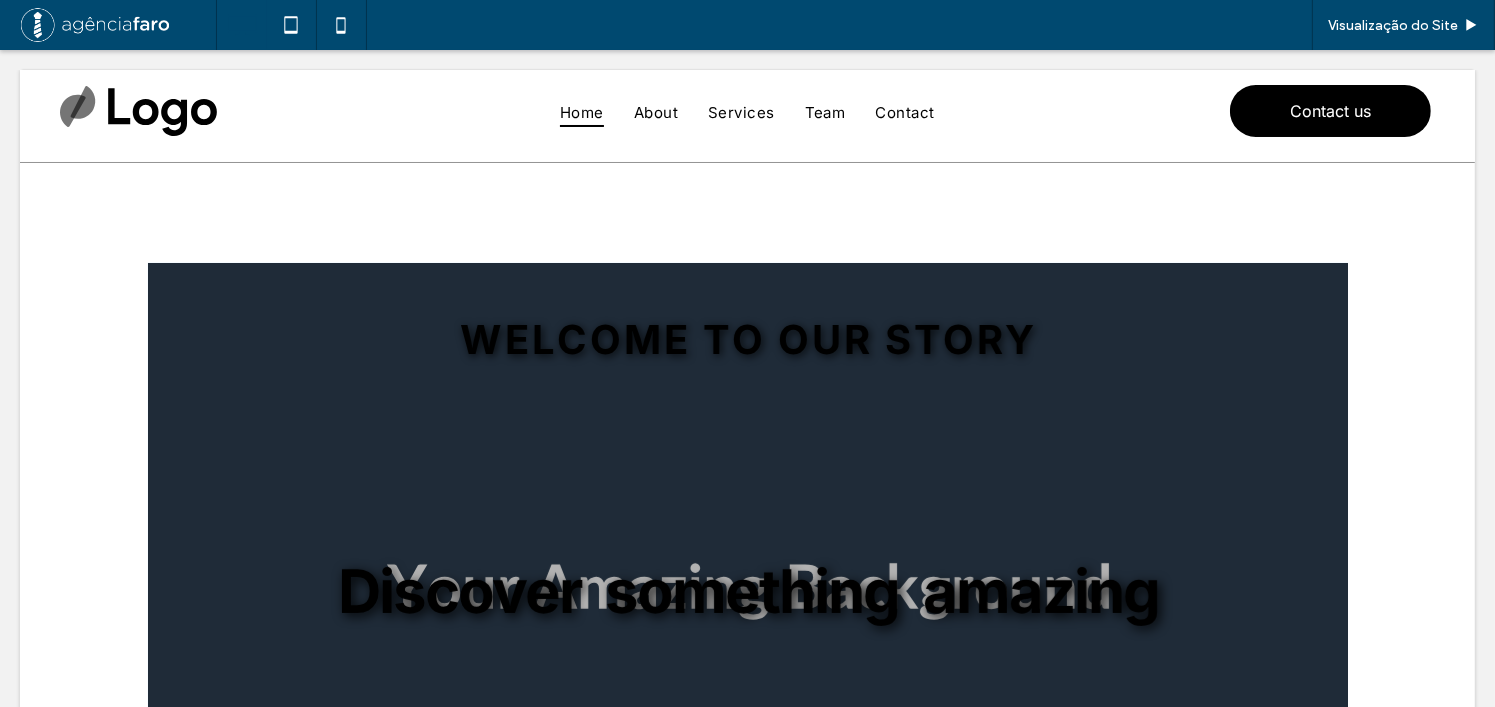 click at bounding box center [748, 591] 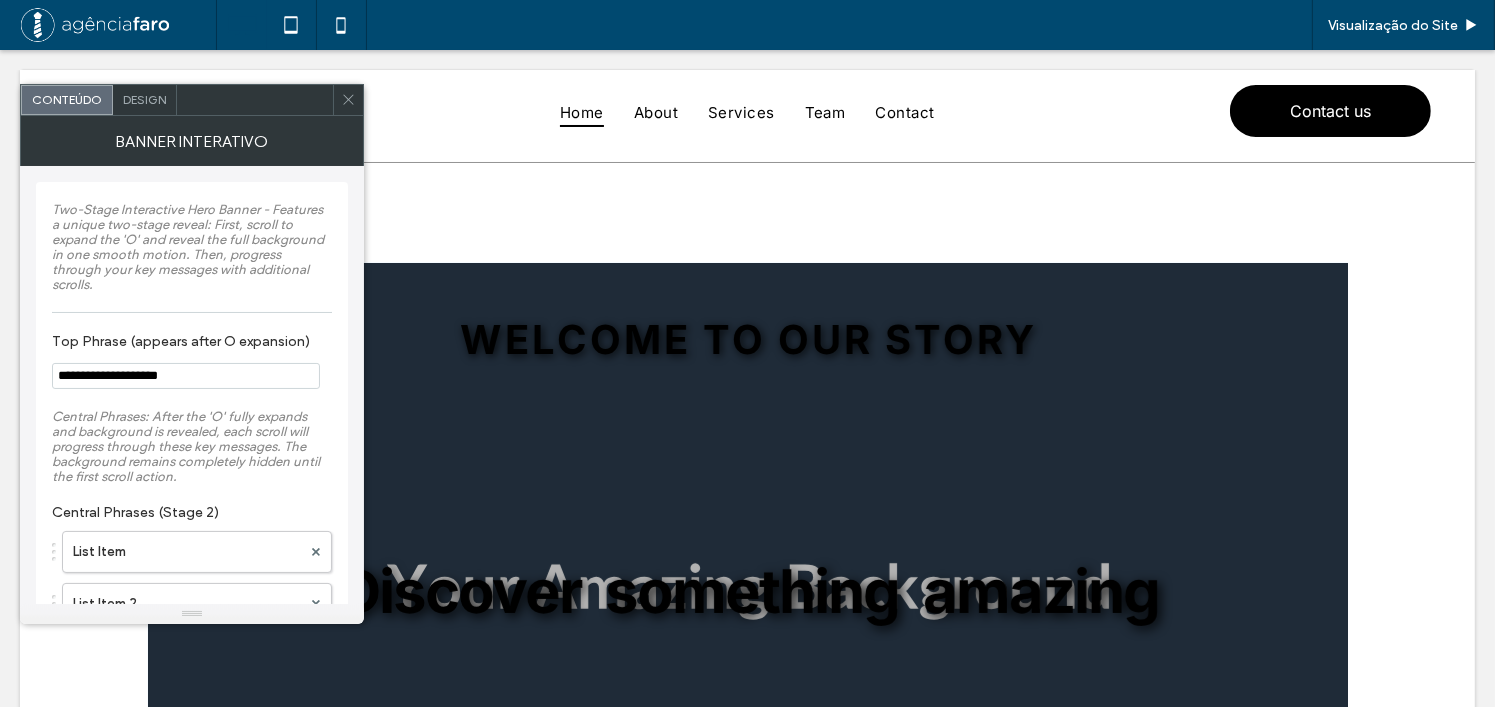 click on "**********" at bounding box center [186, 376] 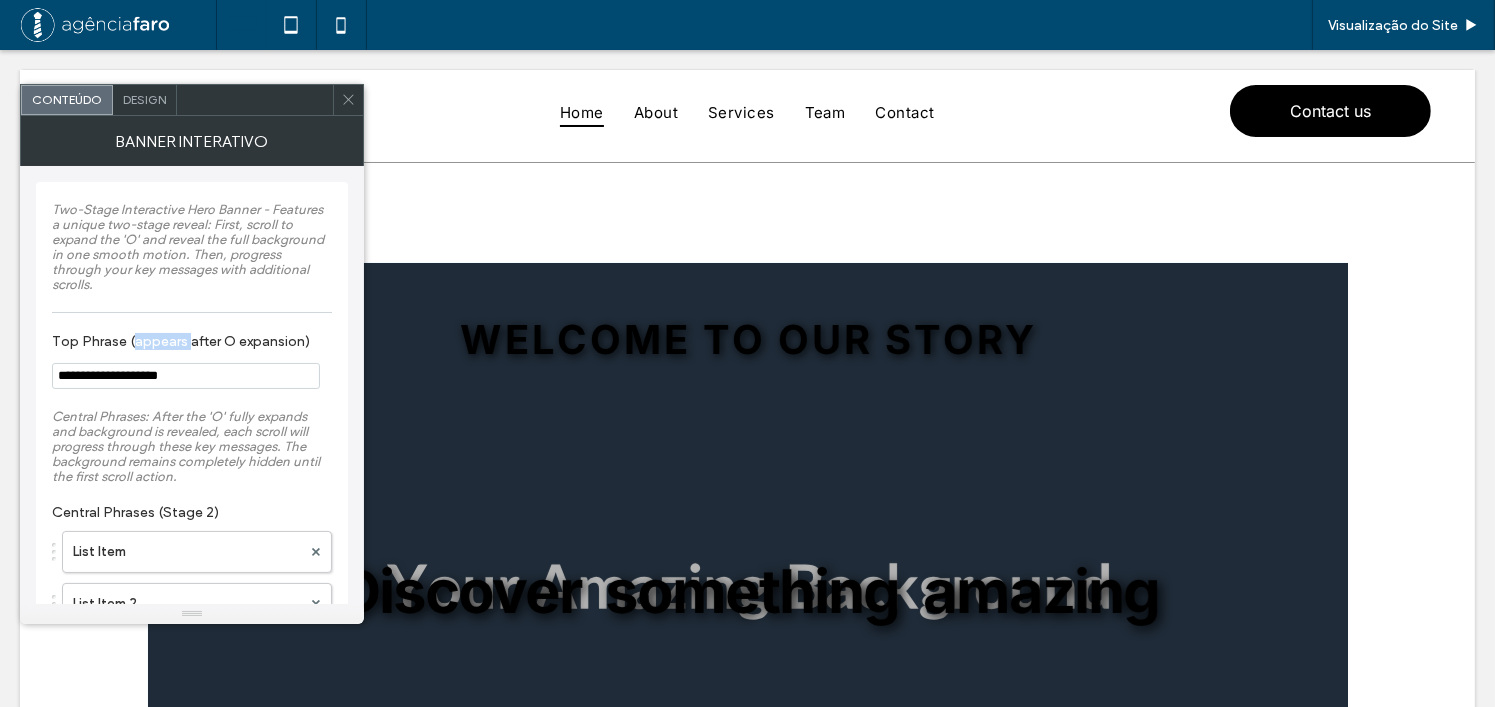 click on "Top Phrase (appears after O expansion)" at bounding box center [188, 344] 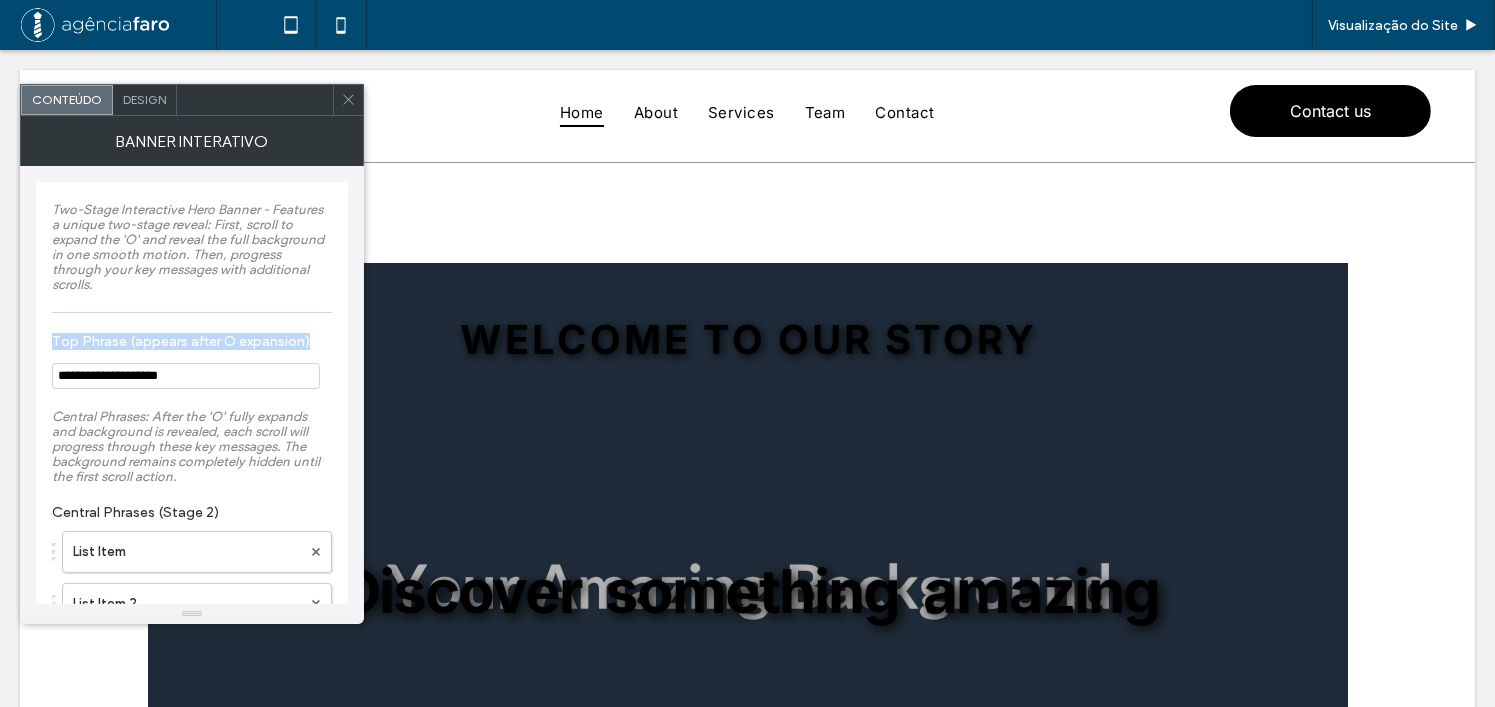 click on "Top Phrase (appears after O expansion)" at bounding box center (188, 344) 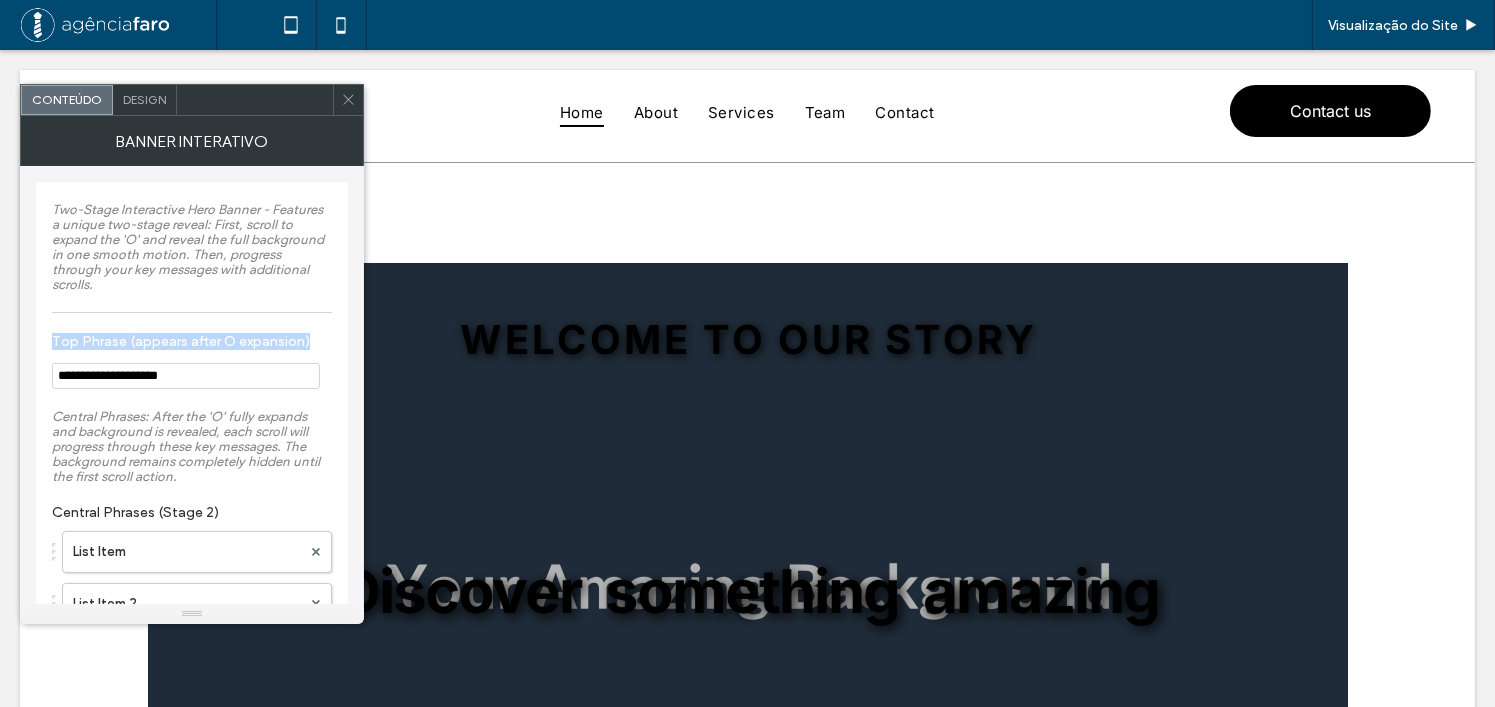 copy on "Top Phrase (appears after O expansion)" 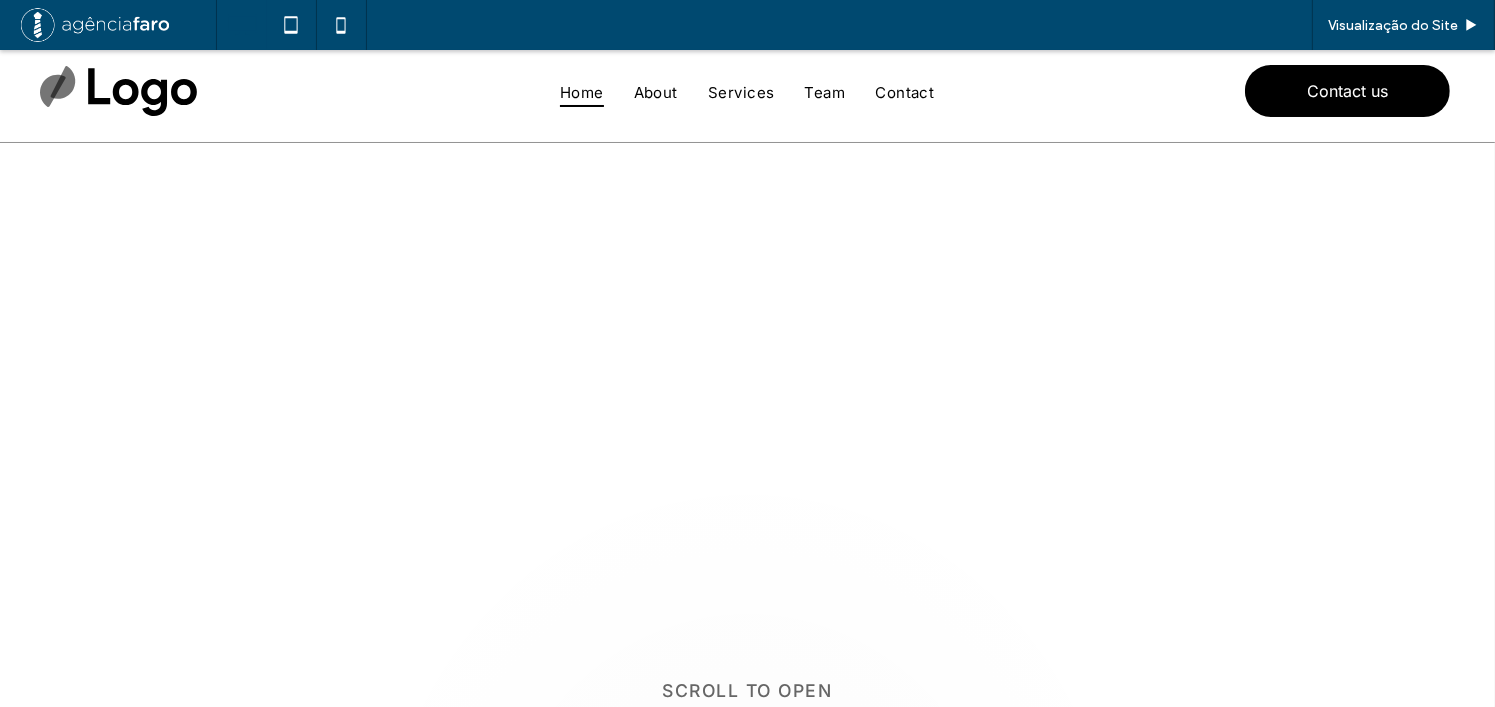 scroll, scrollTop: 0, scrollLeft: 0, axis: both 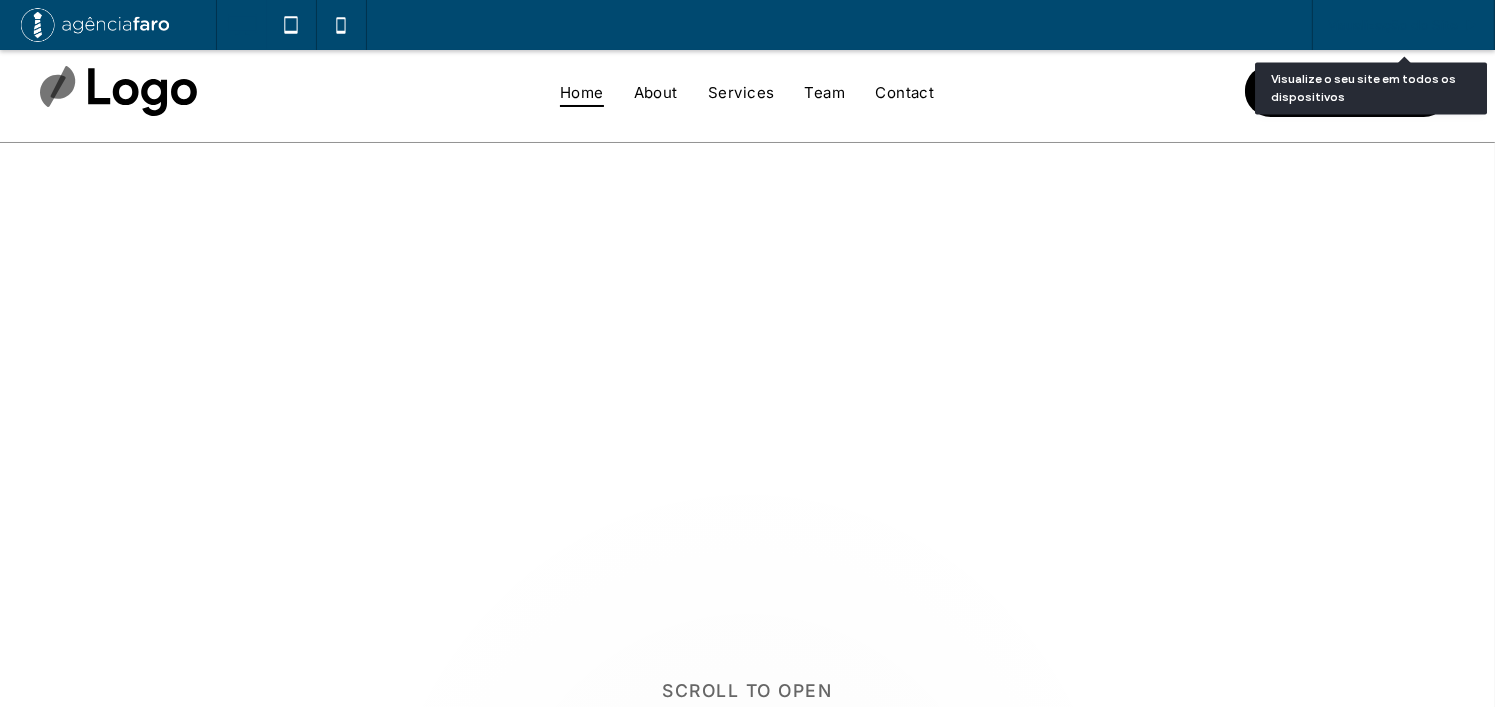 click on "Visualização do Site" at bounding box center (1393, 25) 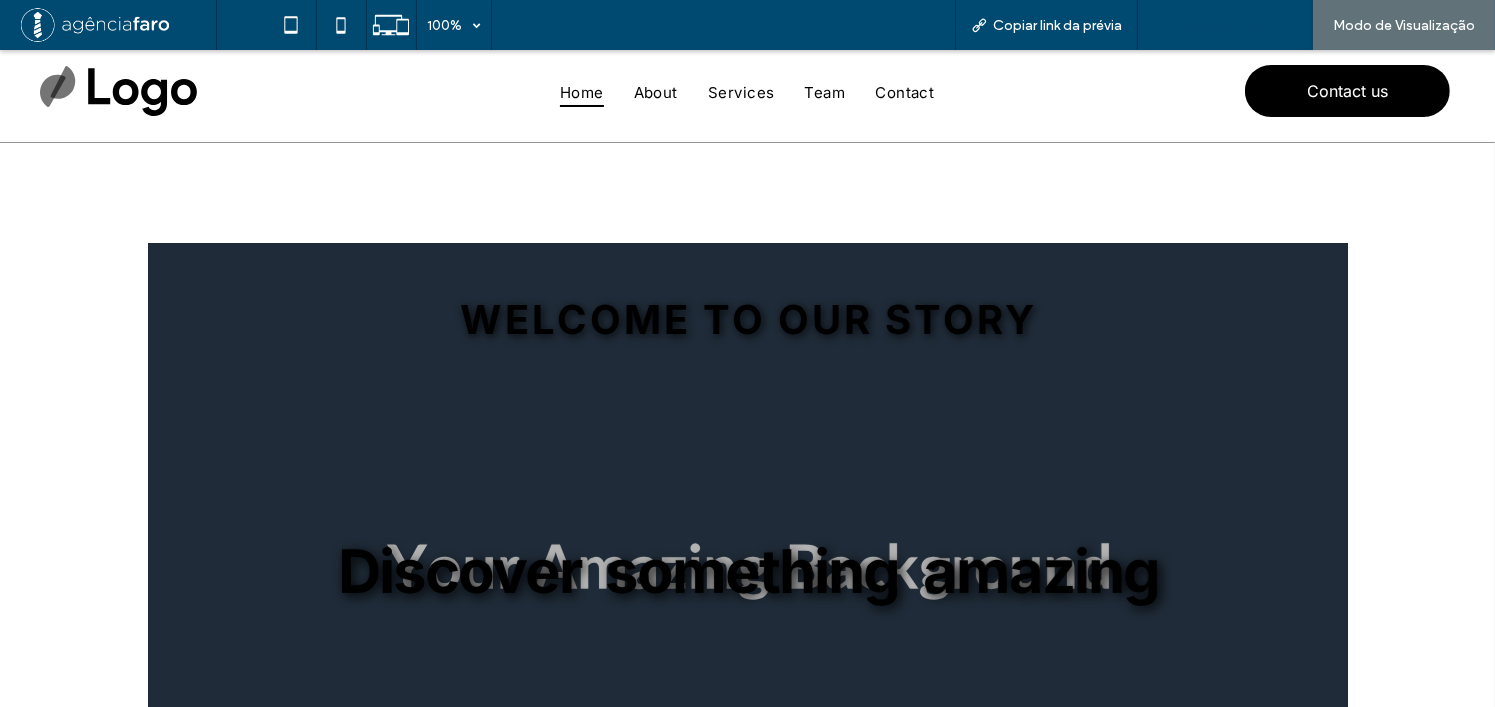 click on "Voltar para o editor" at bounding box center [1235, 25] 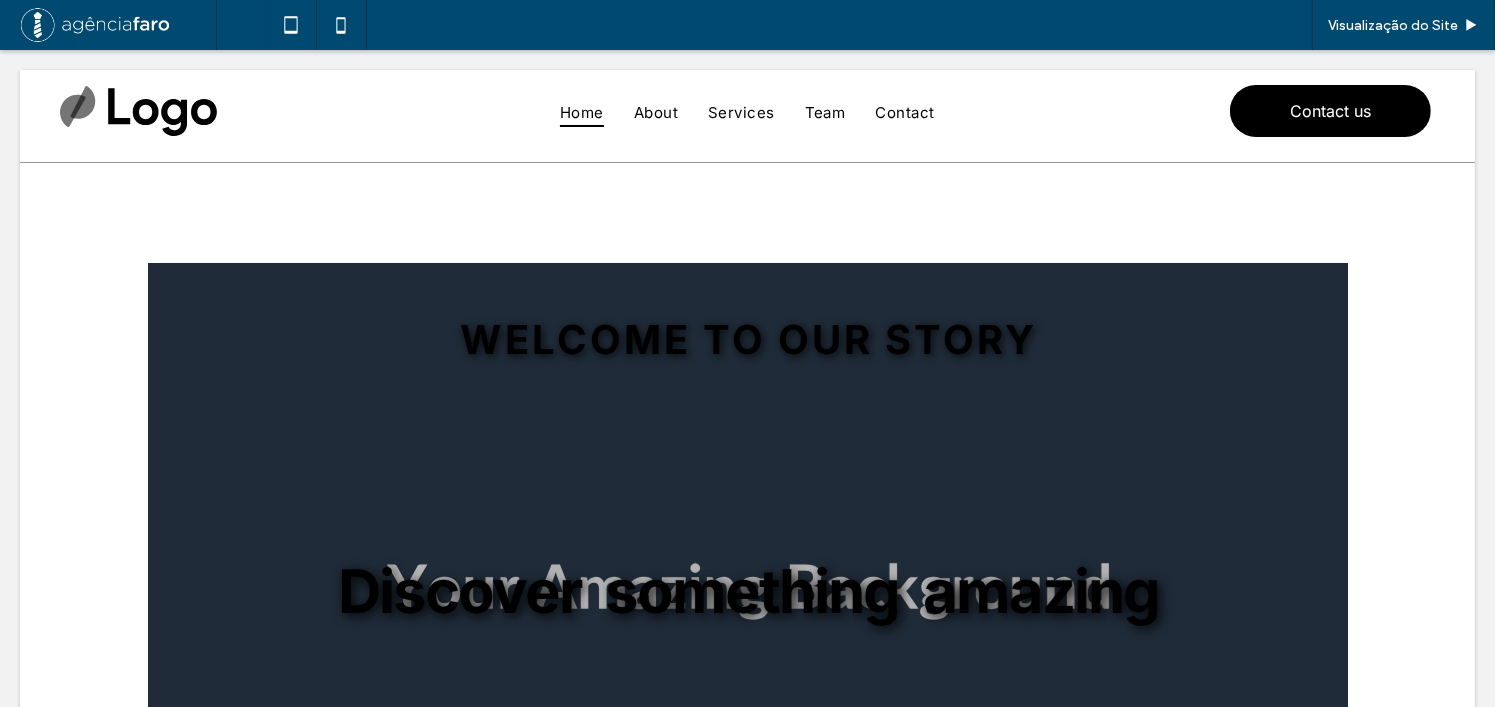 click at bounding box center (748, 591) 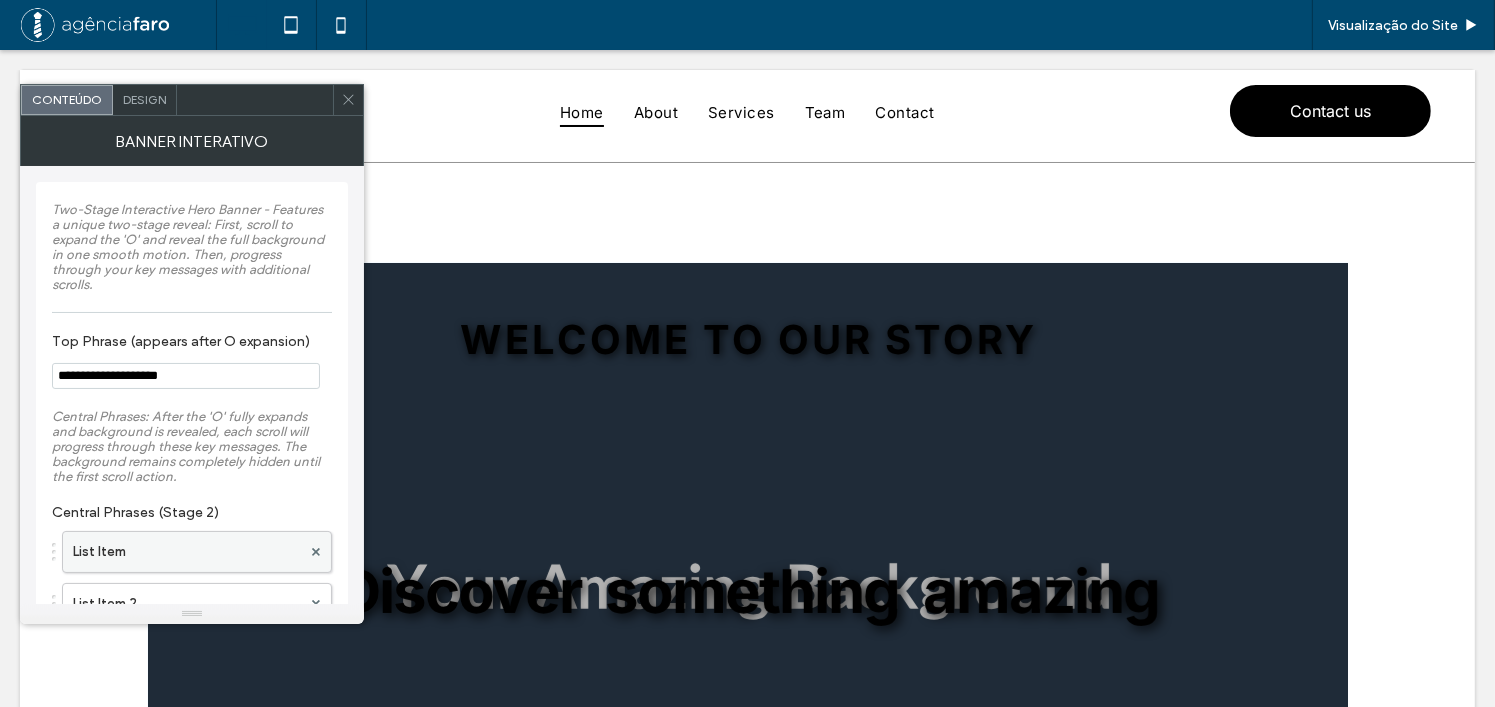 click on "List Item" at bounding box center (187, 552) 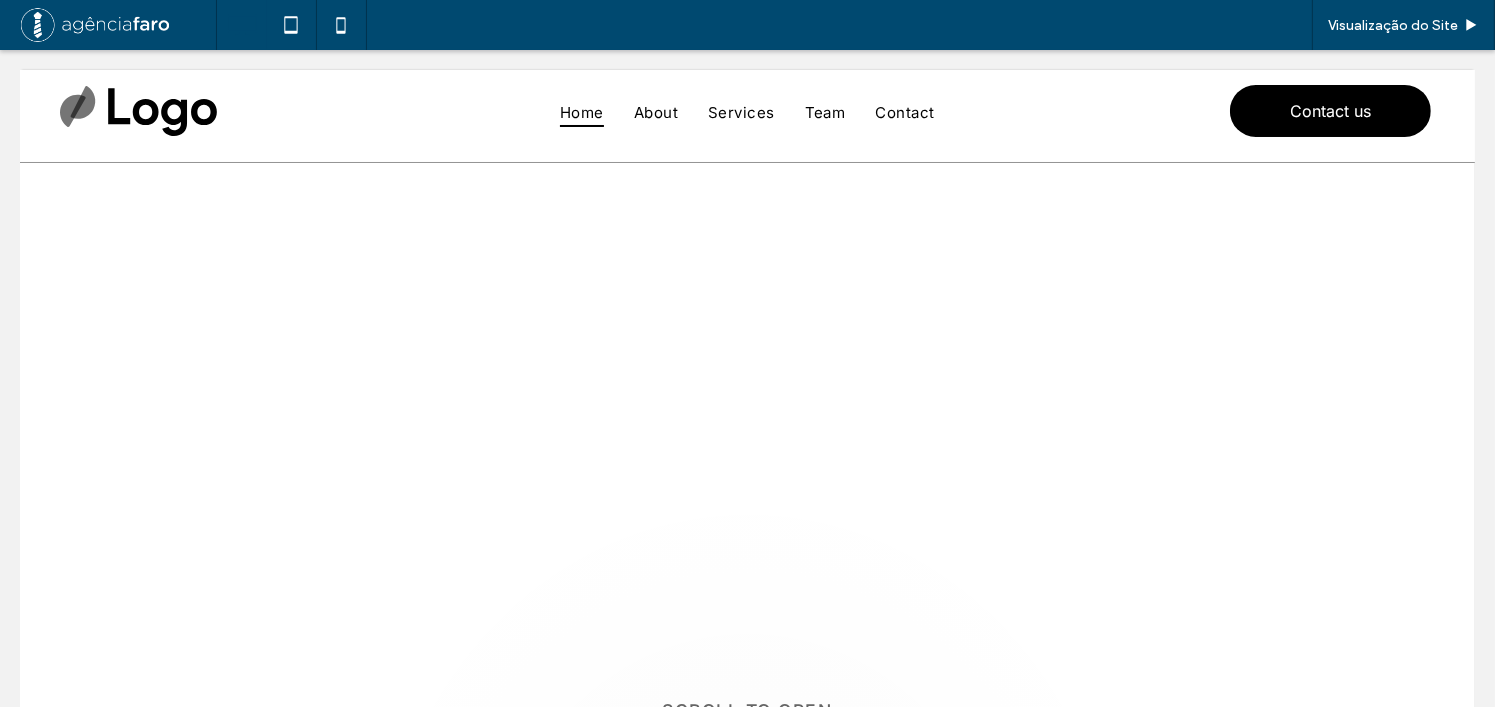scroll, scrollTop: 0, scrollLeft: 0, axis: both 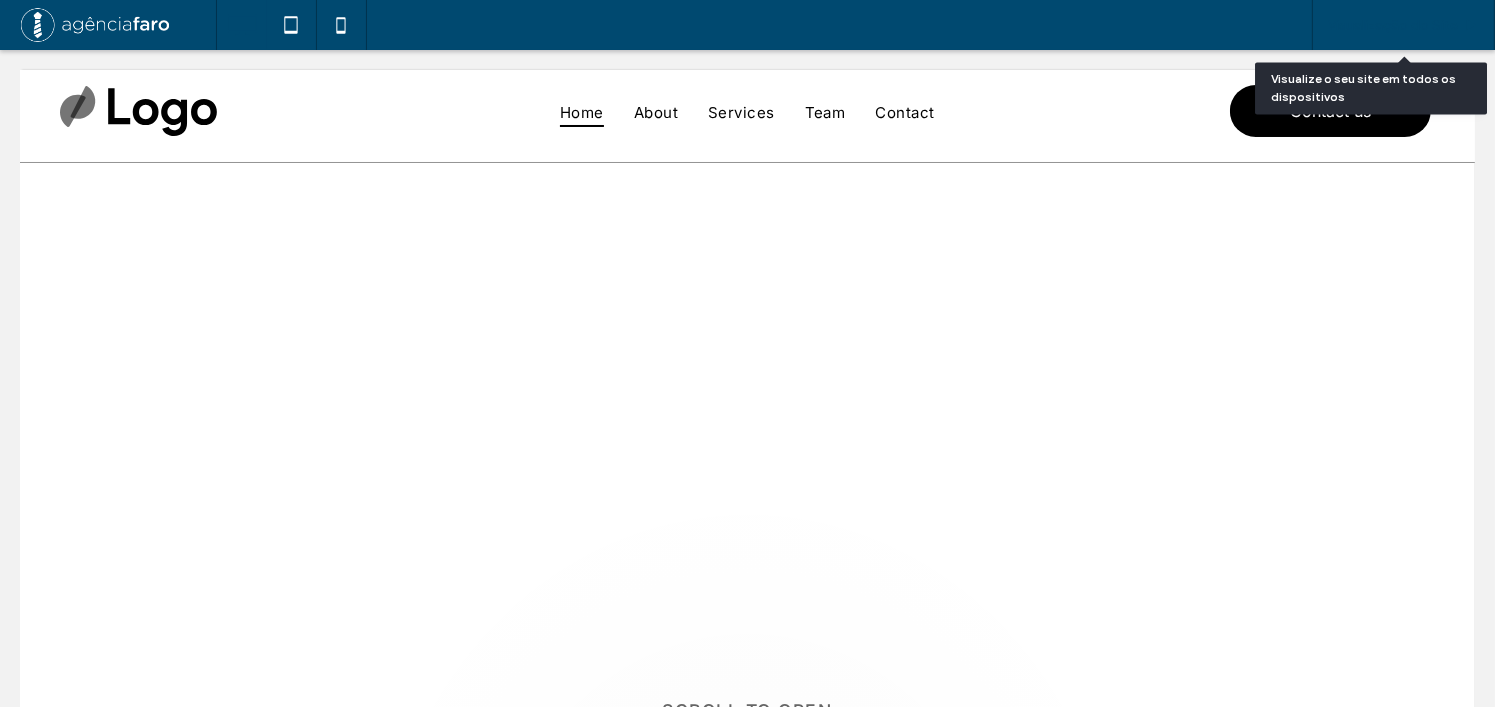 click on "Visualização do Site" at bounding box center [1393, 25] 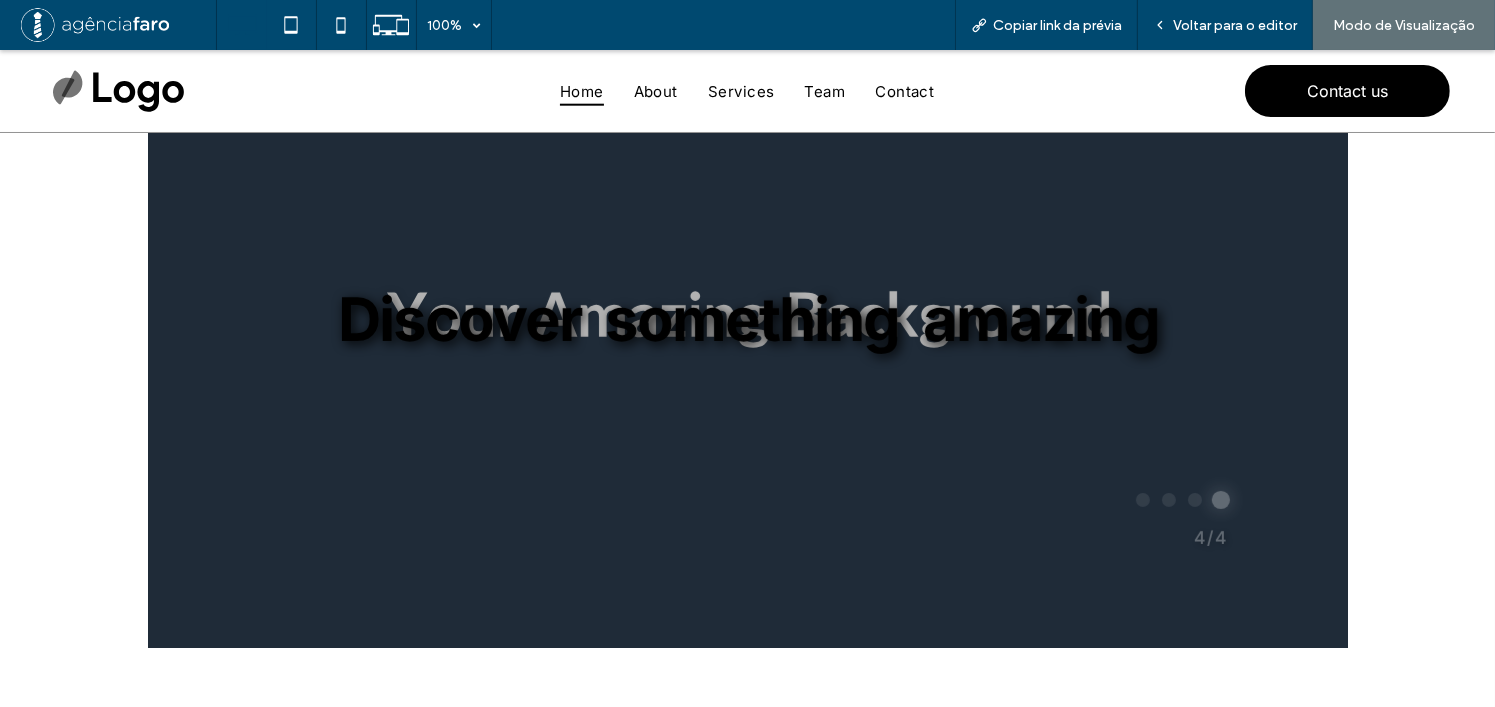 scroll, scrollTop: 300, scrollLeft: 0, axis: vertical 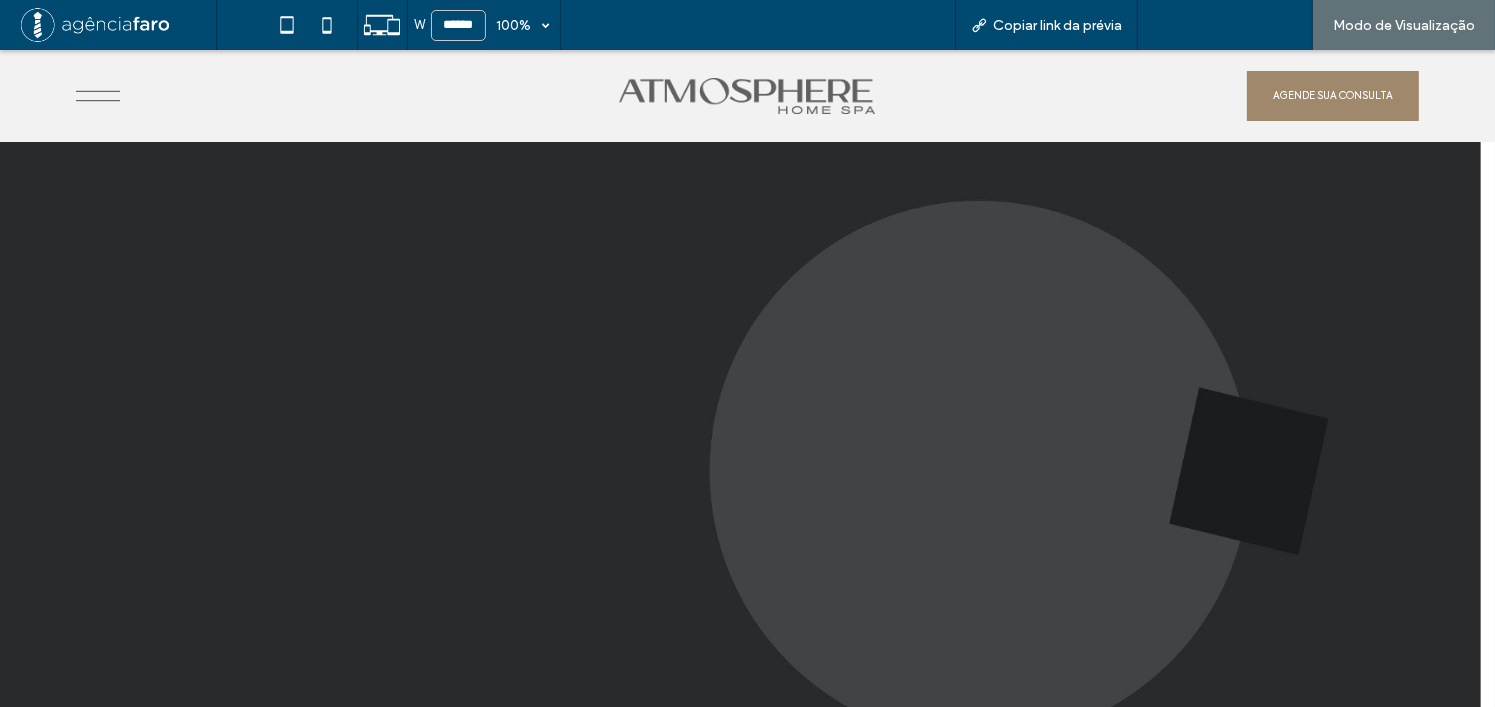 click on "Voltar para o editor" at bounding box center (1225, 25) 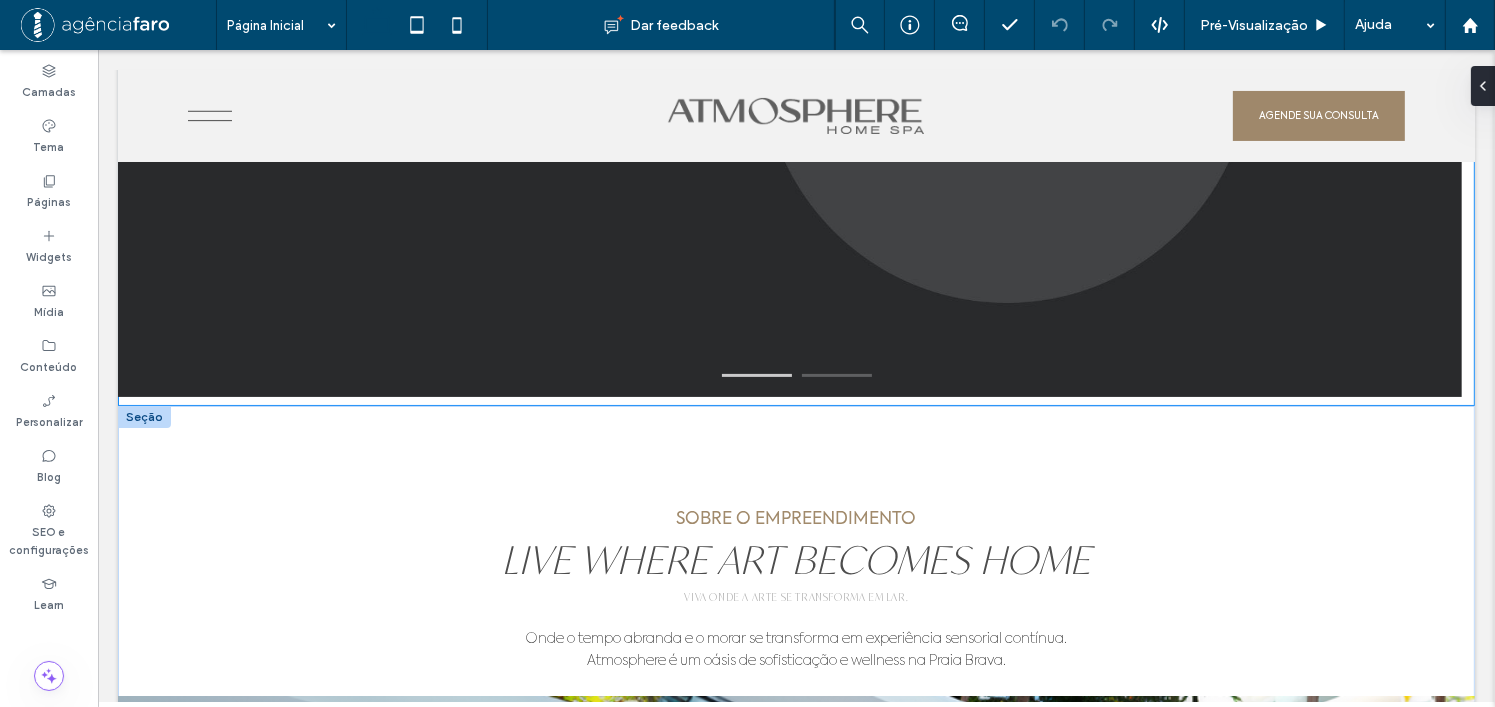 scroll, scrollTop: 600, scrollLeft: 0, axis: vertical 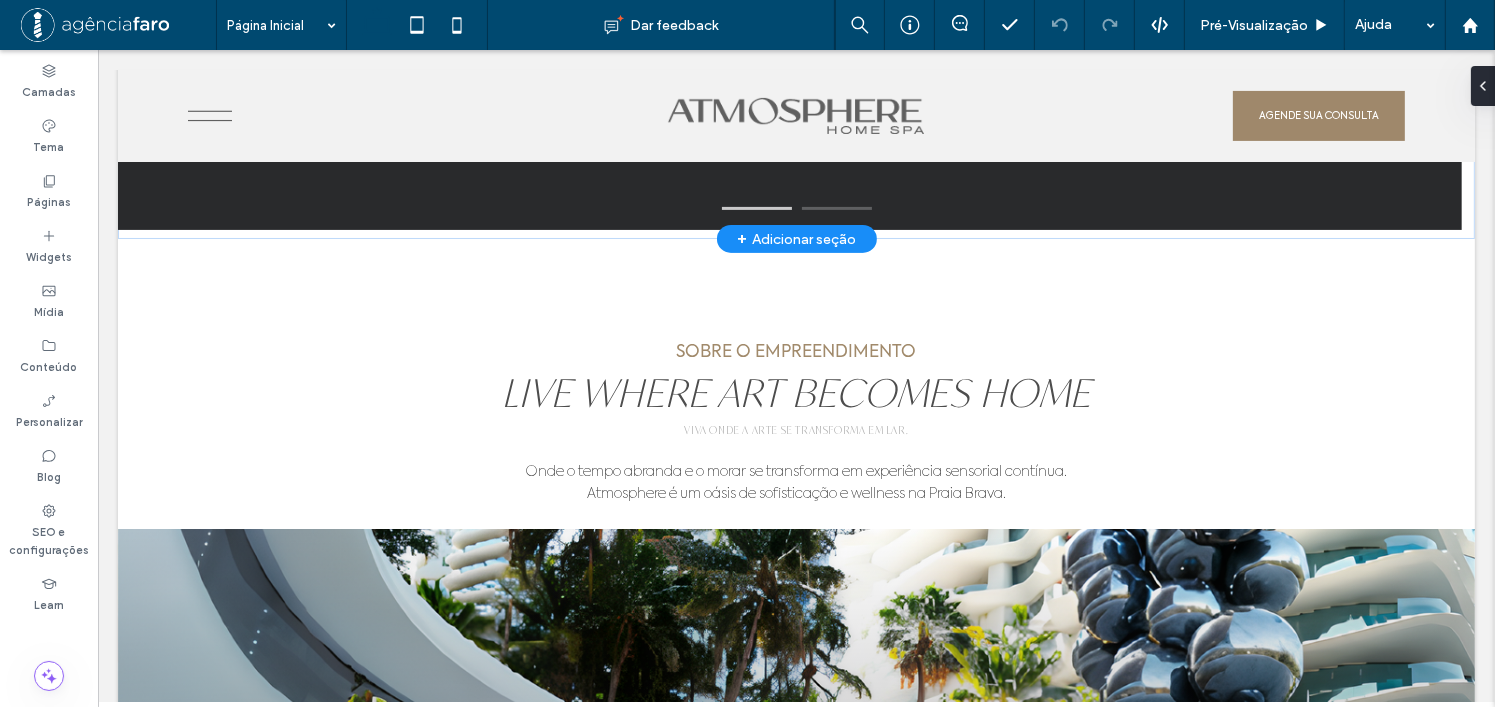 click on "+ Adicionar seção" at bounding box center [795, 239] 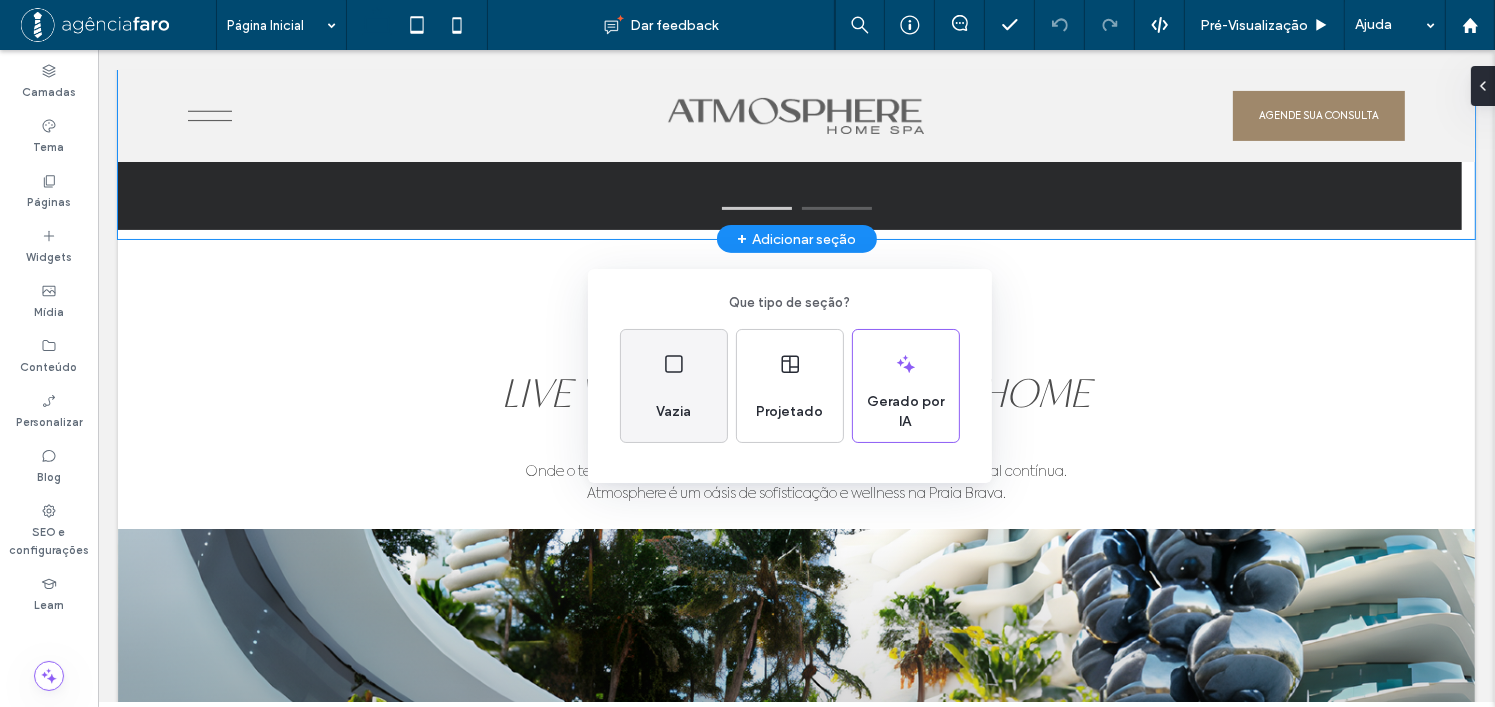 click on "Vazia" at bounding box center [674, 386] 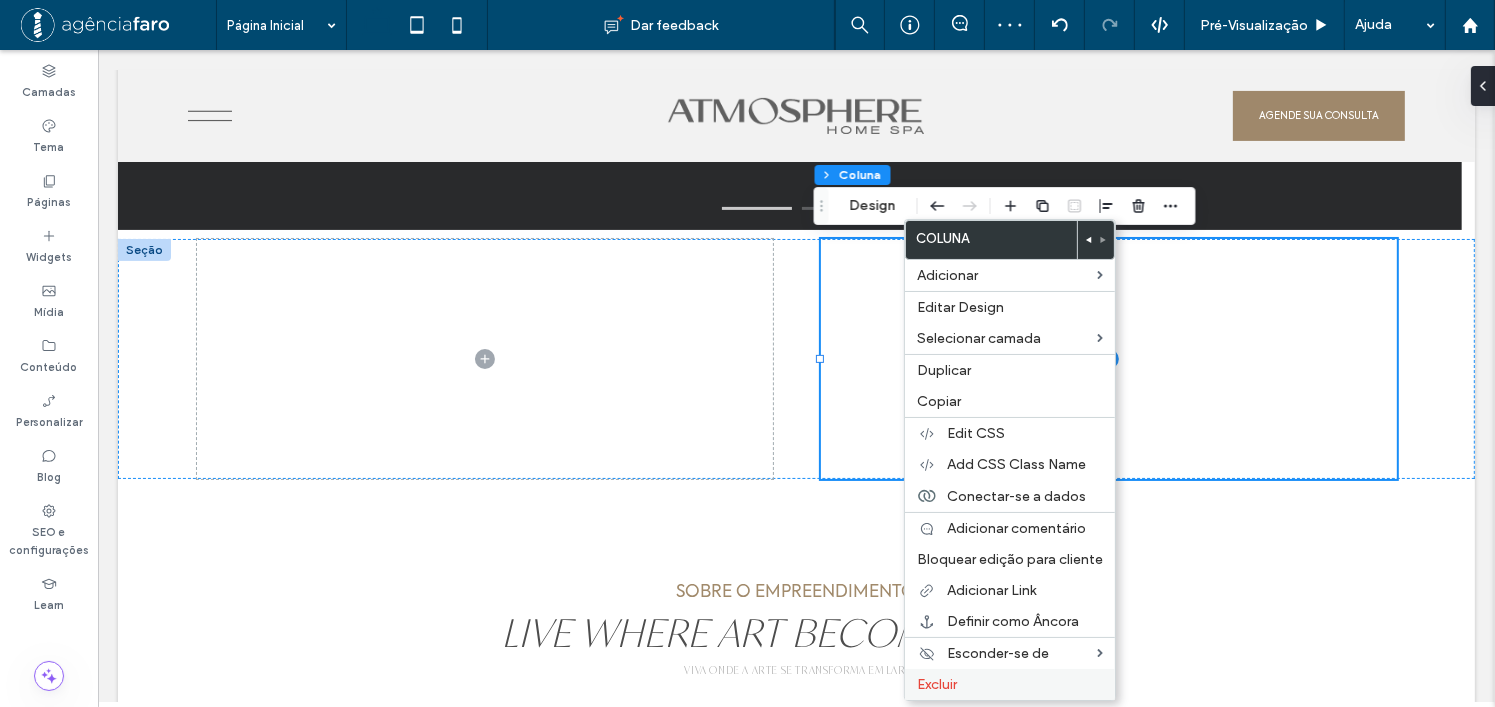 click on "Excluir" at bounding box center (937, 684) 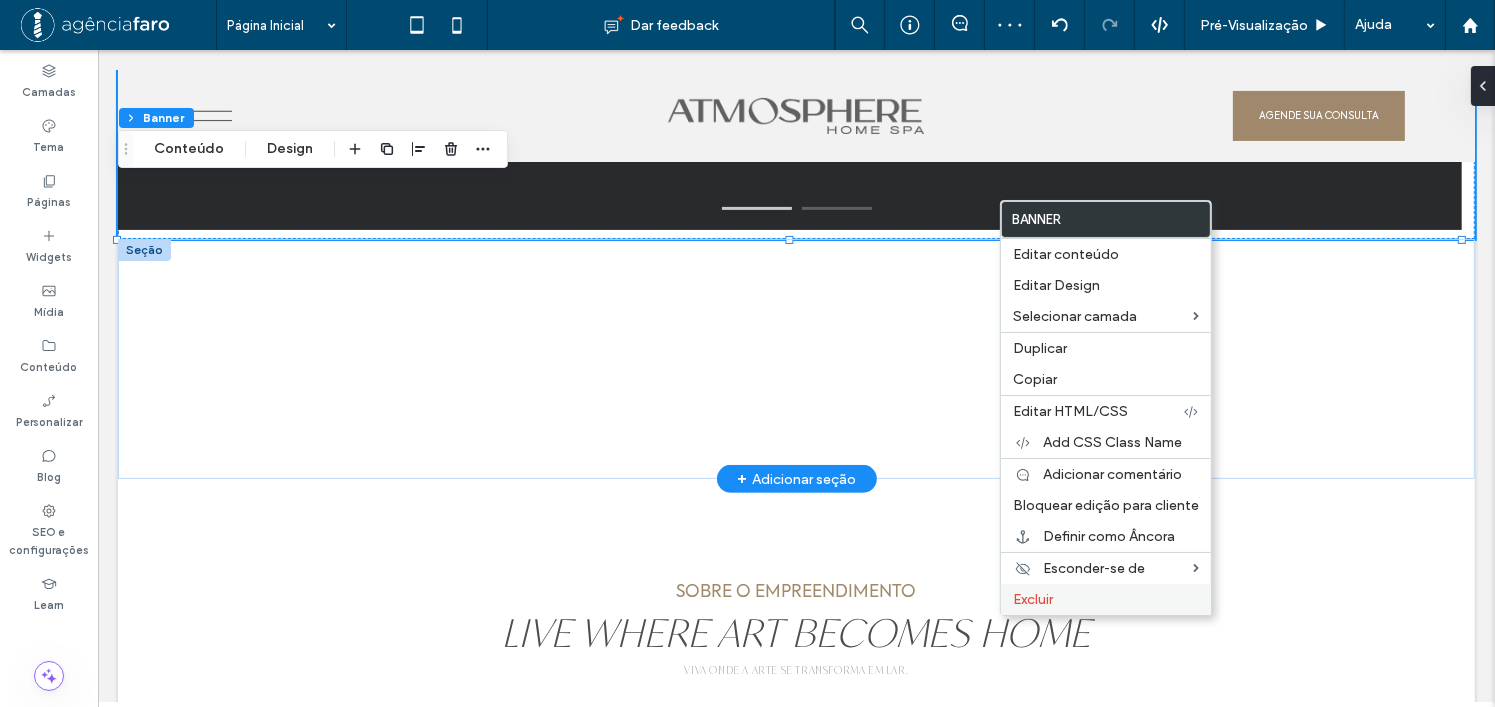 click on "Excluir" at bounding box center (1033, 599) 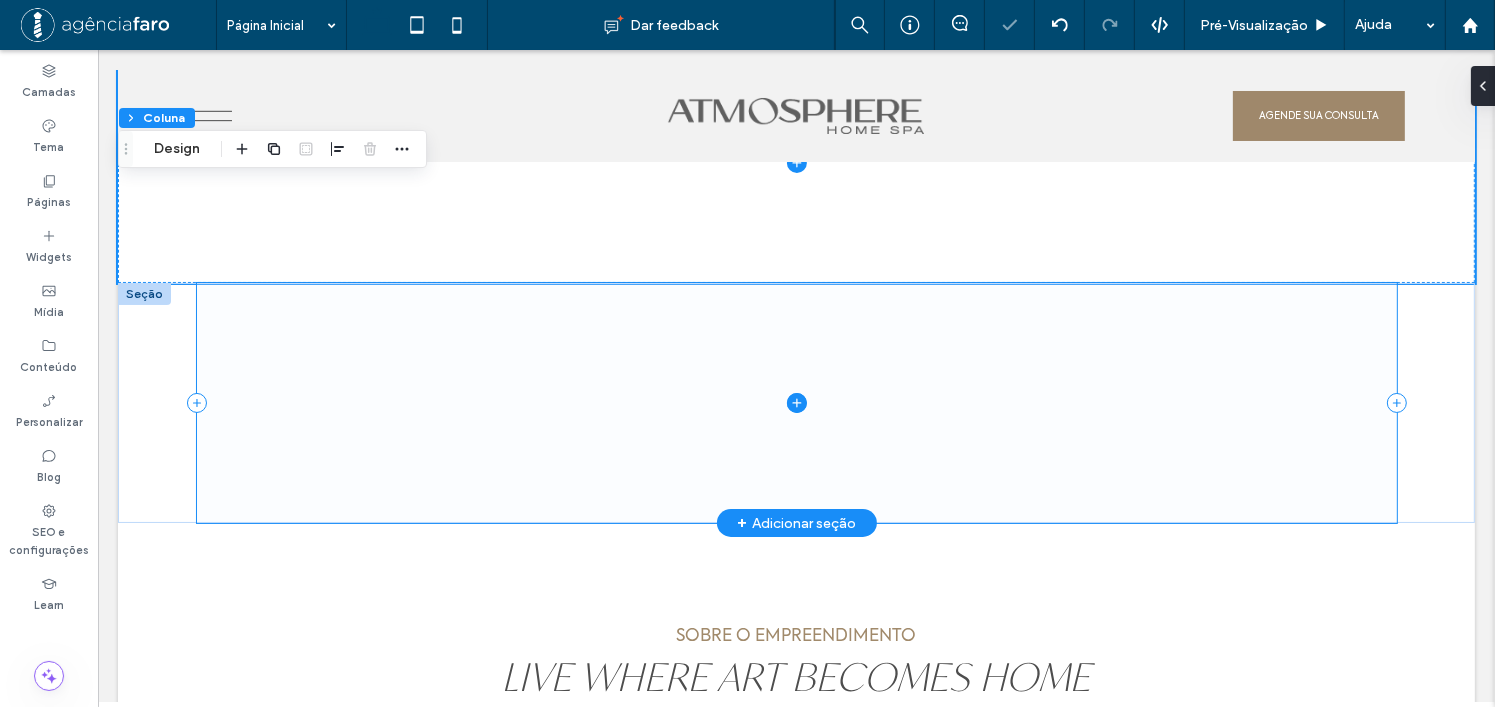 scroll, scrollTop: 0, scrollLeft: 0, axis: both 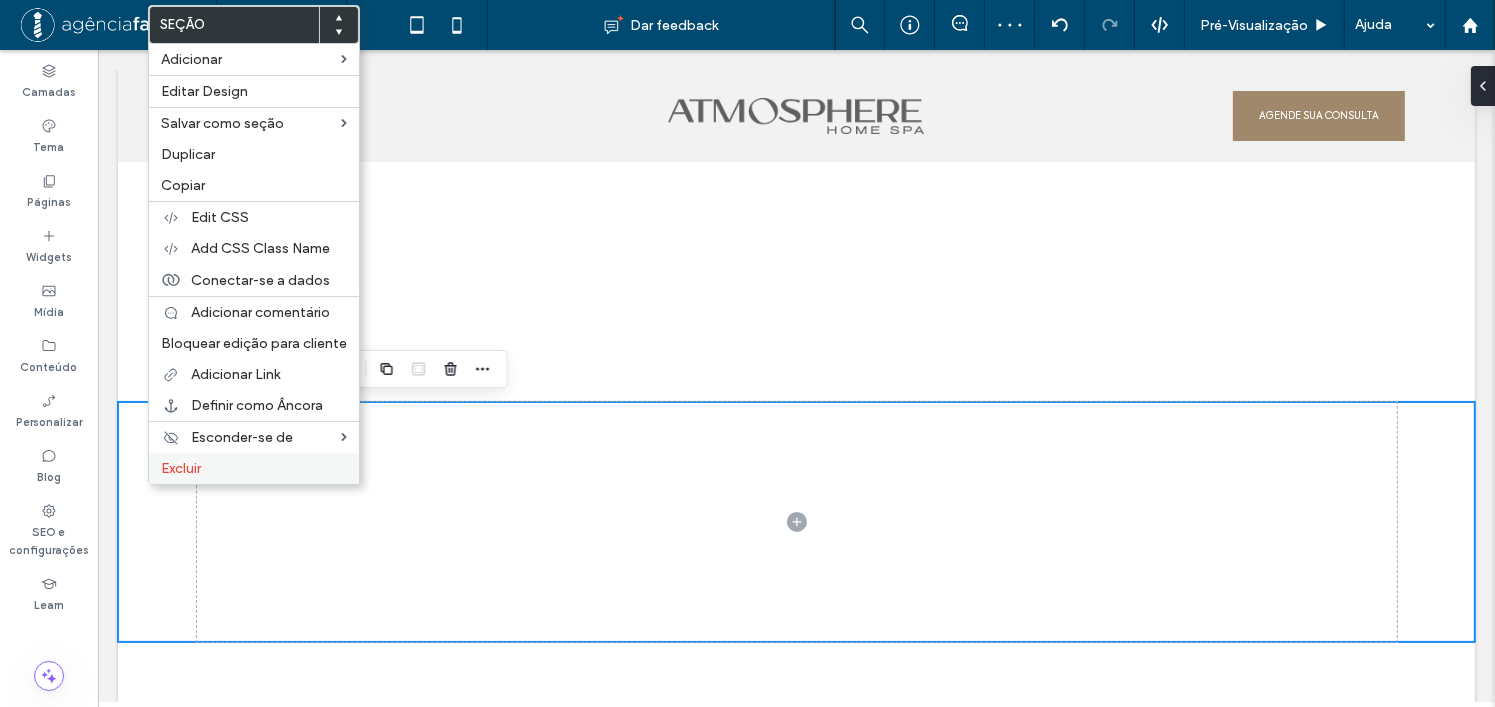 click on "Excluir" at bounding box center [181, 468] 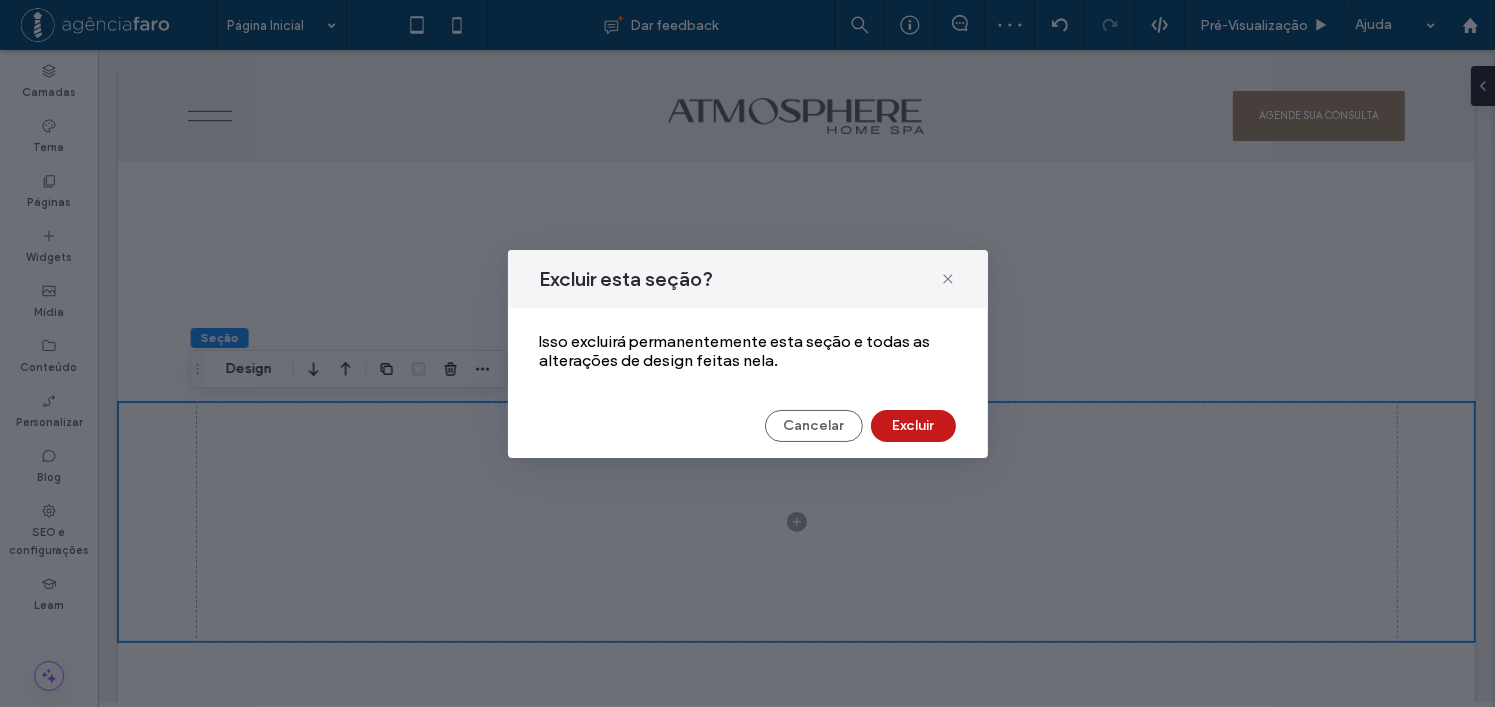click on "Excluir" at bounding box center (913, 426) 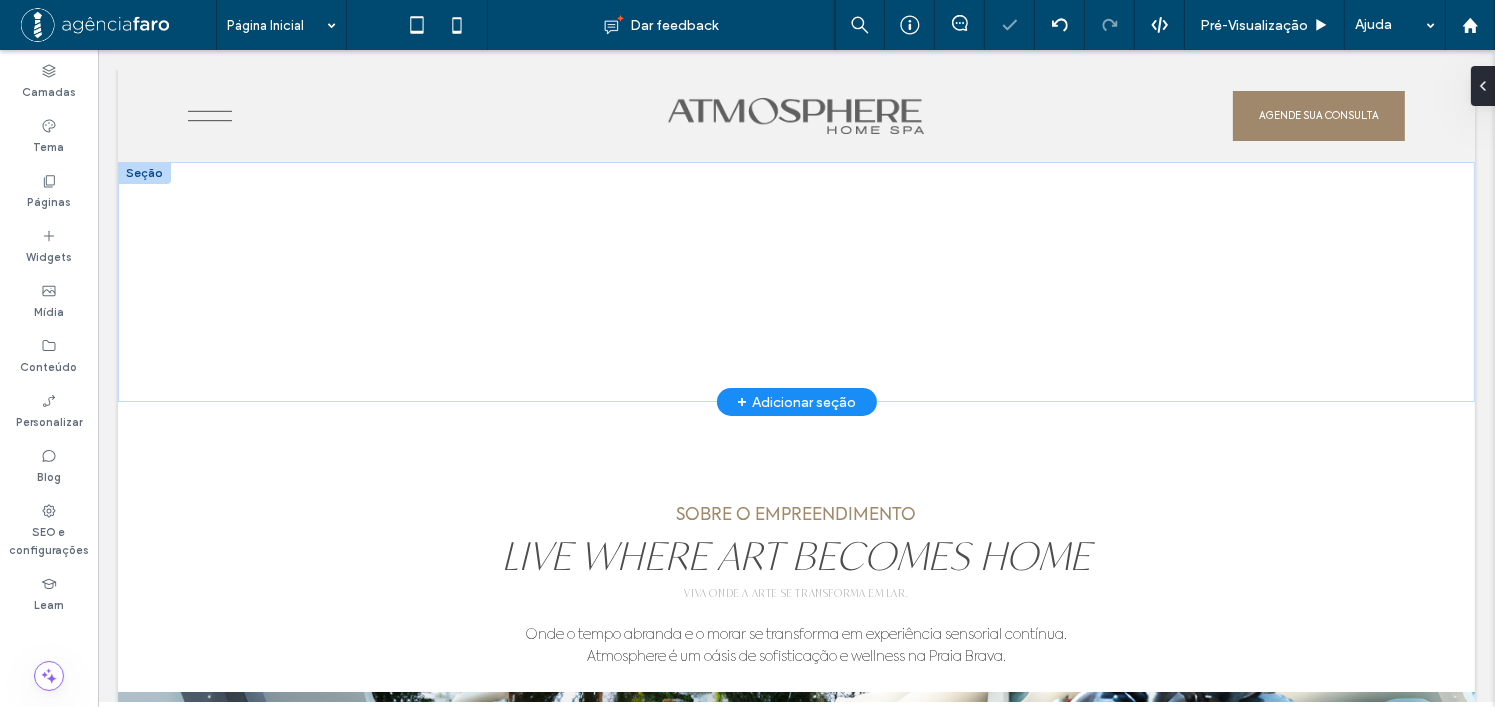 click on "+ Adicionar seção" at bounding box center [795, 402] 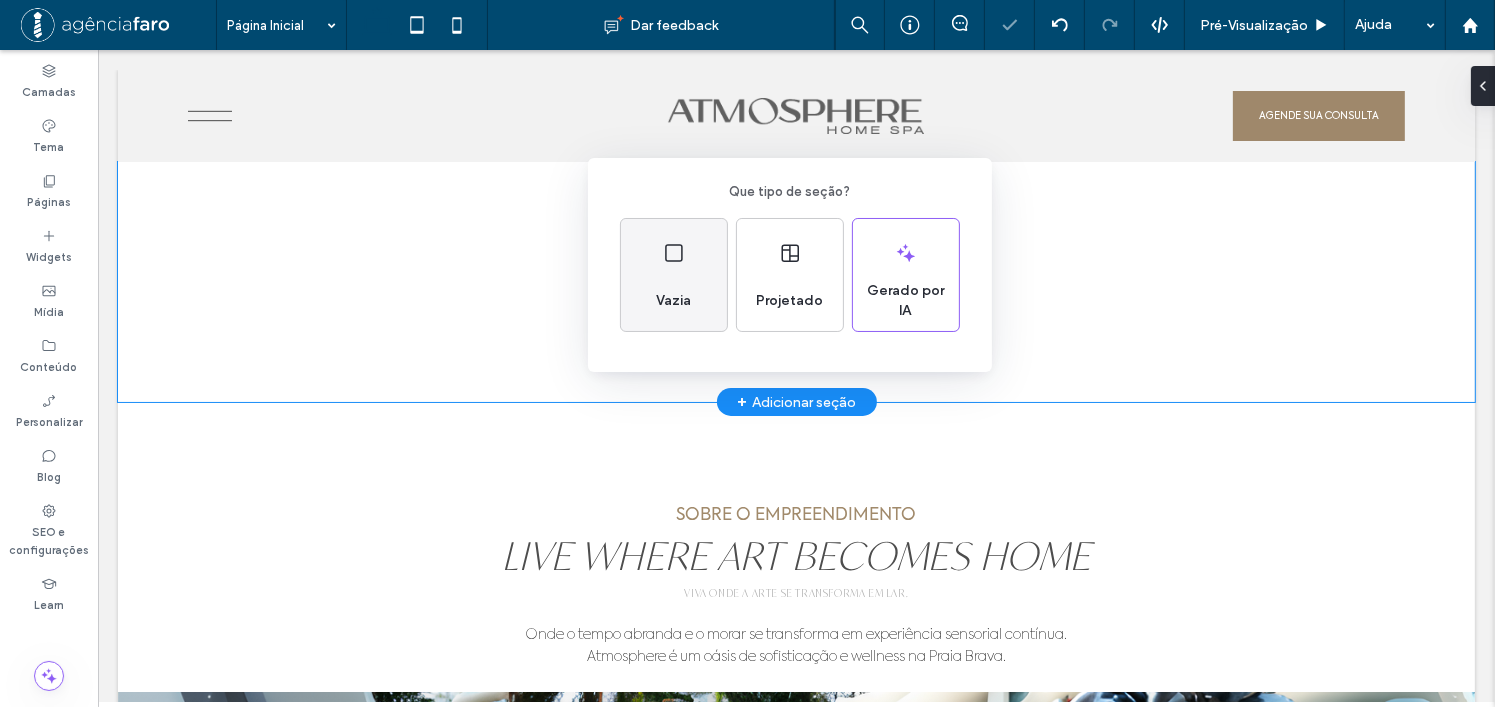 click 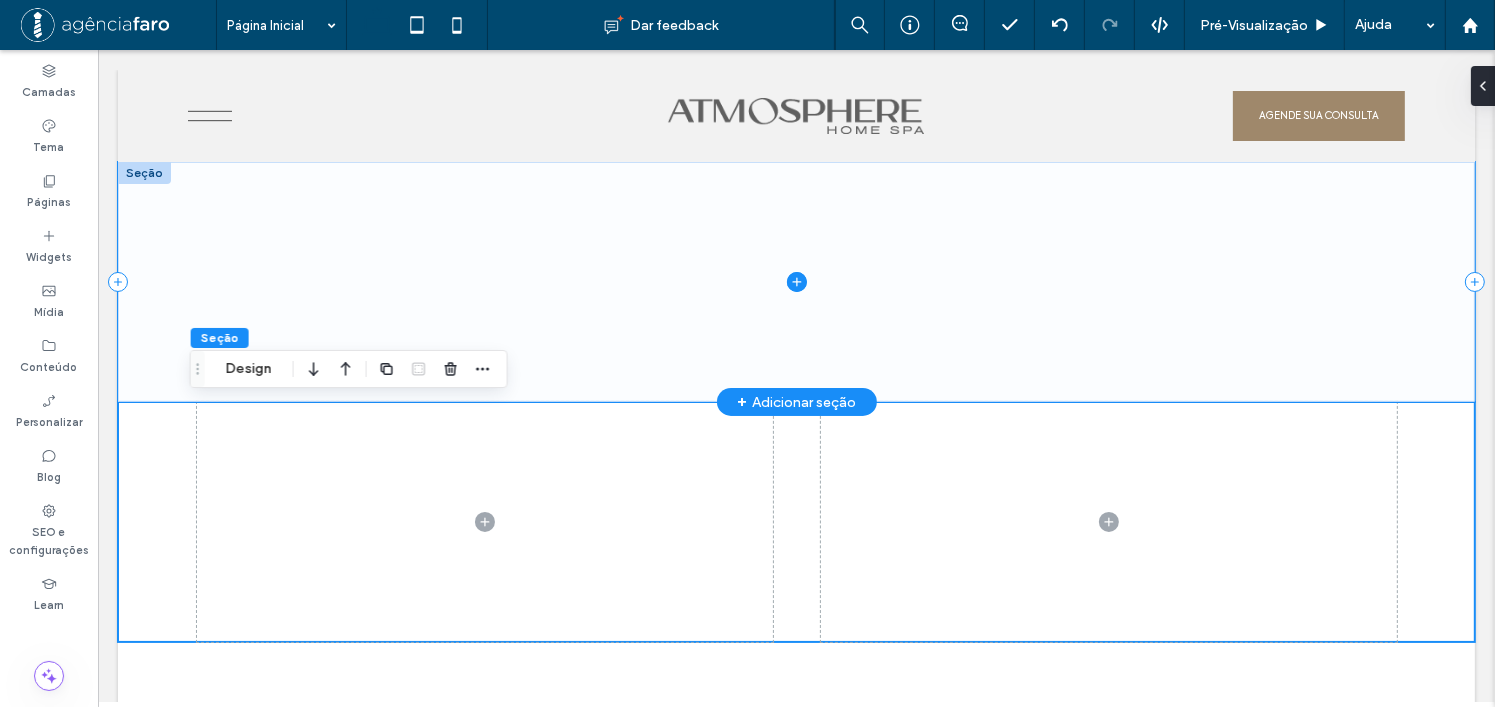 click at bounding box center (795, 282) 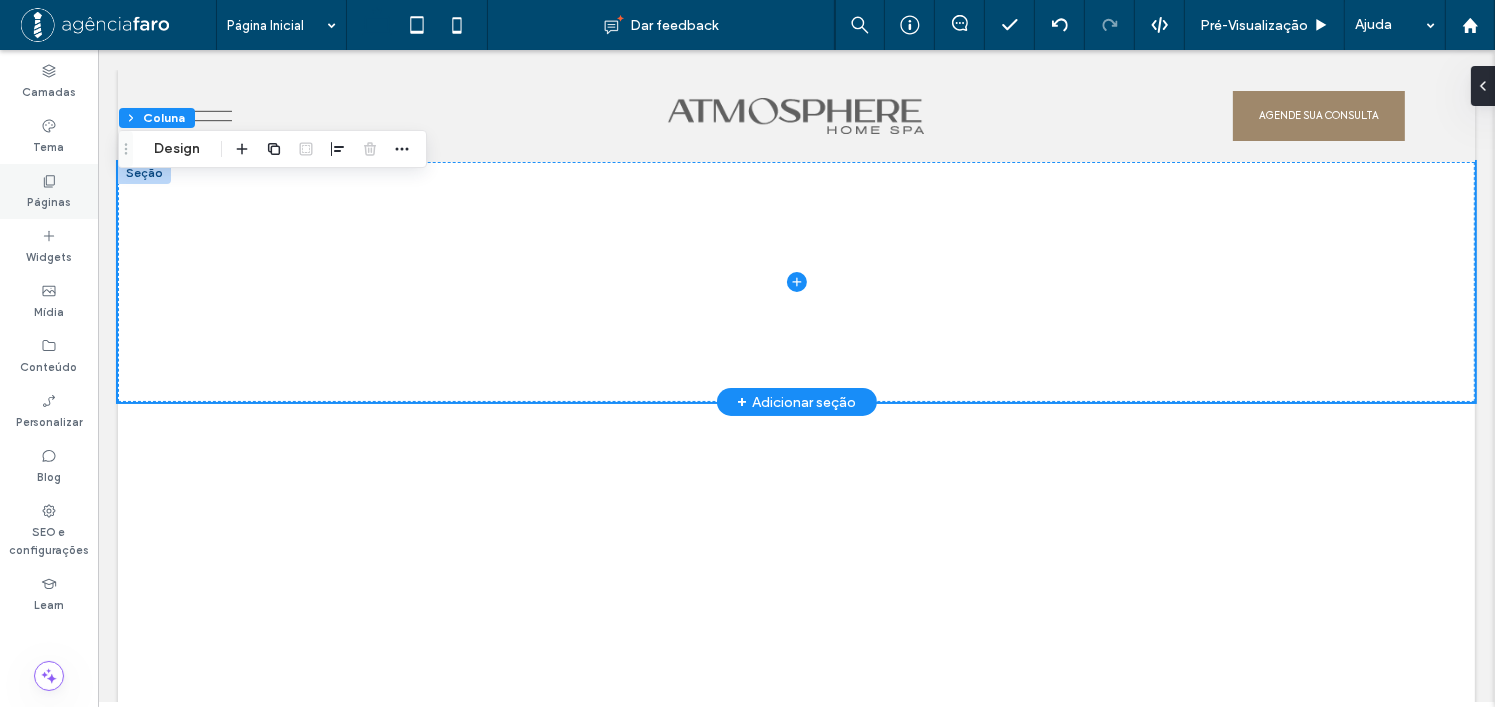 click on "Páginas" at bounding box center (49, 200) 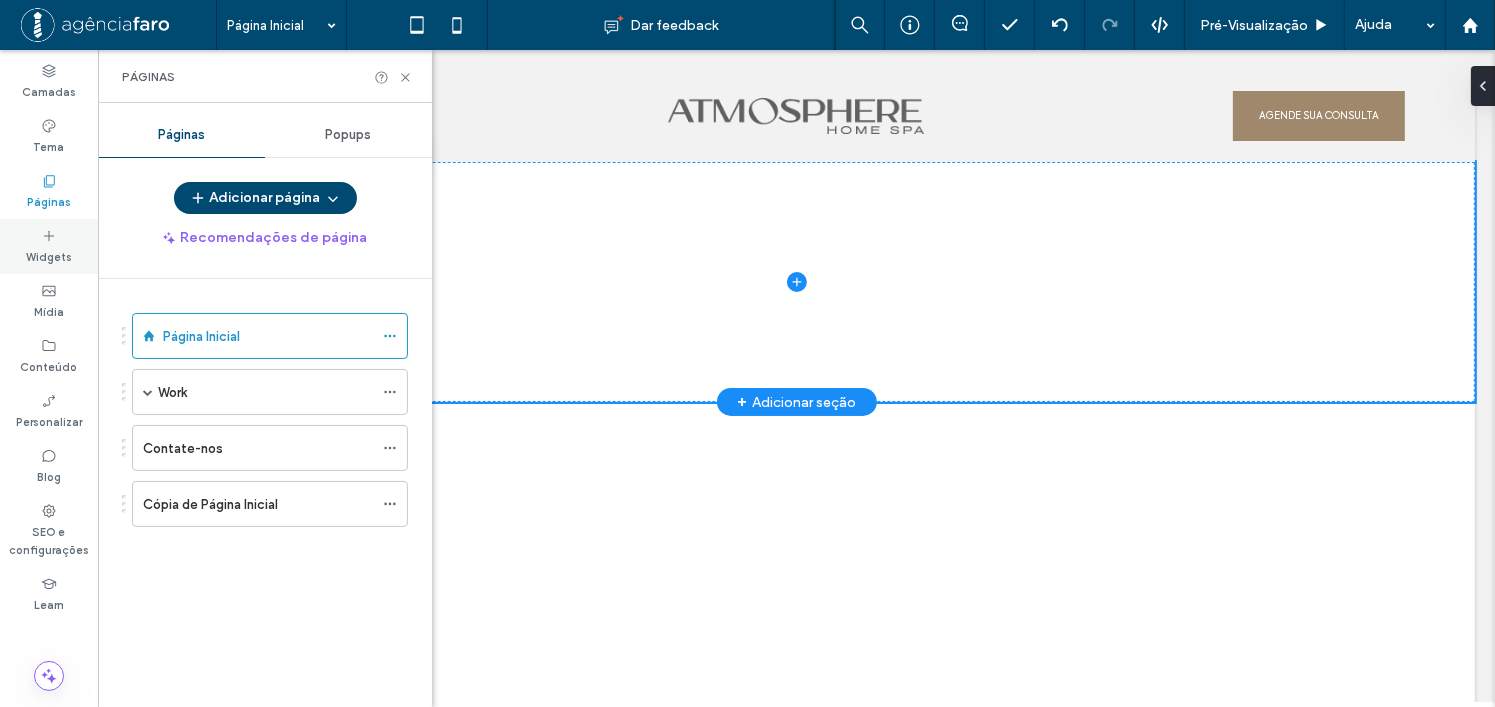click on "Widgets" at bounding box center [49, 246] 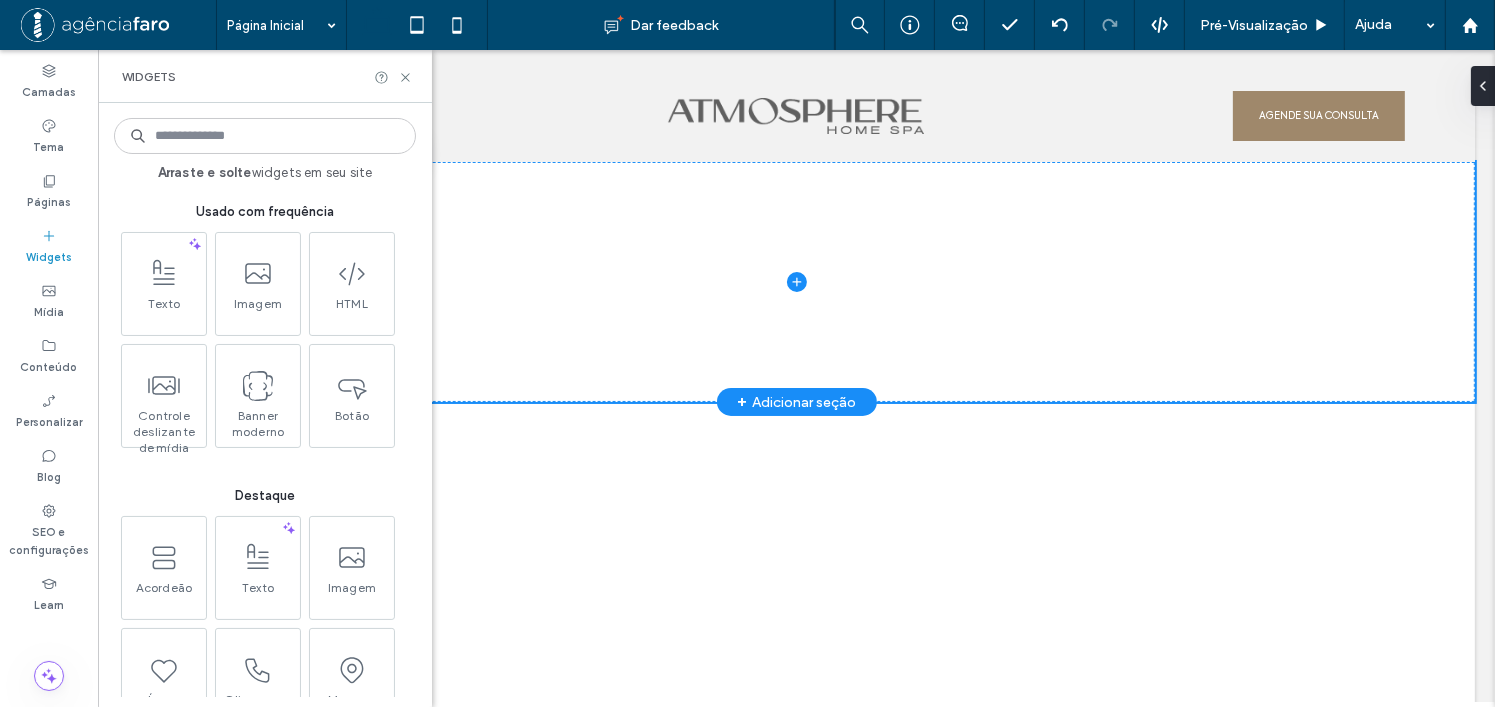 click at bounding box center [265, 136] 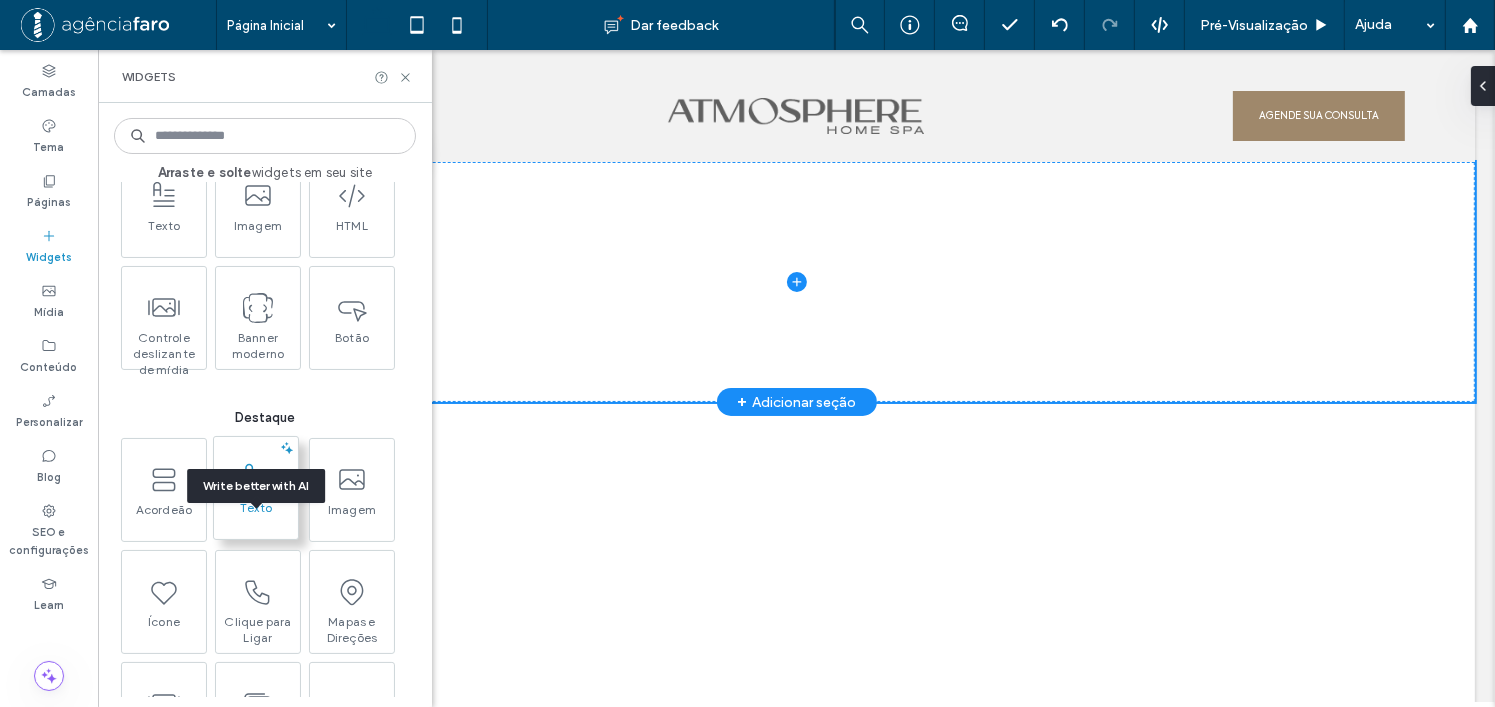 scroll, scrollTop: 0, scrollLeft: 0, axis: both 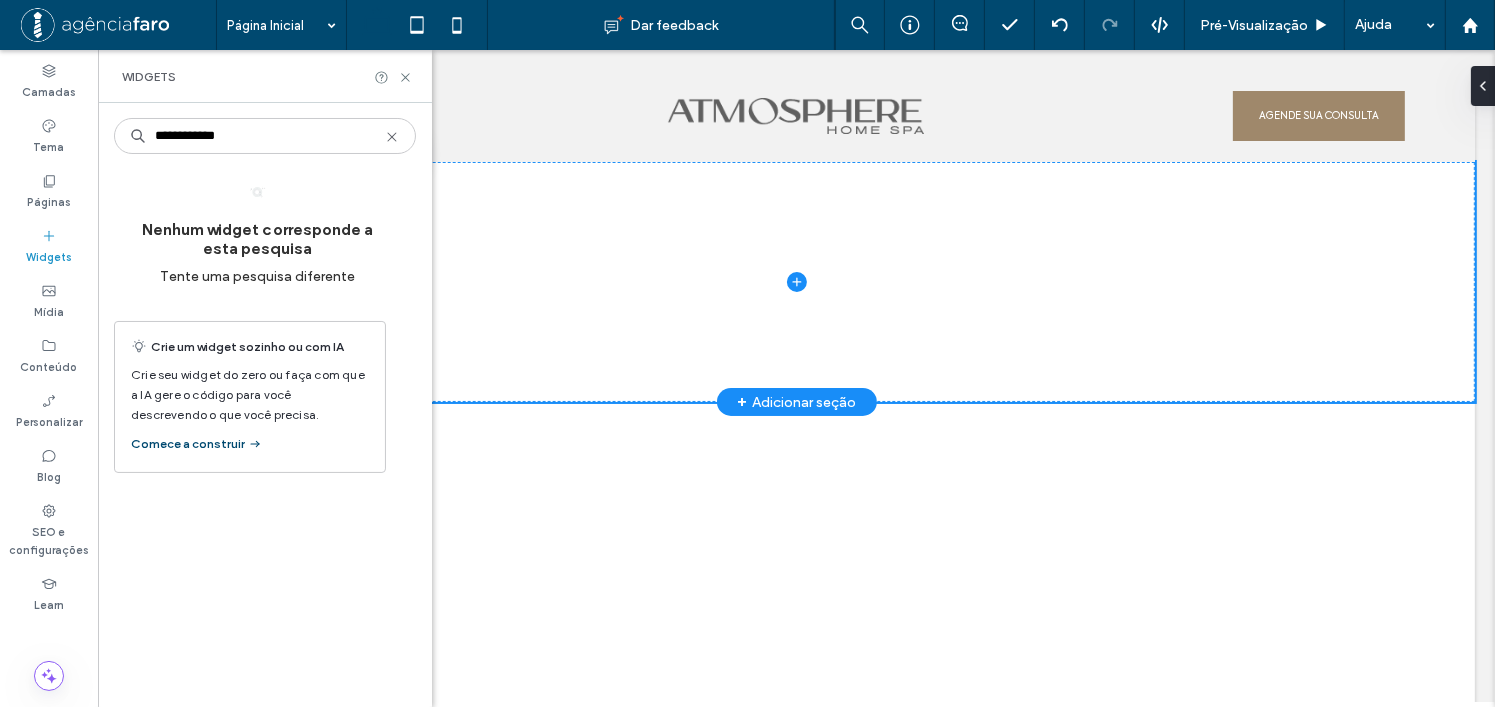 type on "**********" 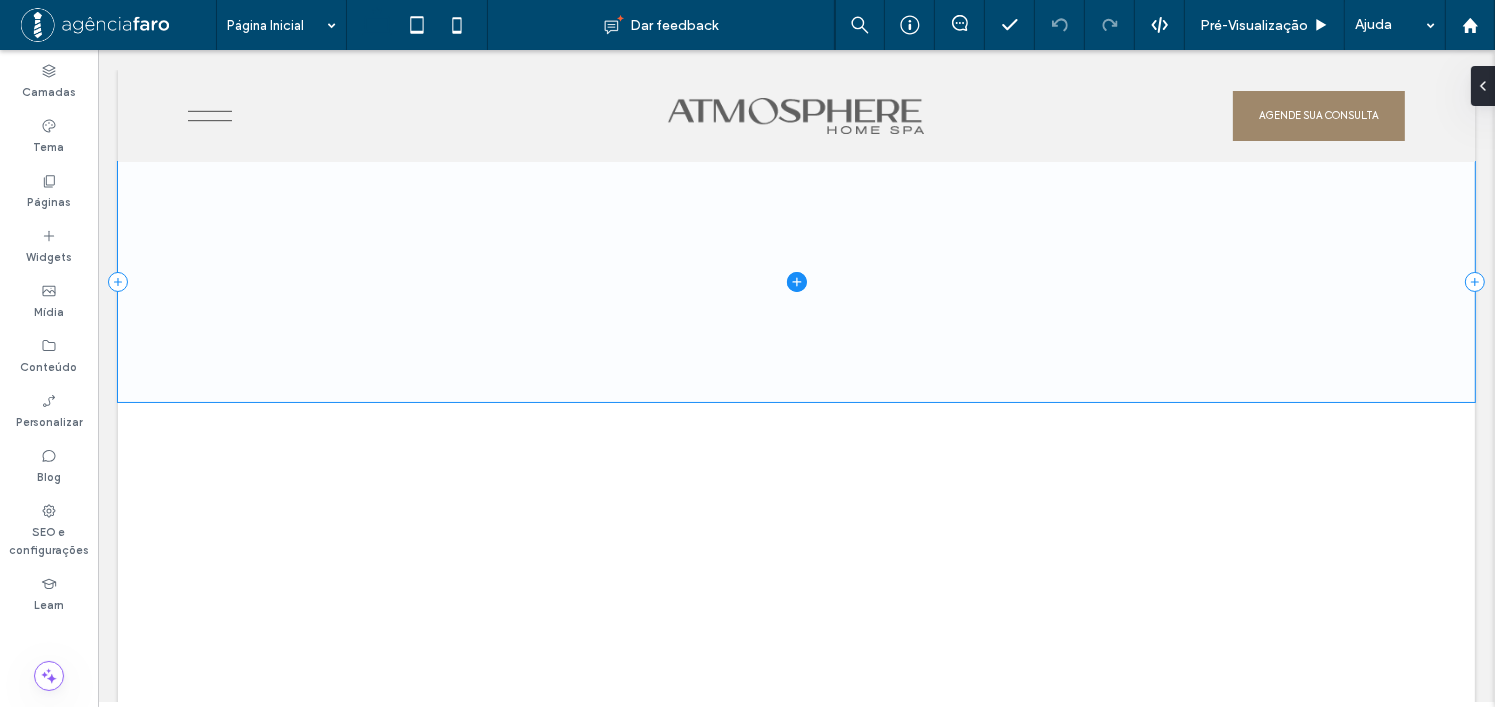 scroll, scrollTop: 0, scrollLeft: 0, axis: both 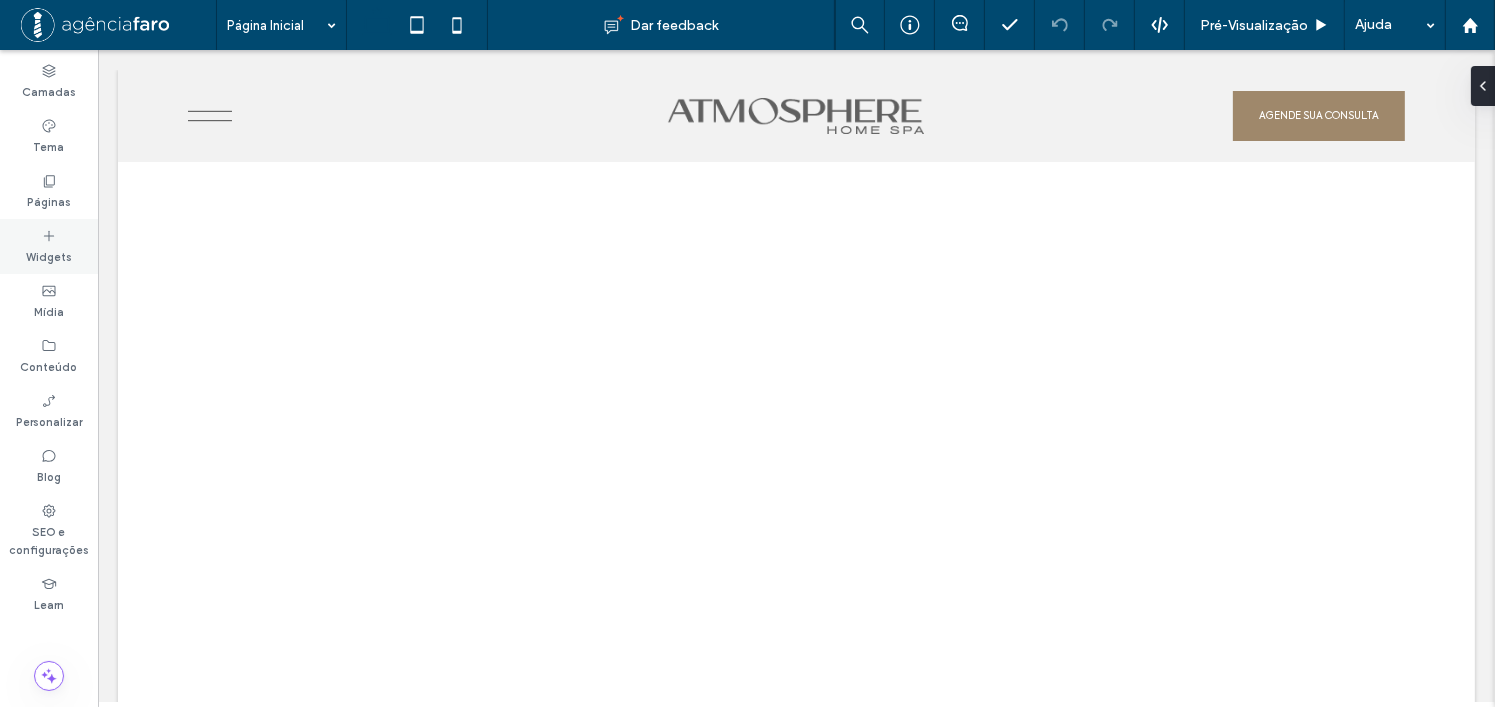 drag, startPoint x: 57, startPoint y: 243, endPoint x: 33, endPoint y: 80, distance: 164.7574 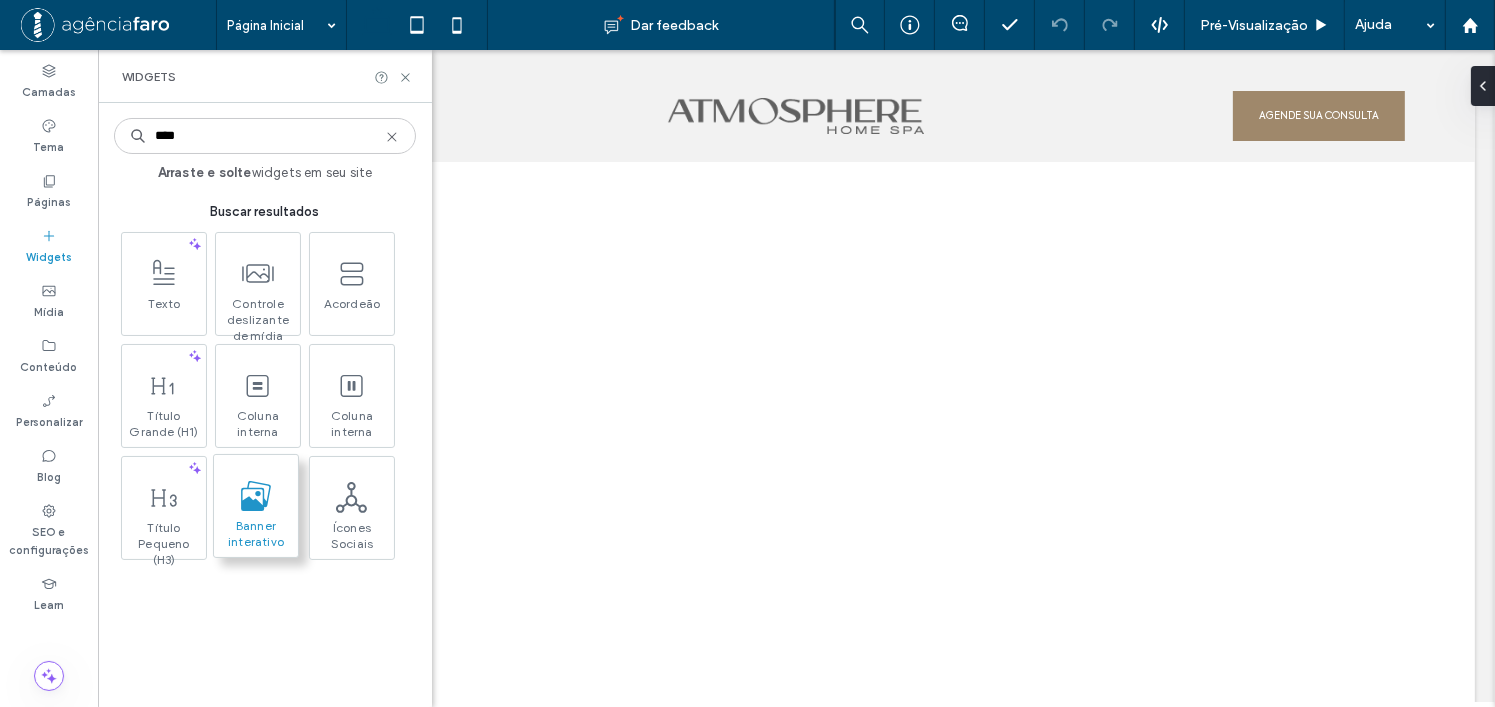type on "****" 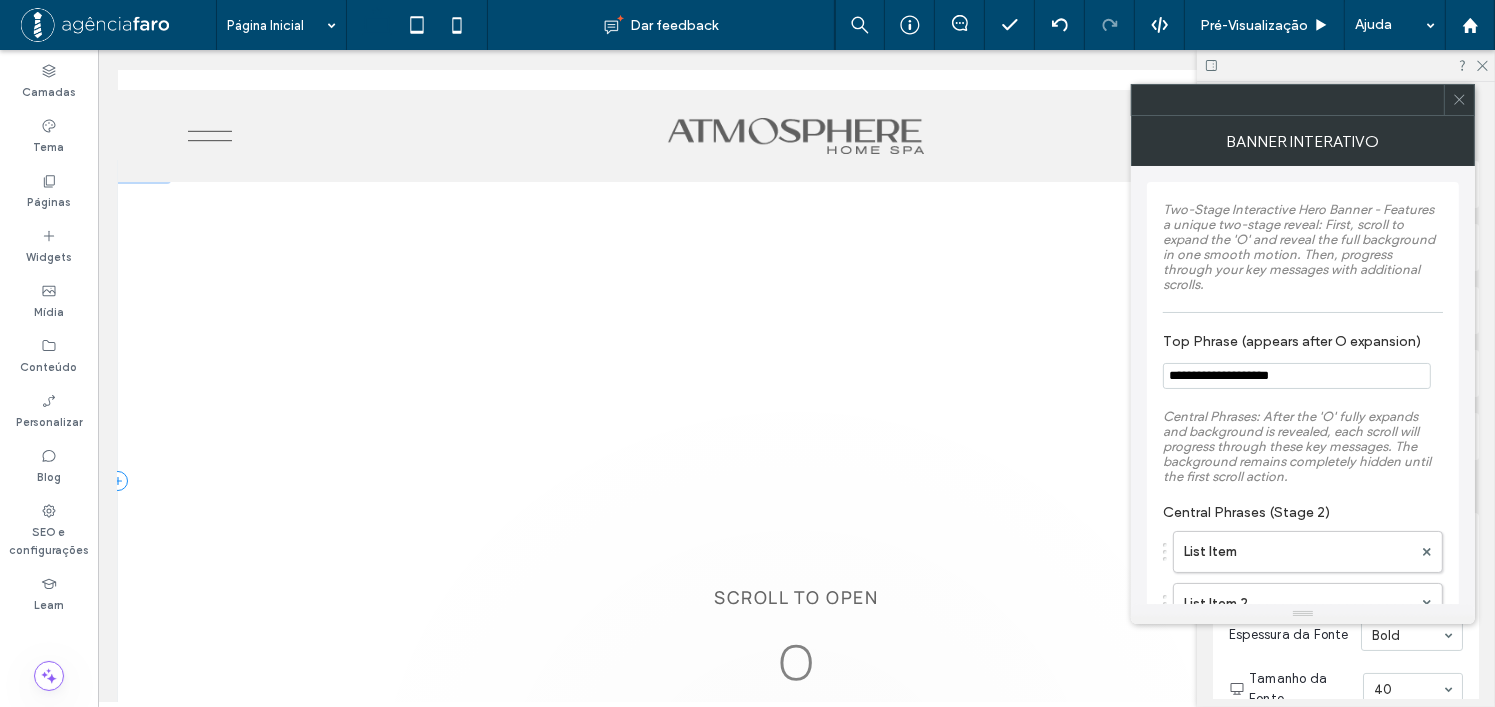 drag, startPoint x: 131, startPoint y: 481, endPoint x: 1493, endPoint y: 472, distance: 1362.0298 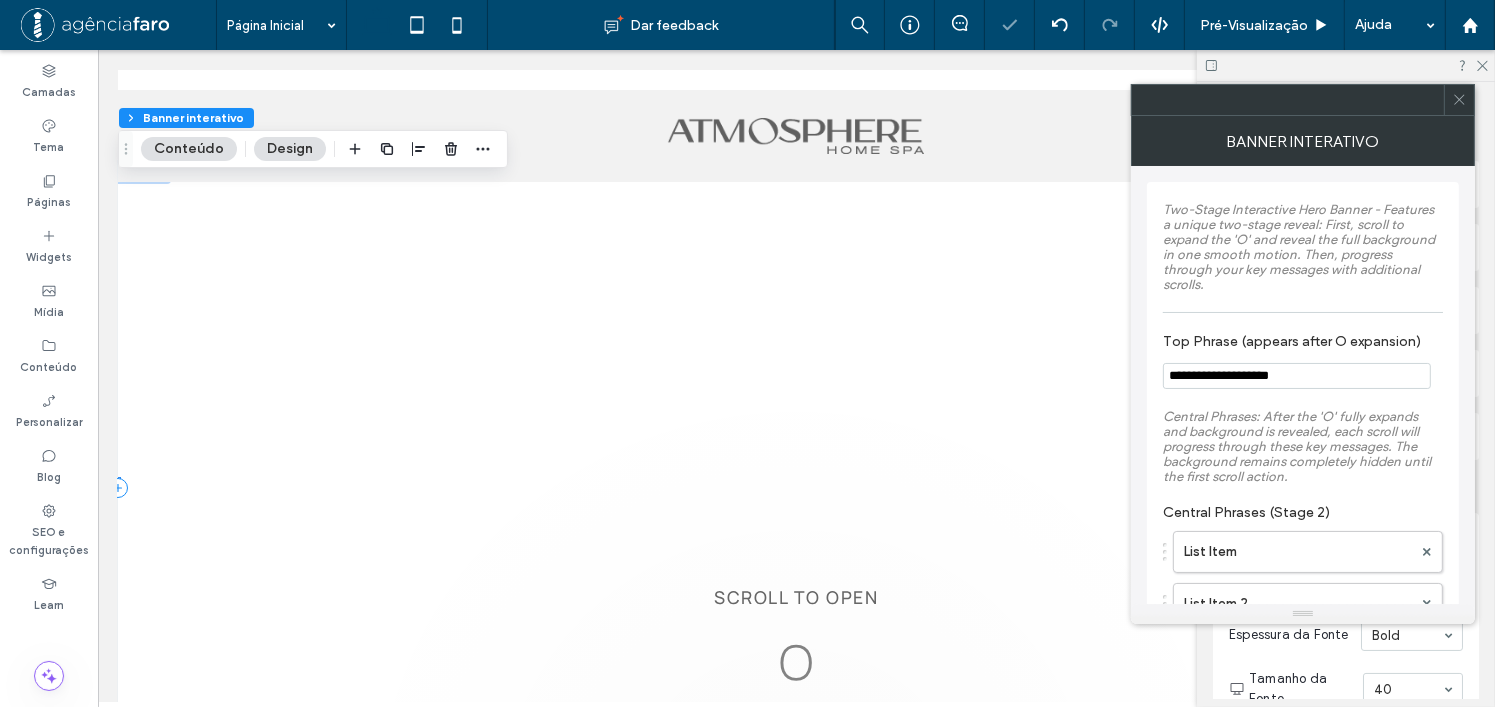 click at bounding box center (1459, 100) 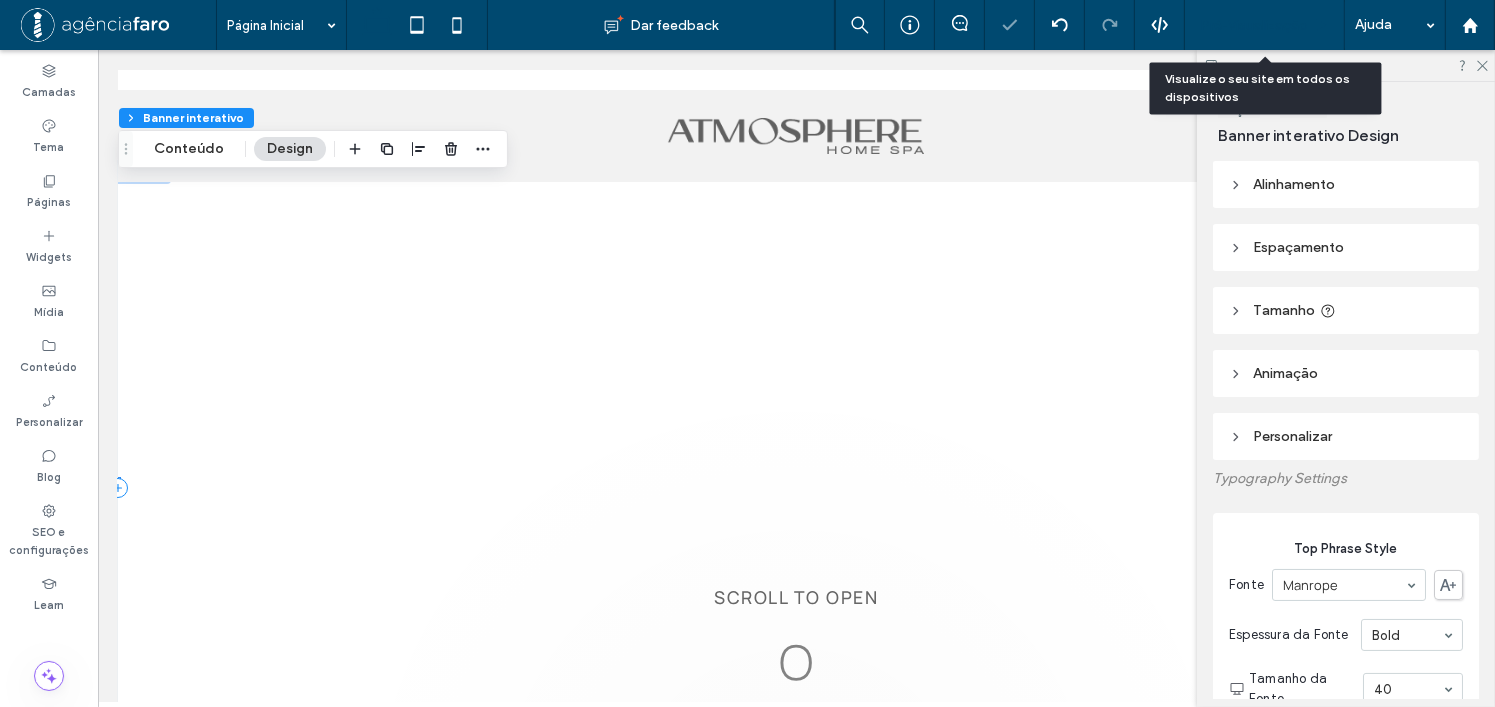 click on "Pré-Visualizaçāo" at bounding box center [1254, 25] 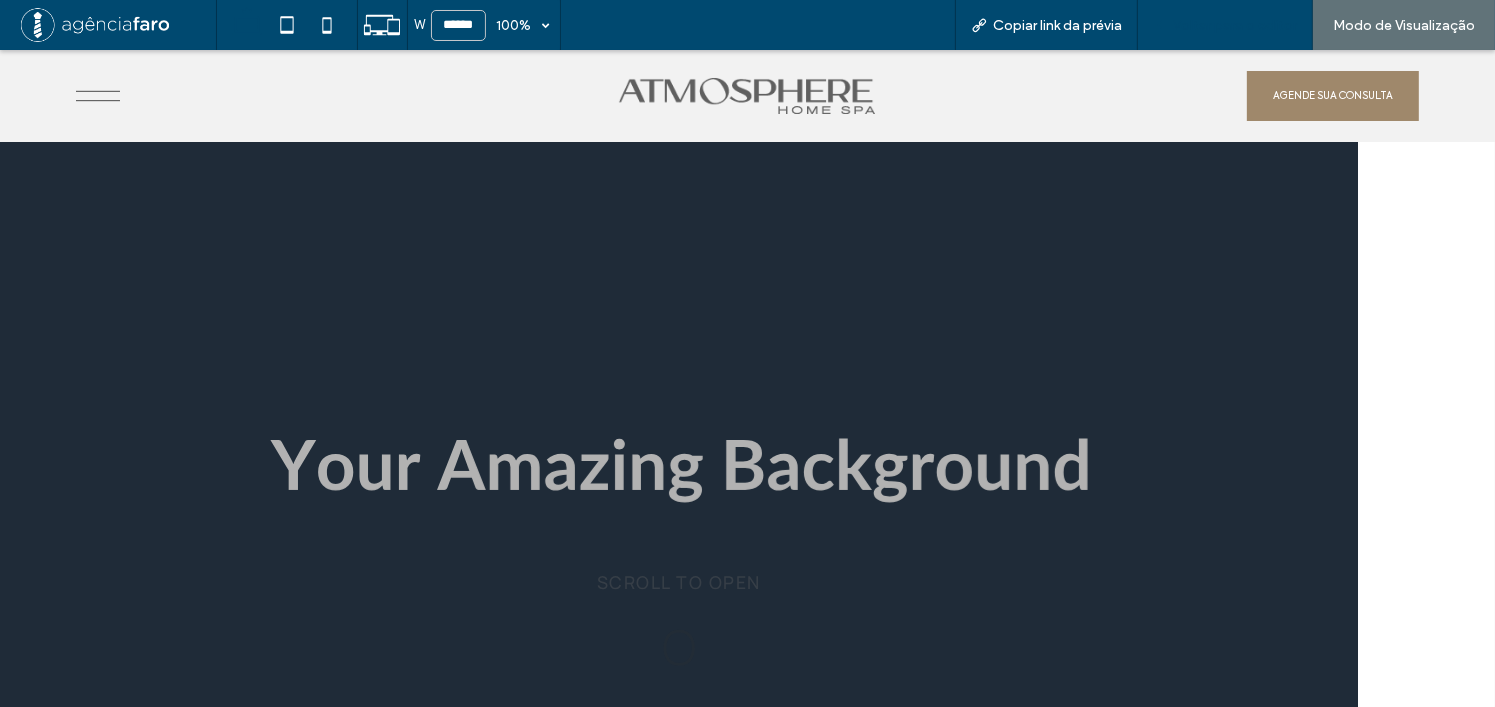 click on "Voltar para o editor" at bounding box center [1235, 25] 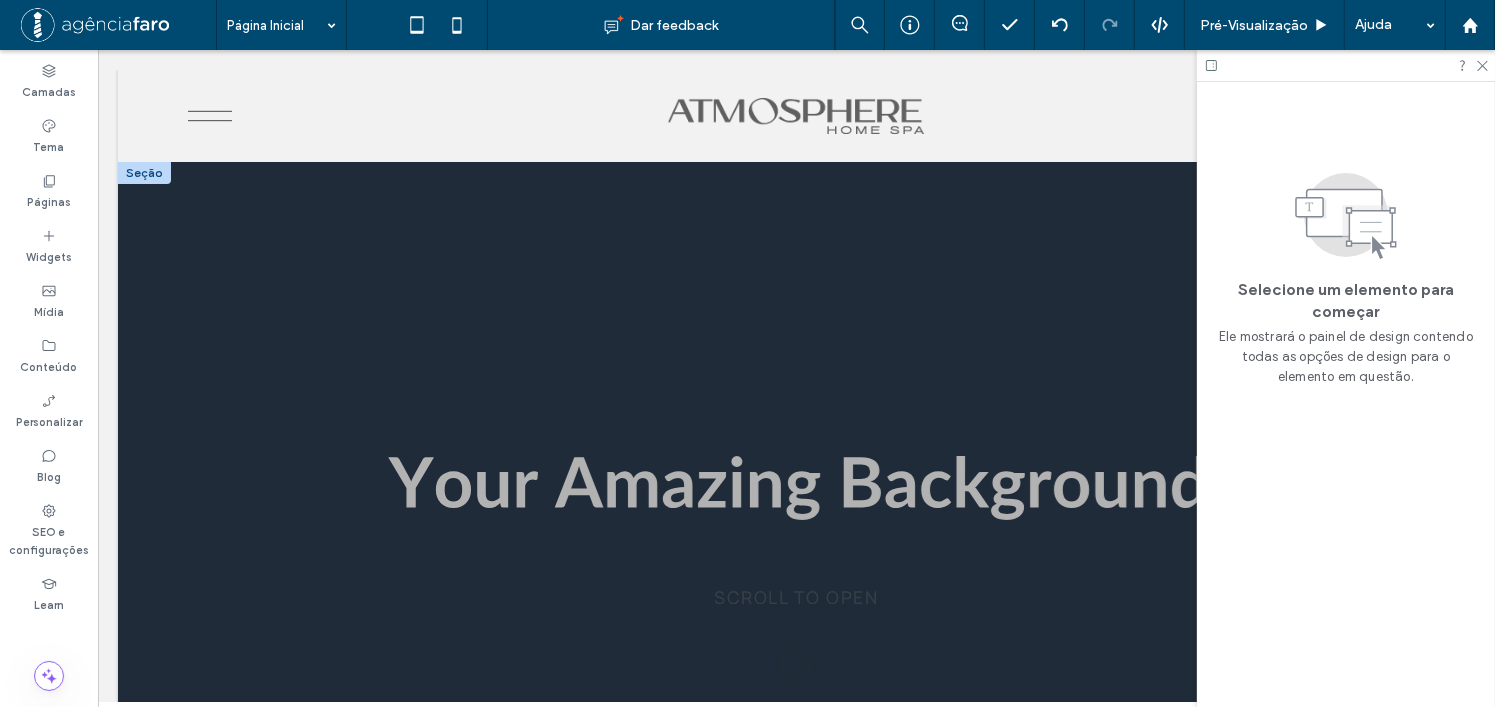 click at bounding box center (795, 488) 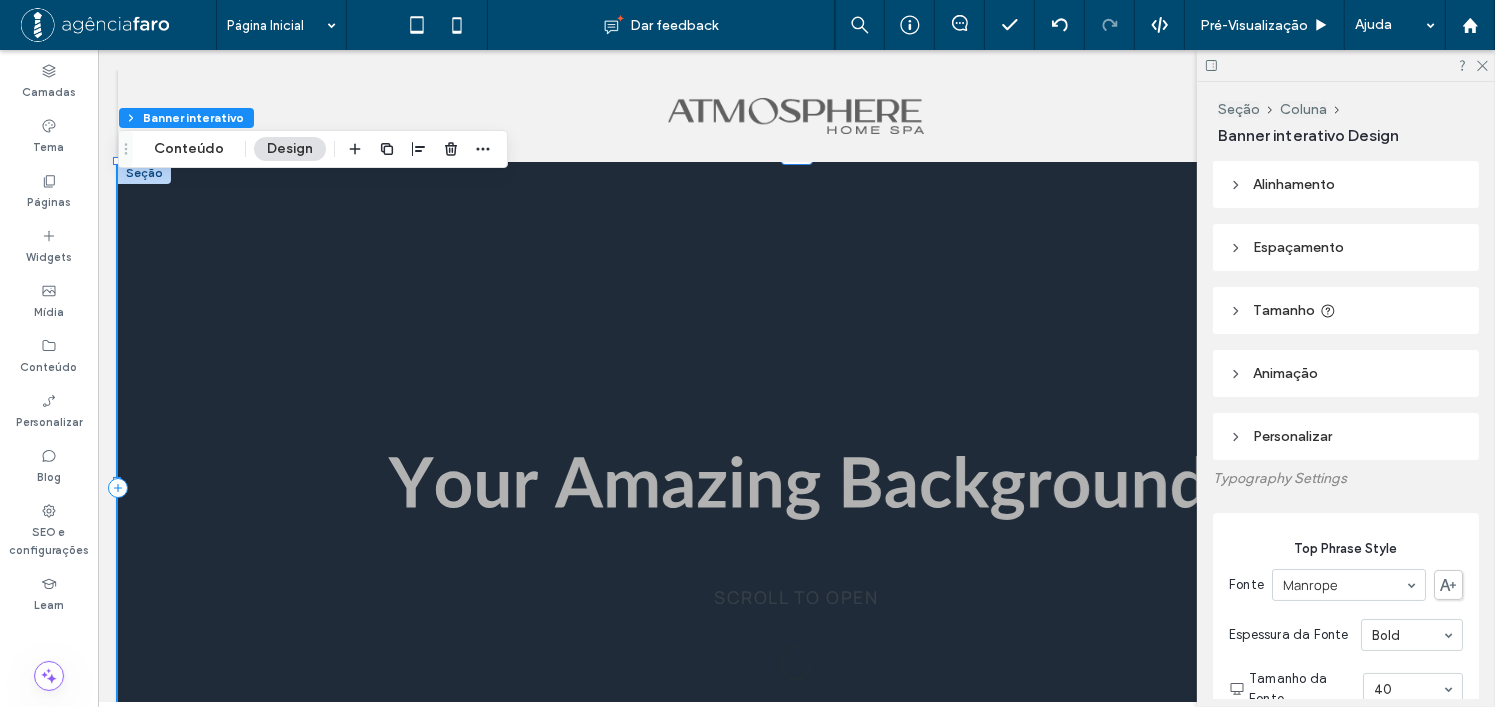click on "Alinhamento" at bounding box center [1294, 184] 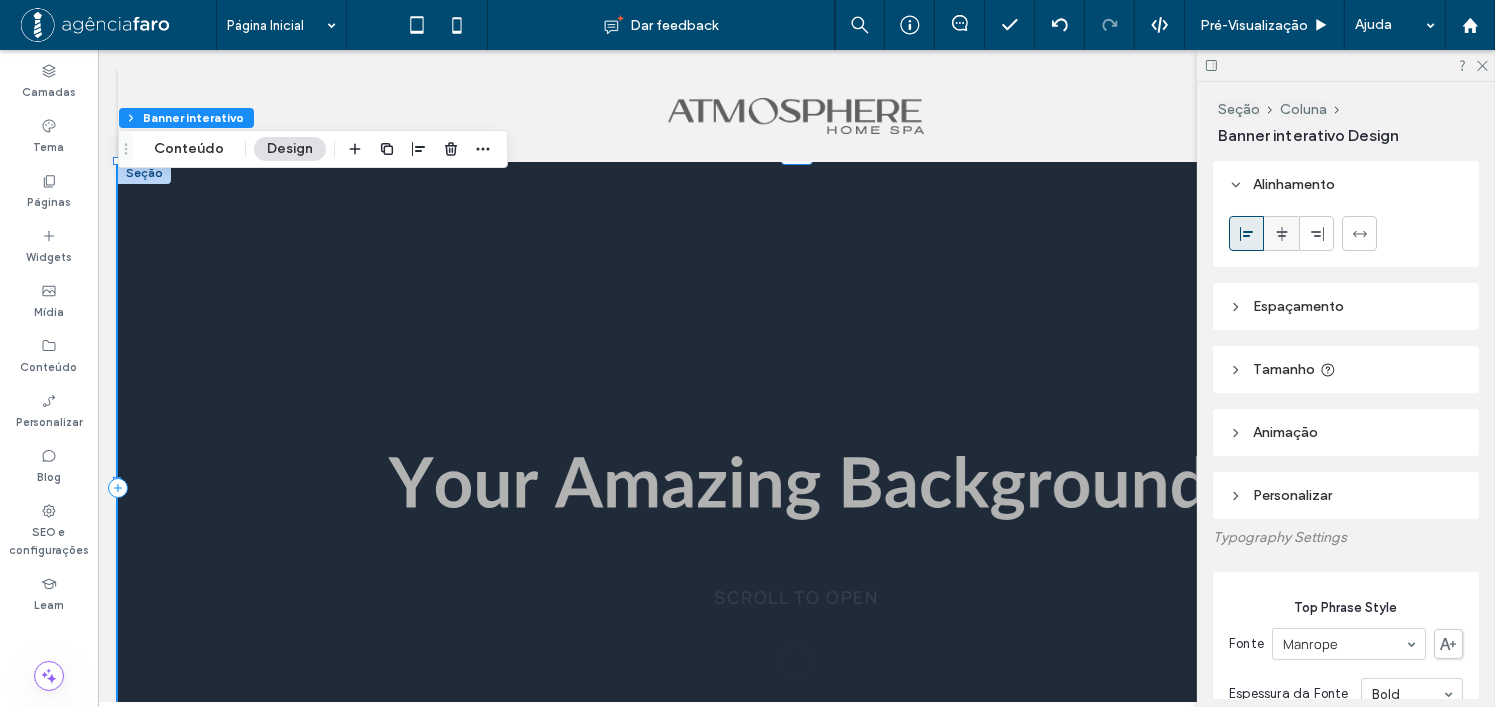 click at bounding box center [1281, 233] 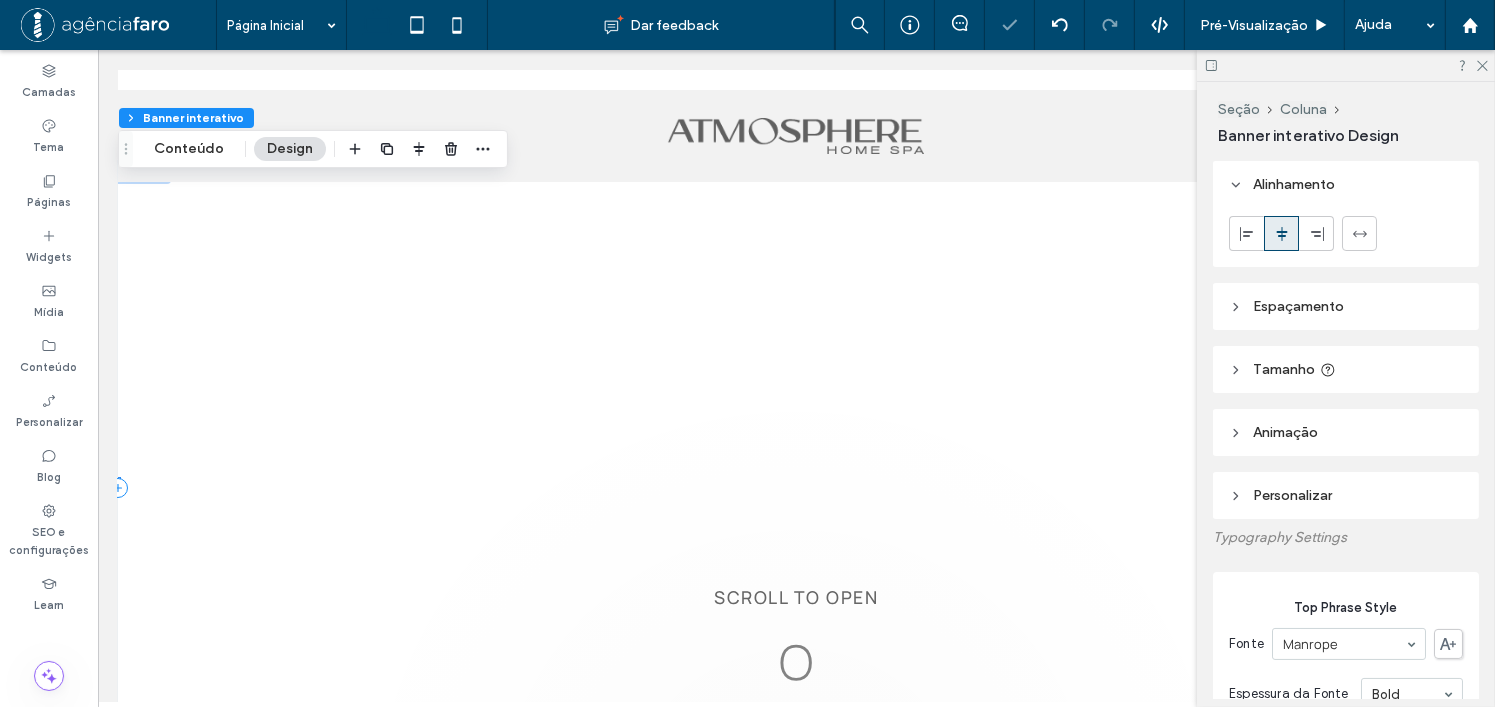 click on "Espaçamento" at bounding box center (1298, 306) 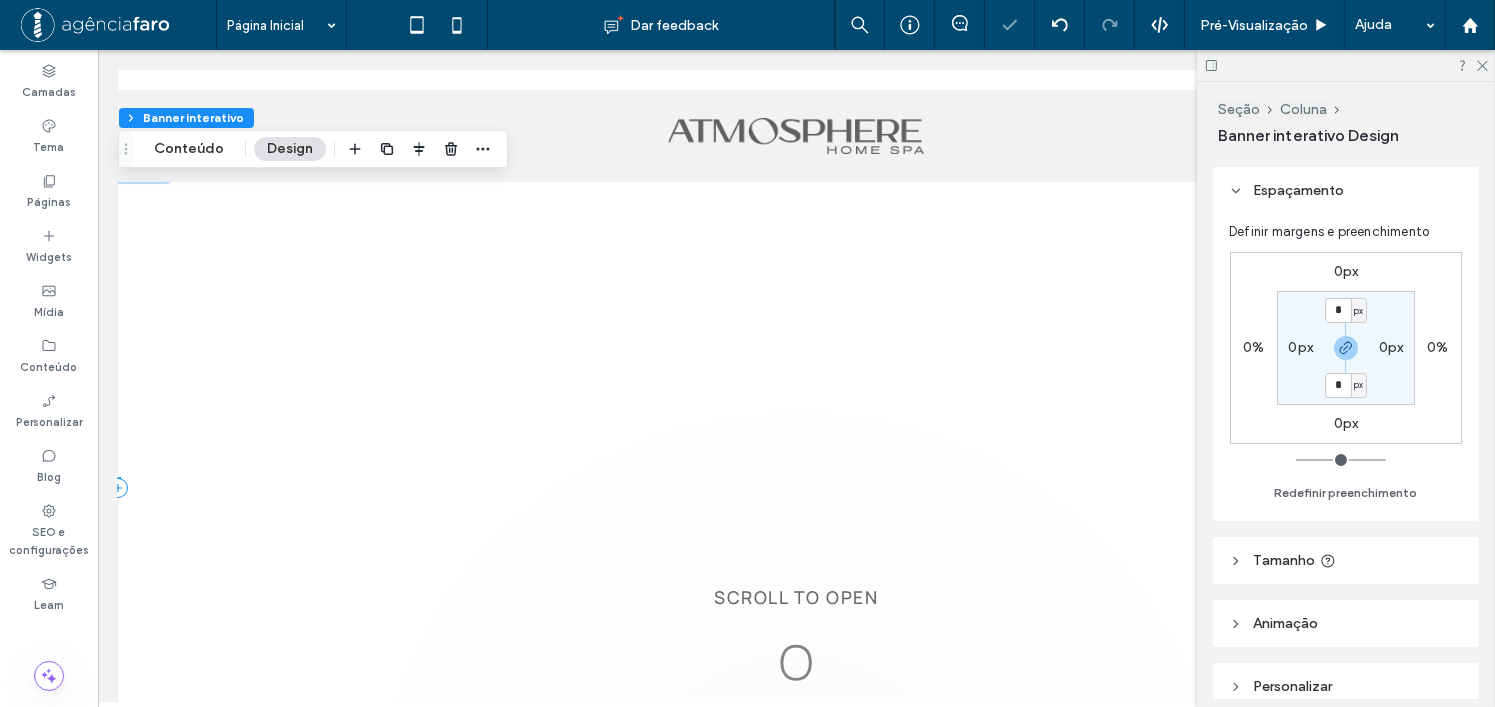 scroll, scrollTop: 200, scrollLeft: 0, axis: vertical 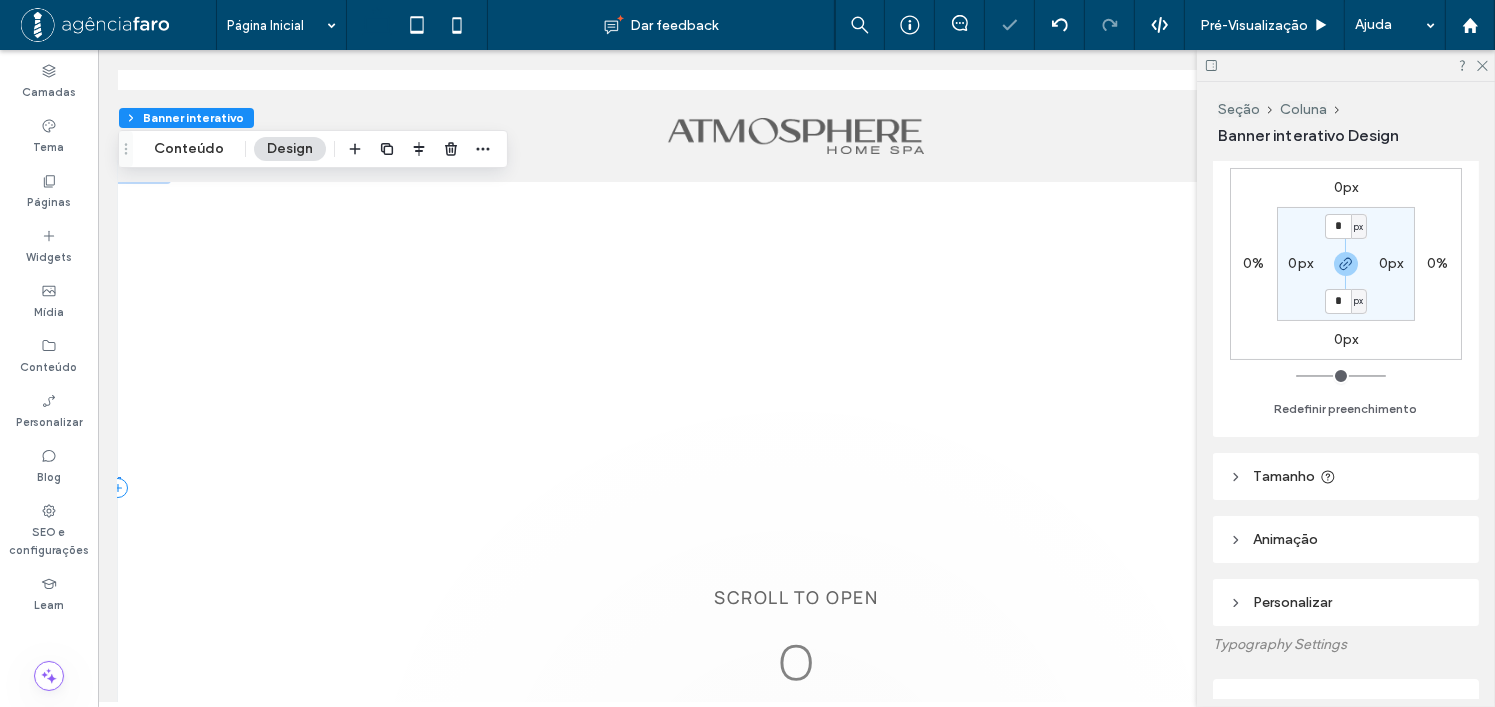 click on "Tamanho" at bounding box center [1346, 476] 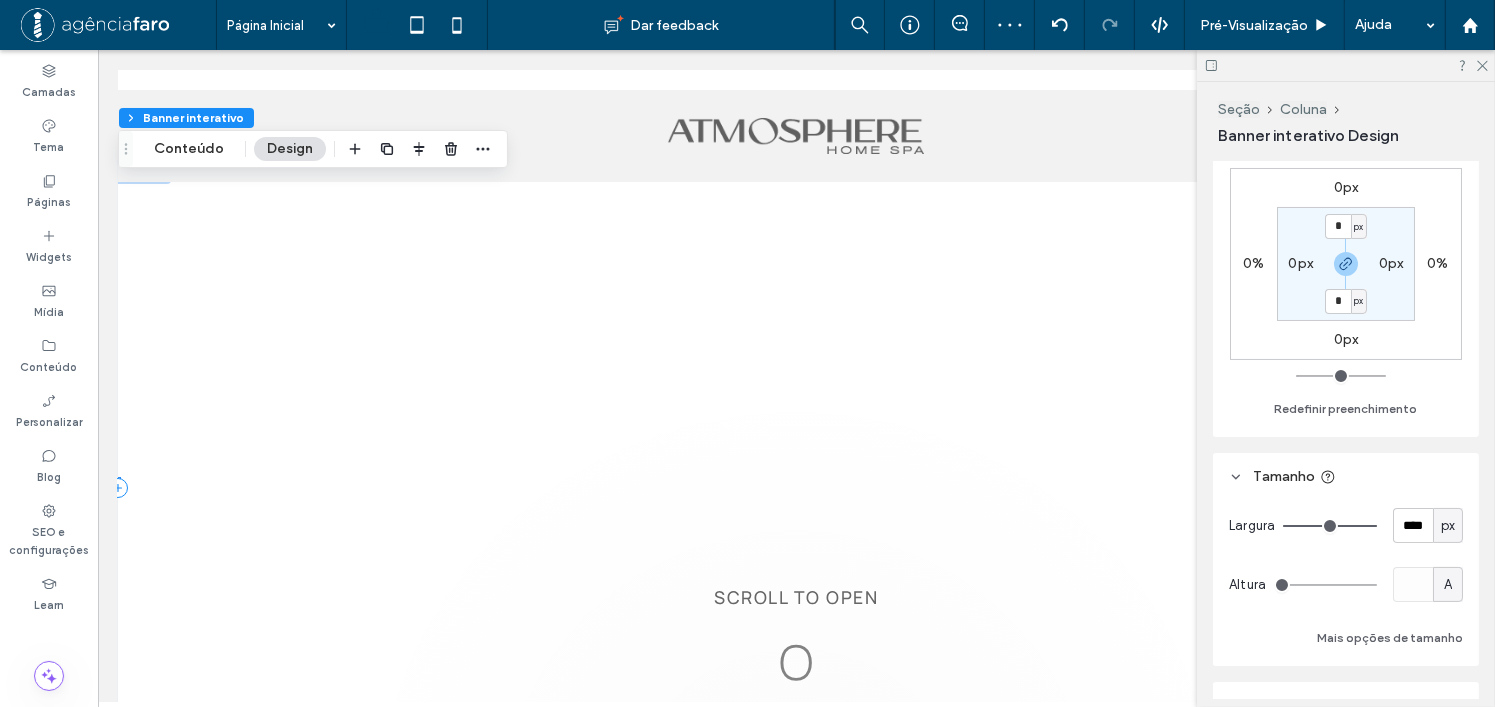 click on "px" at bounding box center [1448, 526] 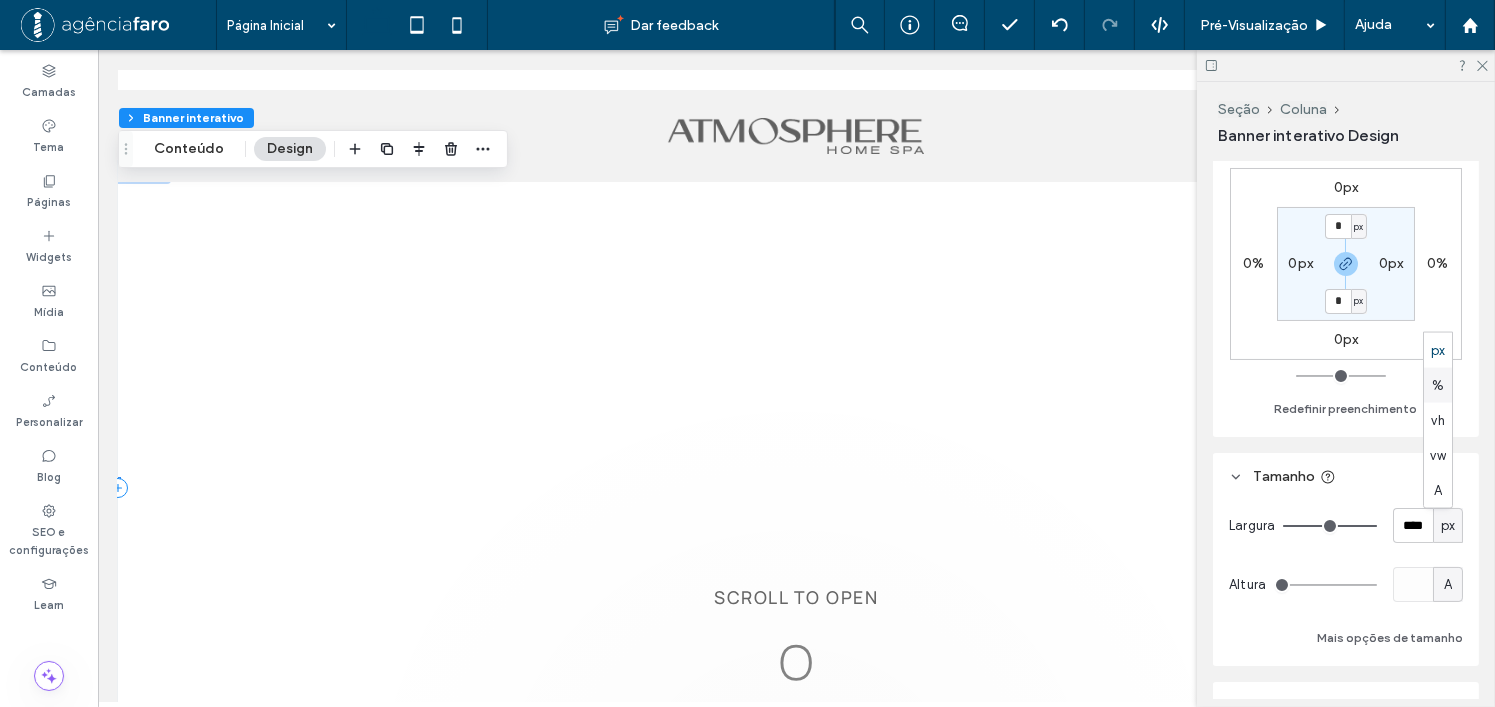 click on "%" at bounding box center (1438, 385) 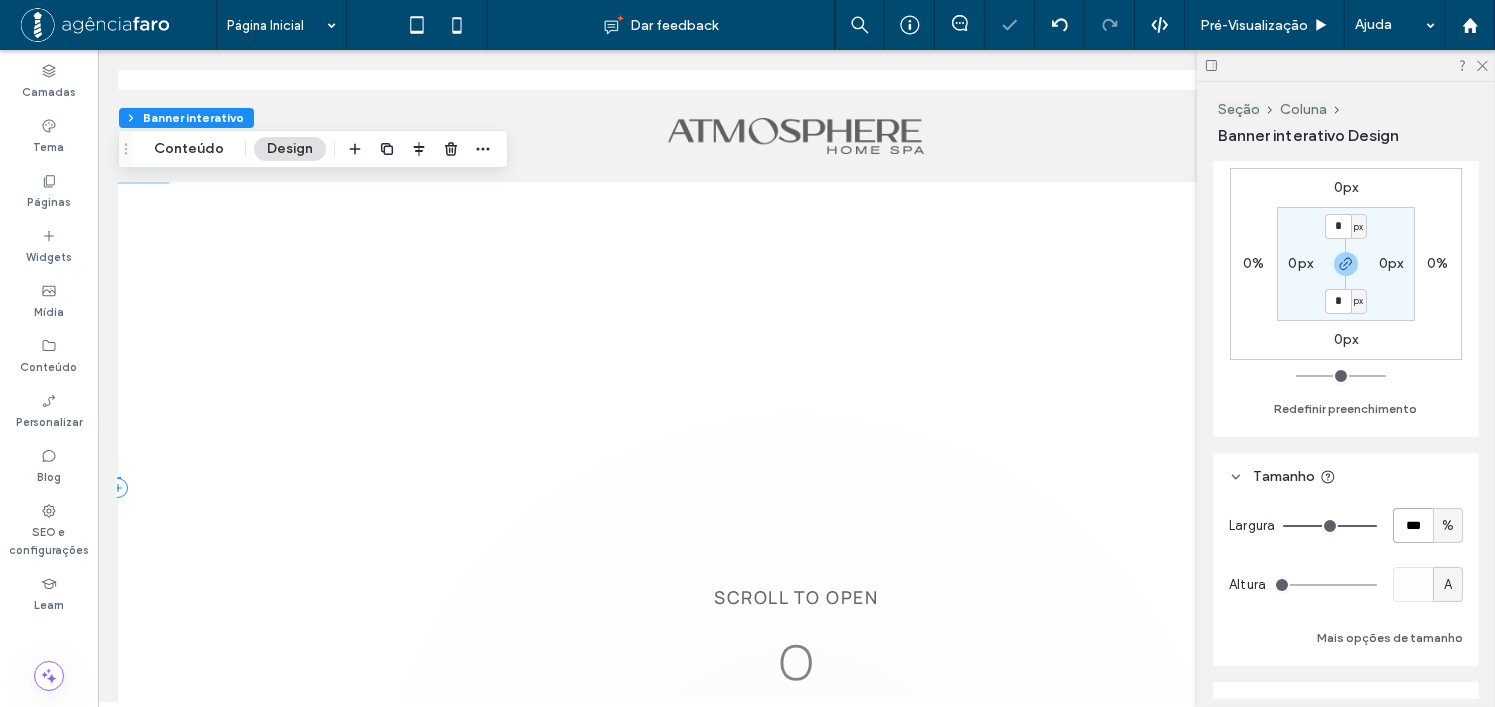 click on "***" at bounding box center (1413, 525) 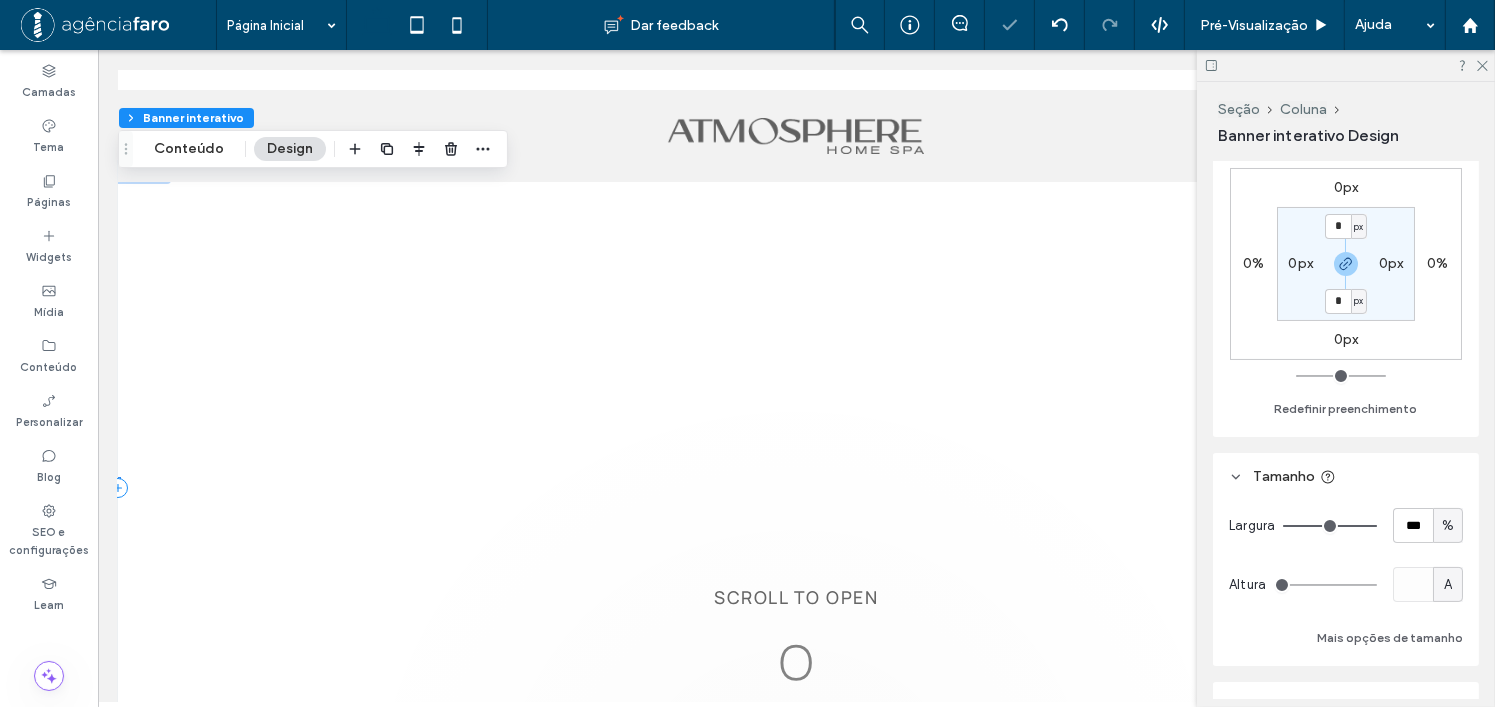 click on "Tamanho" at bounding box center (1346, 476) 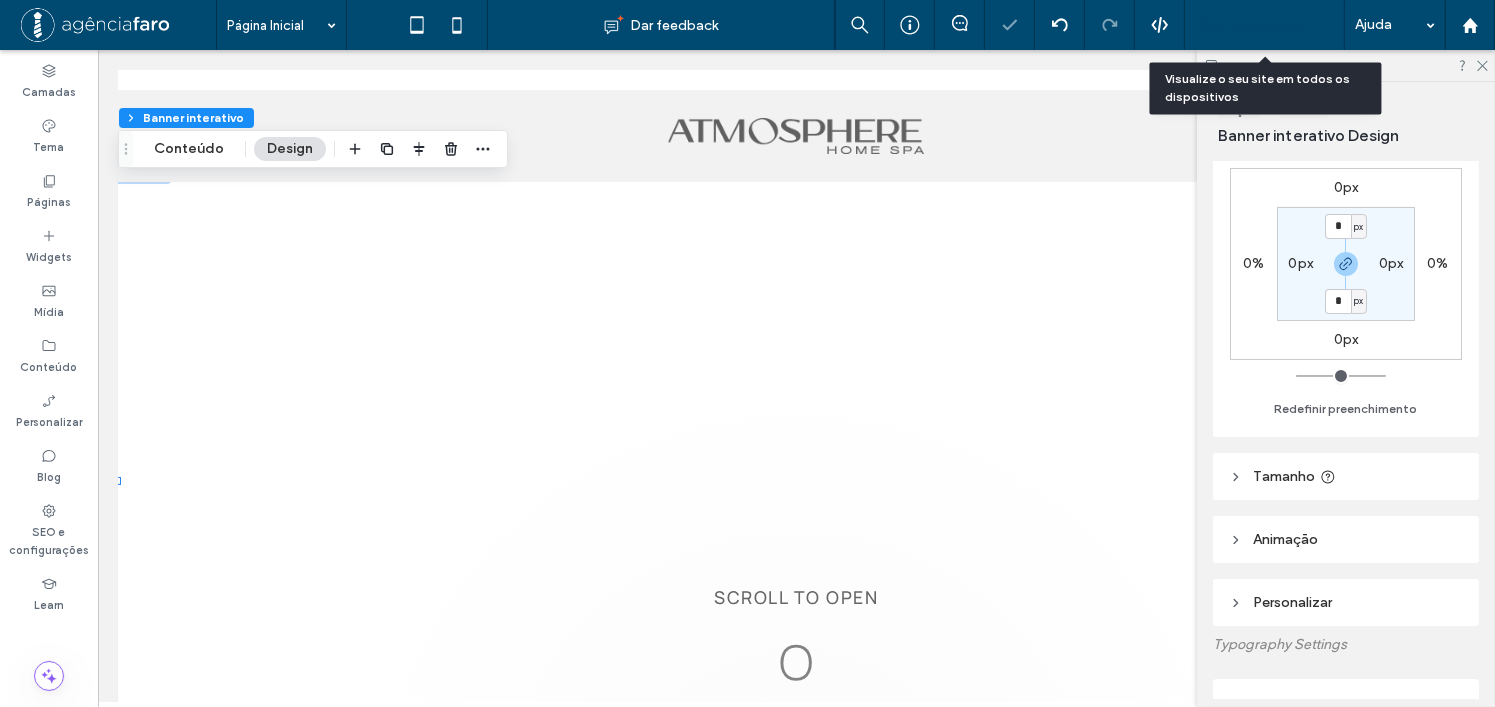 click on "Pré-Visualizaçāo" at bounding box center (1265, 25) 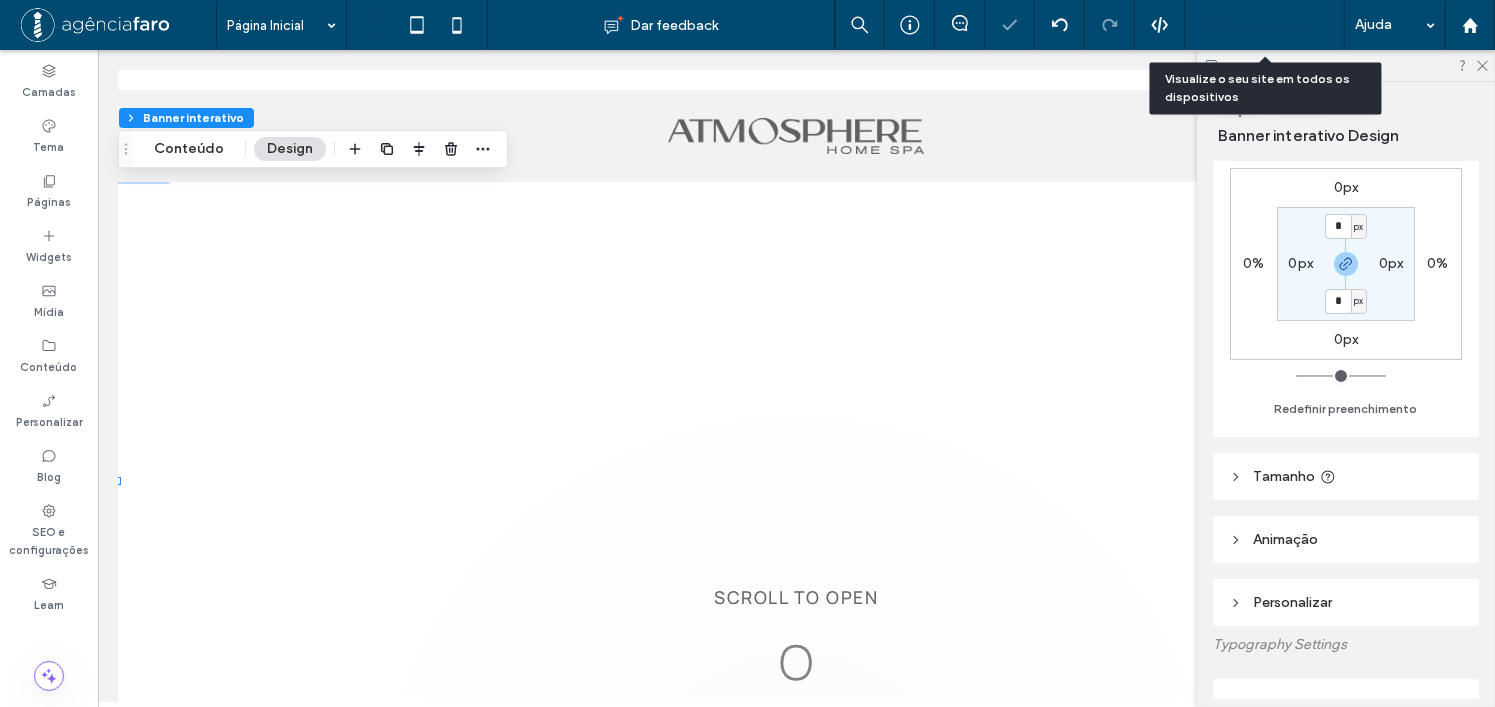 click on "Pré-Visualizaçāo" at bounding box center [1254, 25] 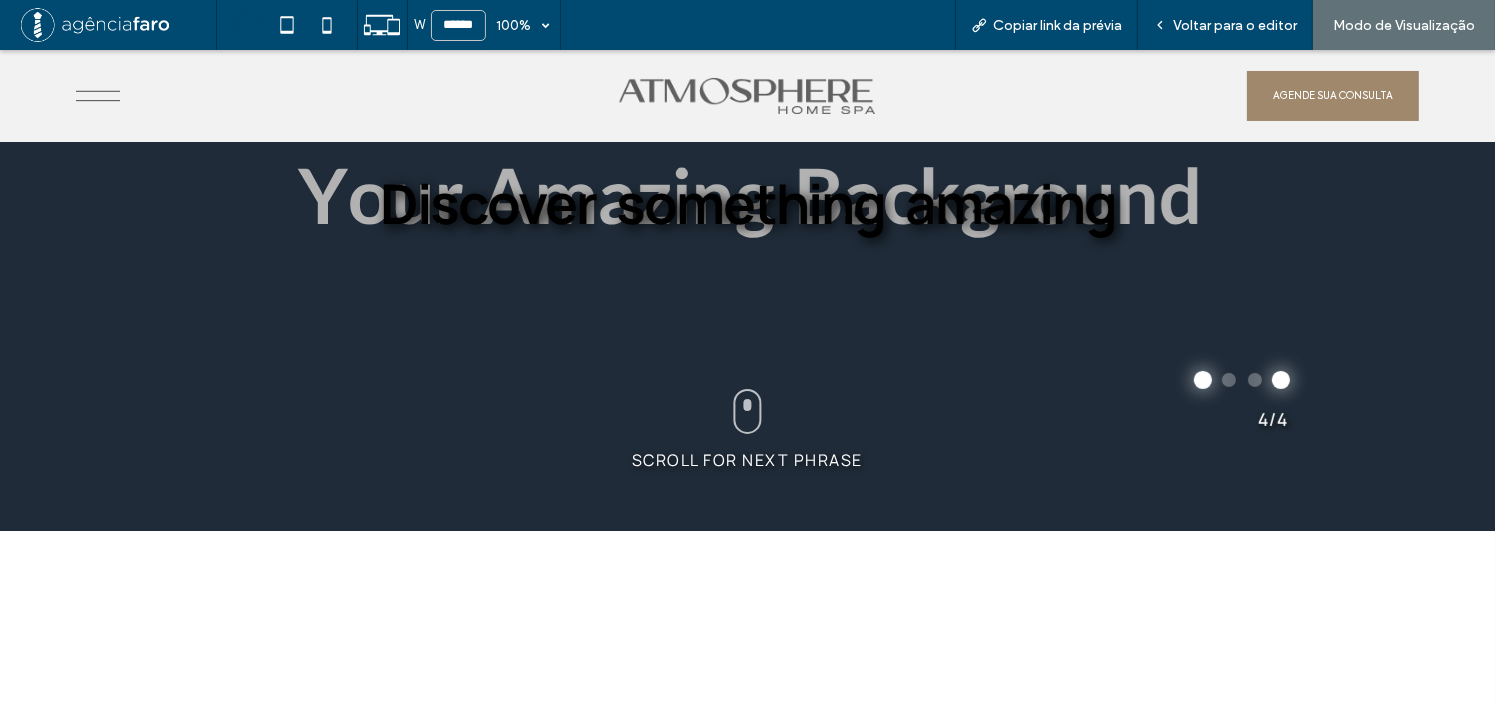 scroll, scrollTop: 0, scrollLeft: 0, axis: both 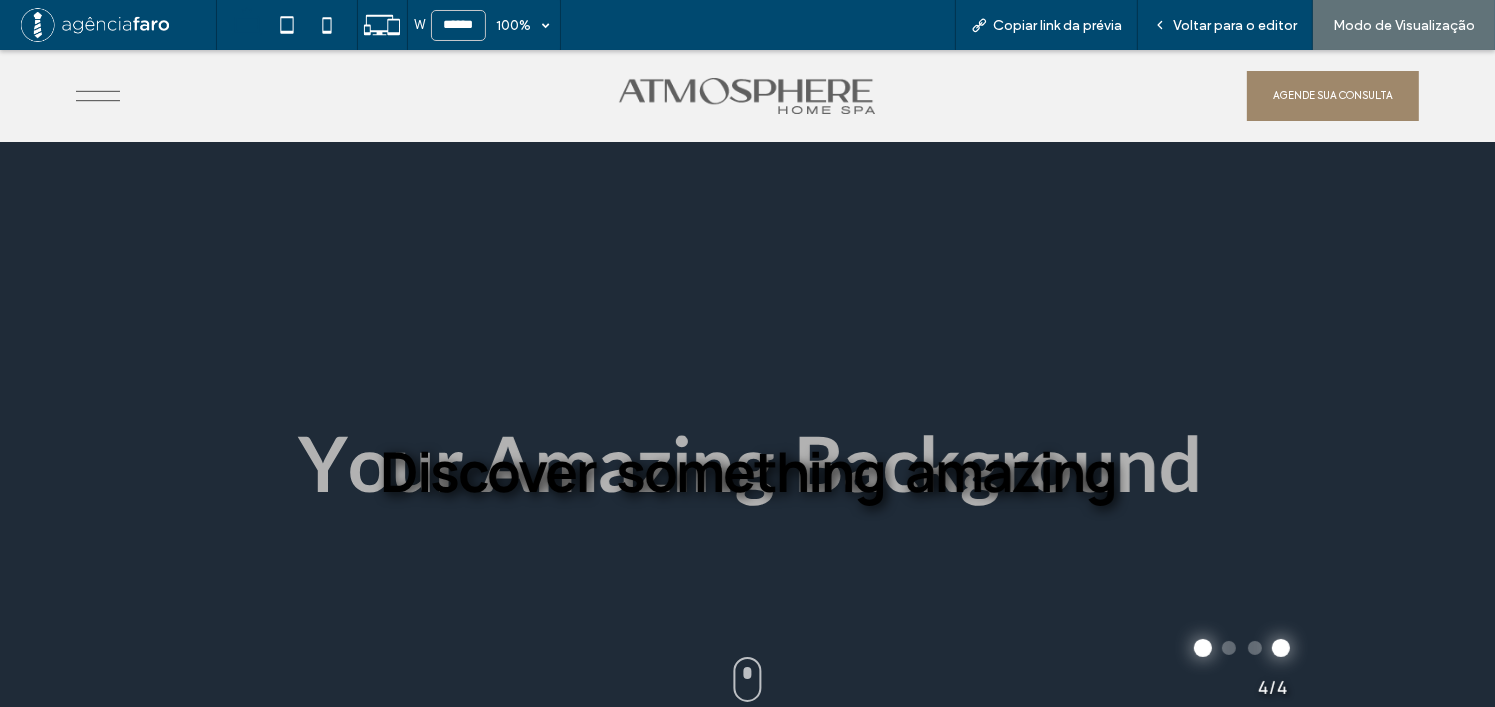 click at bounding box center [747, 470] 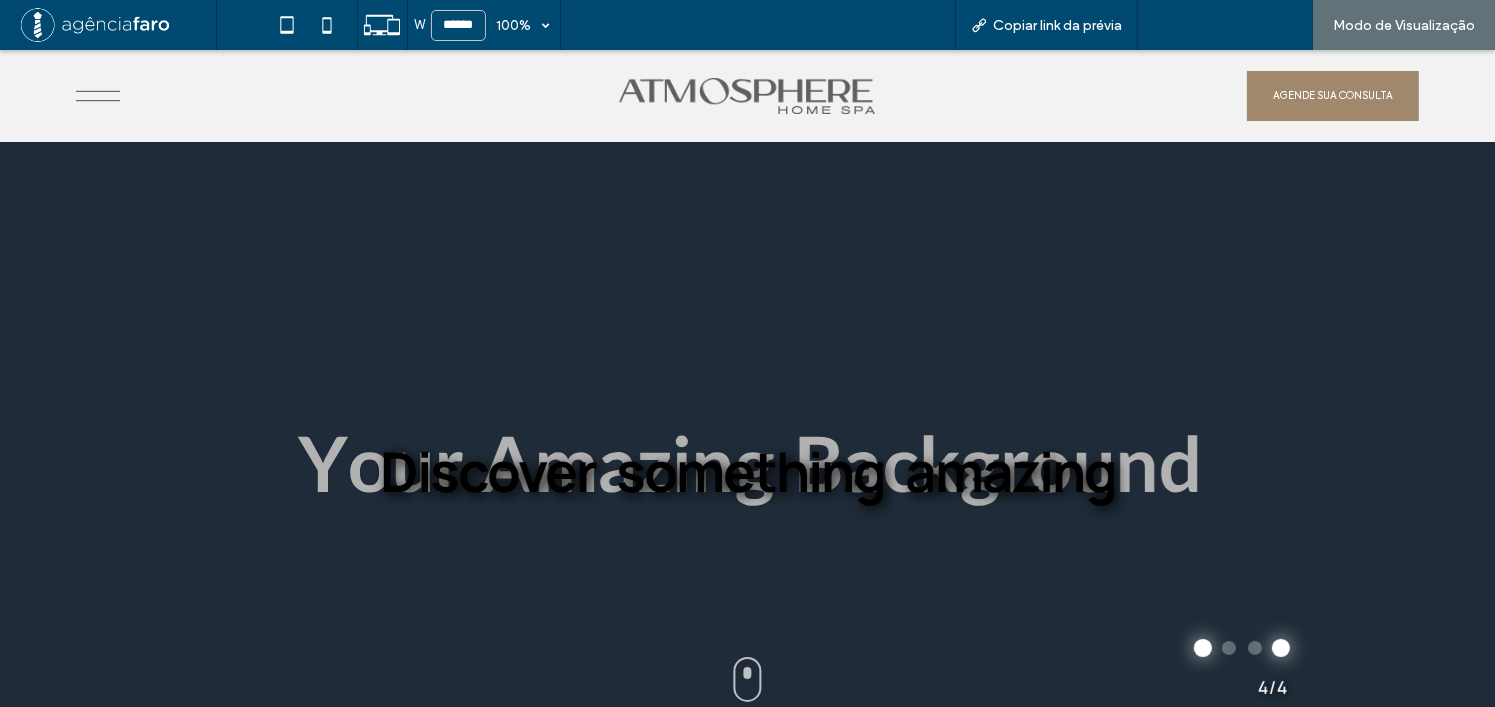 click on "Voltar para o editor" at bounding box center (1225, 25) 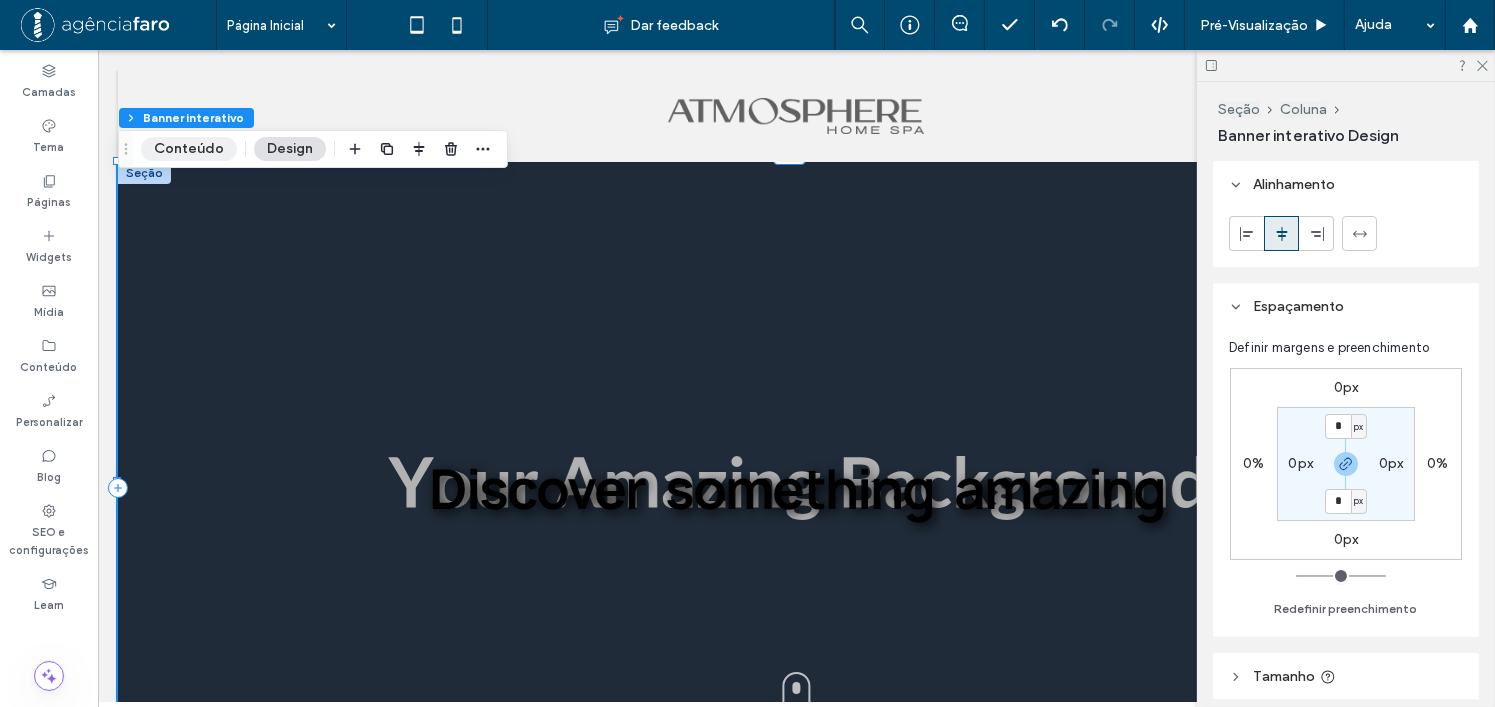 click on "Conteúdo" at bounding box center [189, 149] 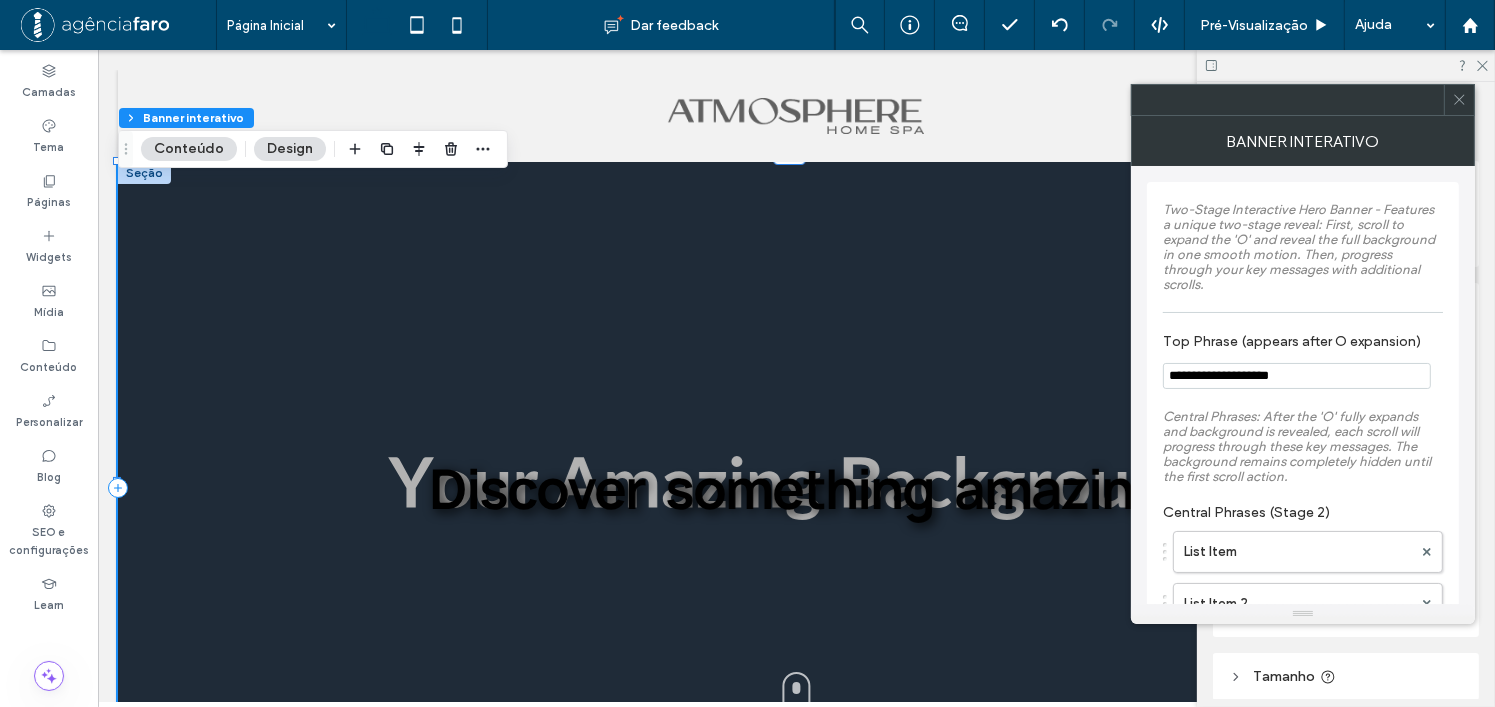 scroll, scrollTop: 200, scrollLeft: 0, axis: vertical 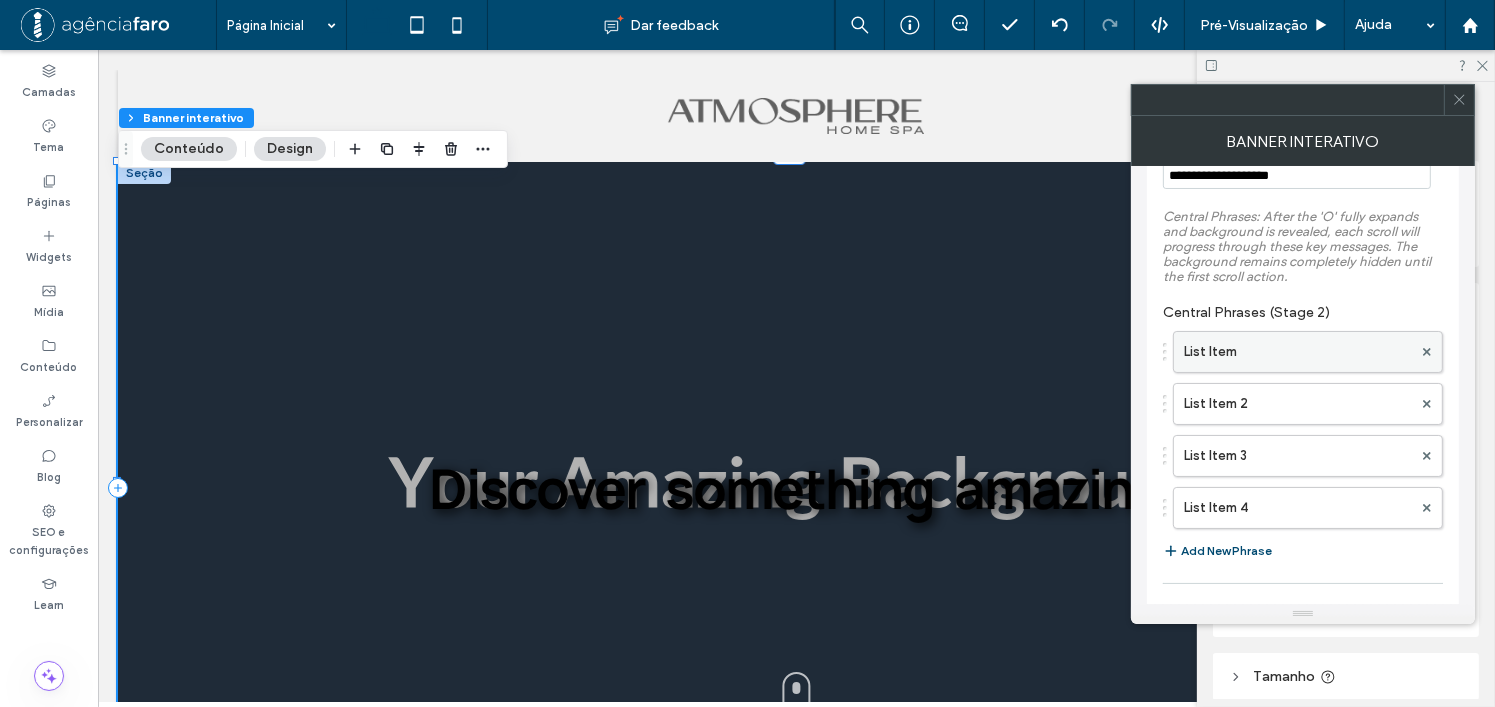 click on "List Item" at bounding box center [1298, 352] 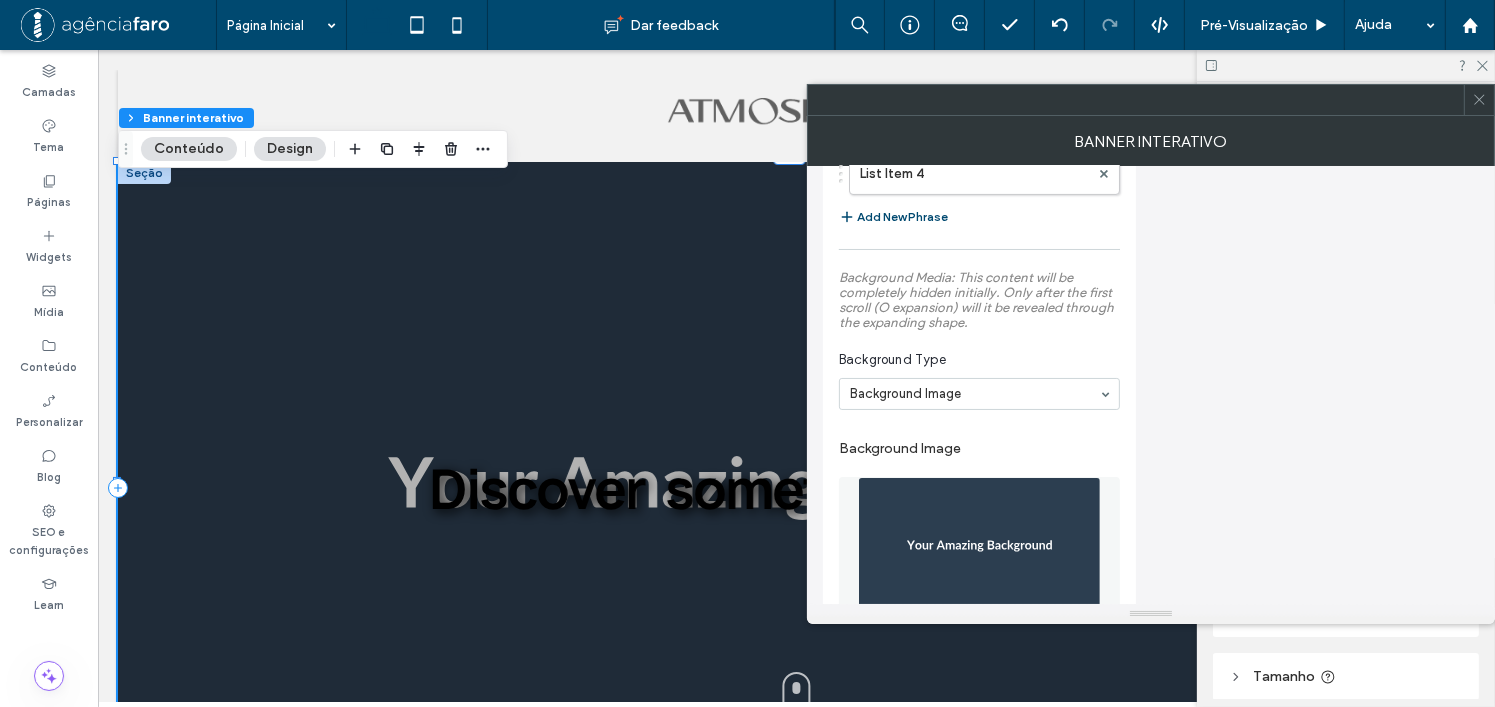 scroll, scrollTop: 700, scrollLeft: 0, axis: vertical 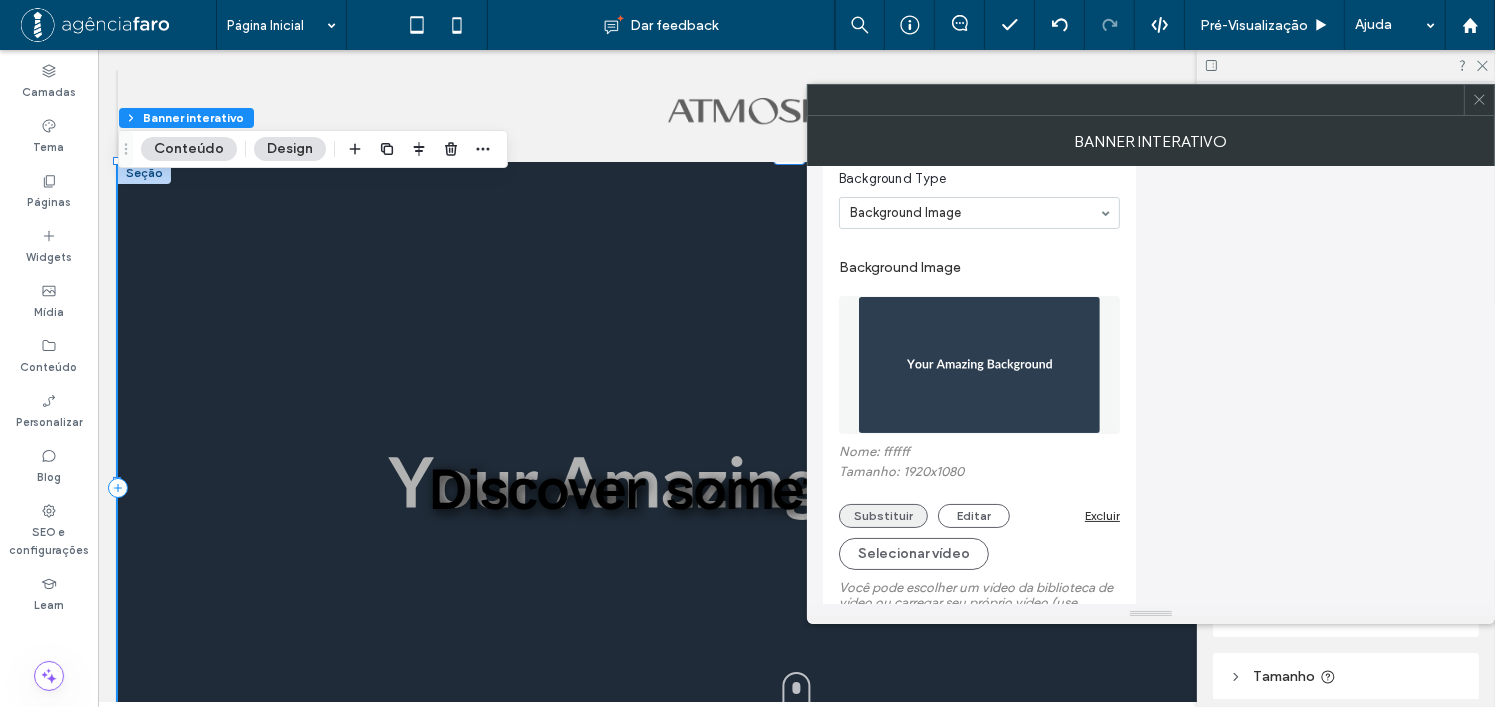 click on "Substituir" at bounding box center (883, 516) 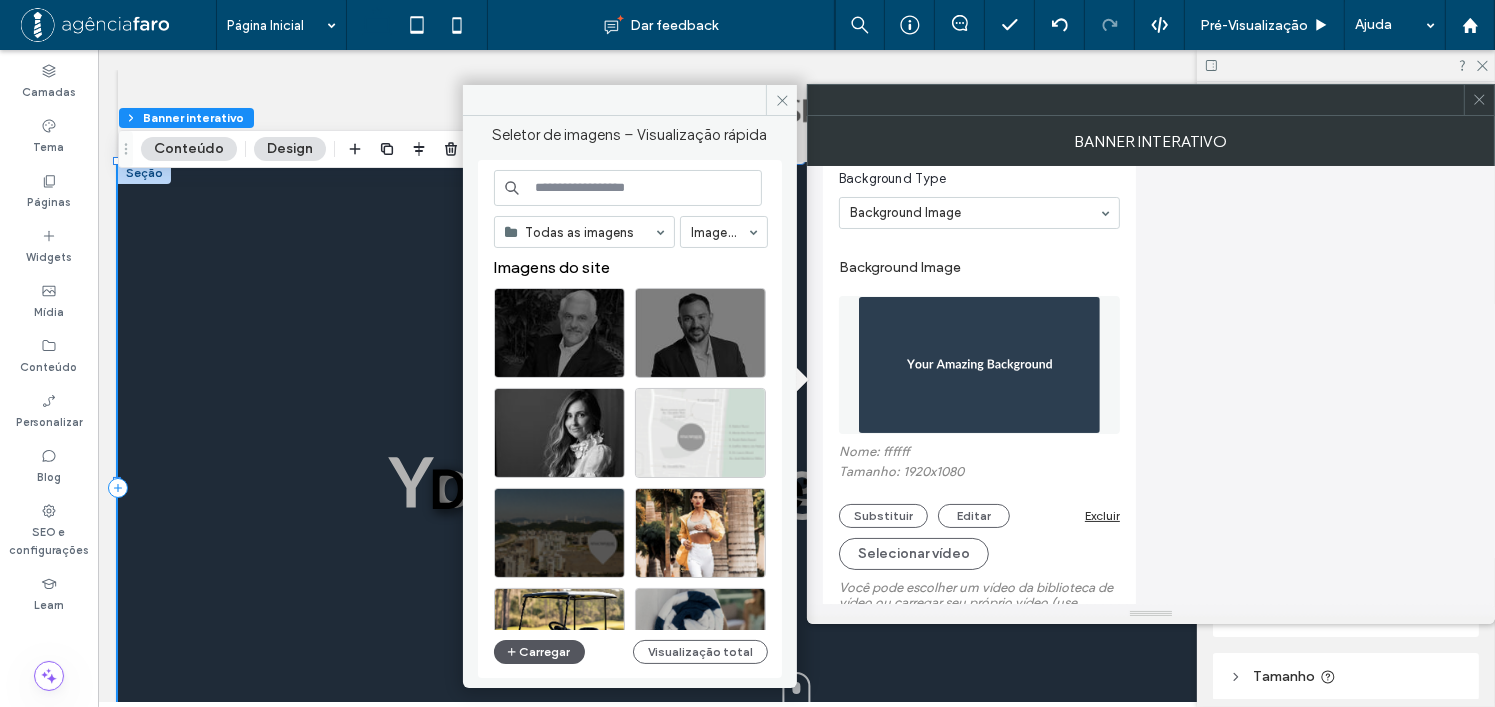 click on "Carregar" at bounding box center (539, 652) 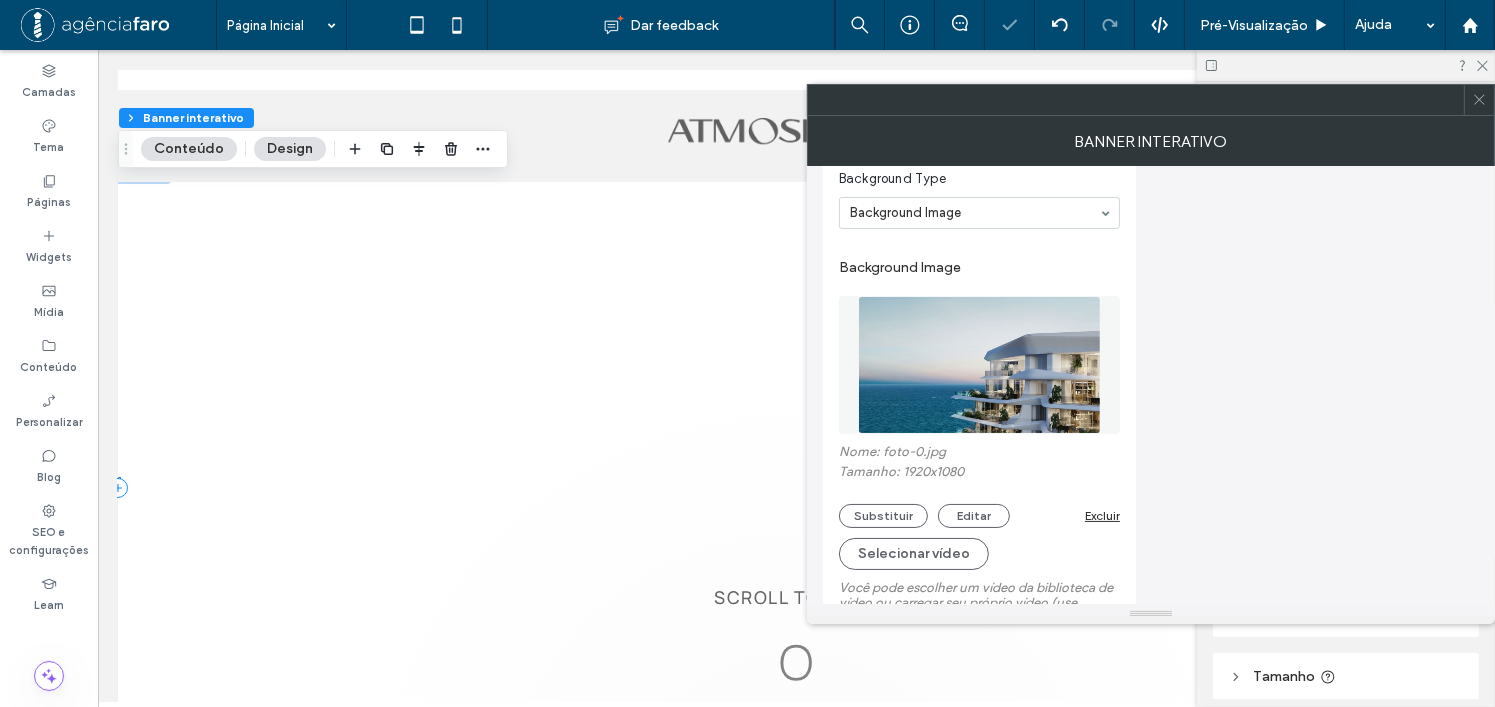 click 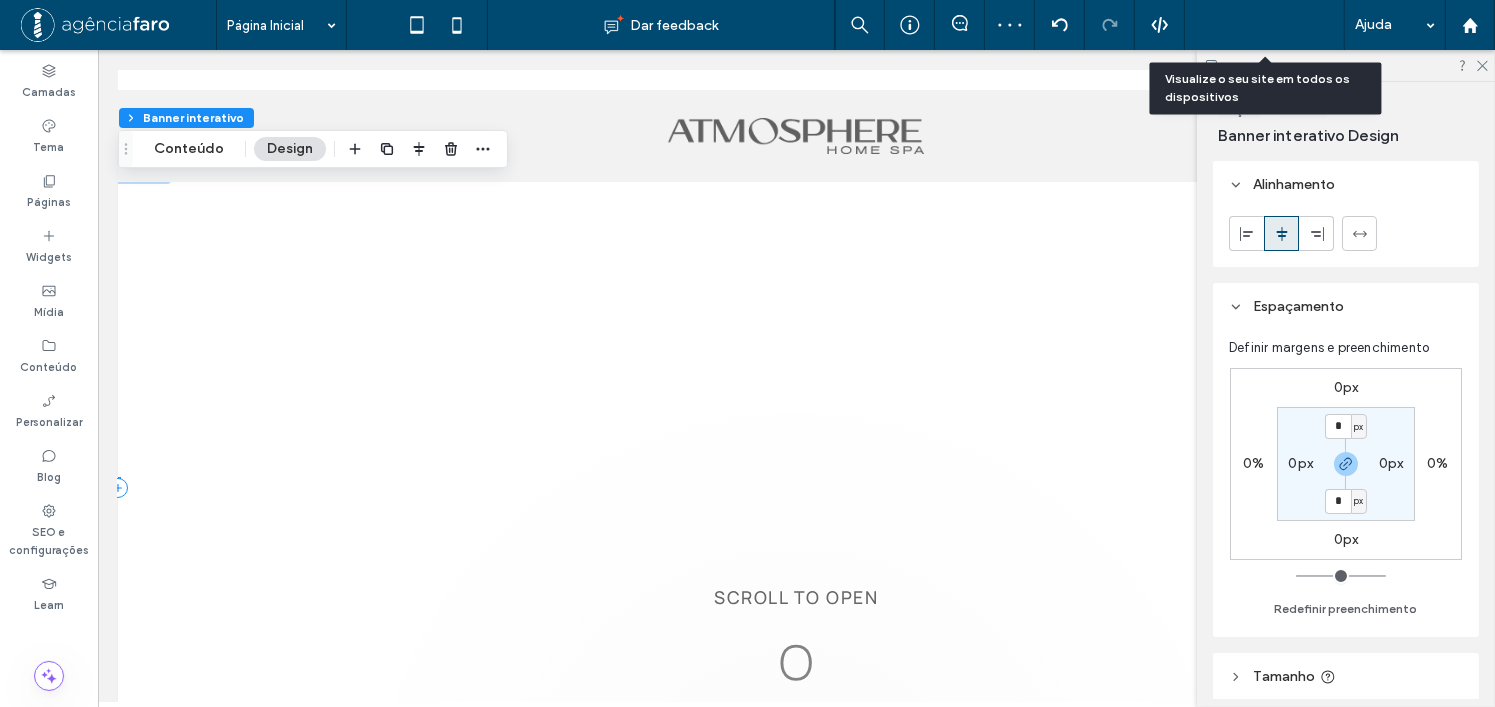 click on "Pré-Visualizaçāo" at bounding box center [1254, 25] 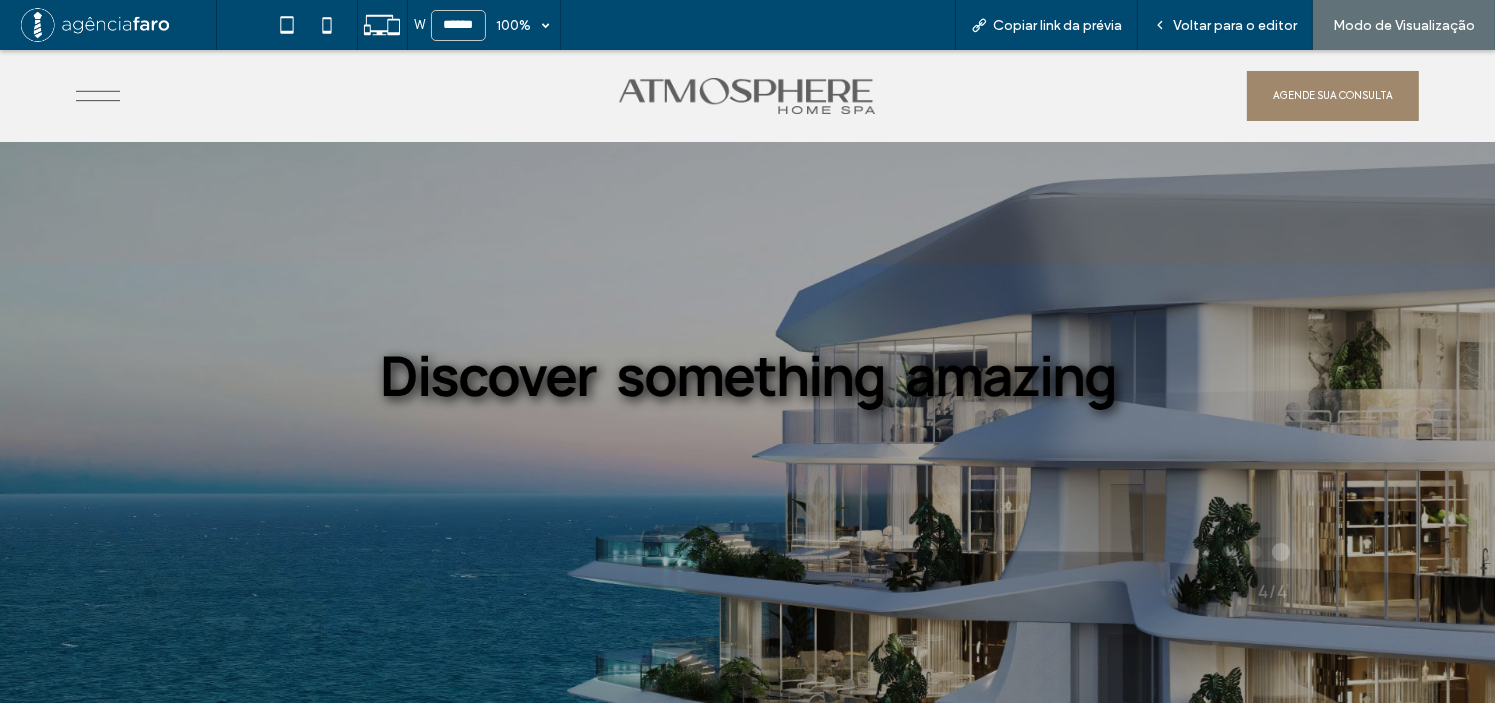 scroll, scrollTop: 200, scrollLeft: 0, axis: vertical 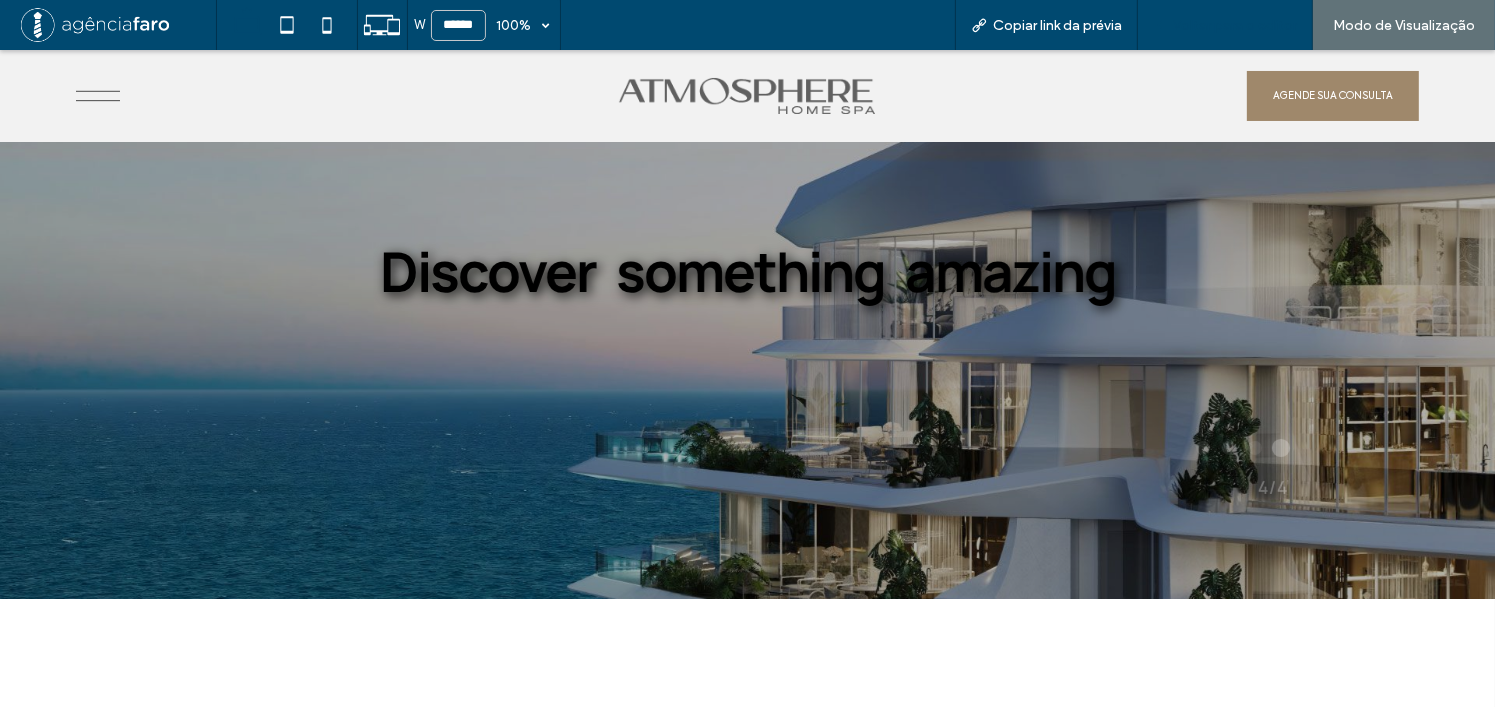 click on "Voltar para o editor" at bounding box center [1235, 25] 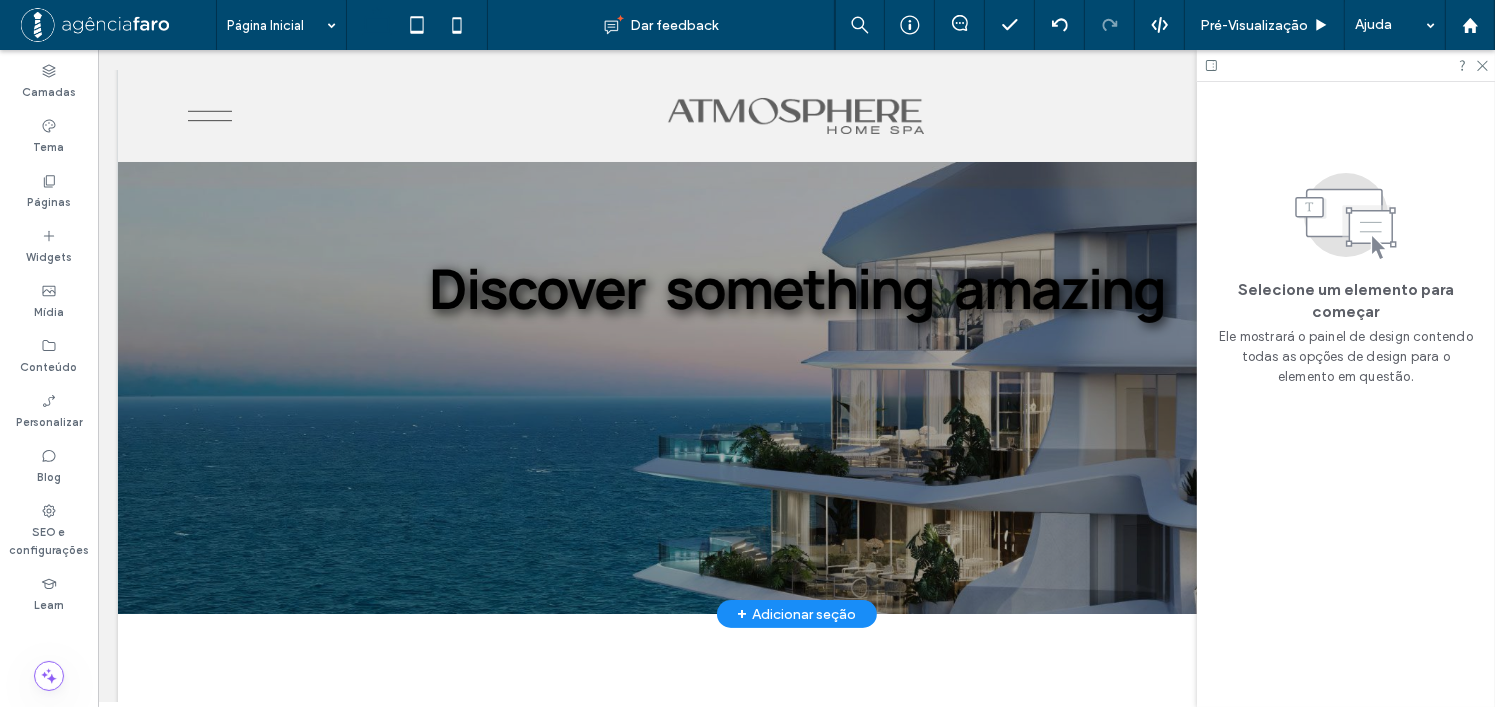 click at bounding box center (795, 288) 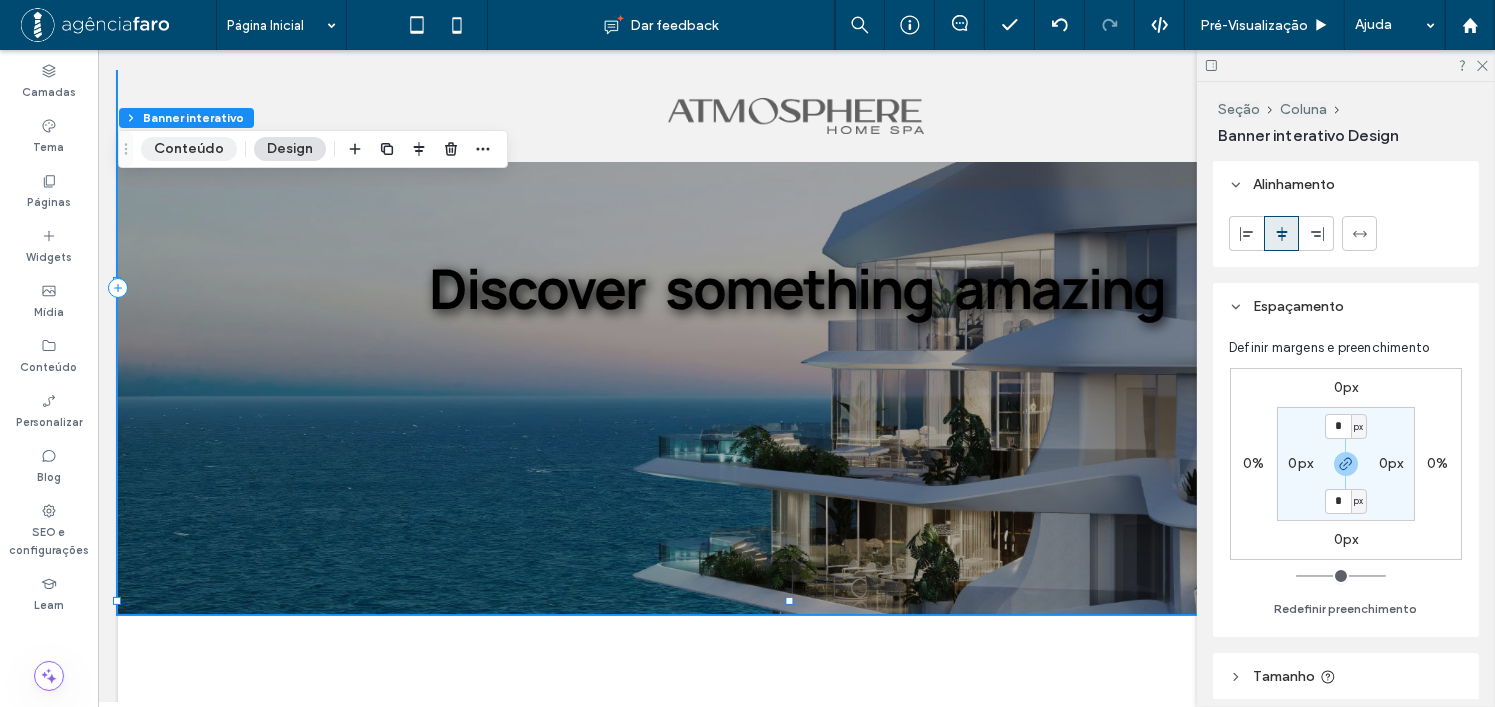 click on "Conteúdo" at bounding box center [189, 149] 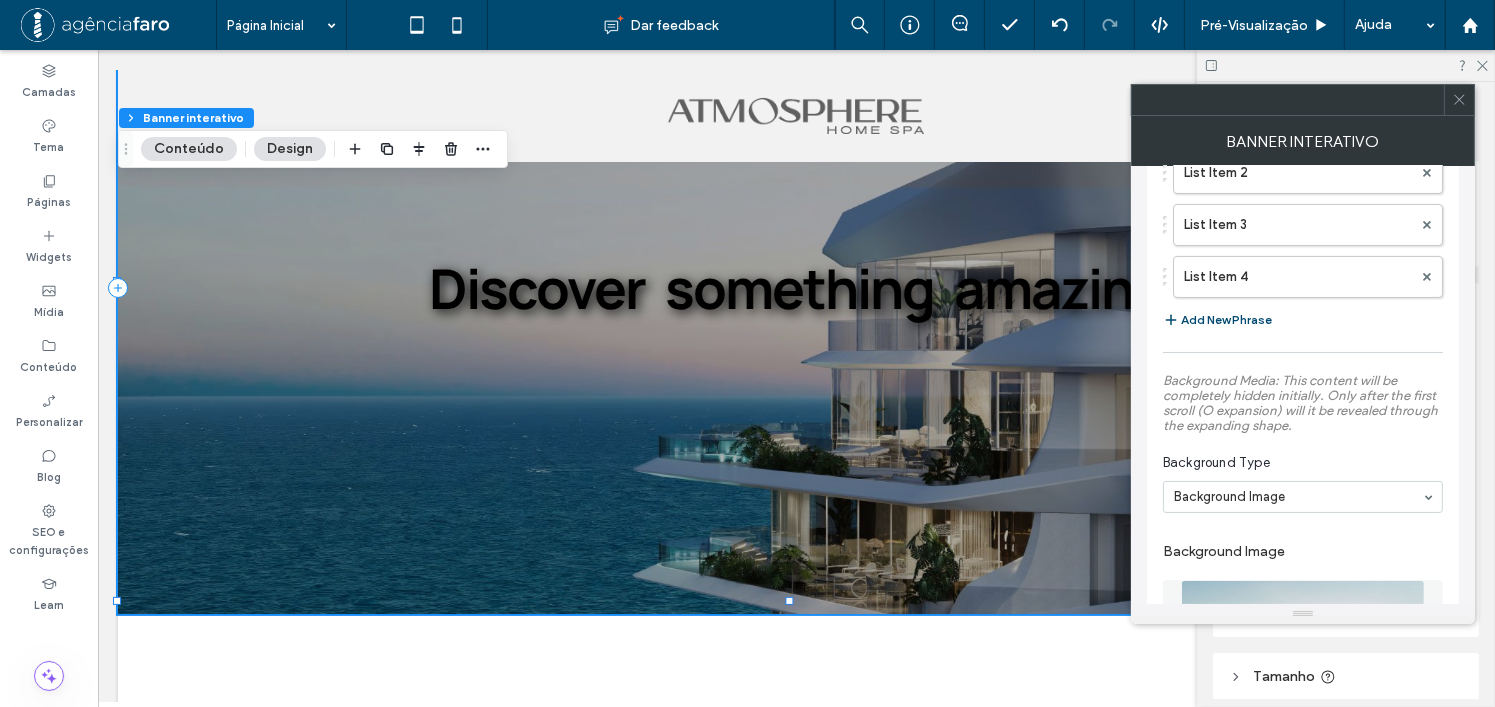 scroll, scrollTop: 500, scrollLeft: 0, axis: vertical 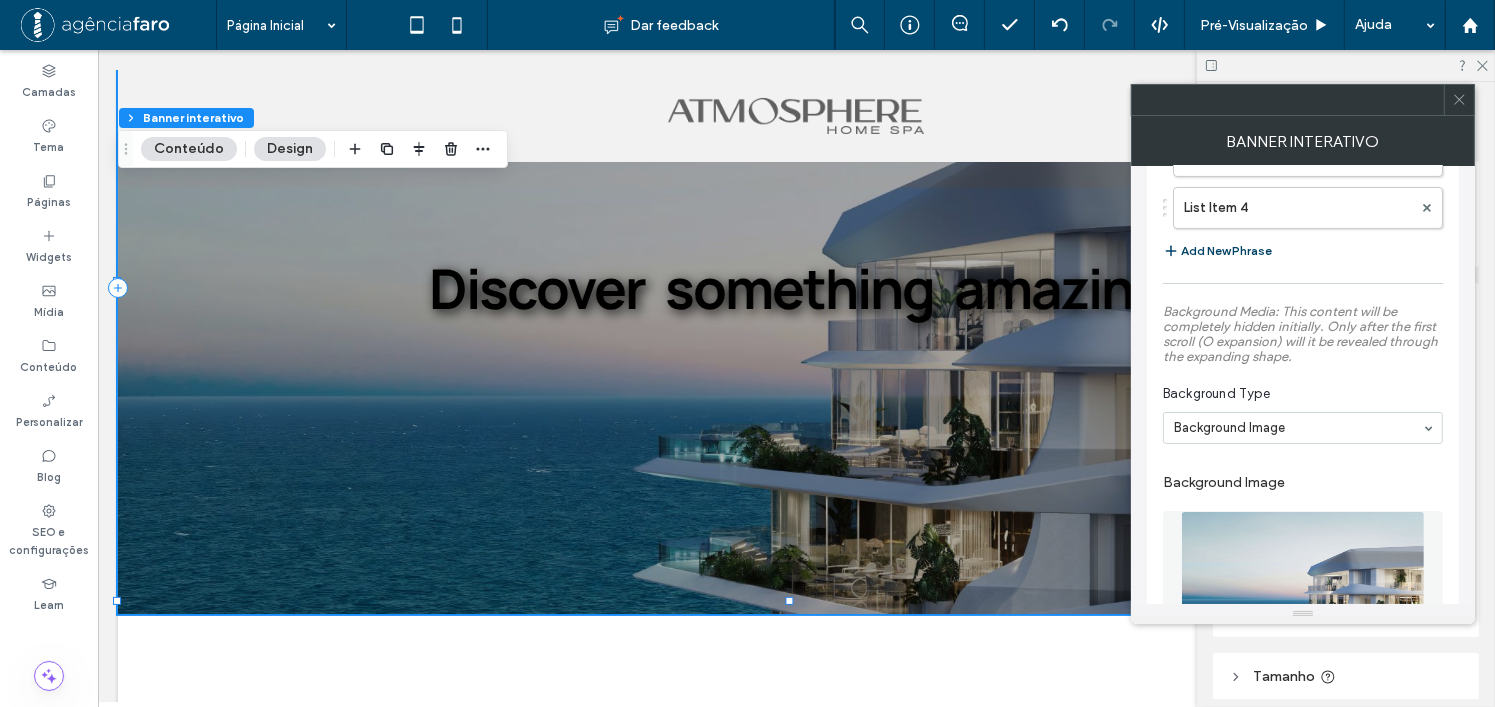 click on "Add New Phrase" at bounding box center (1217, 251) 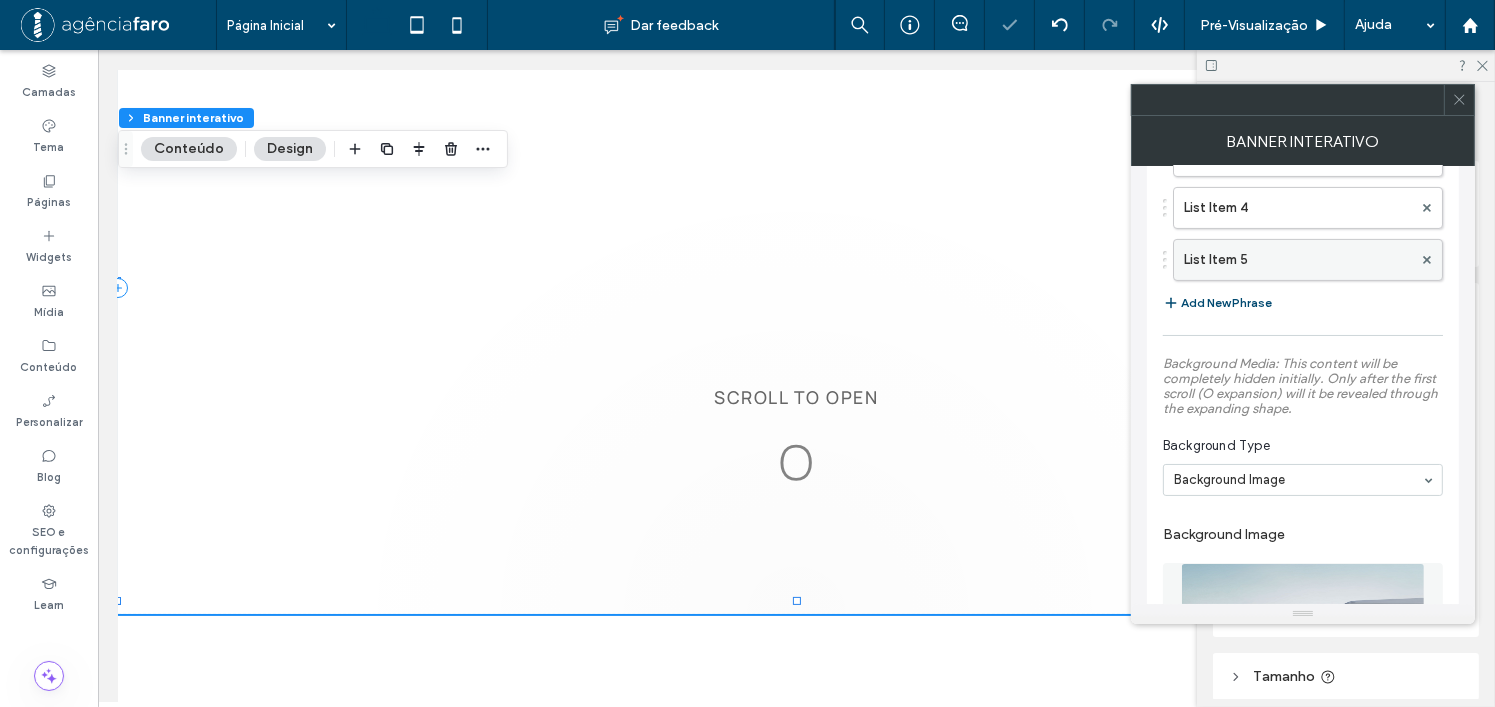 click on "List Item 5" at bounding box center [1298, 260] 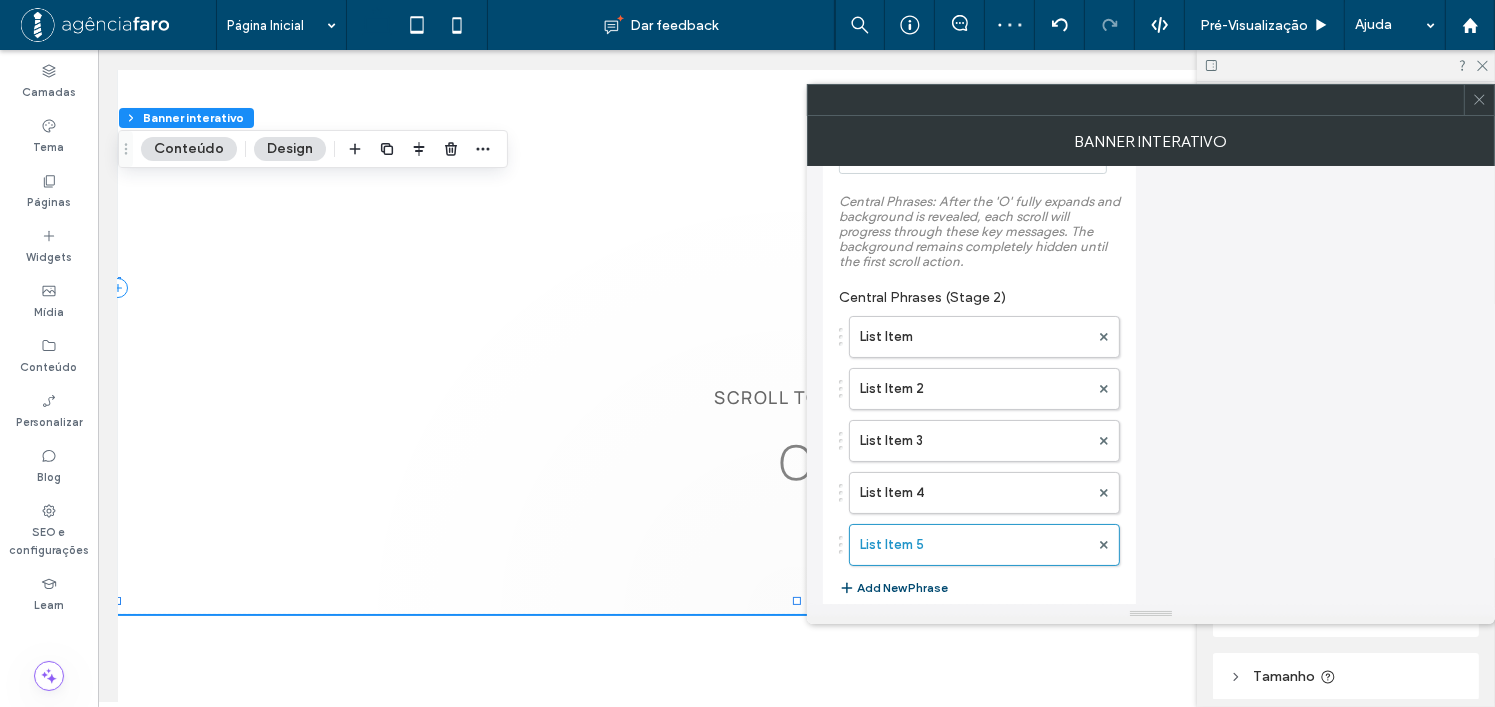 scroll, scrollTop: 0, scrollLeft: 0, axis: both 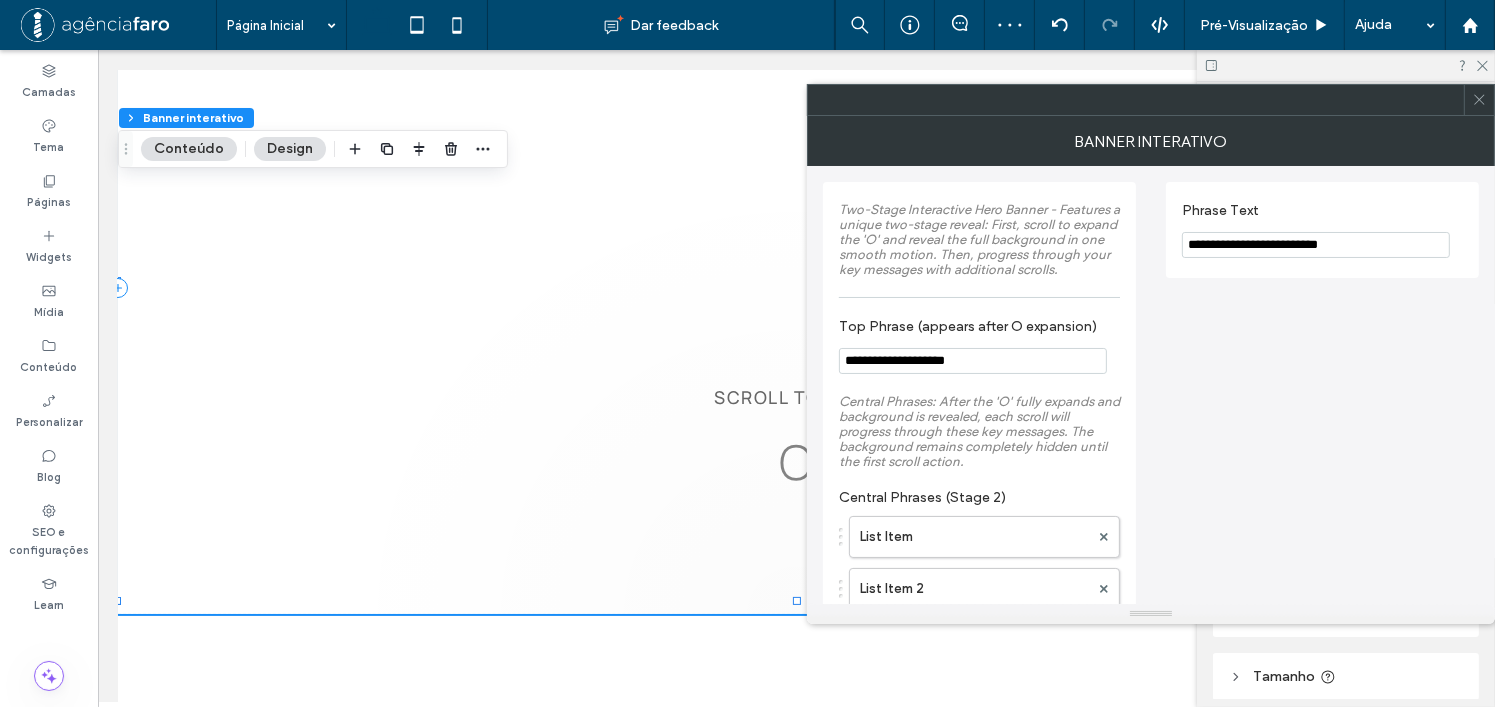 click on "**********" at bounding box center [1316, 245] 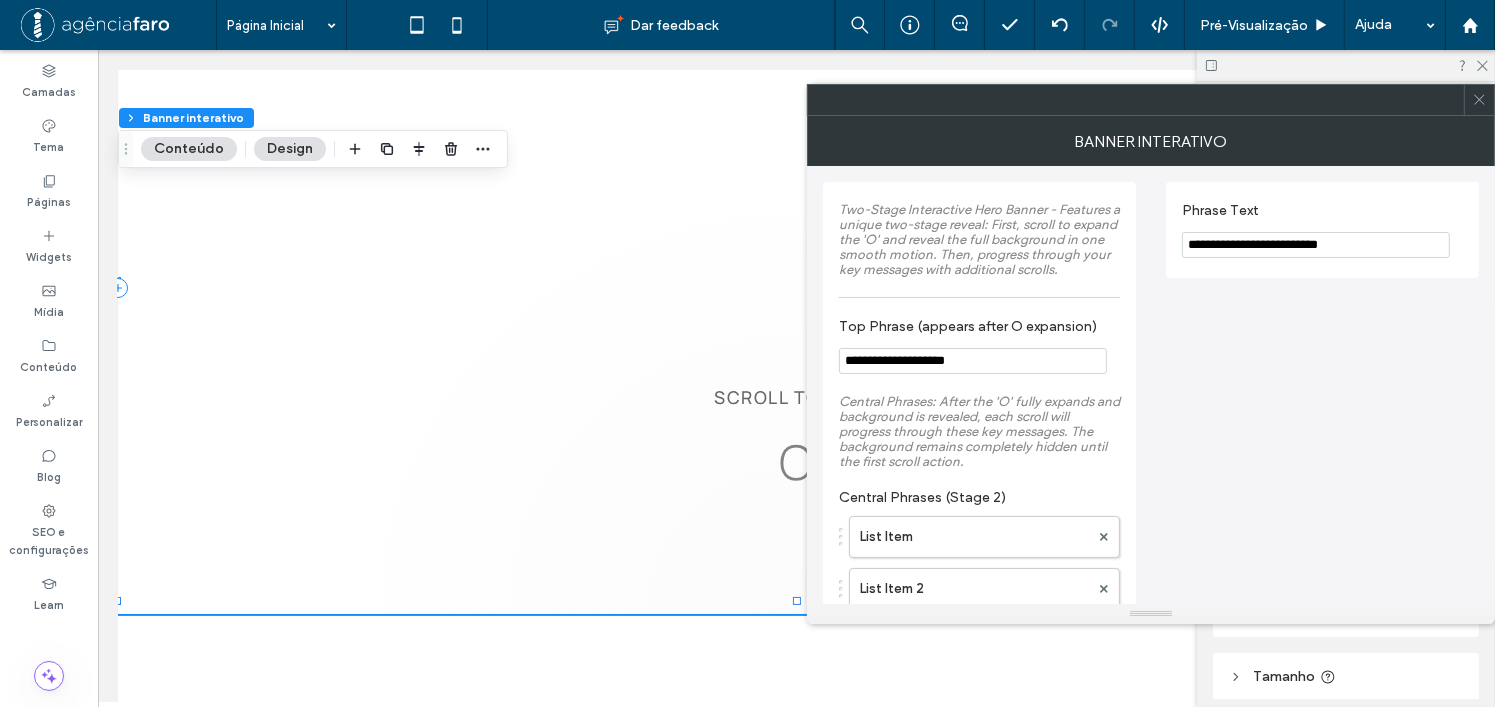 click on "**********" at bounding box center (1316, 245) 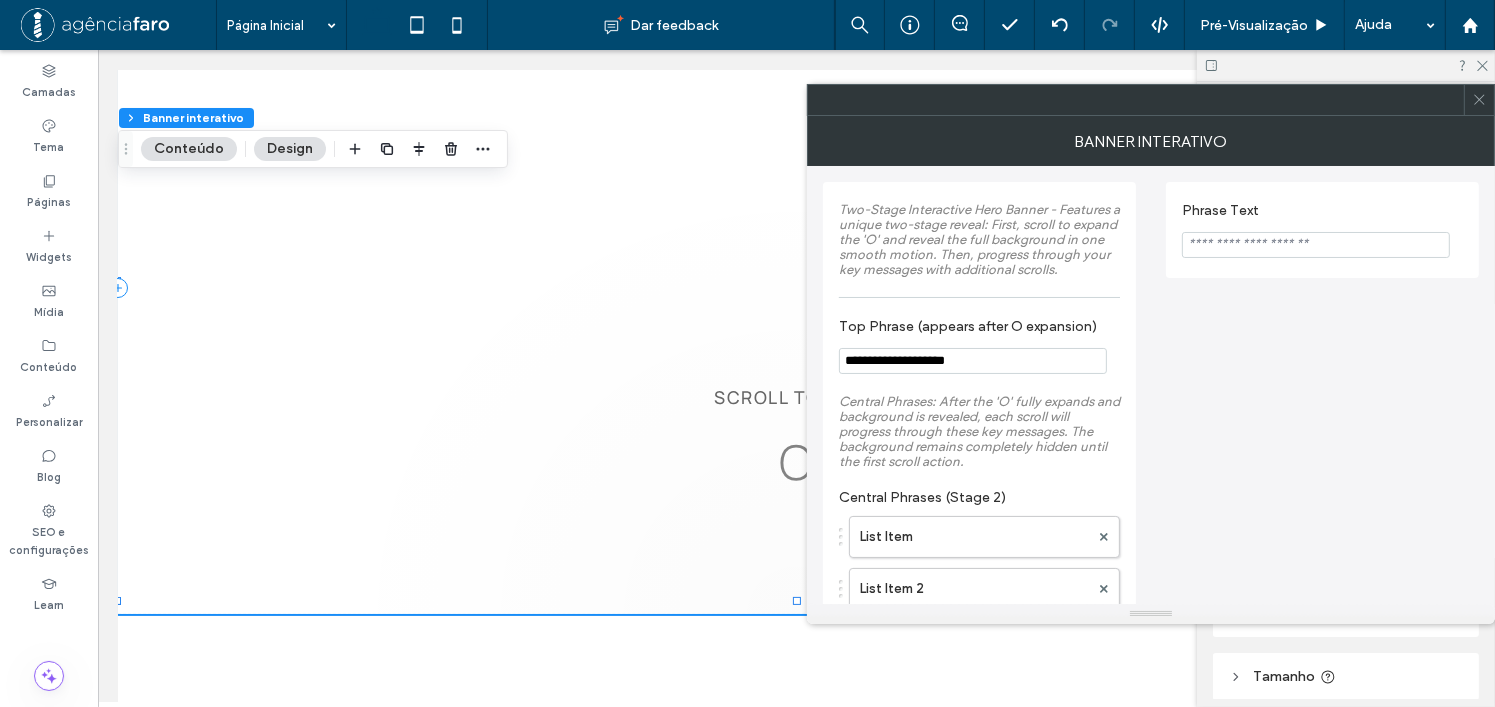 type 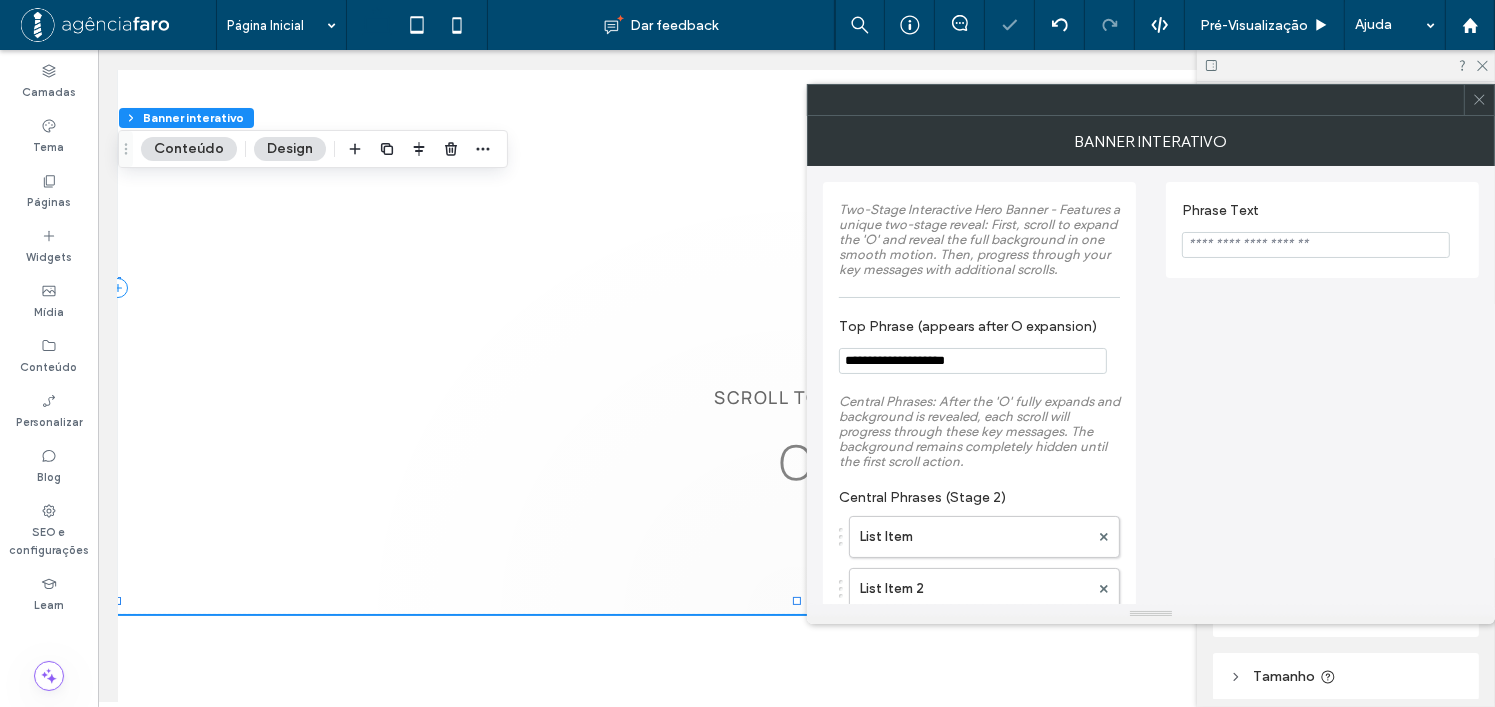 click 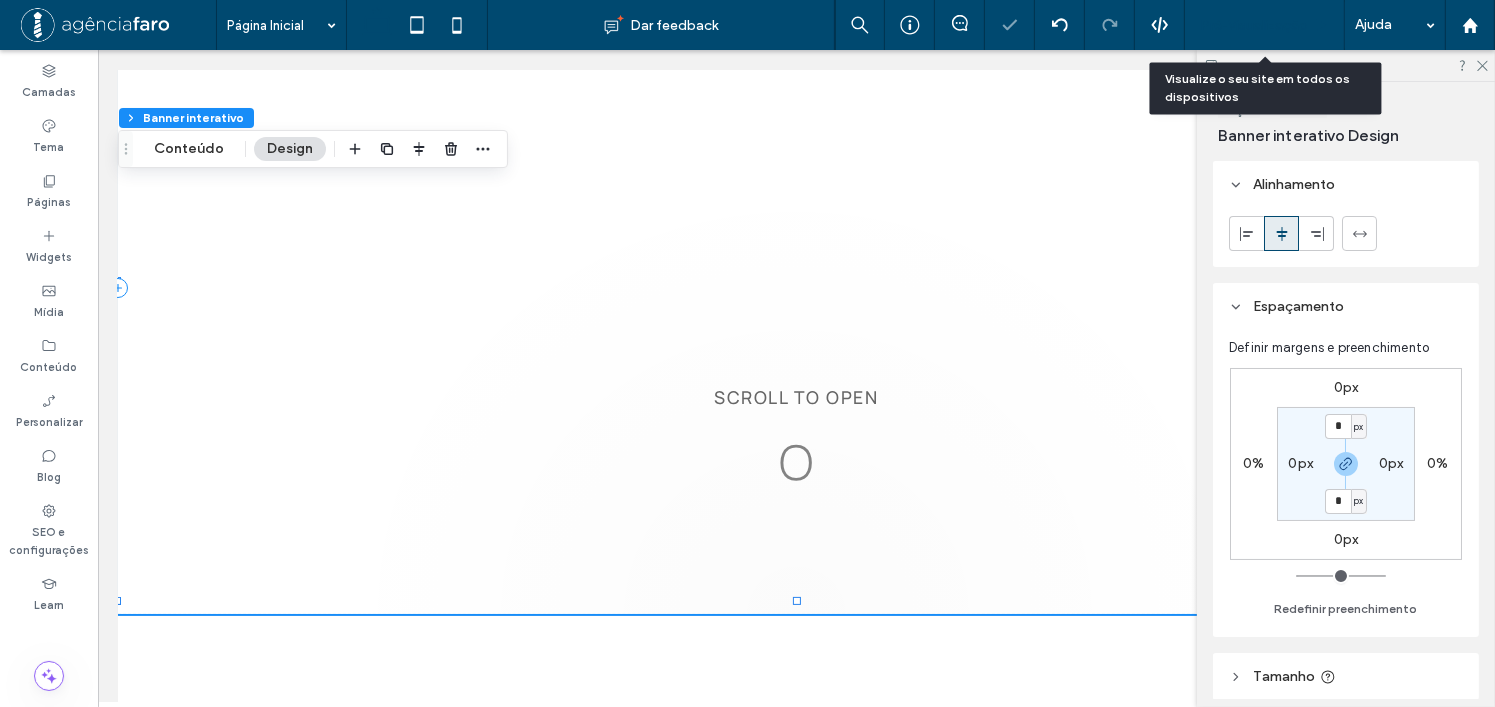 click on "Pré-Visualizaçāo" at bounding box center [1265, 25] 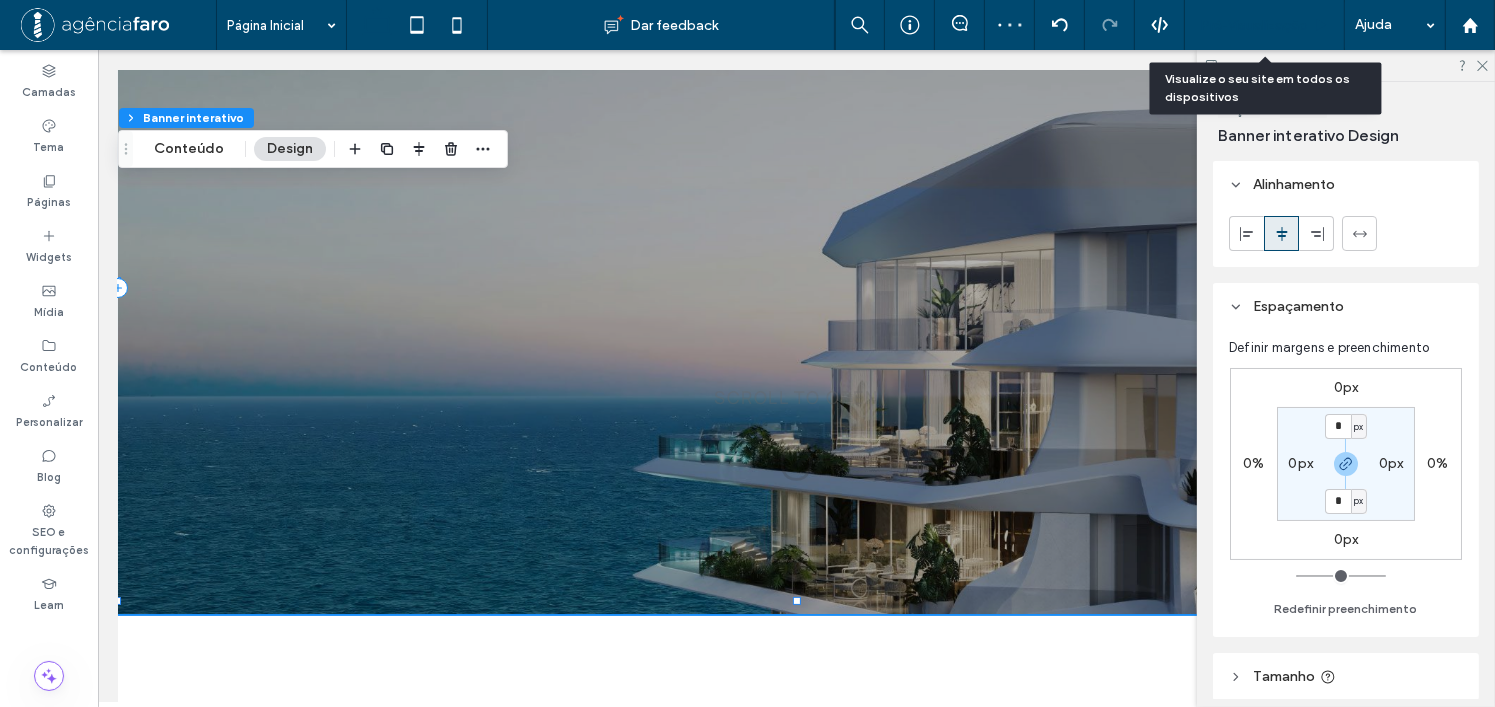 click on "Pré-Visualizaçāo" at bounding box center (1254, 25) 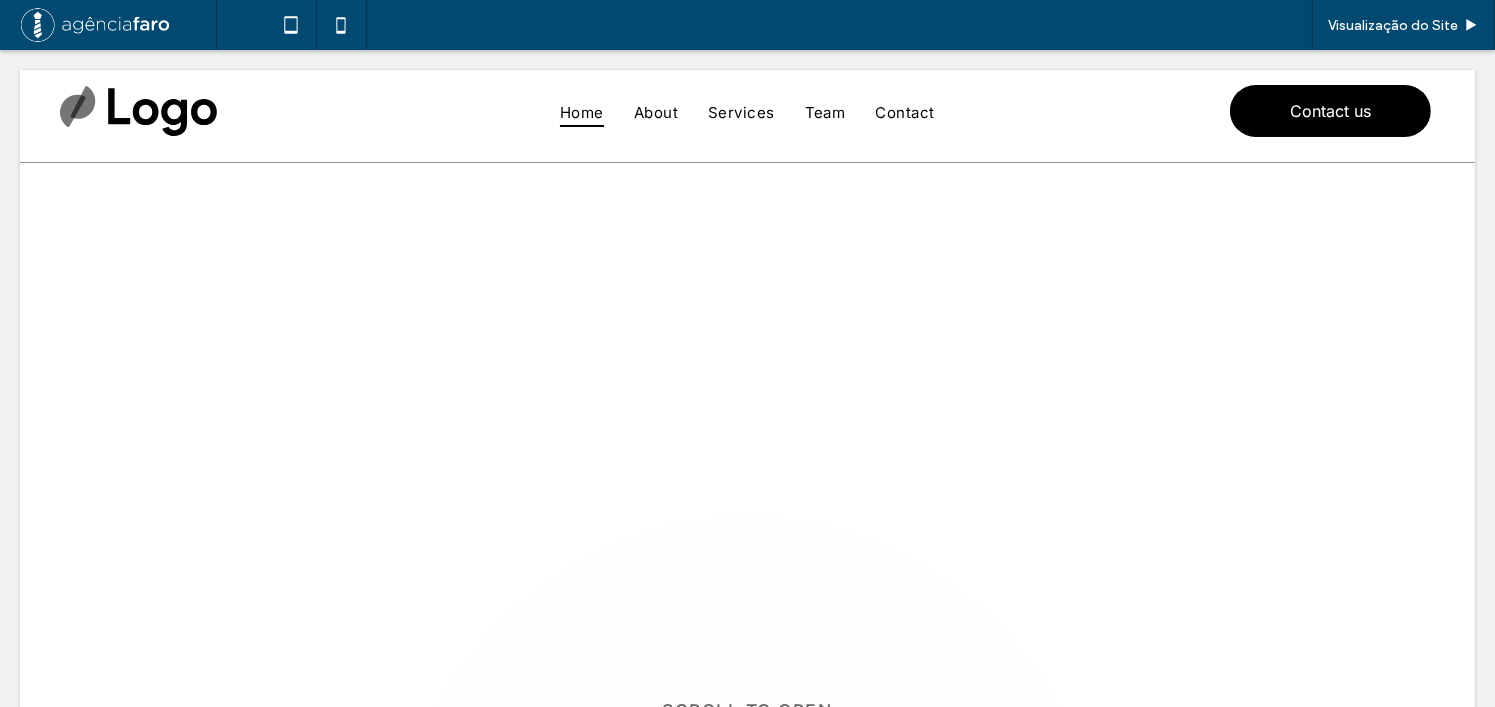 scroll, scrollTop: 0, scrollLeft: 0, axis: both 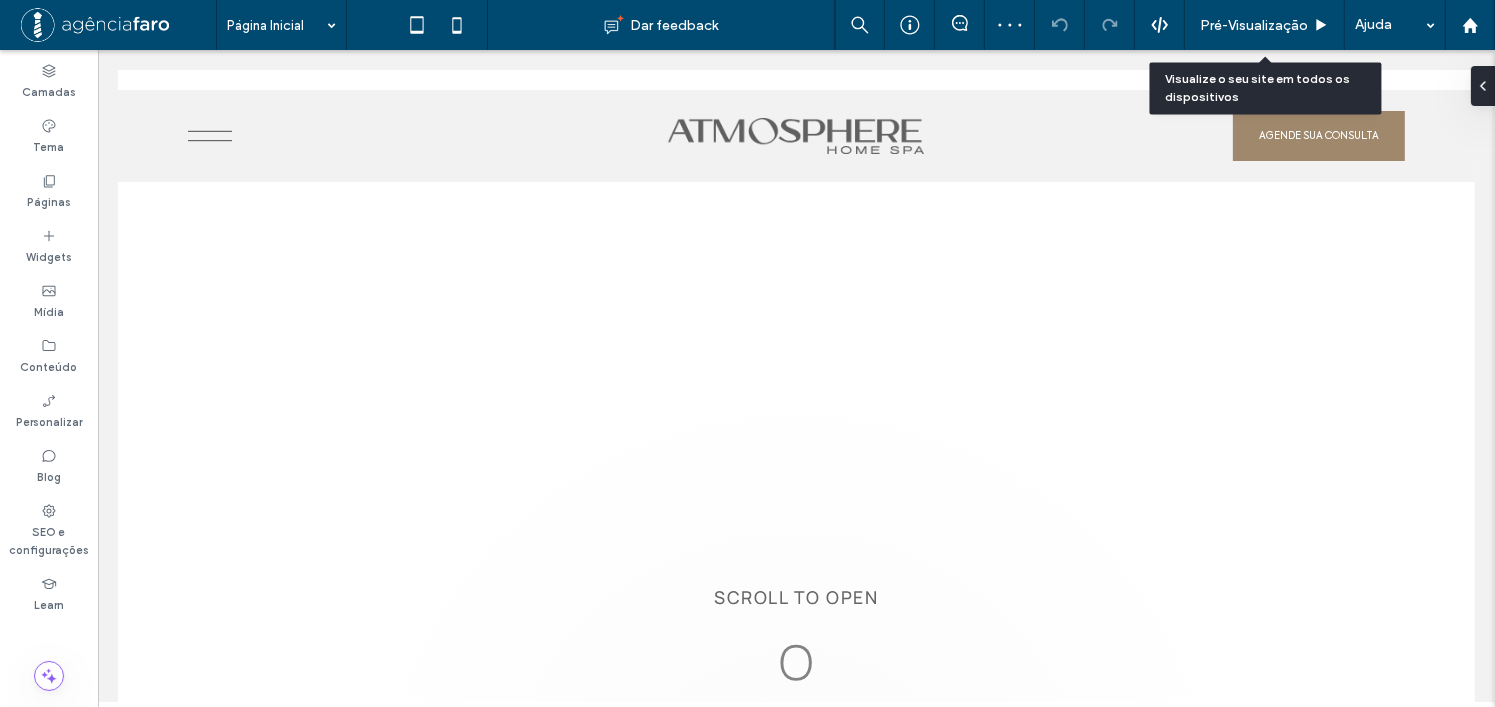 click on "Pré-Visualizaçāo" at bounding box center (1254, 25) 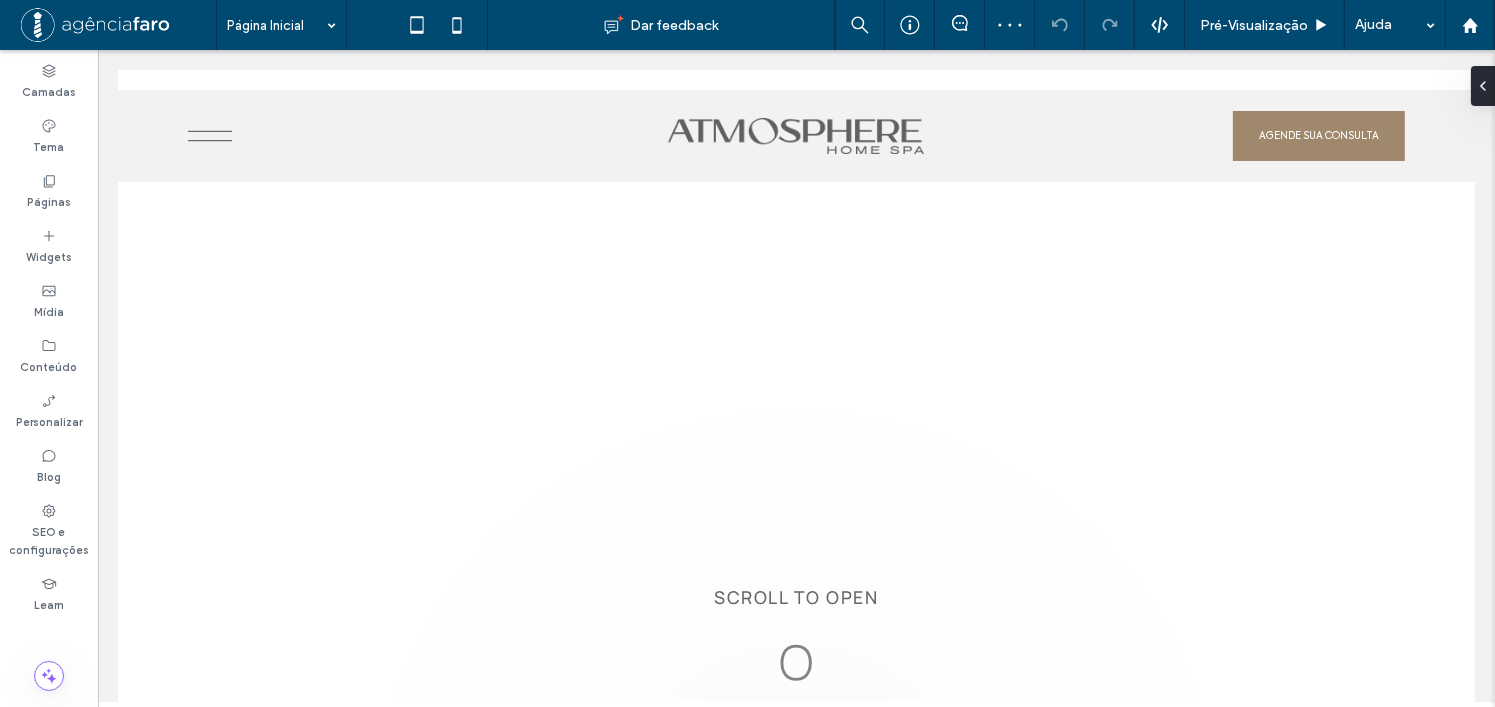 scroll, scrollTop: 0, scrollLeft: 0, axis: both 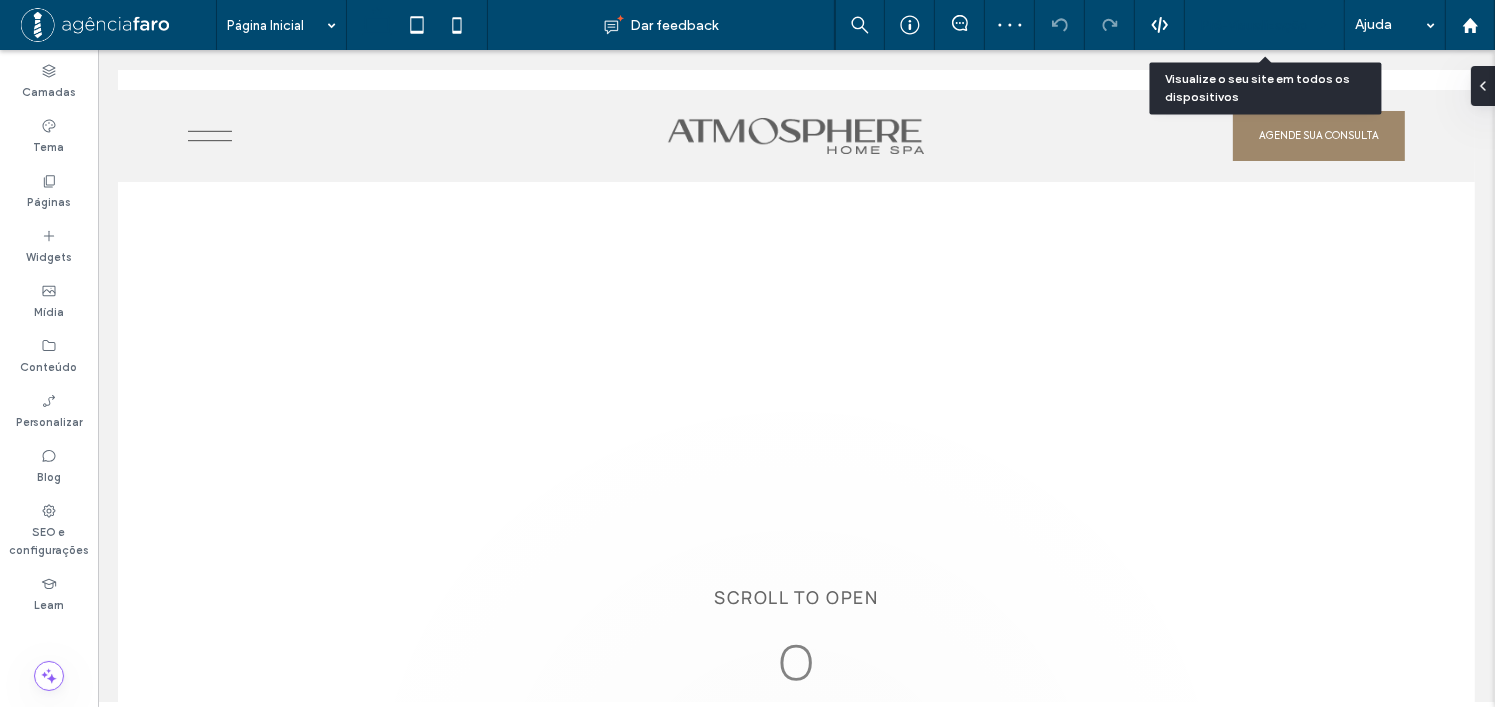 click on "Pré-Visualizaçāo" at bounding box center (1254, 25) 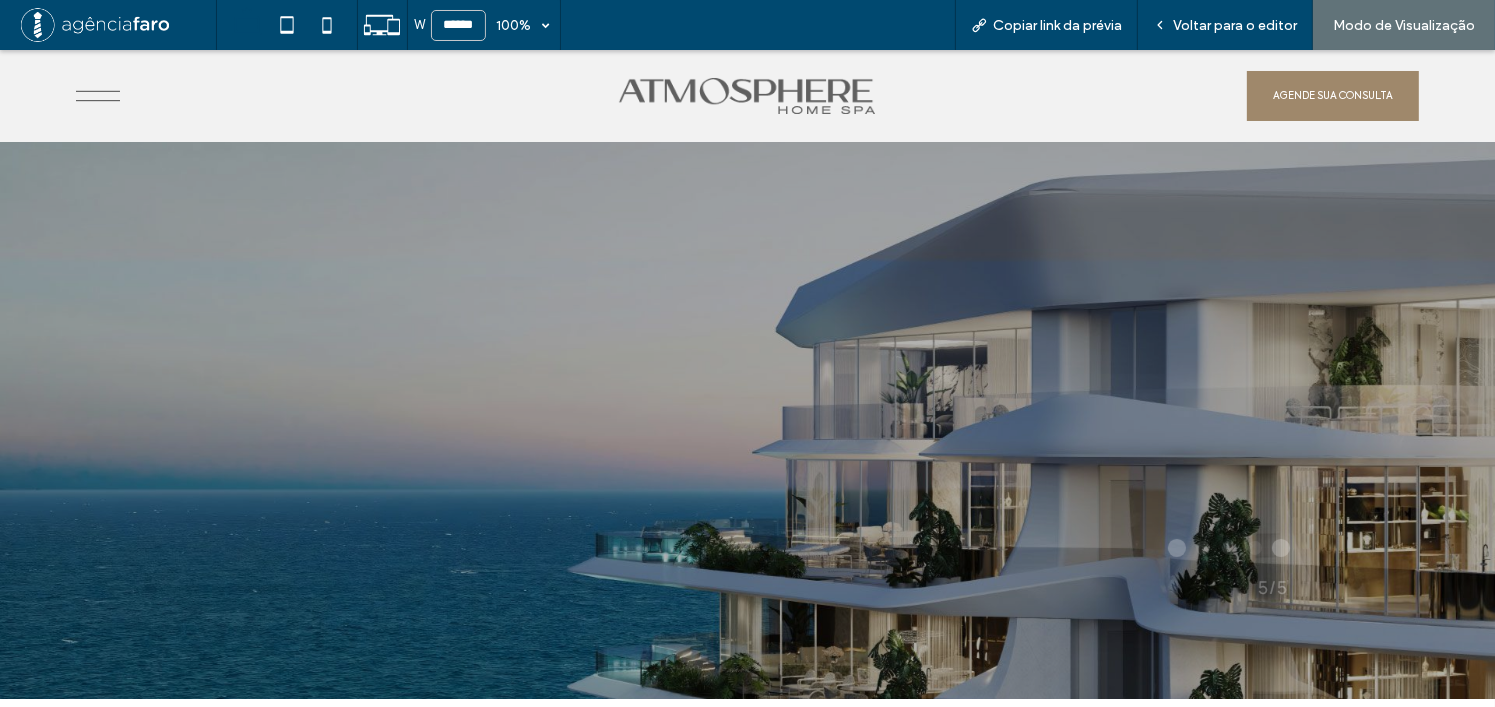 scroll, scrollTop: 0, scrollLeft: 0, axis: both 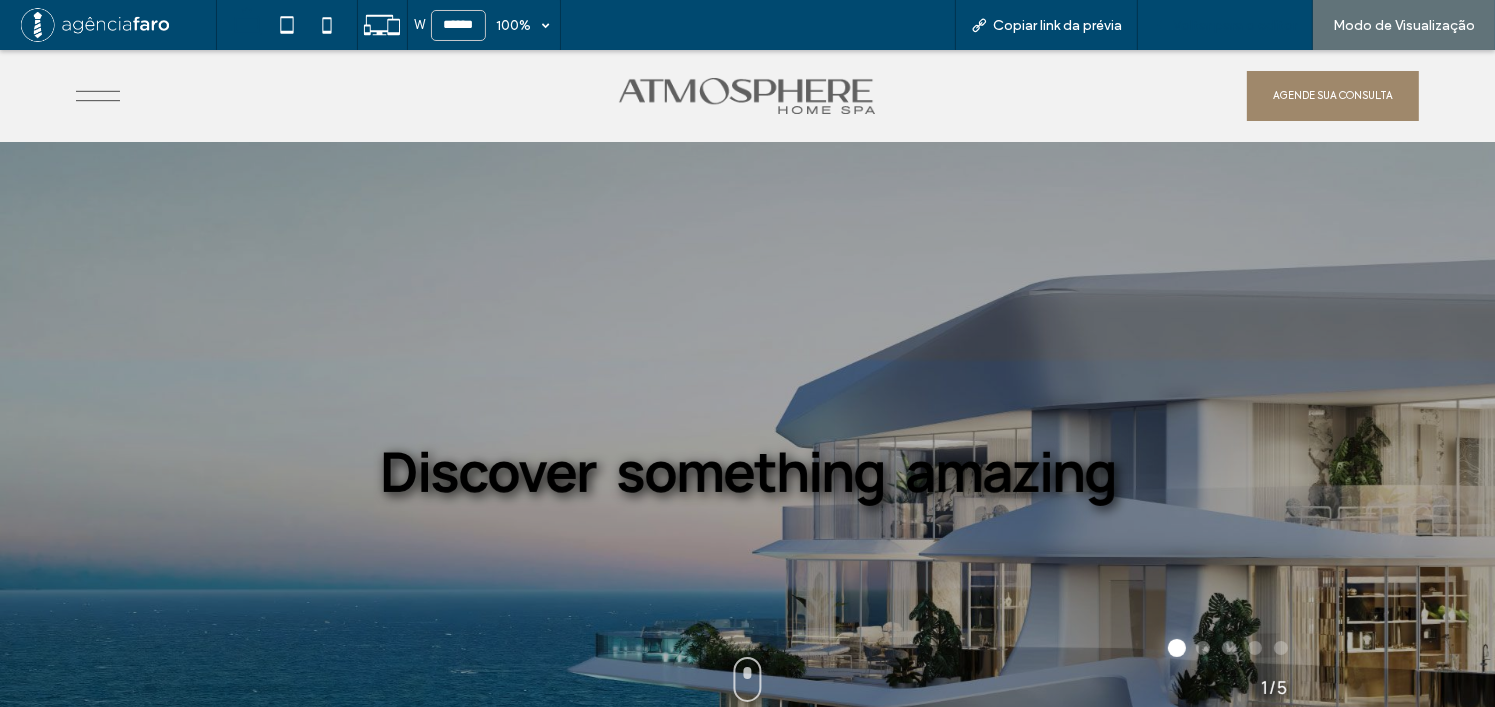 click on "Voltar para o editor" at bounding box center [1225, 25] 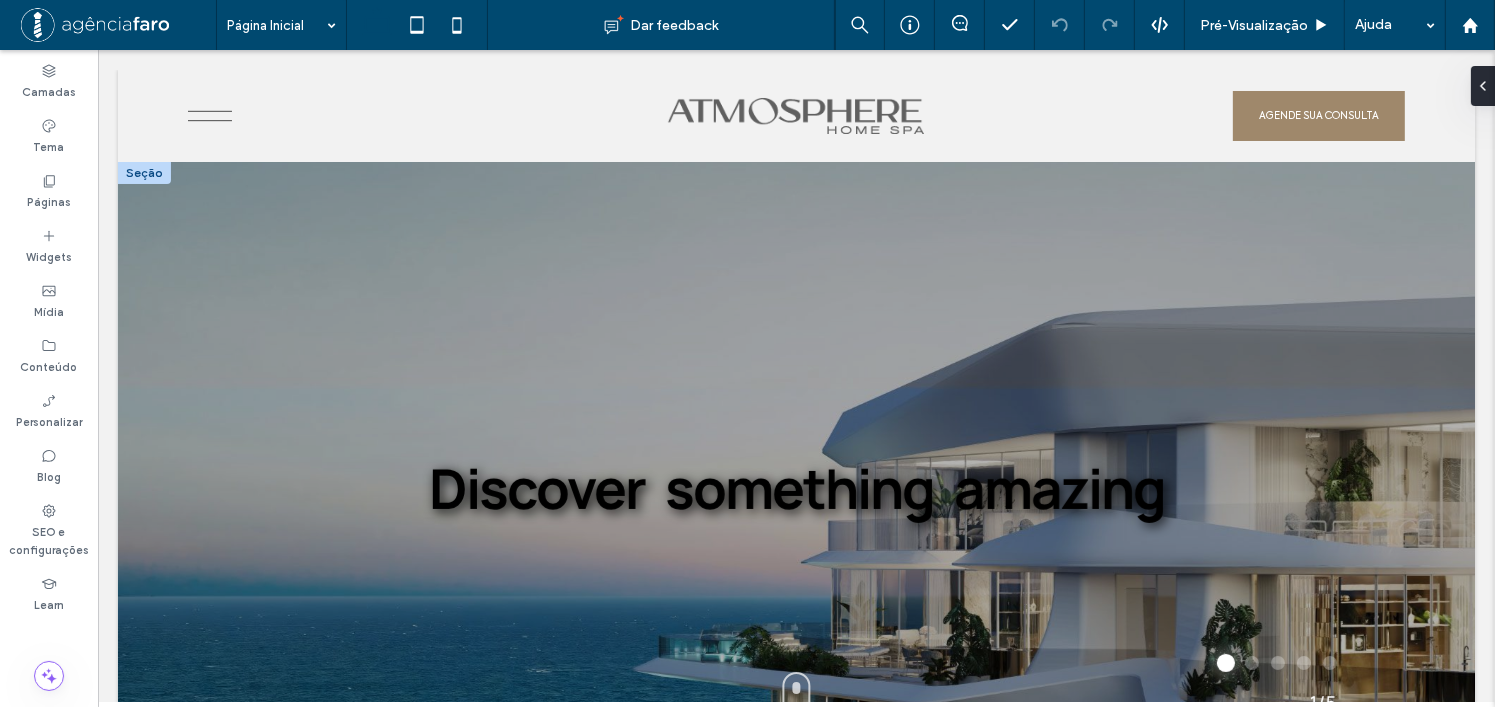 click at bounding box center (795, 488) 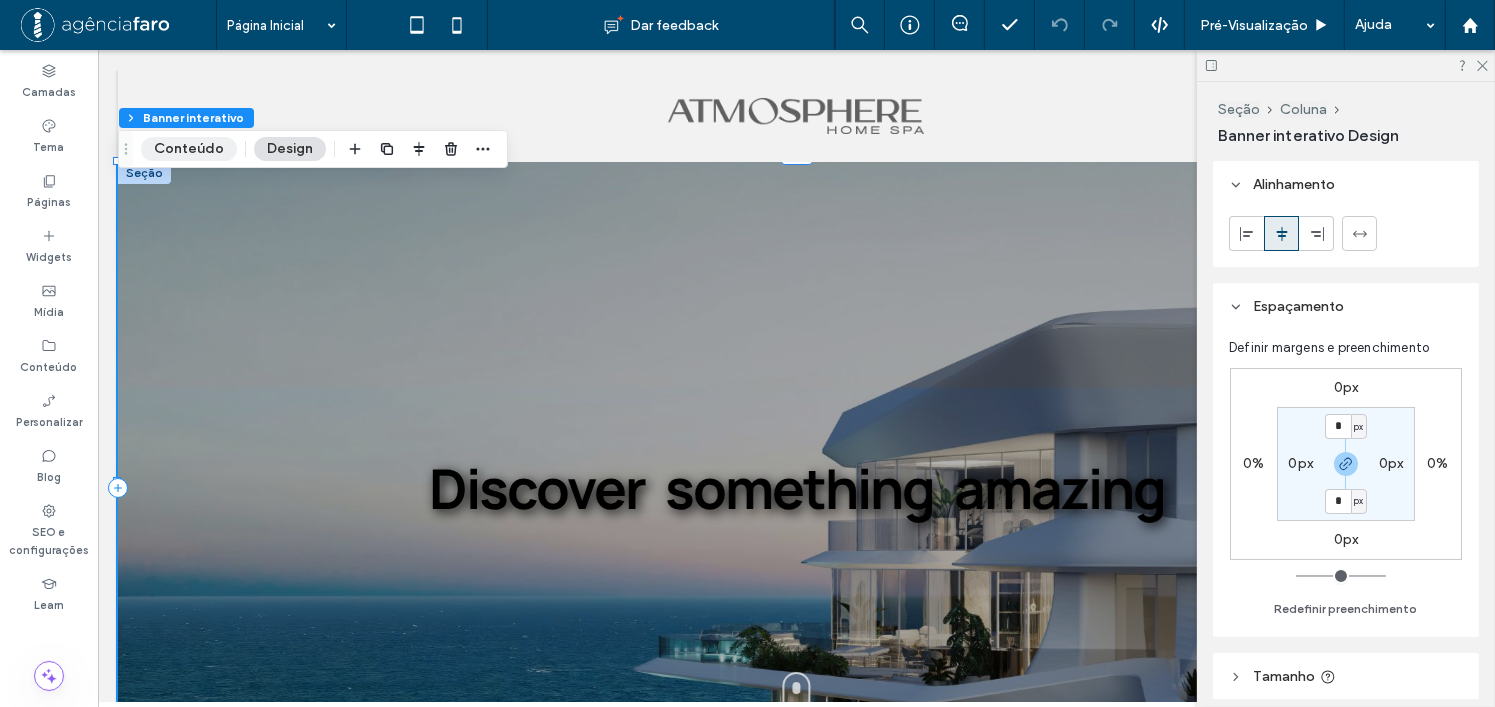 click on "Conteúdo" at bounding box center (189, 149) 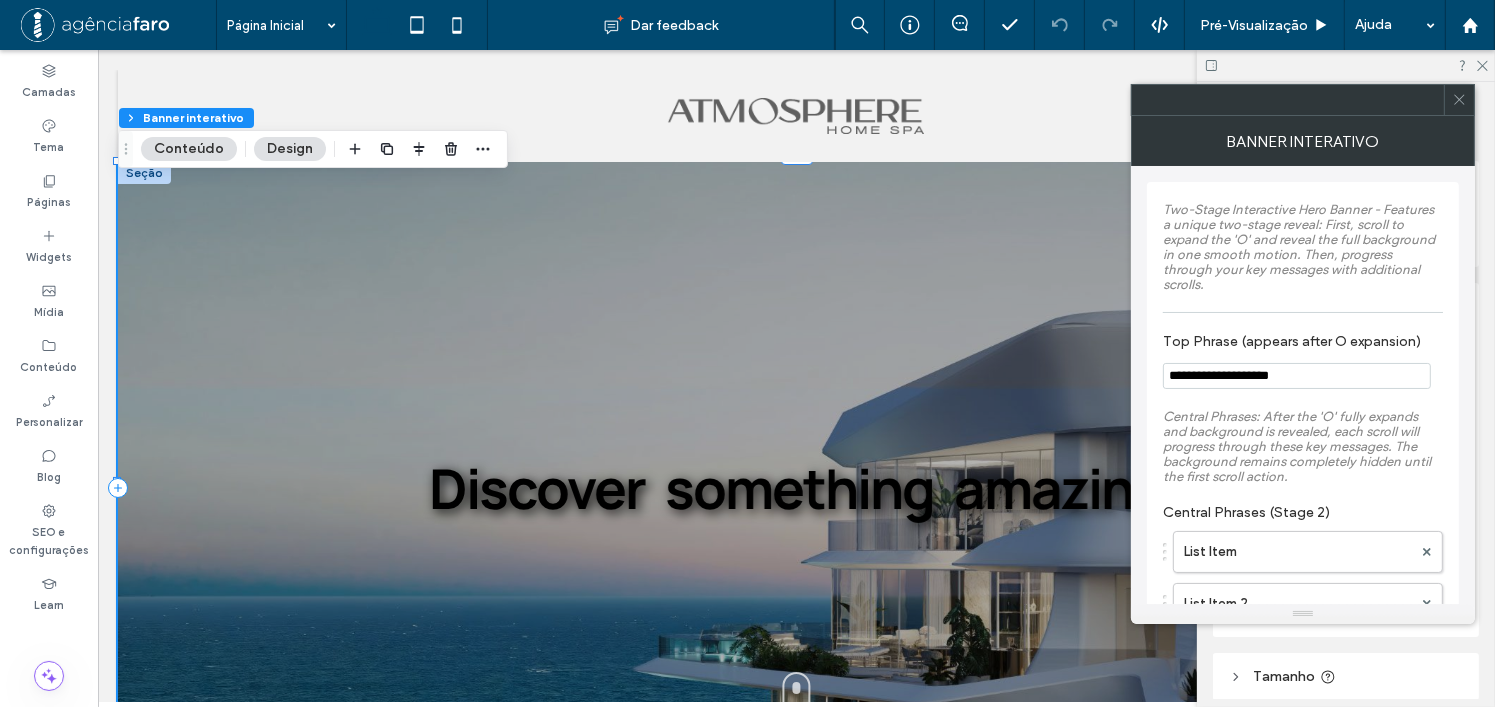 scroll, scrollTop: 200, scrollLeft: 0, axis: vertical 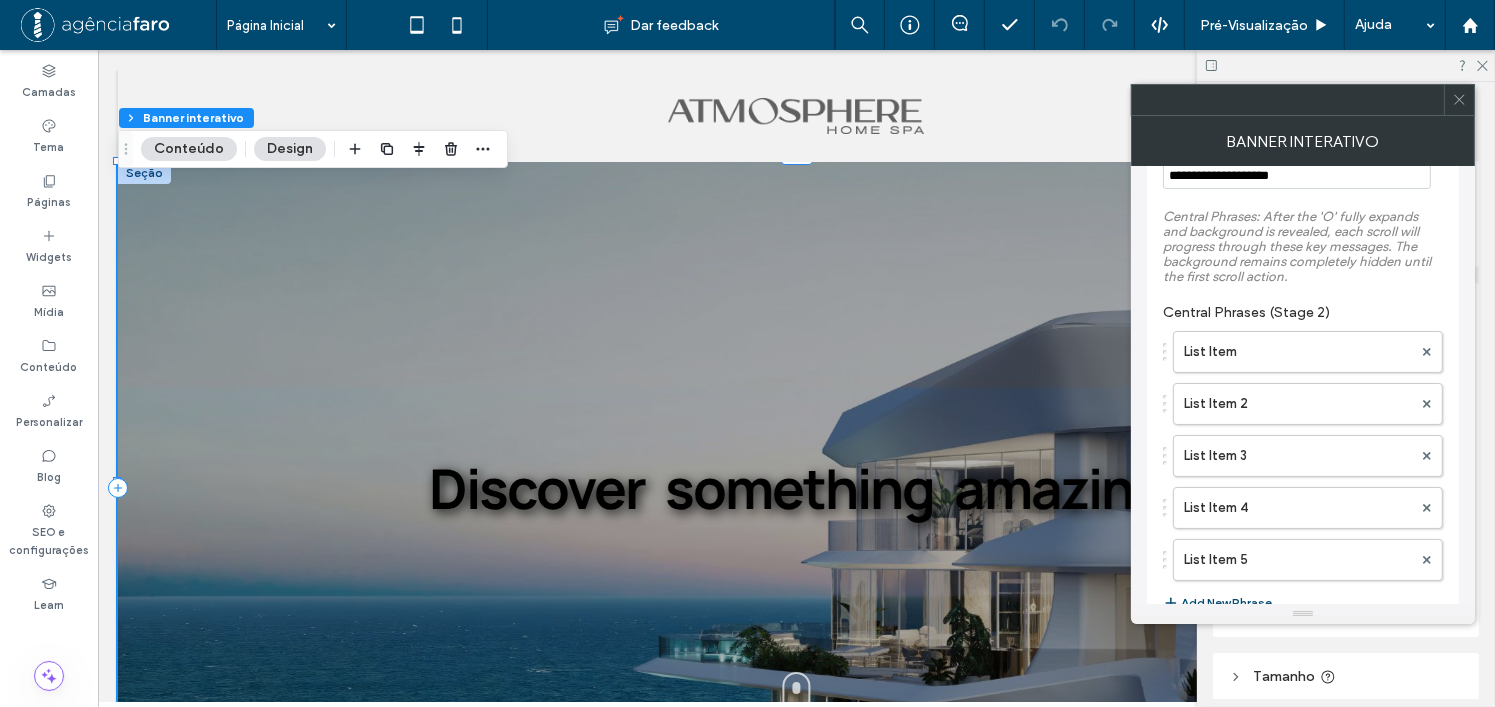 click on "Central Phrases (Stage 2)" at bounding box center (1303, 307) 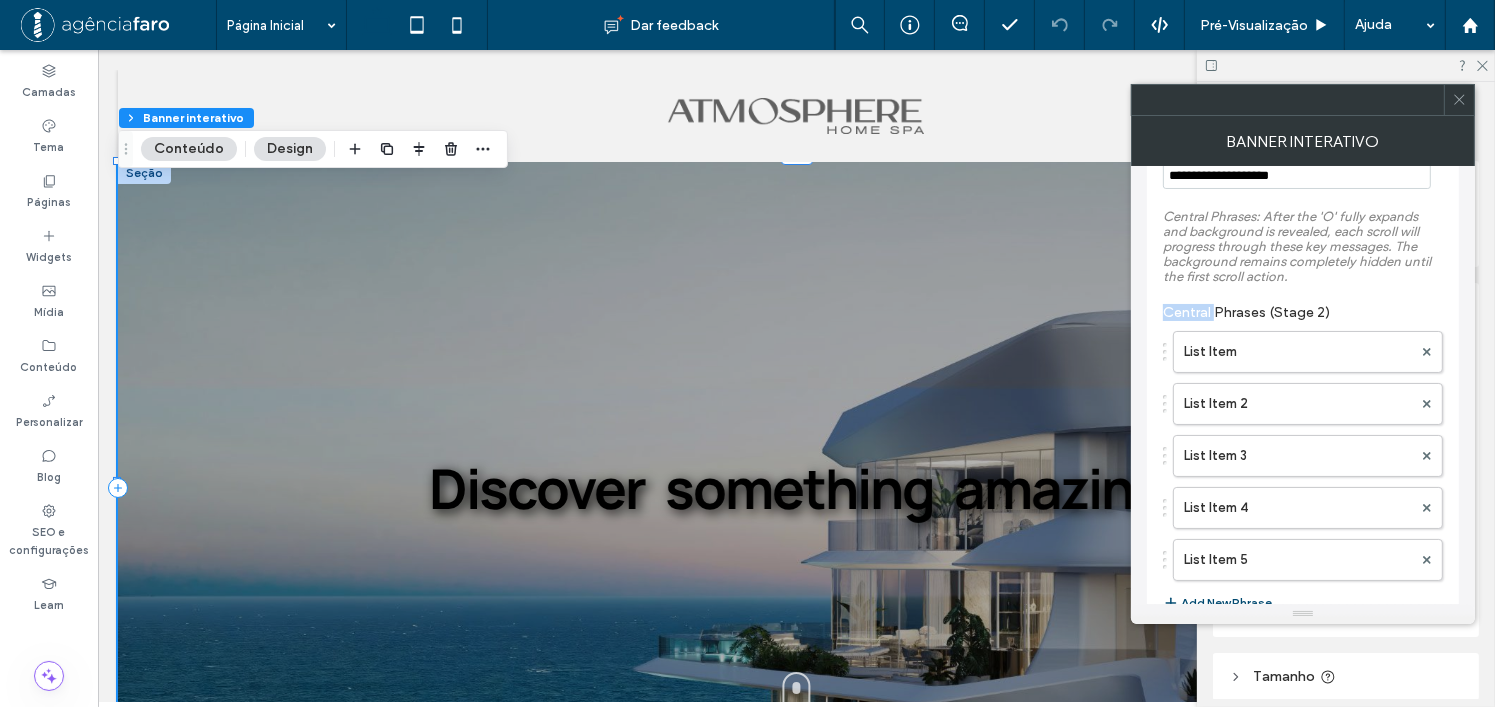 click on "Central Phrases (Stage 2)" at bounding box center [1303, 307] 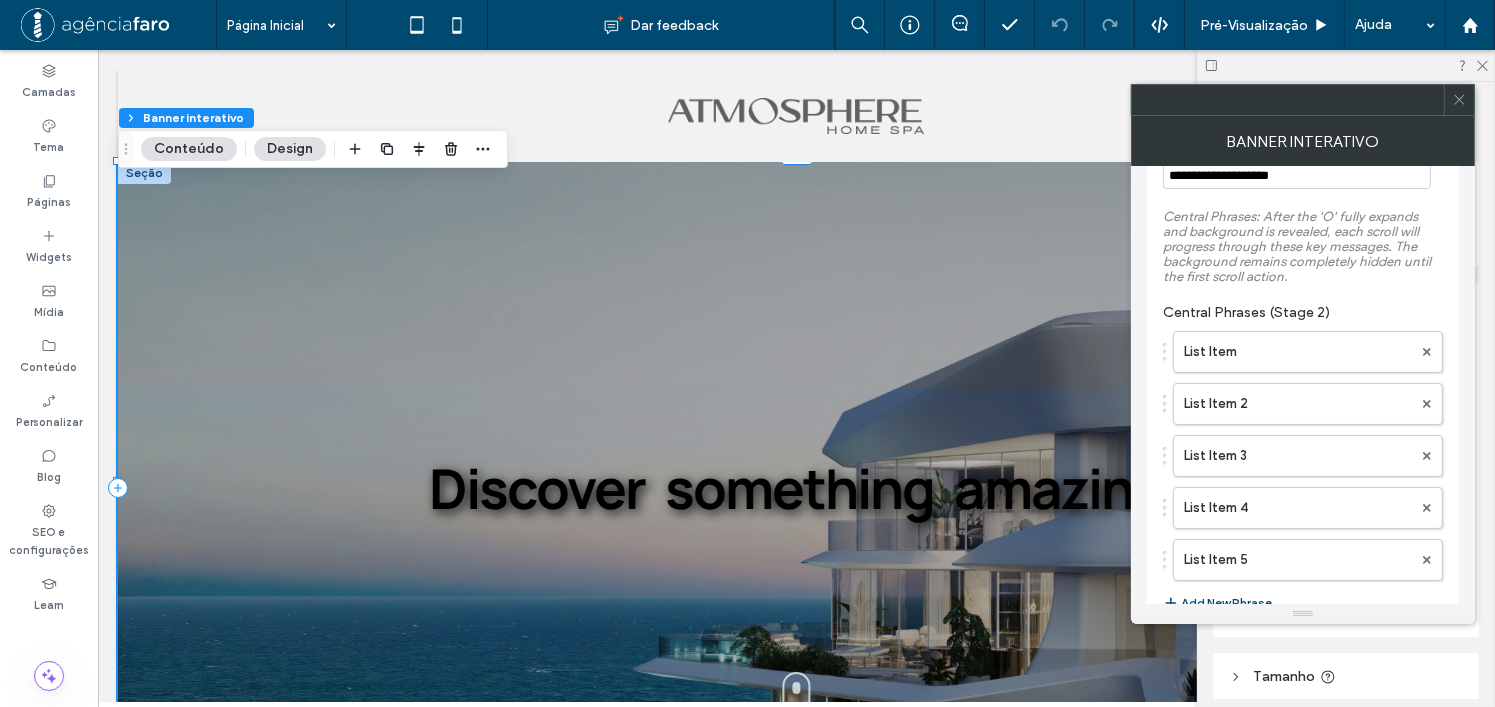 click on "Central Phrases (Stage 2)" at bounding box center [1303, 307] 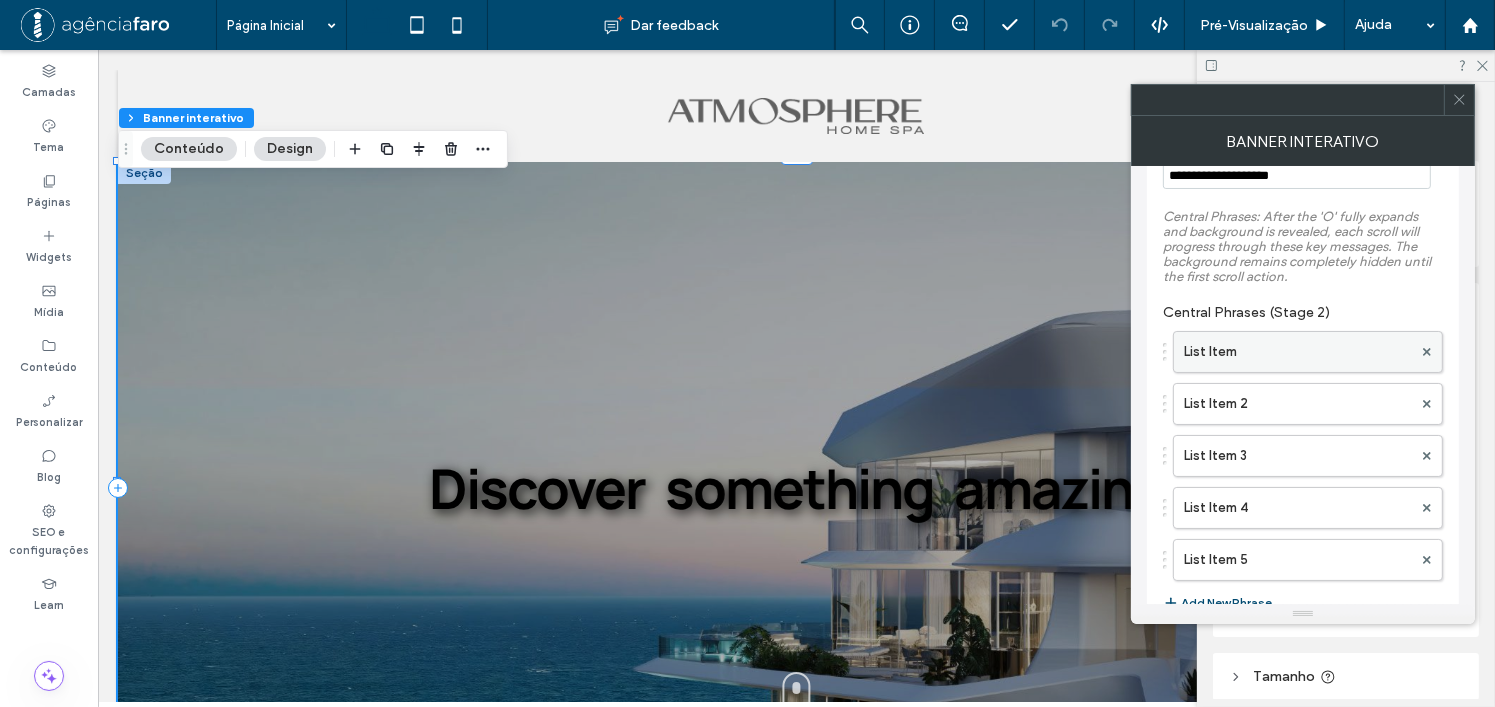 click on "List Item" at bounding box center (1298, 352) 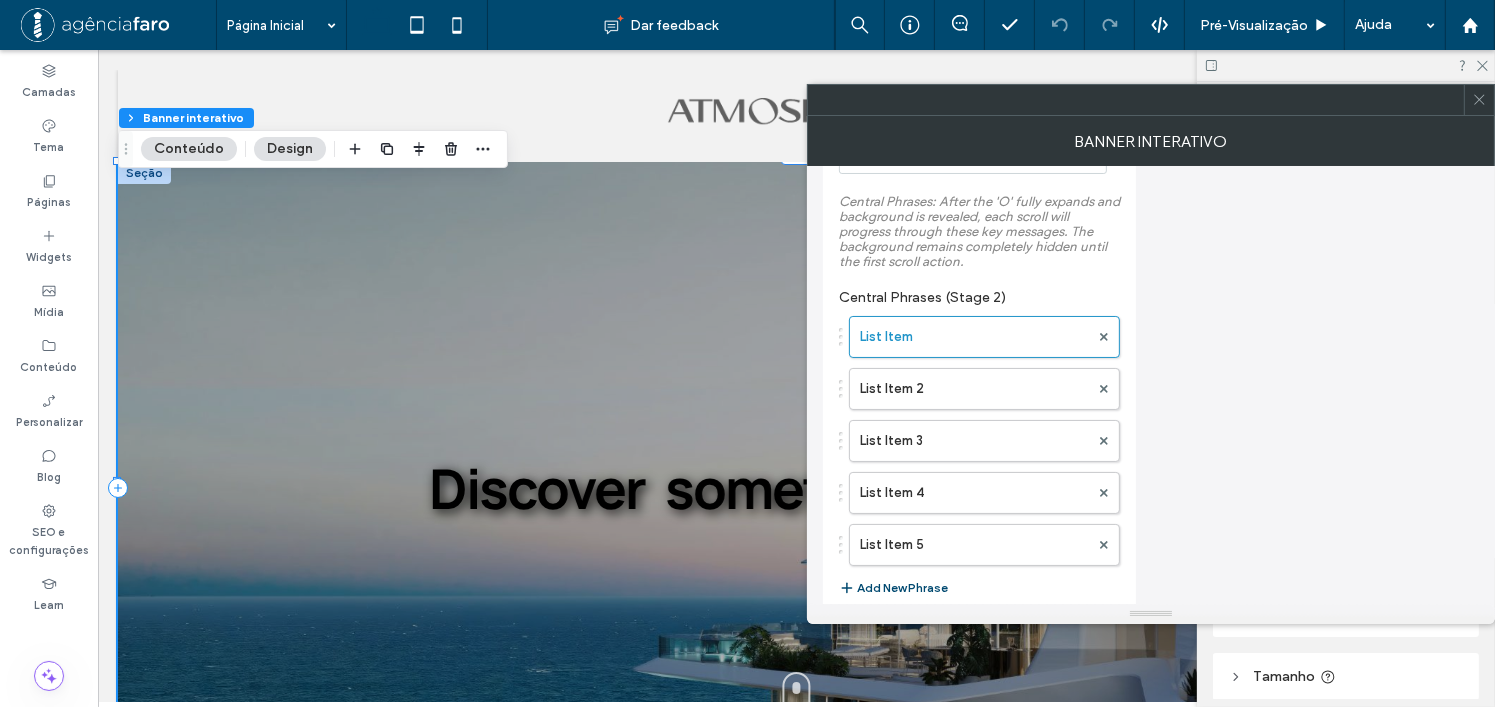 scroll, scrollTop: 300, scrollLeft: 0, axis: vertical 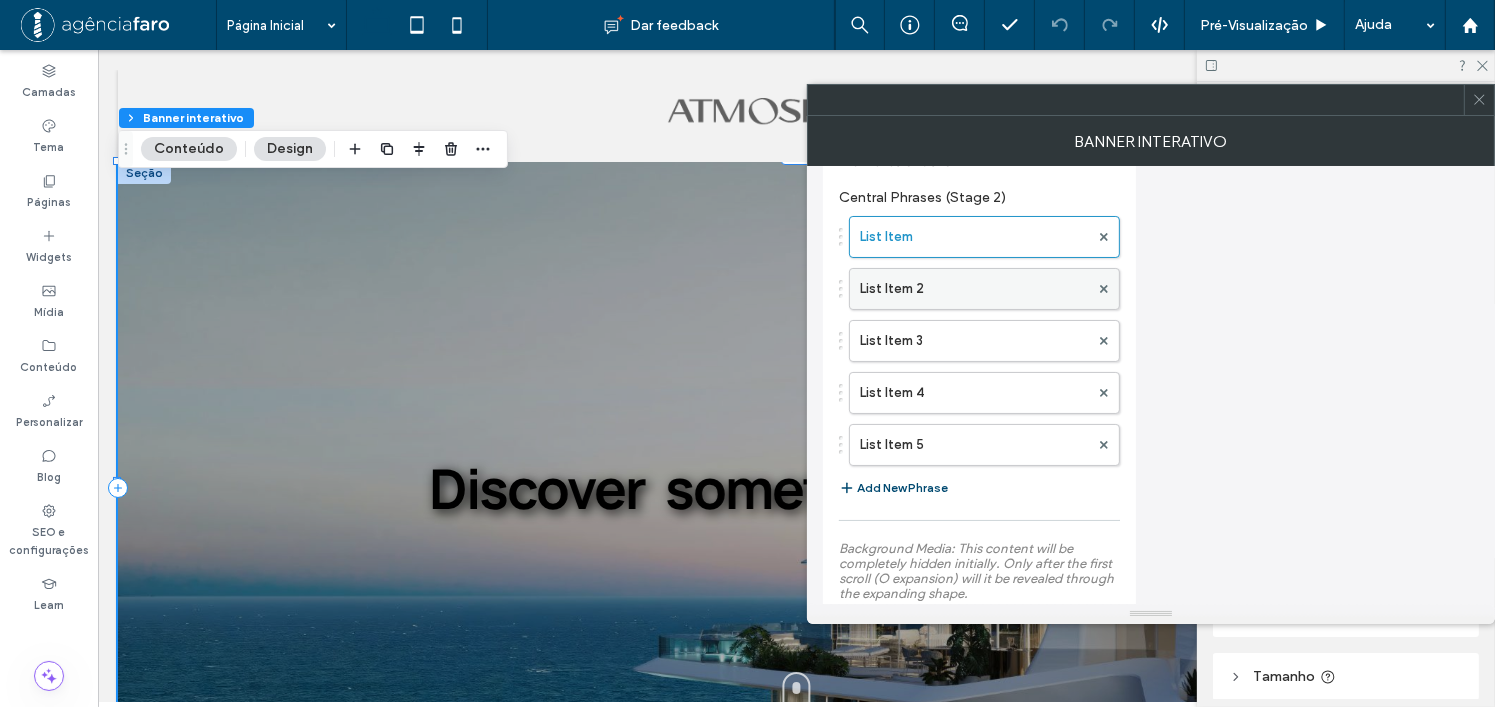 click on "List Item 2" at bounding box center [974, 289] 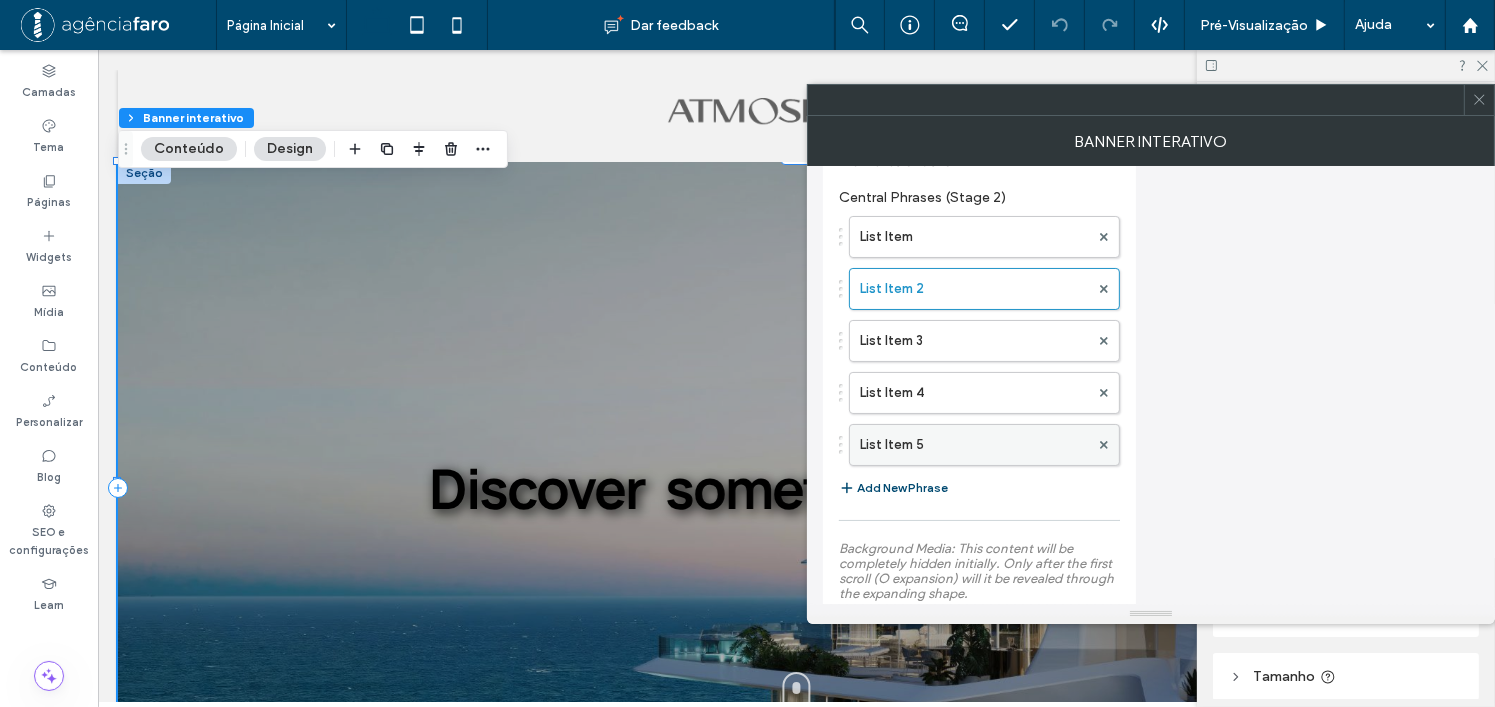 scroll, scrollTop: 500, scrollLeft: 0, axis: vertical 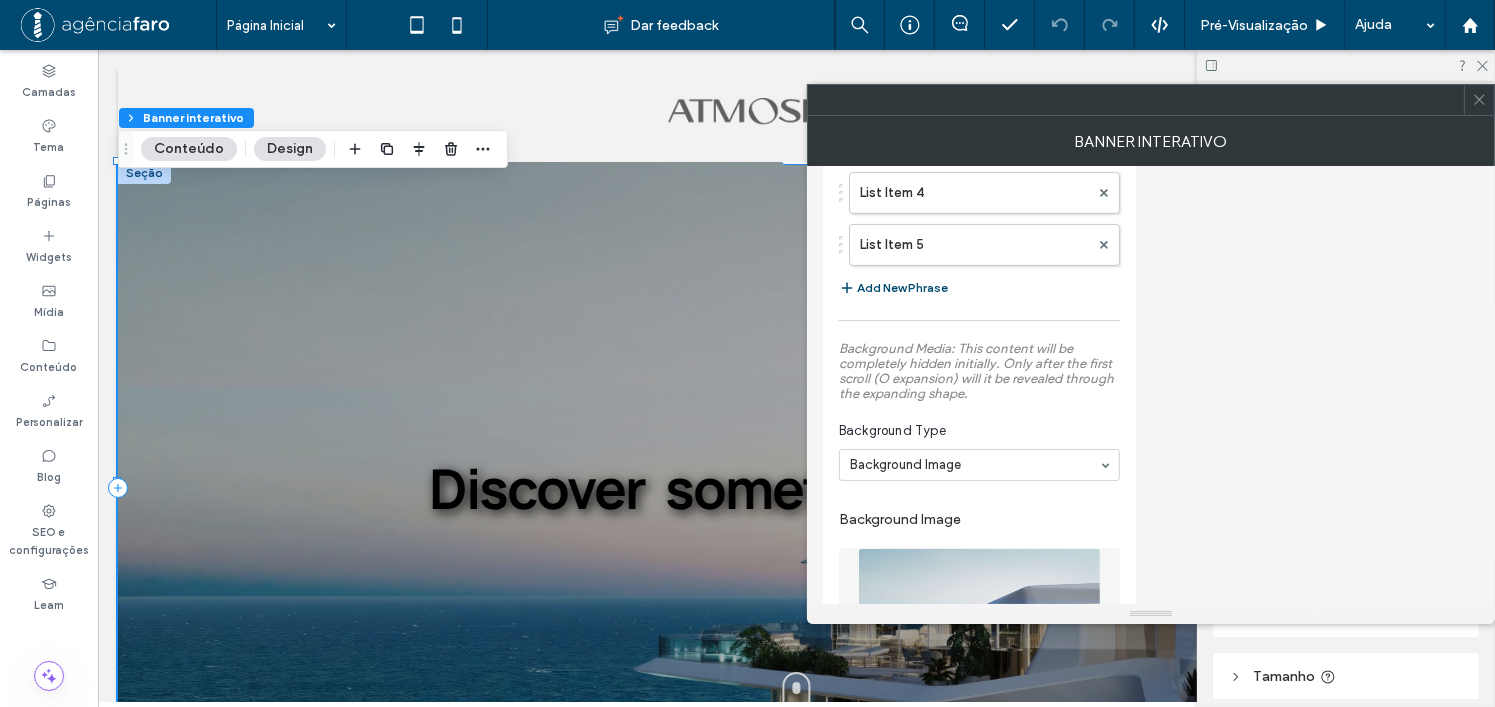 drag, startPoint x: 1487, startPoint y: 97, endPoint x: 1390, endPoint y: 106, distance: 97.41663 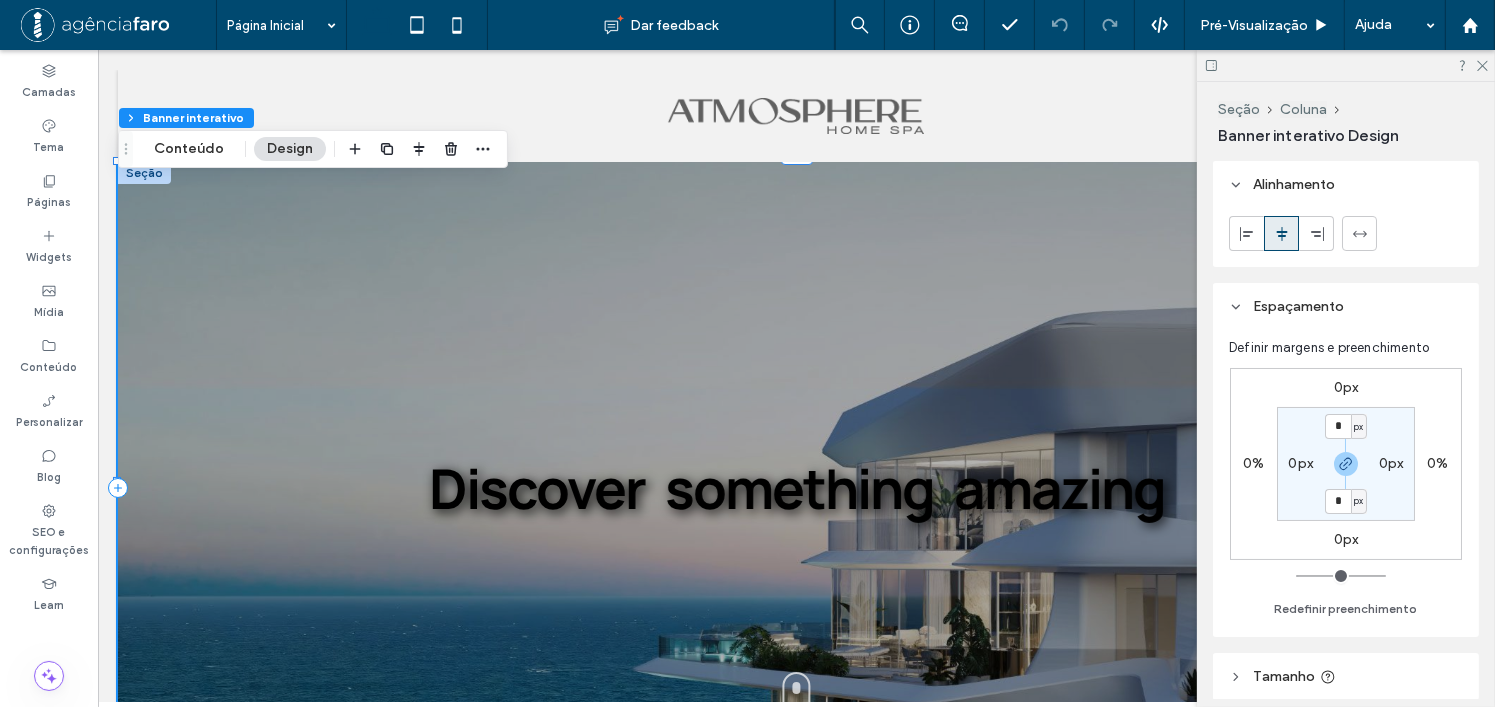 click on "Design" at bounding box center (290, 149) 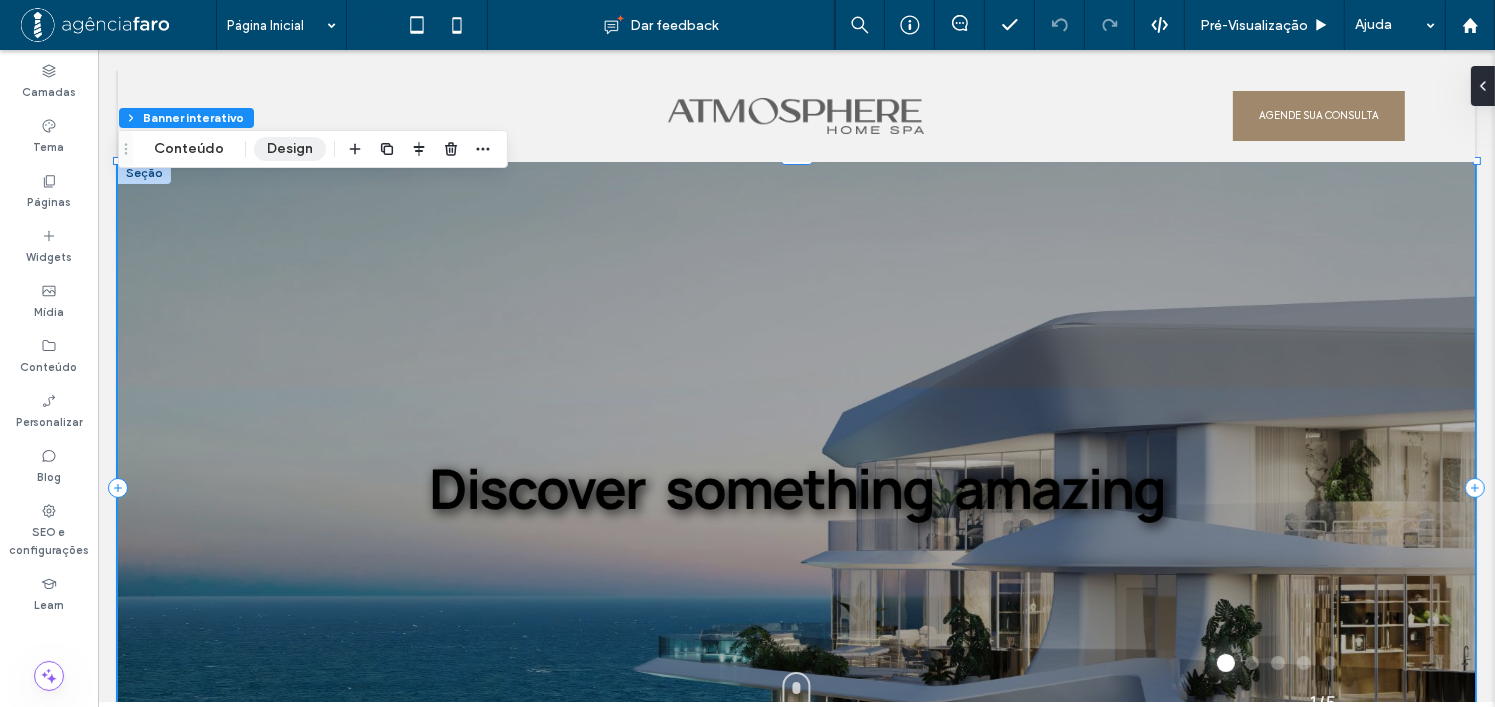 click on "Design" at bounding box center (290, 149) 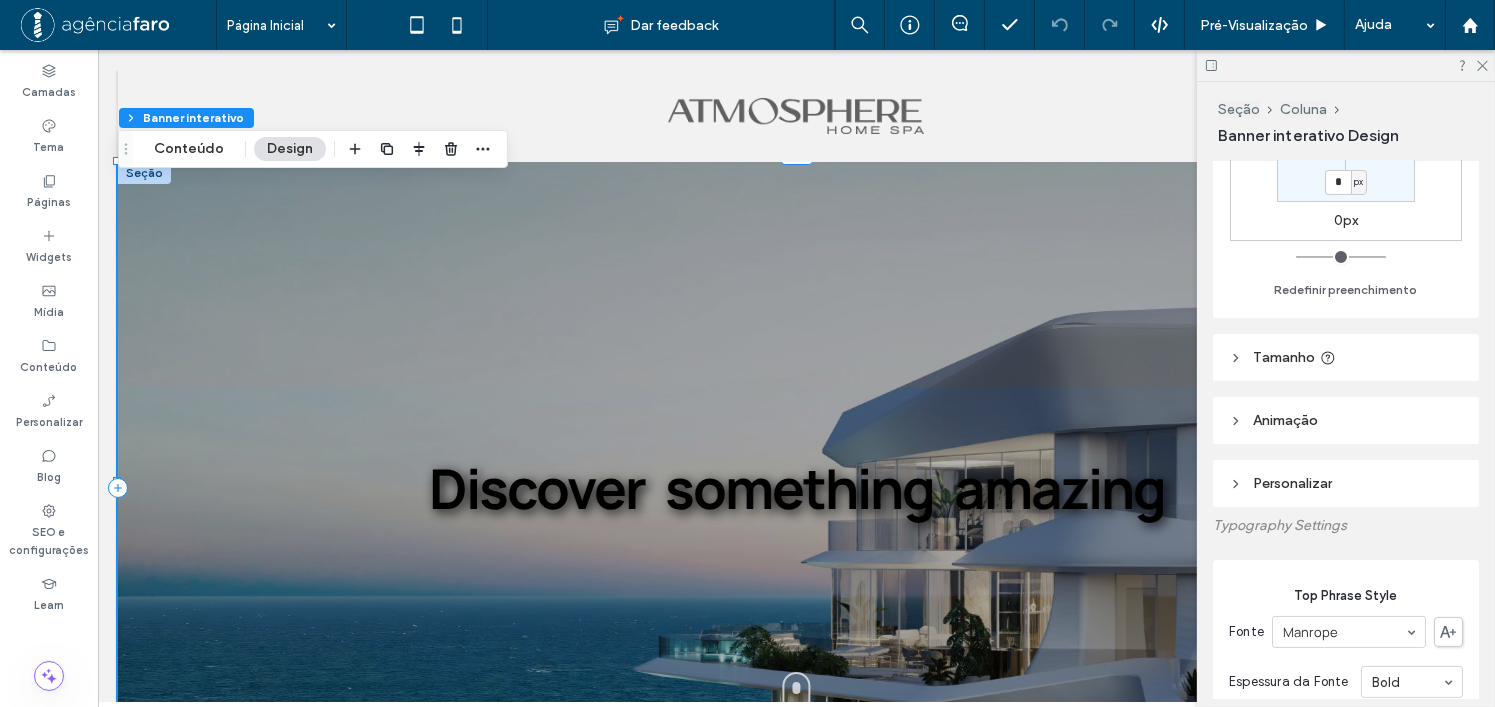 scroll, scrollTop: 345, scrollLeft: 0, axis: vertical 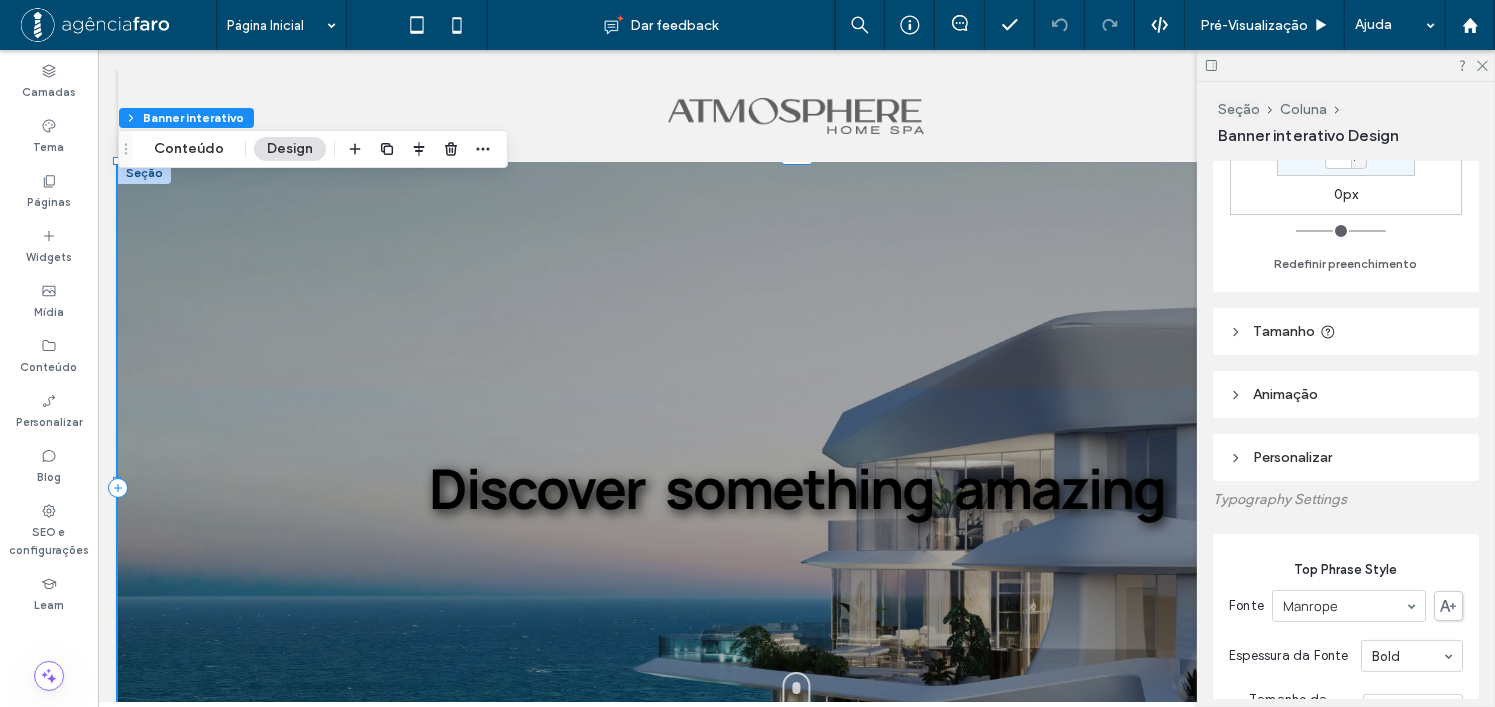 click on "Personalizar" at bounding box center [1292, 457] 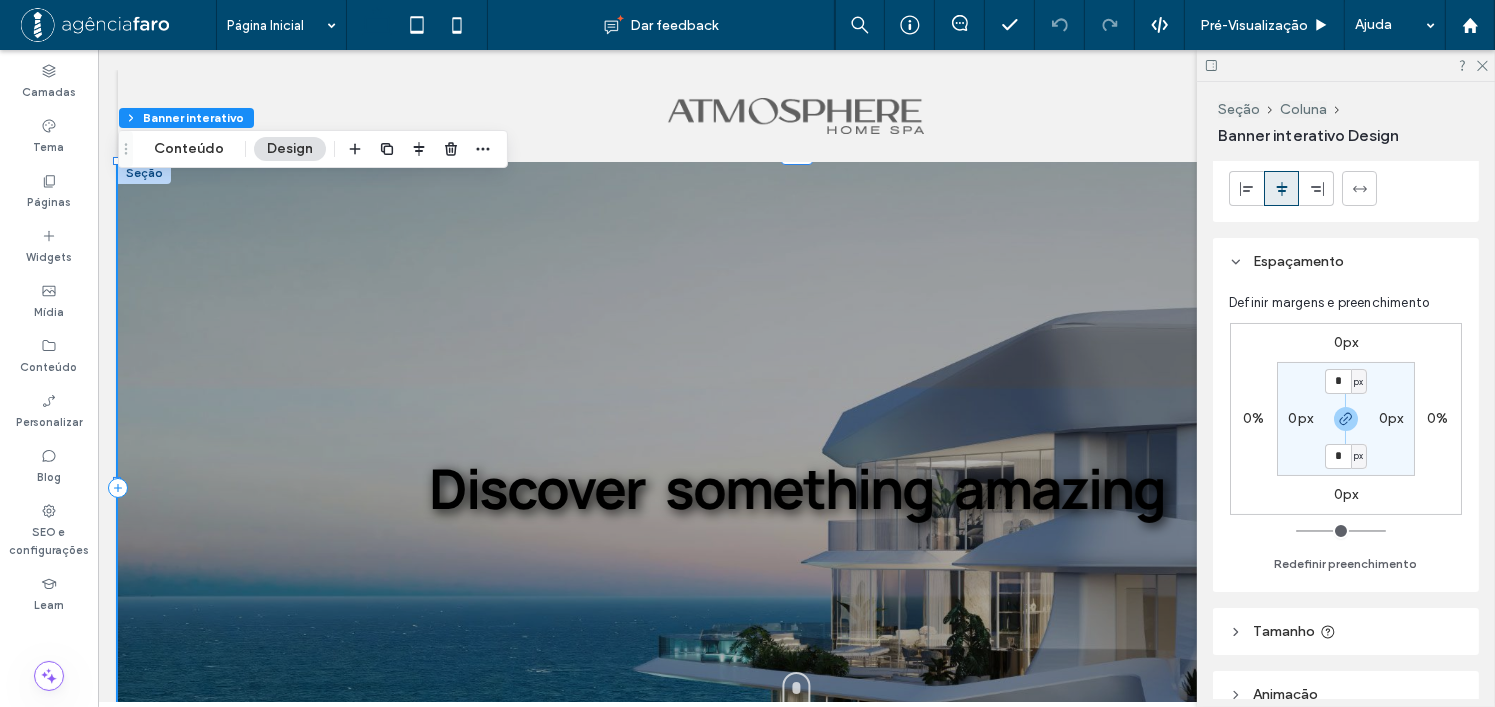 scroll, scrollTop: 0, scrollLeft: 0, axis: both 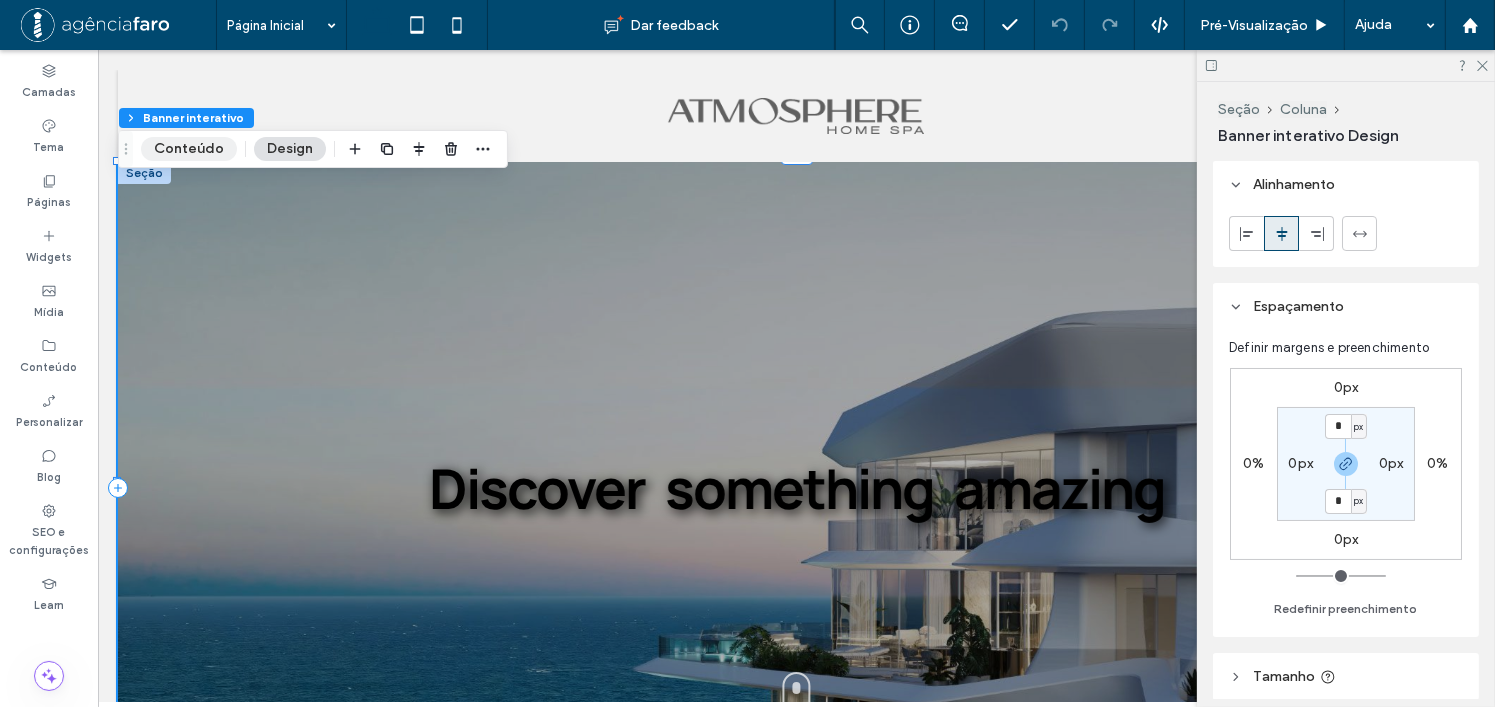 click on "Conteúdo" at bounding box center [189, 149] 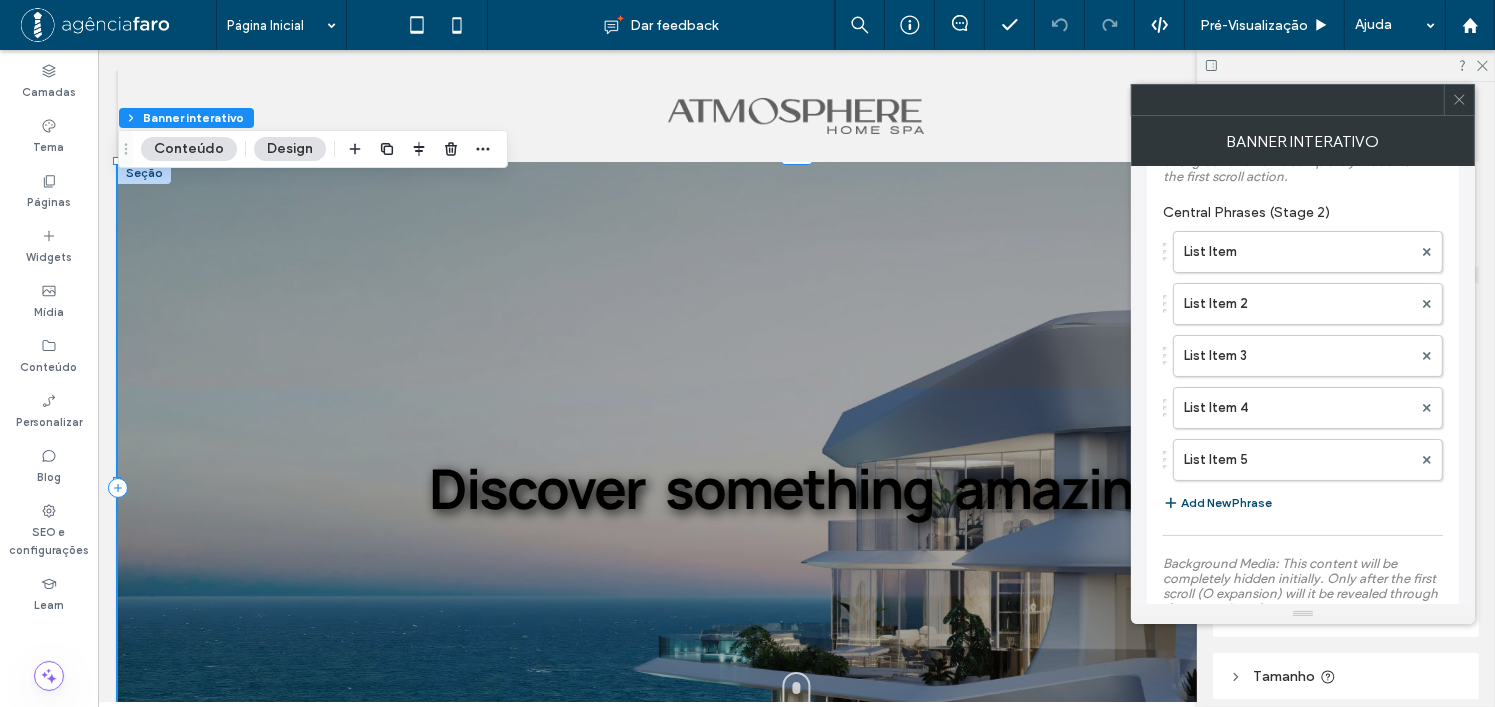 scroll, scrollTop: 600, scrollLeft: 0, axis: vertical 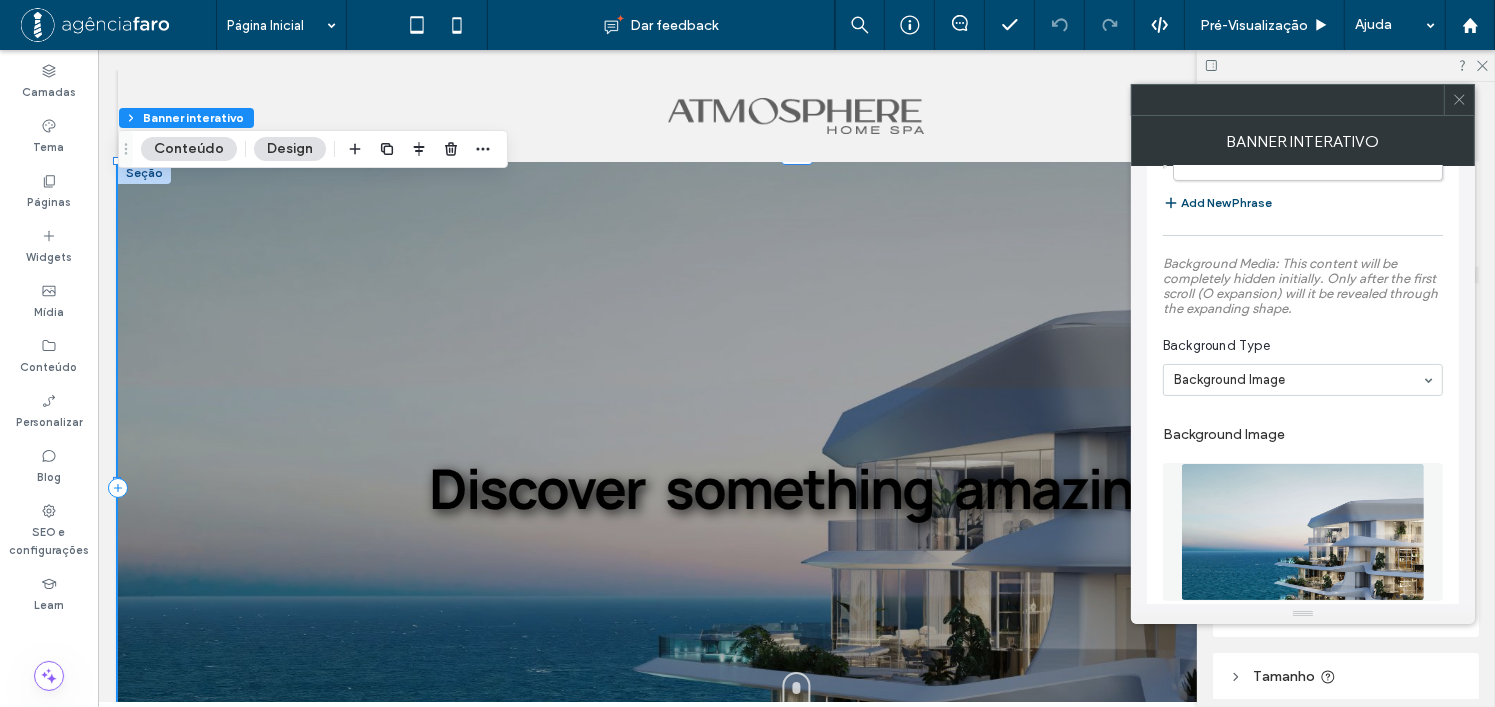 click on "Background Media: This content will be completely hidden initially. Only after the first scroll (O expansion) will it be revealed through the expanding shape." at bounding box center (1300, 286) 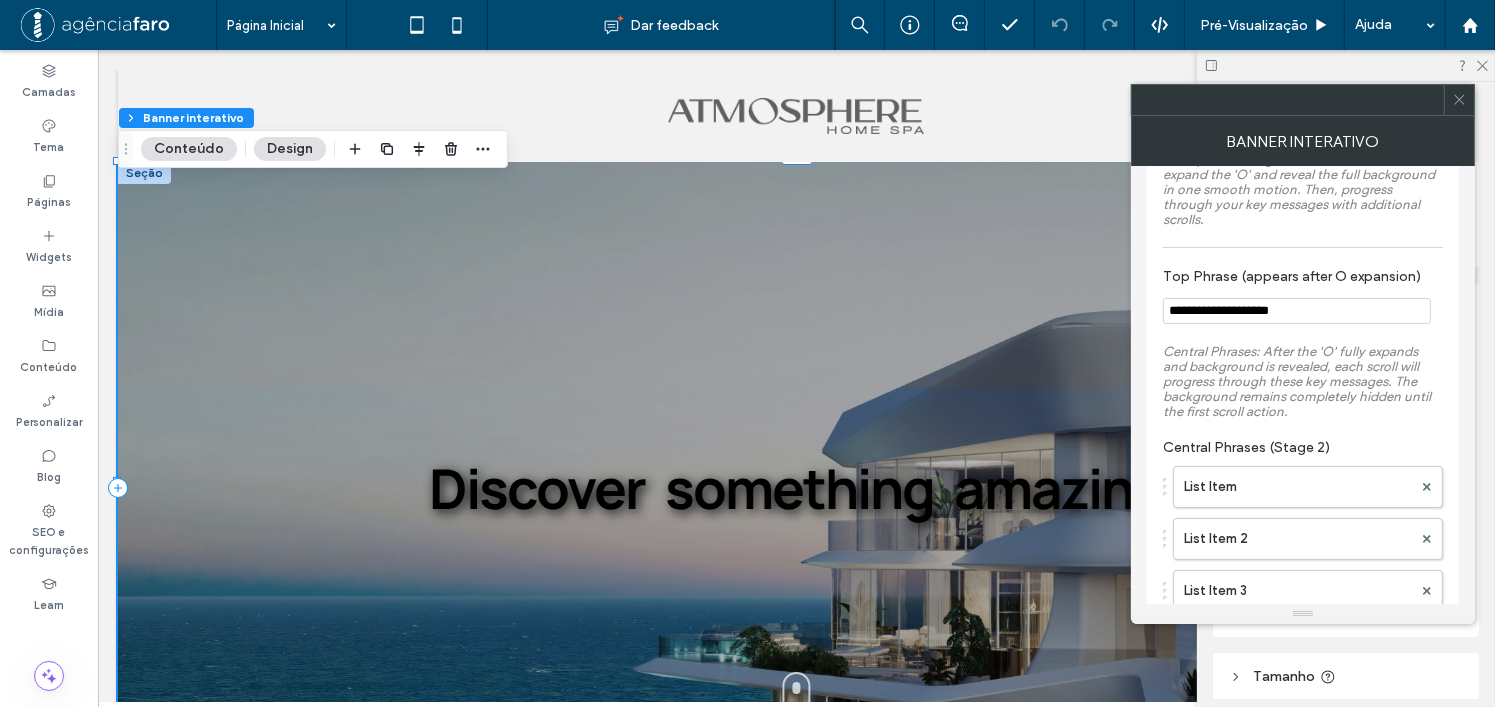 scroll, scrollTop: 0, scrollLeft: 0, axis: both 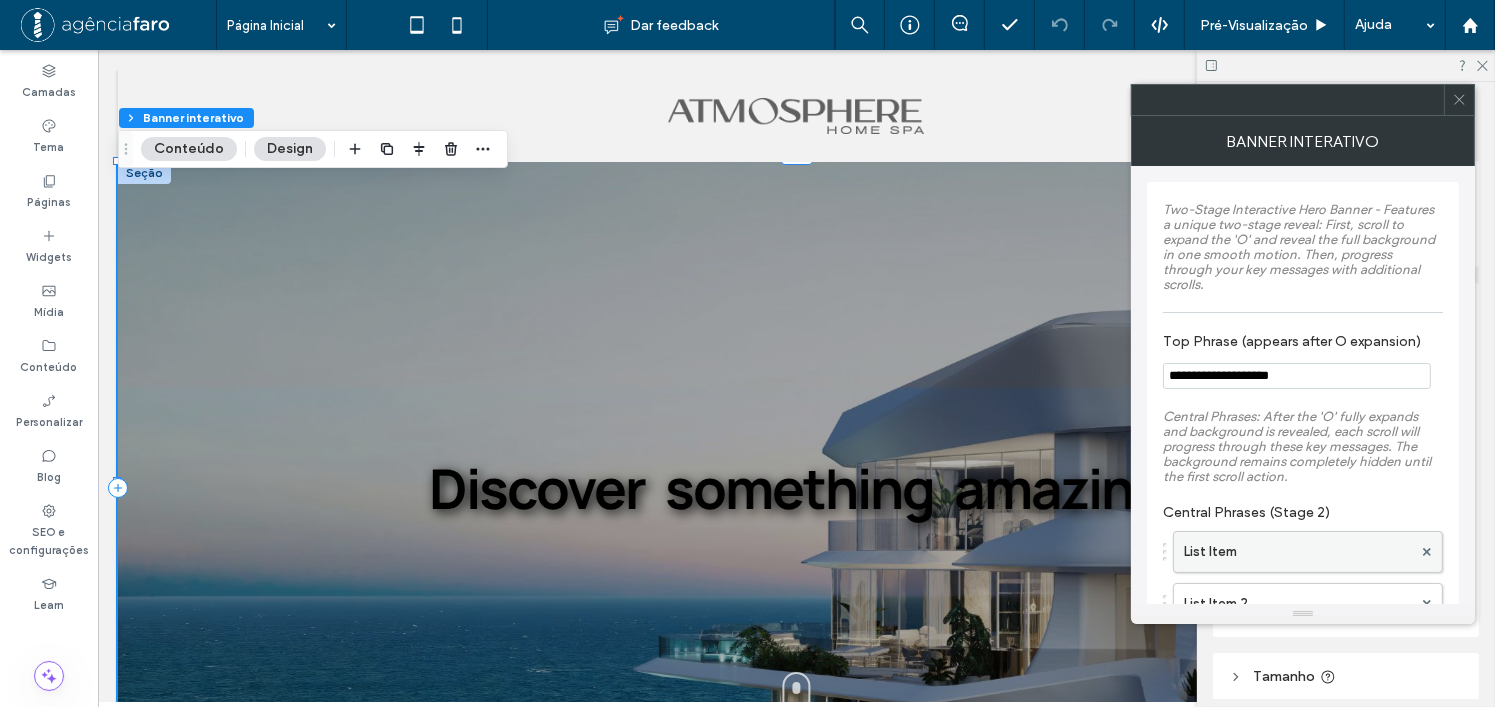 click on "List Item" at bounding box center [1298, 552] 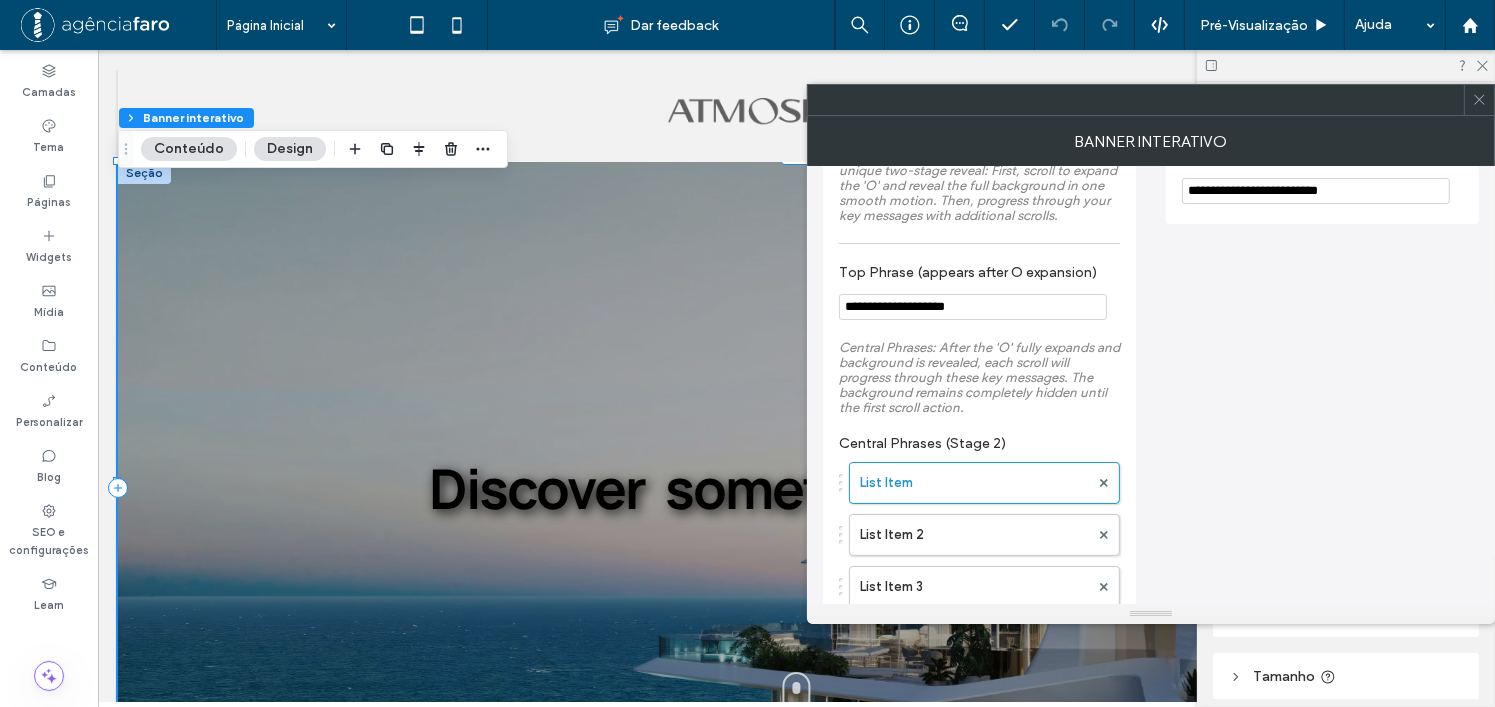 scroll, scrollTop: 100, scrollLeft: 0, axis: vertical 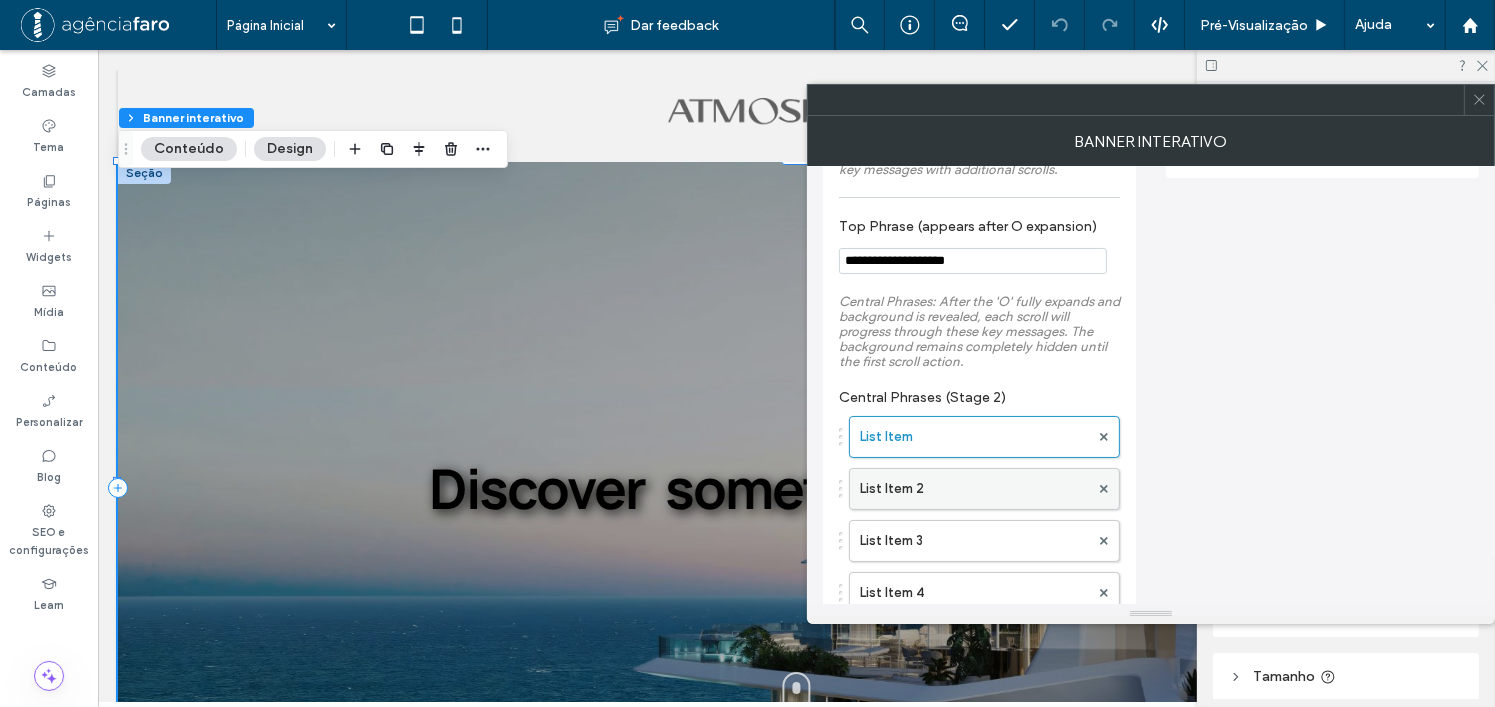 click on "List Item 2" at bounding box center (974, 489) 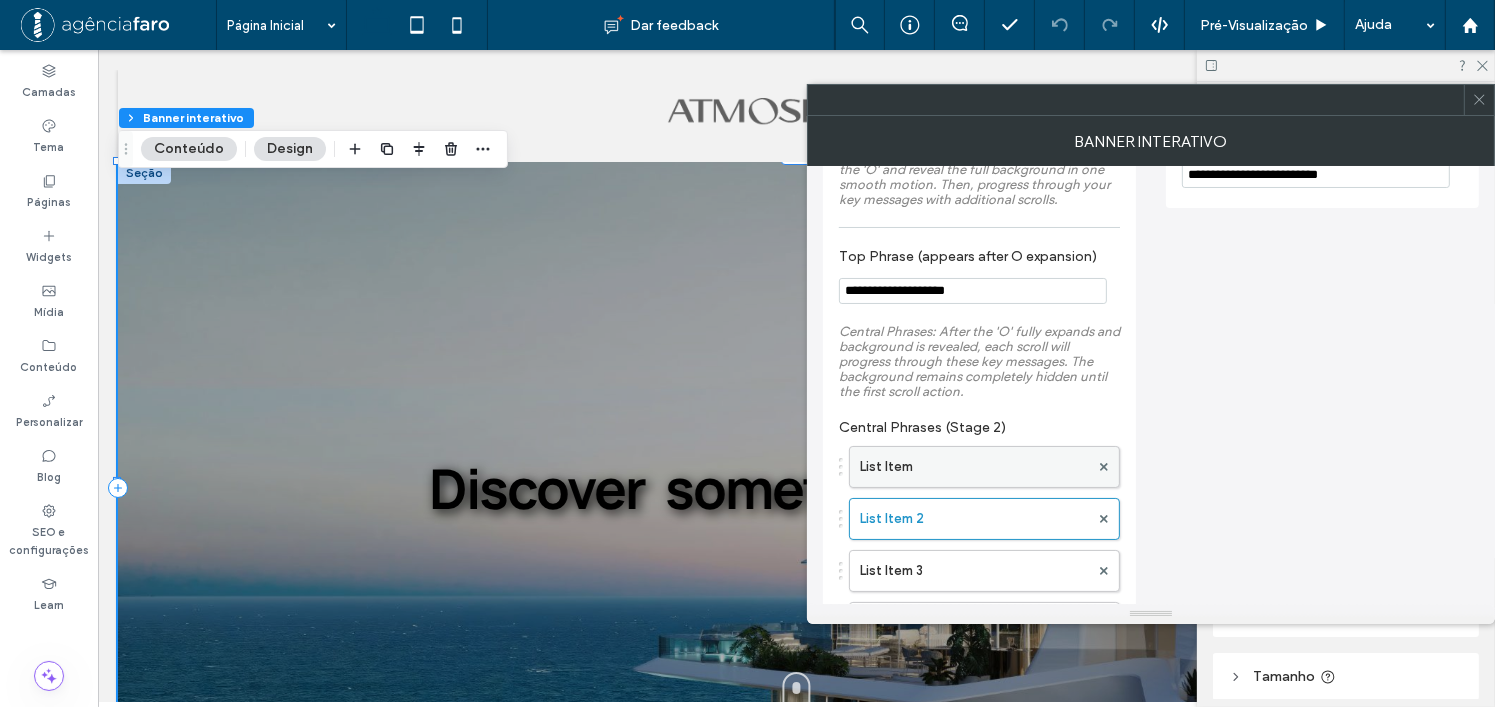 scroll, scrollTop: 100, scrollLeft: 0, axis: vertical 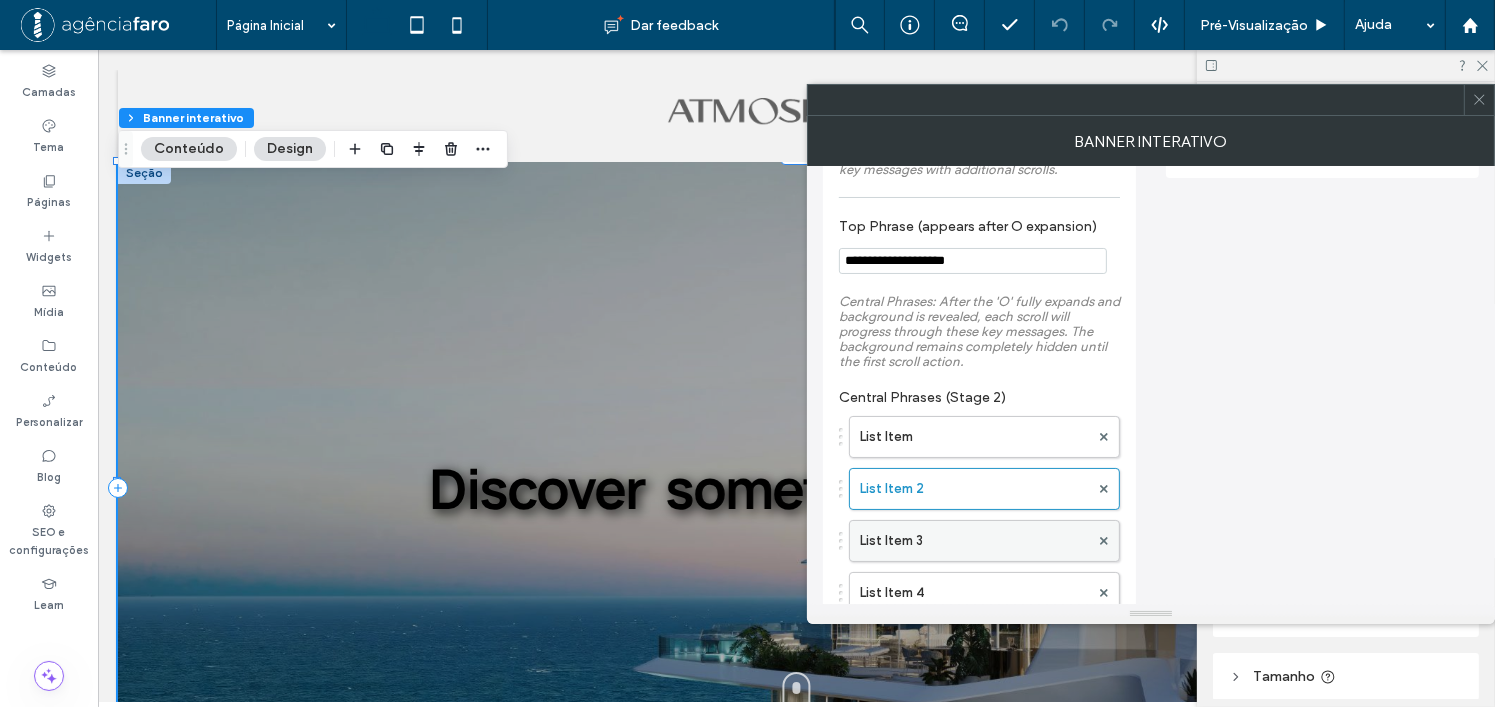 click on "List Item 3" at bounding box center [974, 541] 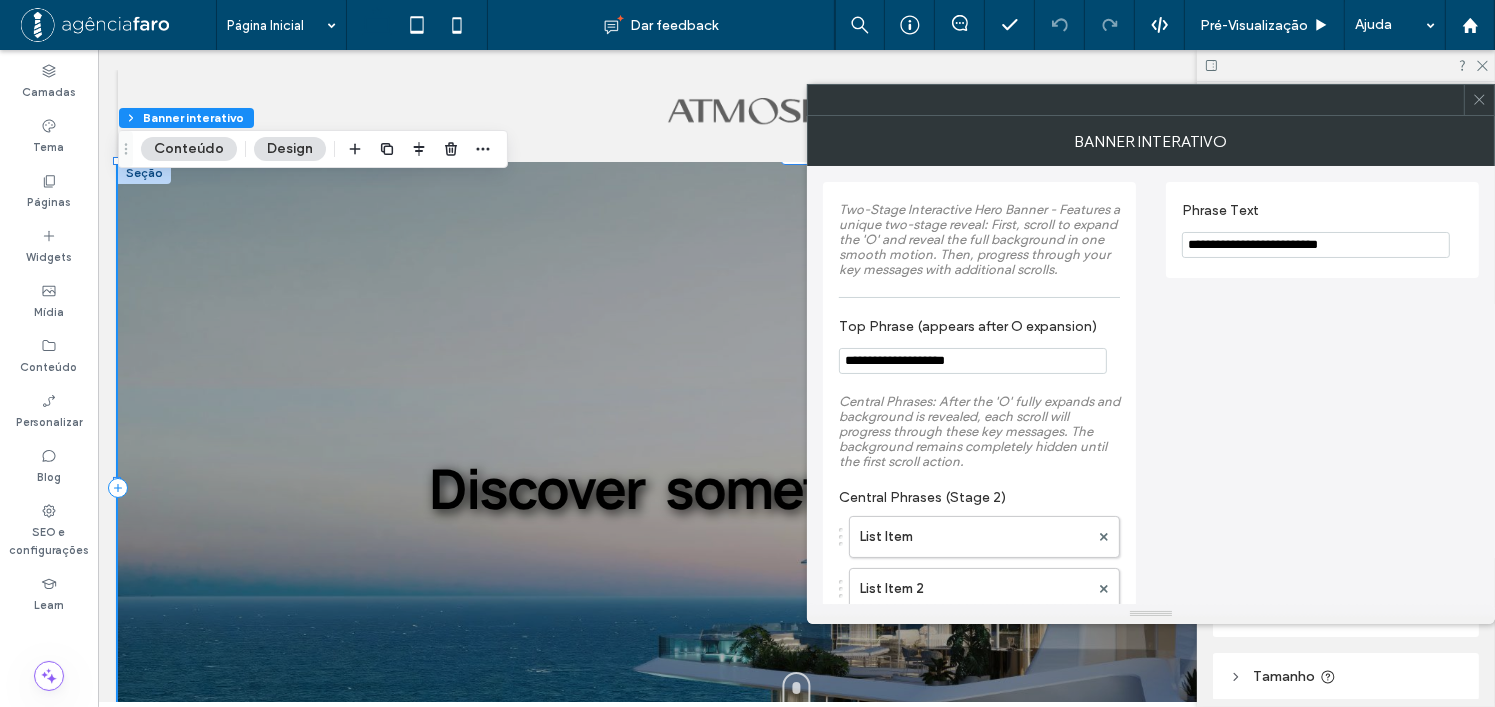 scroll, scrollTop: 300, scrollLeft: 0, axis: vertical 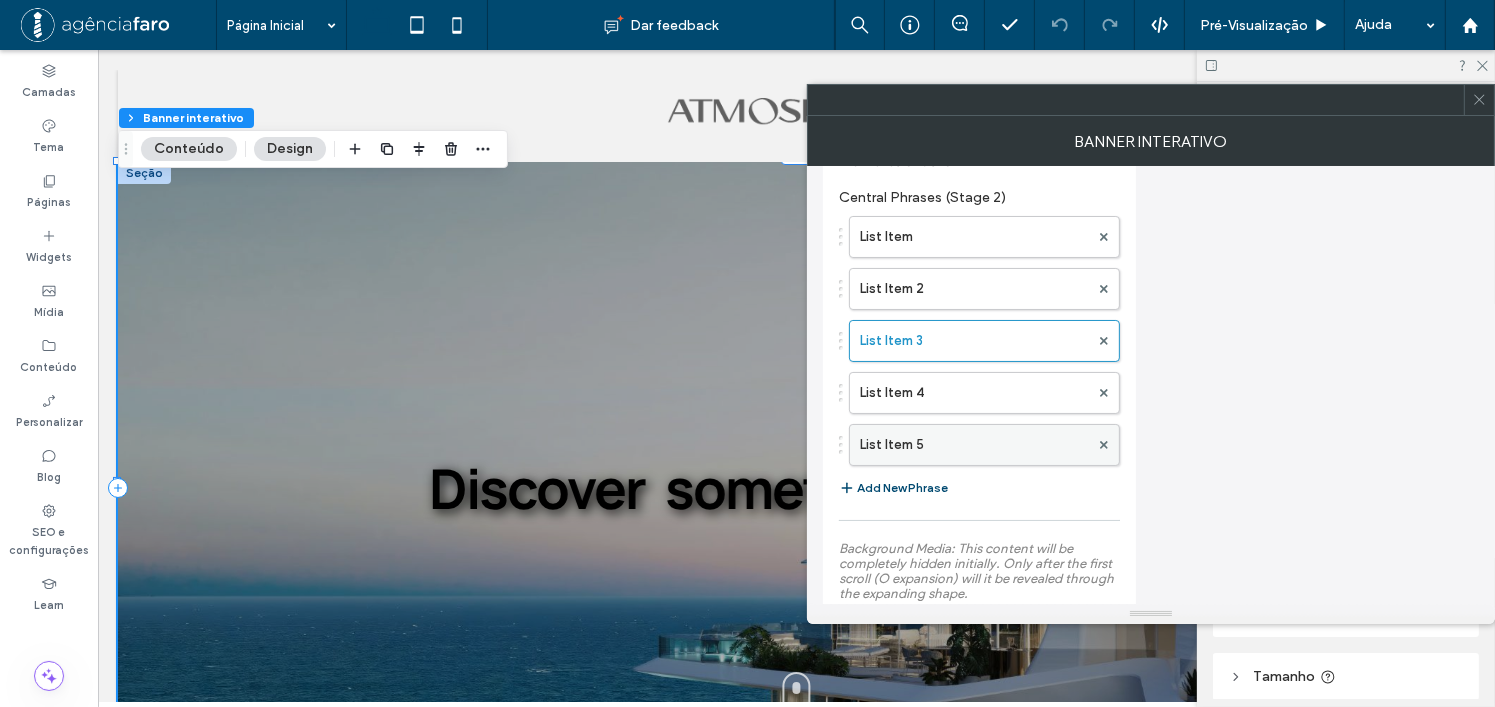 click on "List Item 5" at bounding box center [974, 445] 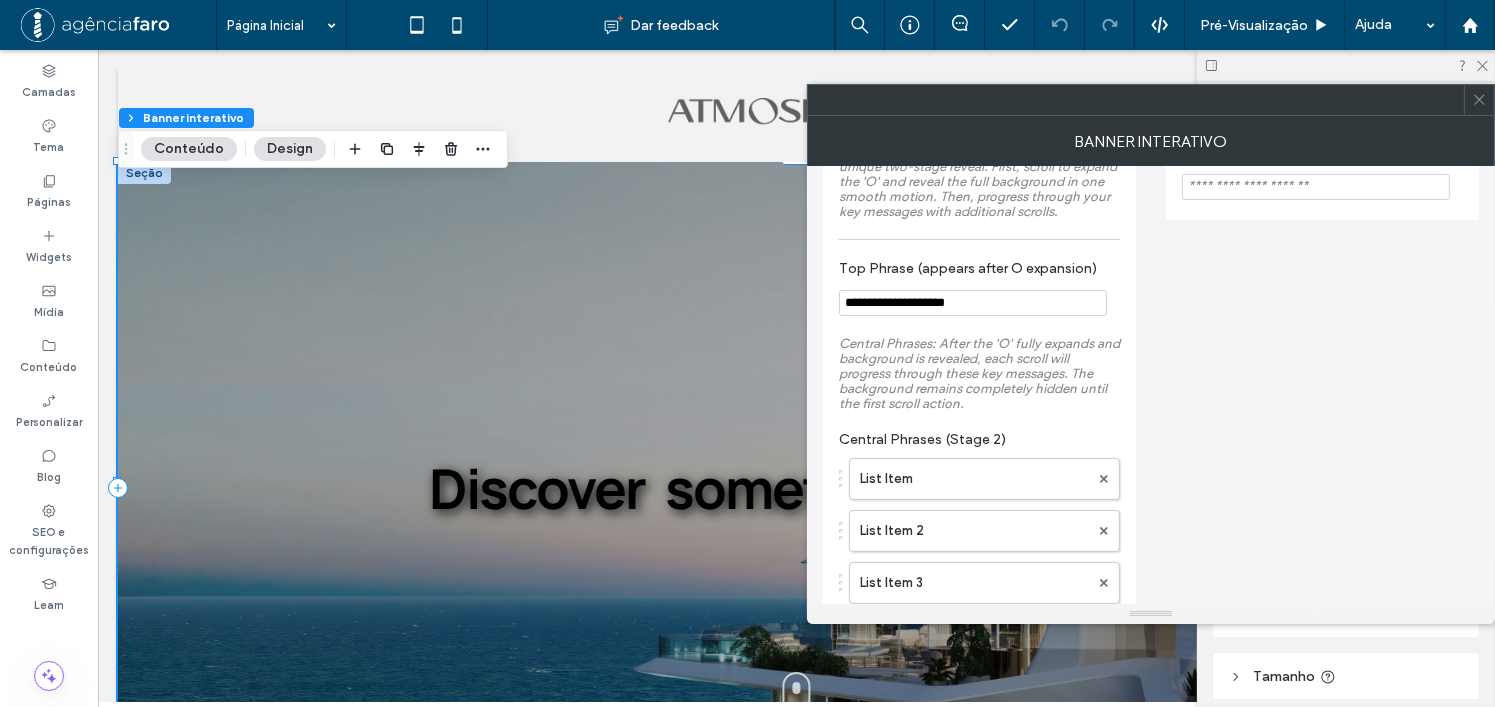 scroll, scrollTop: 56, scrollLeft: 0, axis: vertical 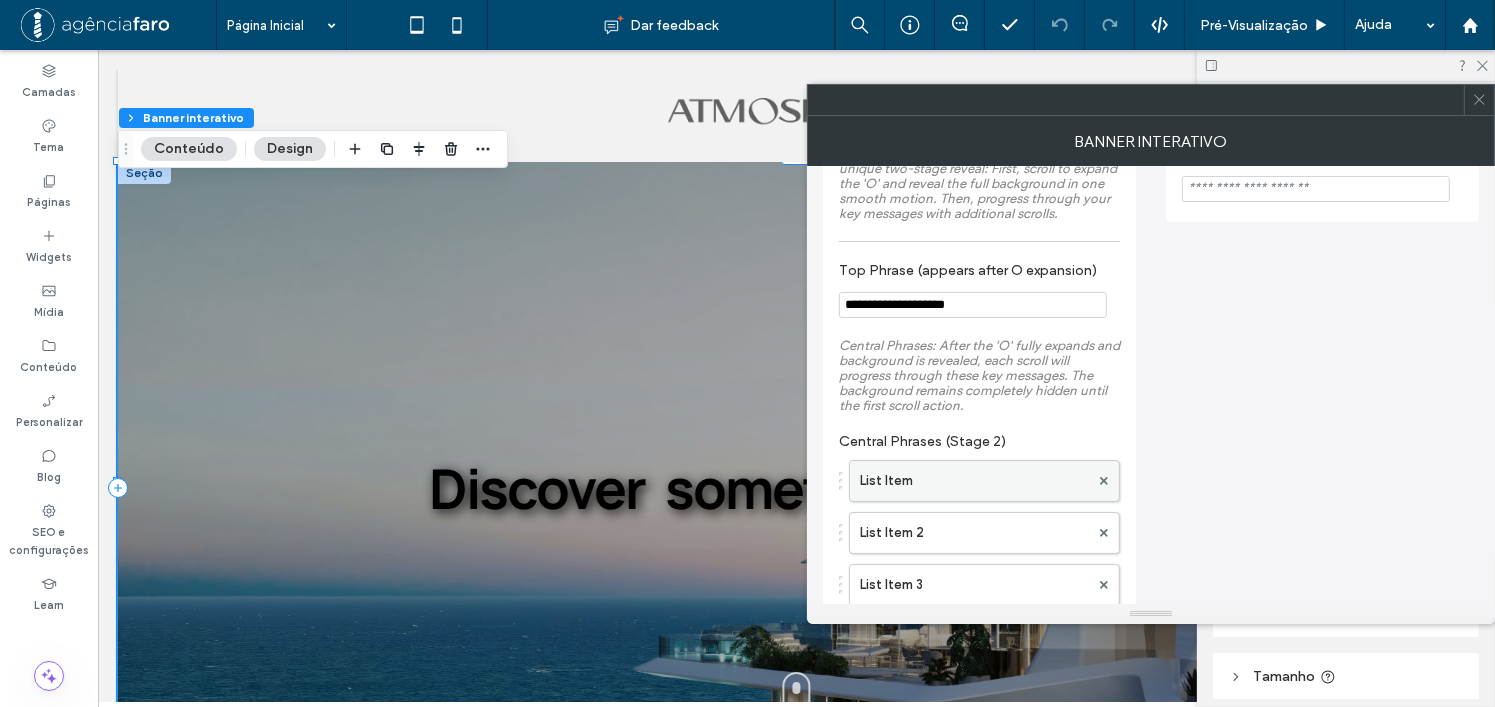 click on "List Item" at bounding box center (974, 481) 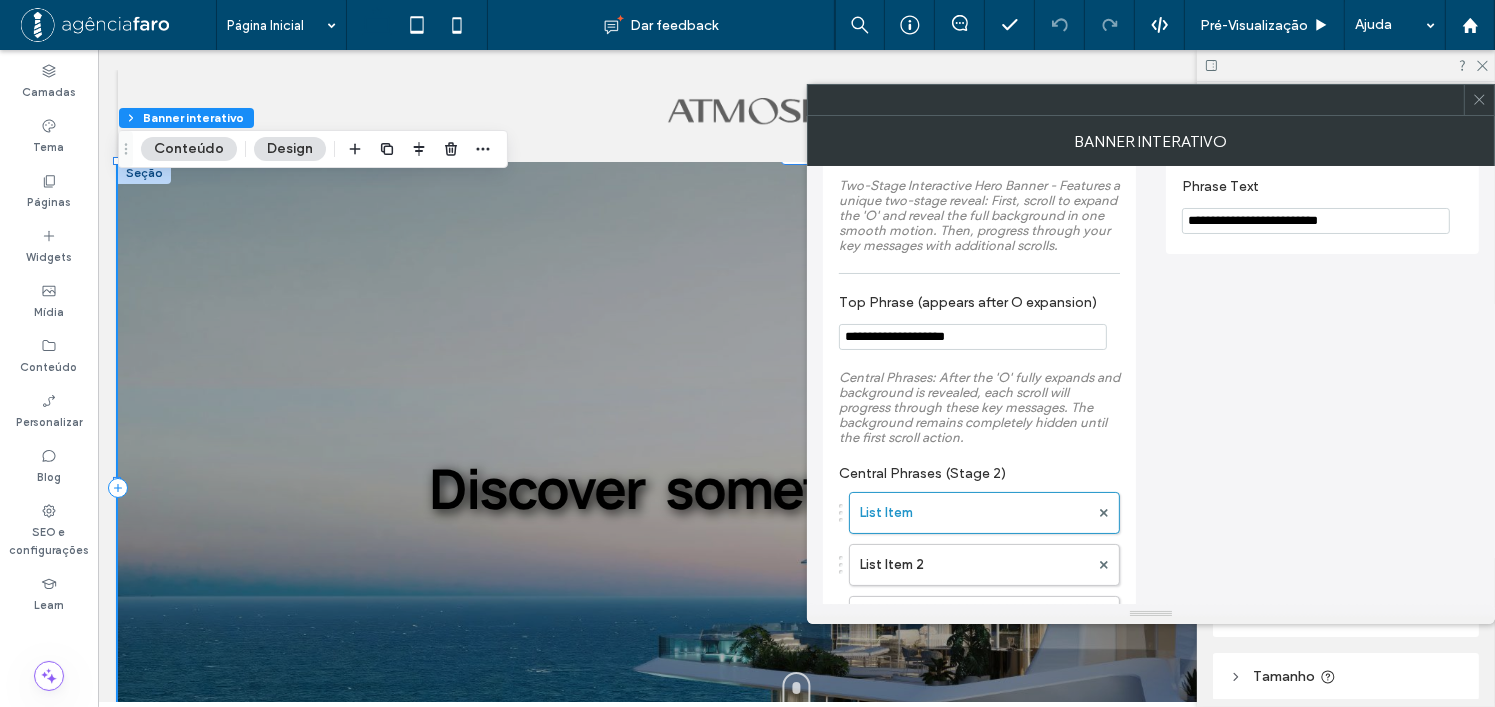 scroll, scrollTop: 0, scrollLeft: 0, axis: both 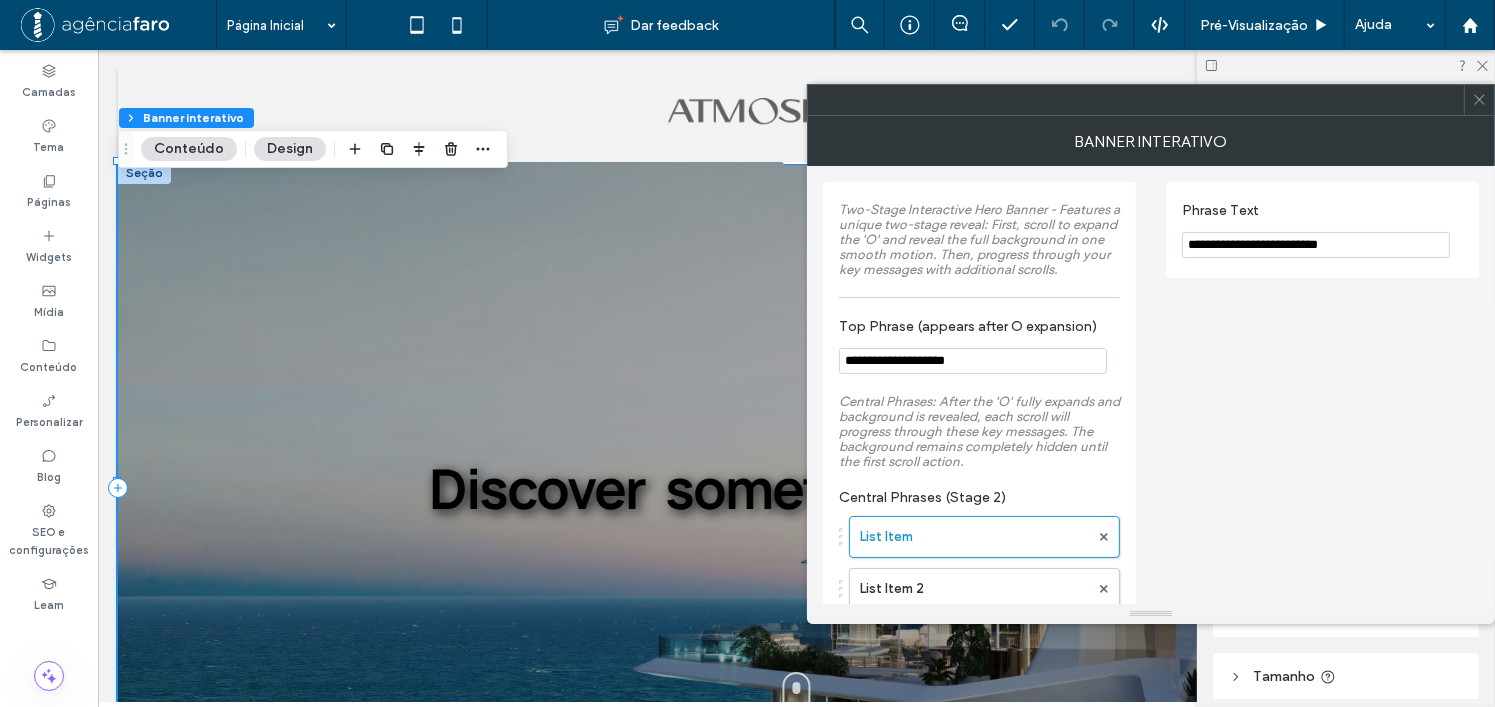click on "Design" at bounding box center (290, 149) 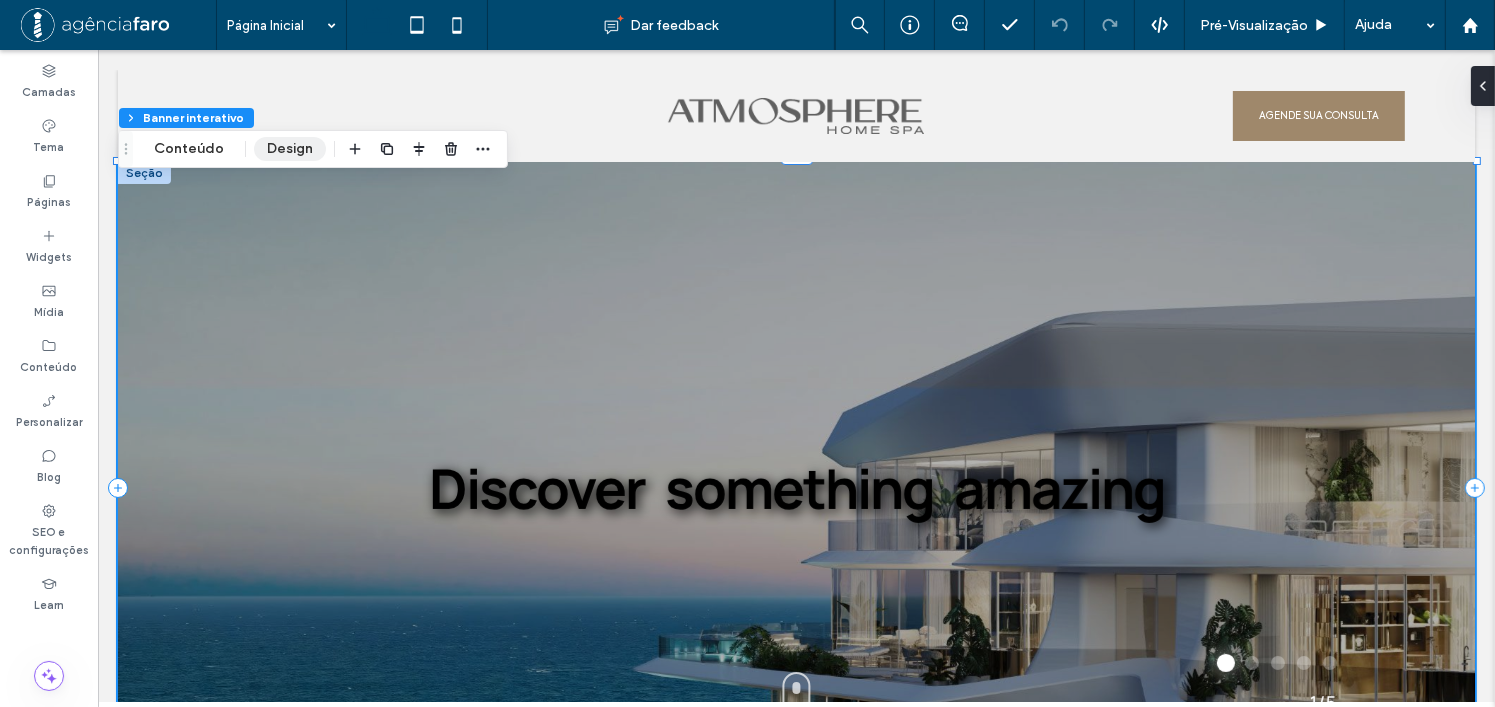 click on "Design" at bounding box center [290, 149] 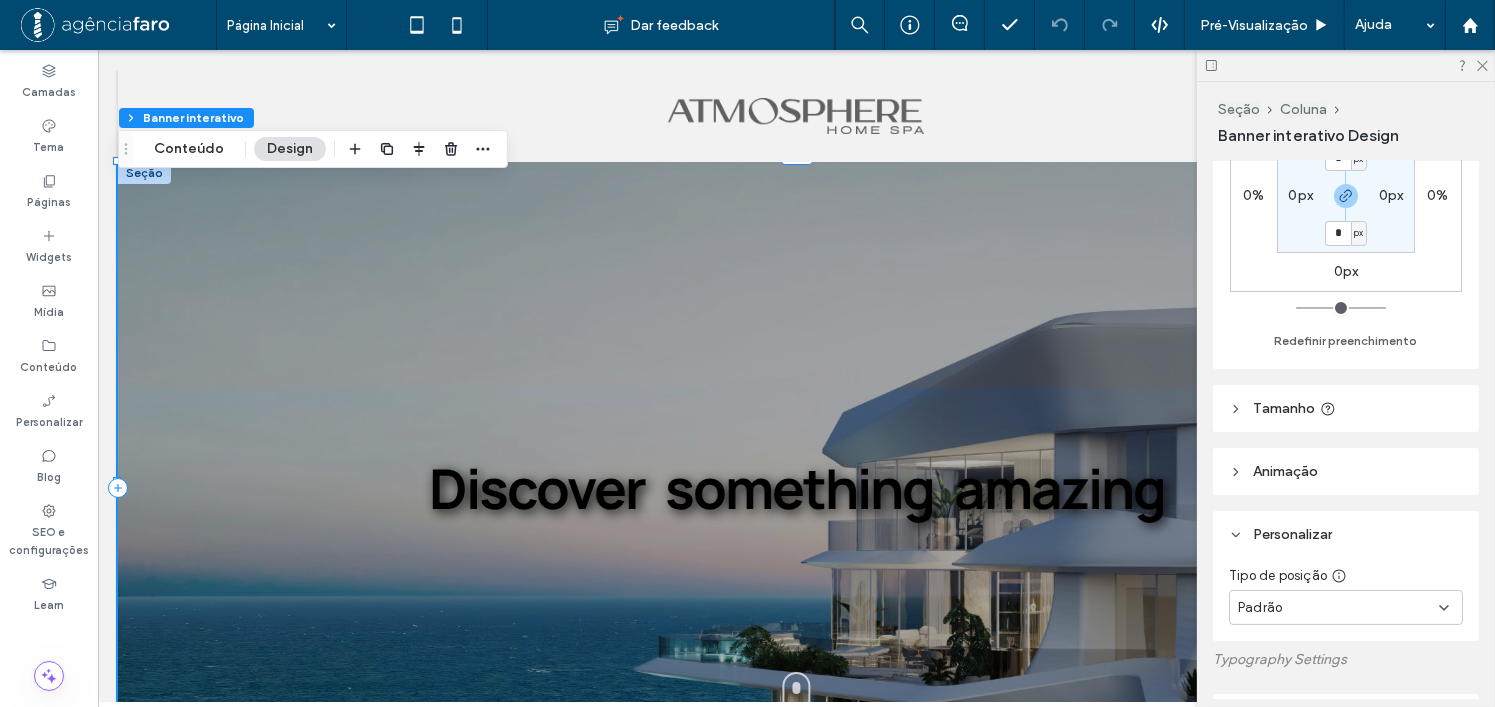 scroll, scrollTop: 300, scrollLeft: 0, axis: vertical 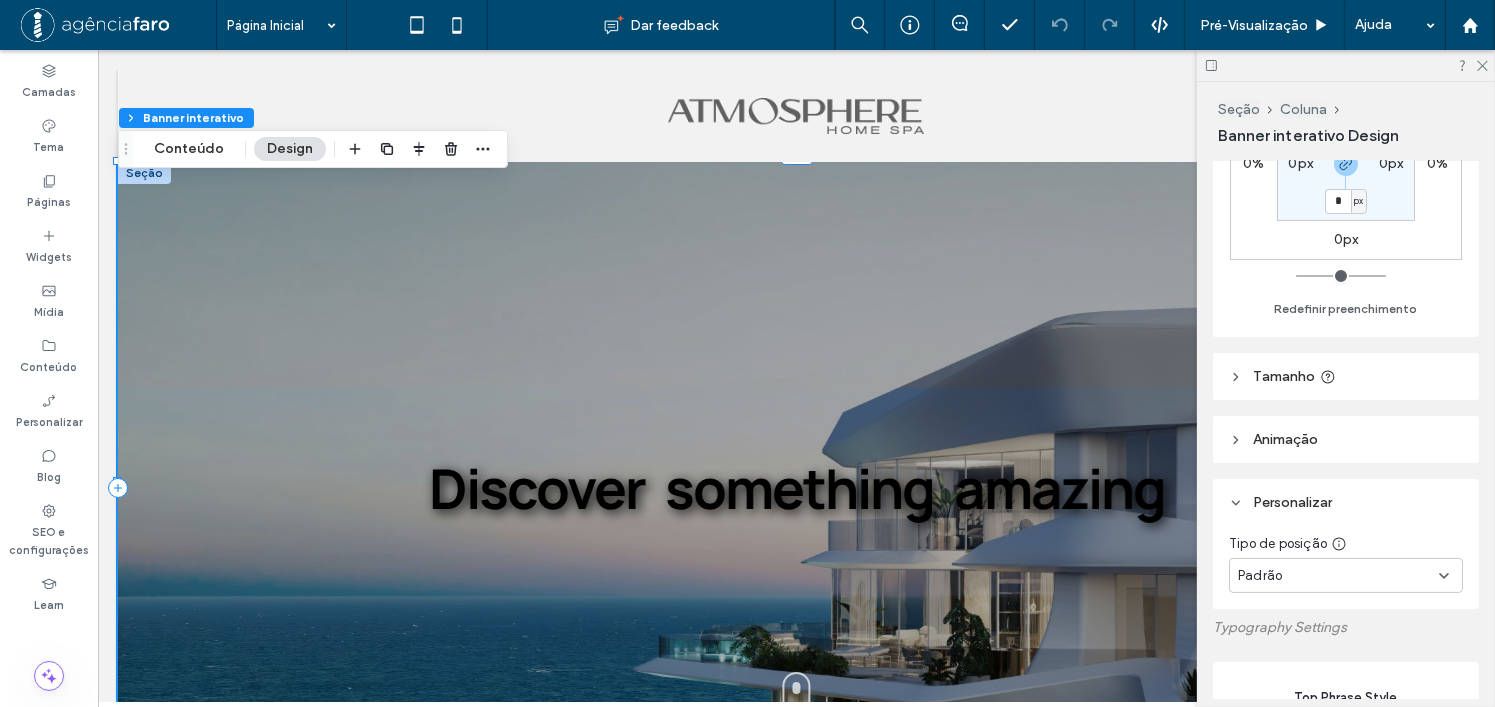 click on "Tamanho" at bounding box center (1346, 376) 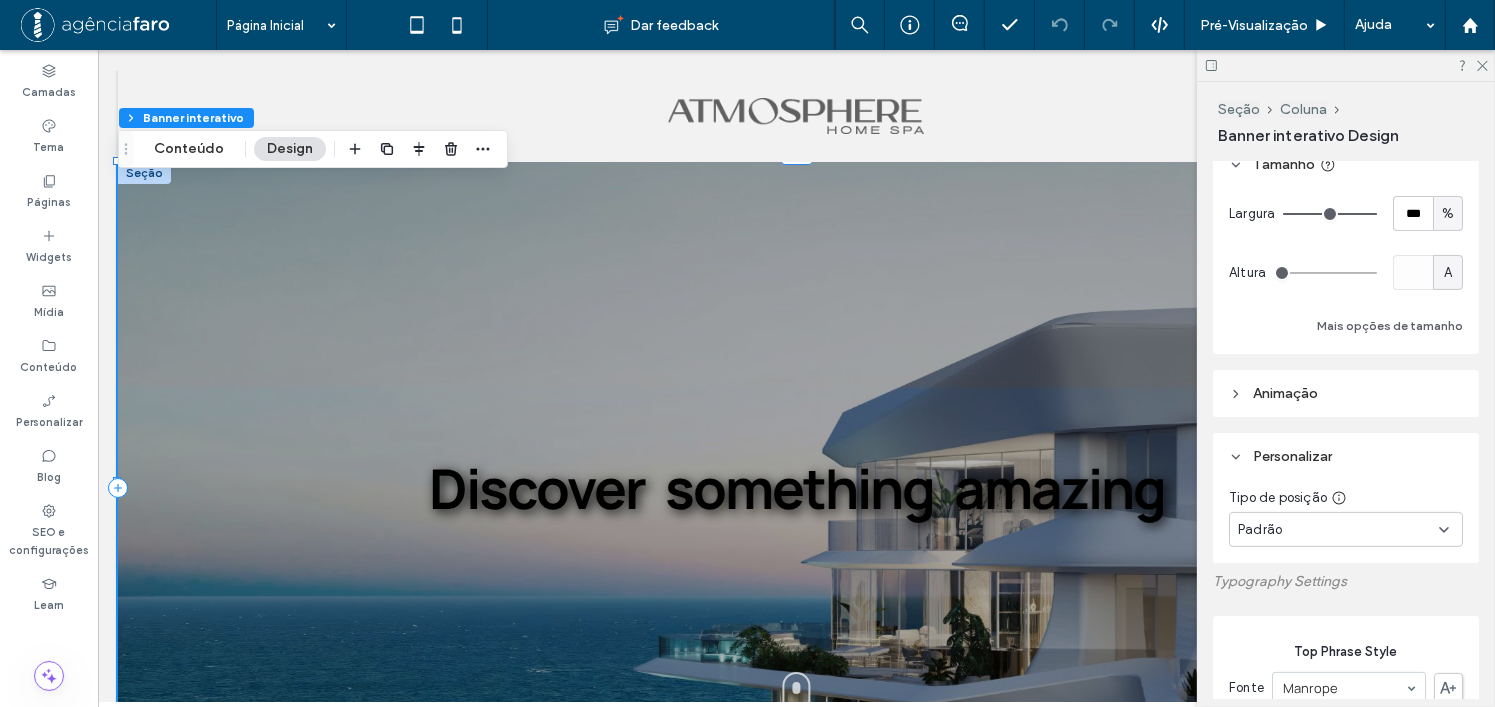 scroll, scrollTop: 494, scrollLeft: 0, axis: vertical 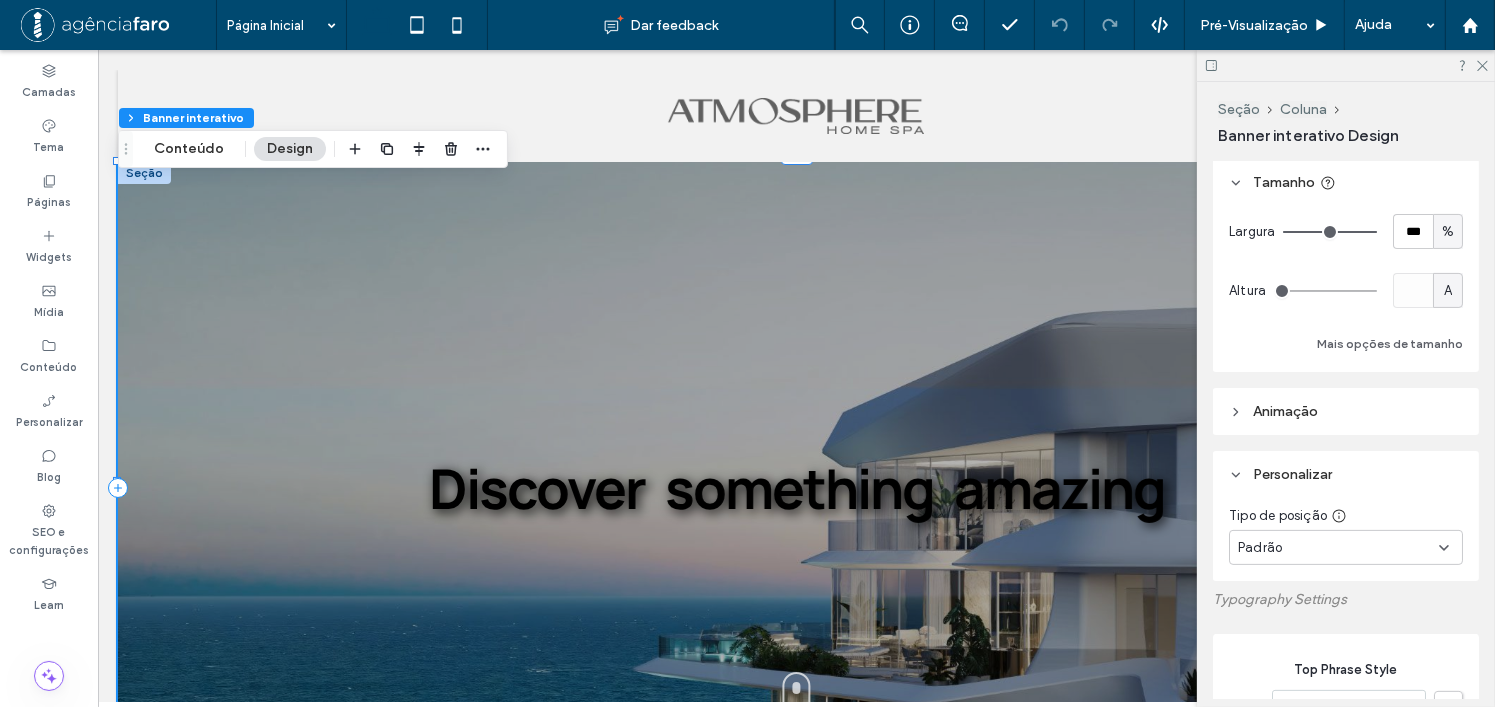 click on "Padrão" at bounding box center [1346, 547] 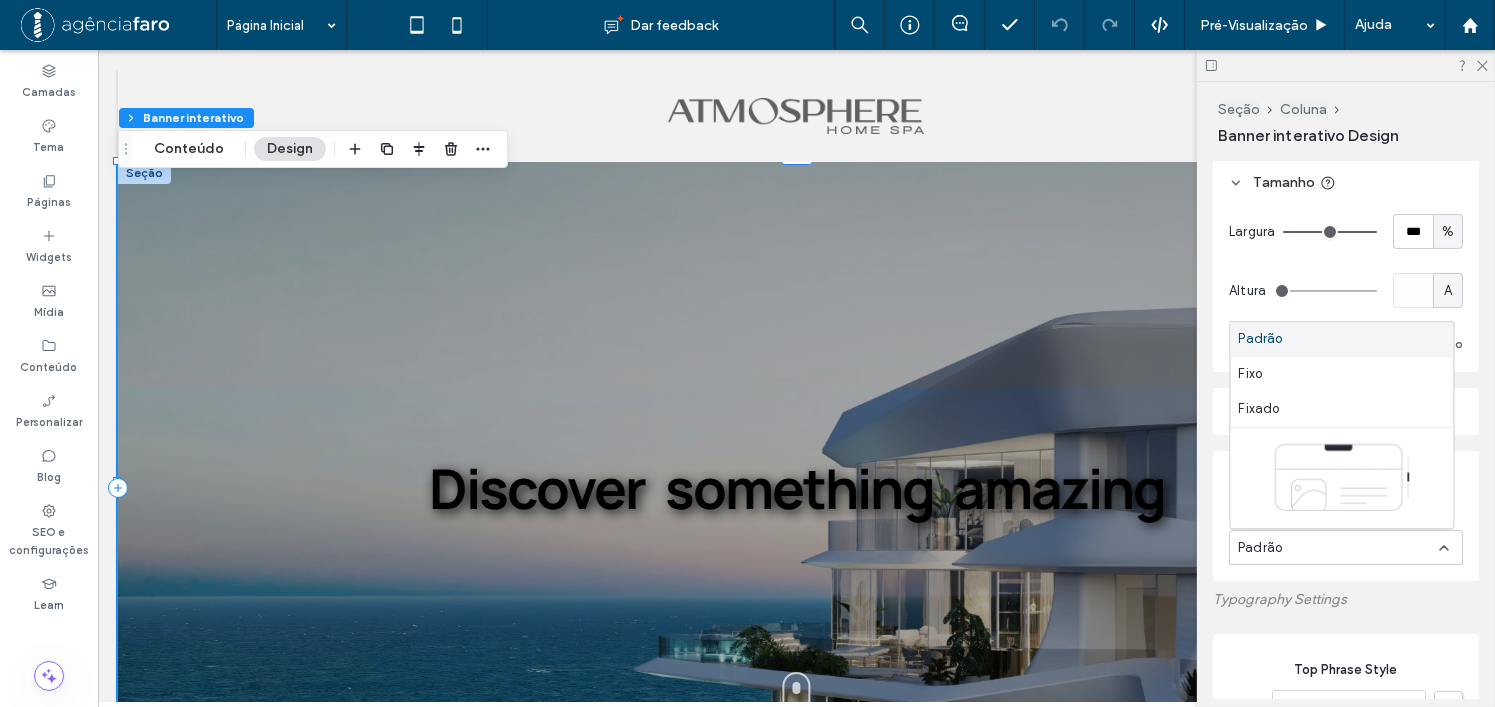 click on "Typography Settings" at bounding box center (1280, 599) 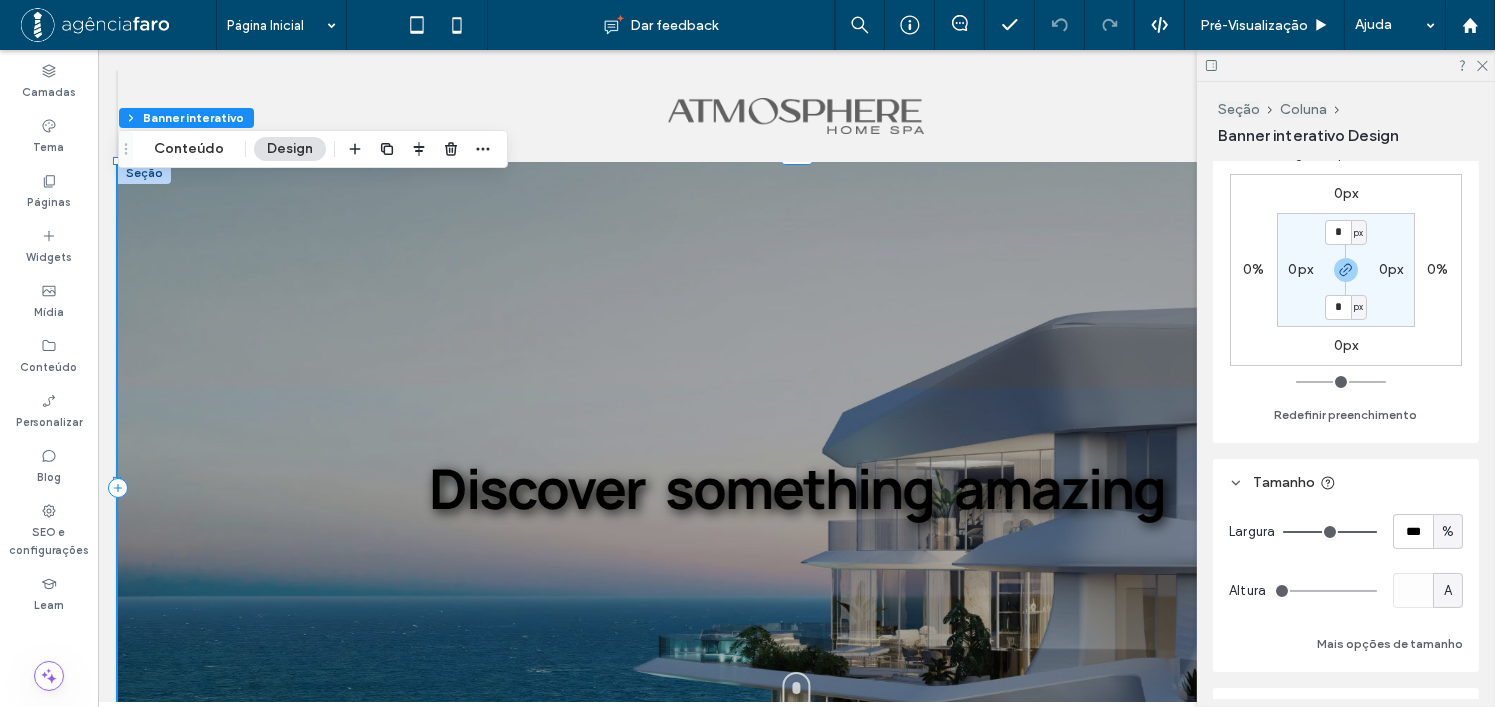 scroll, scrollTop: 0, scrollLeft: 0, axis: both 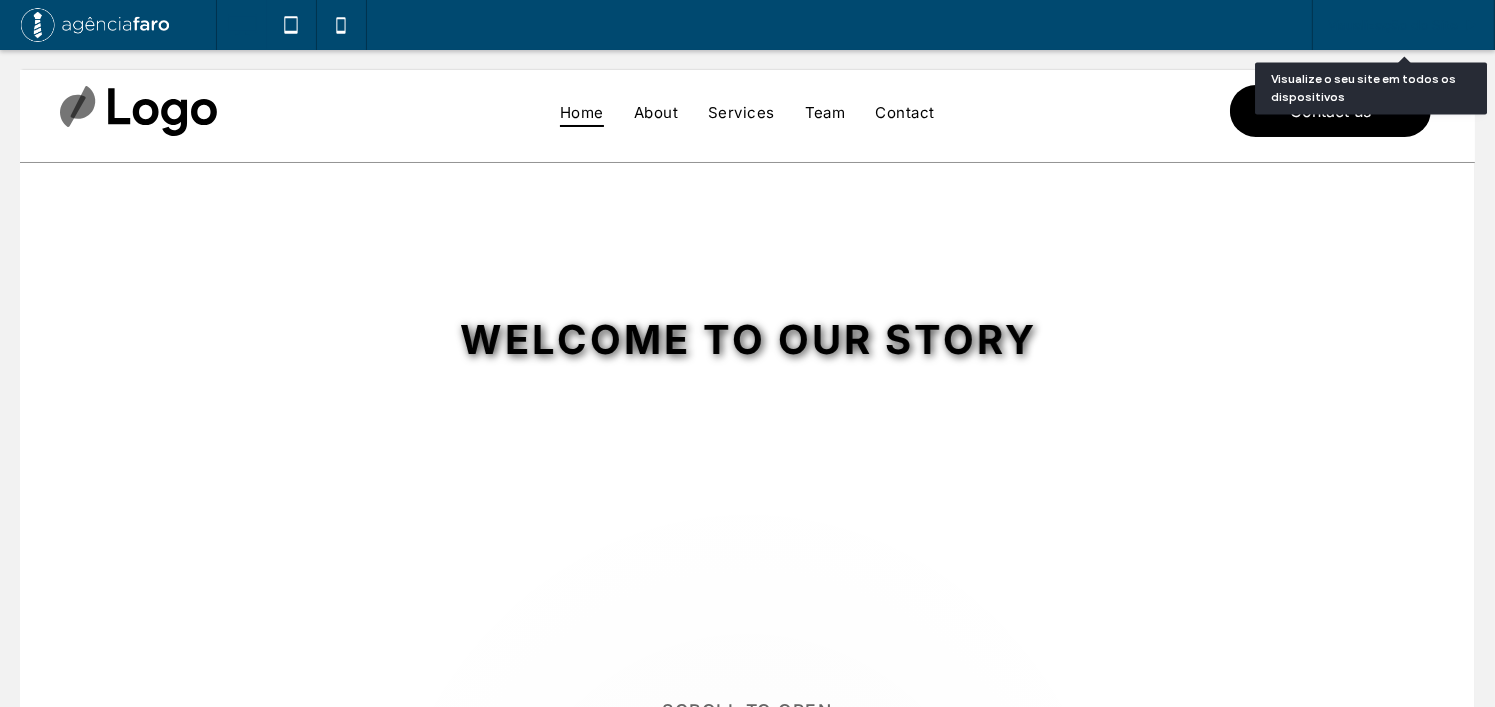 click on "Visualização do Site" at bounding box center (1393, 25) 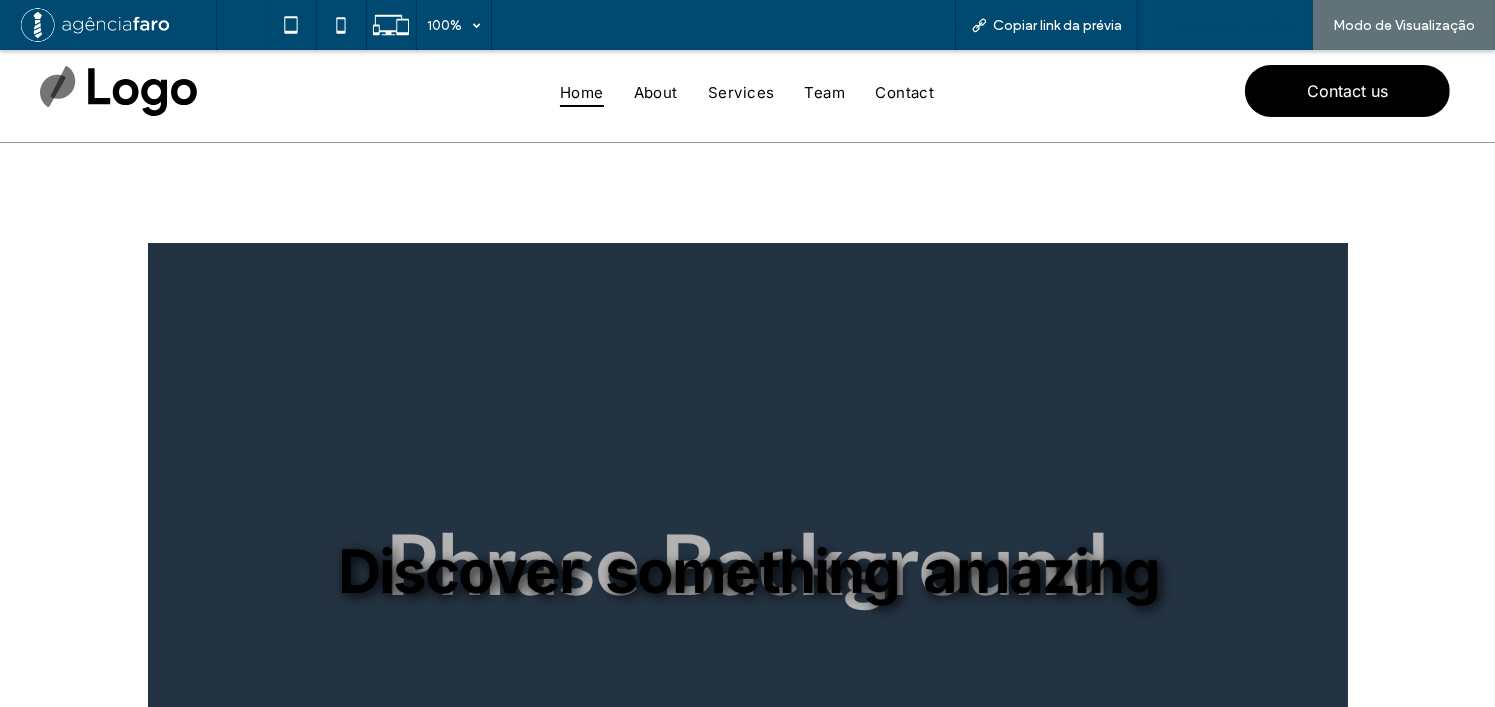 click on "Voltar para o editor" at bounding box center (1235, 25) 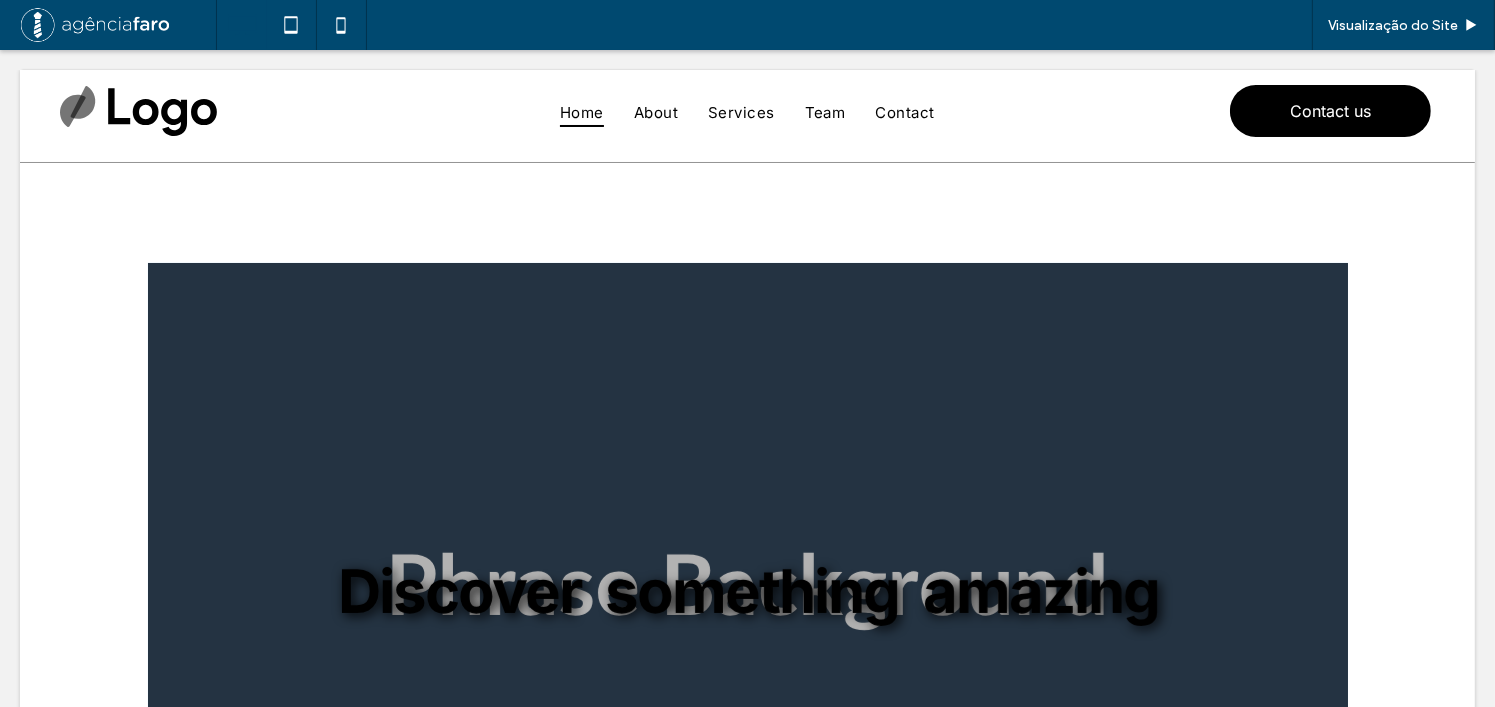 click at bounding box center (748, 591) 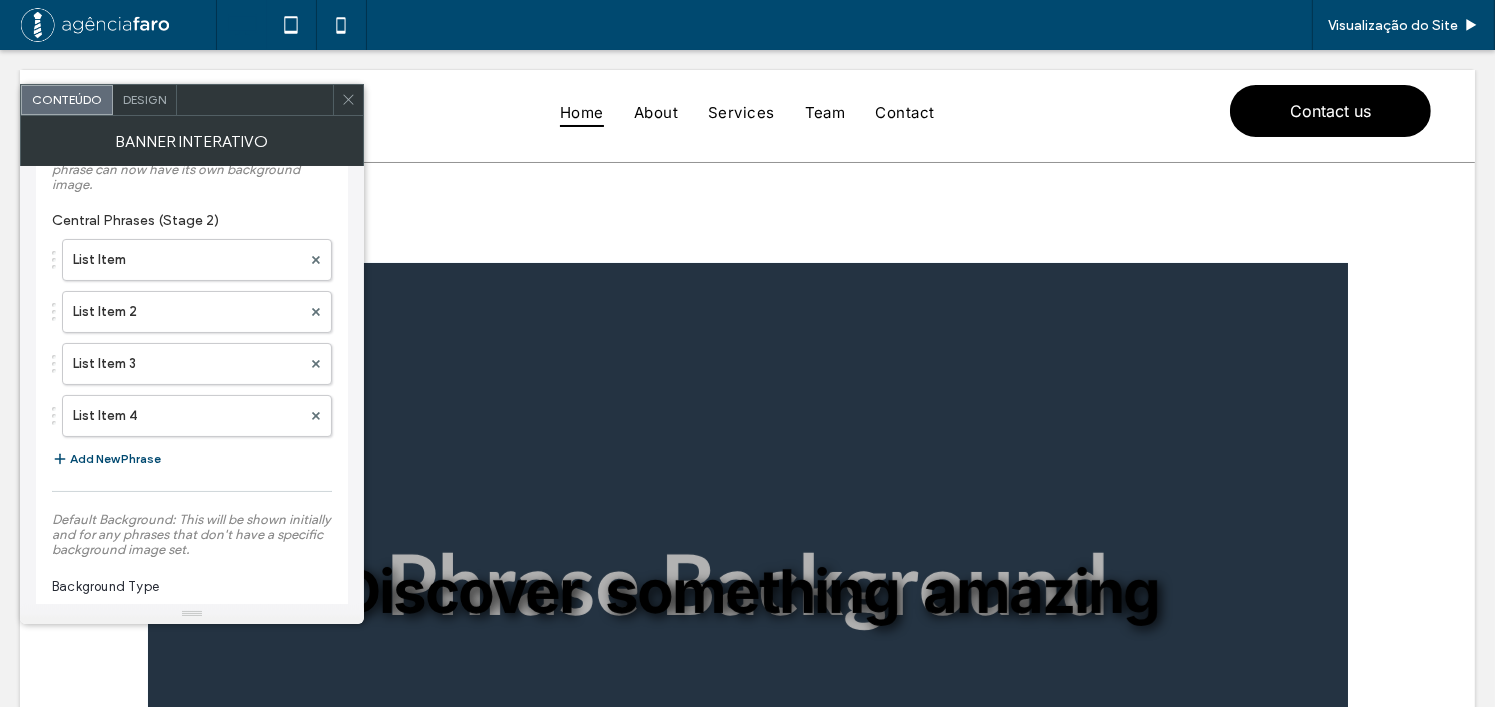 scroll, scrollTop: 200, scrollLeft: 0, axis: vertical 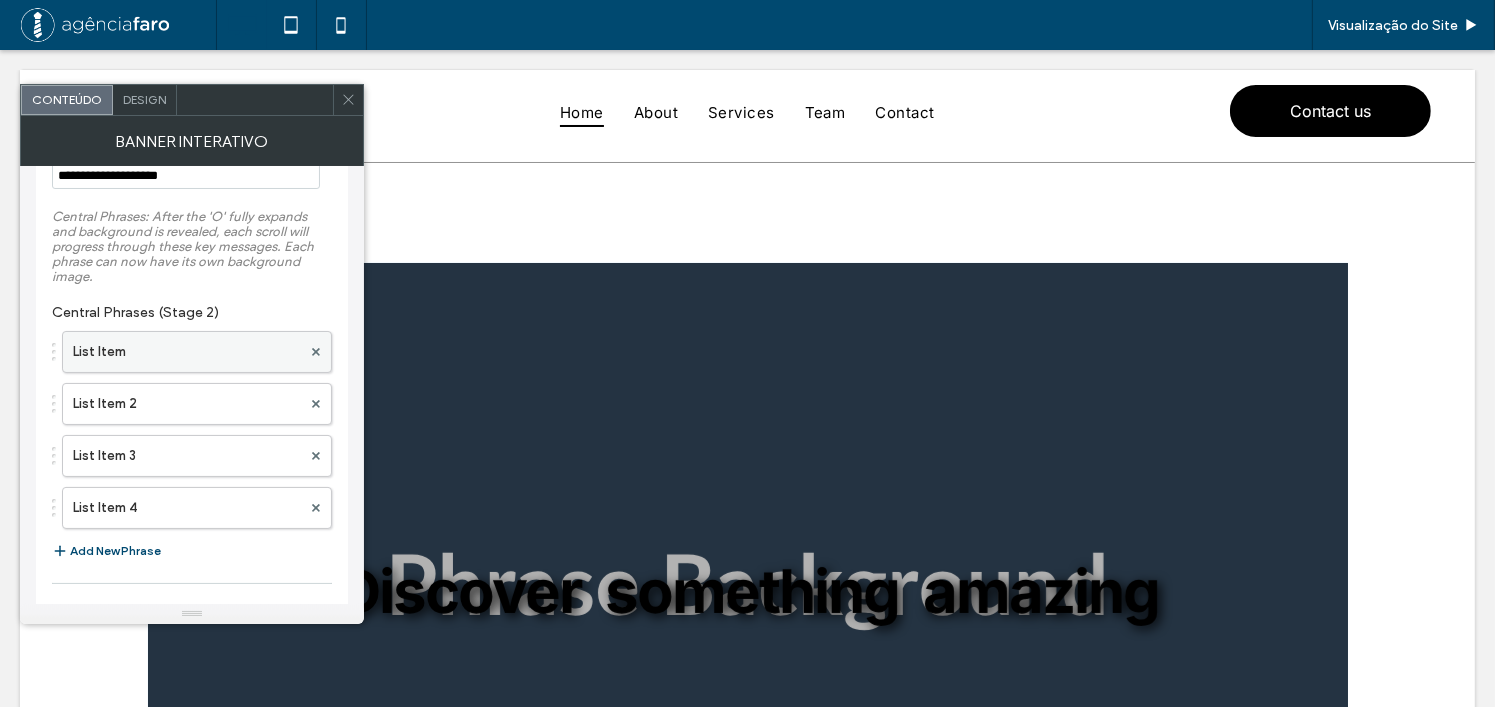 click on "List Item" at bounding box center (187, 352) 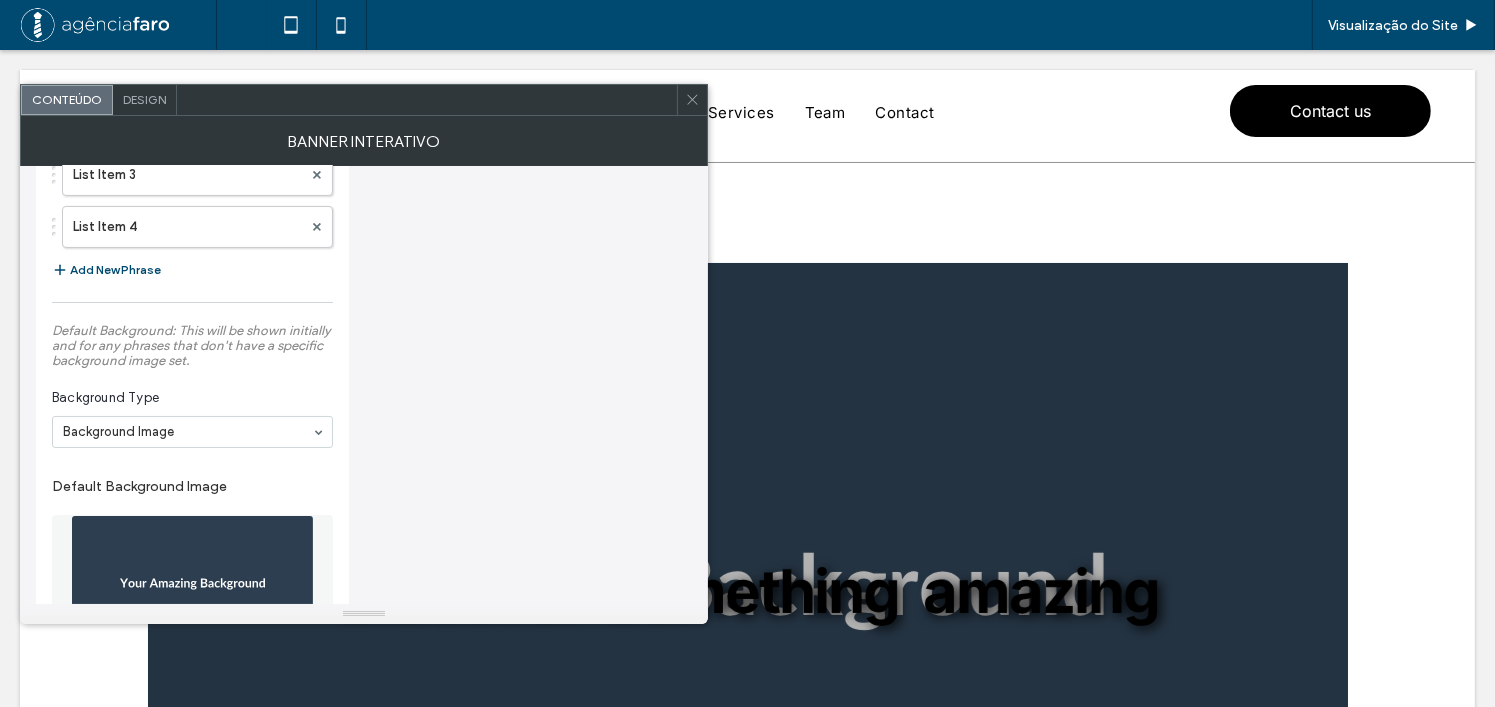 scroll, scrollTop: 500, scrollLeft: 0, axis: vertical 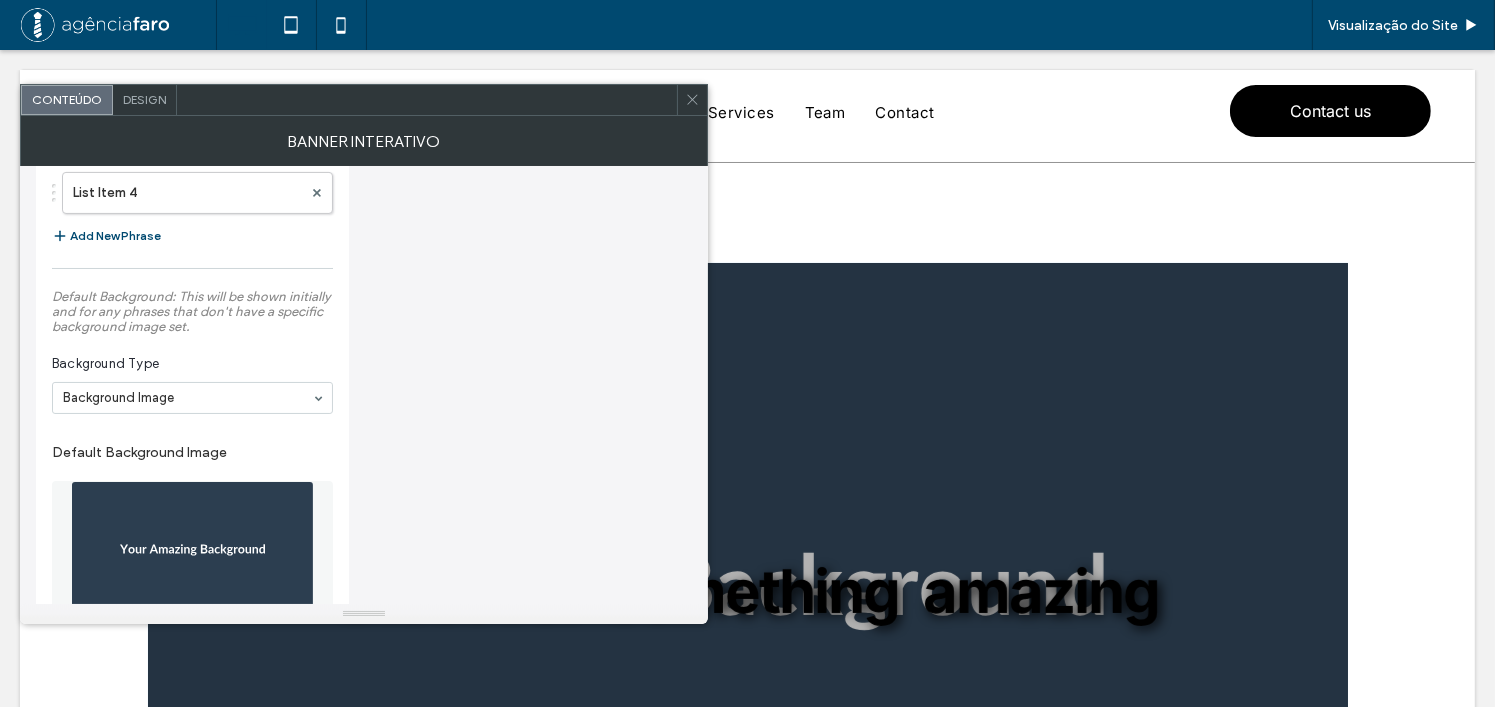 click 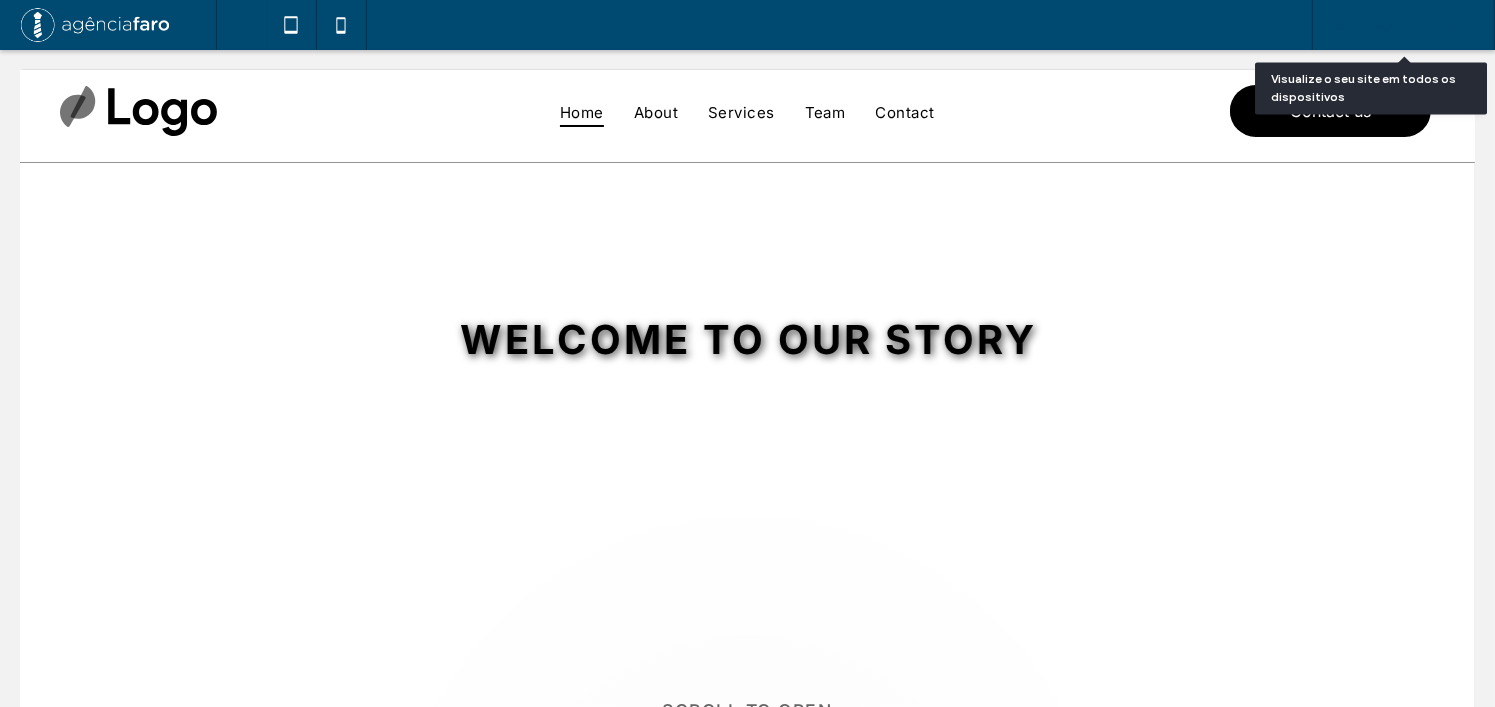 scroll, scrollTop: 0, scrollLeft: 0, axis: both 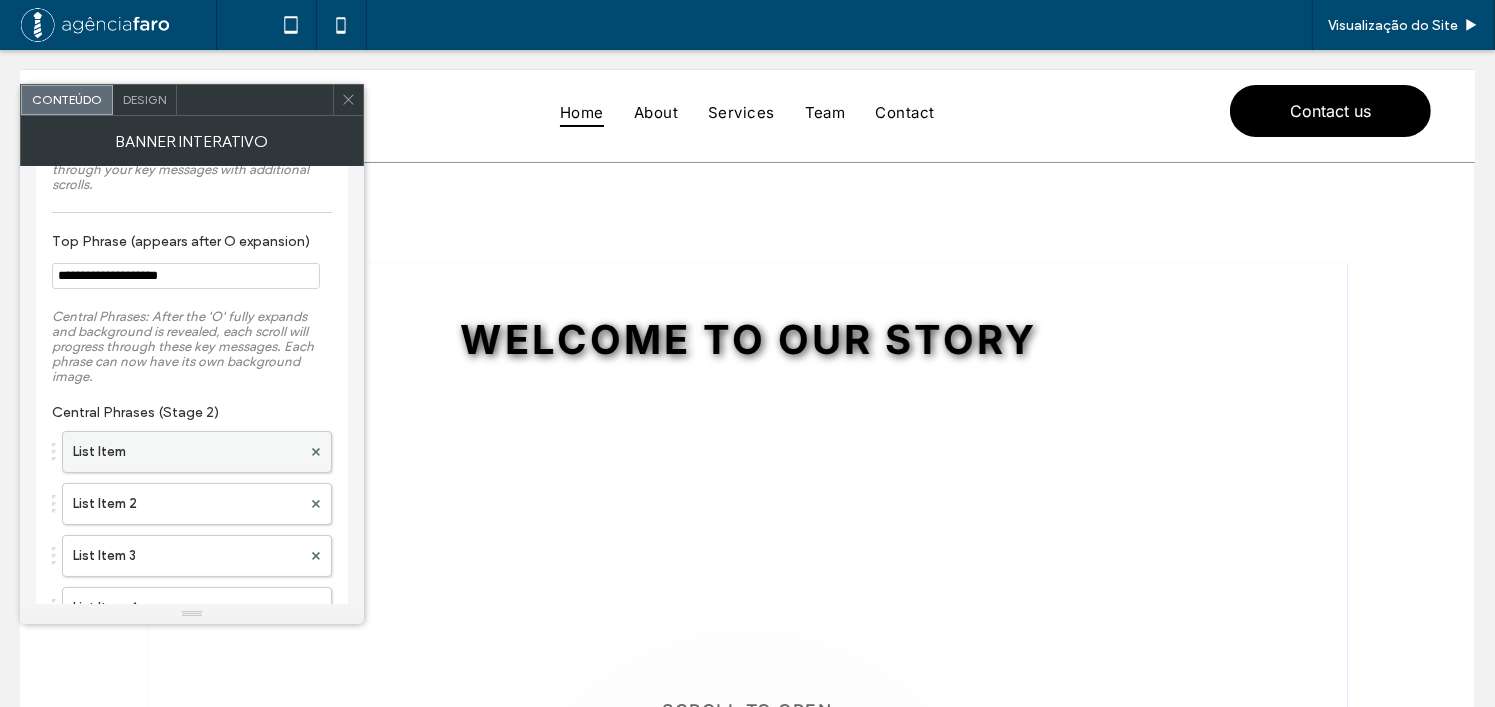 click on "List Item" at bounding box center [187, 452] 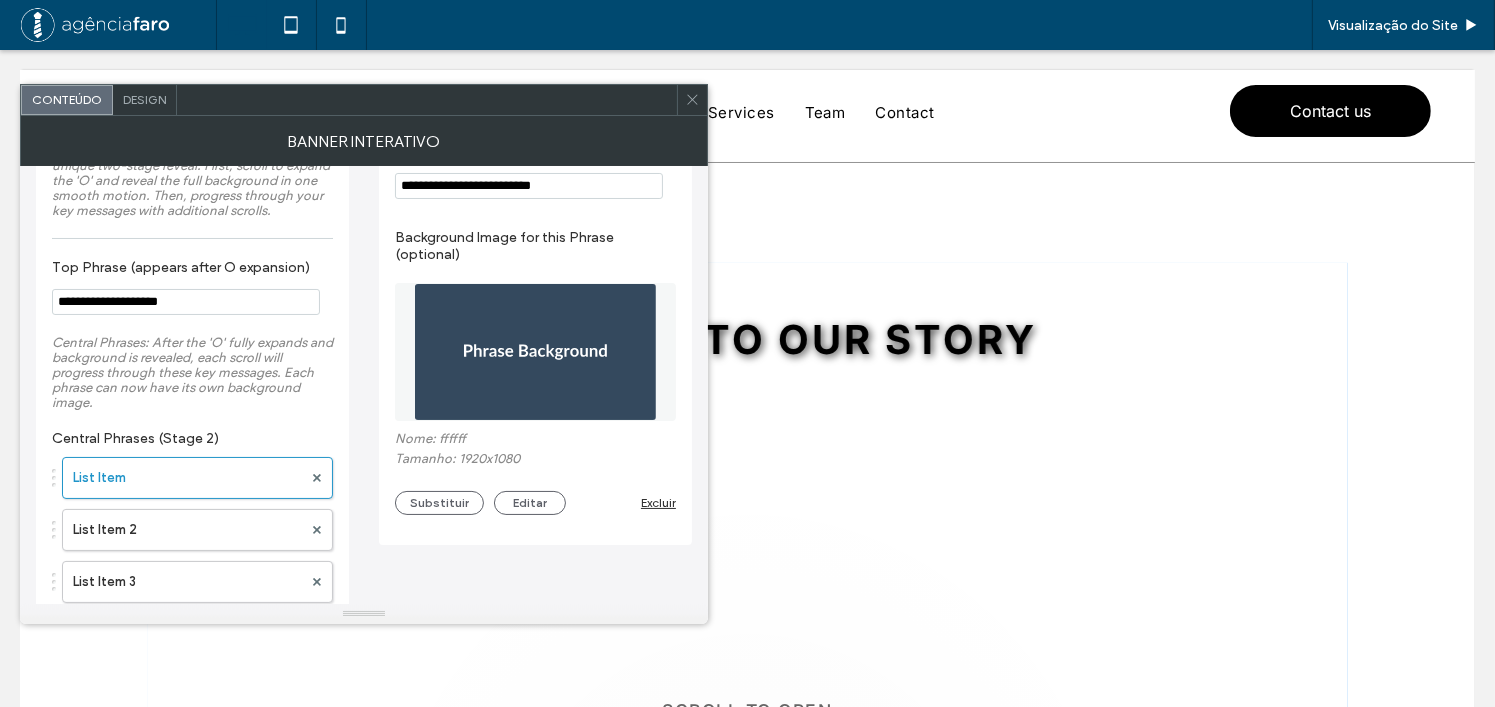 scroll, scrollTop: 0, scrollLeft: 0, axis: both 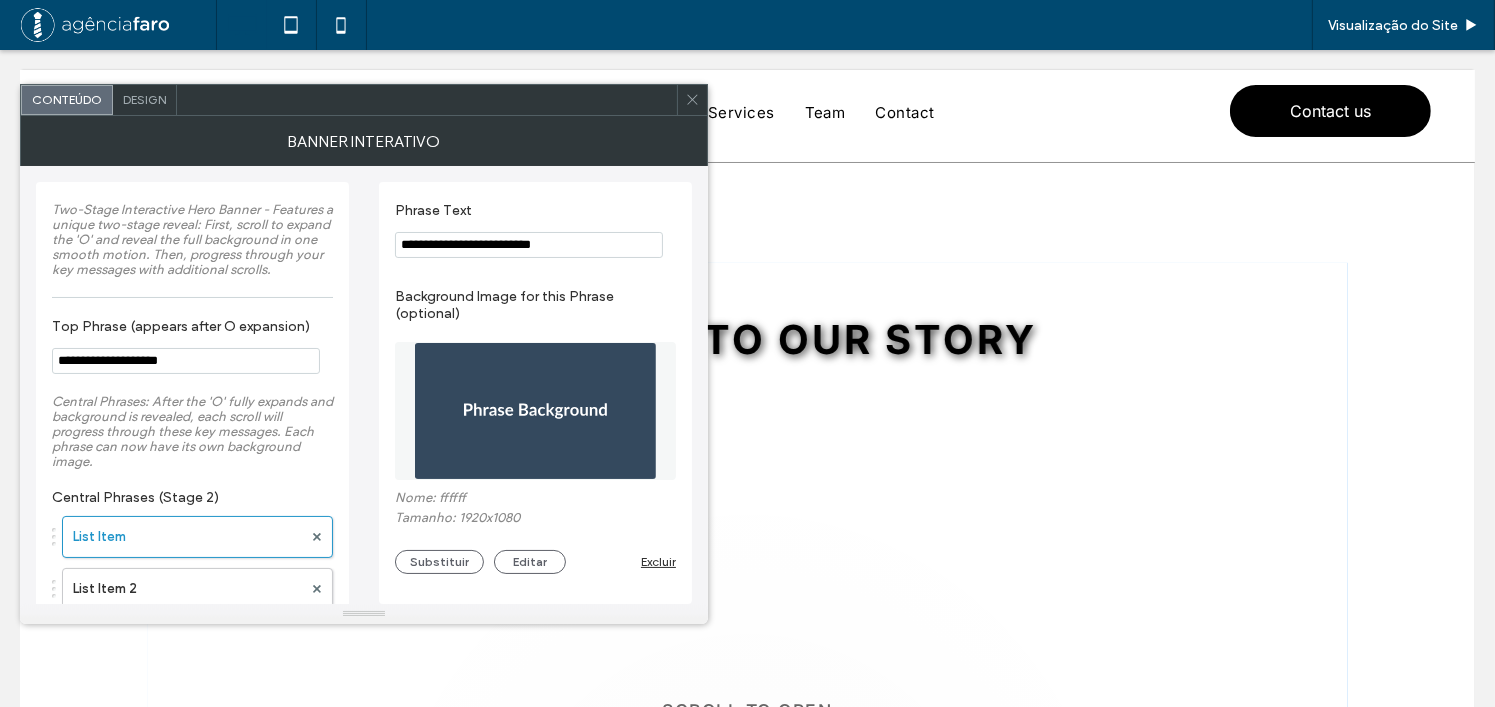 drag, startPoint x: 690, startPoint y: 109, endPoint x: 686, endPoint y: 87, distance: 22.36068 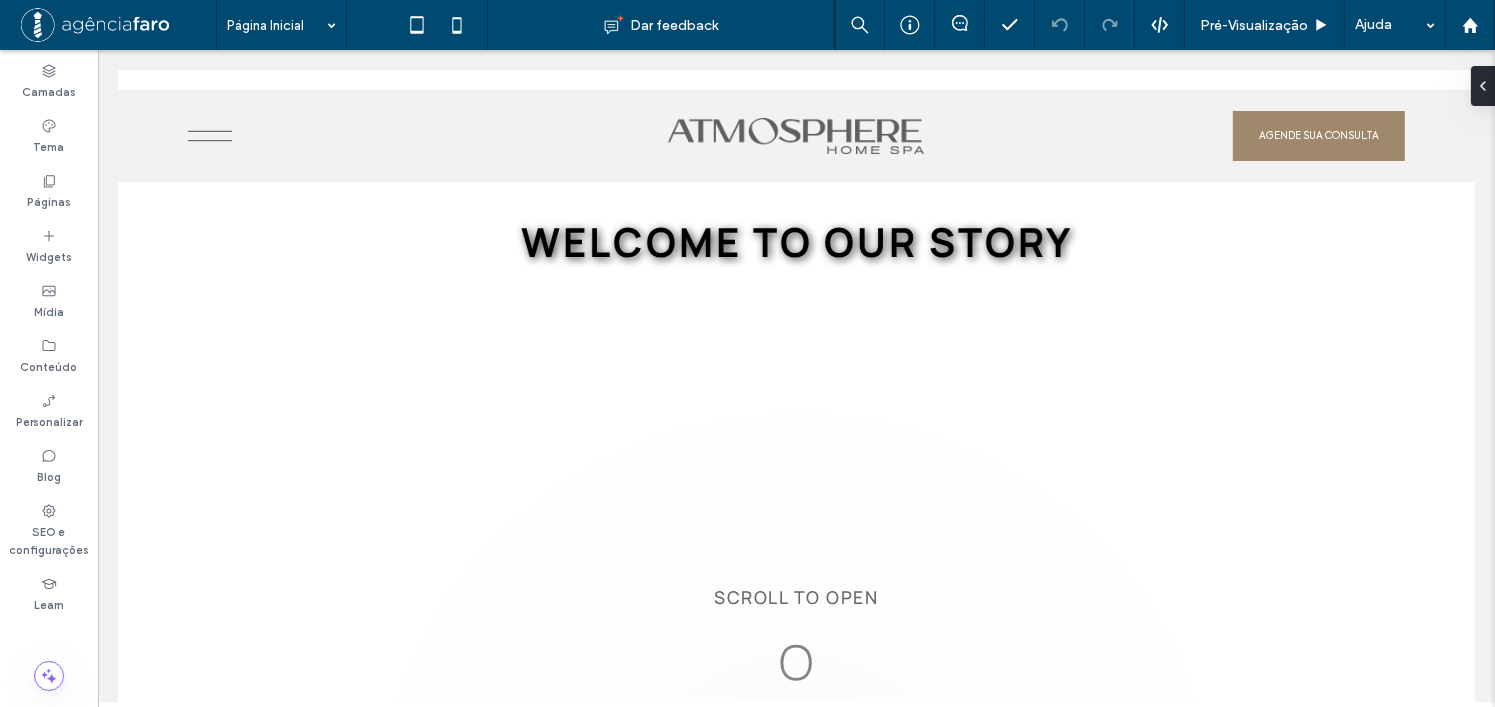 scroll, scrollTop: 0, scrollLeft: 0, axis: both 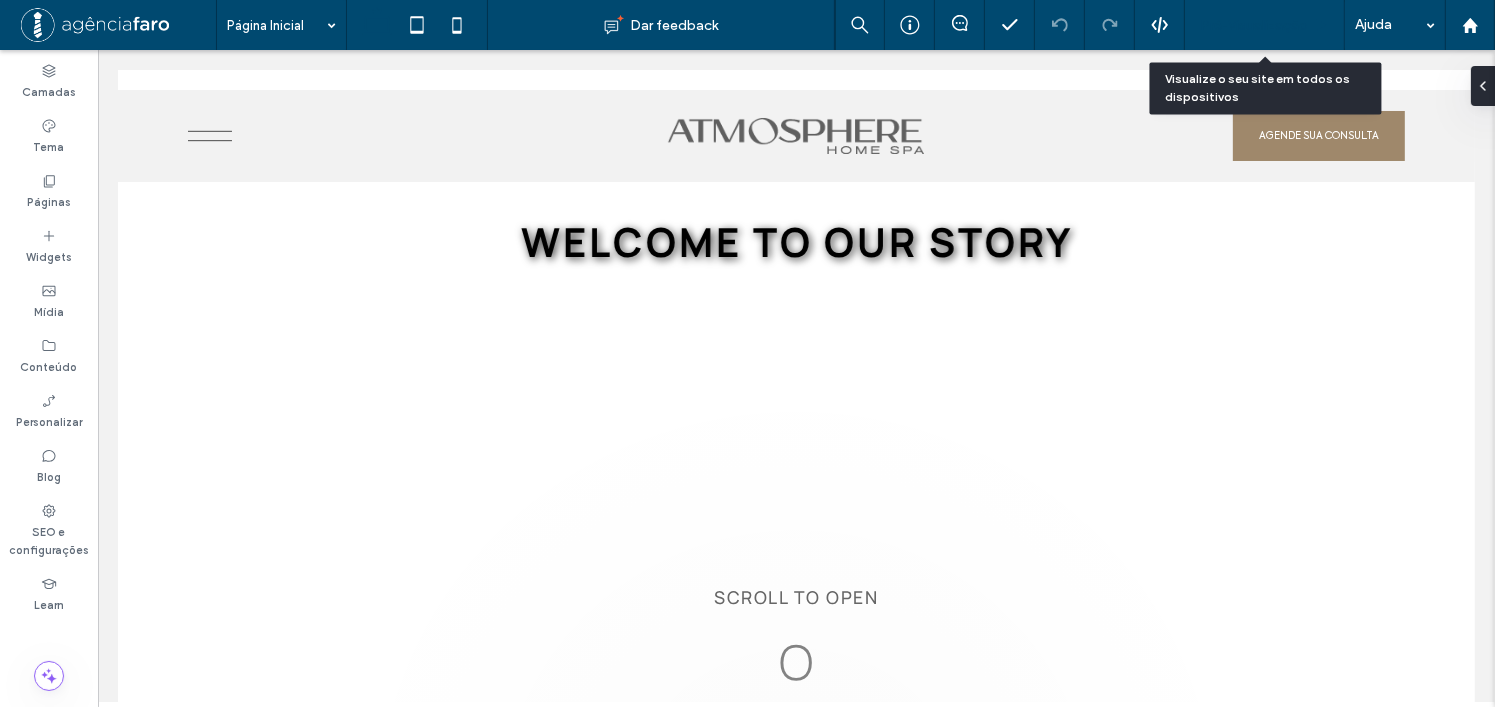 click on "Pré-Visualizaçāo" at bounding box center (1254, 25) 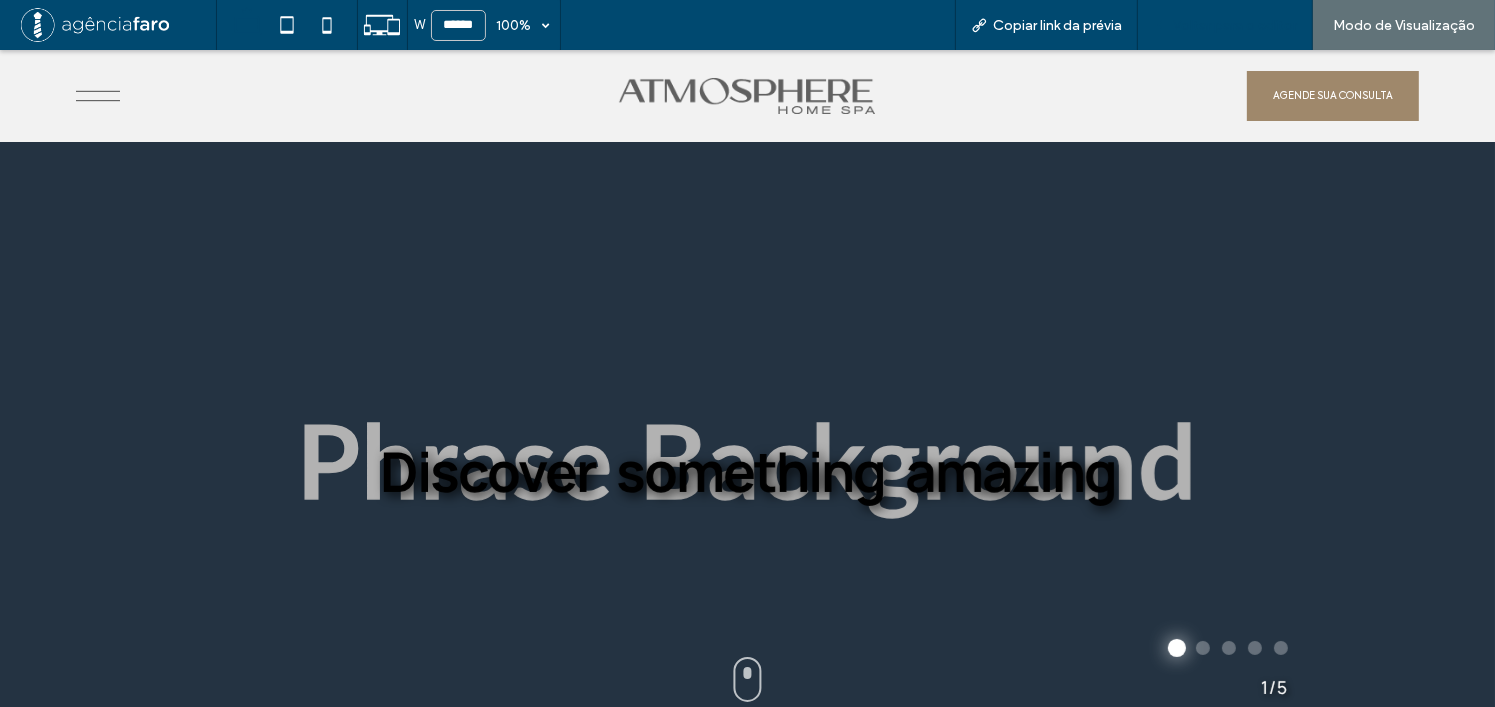 click on "Voltar para o editor" at bounding box center [1235, 25] 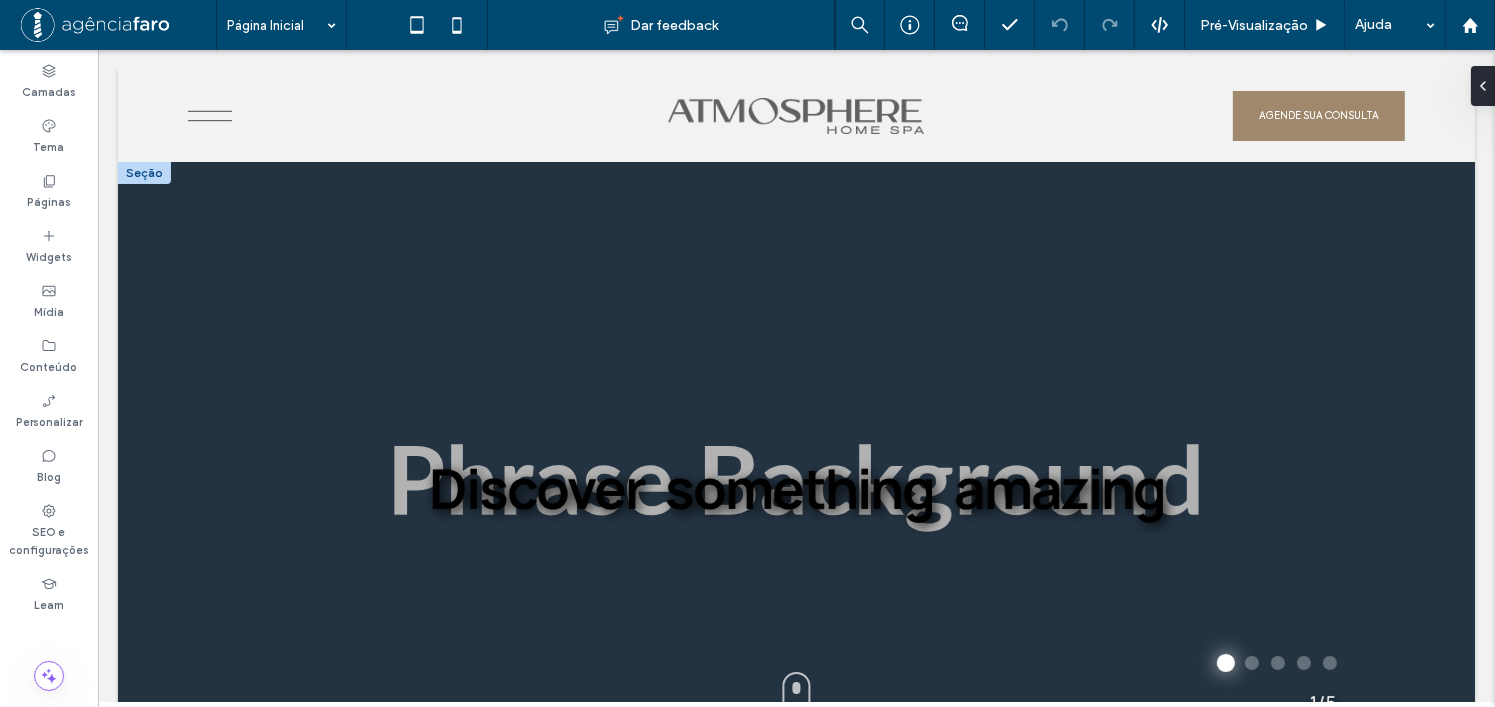 click at bounding box center (795, 488) 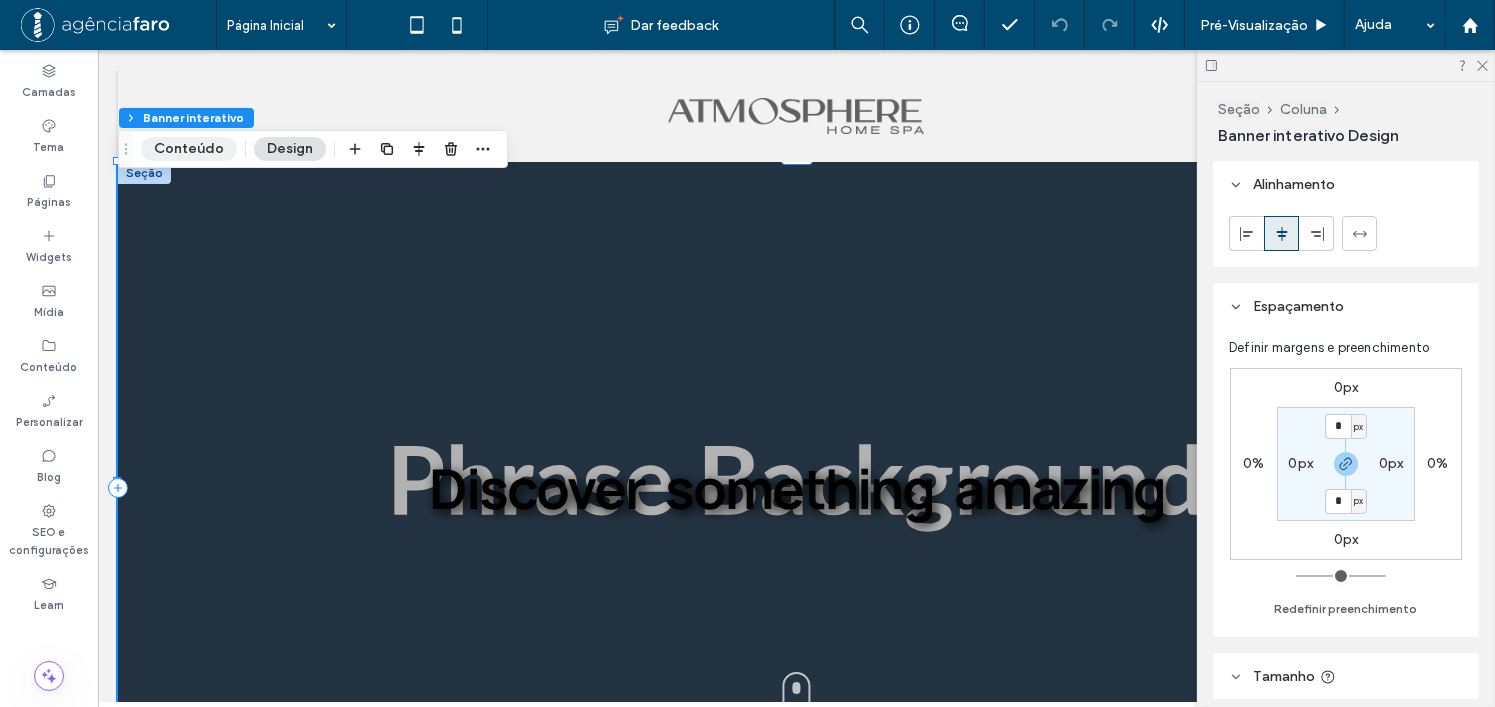 click on "Conteúdo" at bounding box center (189, 149) 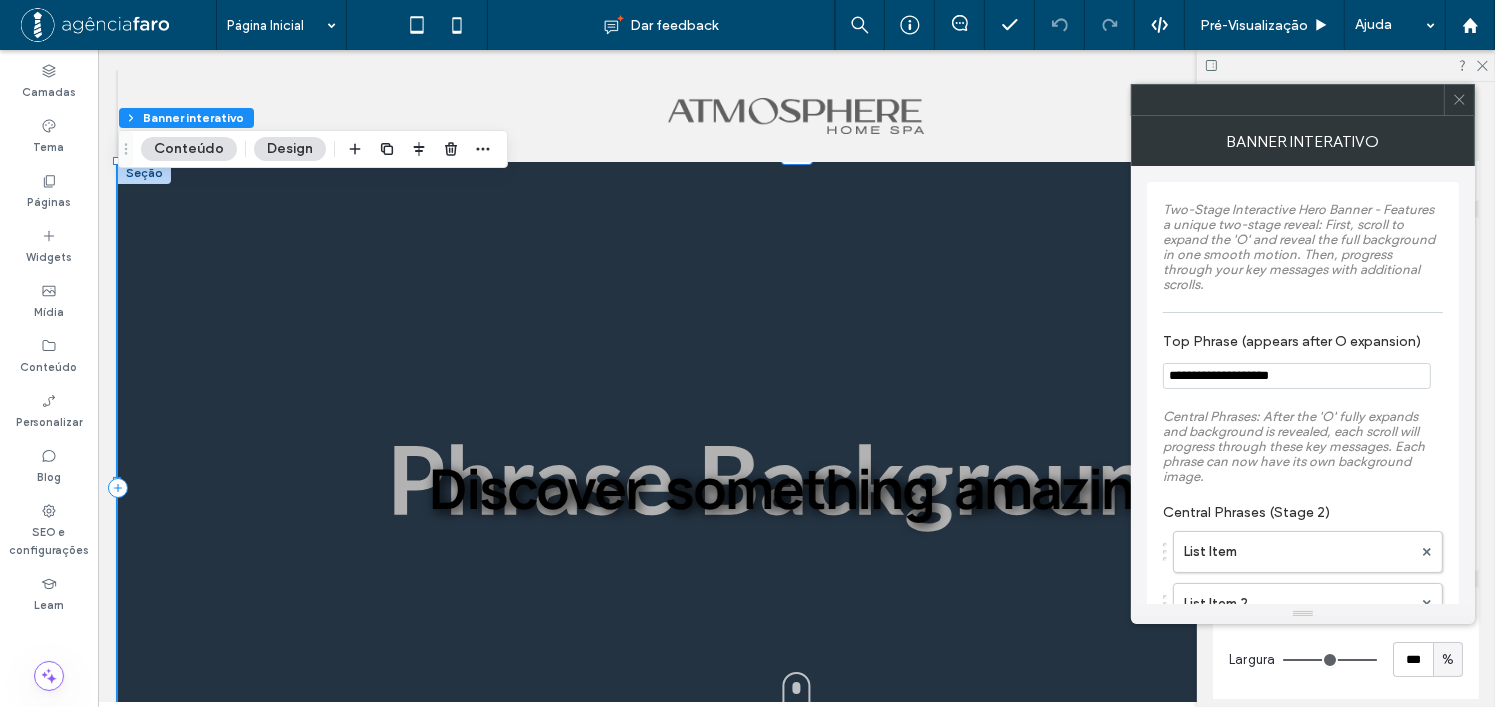 scroll, scrollTop: 100, scrollLeft: 0, axis: vertical 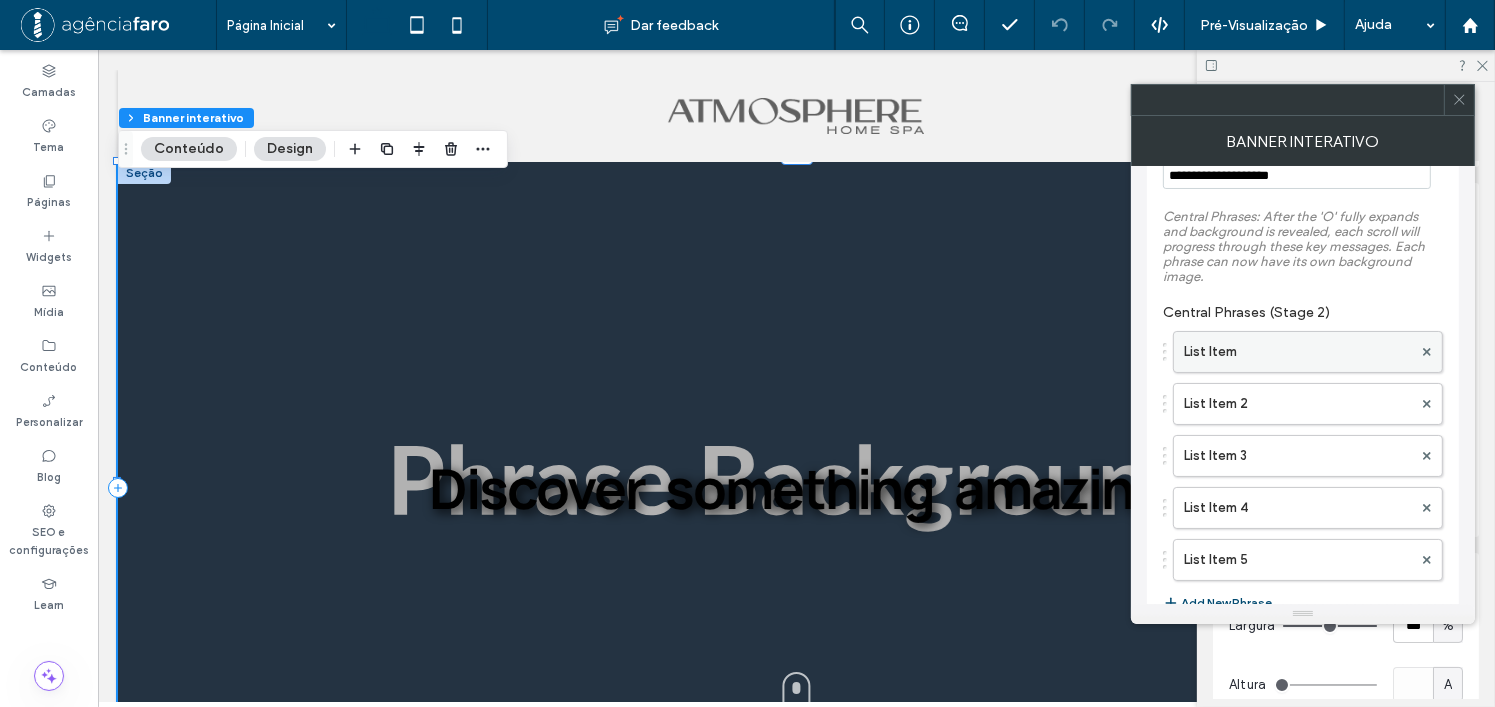 click on "List Item" at bounding box center [1298, 352] 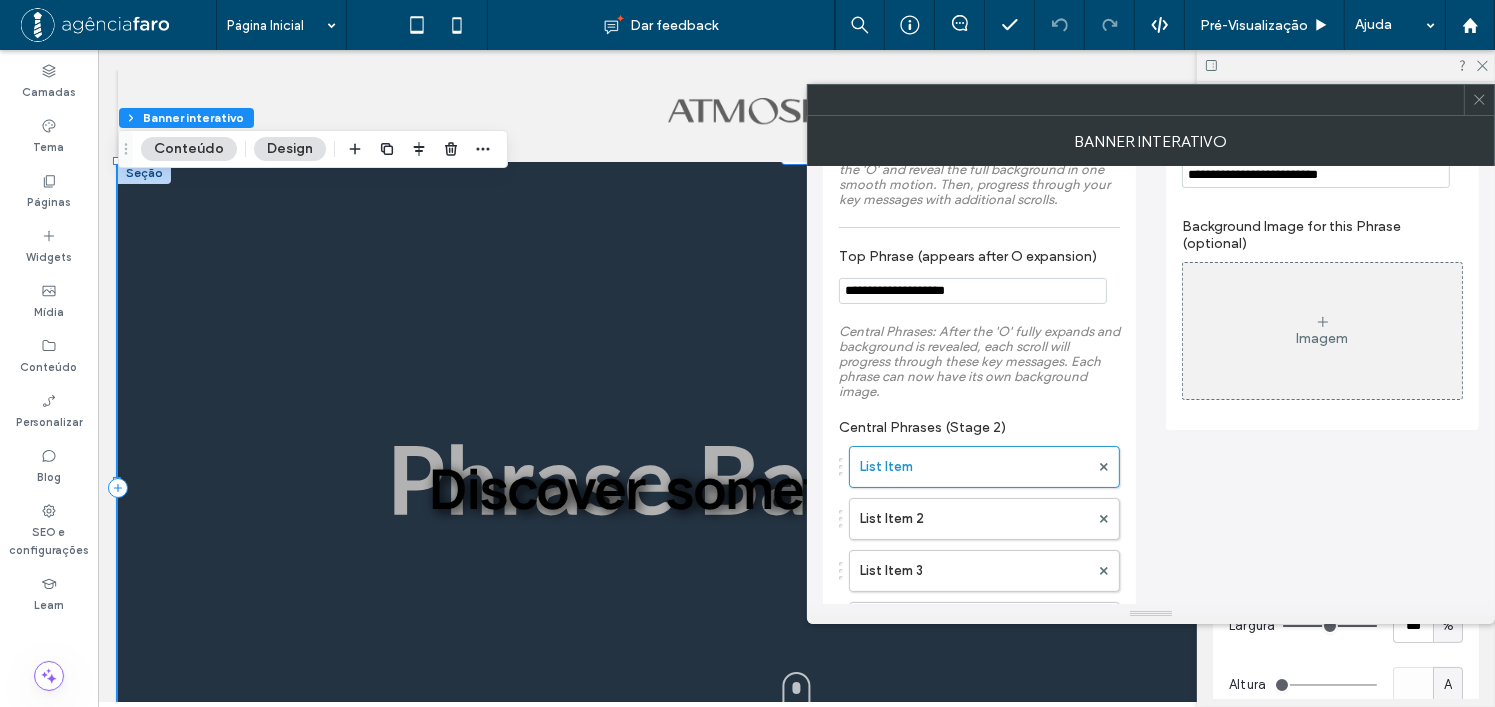 scroll, scrollTop: 0, scrollLeft: 0, axis: both 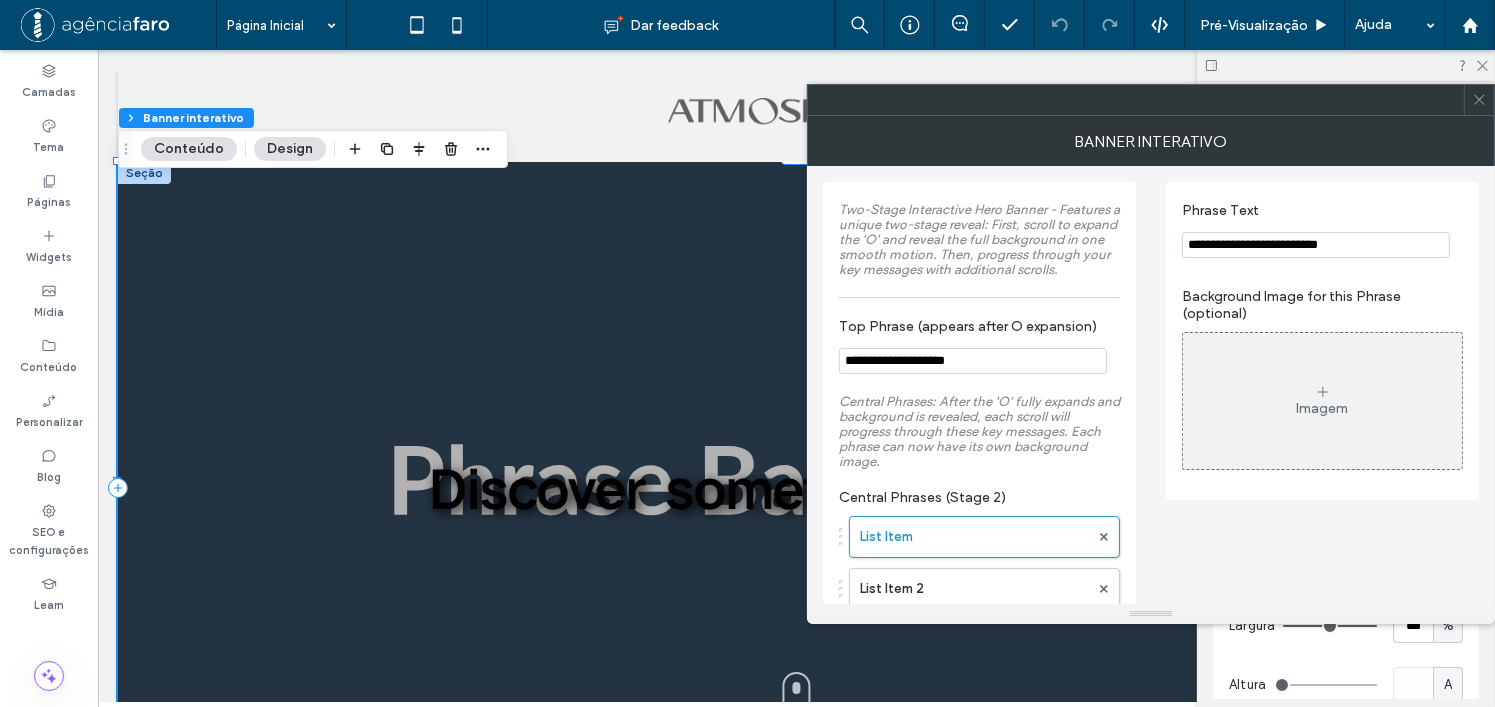 click on "Imagem" at bounding box center [1322, 401] 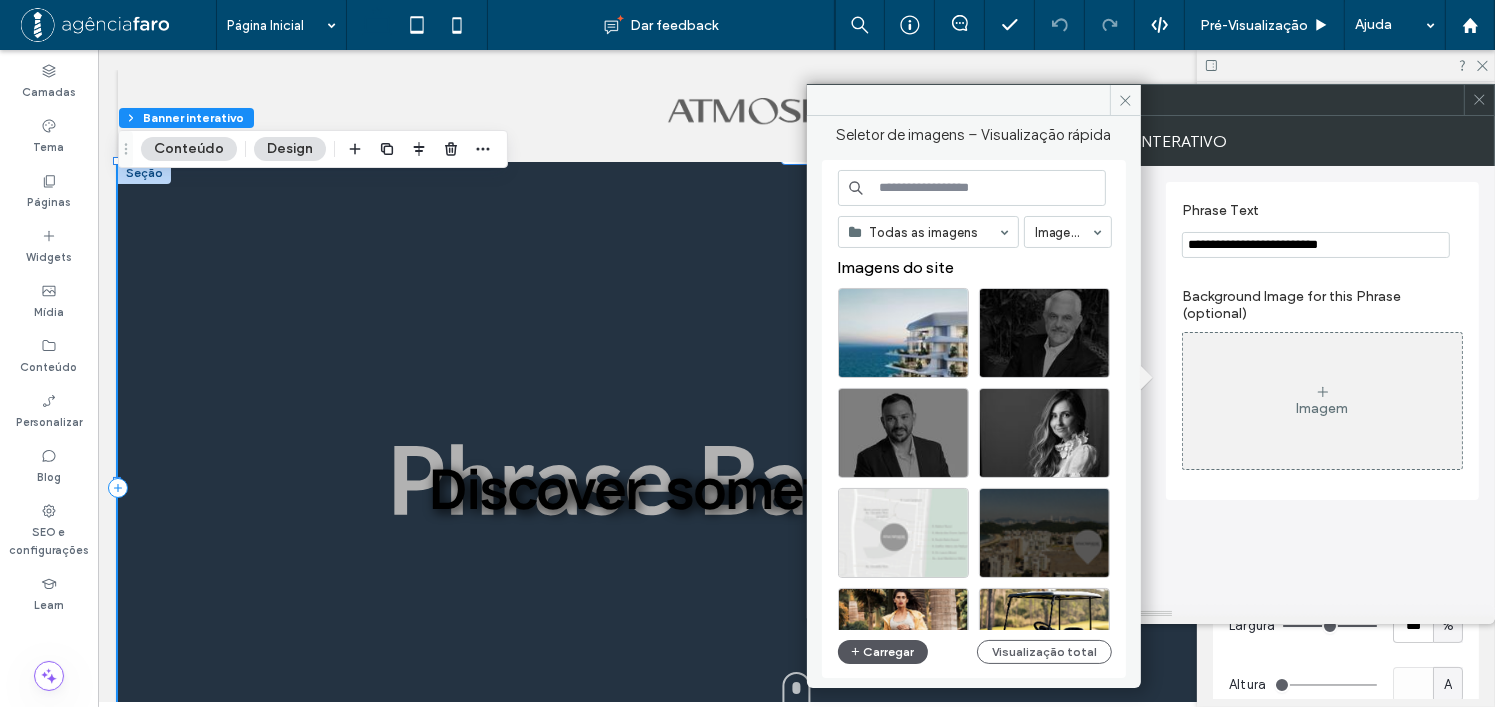 click on "Carregar" at bounding box center [883, 652] 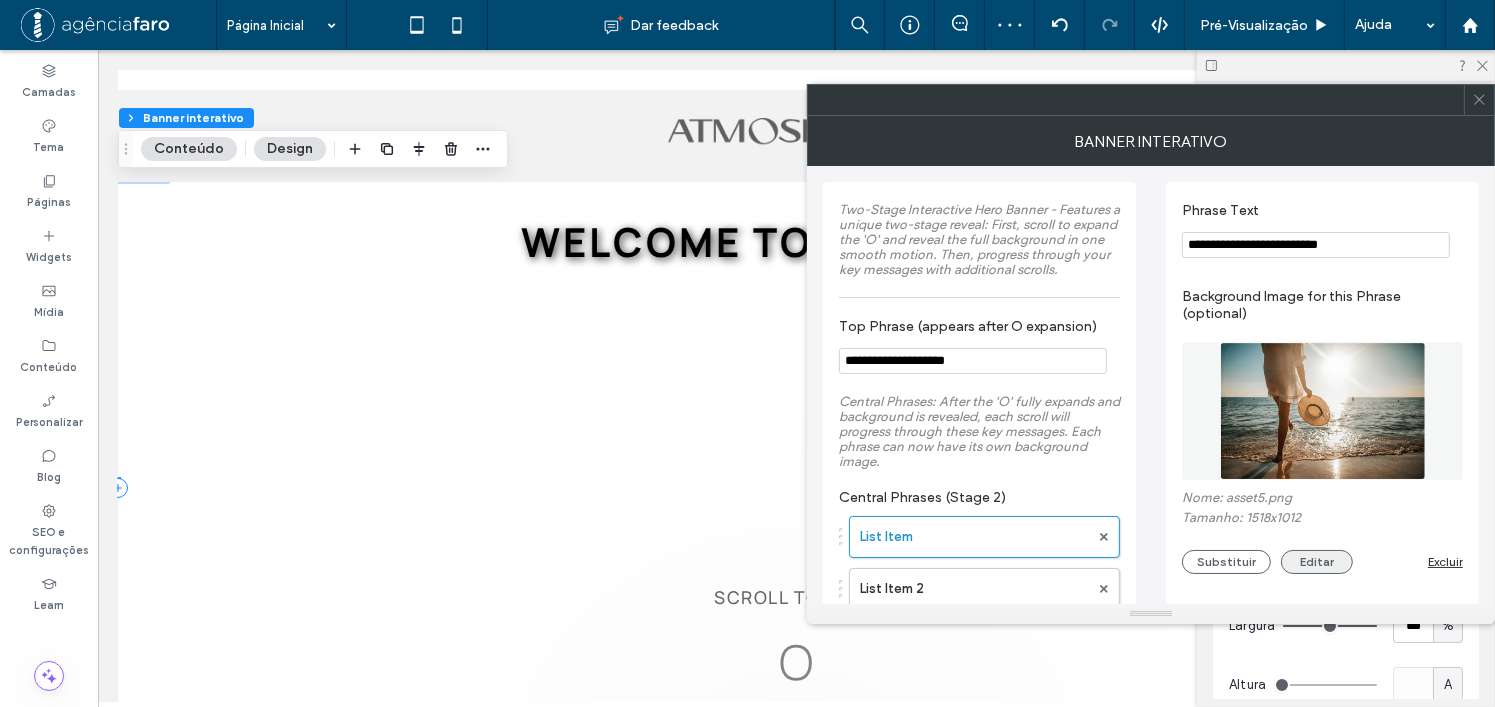 click on "Editar" at bounding box center (1317, 562) 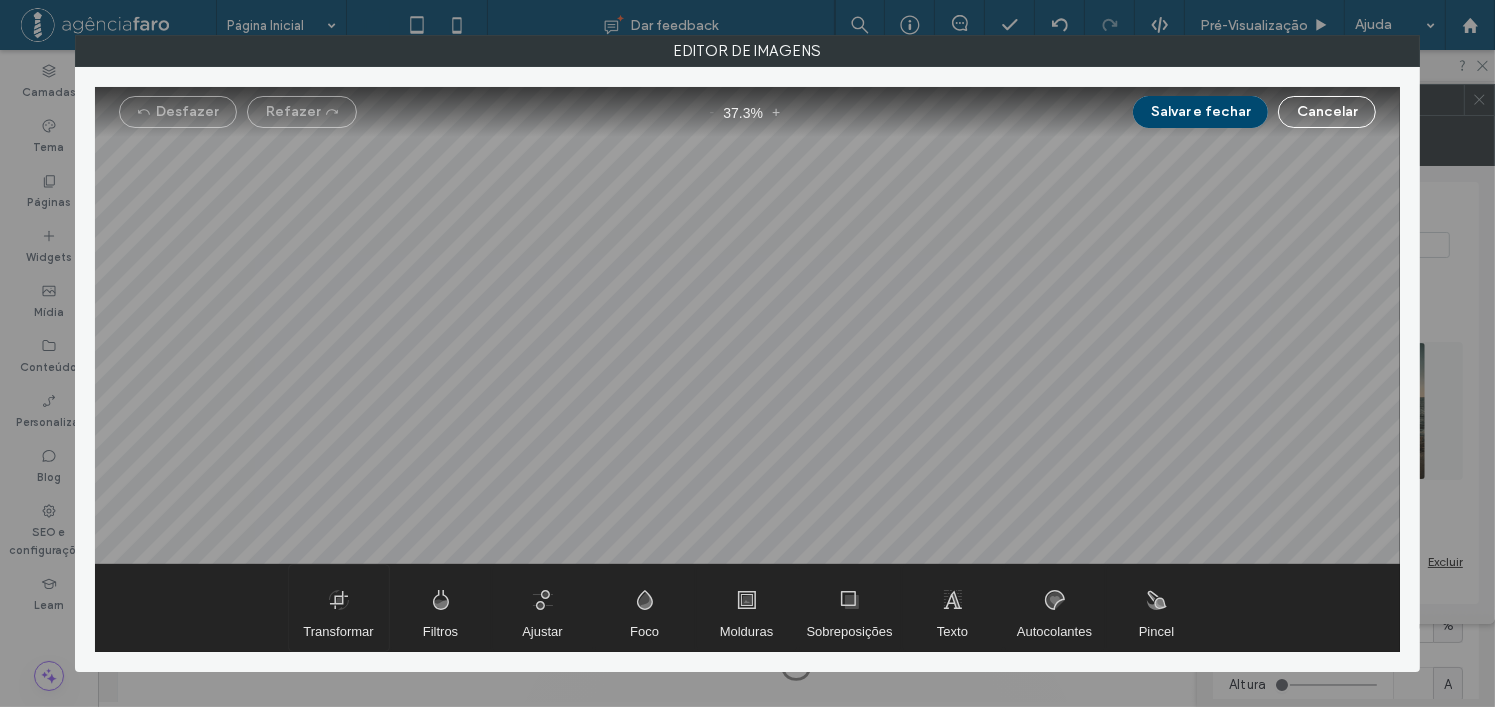 click at bounding box center (339, 608) 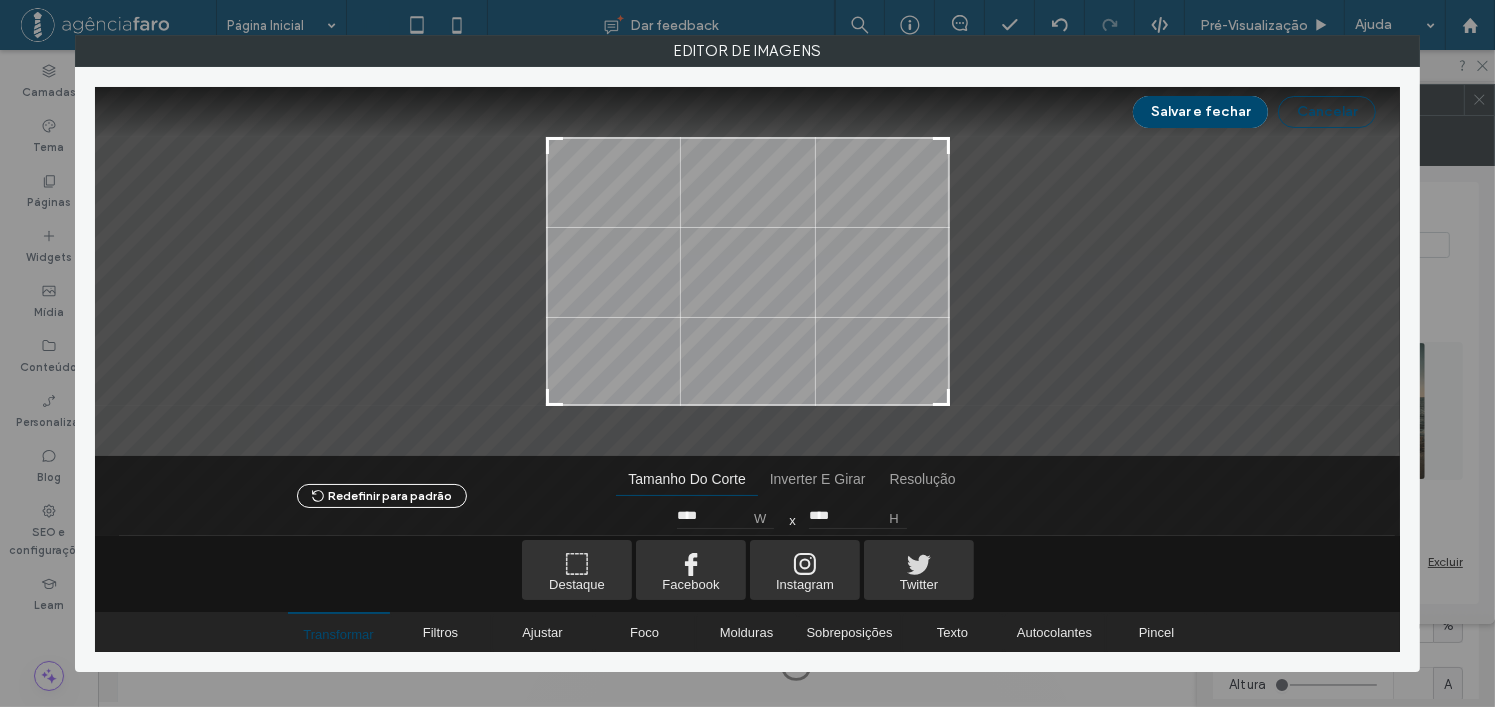click on "Cancelar" at bounding box center (1327, 112) 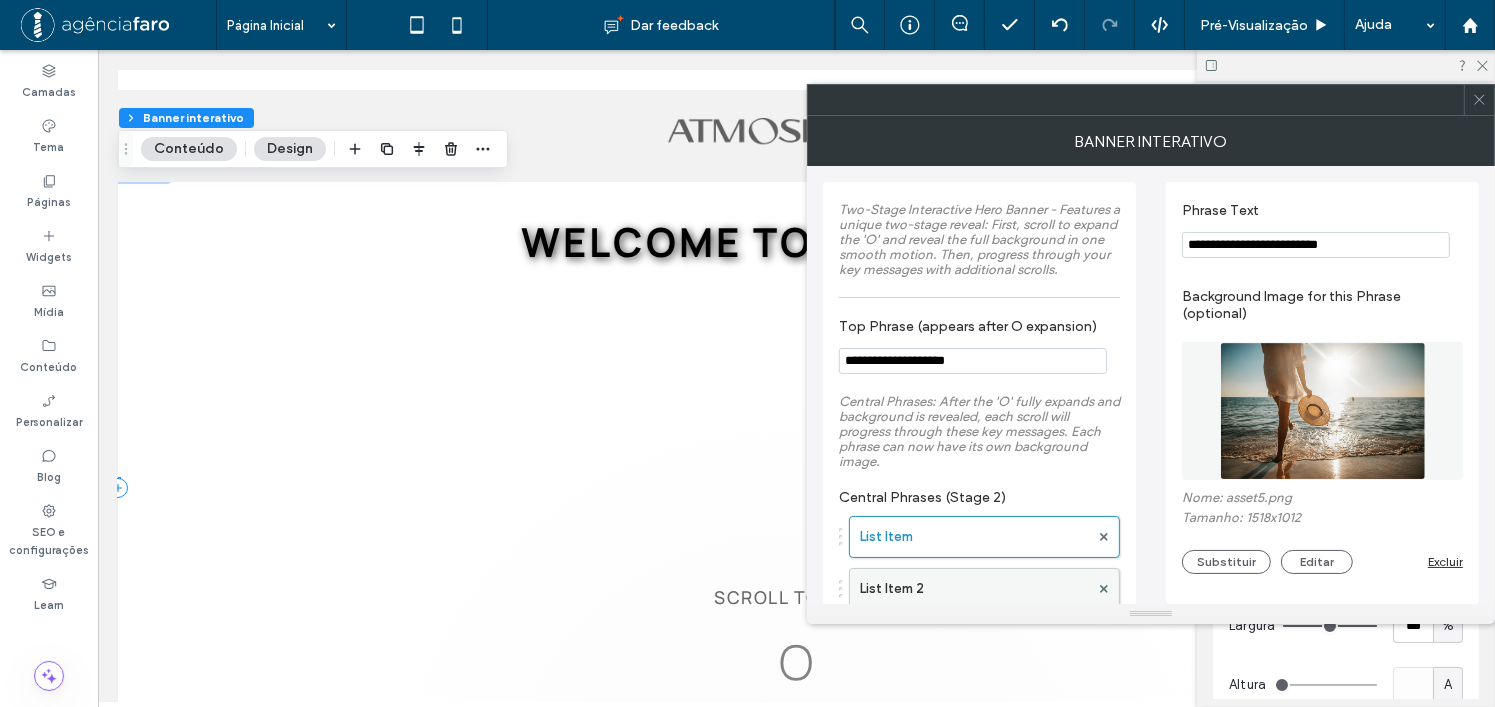 drag, startPoint x: 903, startPoint y: 585, endPoint x: 963, endPoint y: 579, distance: 60.299255 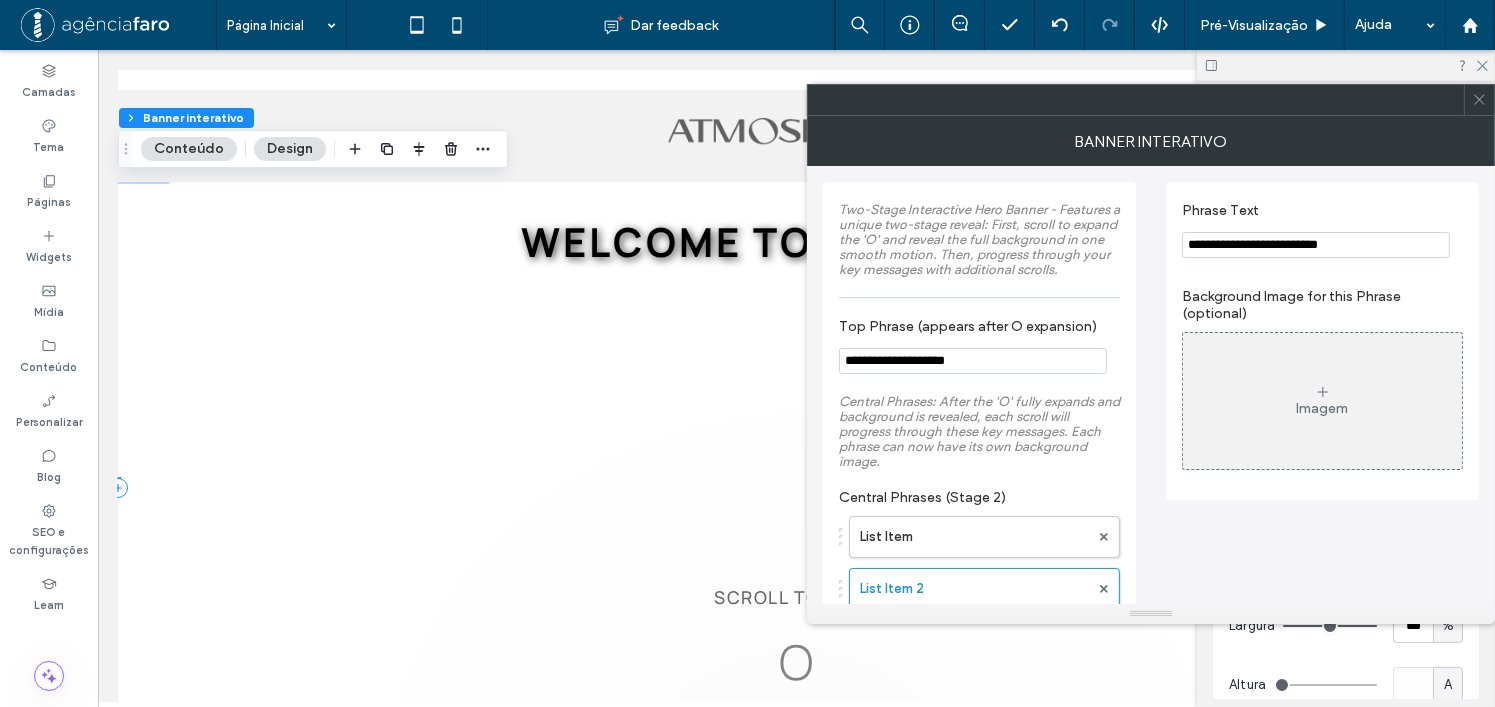 click on "Imagem" at bounding box center [1322, 401] 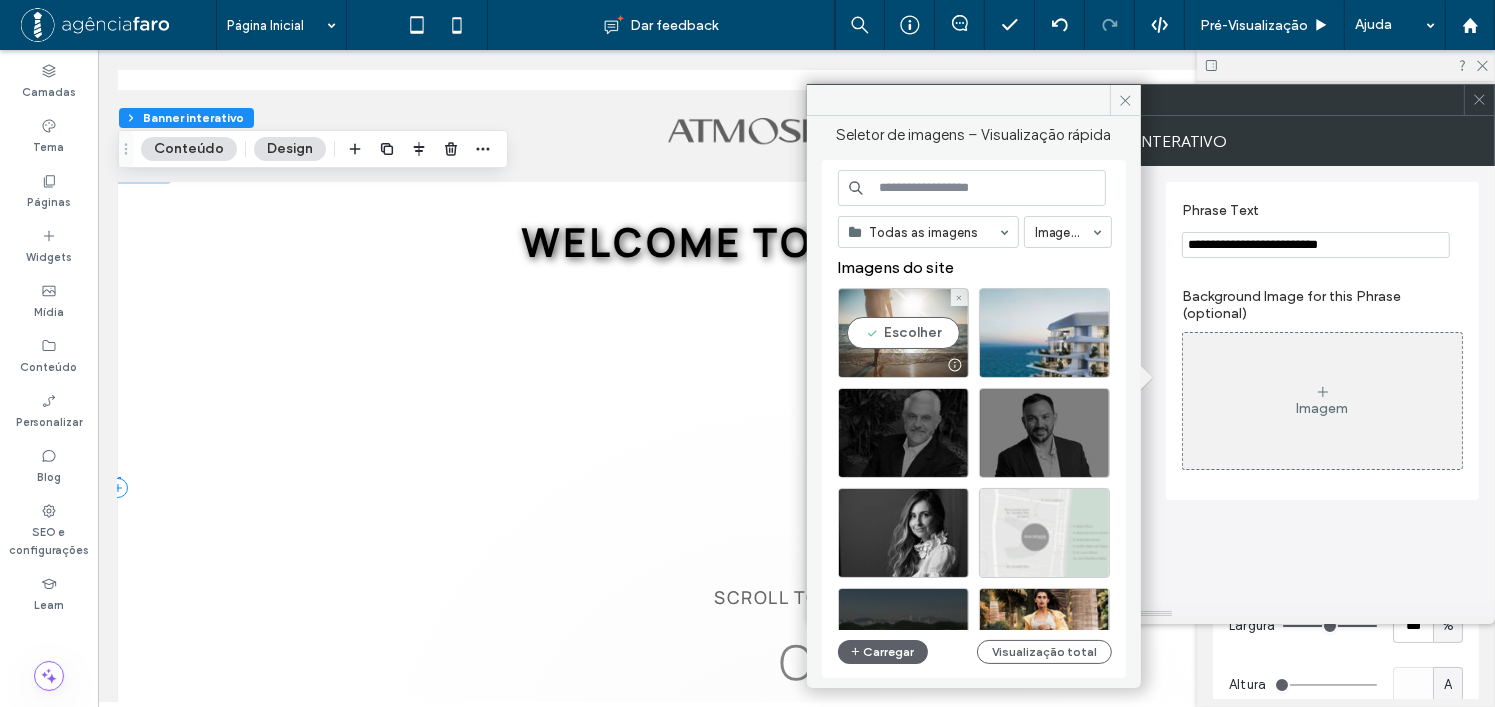 click on "Escolher" at bounding box center (903, 333) 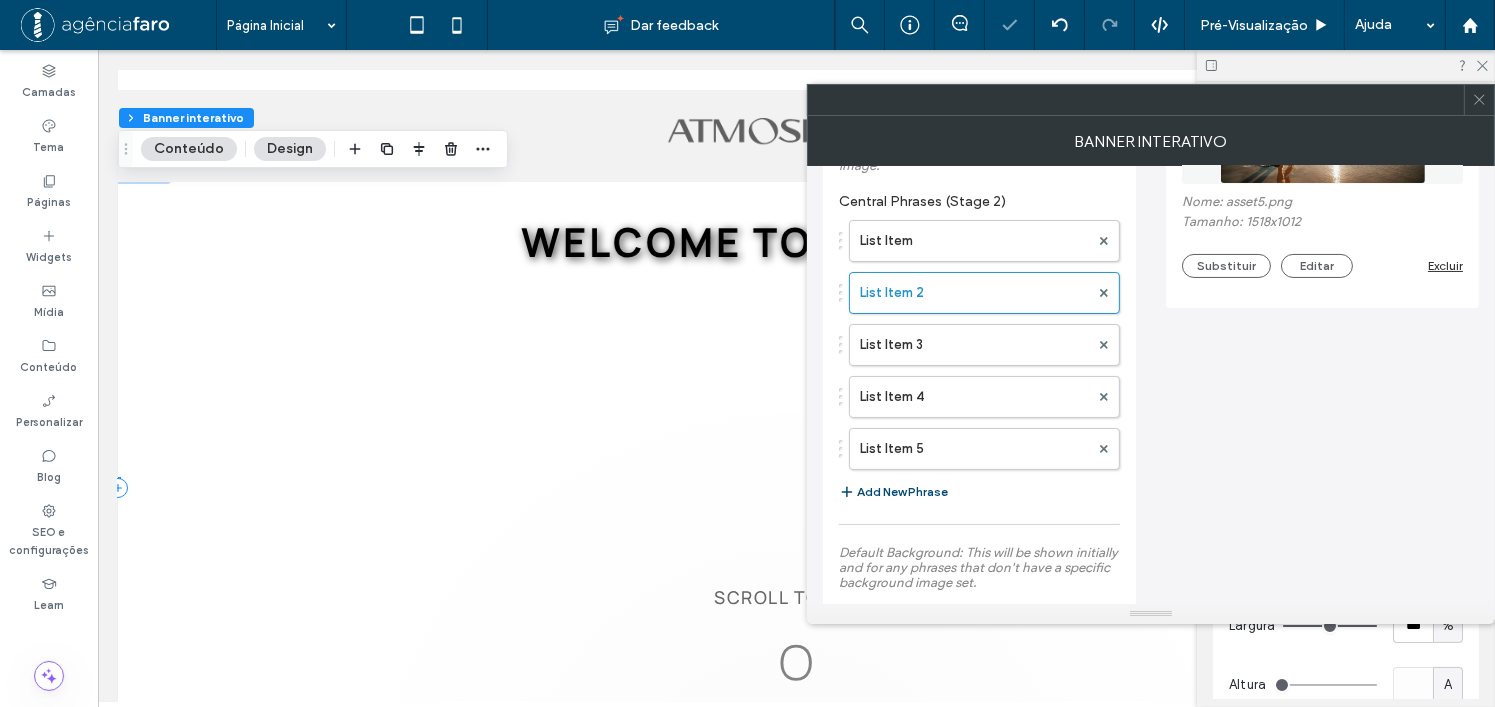 scroll, scrollTop: 300, scrollLeft: 0, axis: vertical 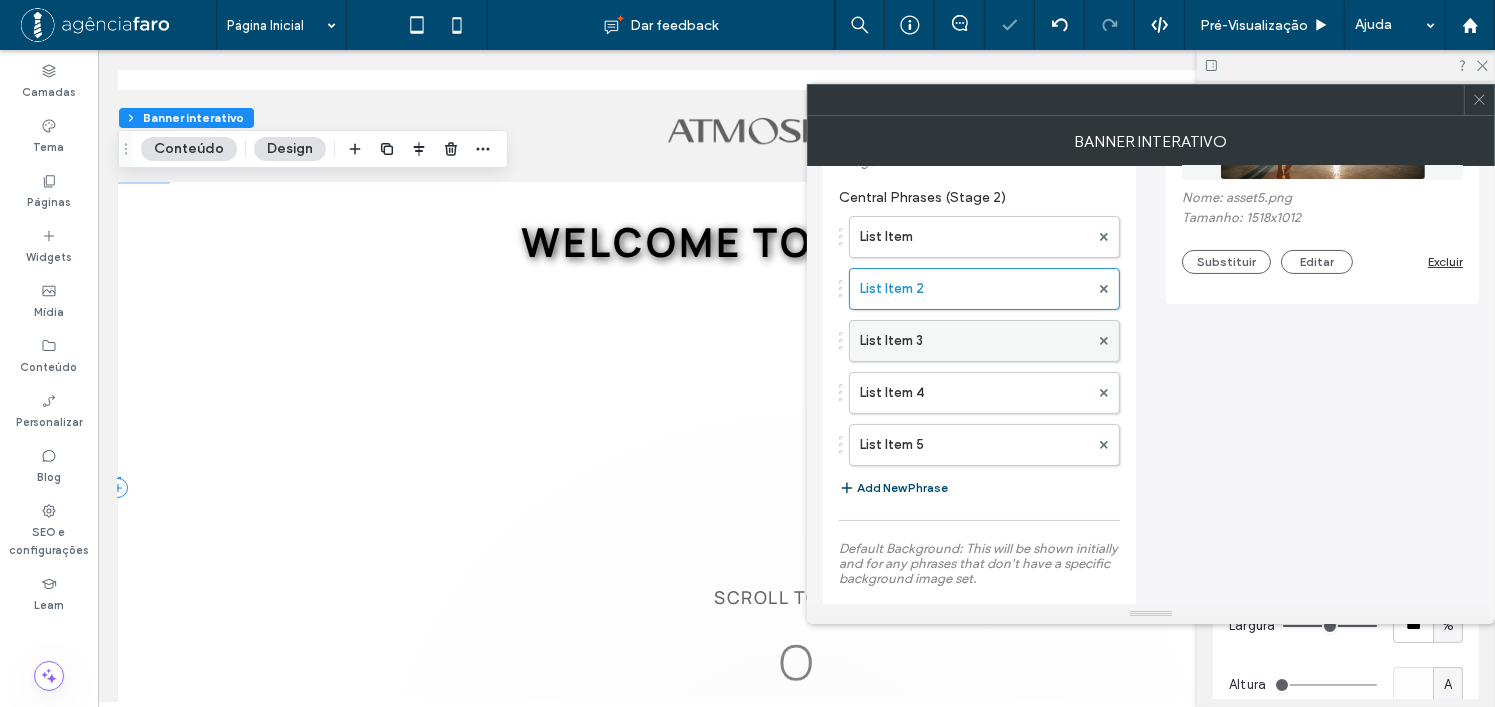 click on "List Item 3" at bounding box center (974, 341) 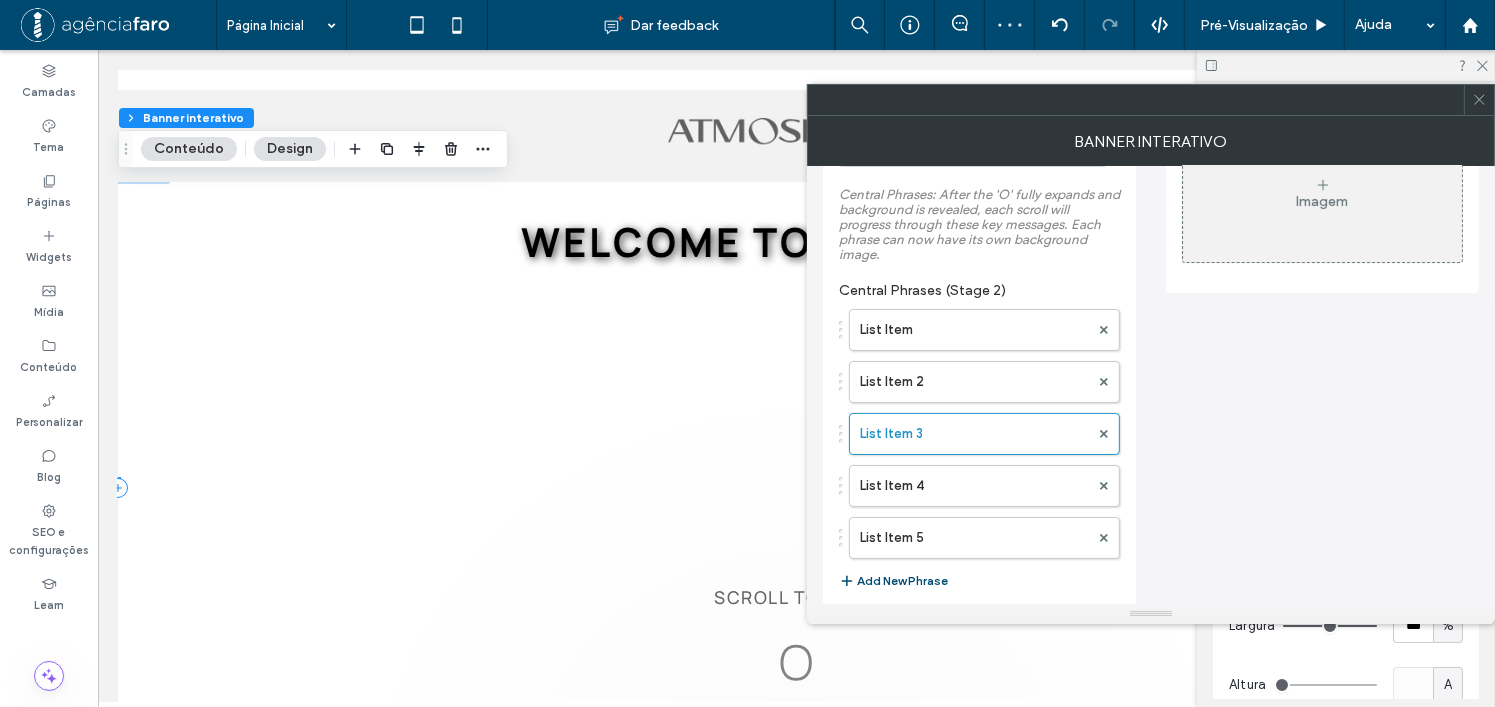 scroll, scrollTop: 100, scrollLeft: 0, axis: vertical 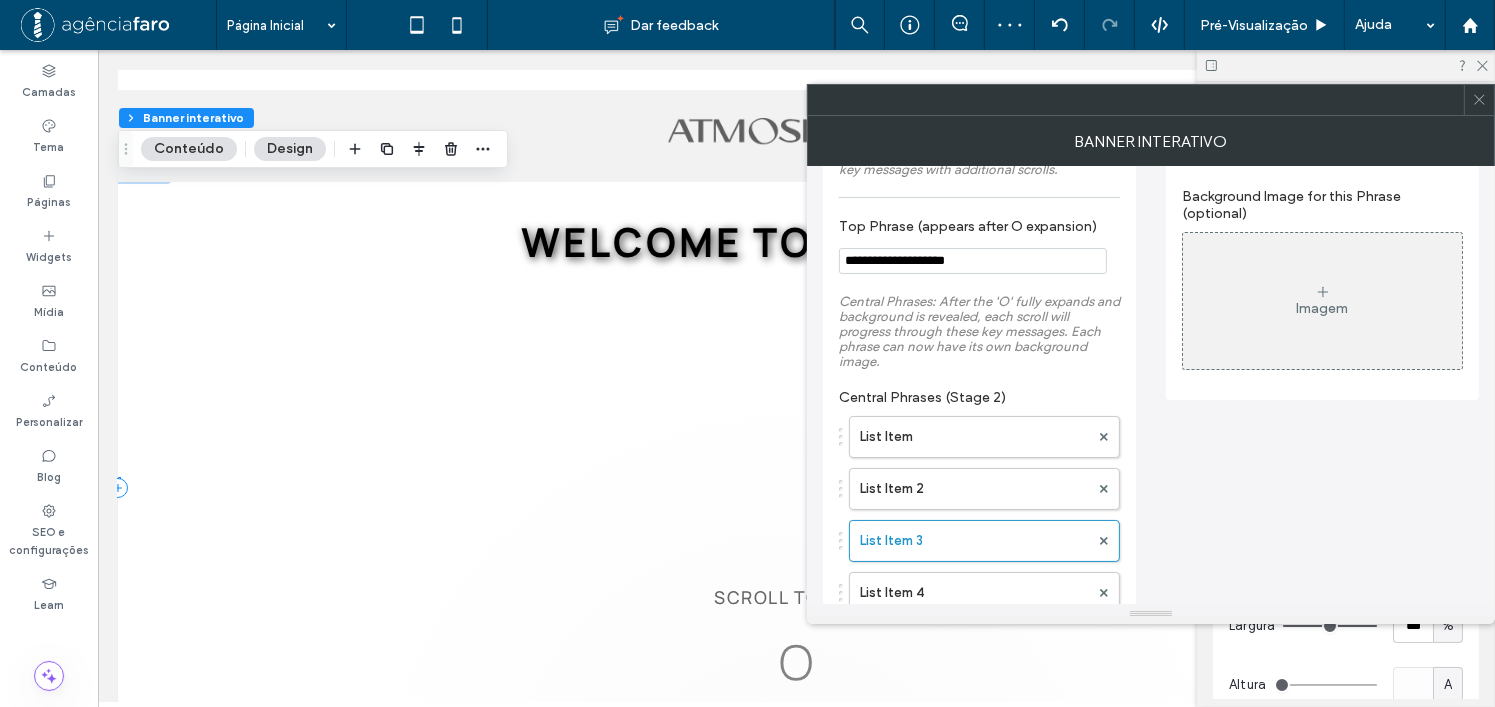 click on "Imagem" at bounding box center (1322, 301) 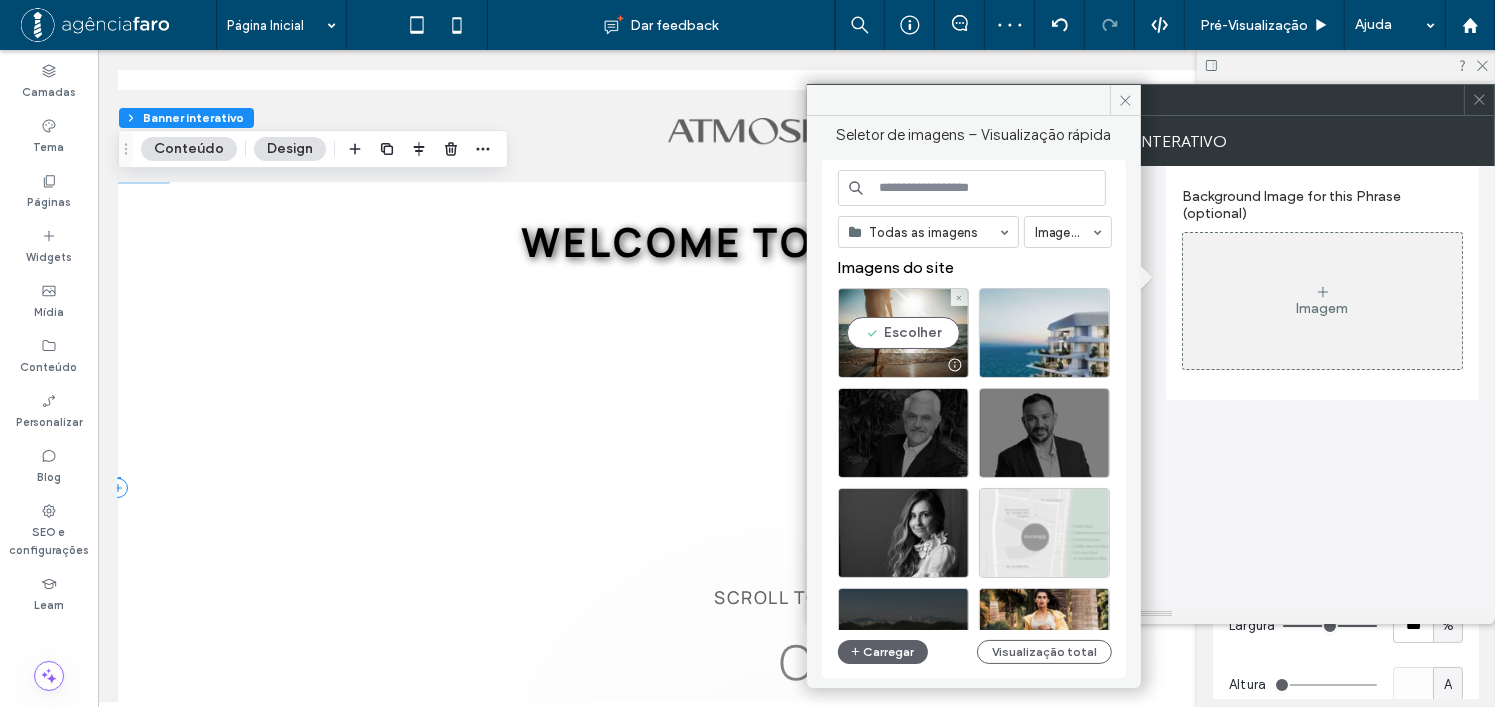 click on "Escolher" at bounding box center (903, 333) 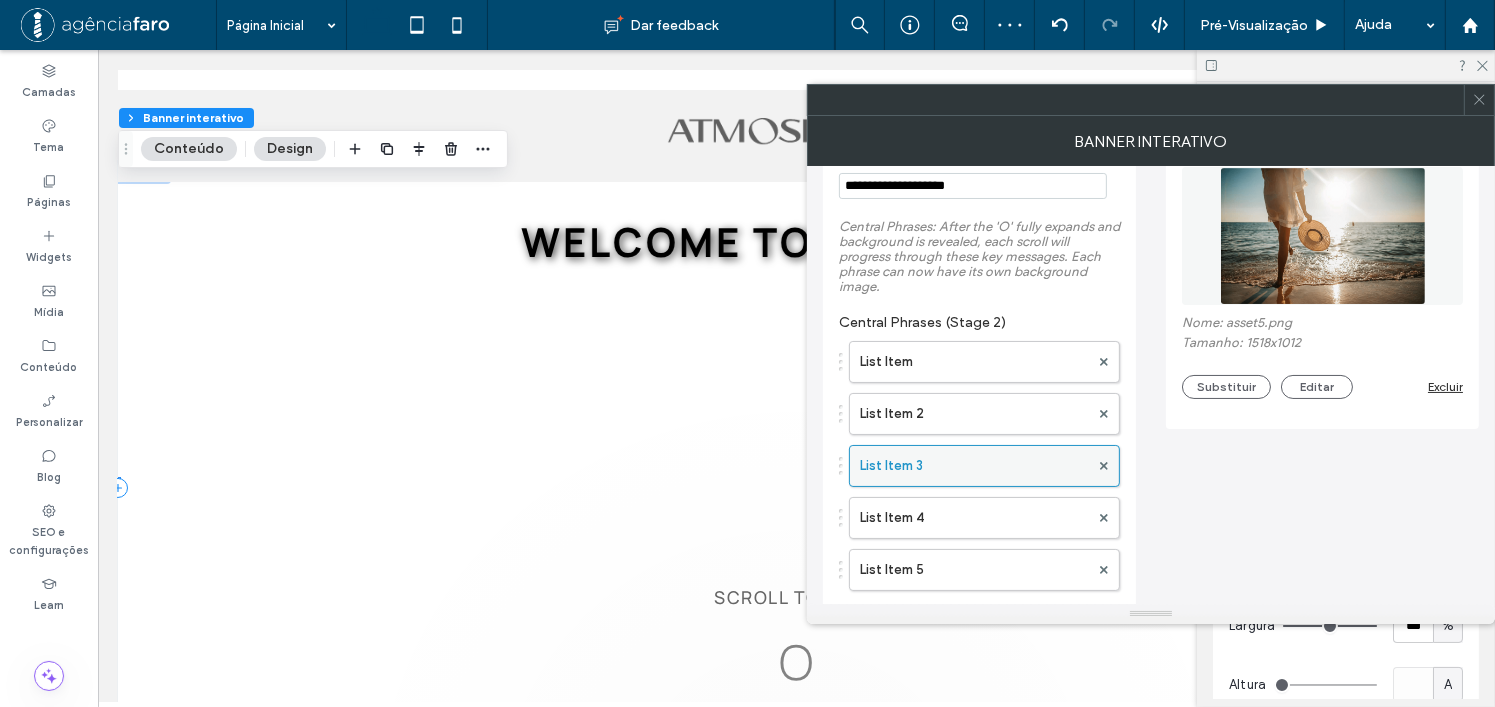 scroll, scrollTop: 200, scrollLeft: 0, axis: vertical 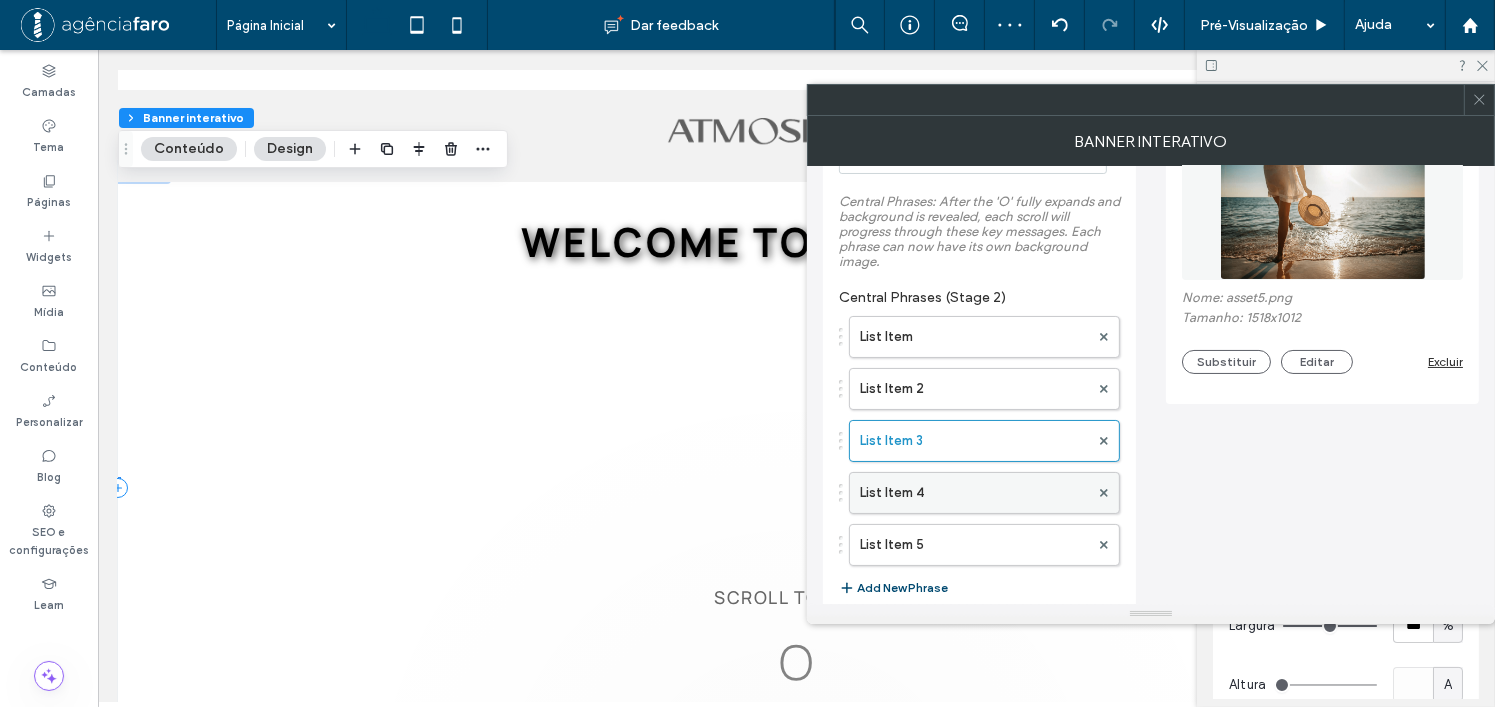 click on "List Item 4" at bounding box center [974, 493] 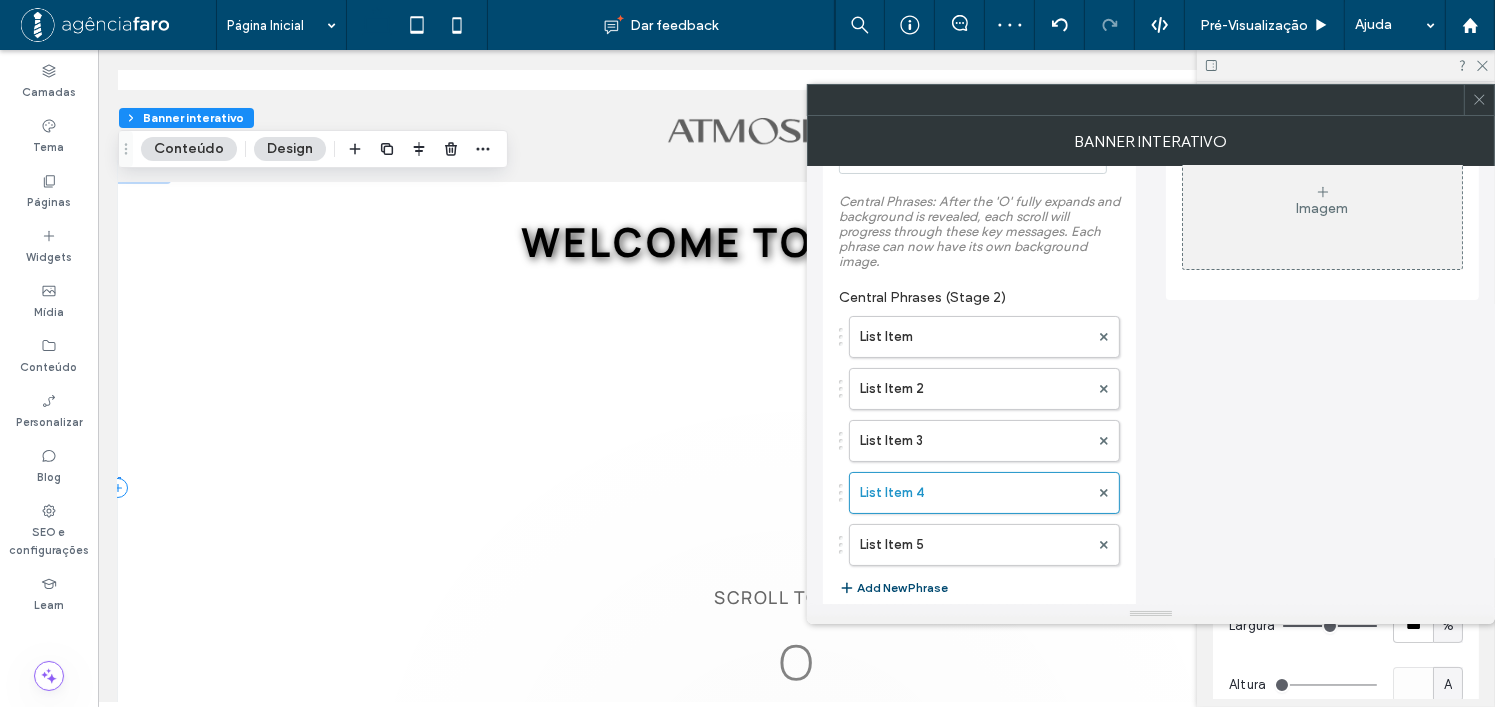 click on "Imagem" at bounding box center (1322, 201) 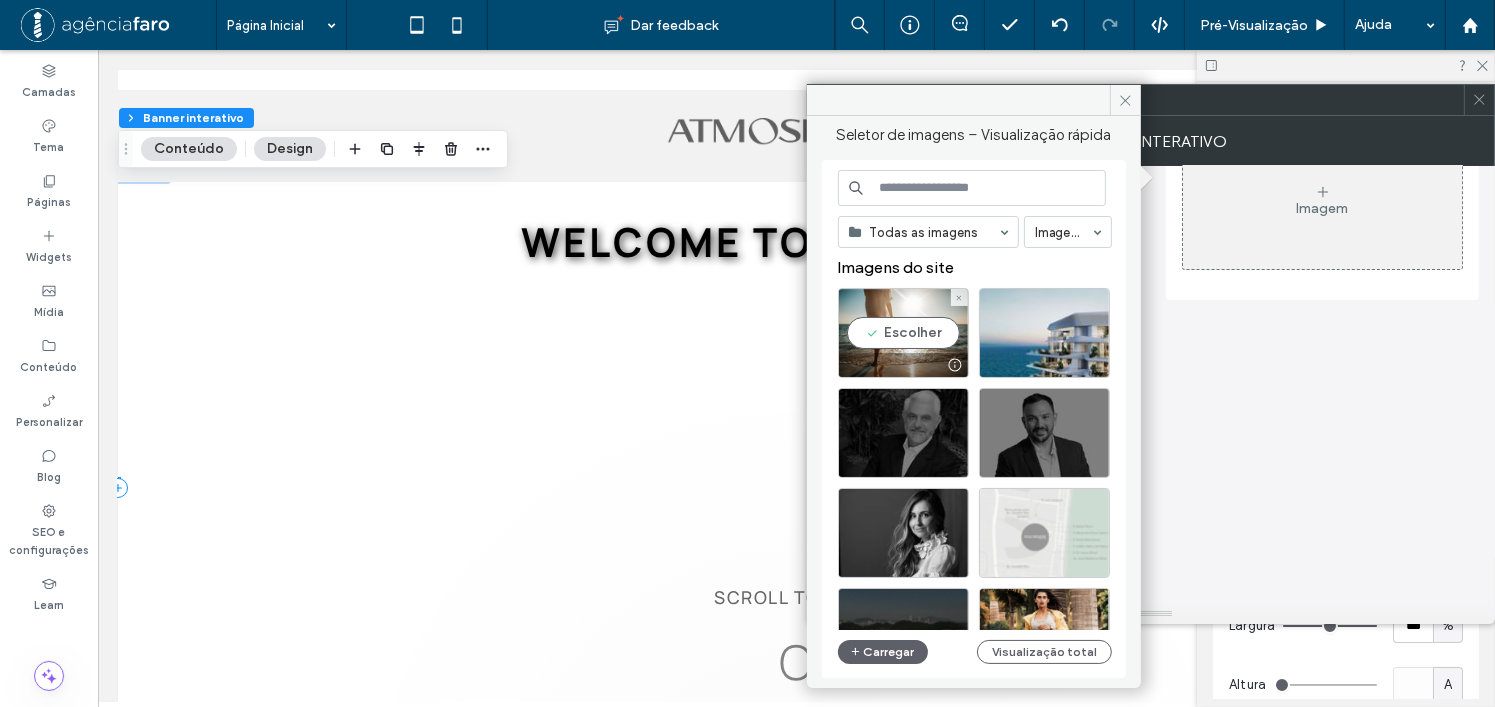 click on "Escolher" at bounding box center [903, 333] 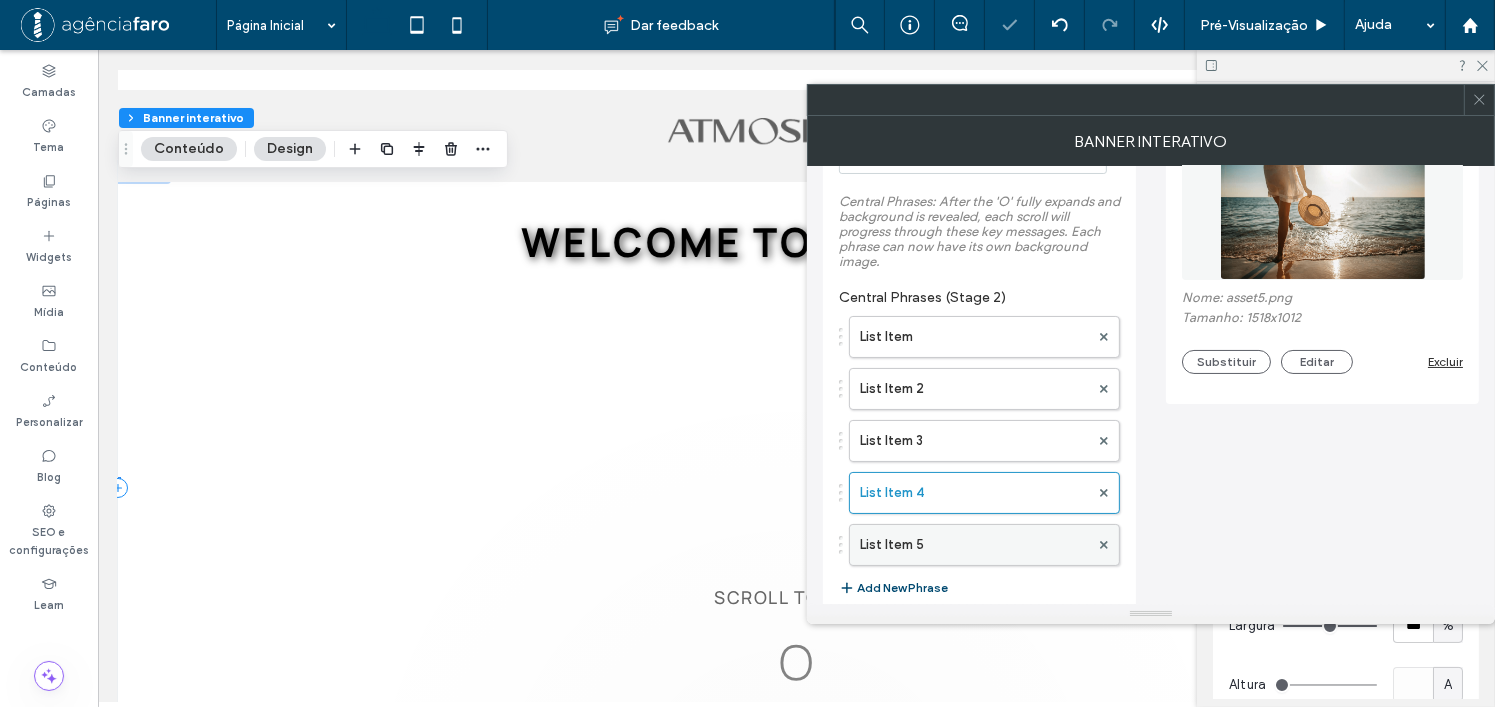 click on "List Item 5" at bounding box center (974, 545) 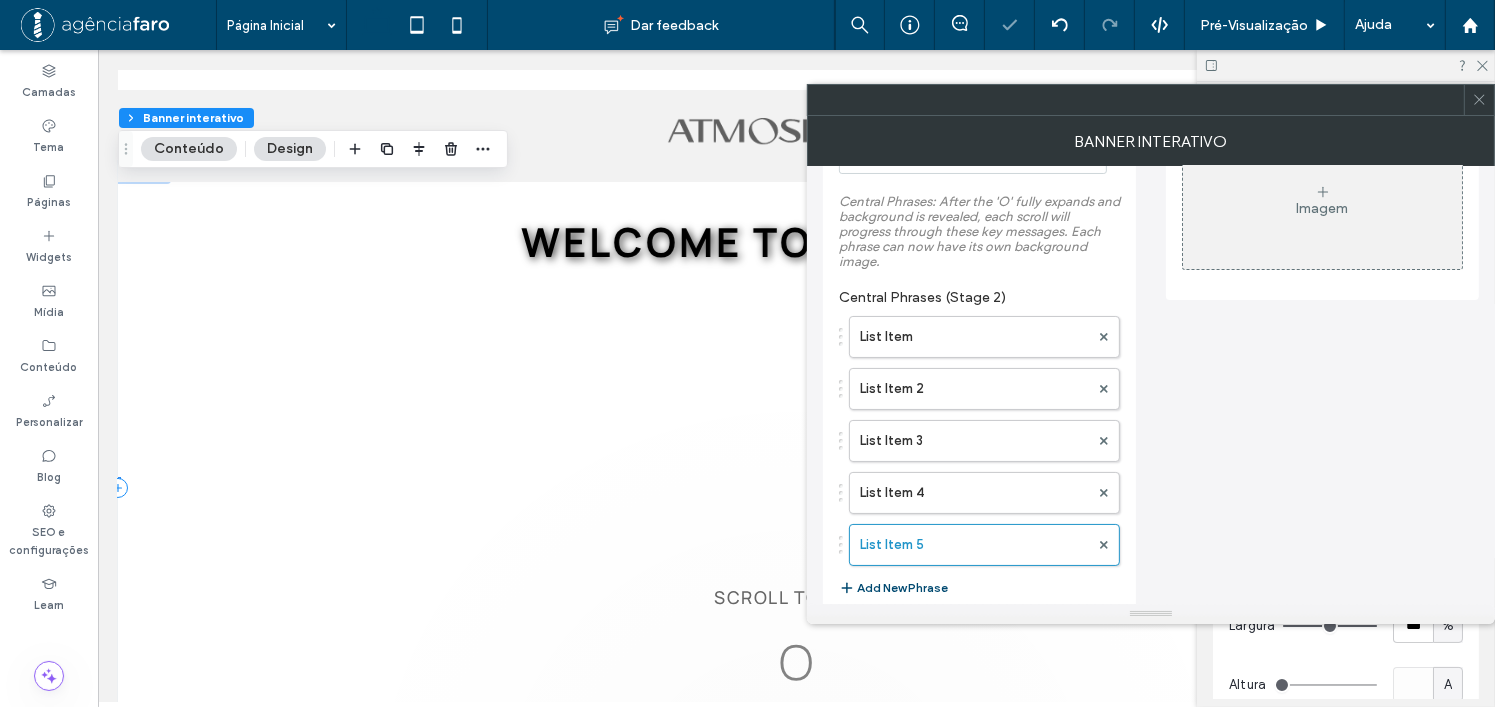 click on "Imagem" at bounding box center (1322, 201) 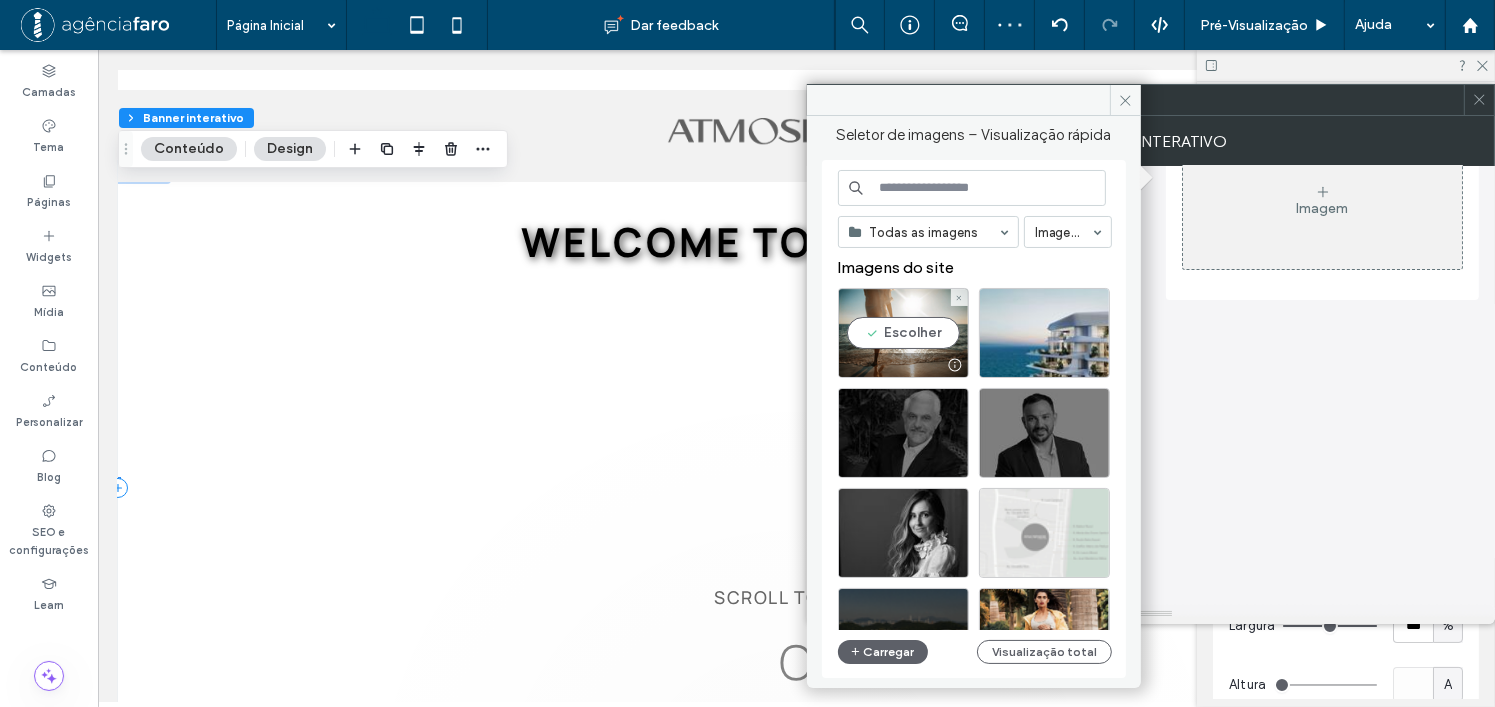 click on "Escolher" at bounding box center [903, 333] 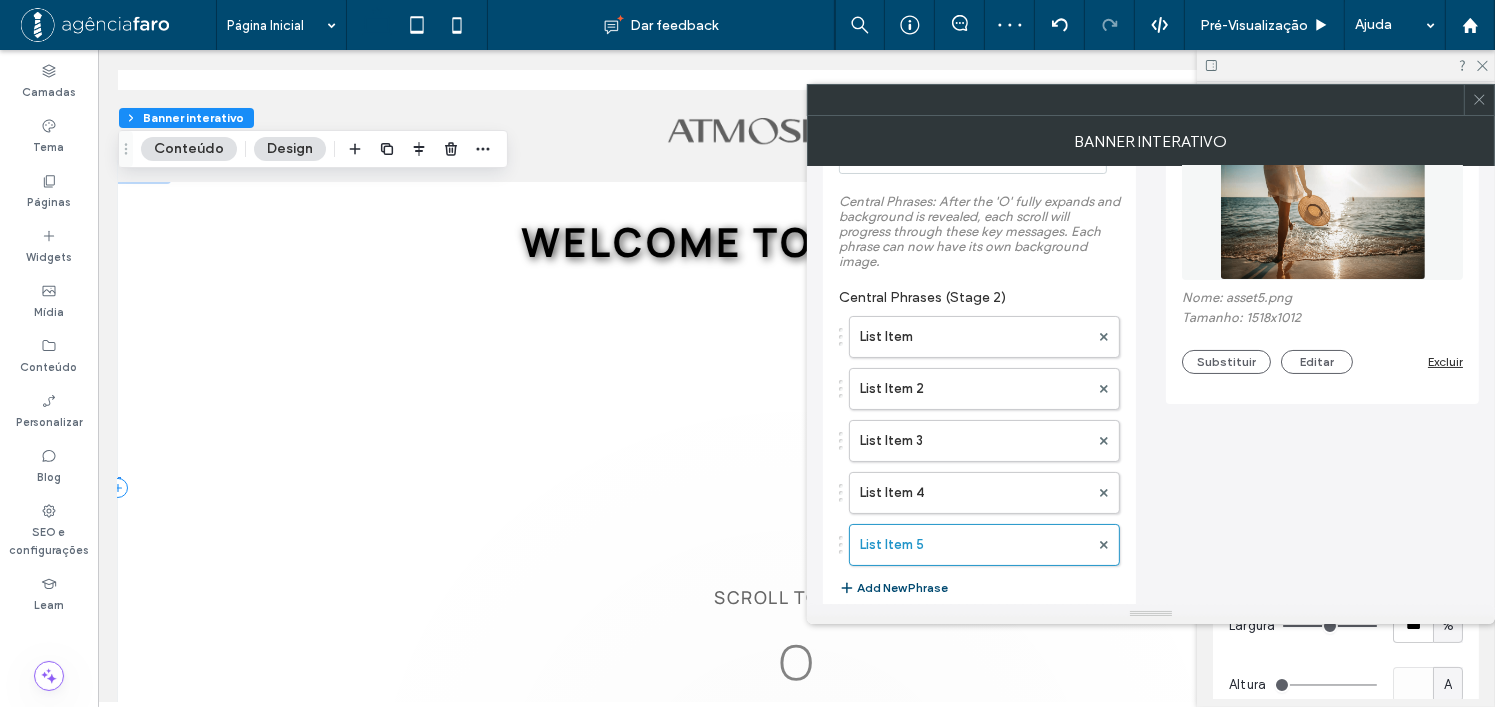 click at bounding box center [1479, 100] 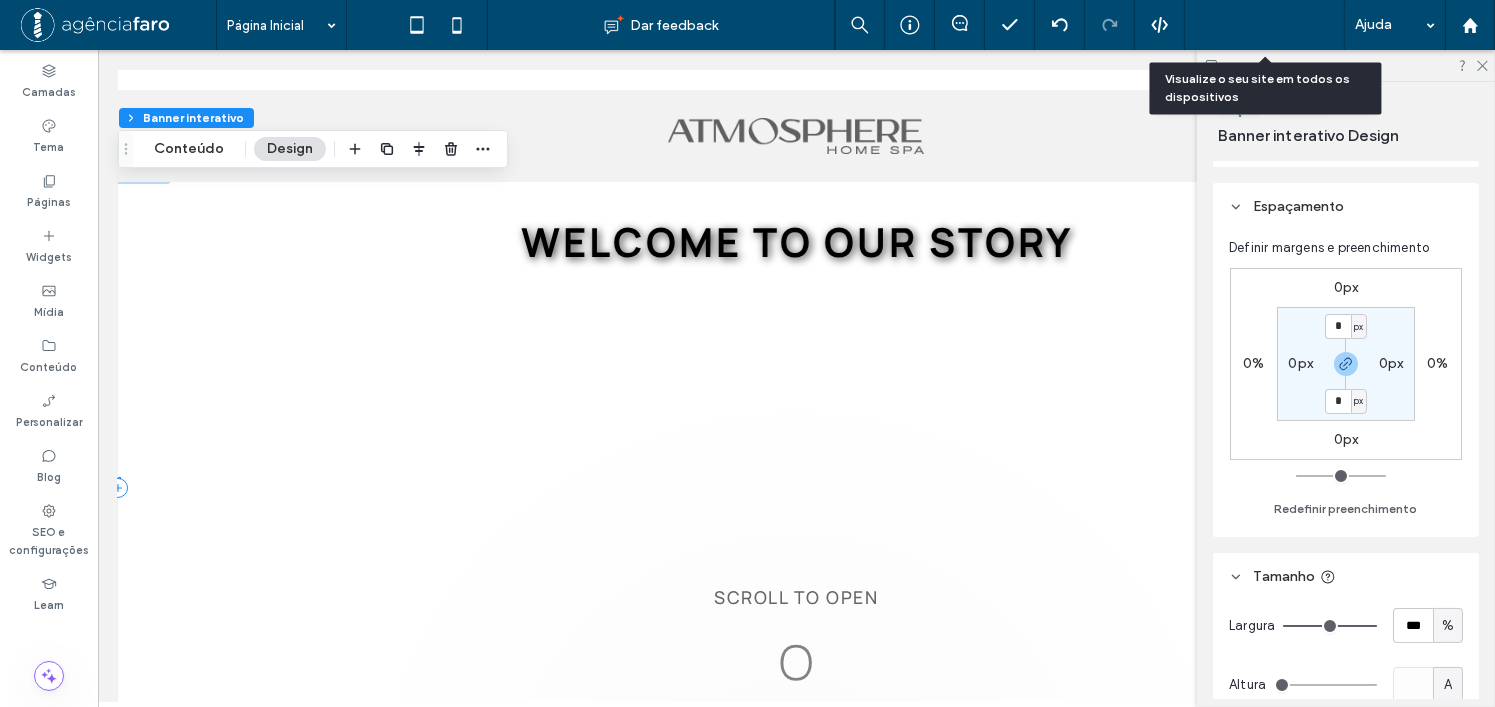 click on "Pré-Visualizaçāo" at bounding box center (1265, 25) 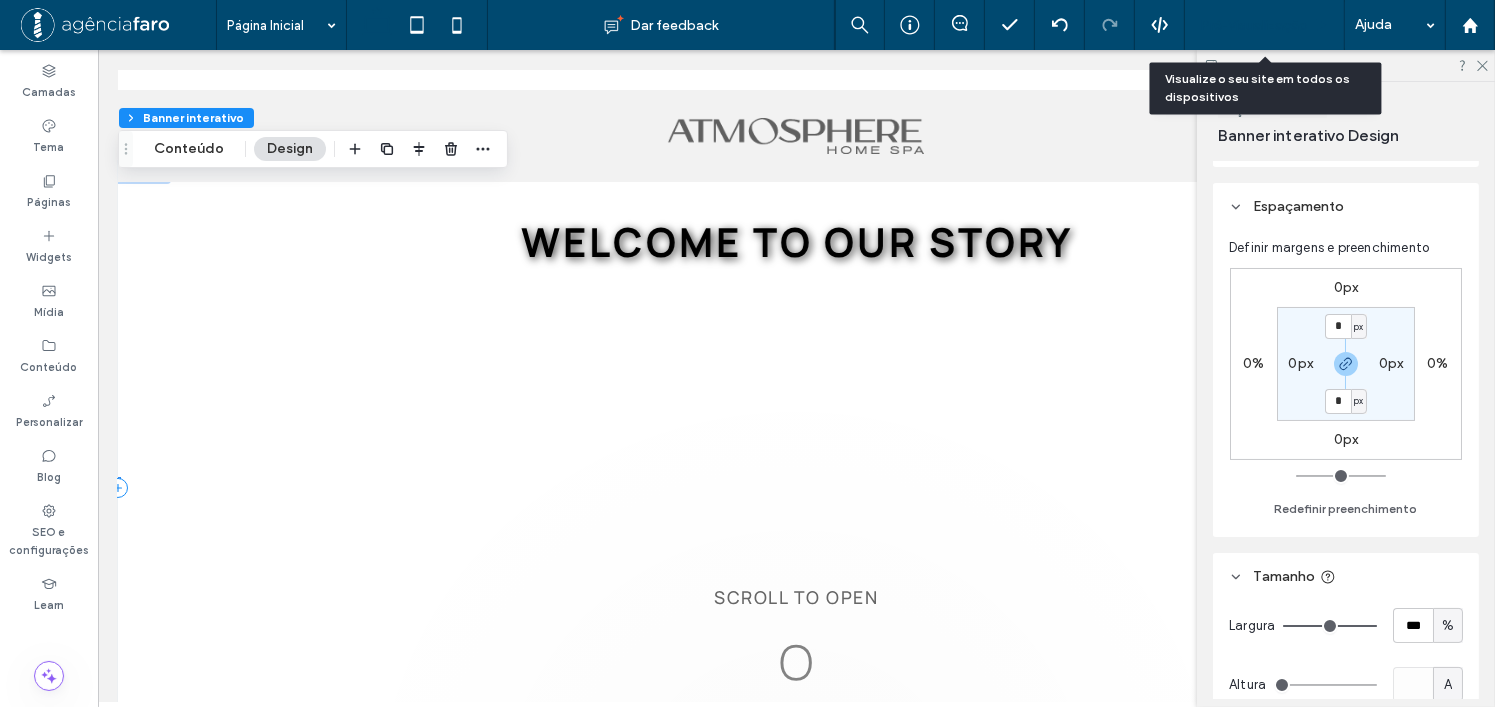 click on "Pré-Visualizaçāo" at bounding box center (1254, 25) 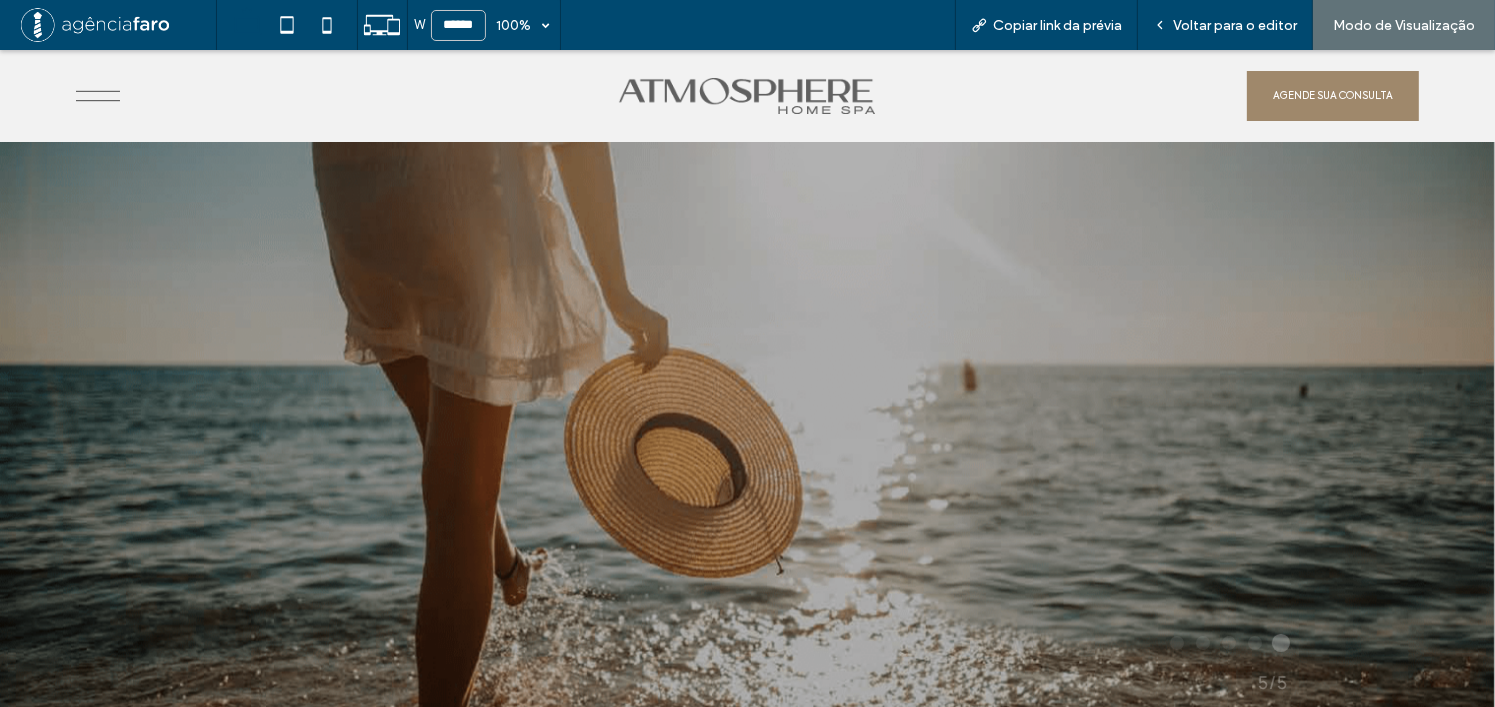 scroll, scrollTop: 100, scrollLeft: 0, axis: vertical 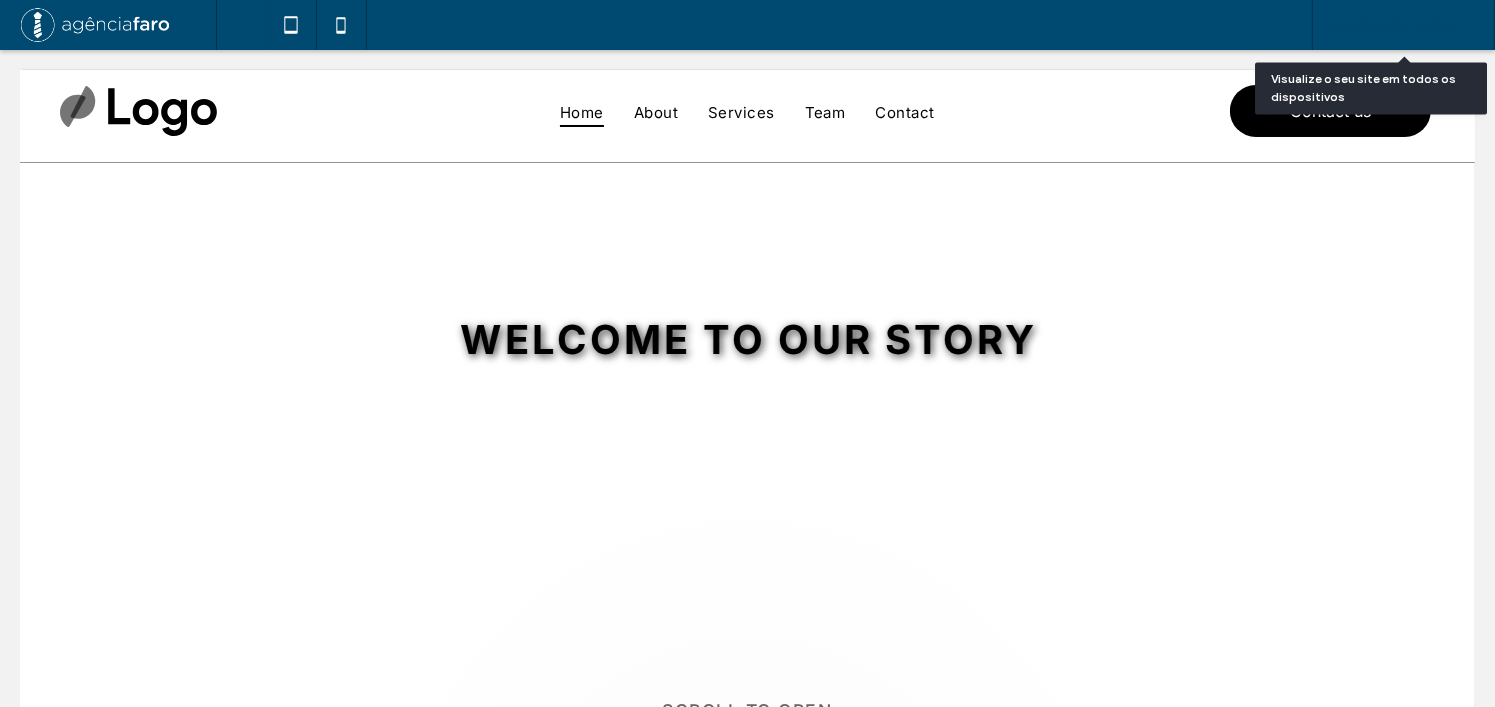 click on "Visualização do Site" at bounding box center [1403, 25] 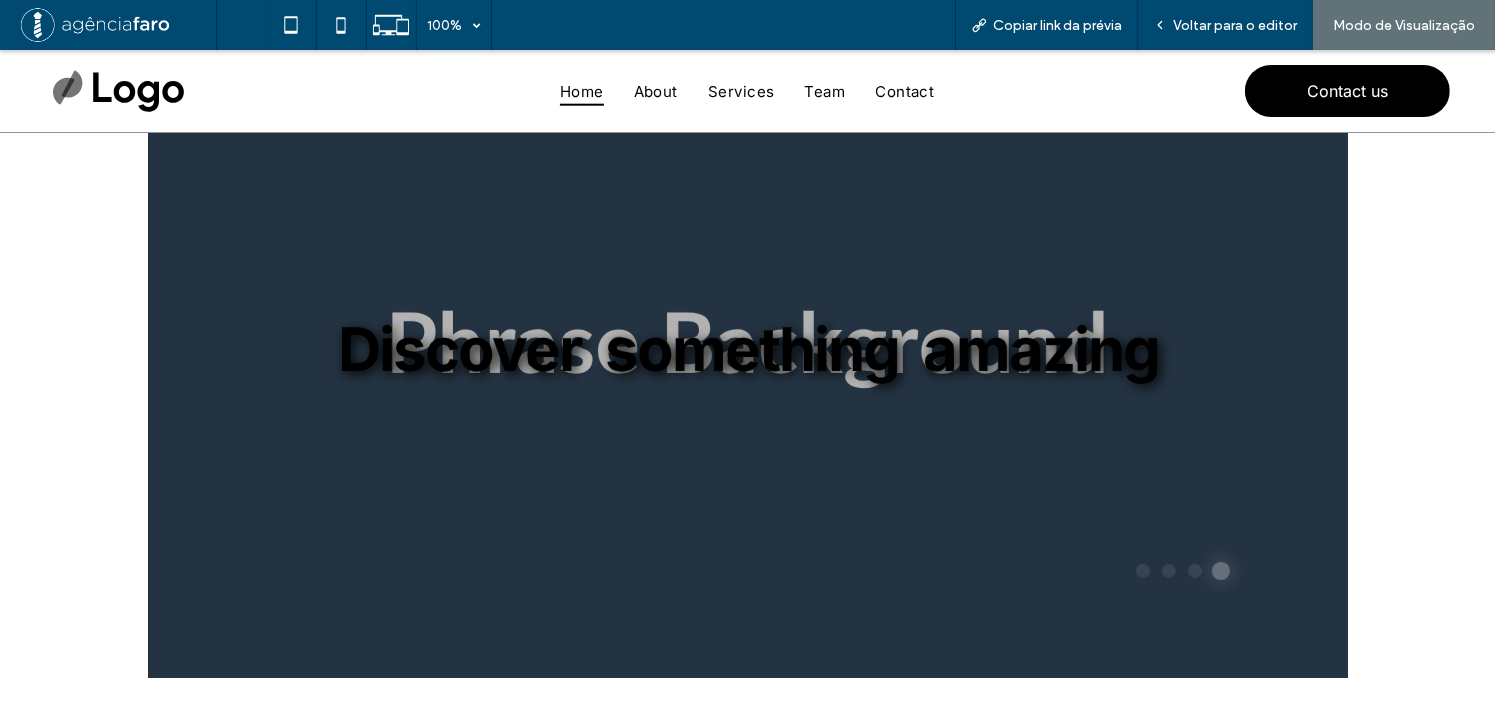 scroll, scrollTop: 200, scrollLeft: 0, axis: vertical 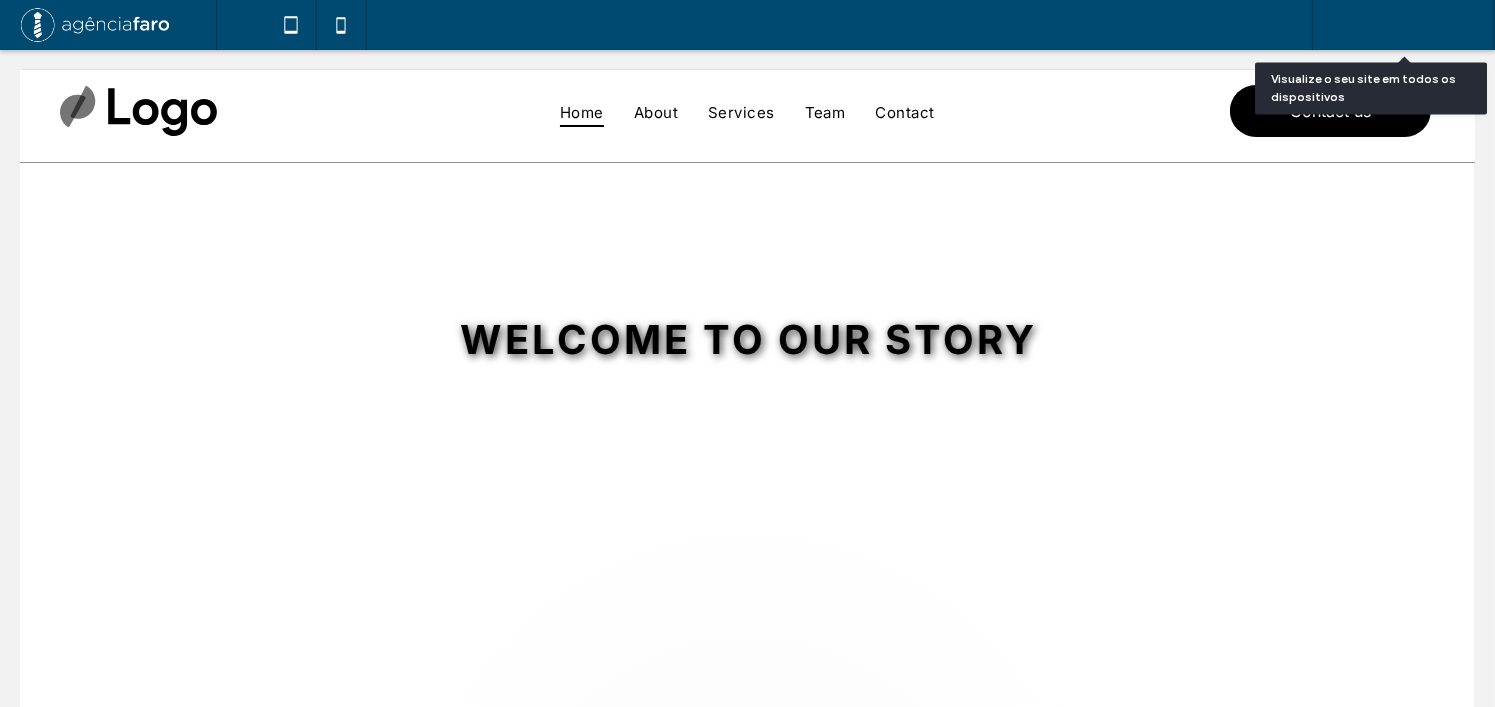 click on "Visualização do Site" at bounding box center [1393, 25] 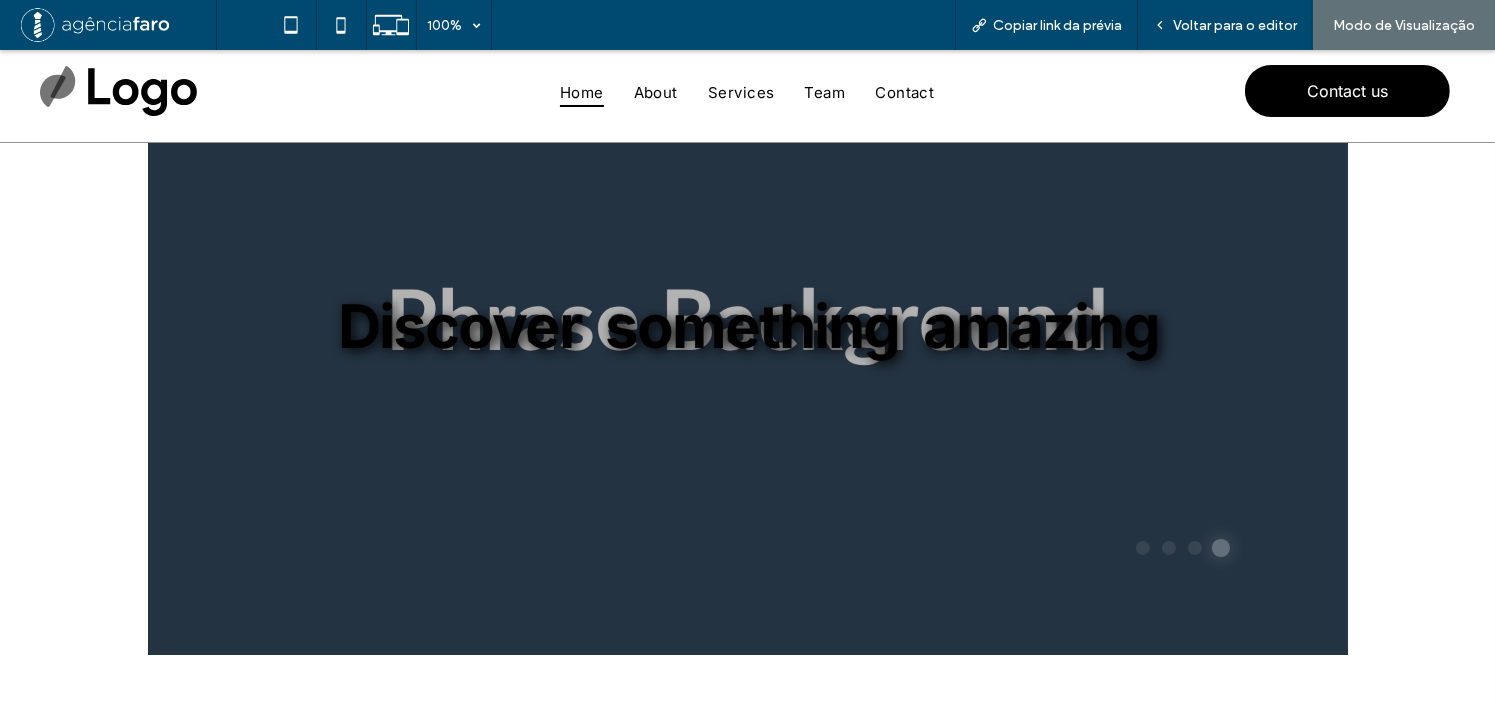 scroll, scrollTop: 0, scrollLeft: 0, axis: both 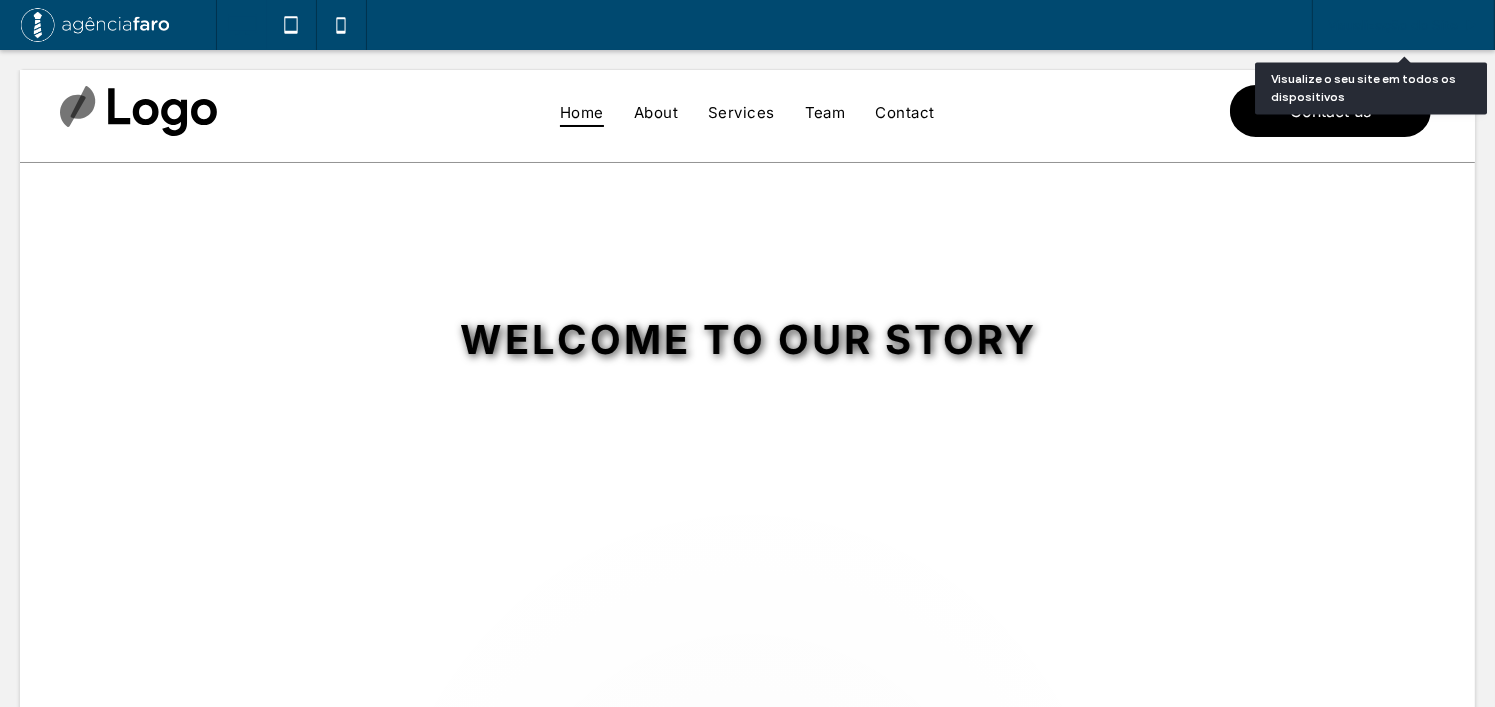 click on "Visualização do Site" at bounding box center (1393, 25) 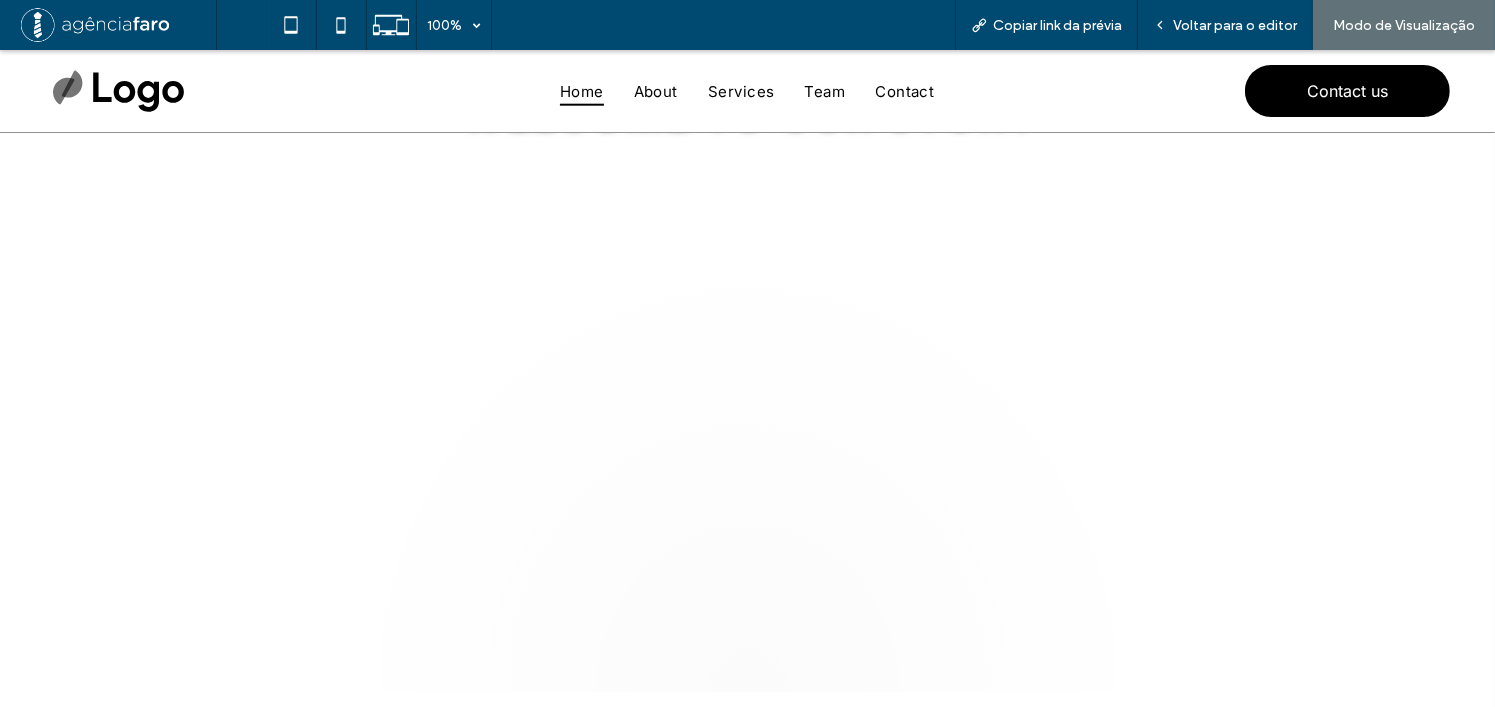 scroll, scrollTop: 0, scrollLeft: 0, axis: both 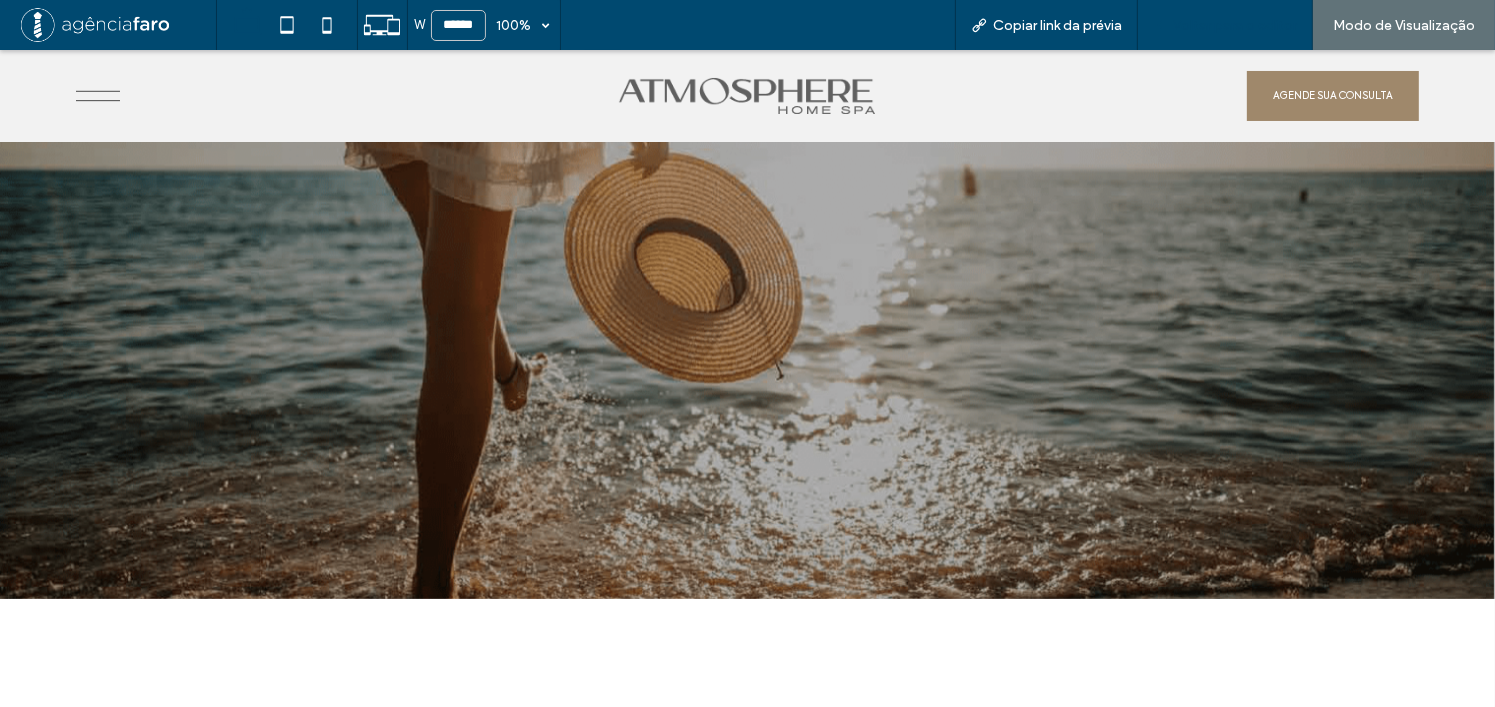 click on "Voltar para o editor" at bounding box center (1235, 25) 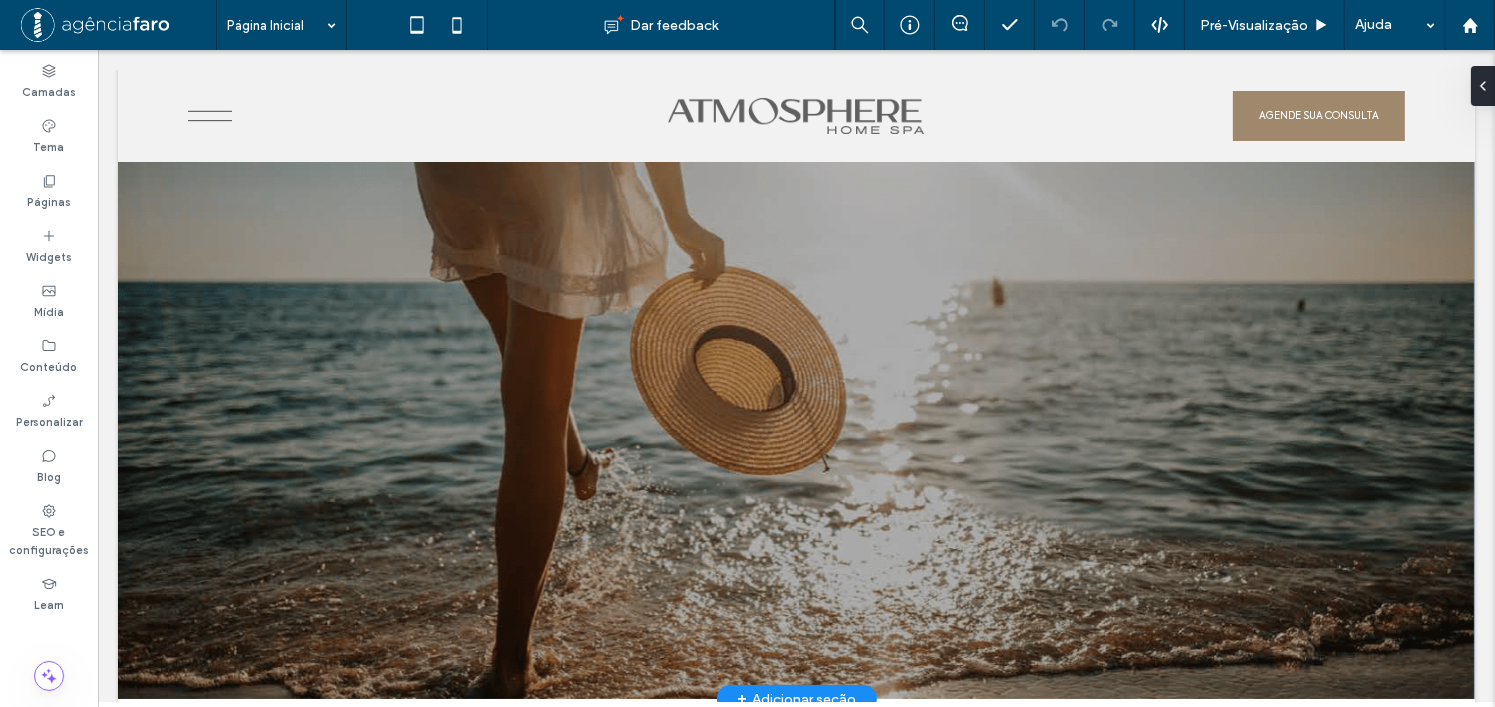 scroll, scrollTop: 200, scrollLeft: 0, axis: vertical 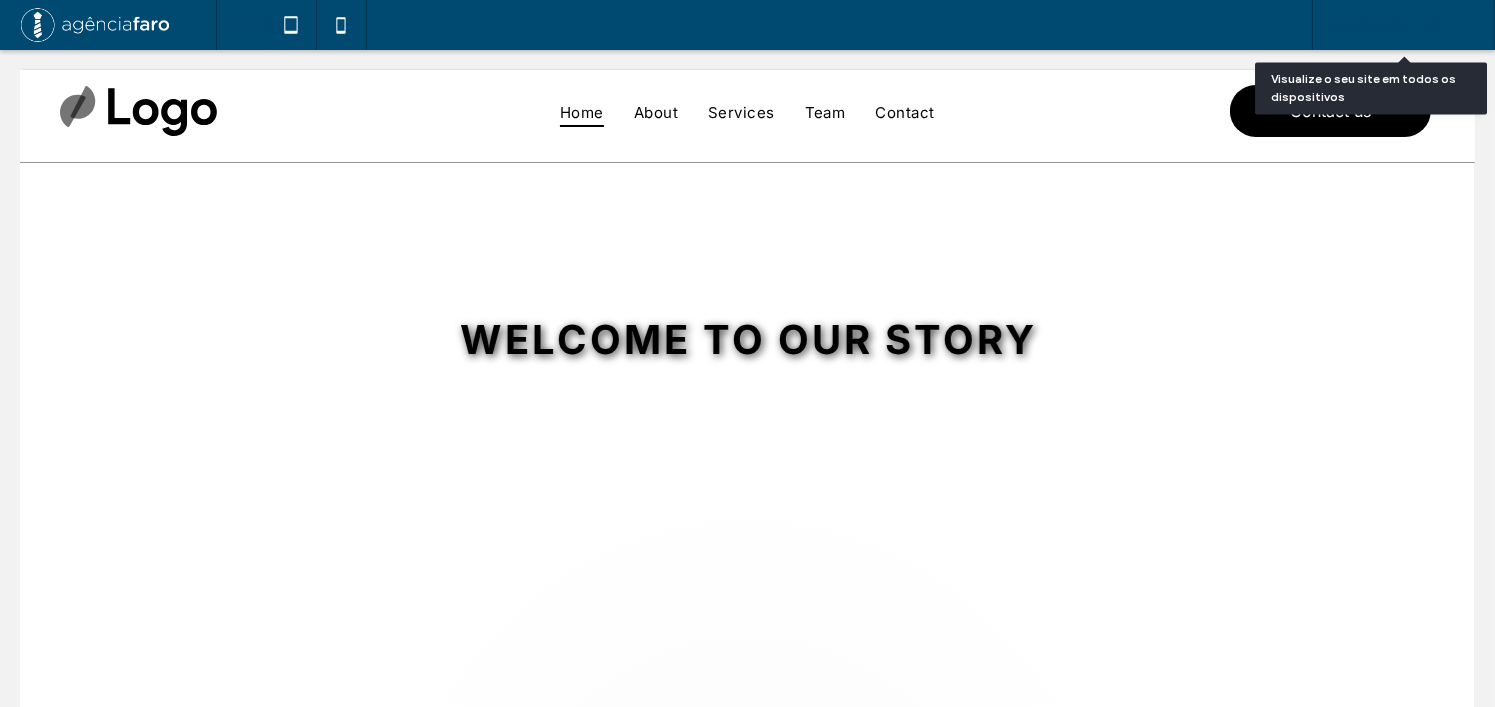 click on "Visualização do Site" at bounding box center (1403, 25) 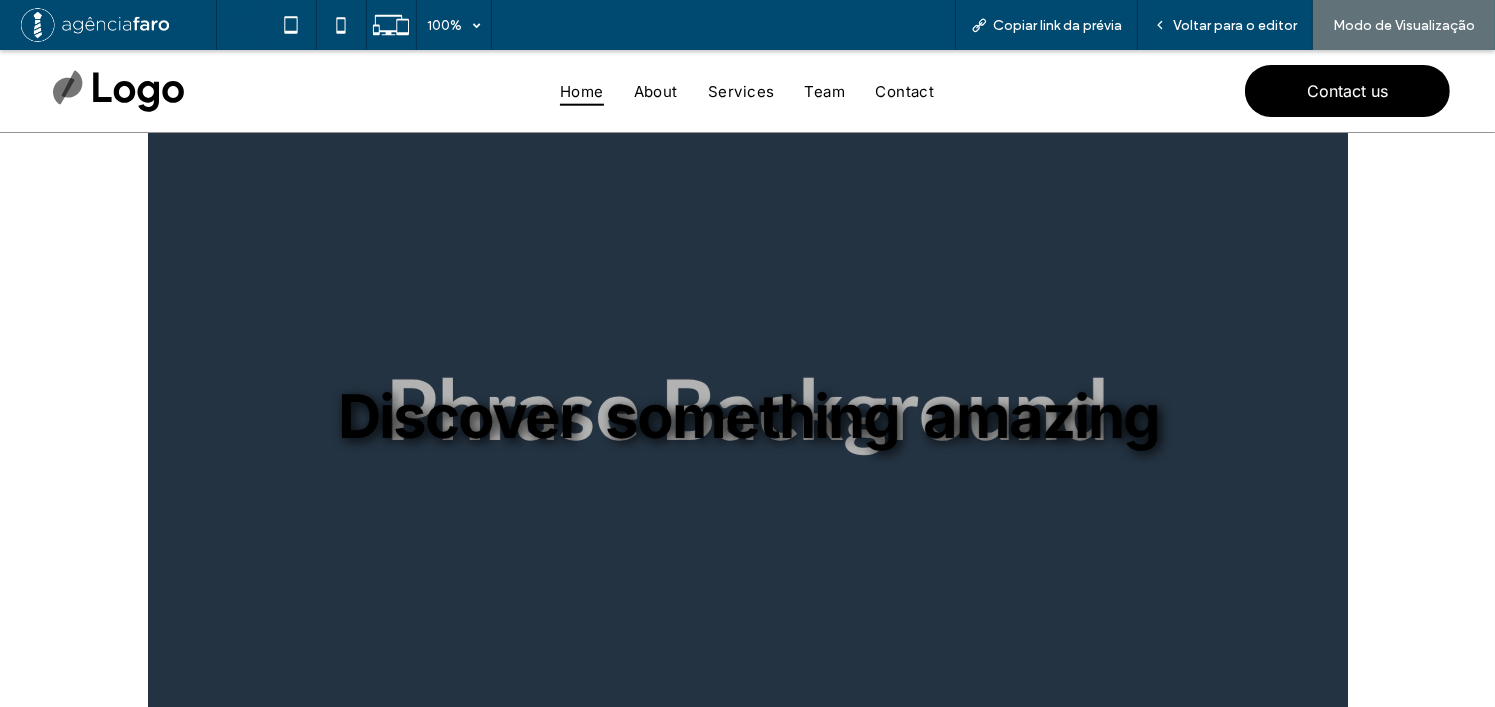 scroll, scrollTop: 0, scrollLeft: 0, axis: both 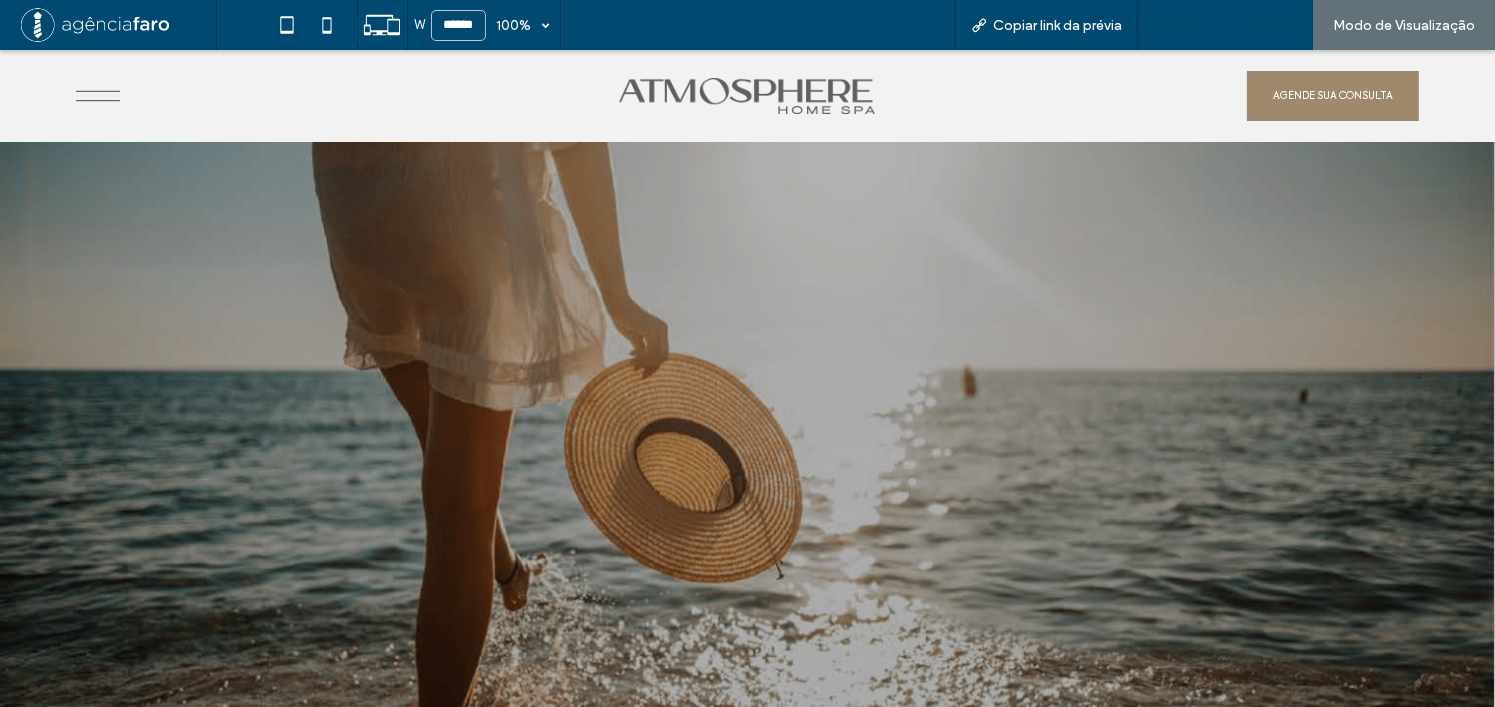 click on "Voltar para o editor" at bounding box center [1225, 25] 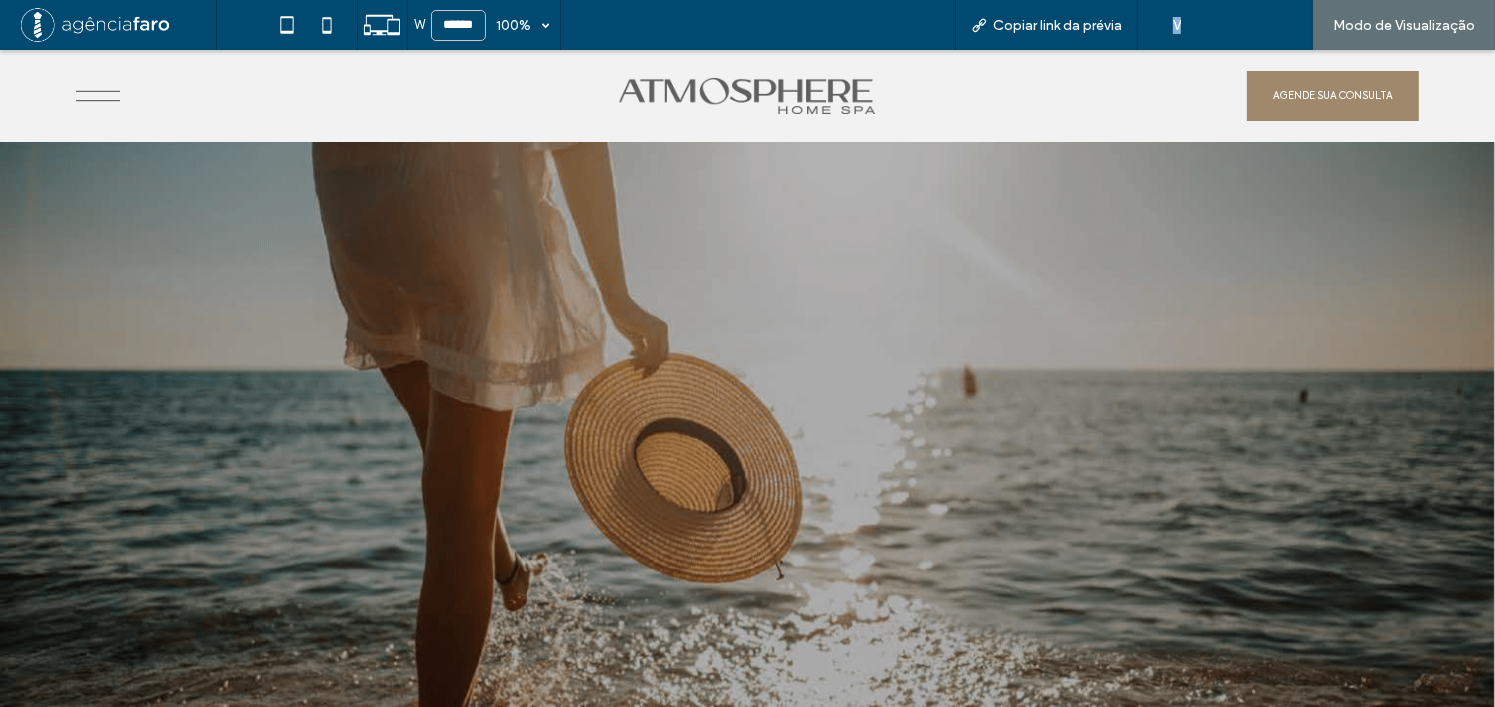 click on "Voltar para o editor" at bounding box center (1235, 25) 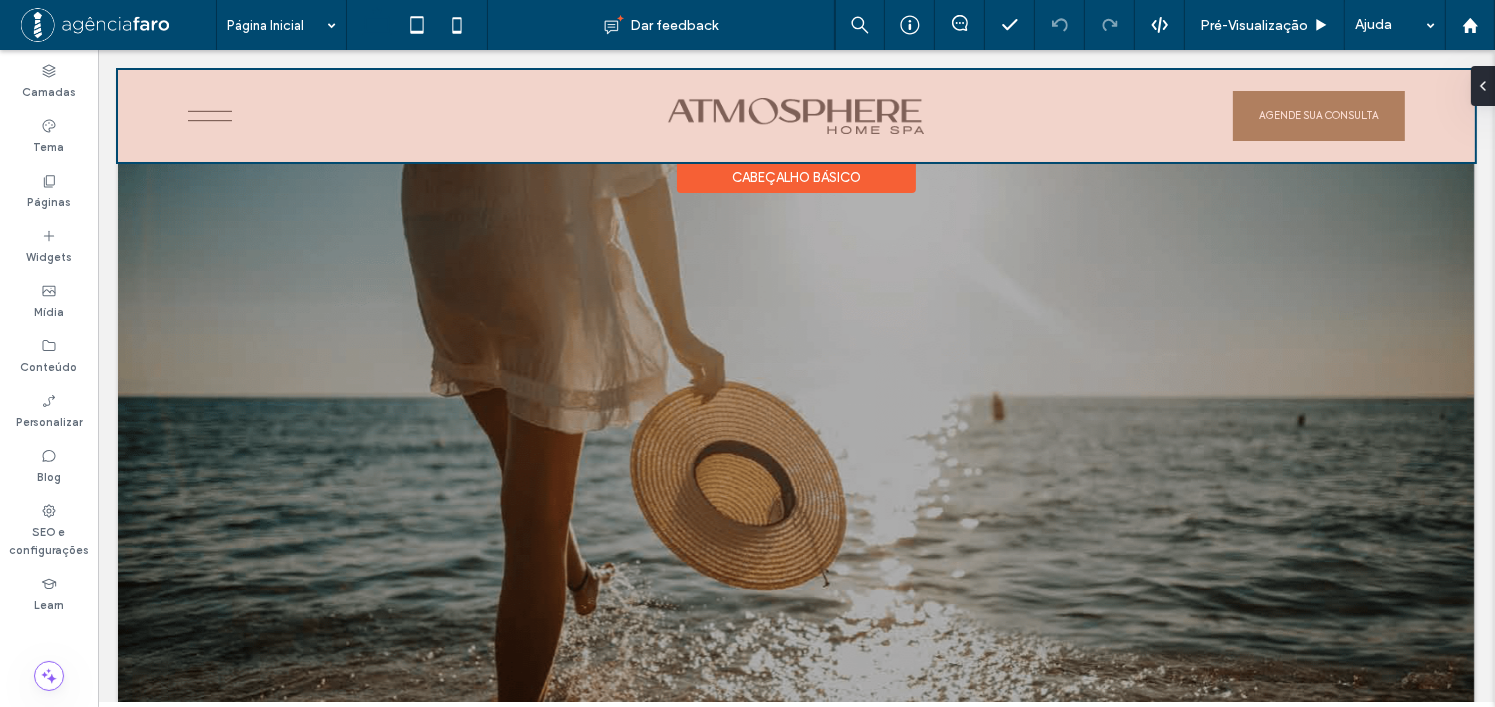 click on "Cabeçalho básico" at bounding box center [795, 177] 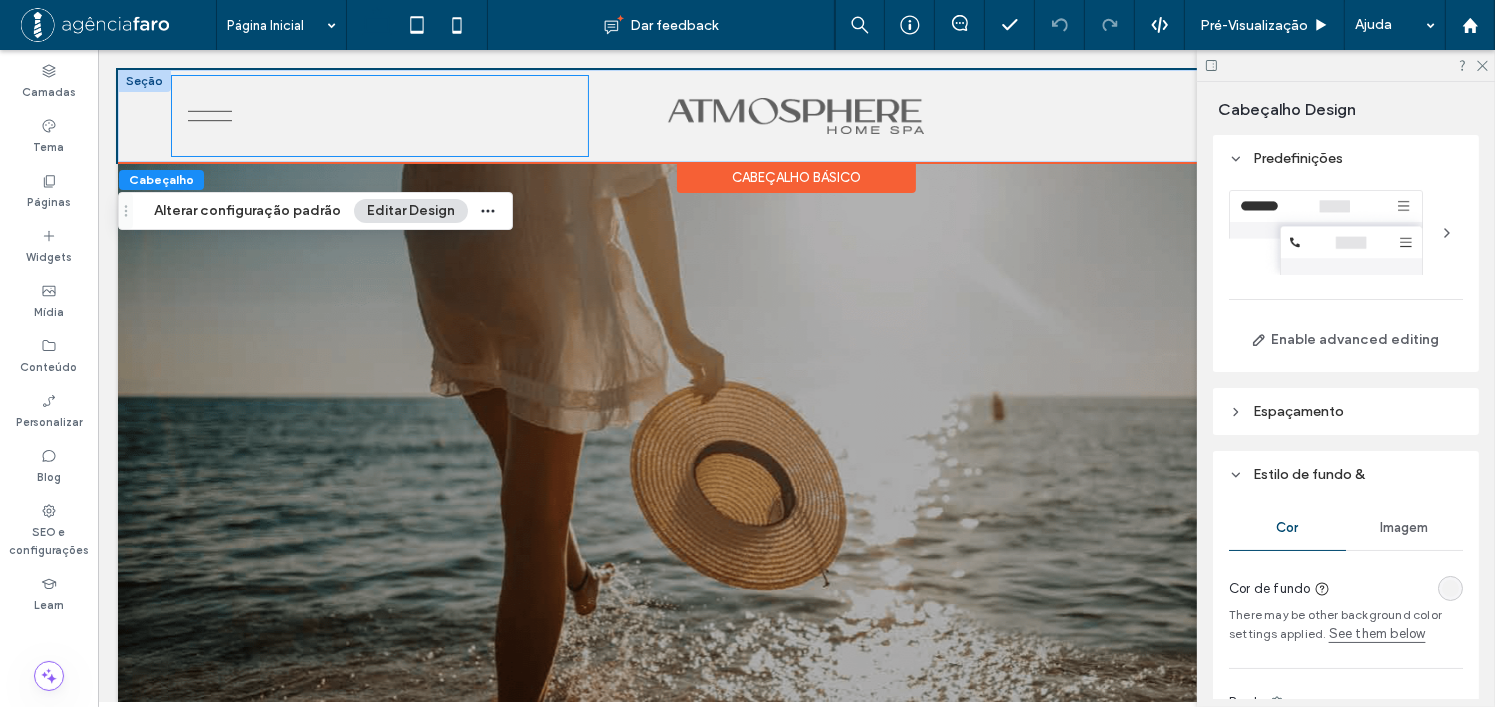 click on ".cls-1-1354811323-1354811323 {
fill: #606060;
}" at bounding box center (379, 116) 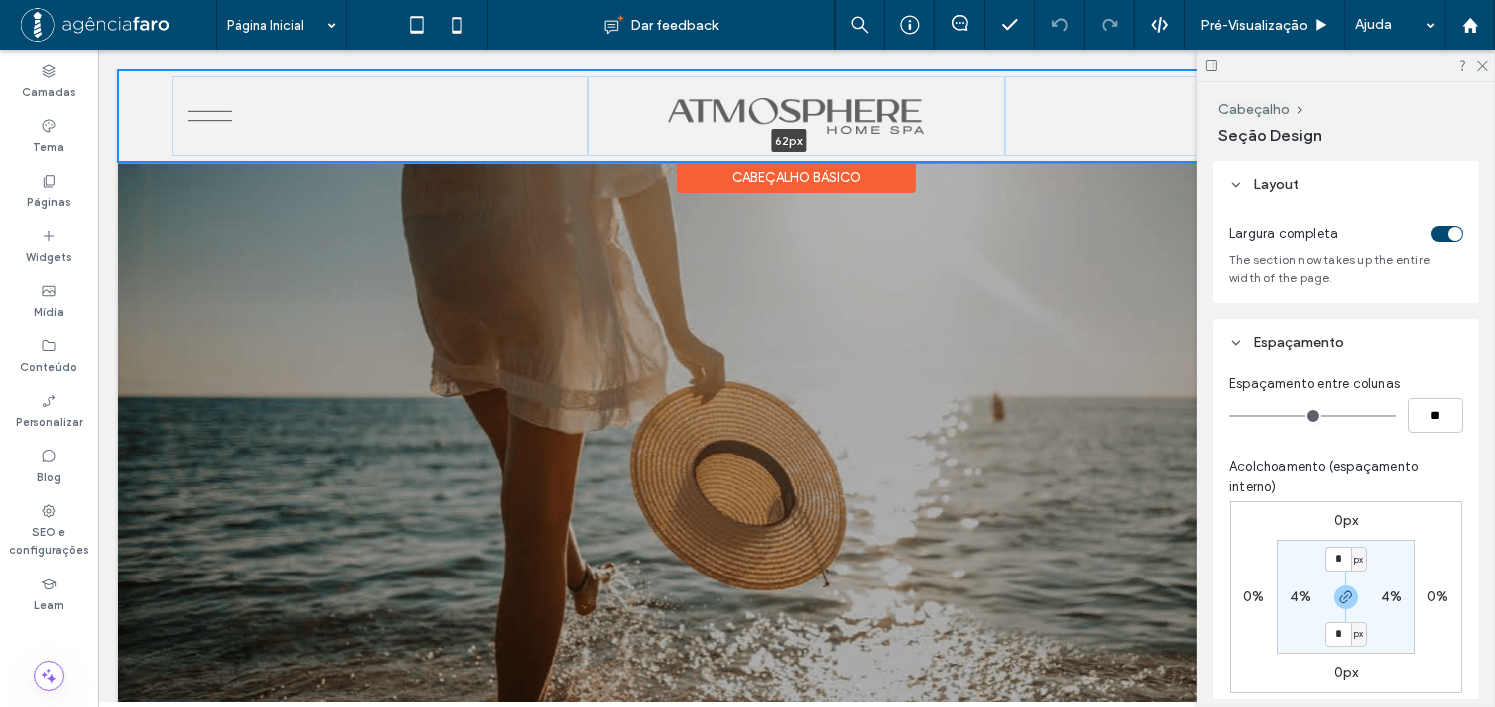 drag, startPoint x: 586, startPoint y: 157, endPoint x: 591, endPoint y: 127, distance: 30.413813 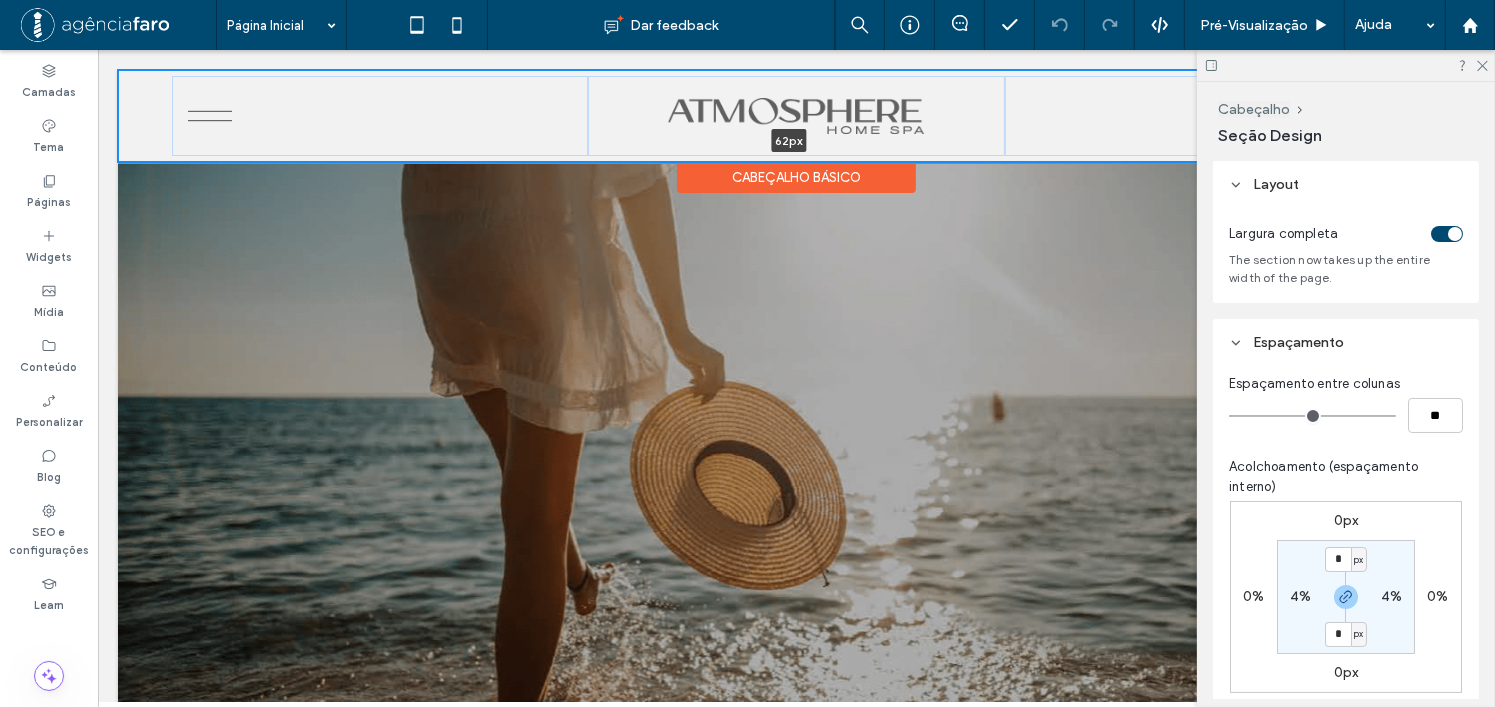 click on ".cls-1-1354811323-1354811323 {
fill: #606060;
}
AGENDE SUA CONSULTA
62px
Seção" at bounding box center (795, 116) 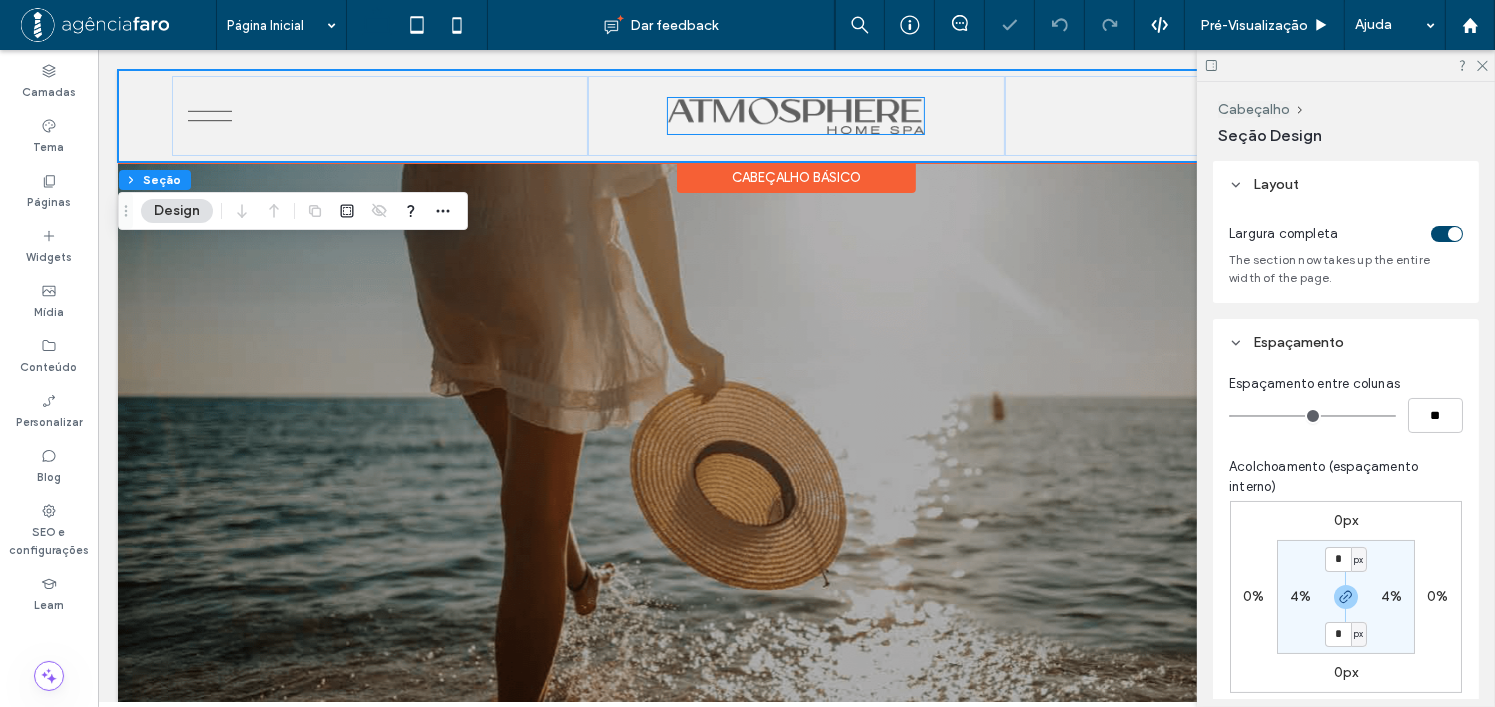click at bounding box center [795, 116] 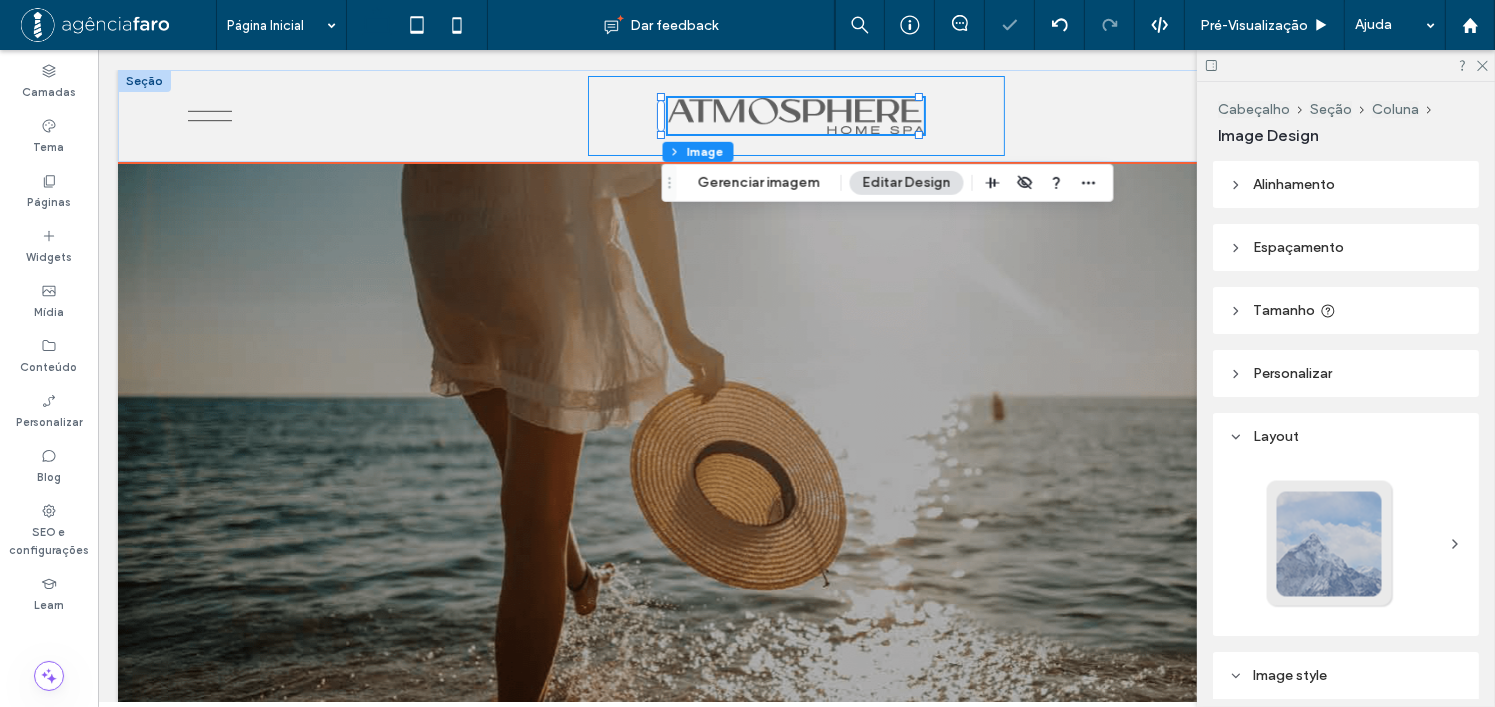click at bounding box center [795, 116] 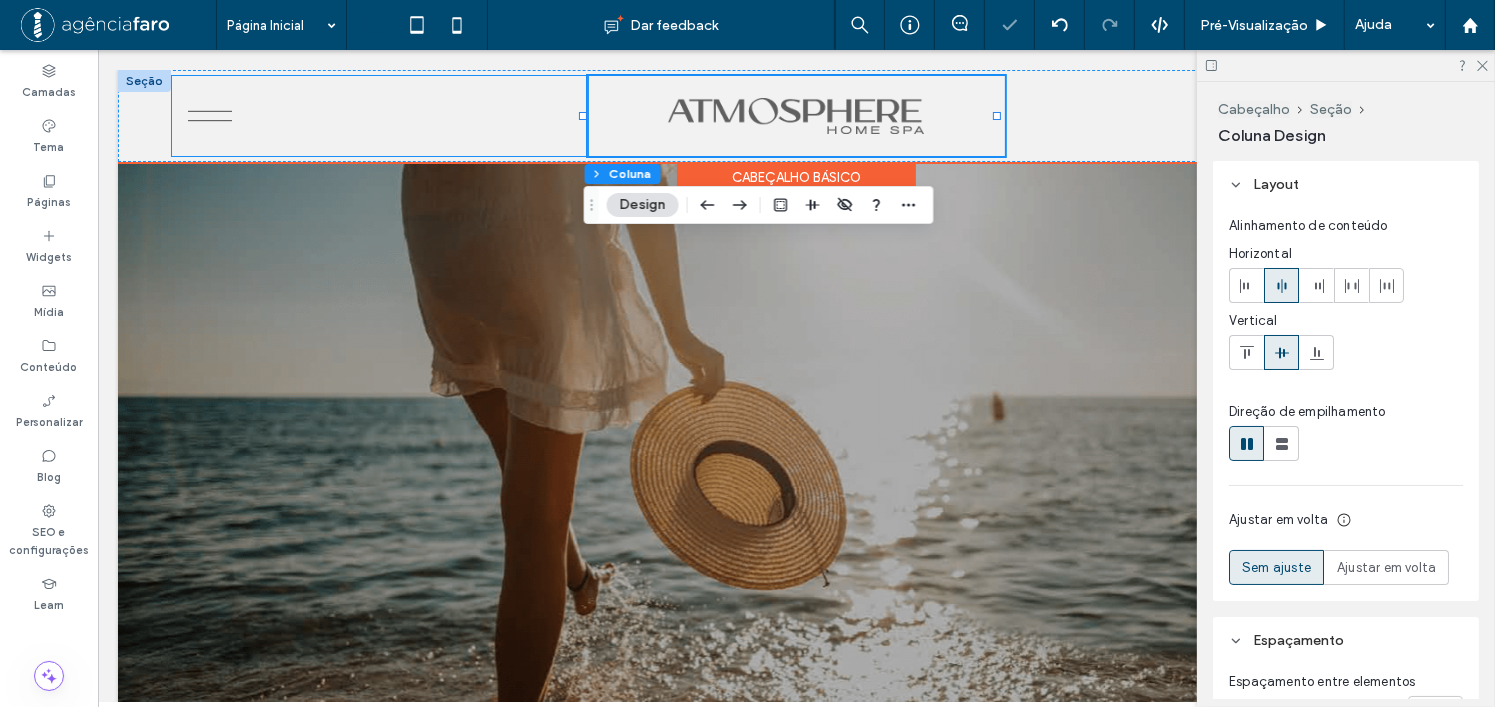 click on ".cls-1-1354811323-1354811323 {
fill: #606060;
}" at bounding box center [379, 116] 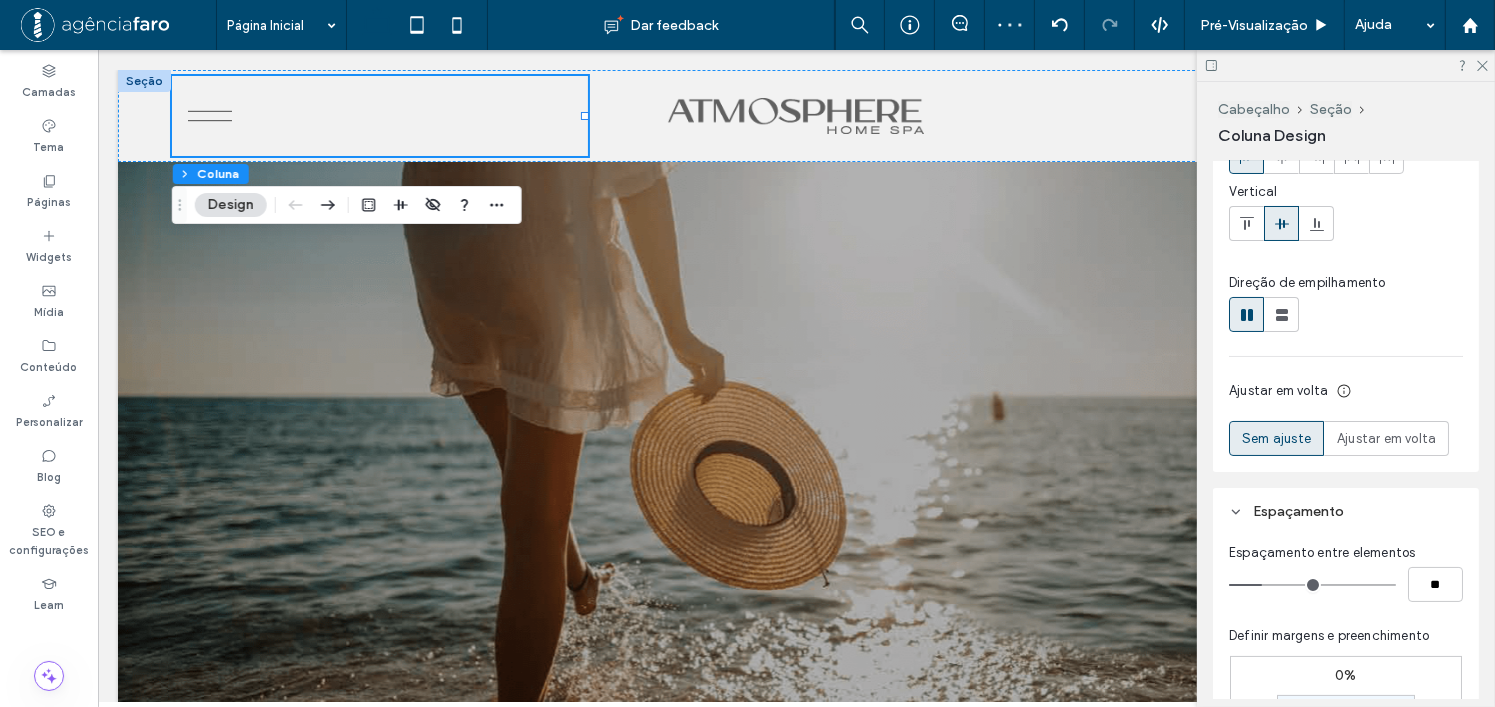 scroll, scrollTop: 300, scrollLeft: 0, axis: vertical 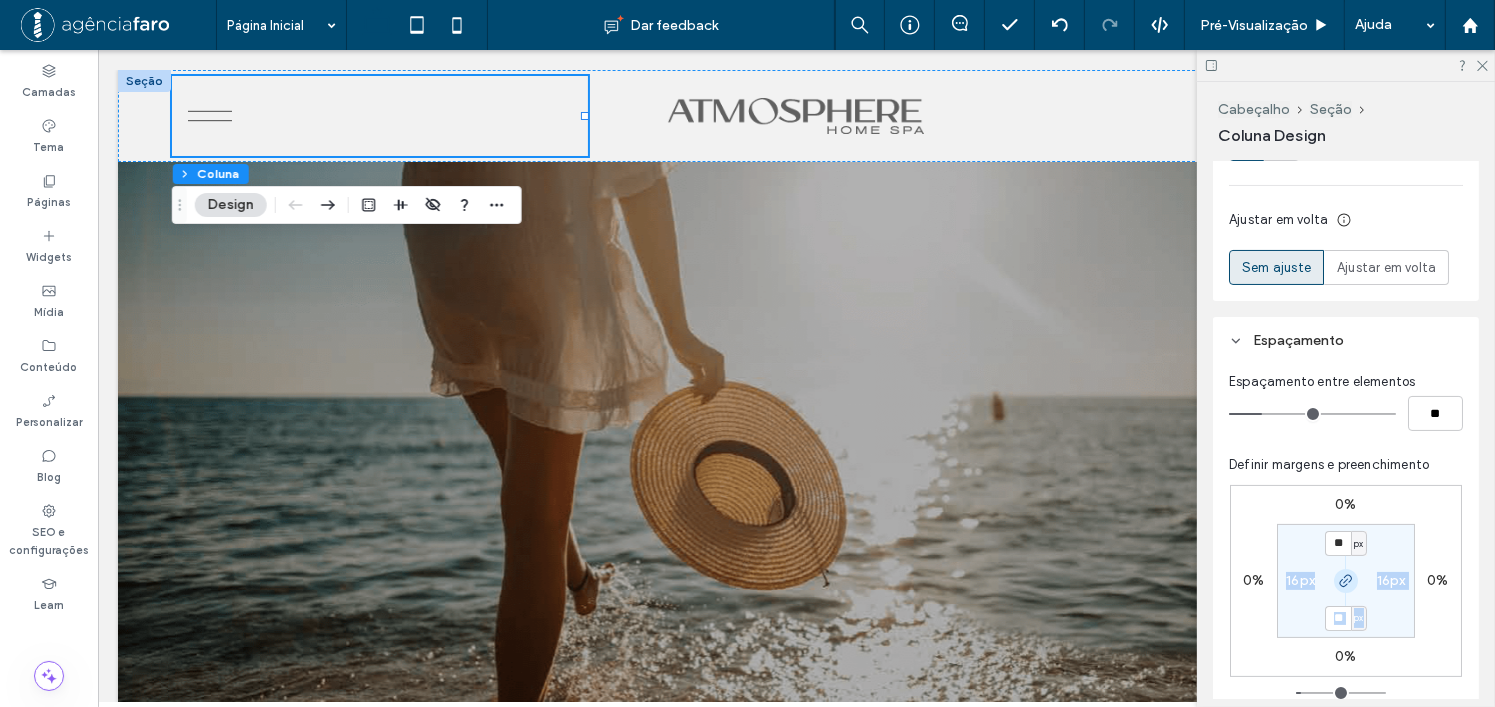 drag, startPoint x: 1347, startPoint y: 560, endPoint x: 1345, endPoint y: 576, distance: 16.124516 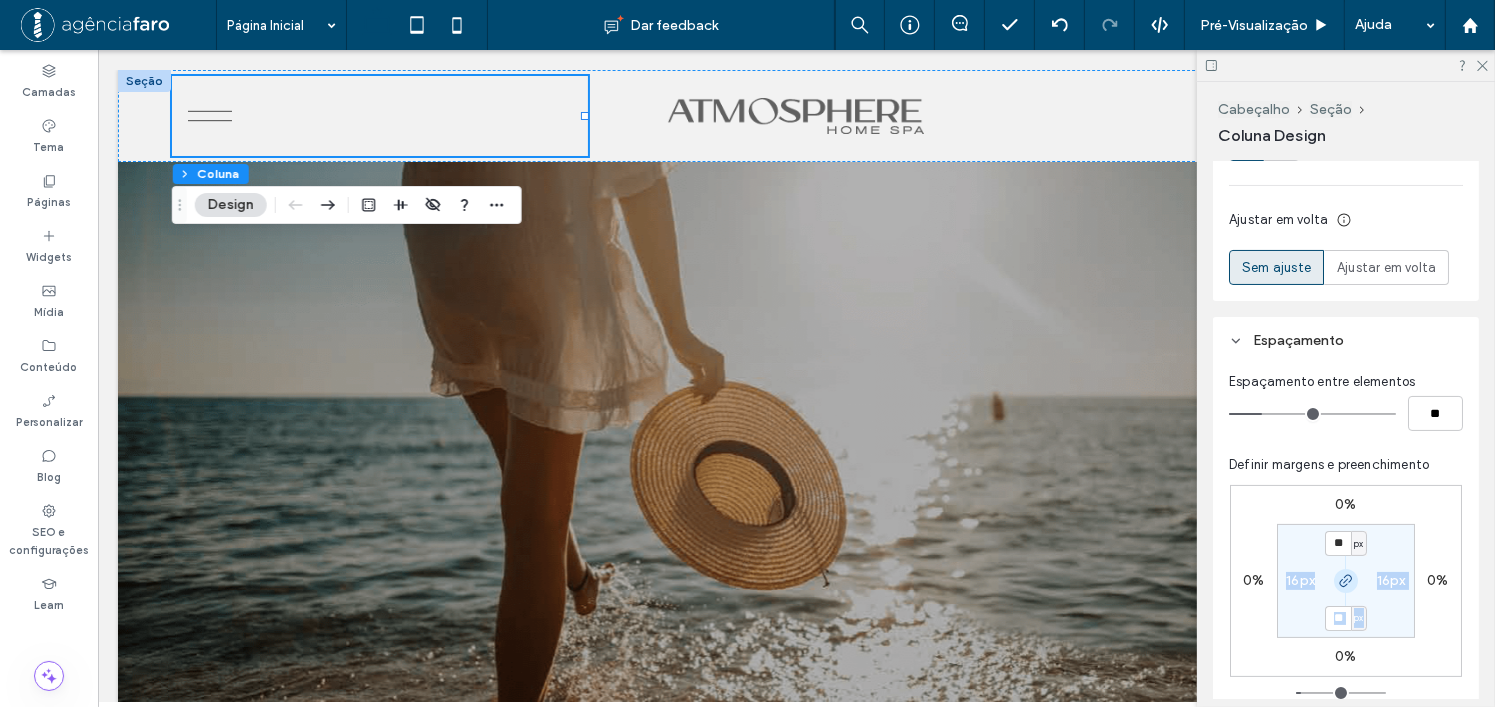 click on "** px 16px ** px 16px" at bounding box center (1346, 581) 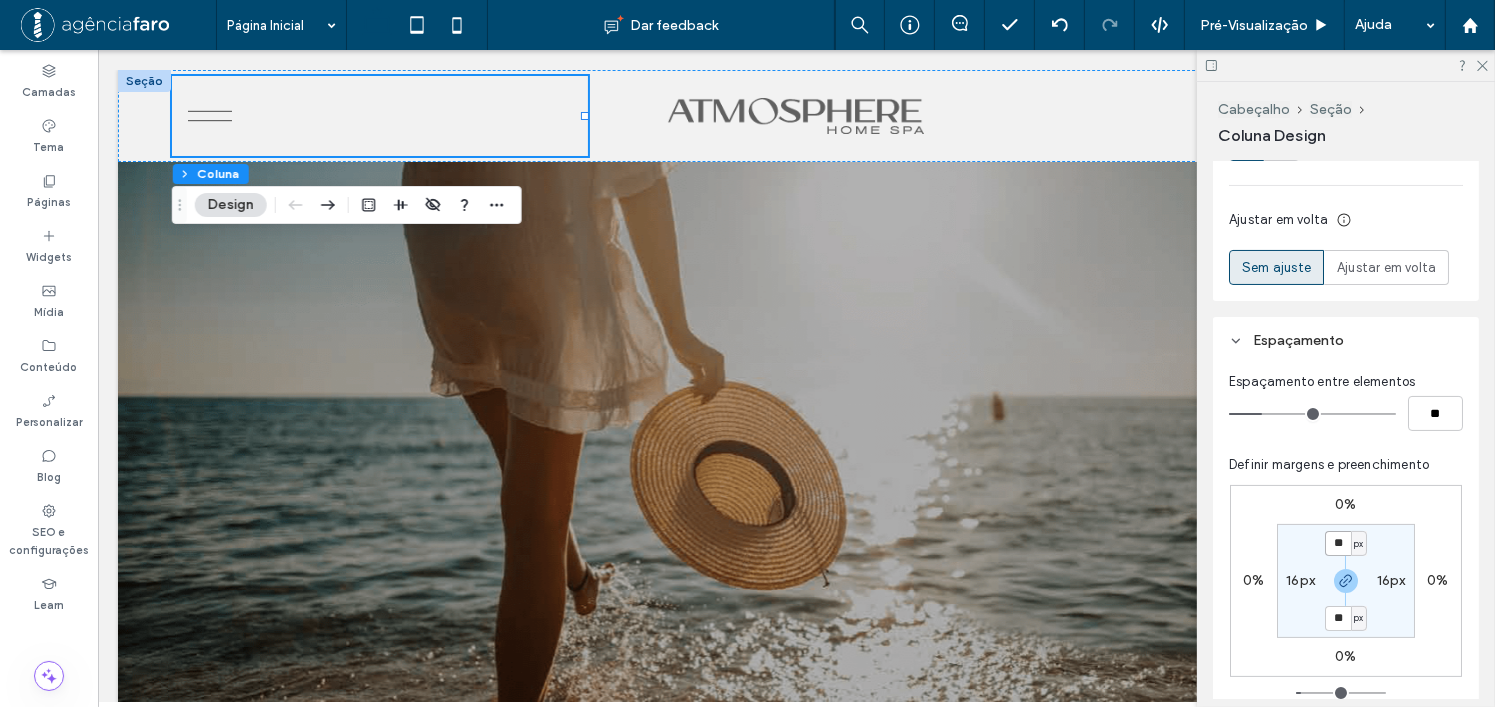 click on "**" at bounding box center [1338, 543] 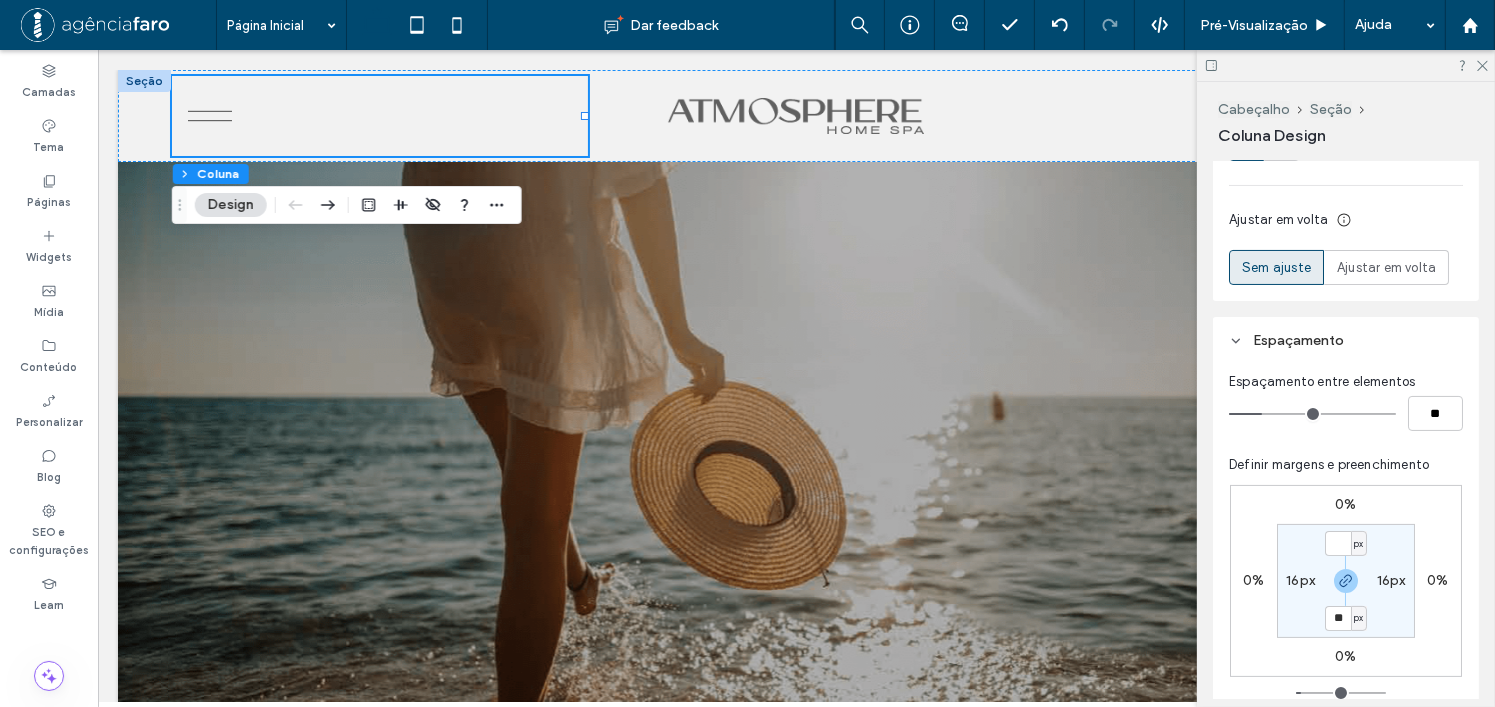 type on "*" 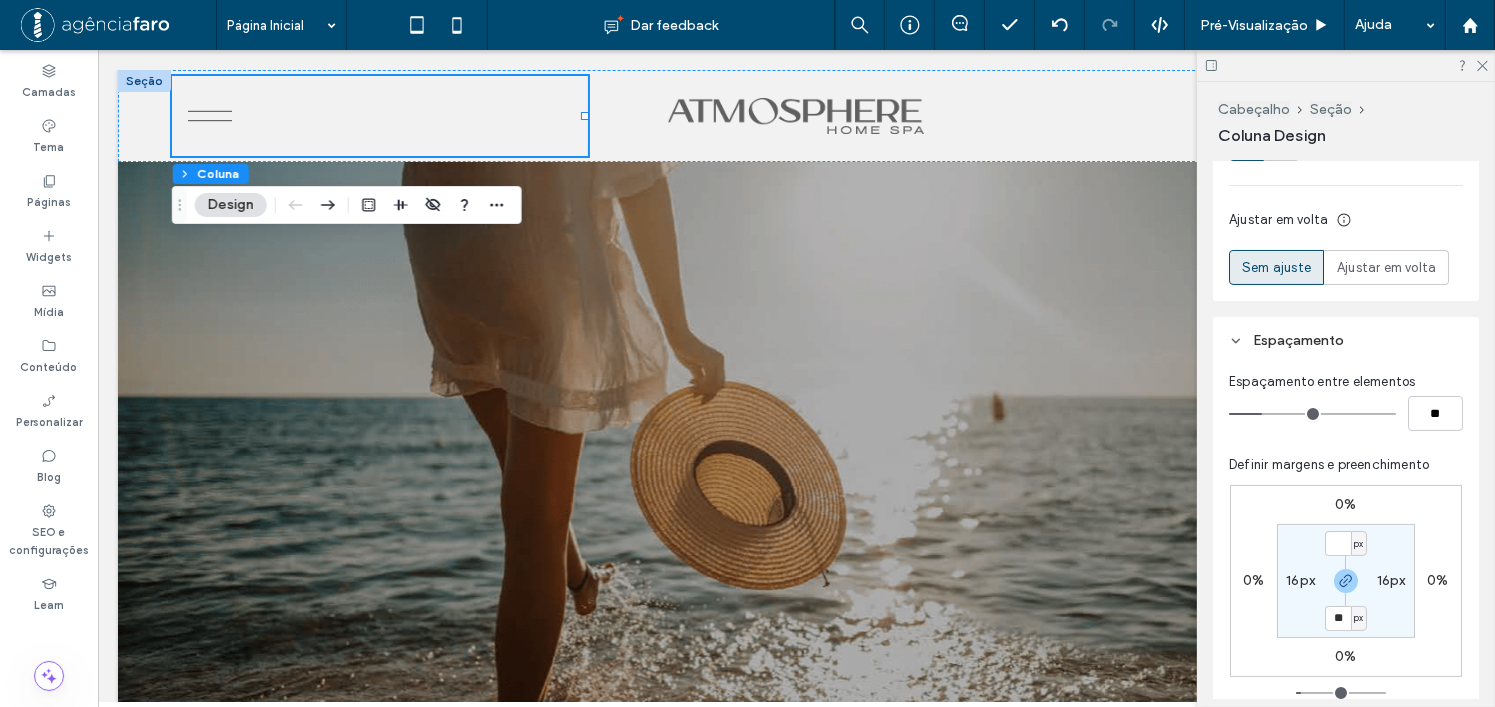 type on "*" 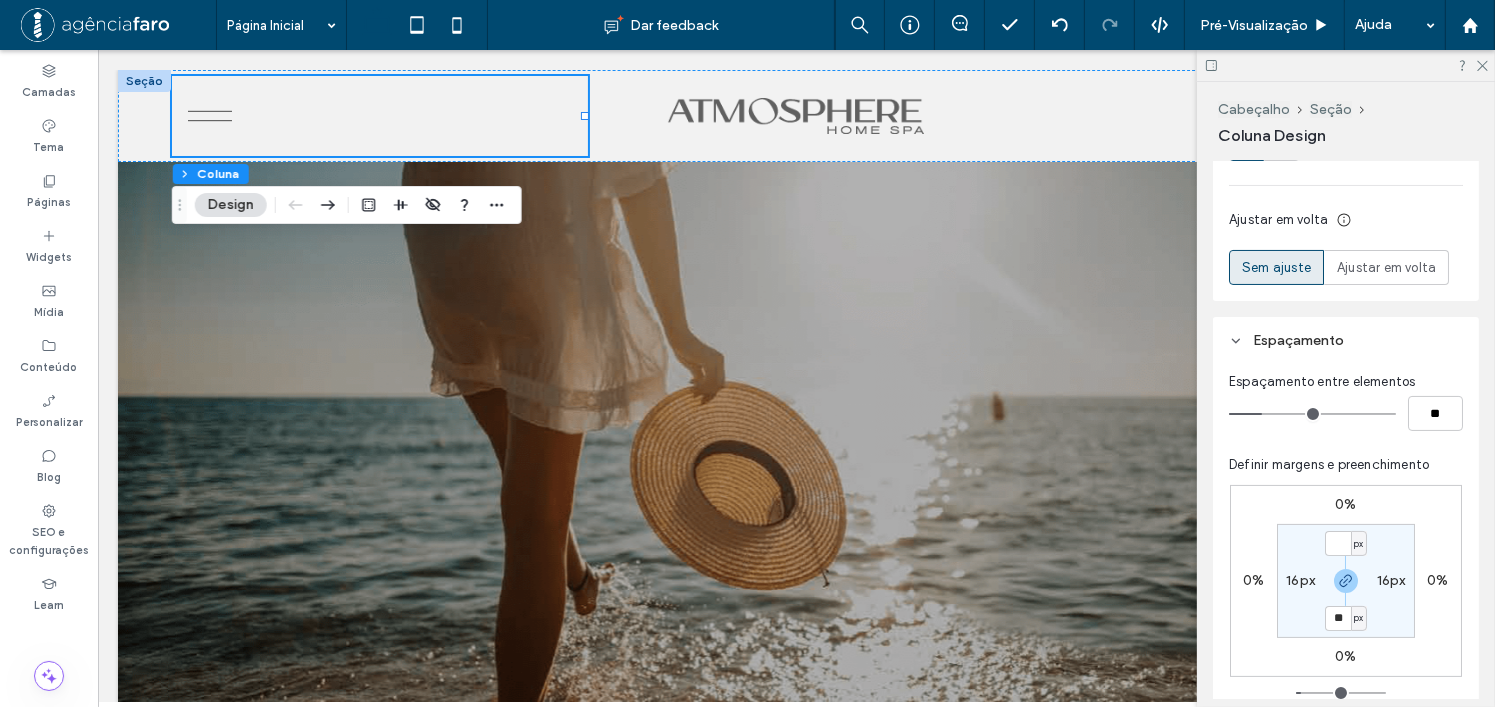 type on "*" 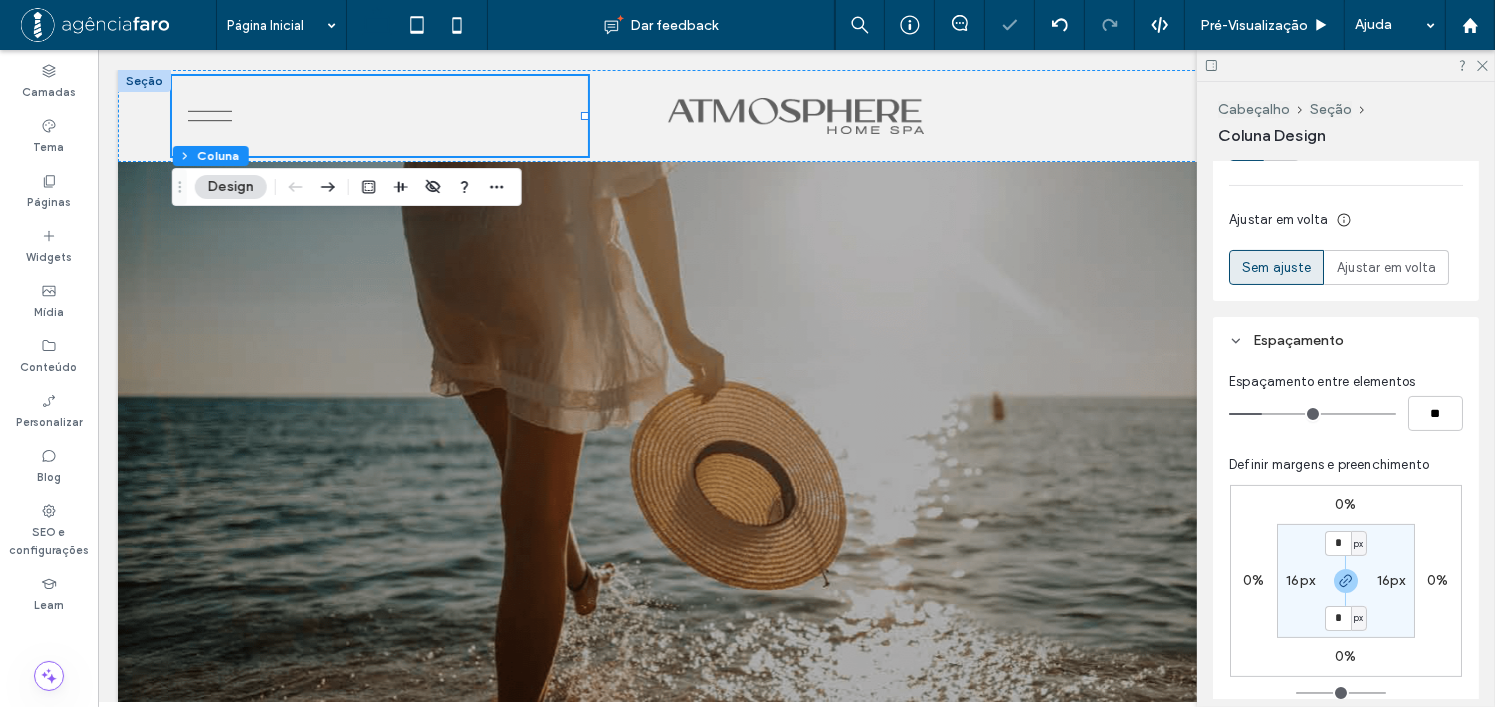 click on "0% 0% 0% 0% * px 16px * px 16px" at bounding box center (1346, 581) 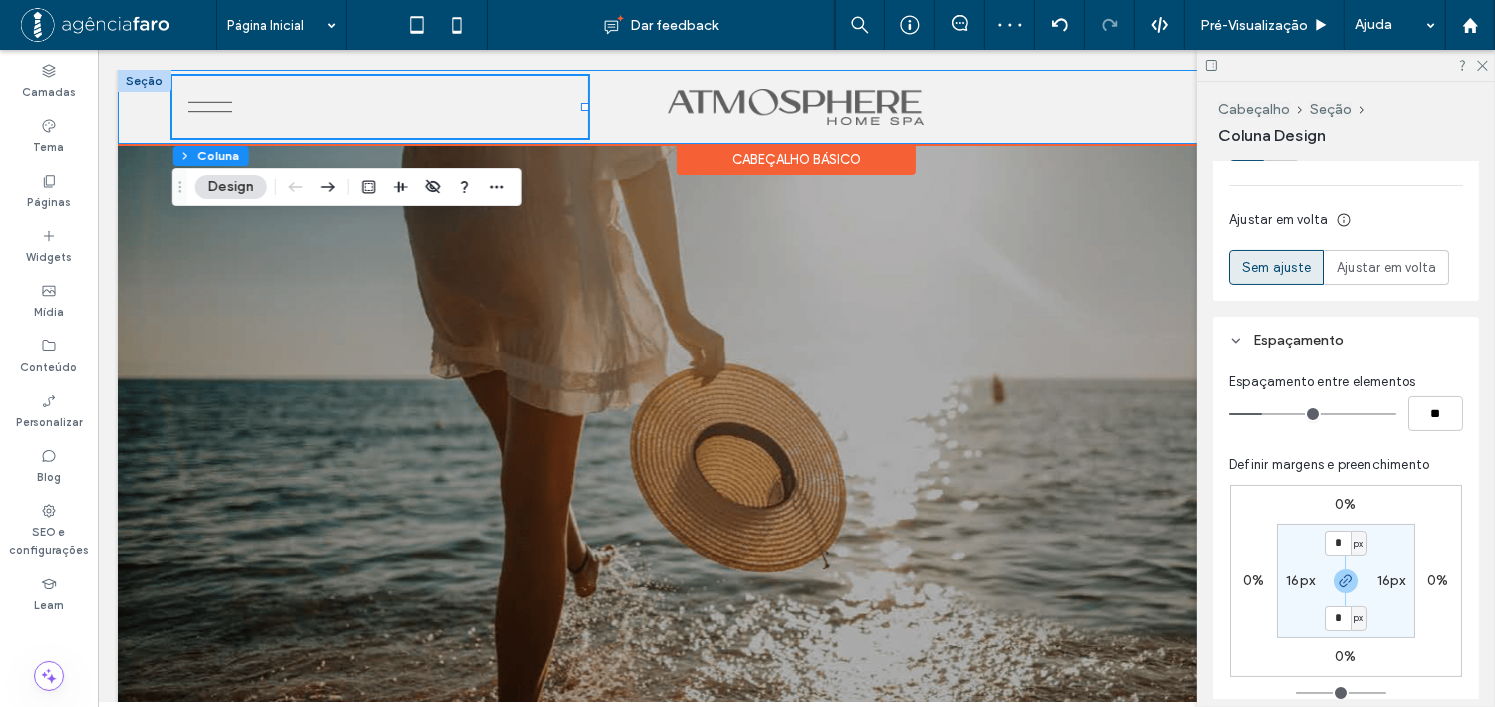 drag, startPoint x: 714, startPoint y: 138, endPoint x: 703, endPoint y: 134, distance: 11.7046995 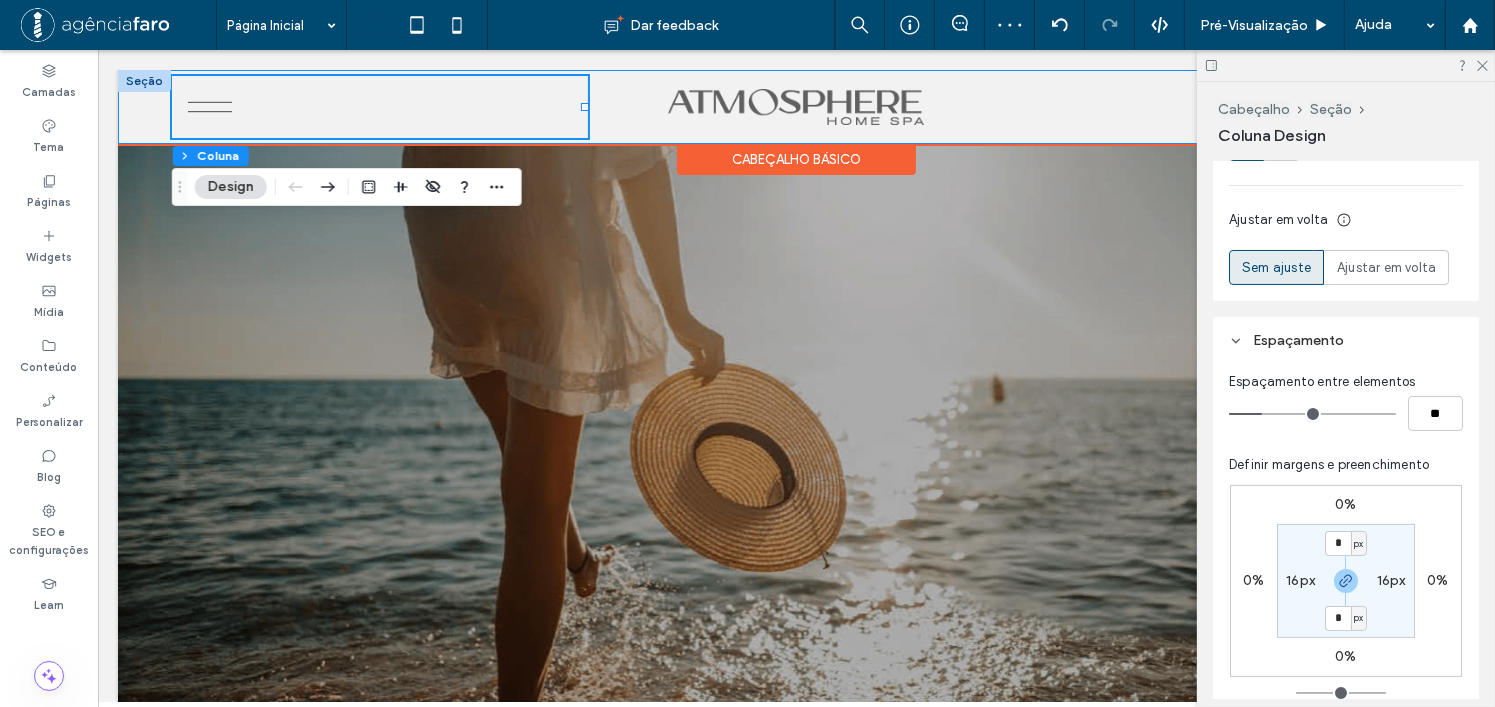 click on ".cls-1-1354811323-1354811323 {
fill: #606060;
}
AGENDE SUA CONSULTA" at bounding box center (795, 107) 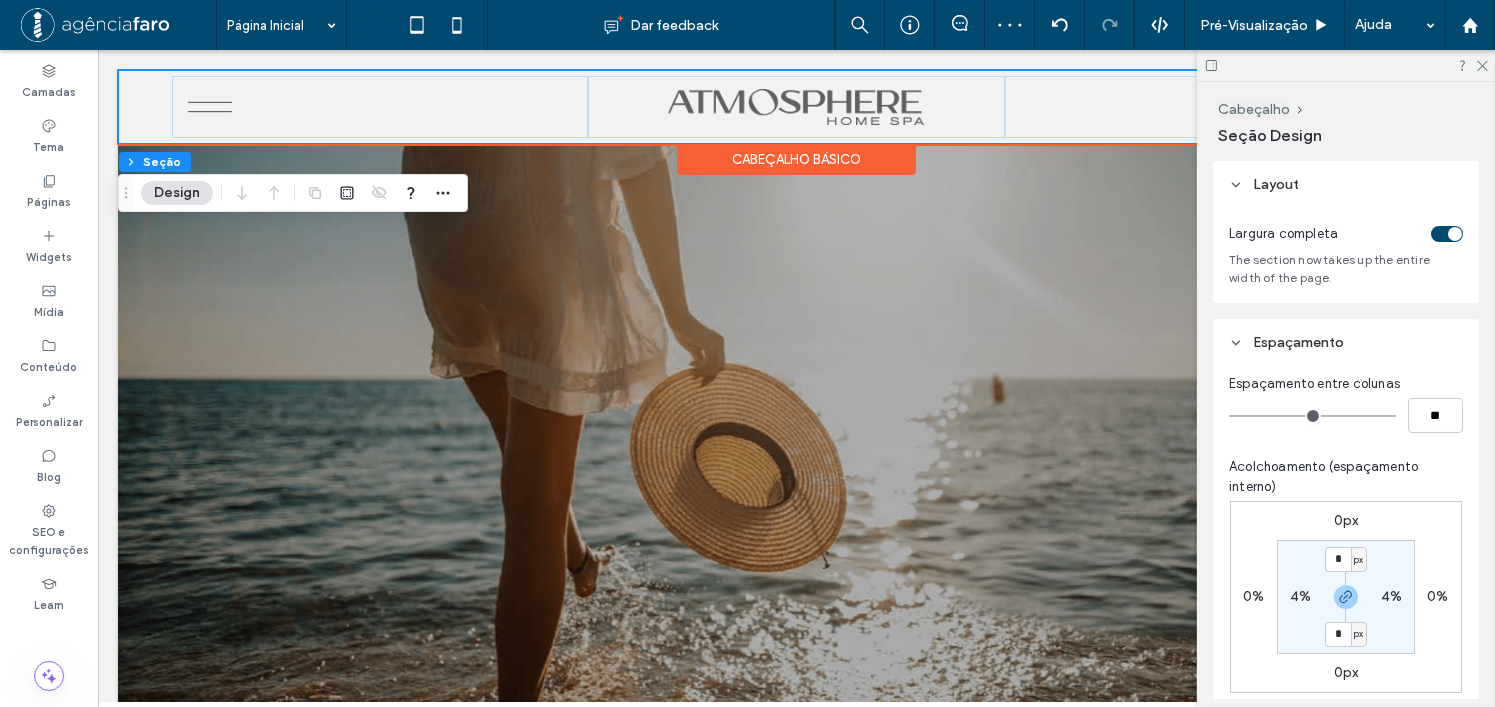 click on "Cabeçalho básico" at bounding box center (795, 159) 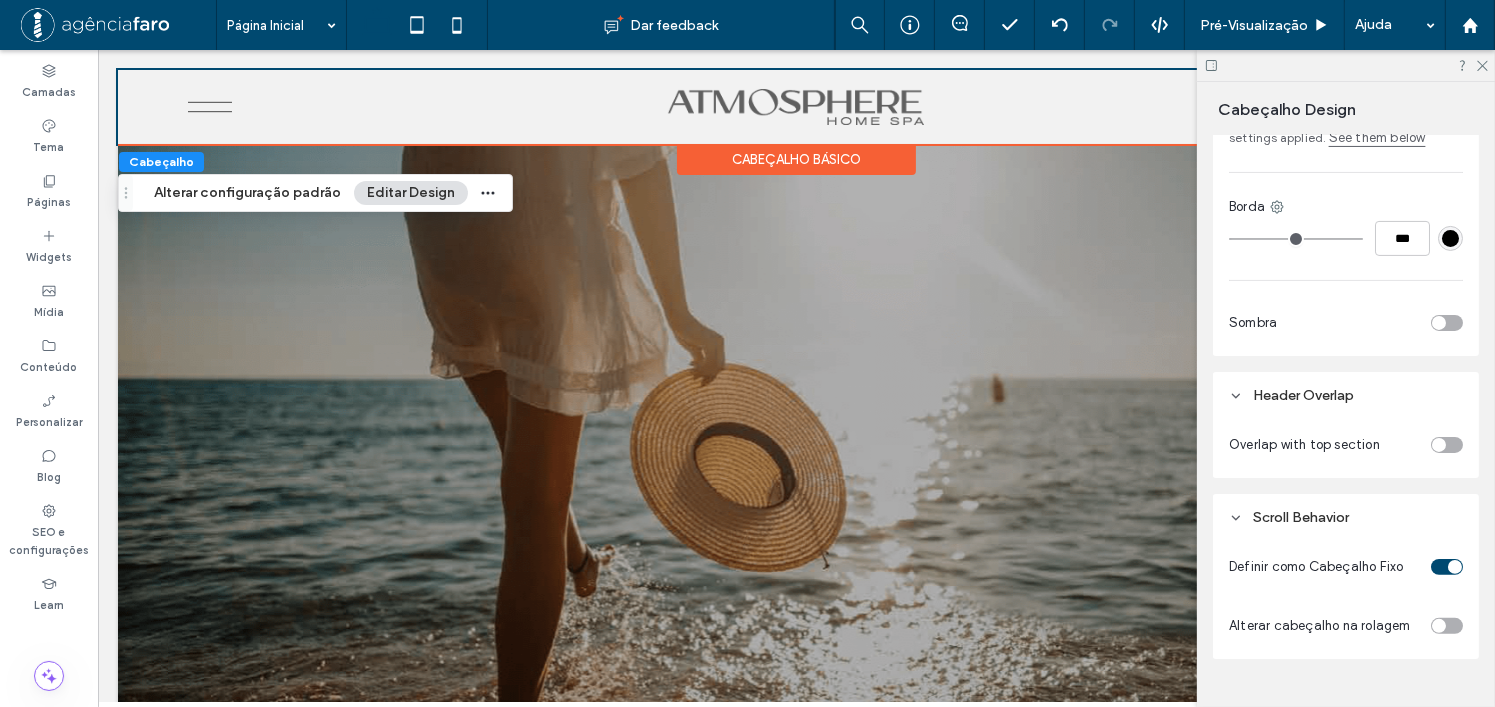 scroll, scrollTop: 500, scrollLeft: 0, axis: vertical 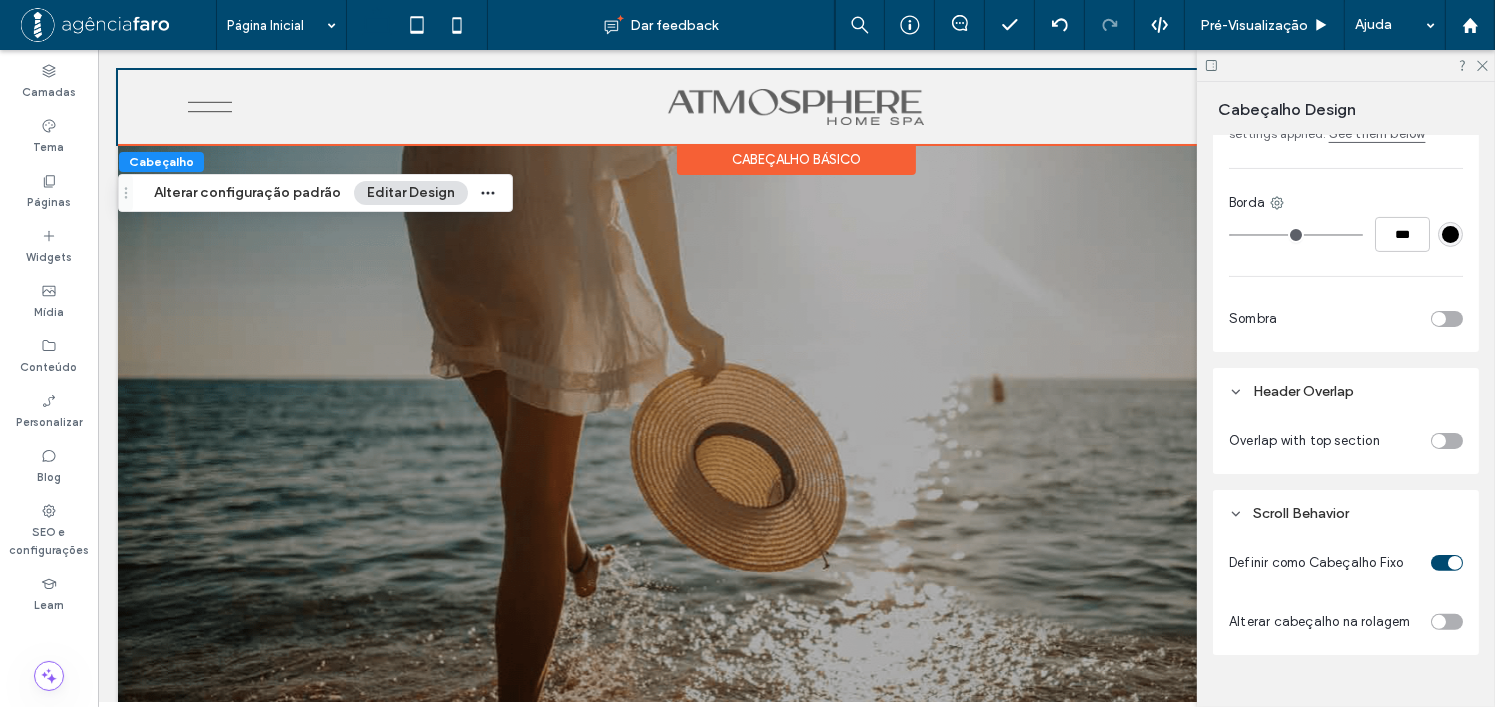 click at bounding box center [1447, 441] 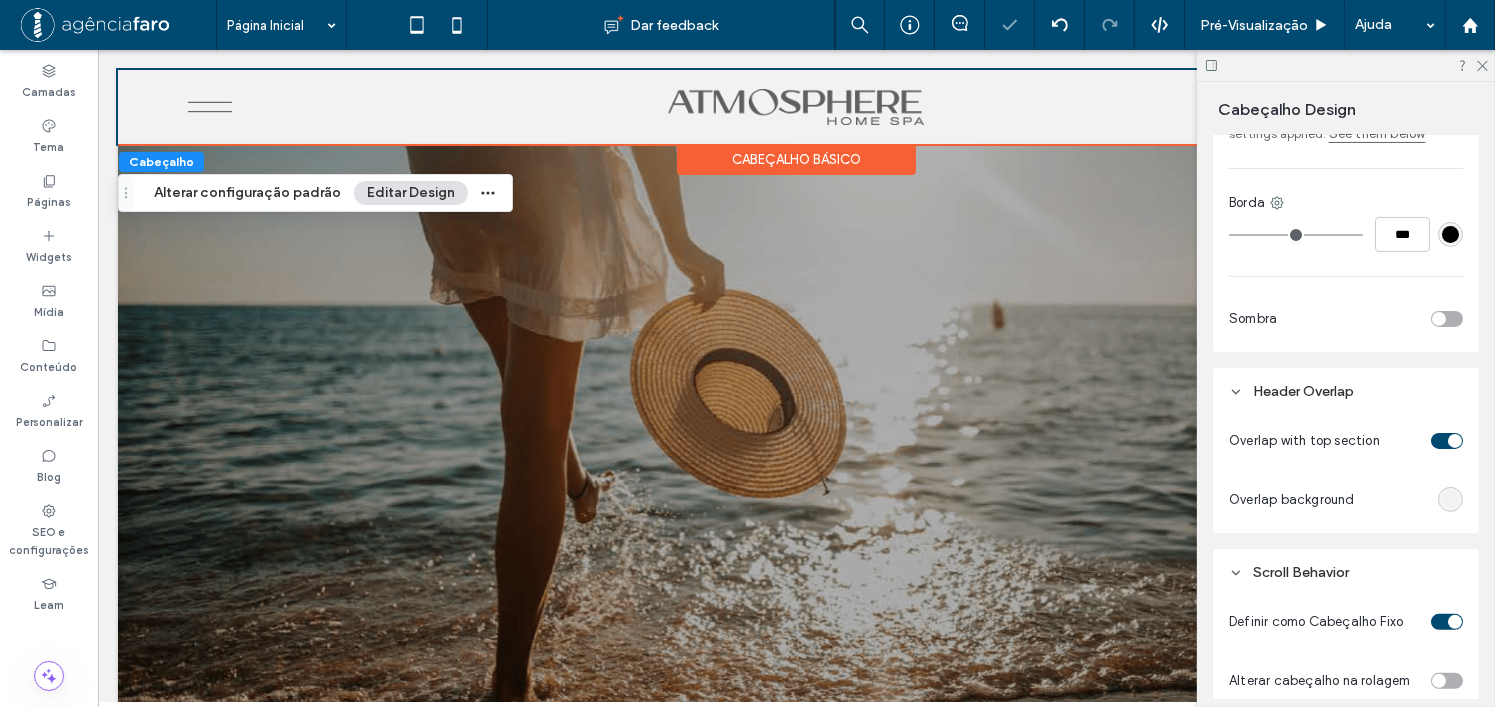 click at bounding box center [1455, 441] 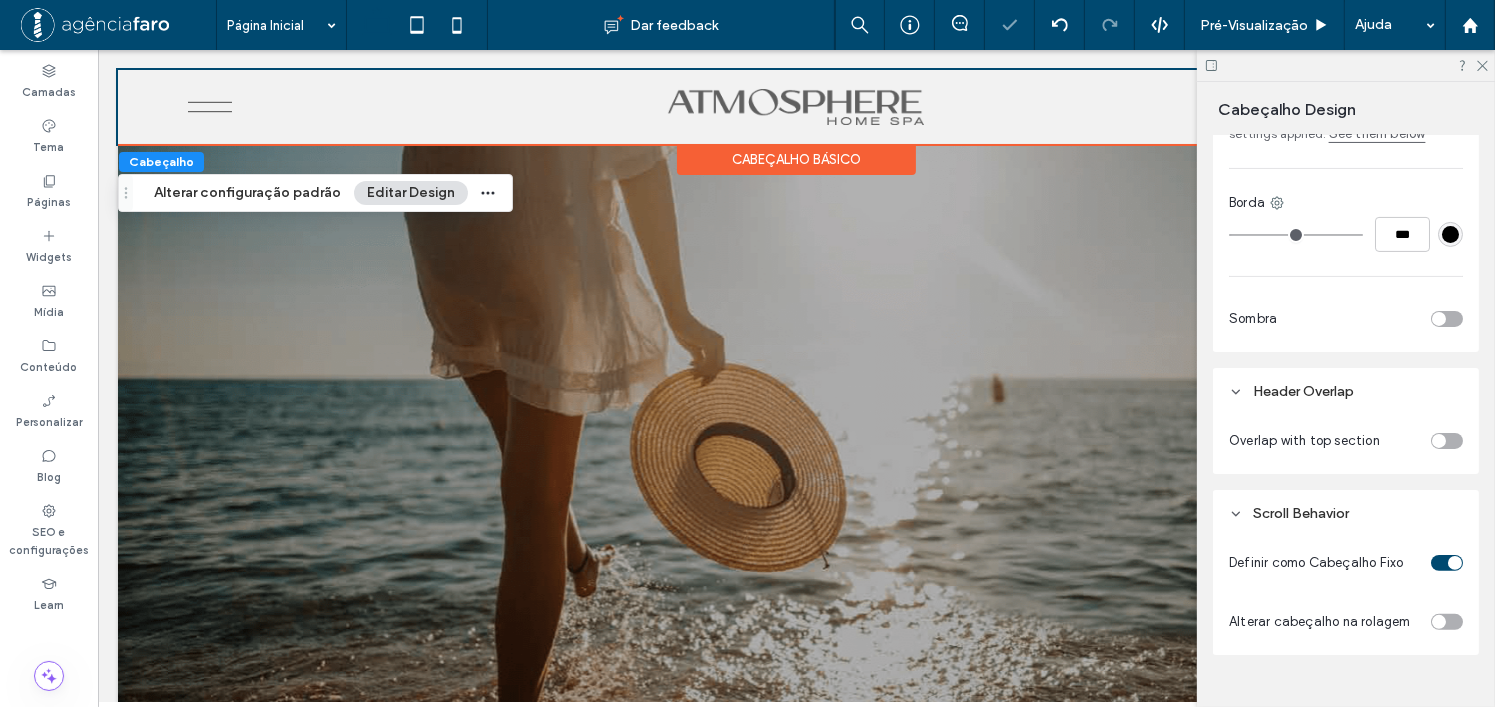 click at bounding box center (1447, 441) 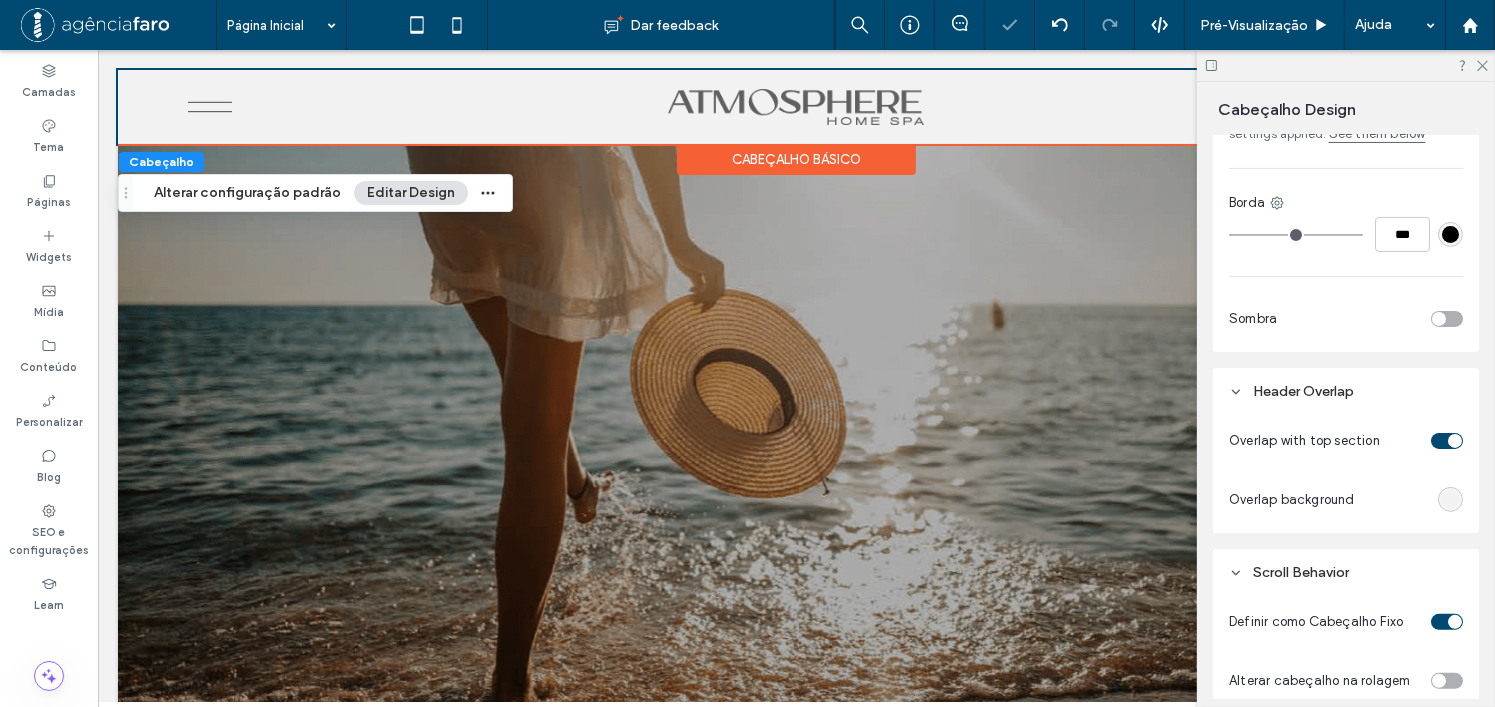 click at bounding box center [1455, 441] 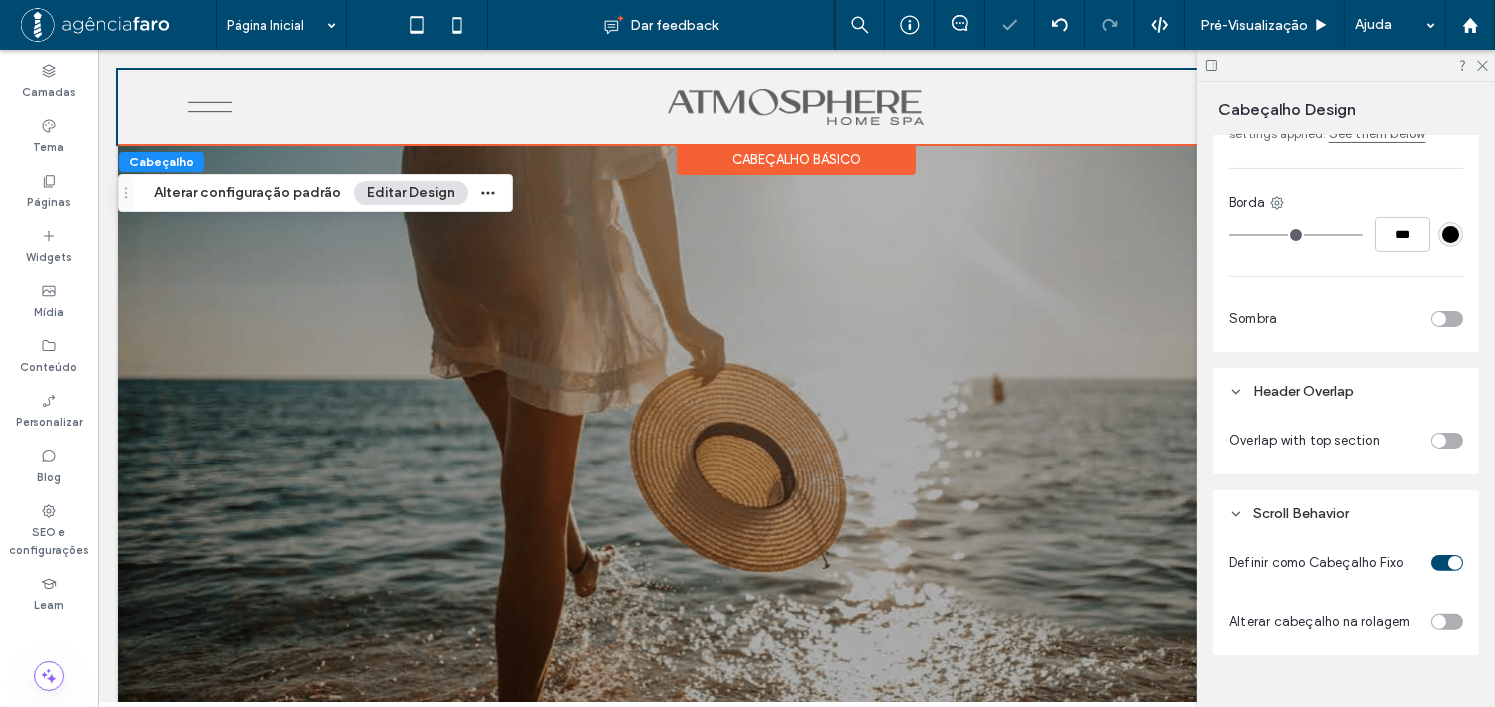 click at bounding box center [1447, 441] 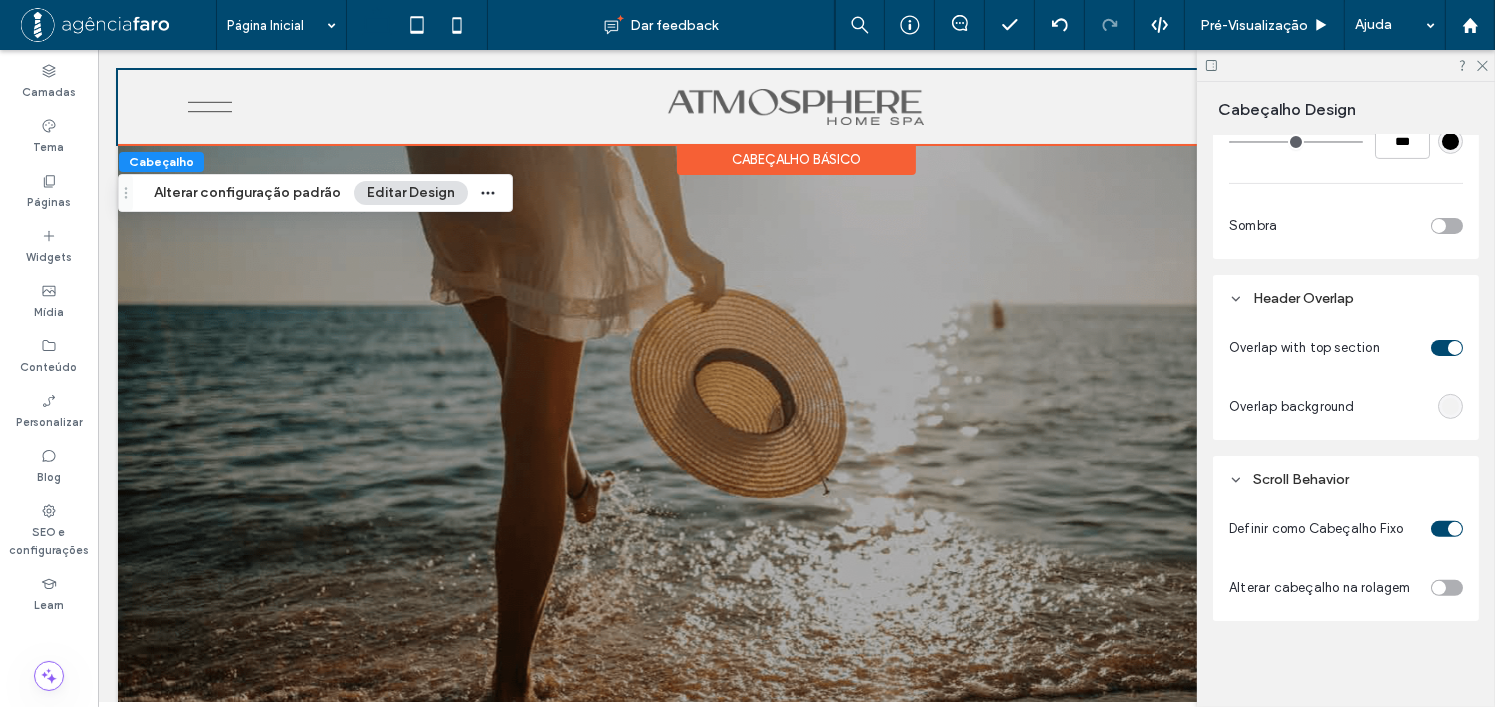scroll, scrollTop: 493, scrollLeft: 0, axis: vertical 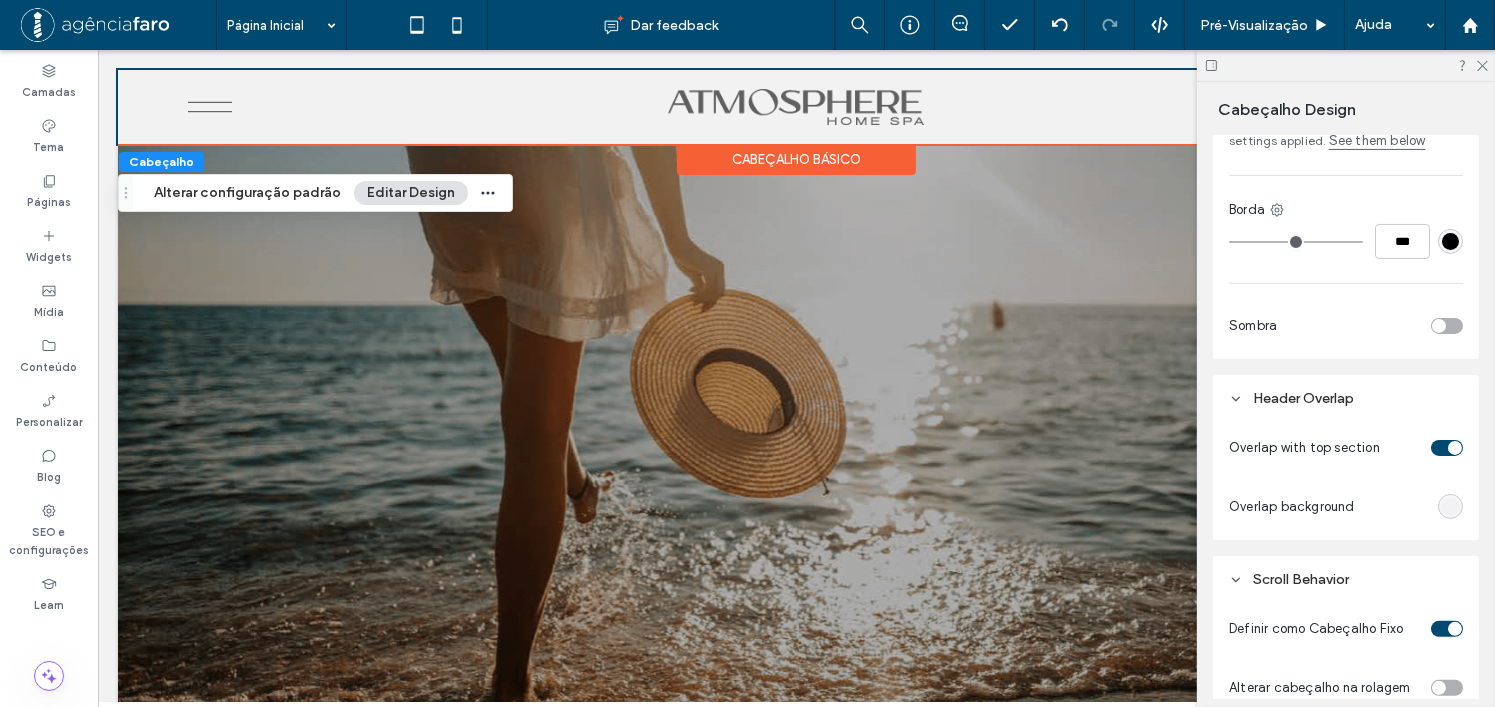 click at bounding box center (1413, 506) 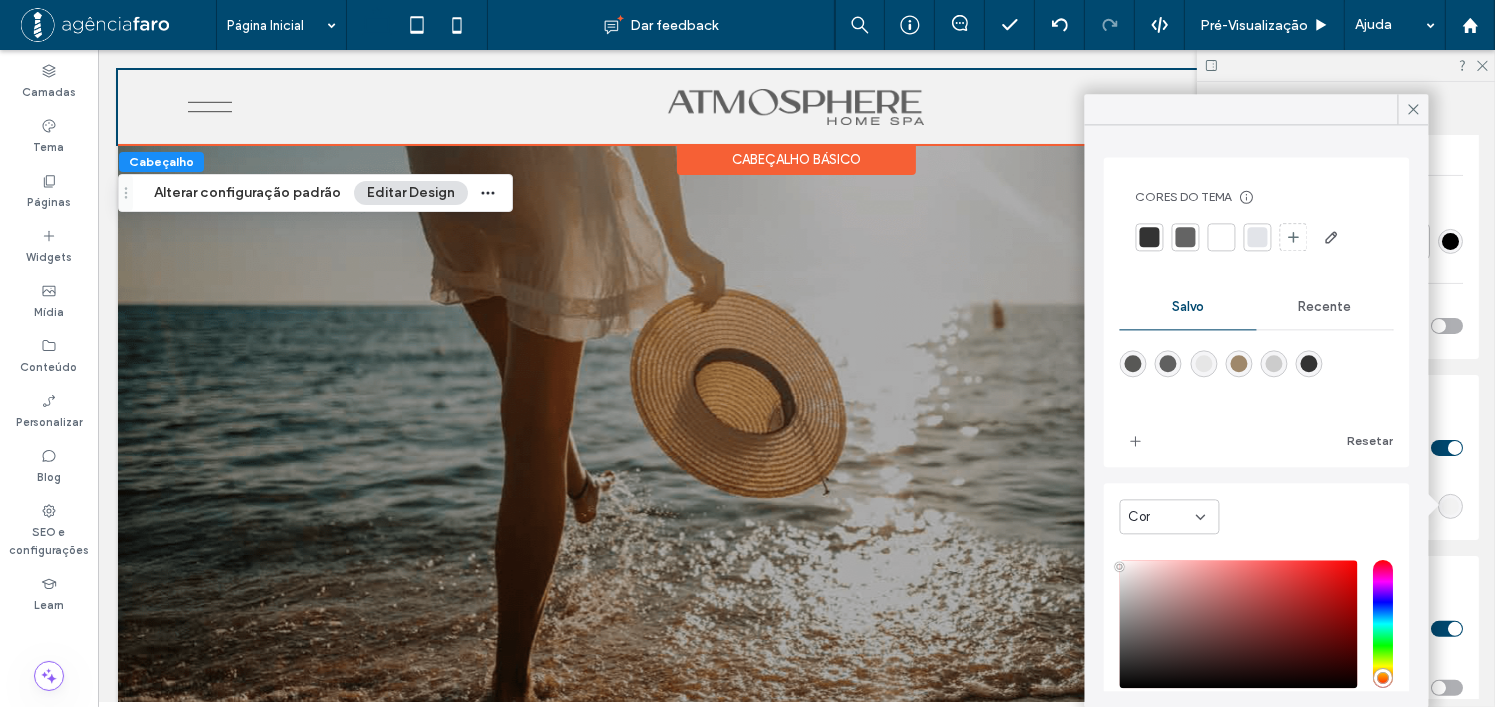drag, startPoint x: 1305, startPoint y: 300, endPoint x: 1254, endPoint y: 327, distance: 57.706154 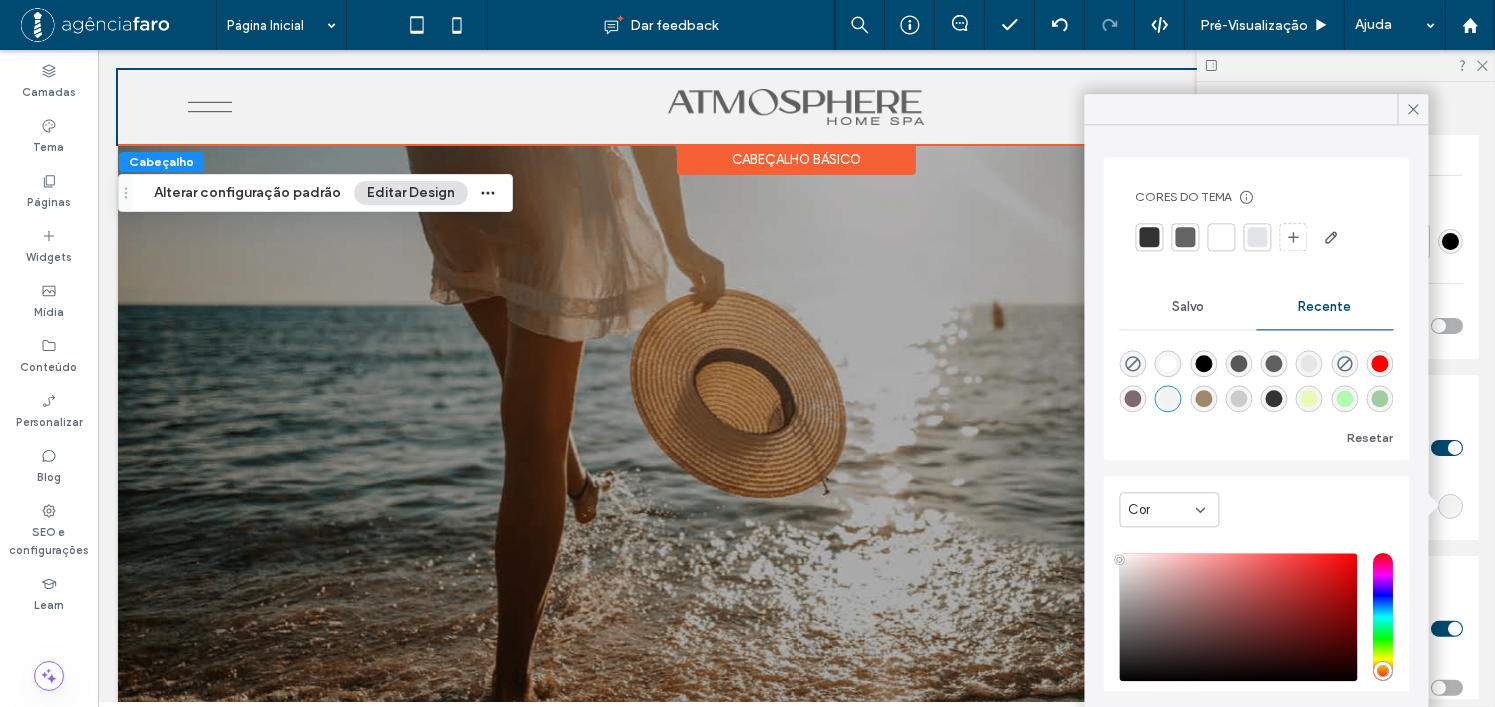 click at bounding box center [1133, 363] 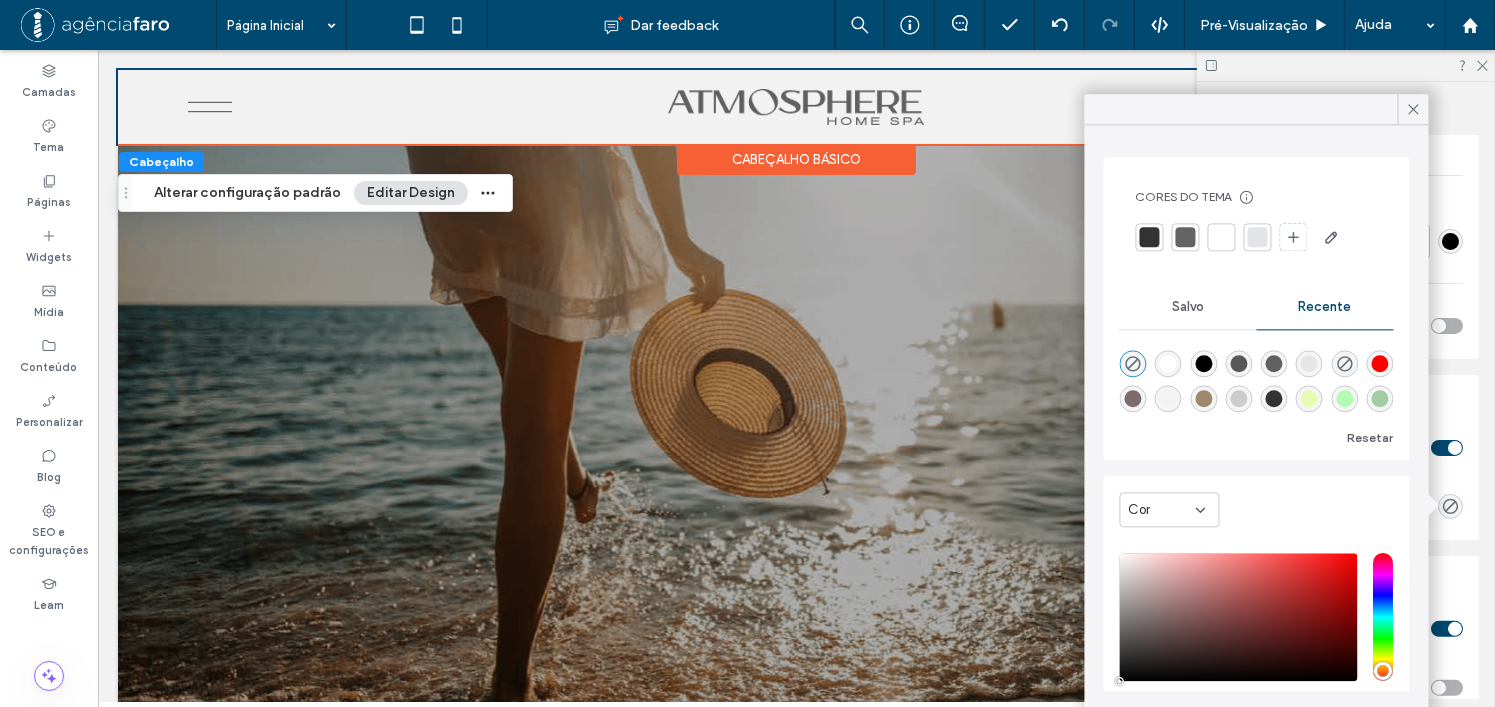 type on "*******" 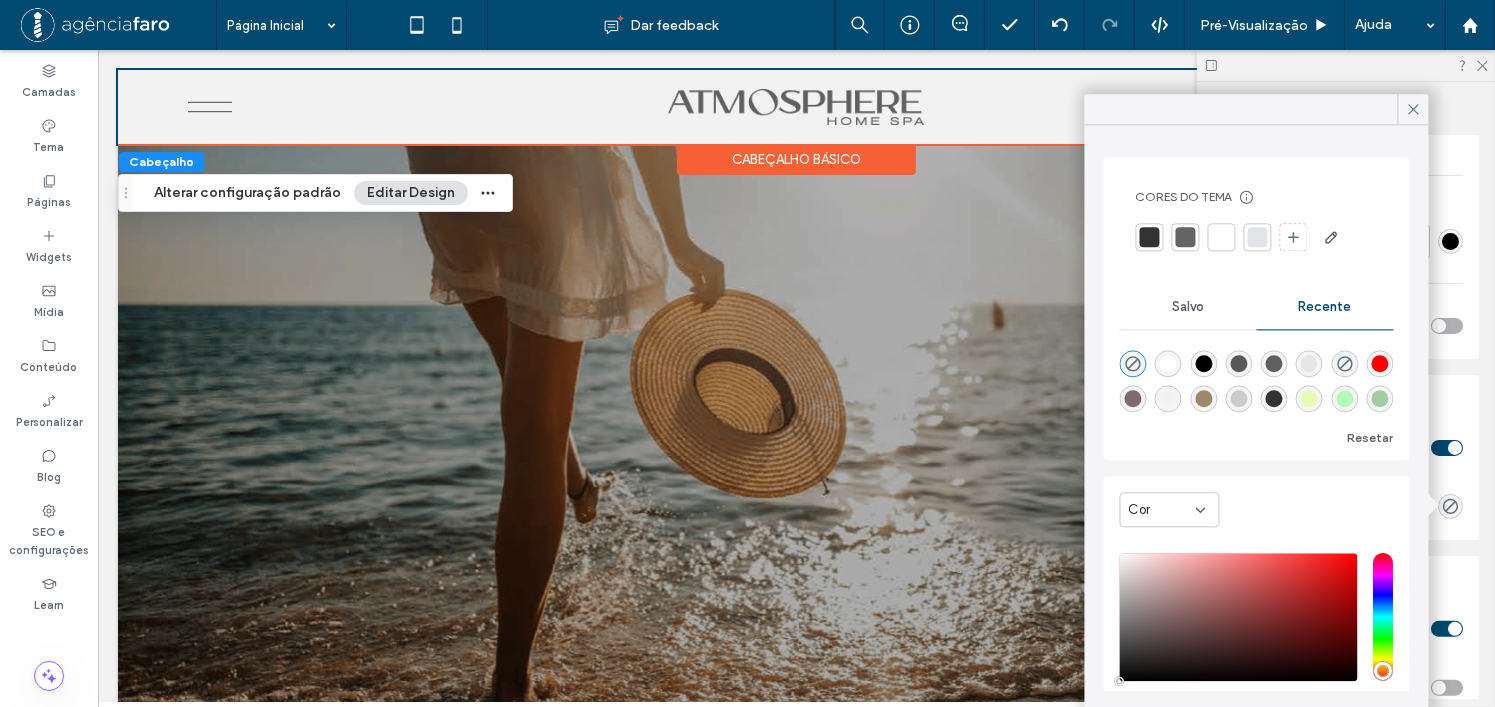 type on "*" 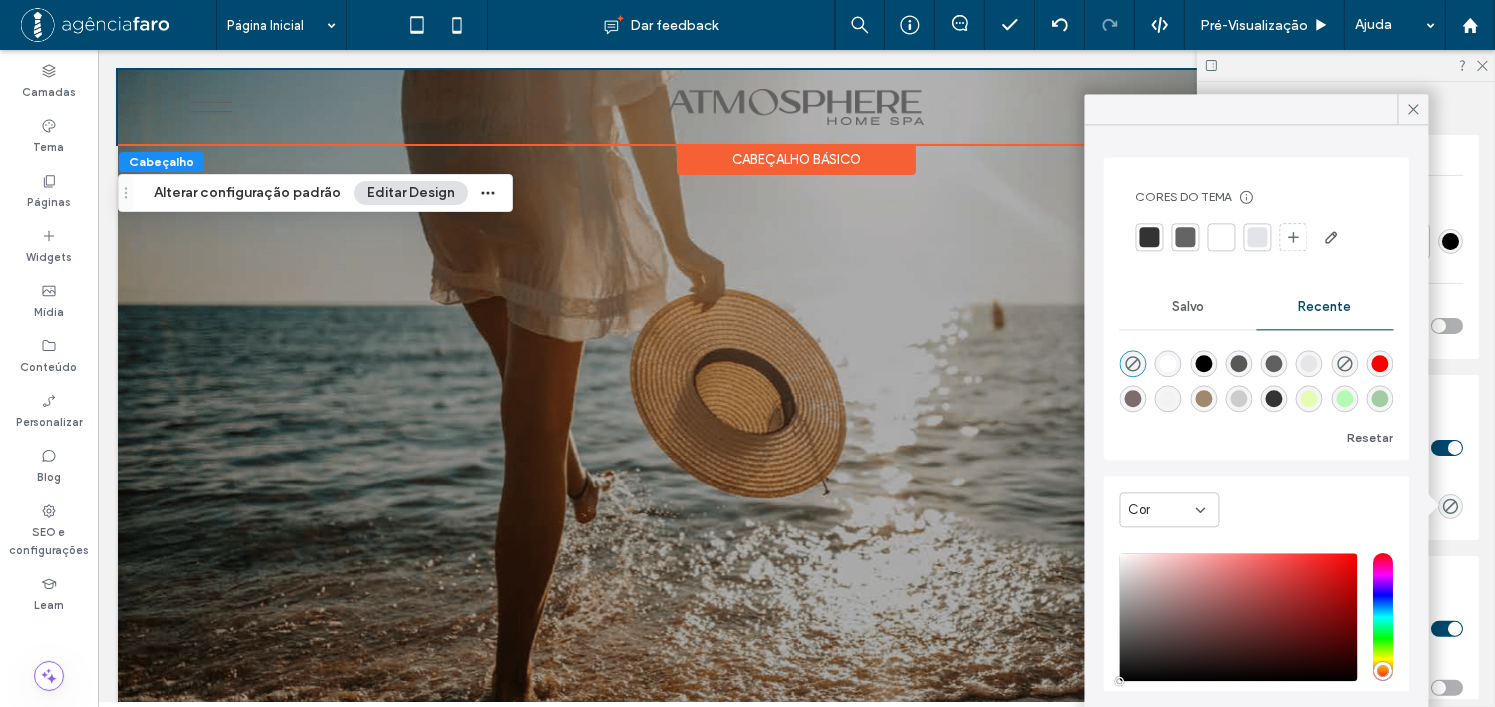 click at bounding box center [1346, 65] 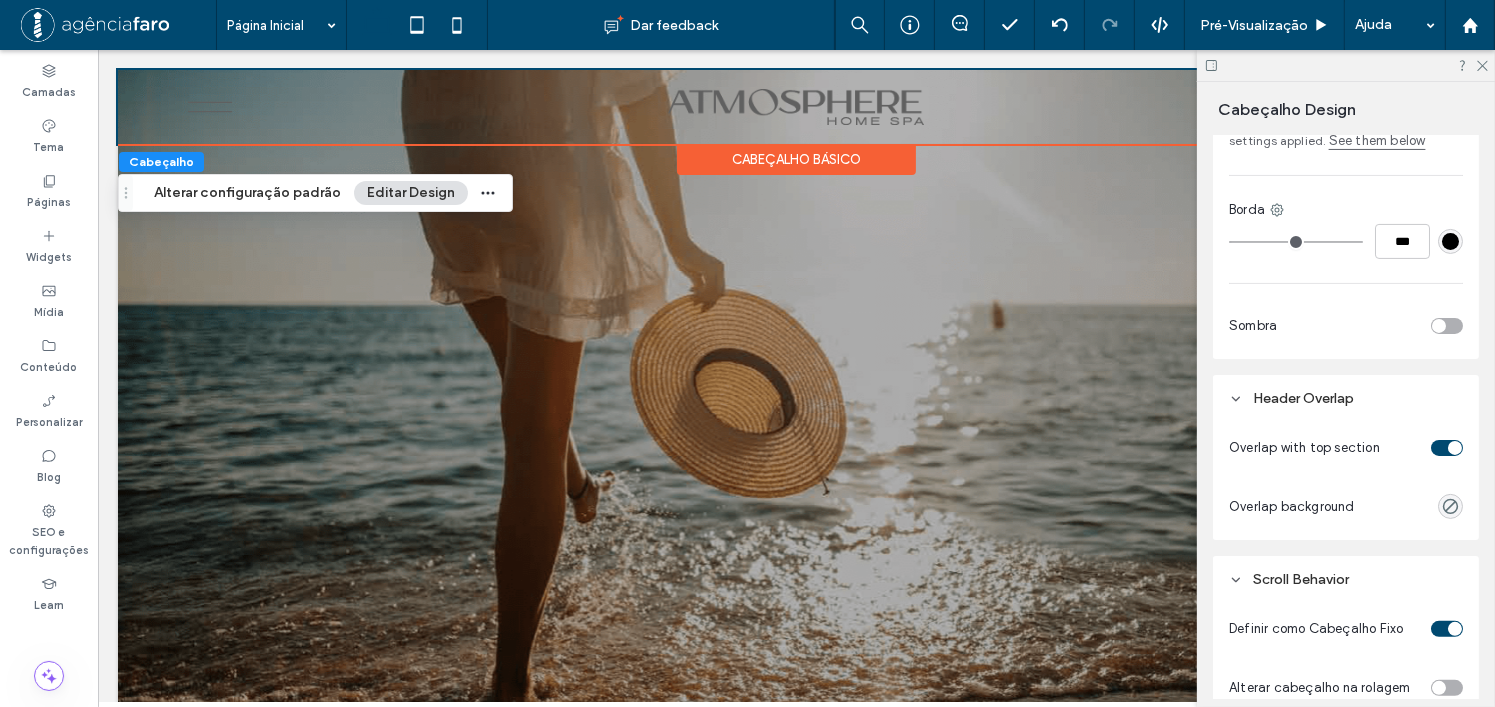 click at bounding box center (1455, 448) 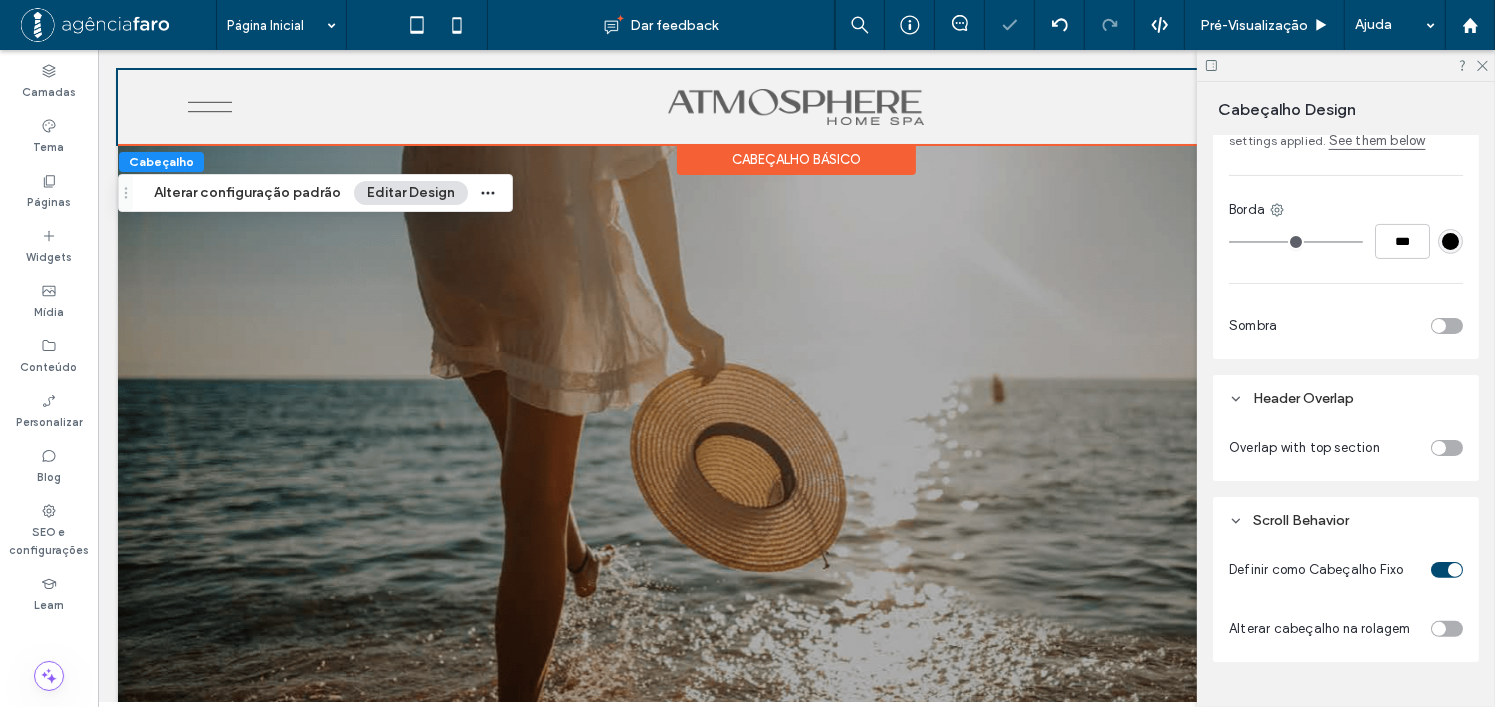 click at bounding box center [1439, 448] 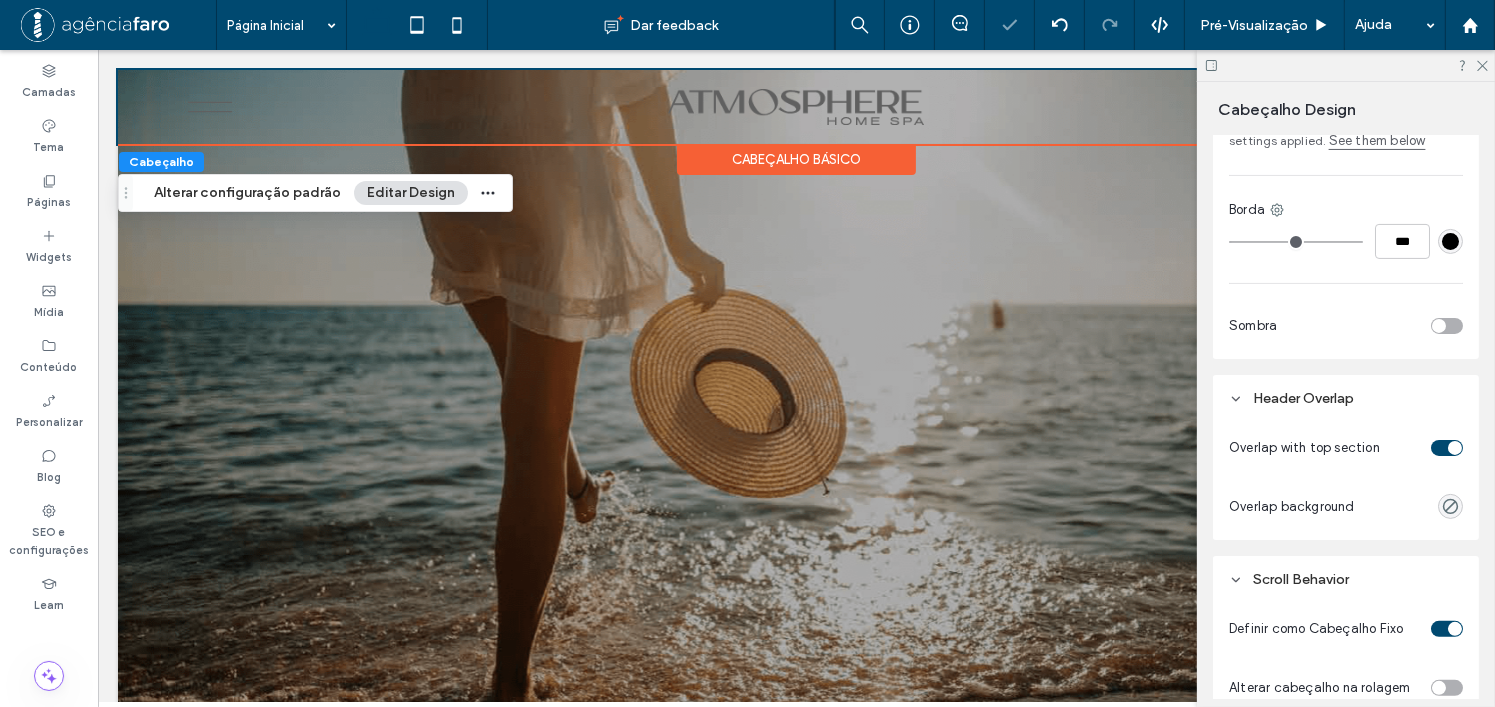 click at bounding box center [1447, 448] 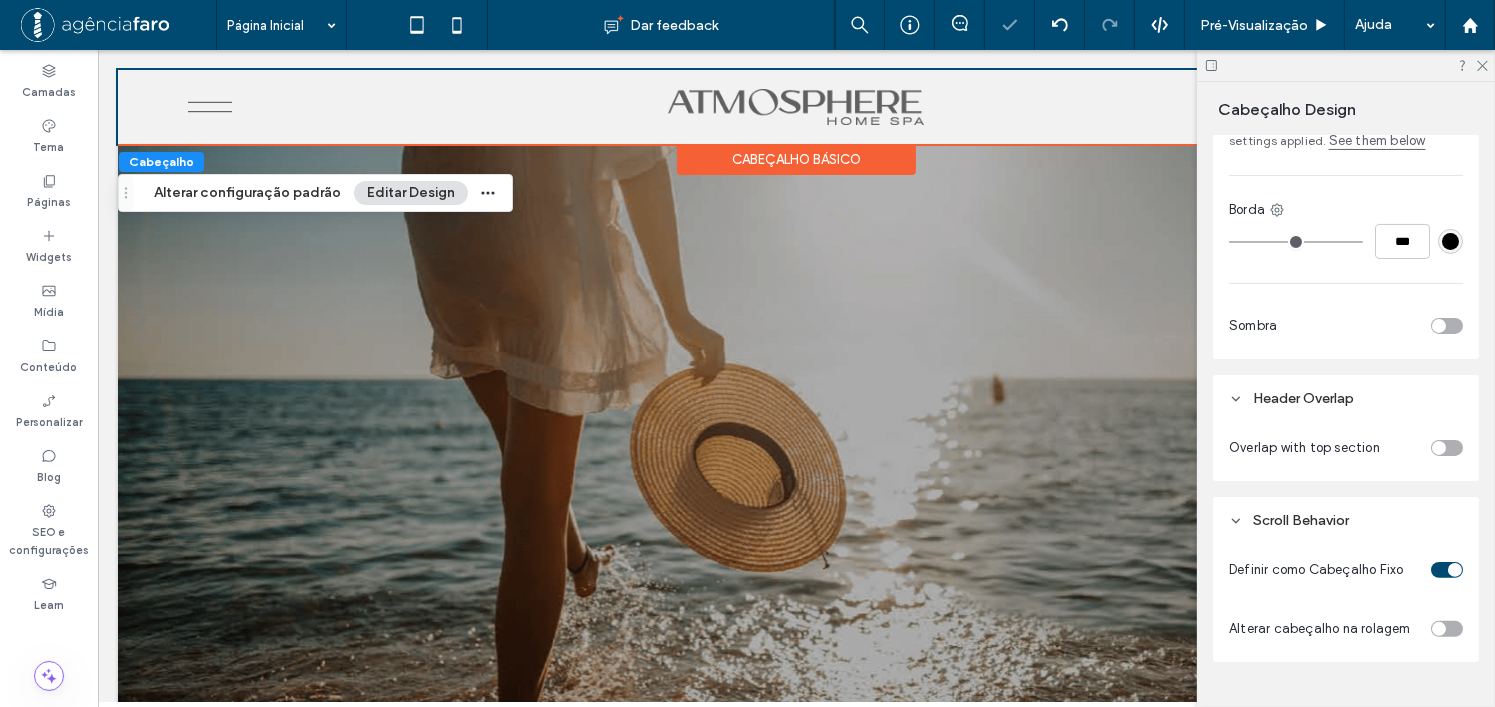 click at bounding box center (1439, 448) 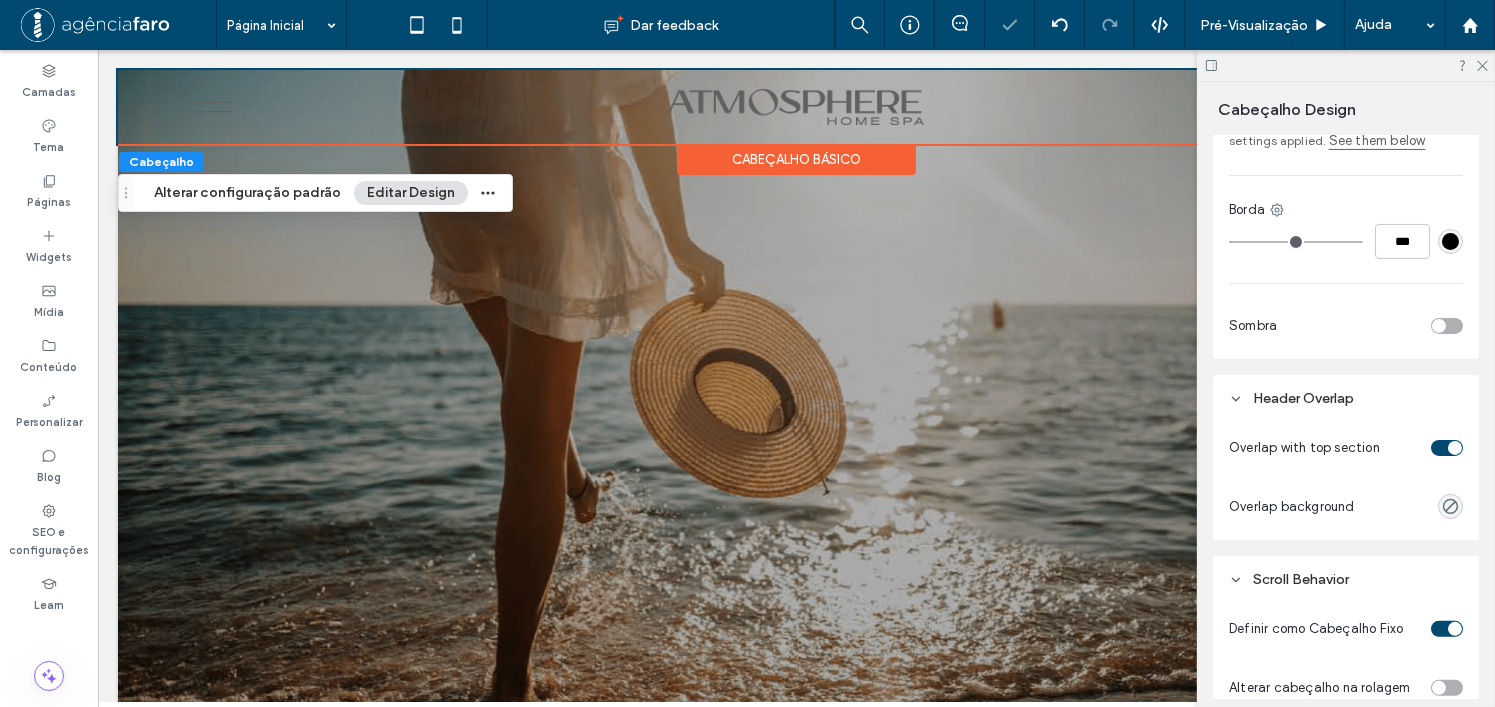 click at bounding box center [1447, 448] 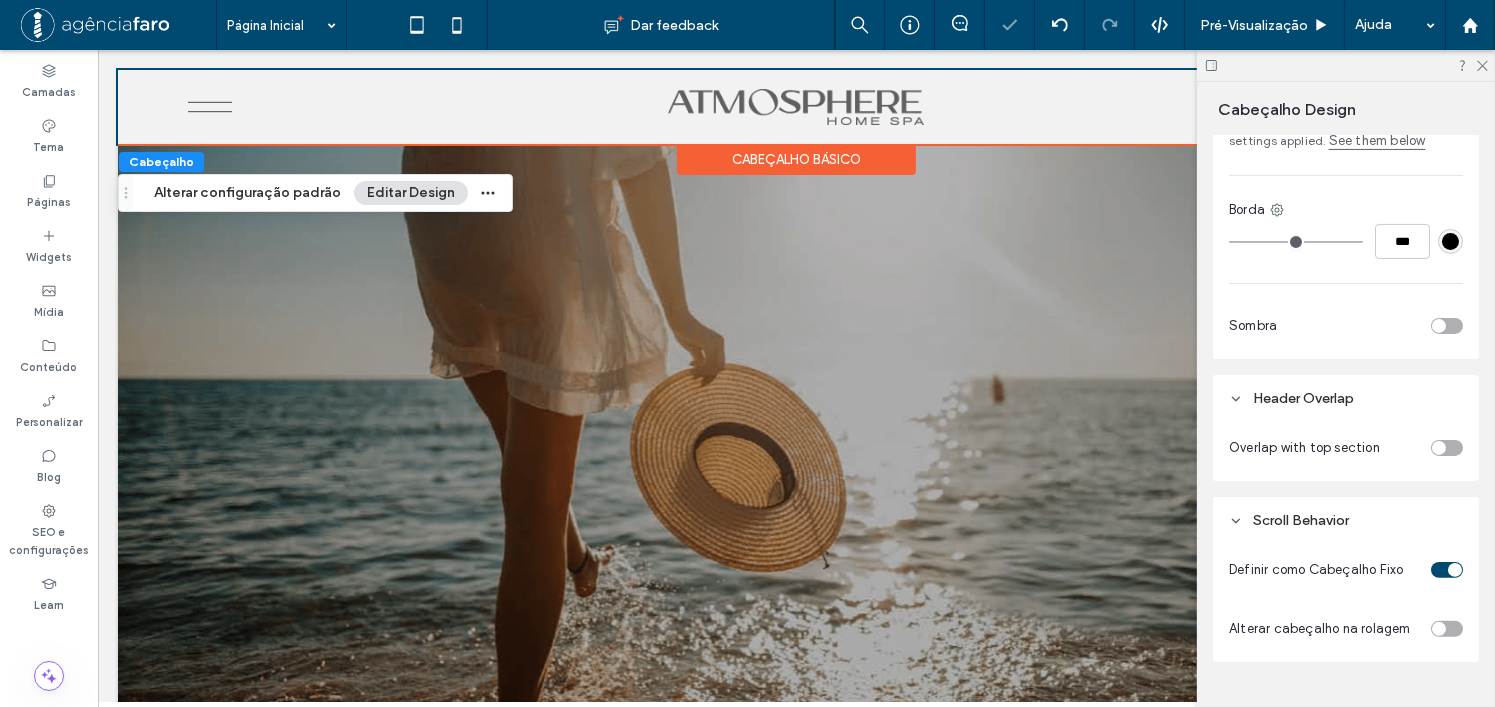 click at bounding box center [1439, 448] 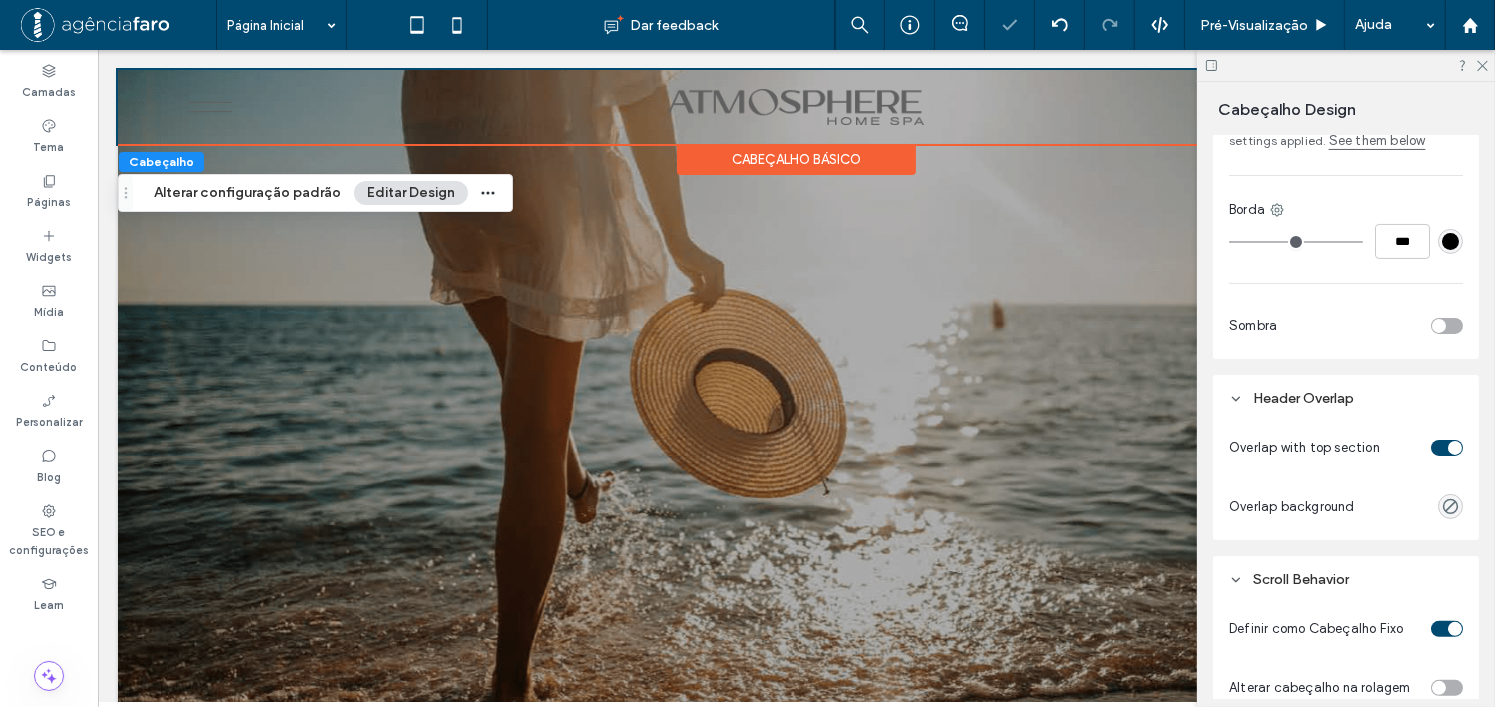 click at bounding box center [1447, 448] 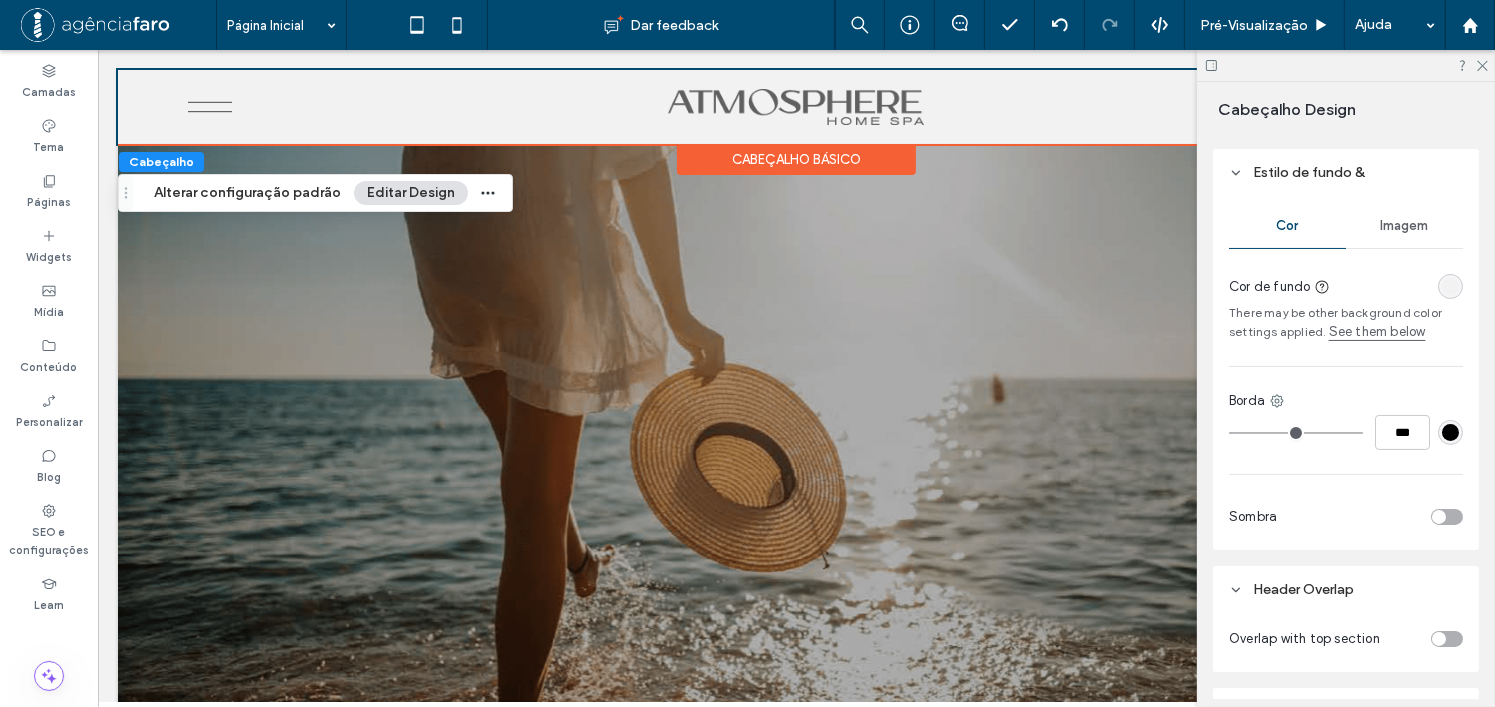 scroll, scrollTop: 335, scrollLeft: 0, axis: vertical 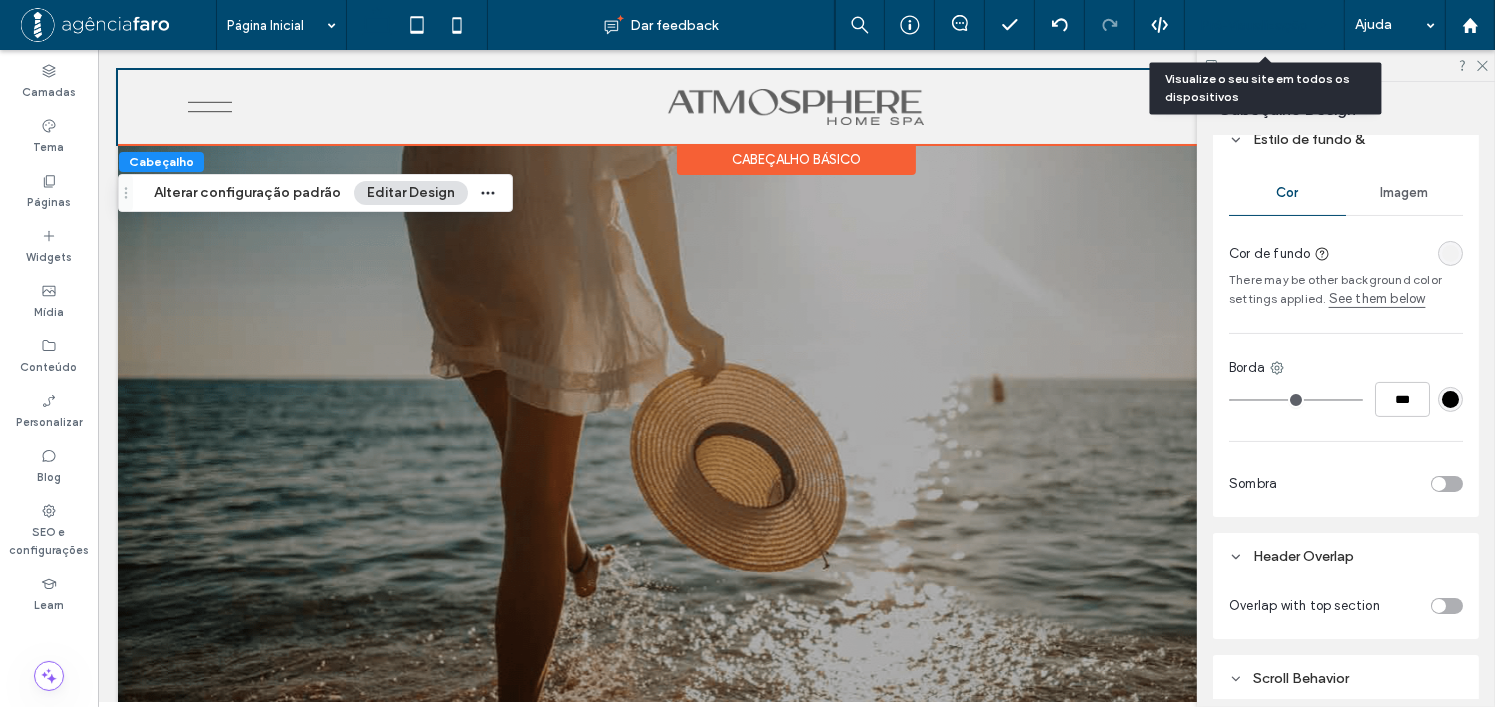 click on "Pré-Visualizaçāo" at bounding box center (1265, 25) 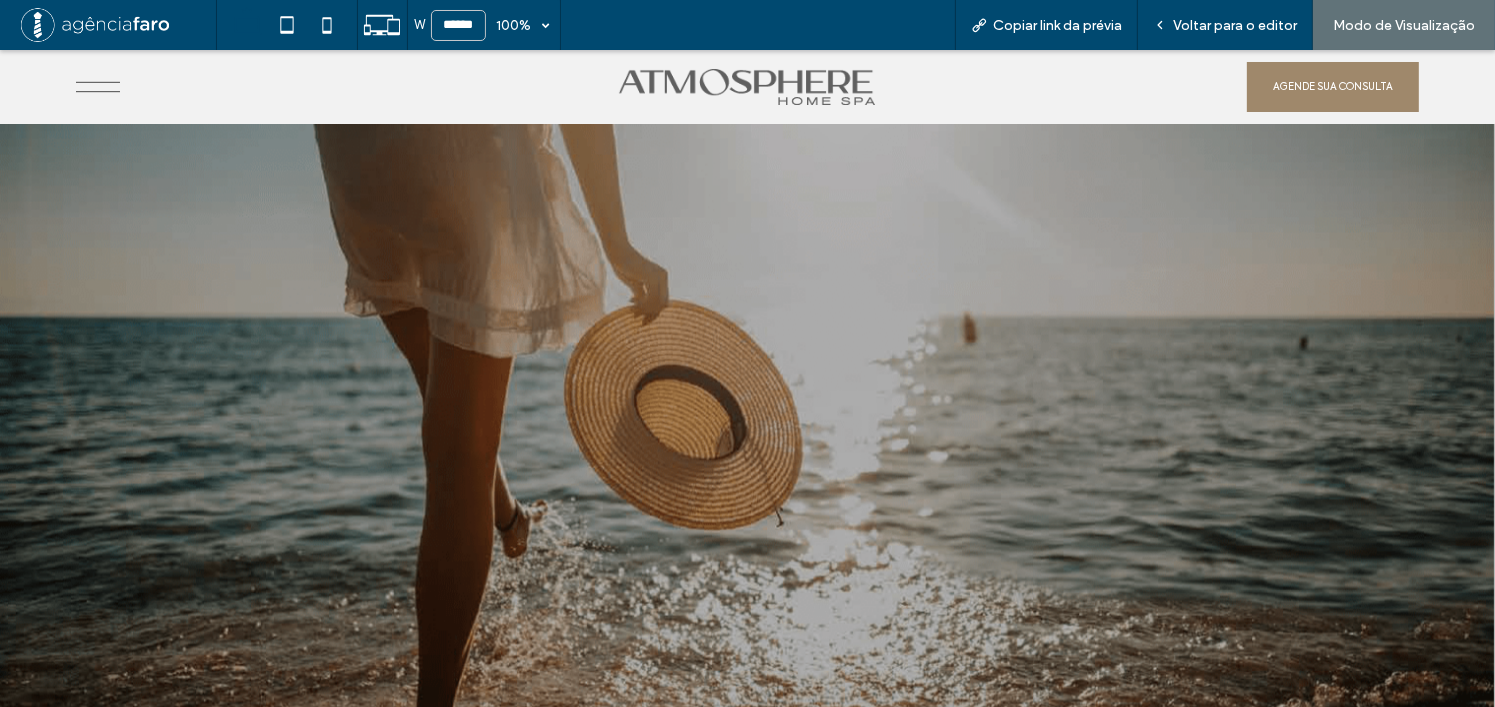 scroll, scrollTop: 0, scrollLeft: 0, axis: both 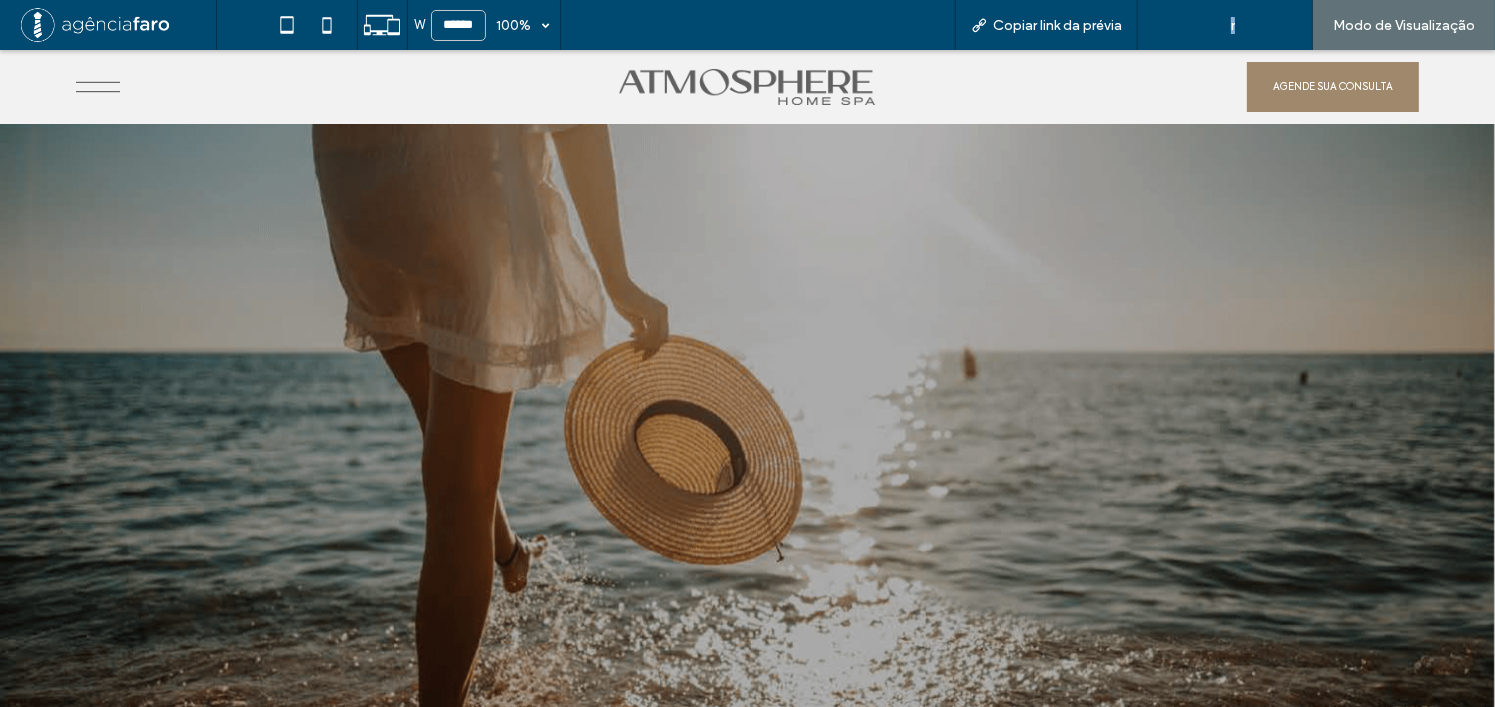 click on "Voltar para o editor" at bounding box center (1225, 25) 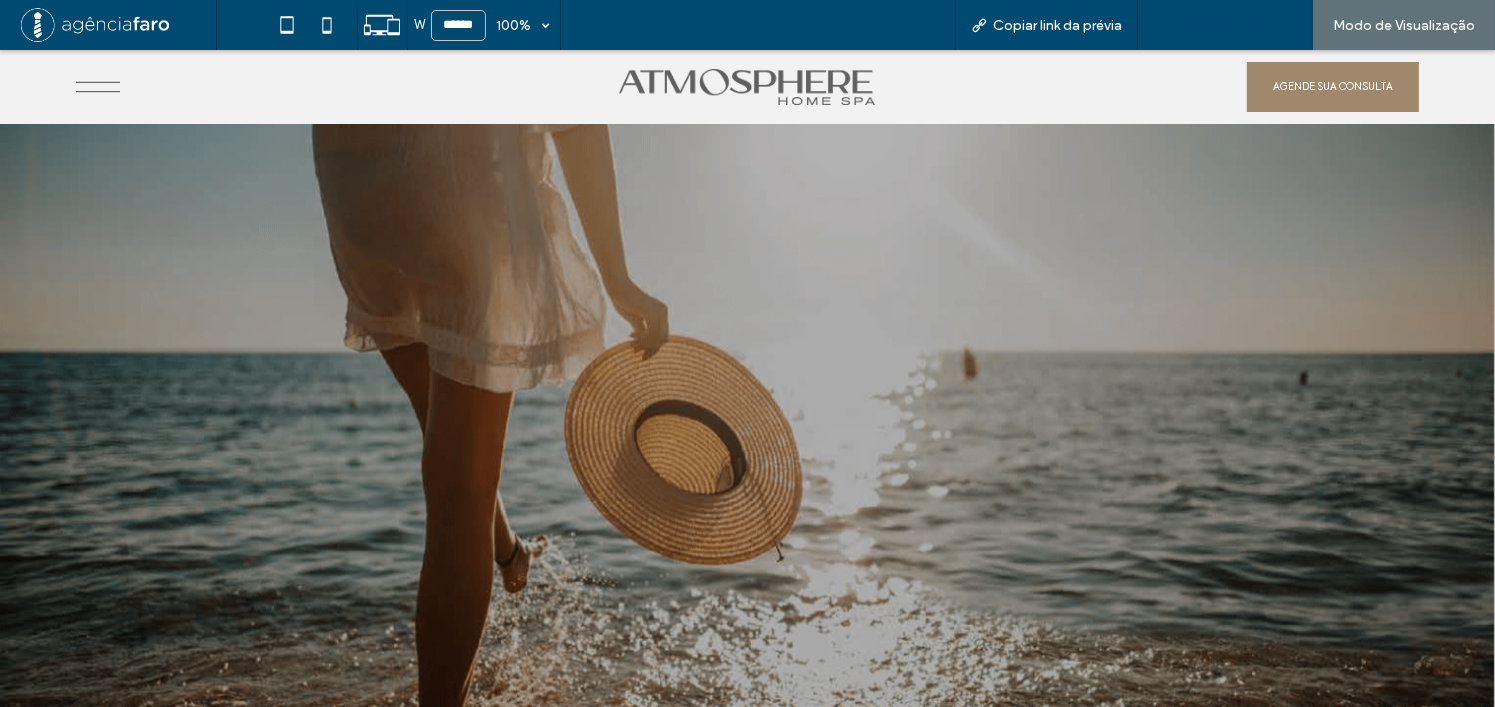 click on "Voltar para o editor" at bounding box center (1235, 25) 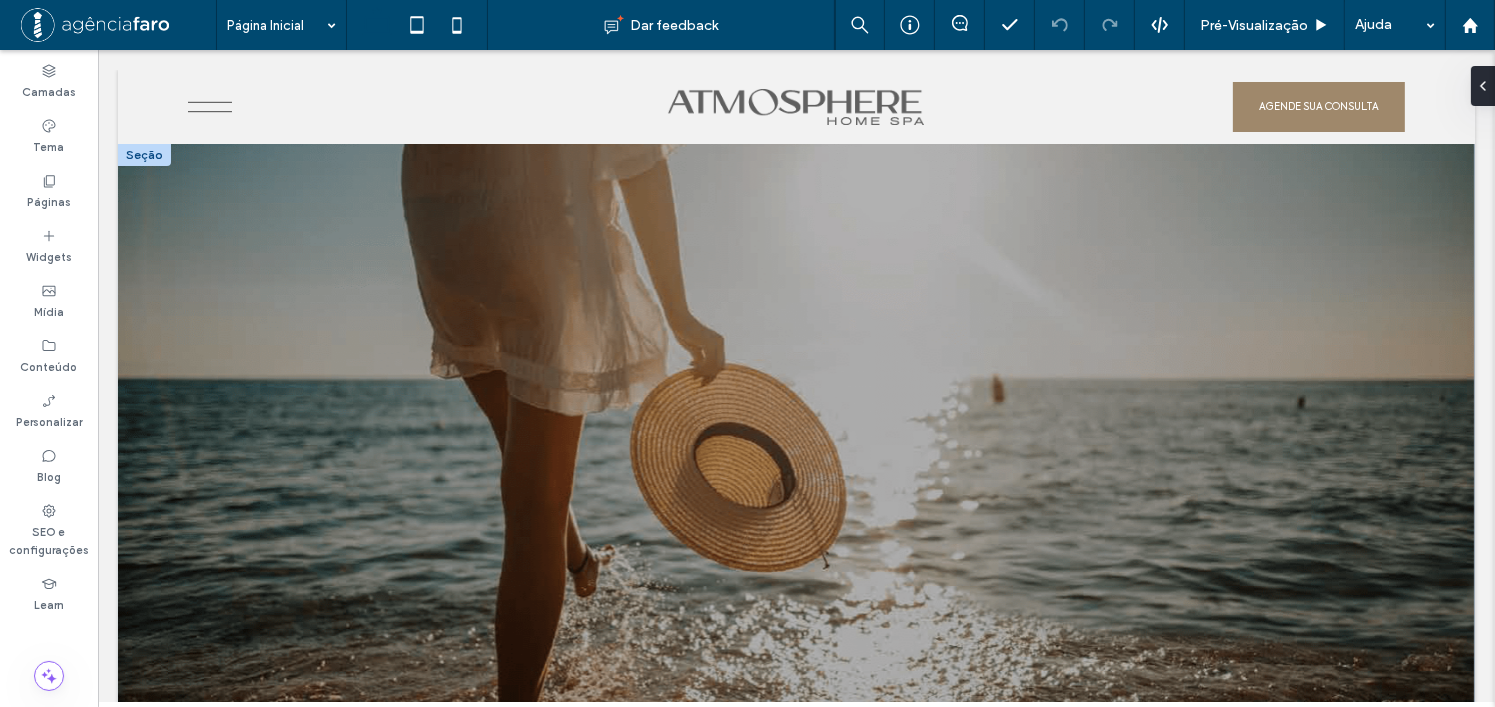 click at bounding box center (795, 470) 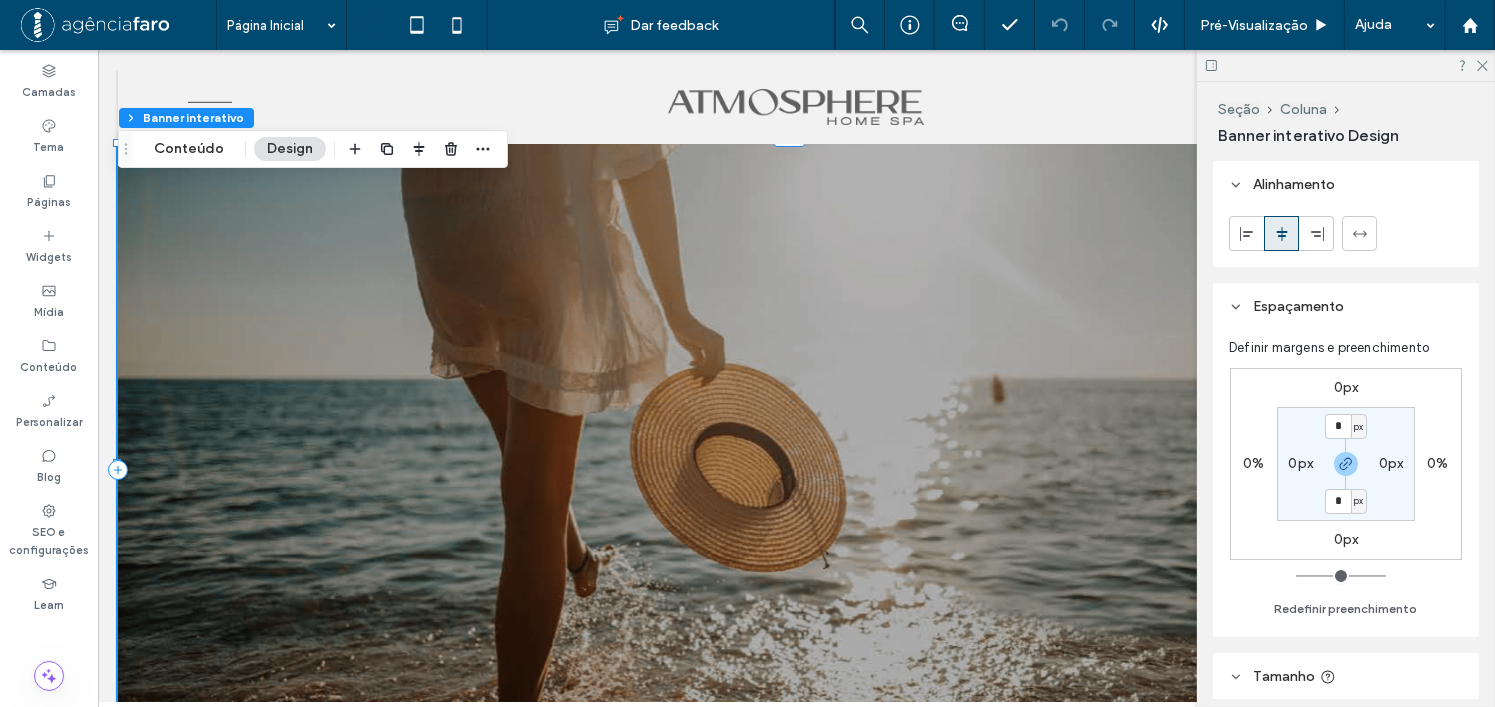 click on "Seção Coluna Banner interativo Conteúdo Design" at bounding box center [313, 149] 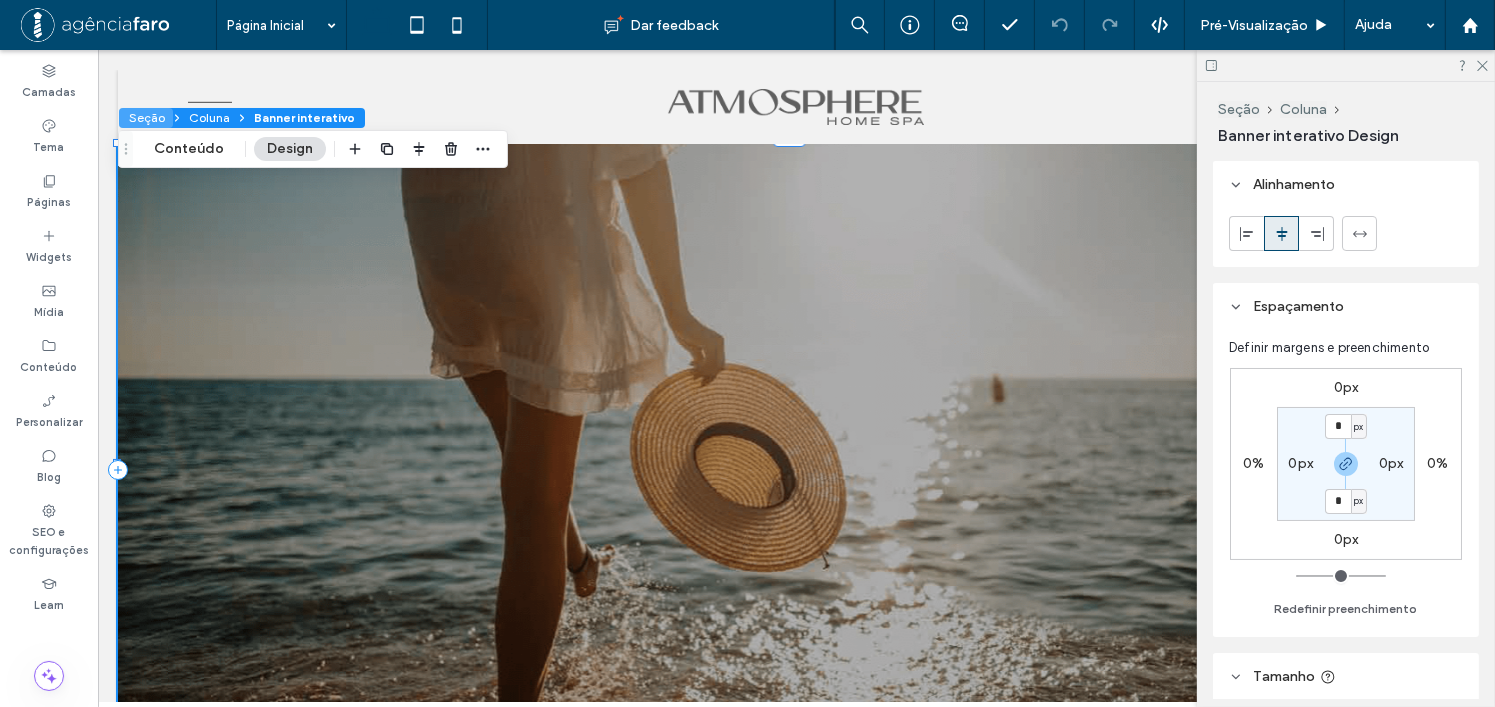 drag, startPoint x: 184, startPoint y: 139, endPoint x: 163, endPoint y: 115, distance: 31.890438 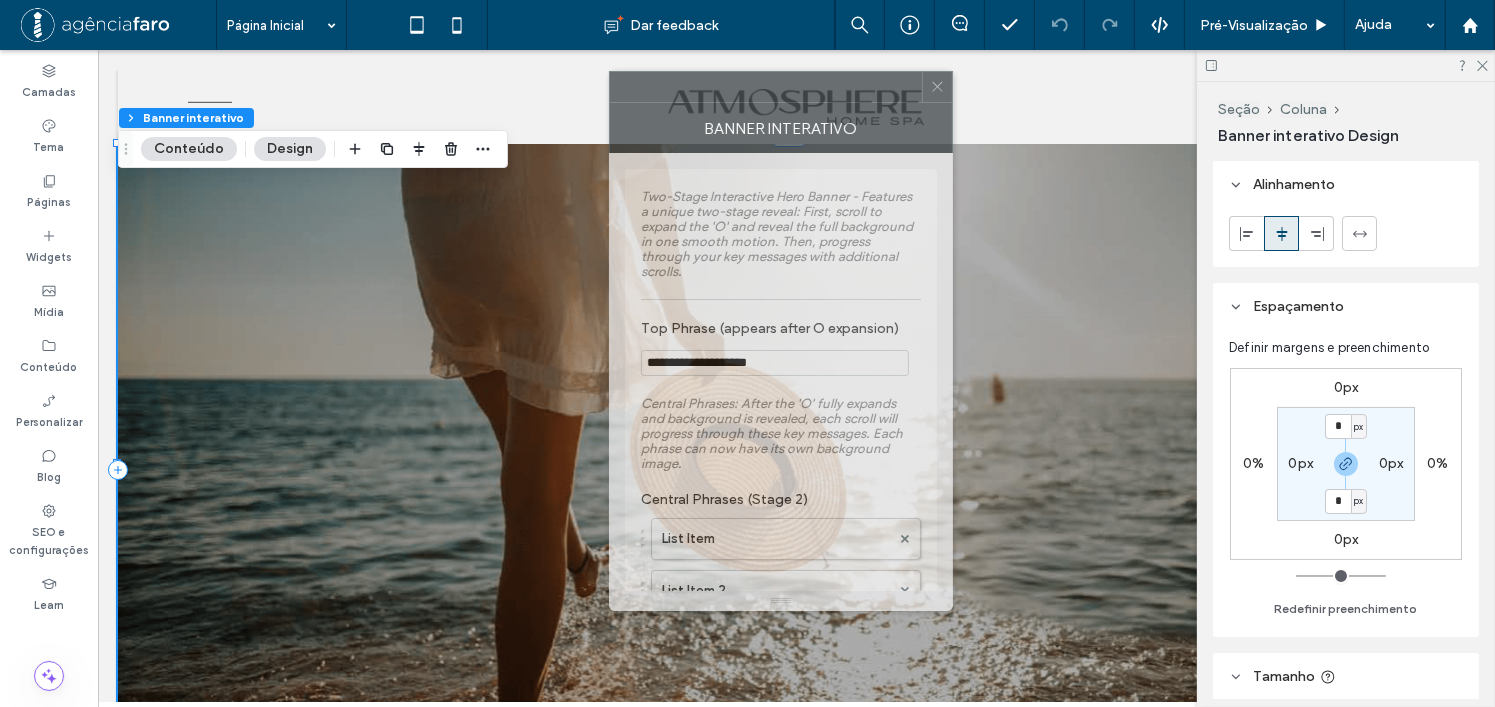 drag, startPoint x: 1374, startPoint y: 116, endPoint x: 568, endPoint y: 103, distance: 806.10486 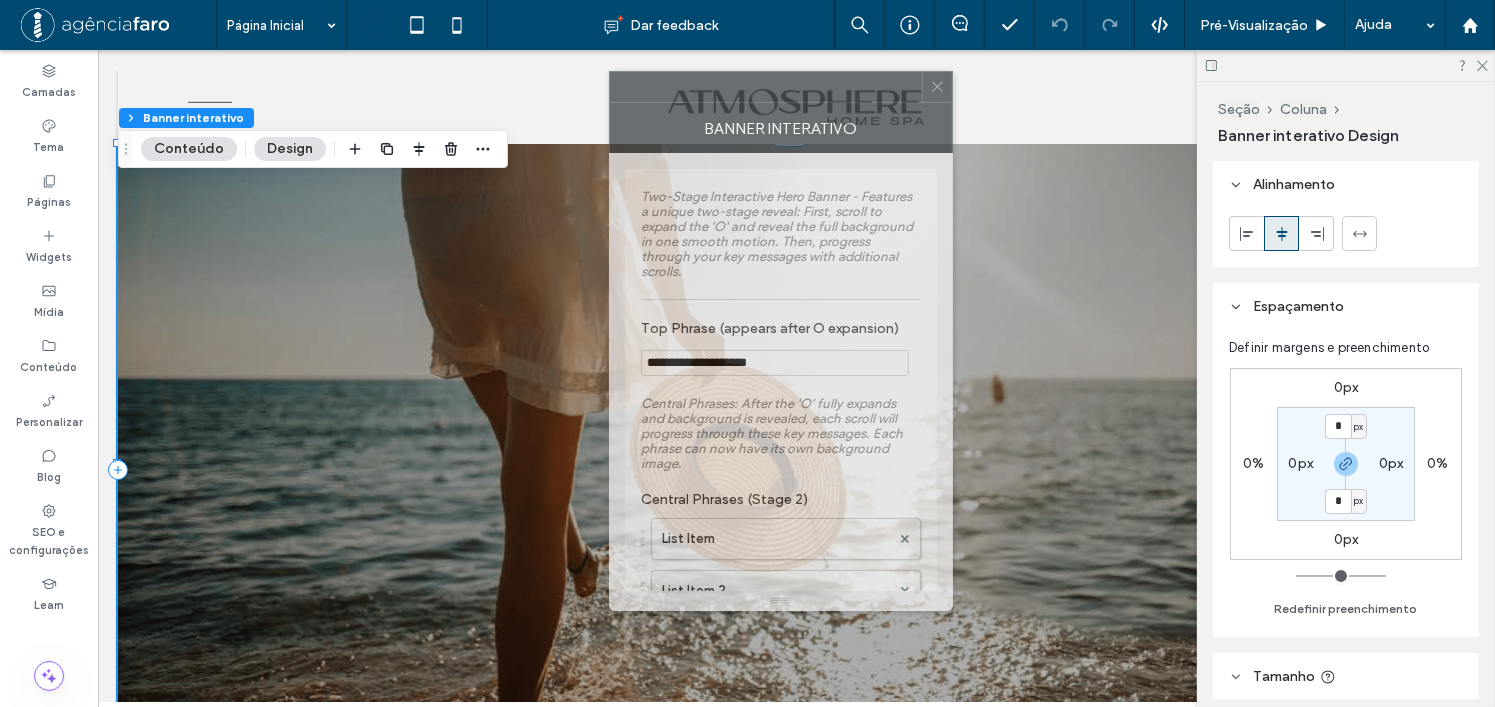 click on "Banner interativo" at bounding box center [781, 128] 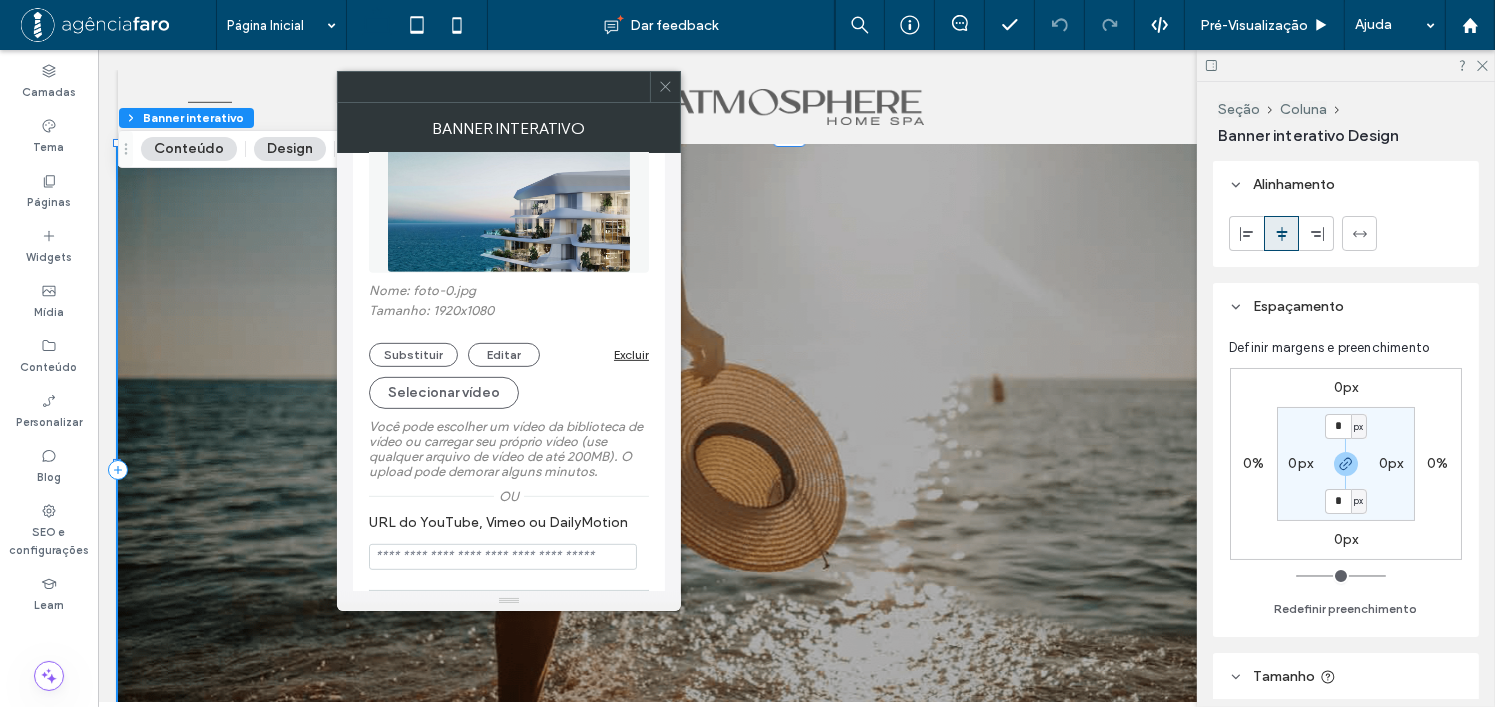 scroll, scrollTop: 600, scrollLeft: 0, axis: vertical 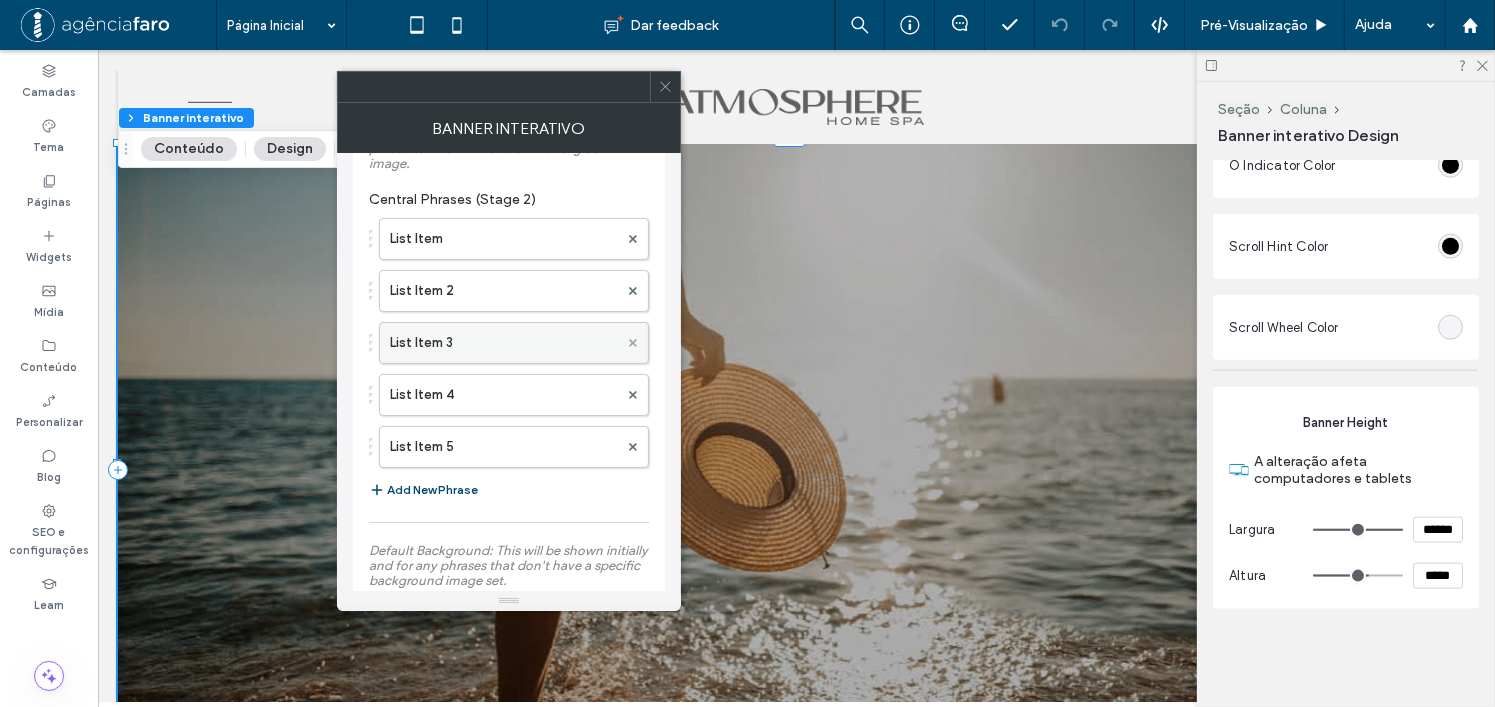 click 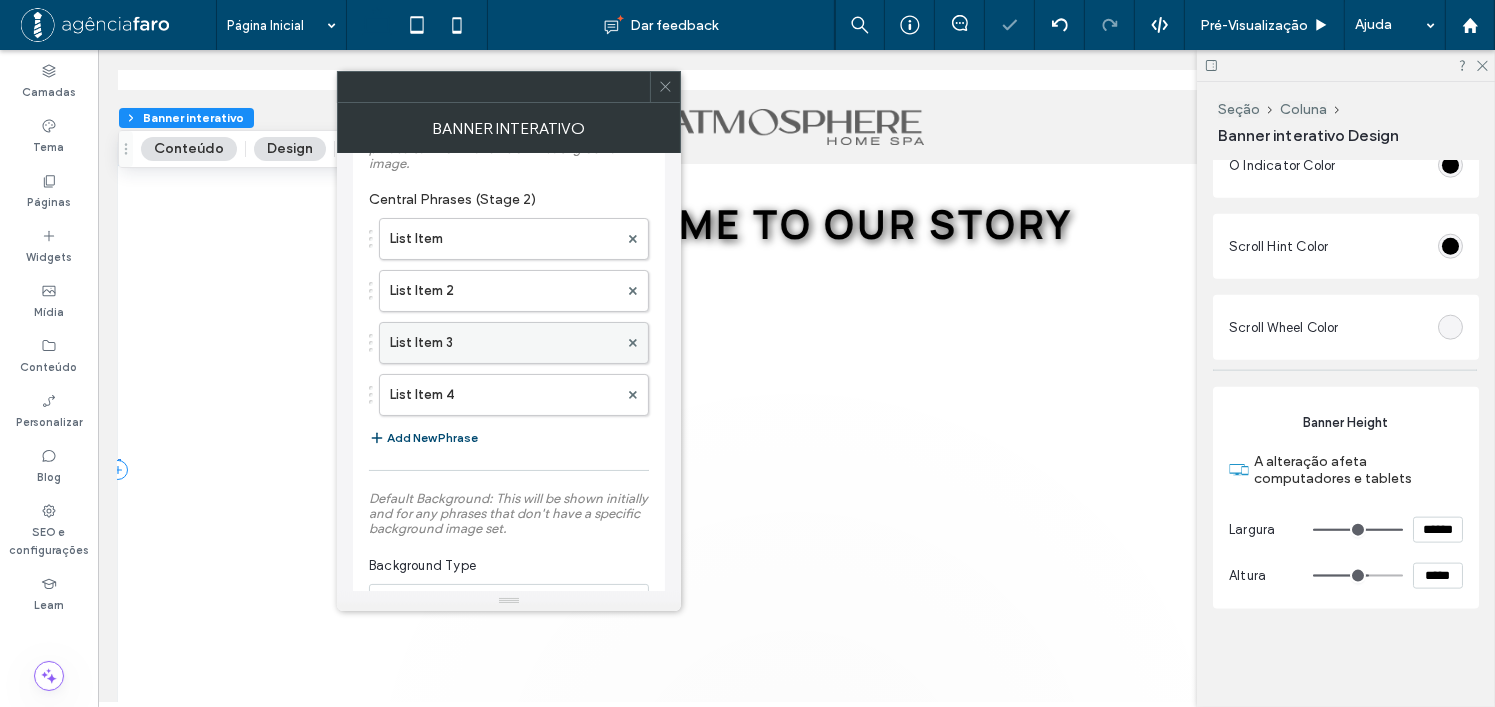 click at bounding box center (633, 343) 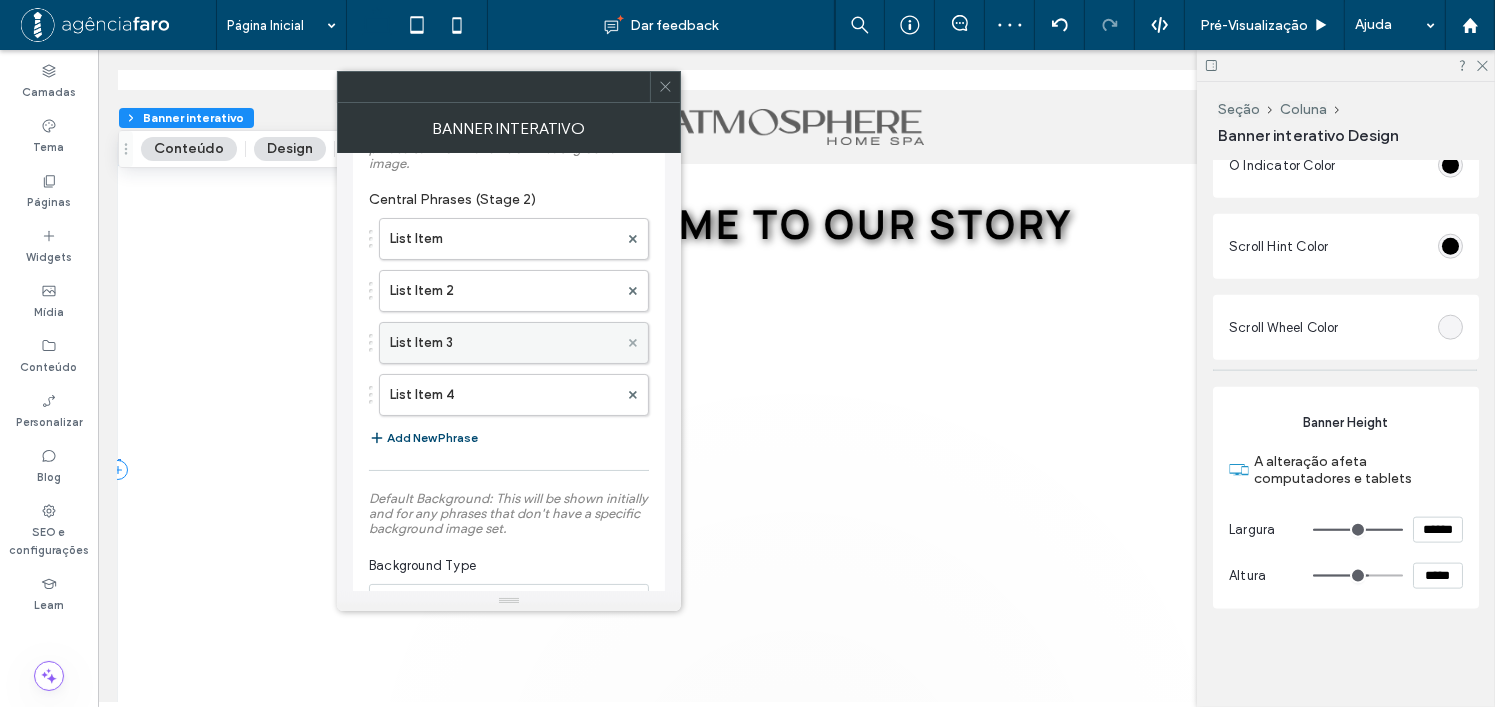 click at bounding box center [633, 343] 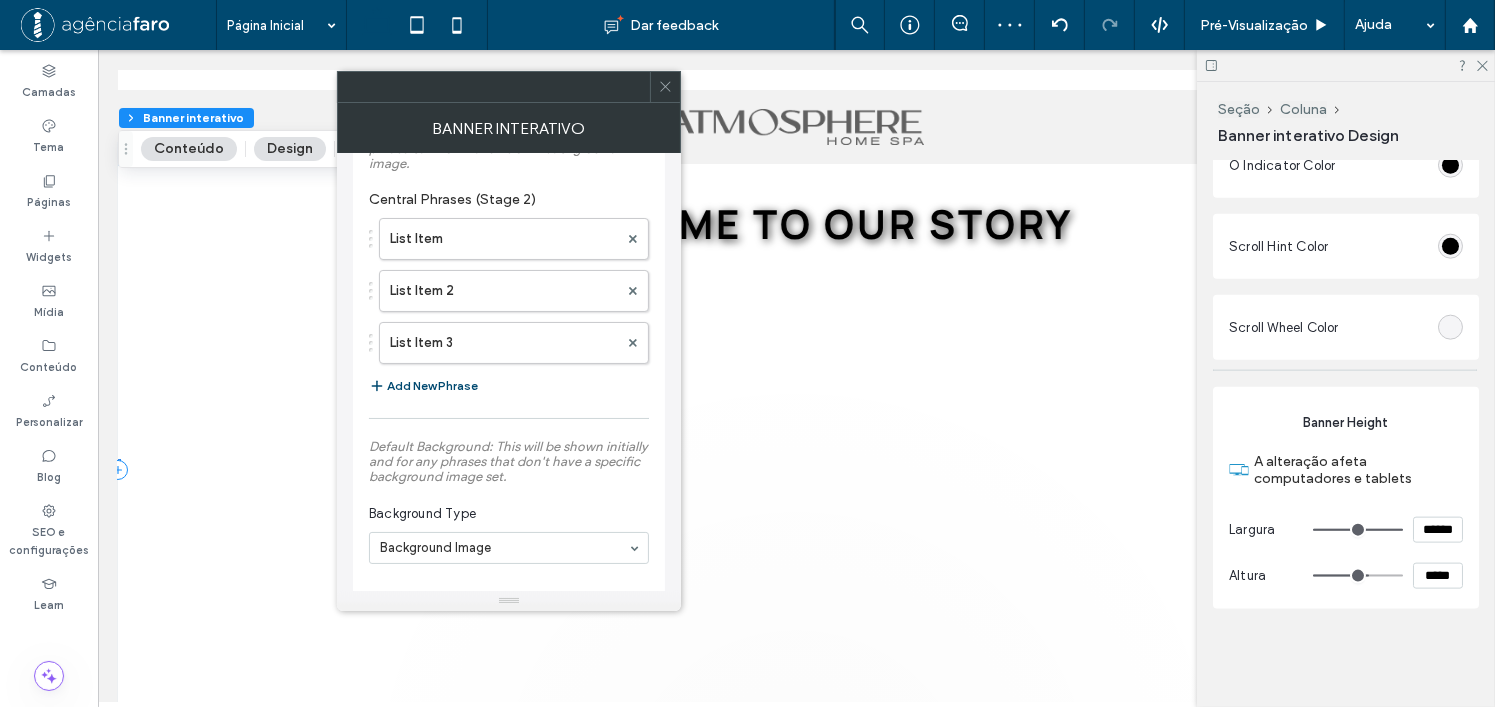 click at bounding box center [633, 343] 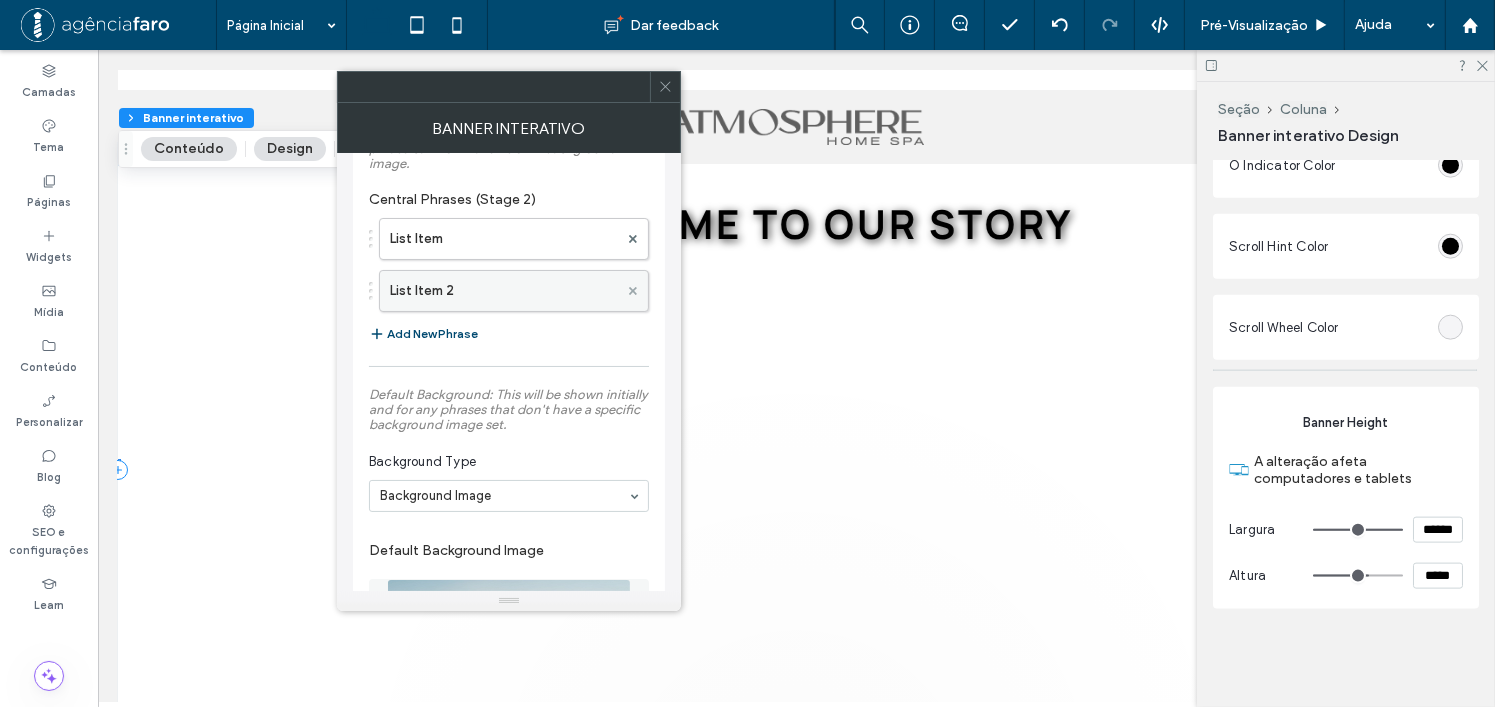 click at bounding box center (633, 291) 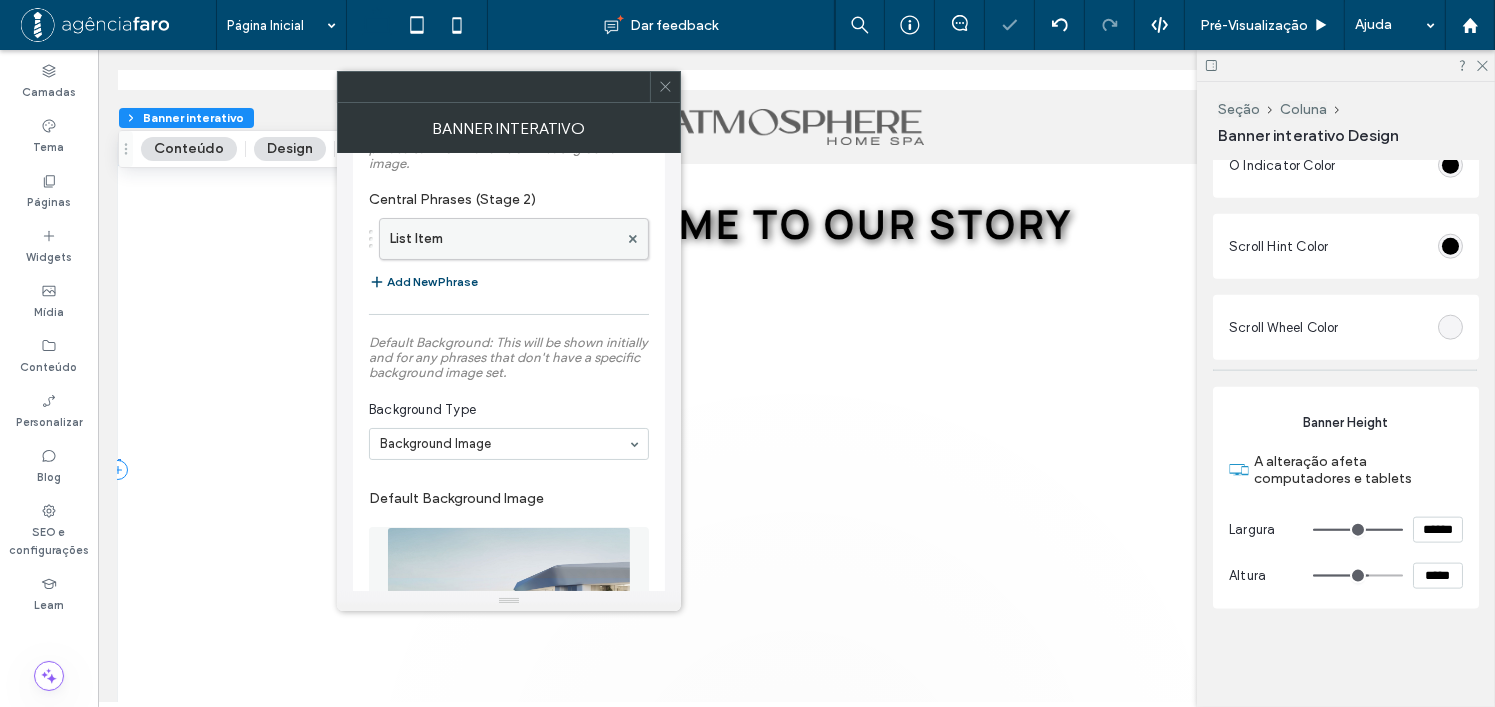 click on "List Item" at bounding box center (504, 239) 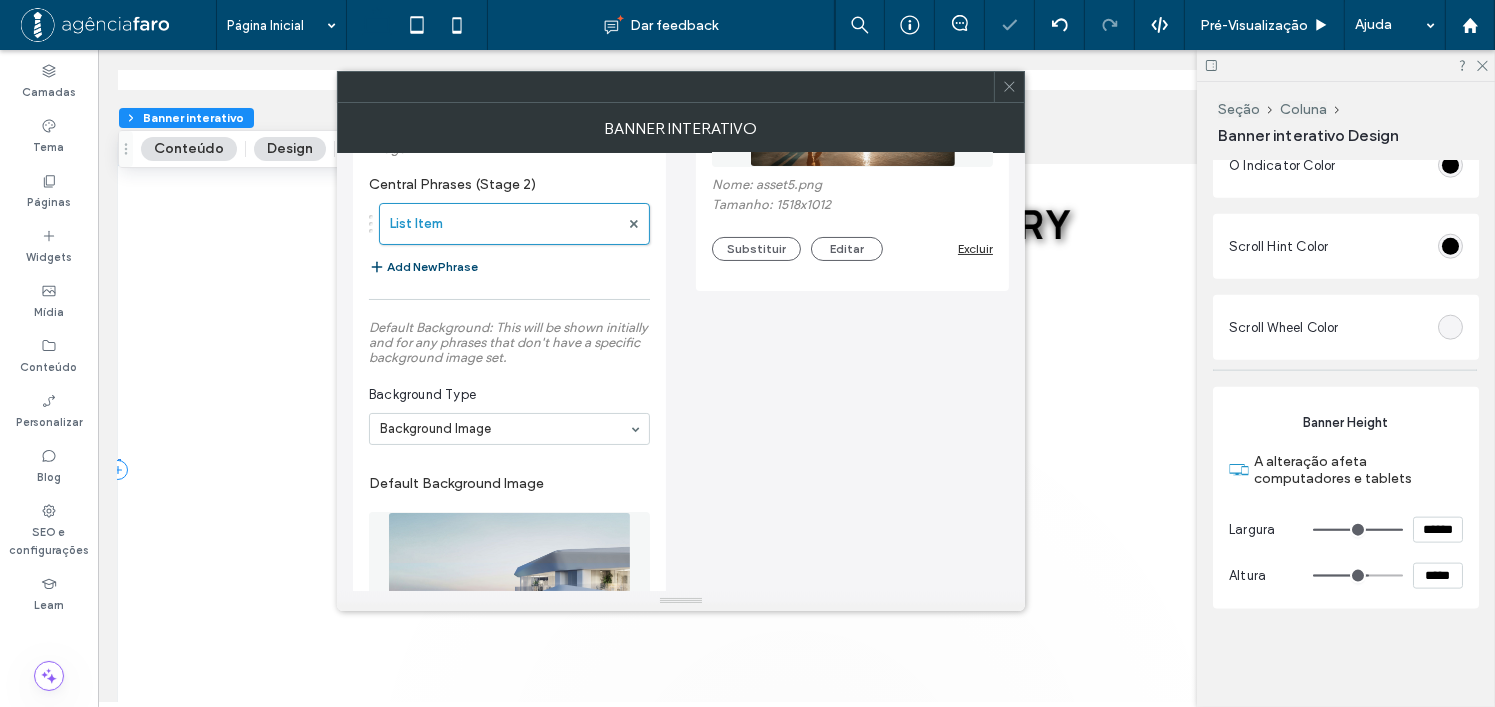 scroll, scrollTop: 100, scrollLeft: 0, axis: vertical 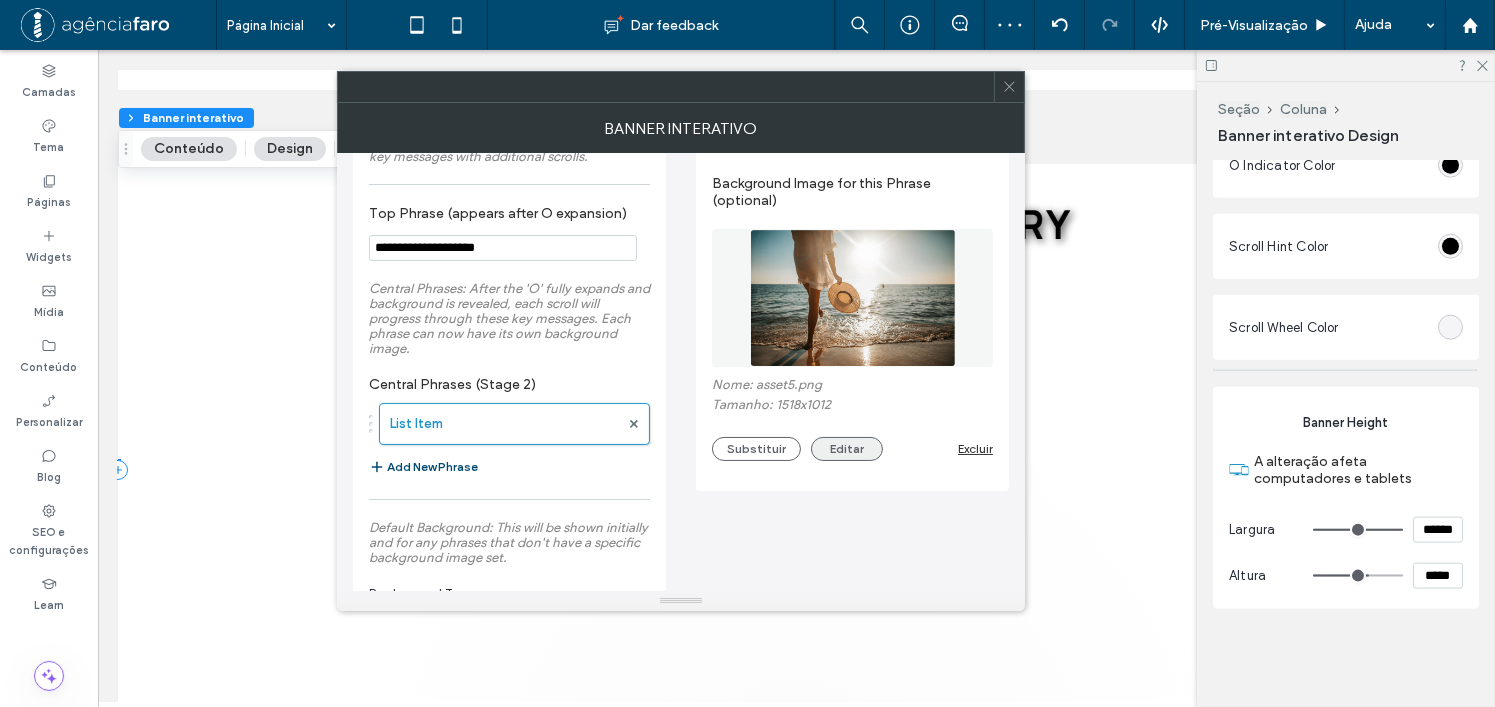 click on "Editar" at bounding box center (847, 449) 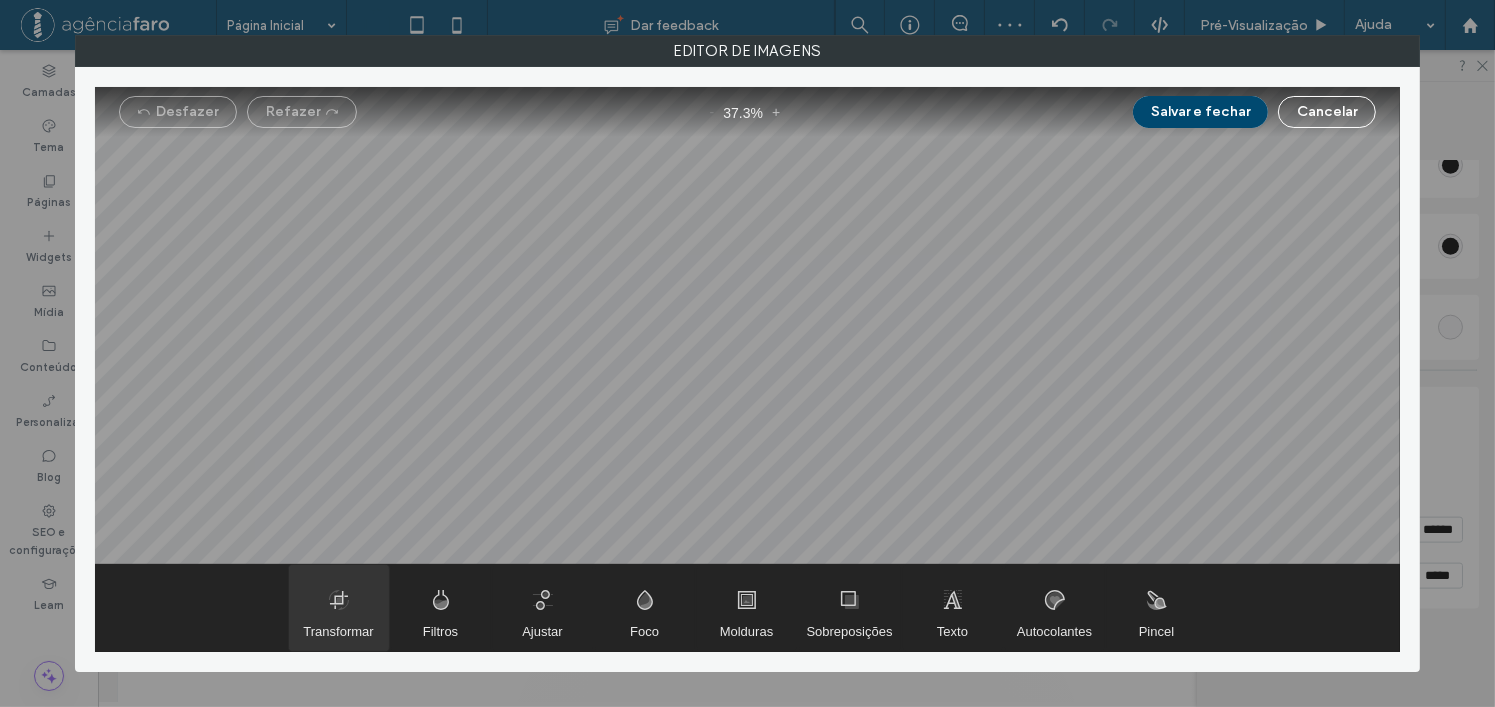 click on "Transformar" at bounding box center [338, 631] 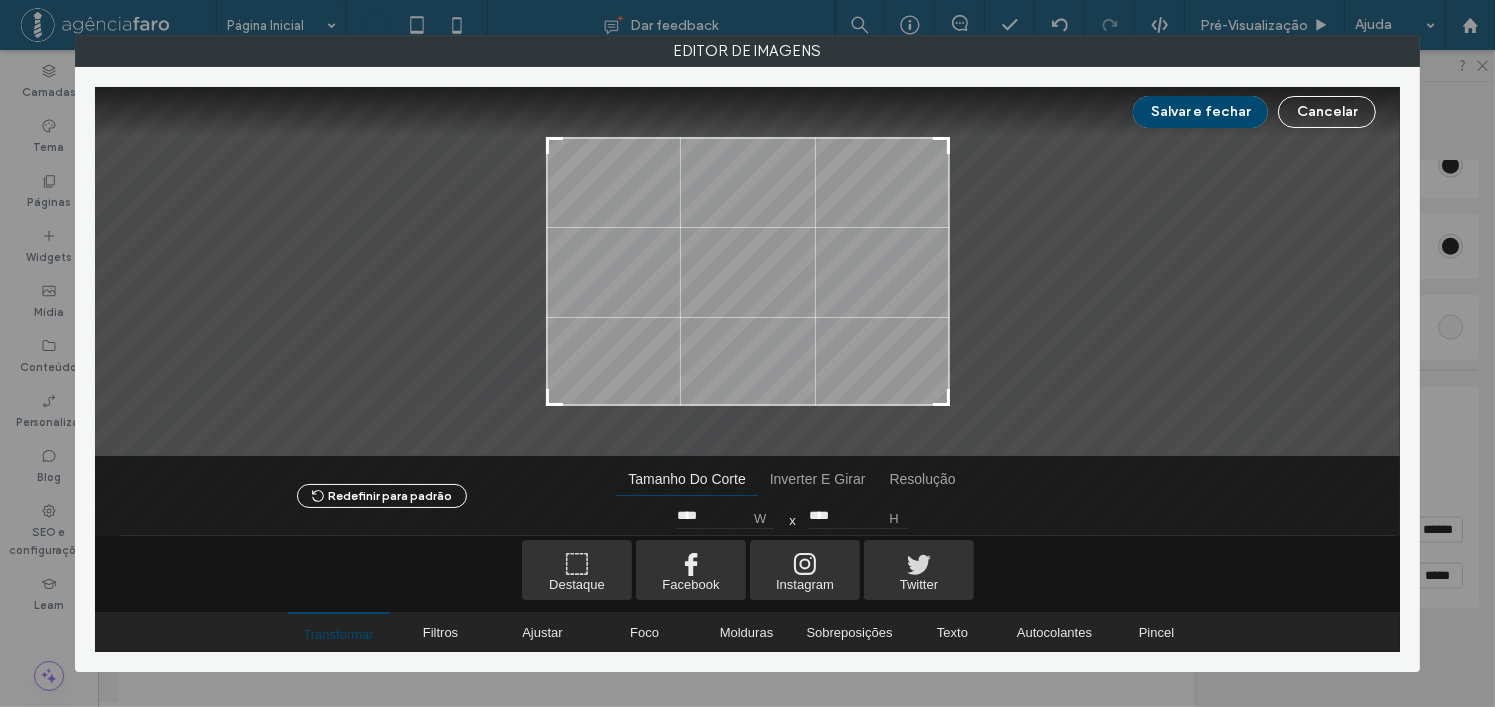 click on "Salvar e fechar Cancelar" at bounding box center [748, 112] 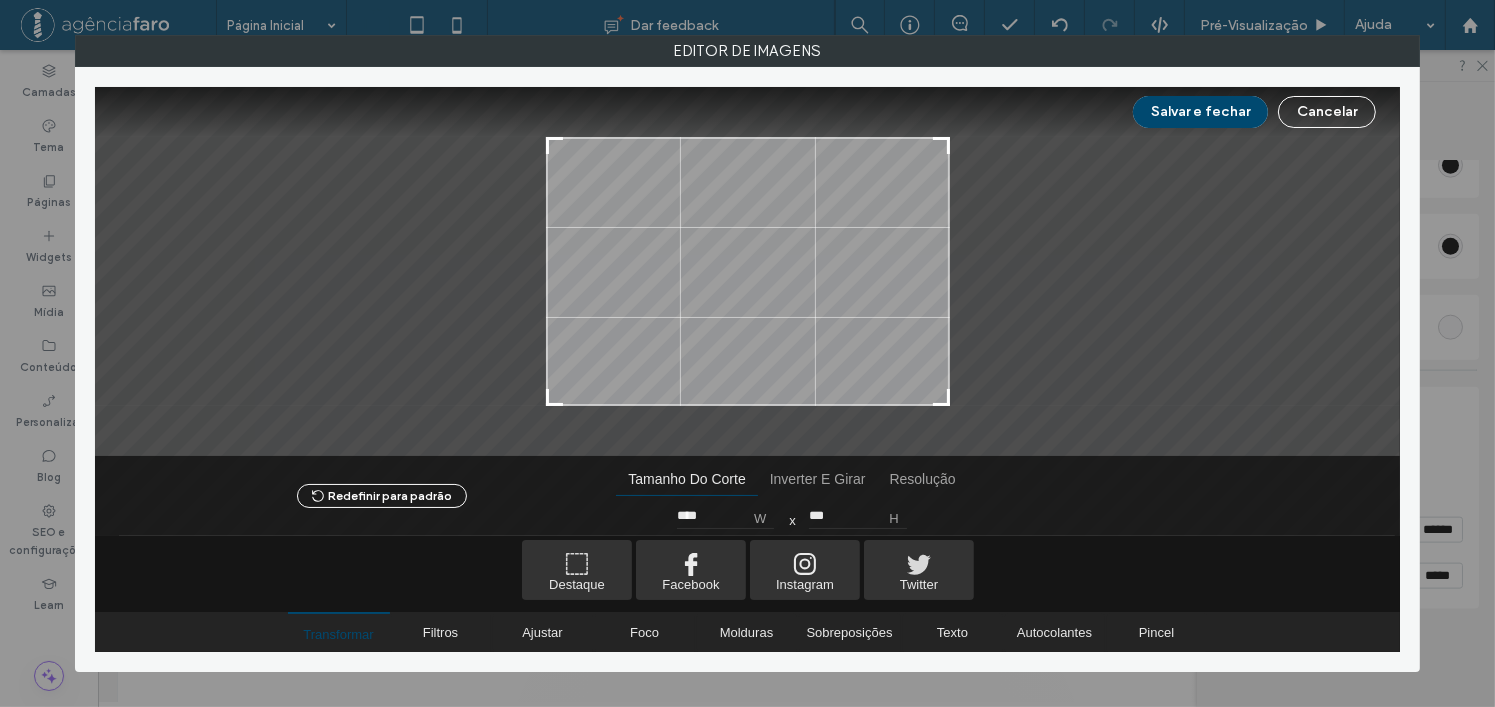 type on "****" 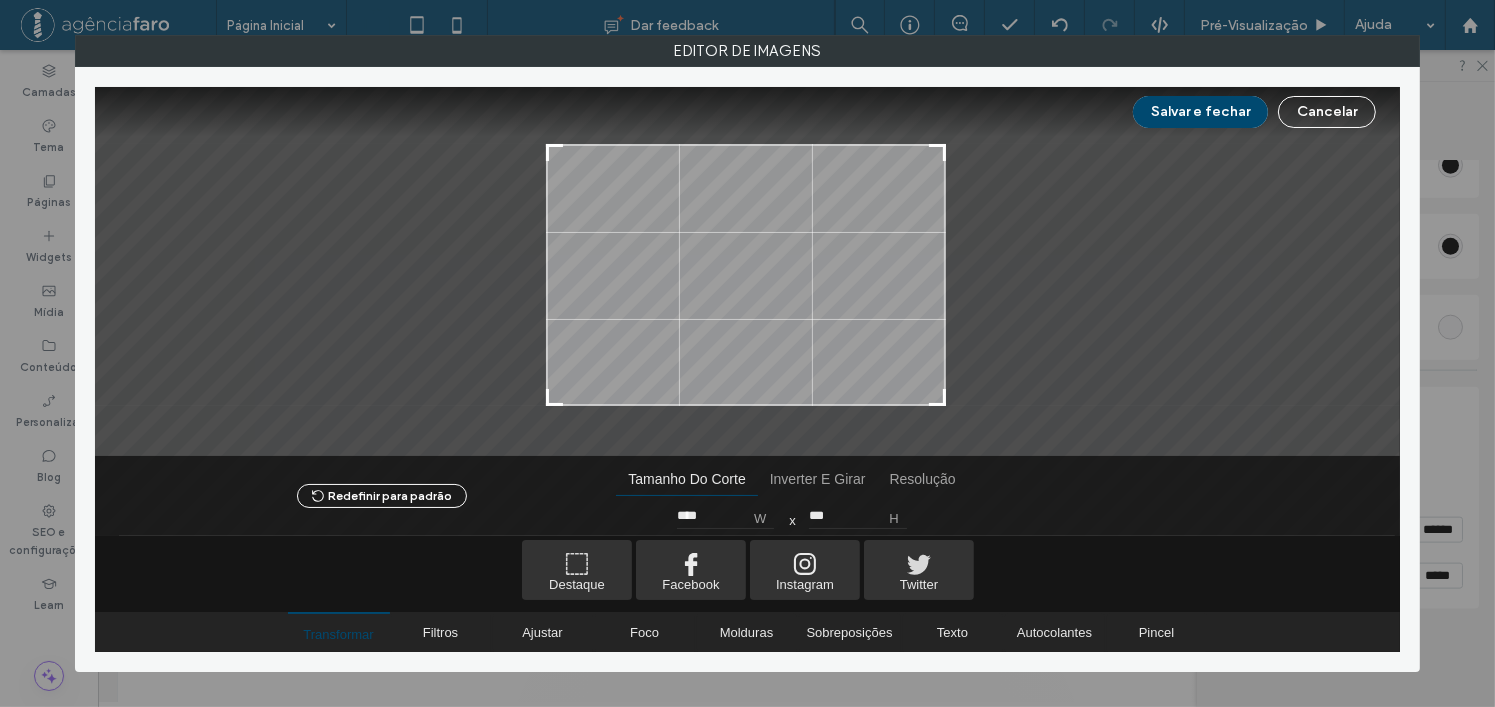 type on "***" 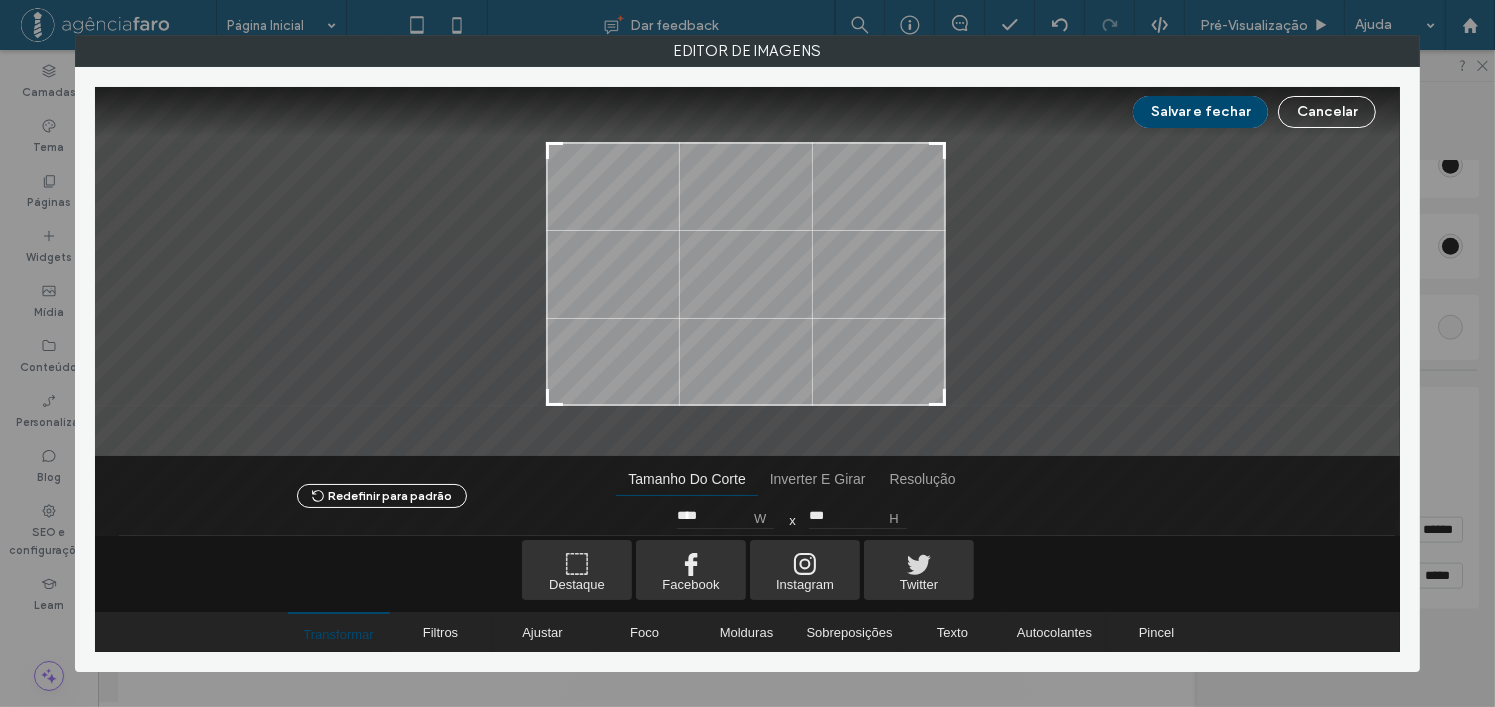 type on "****" 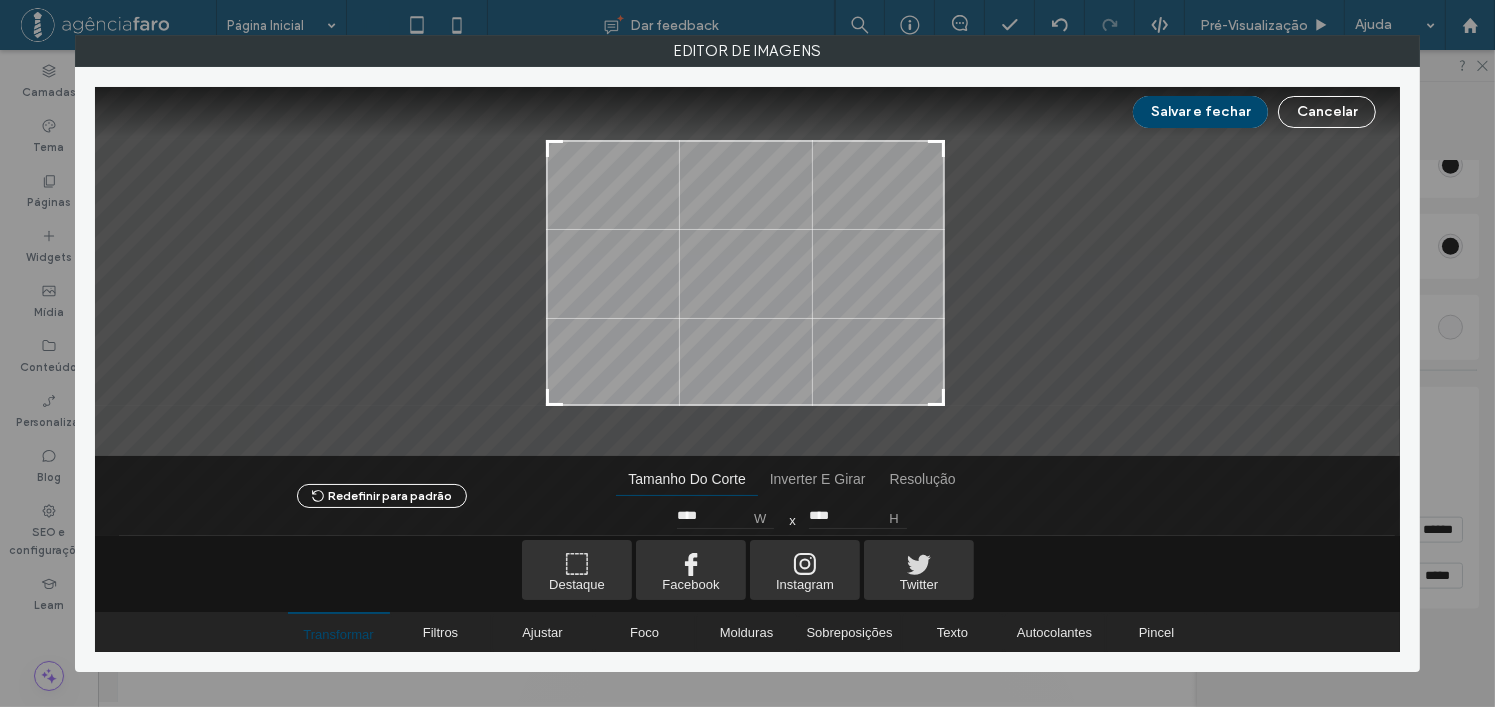 type on "****" 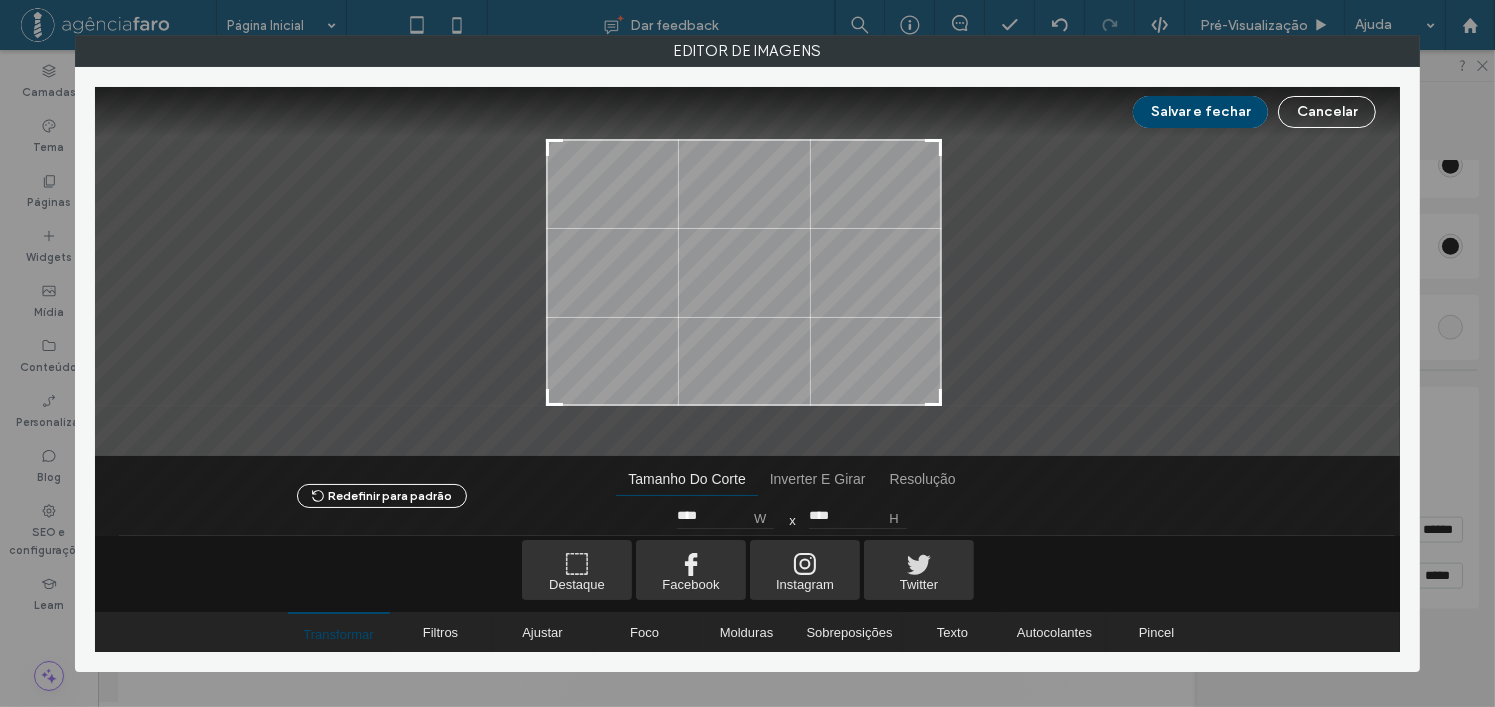type on "****" 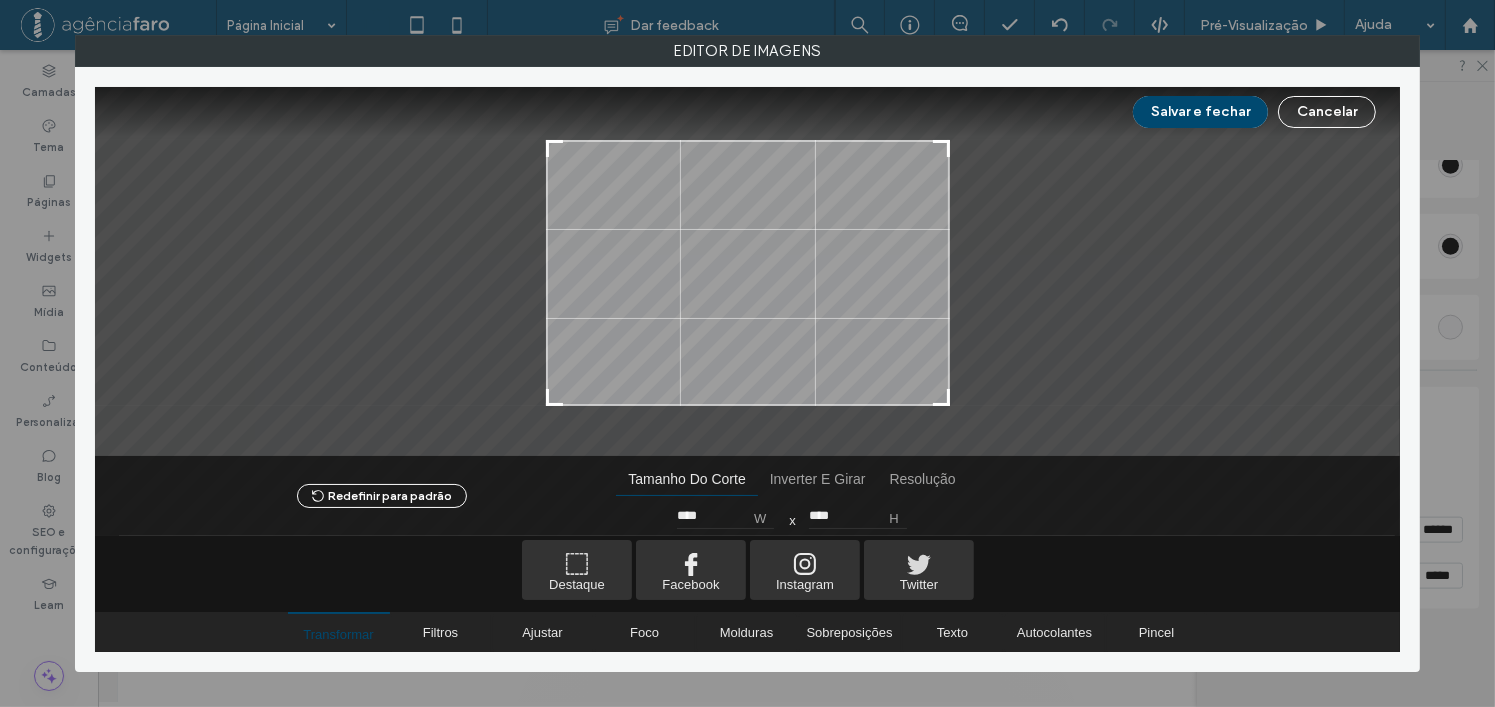 type on "****" 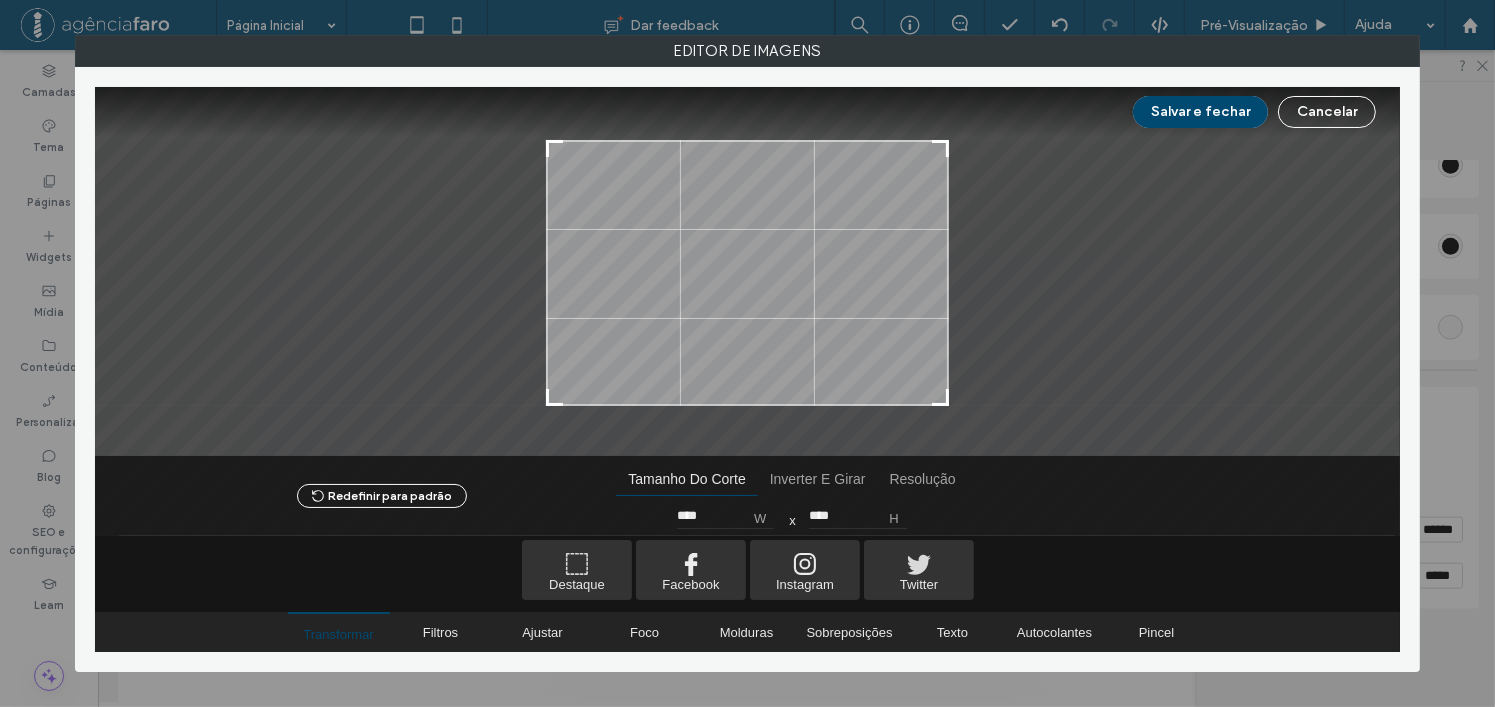 type on "***" 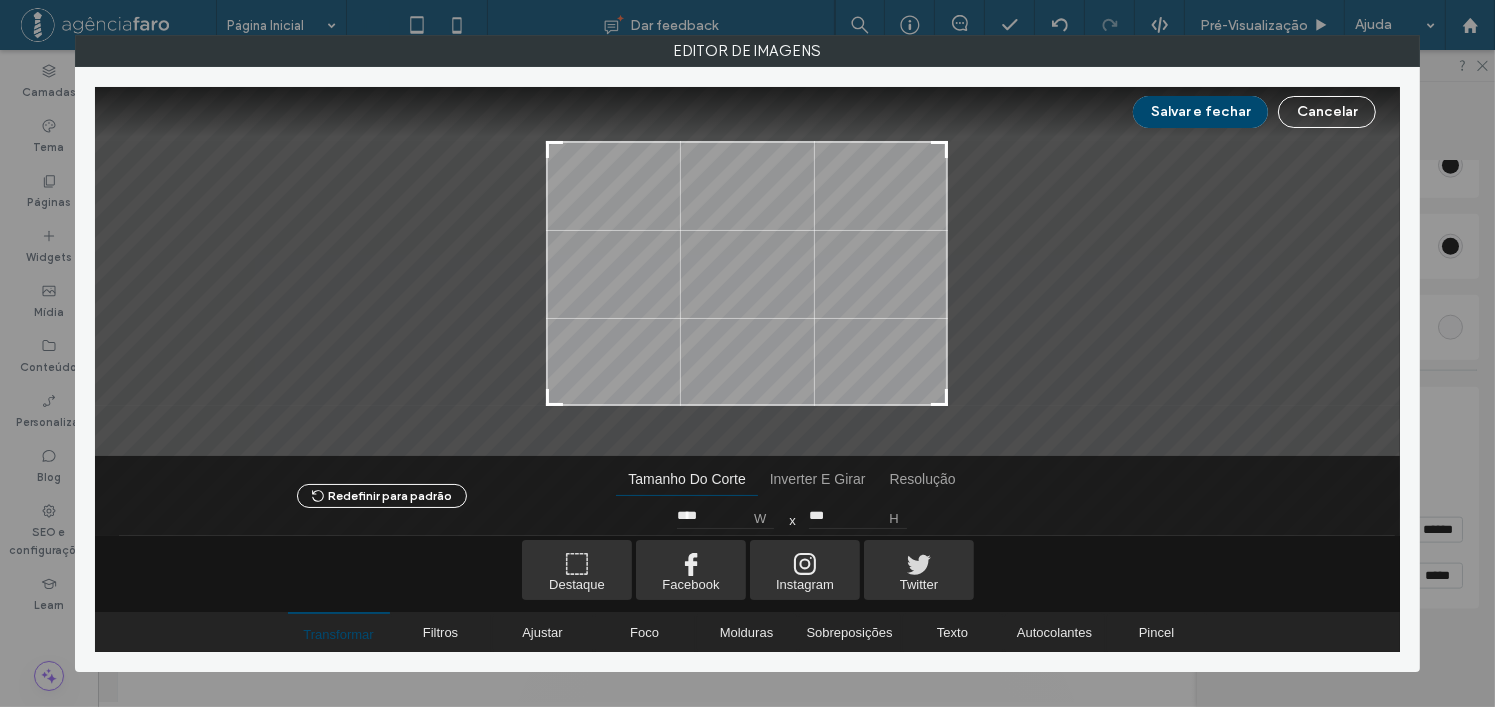 type on "****" 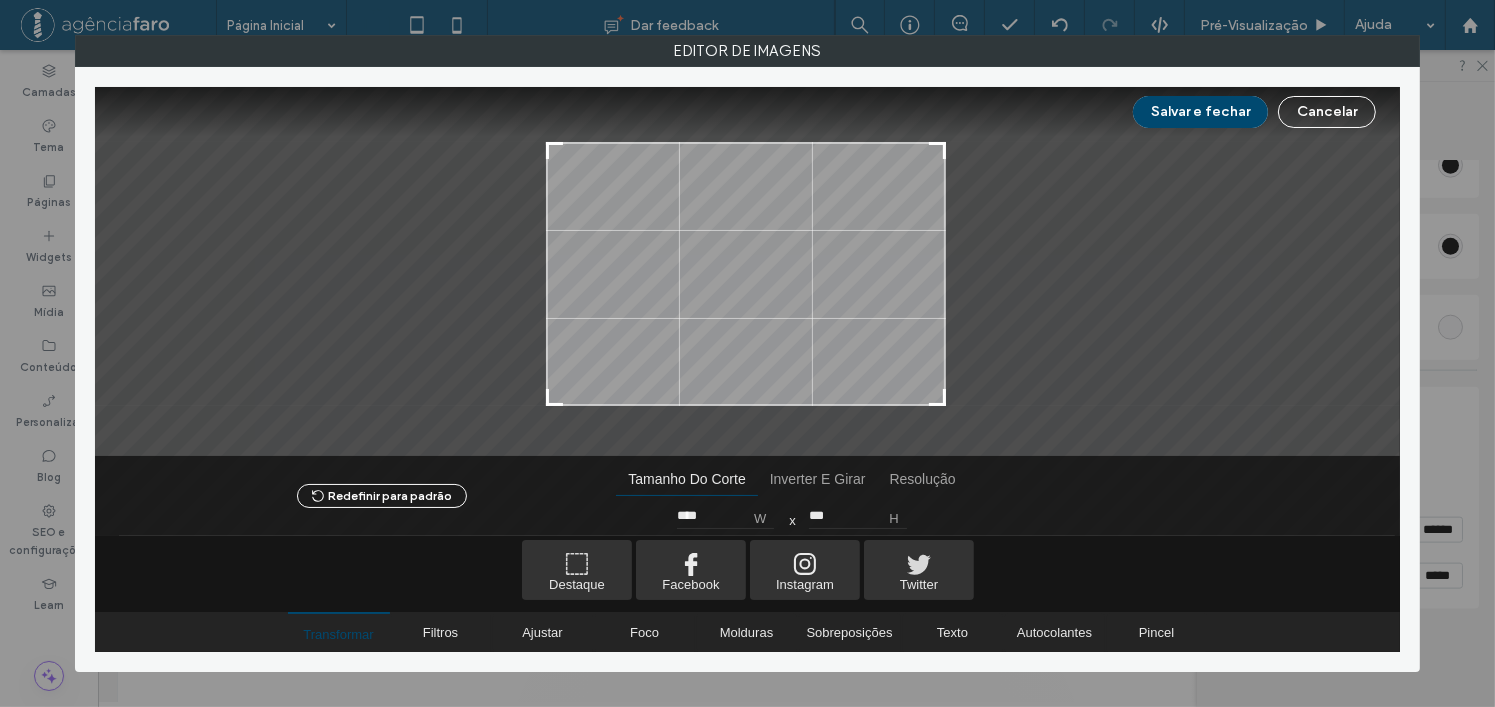 type on "****" 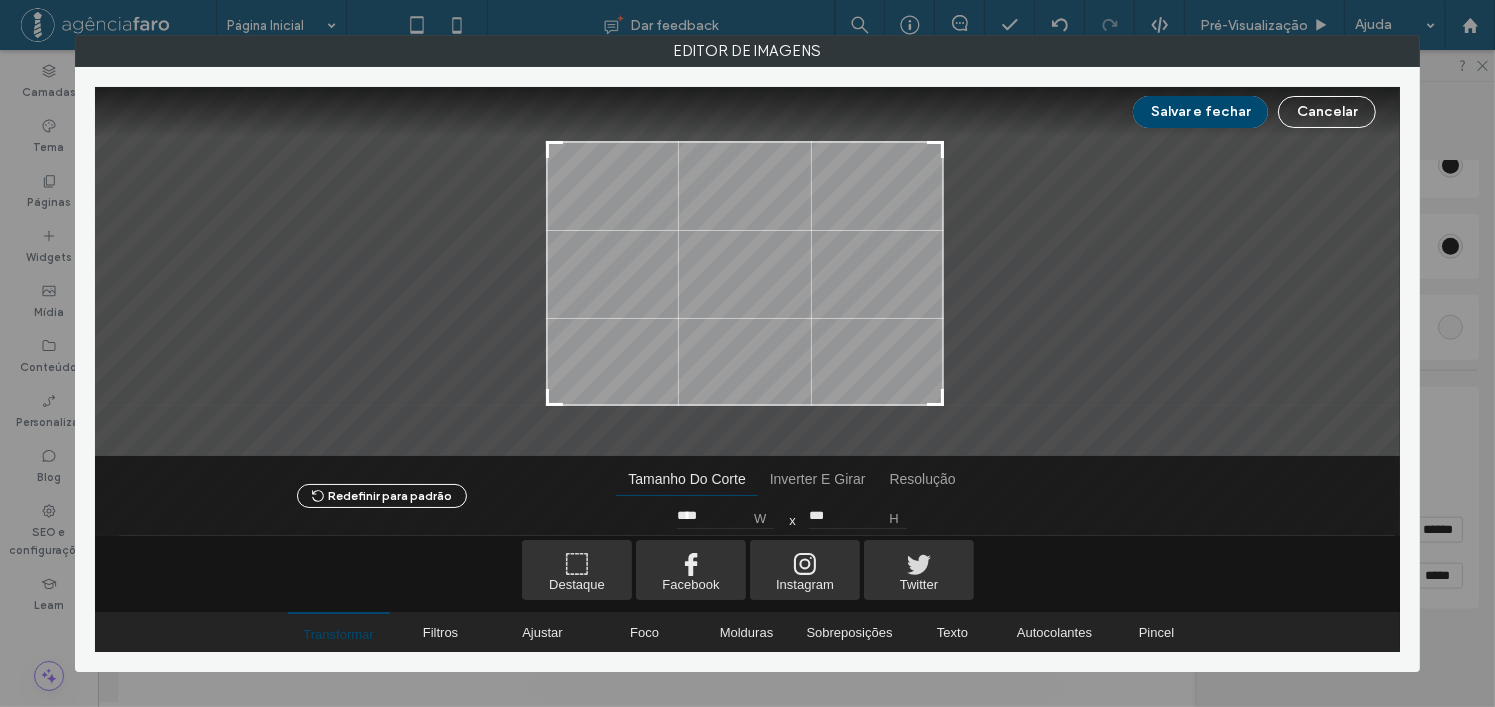 type on "****" 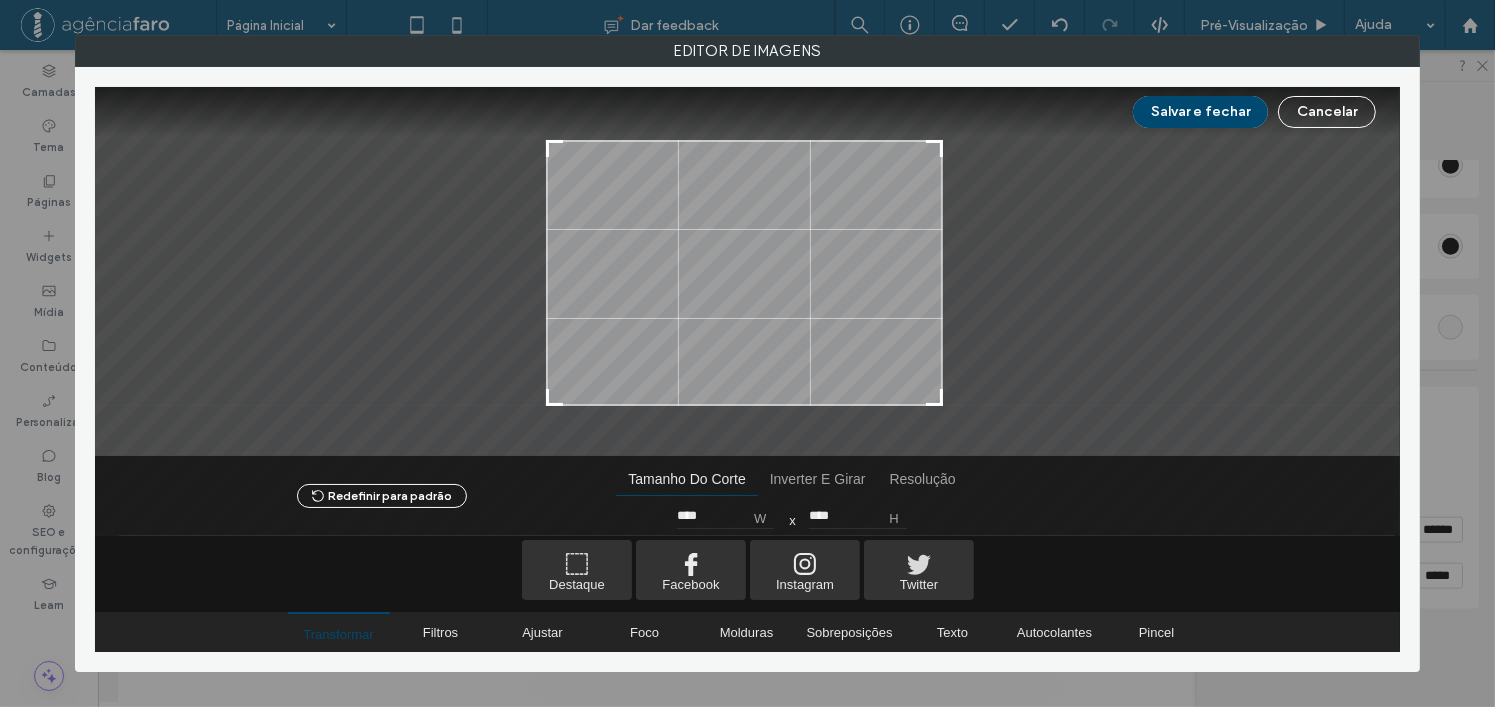 type on "****" 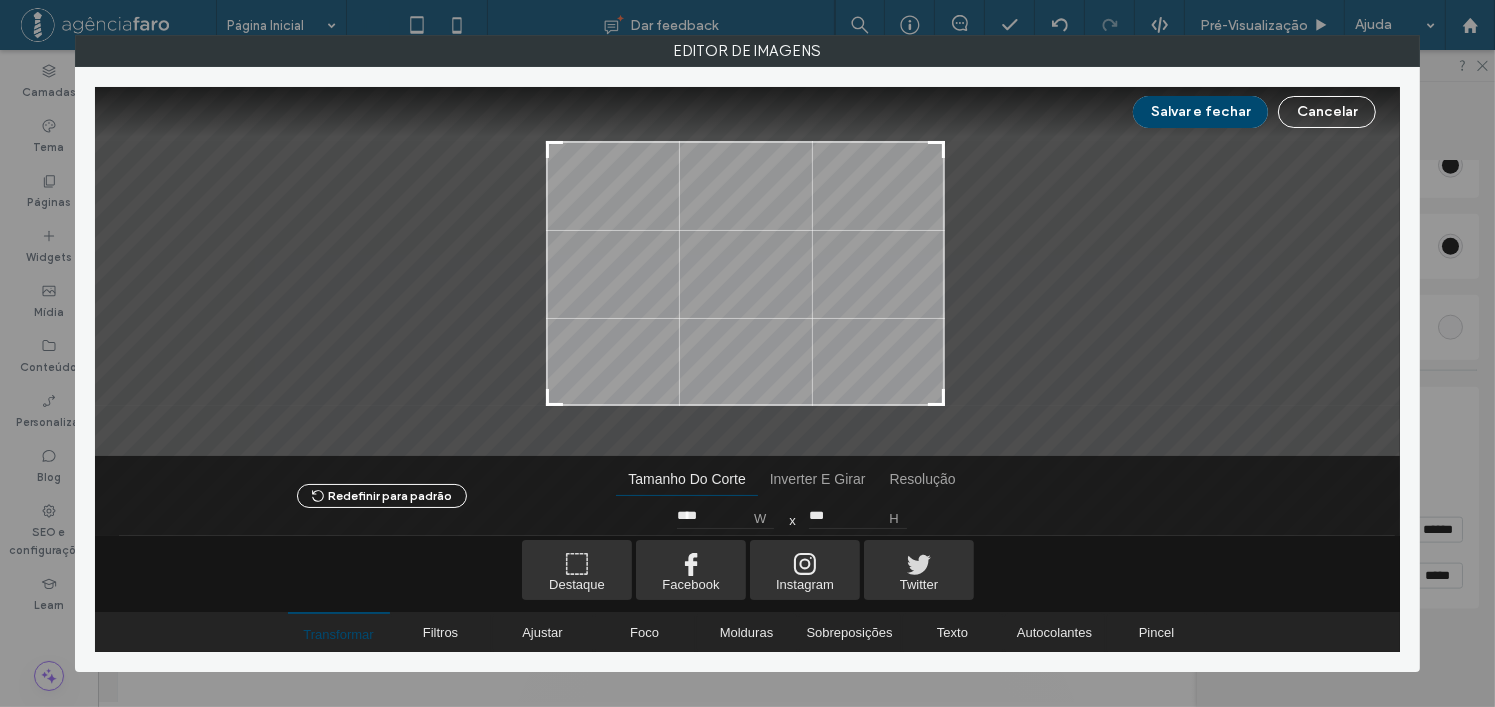 type on "****" 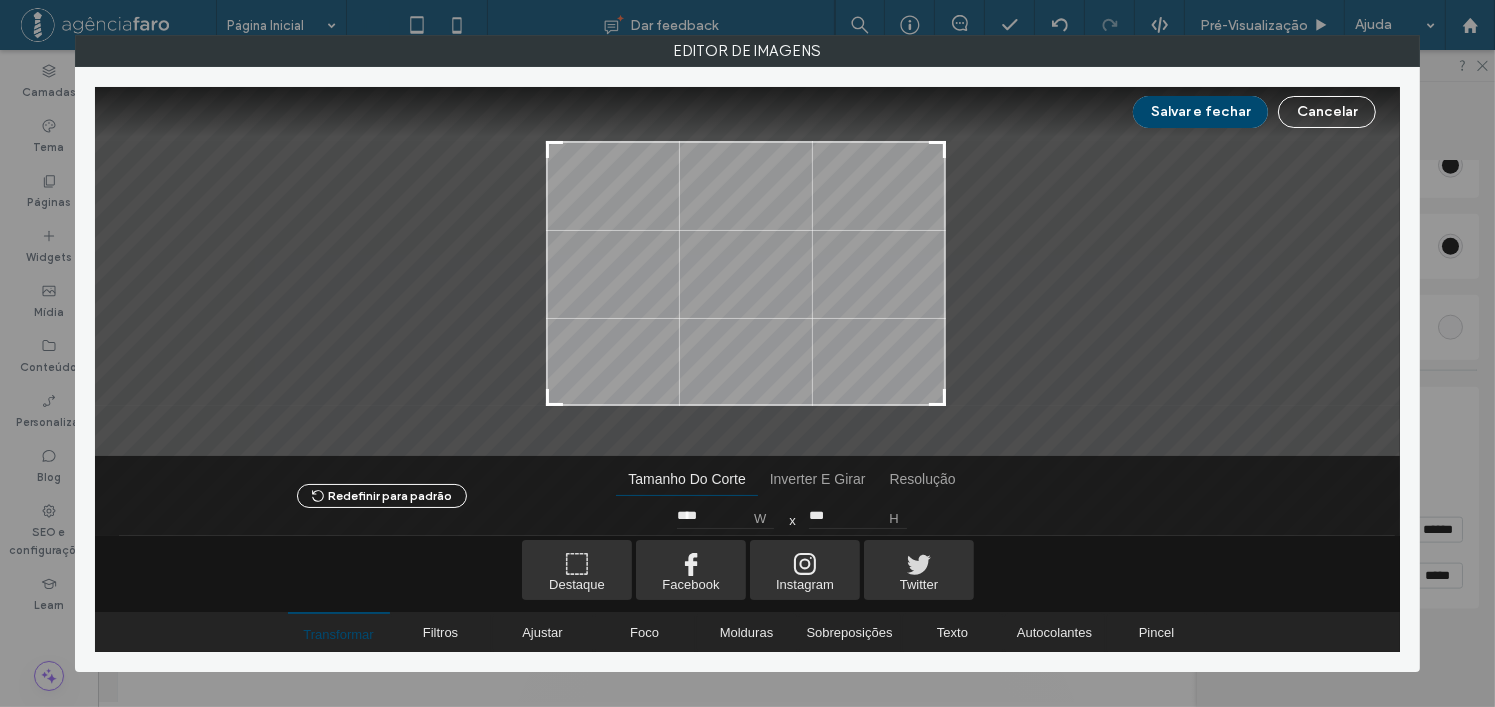 type on "***" 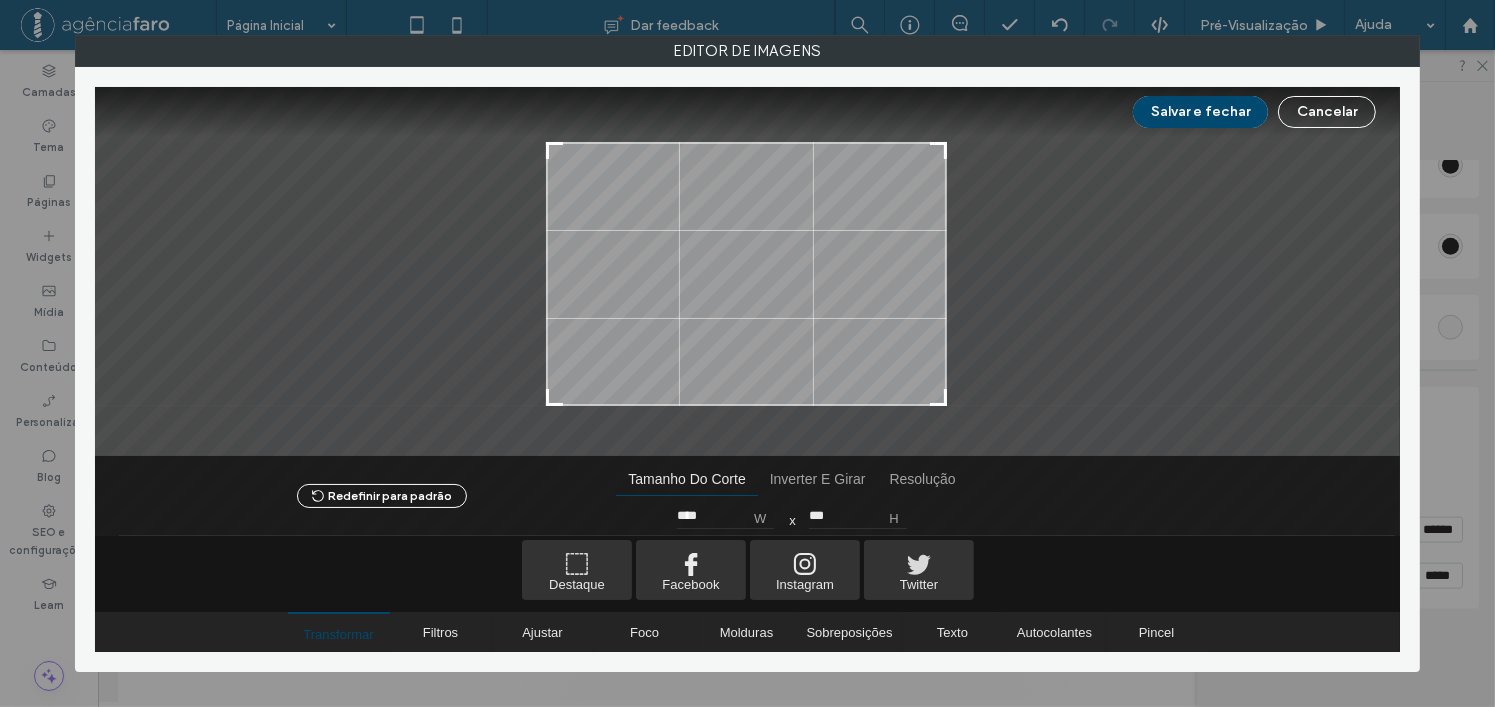 type on "****" 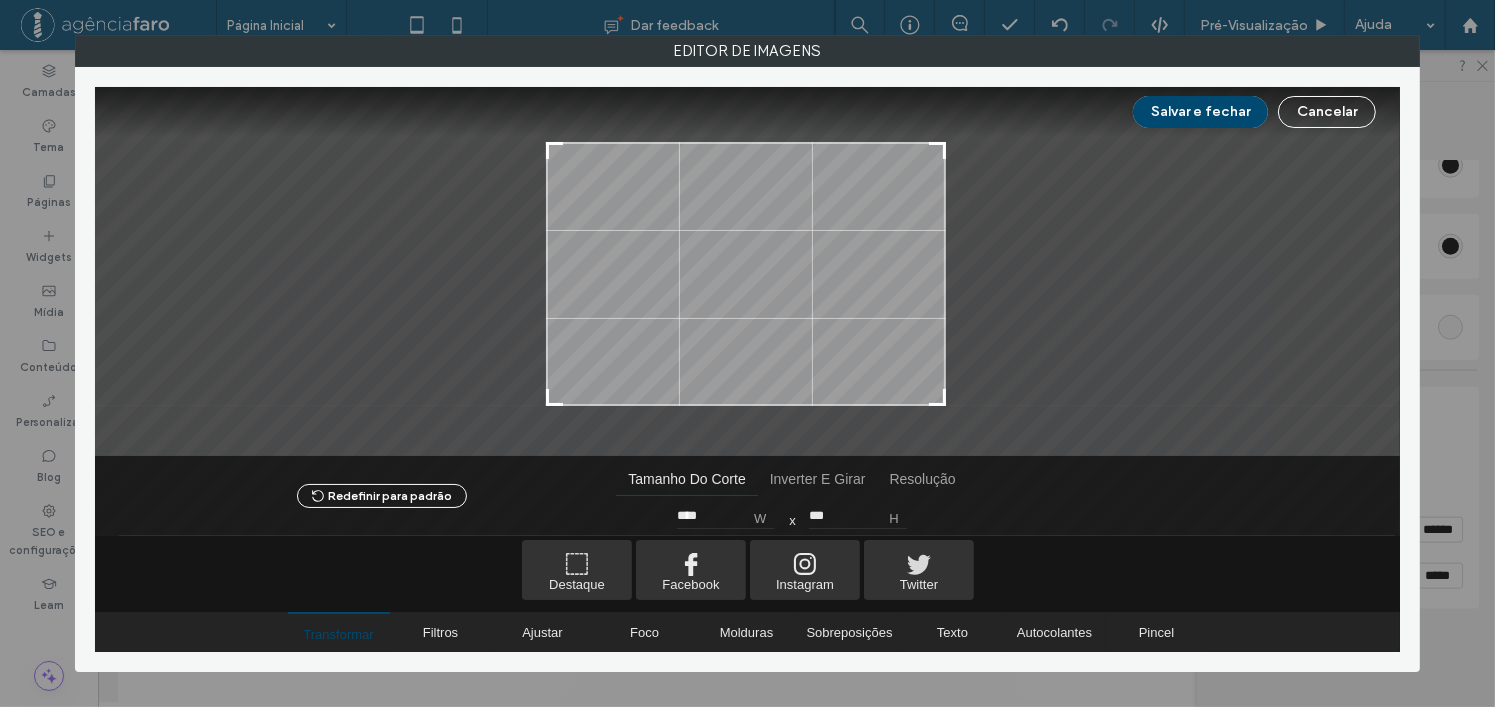 click at bounding box center [937, 151] 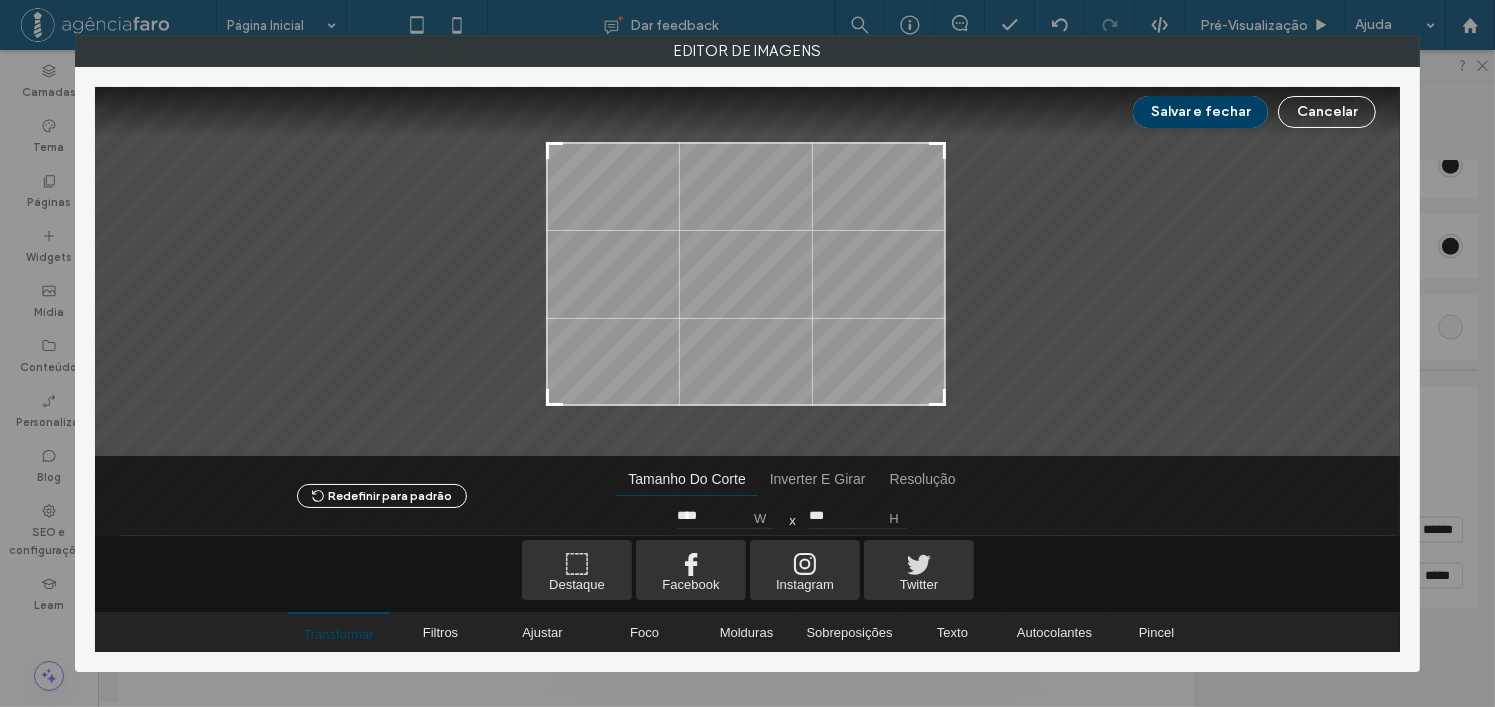 click on "Salvar e fechar" at bounding box center [1200, 112] 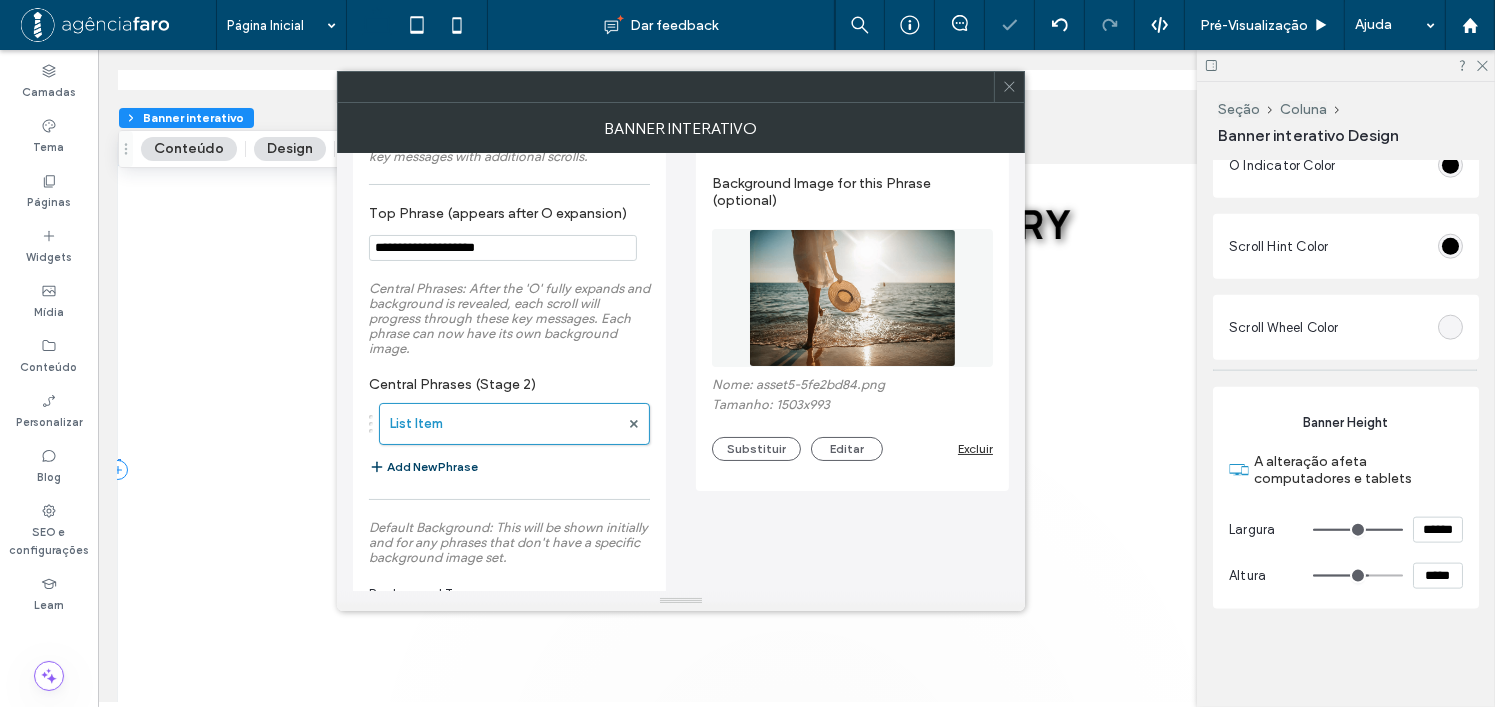 click on "Add New Phrase" at bounding box center (423, 467) 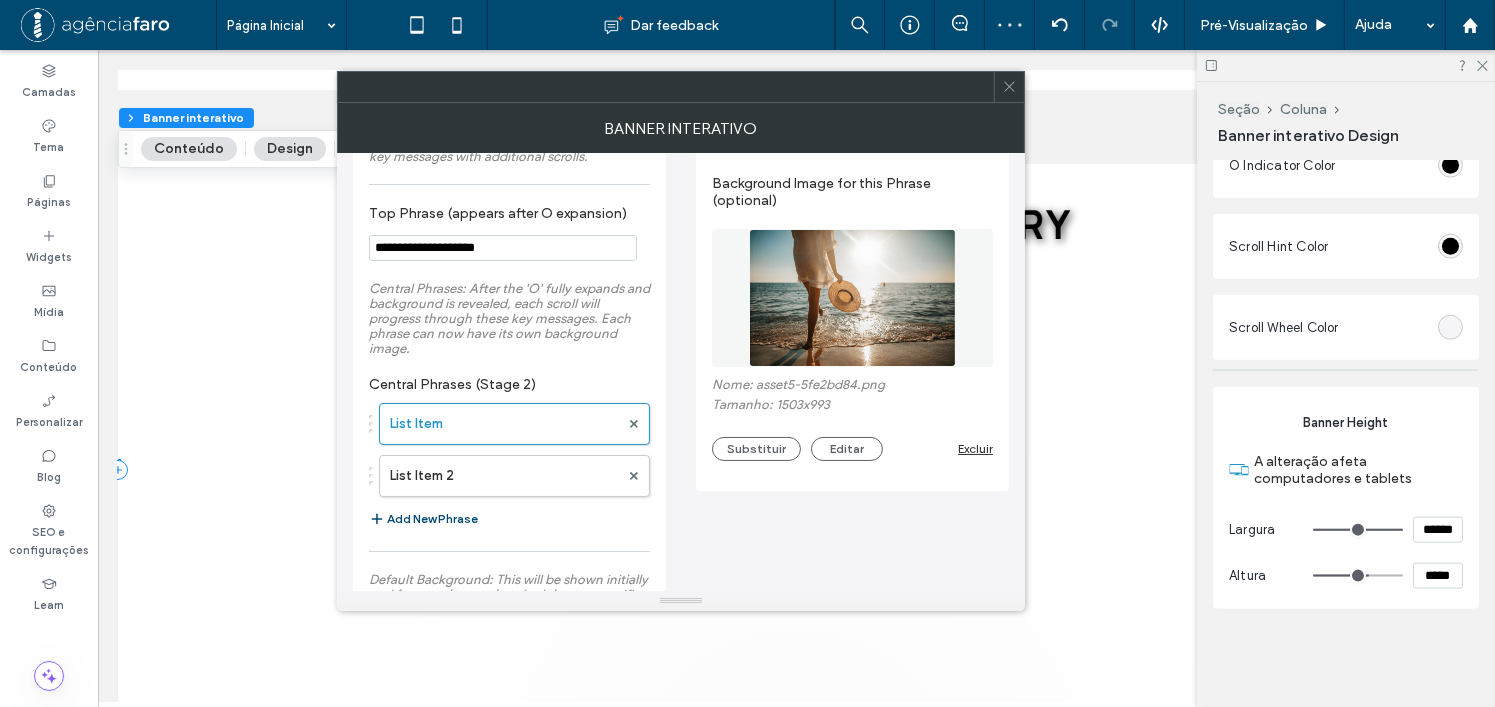 click on "Nome: asset5-5fe2bd84.png Tamanho: 1503x993 Substituir Editar Excluir" at bounding box center (852, 419) 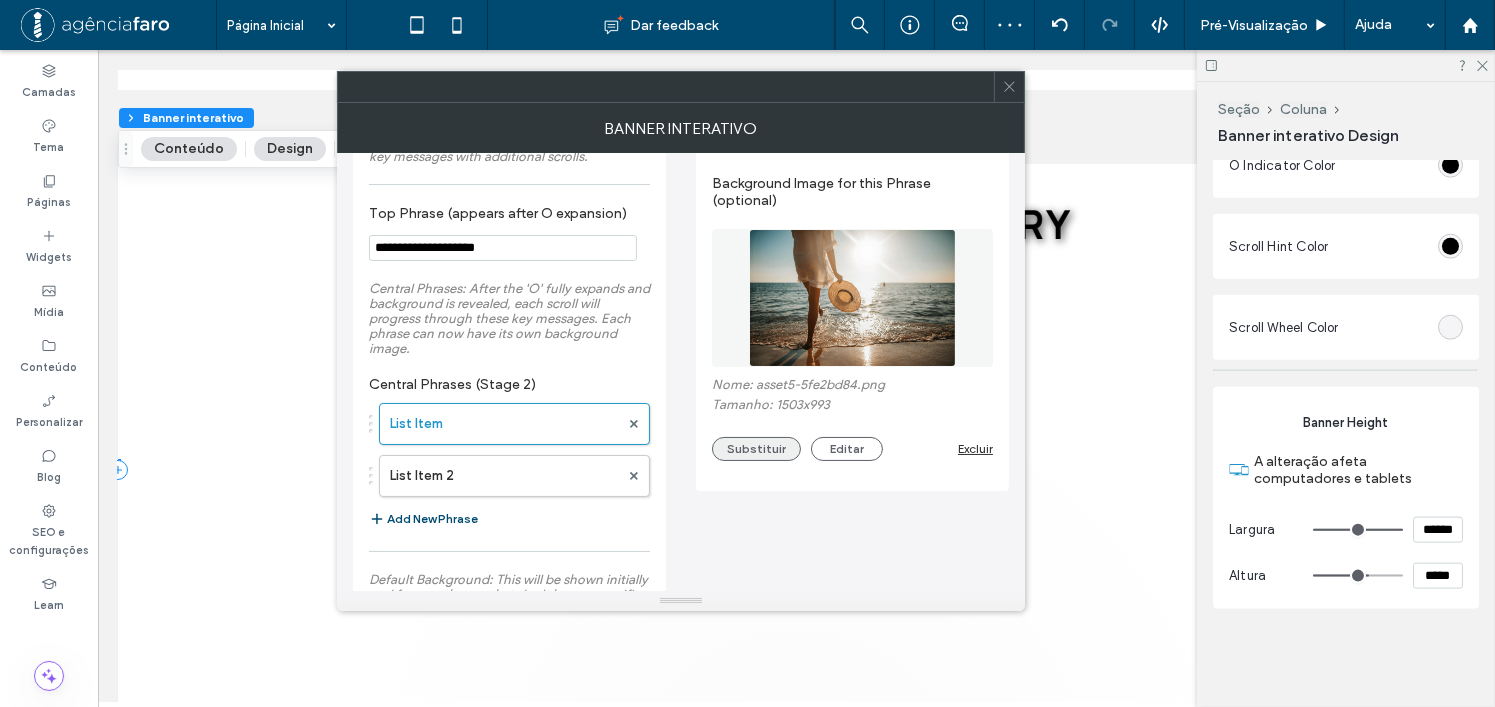 click on "Substituir" at bounding box center [756, 449] 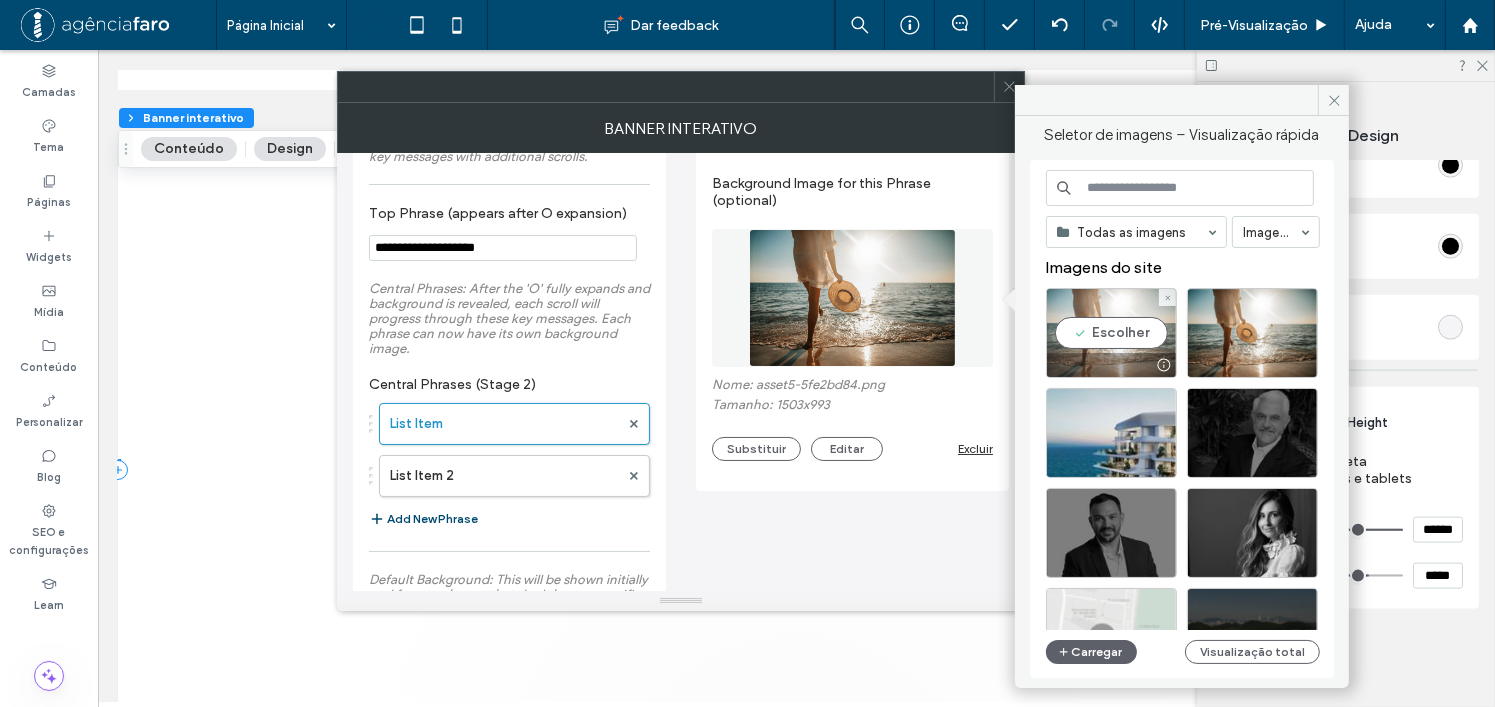 click on "Escolher" at bounding box center (1111, 333) 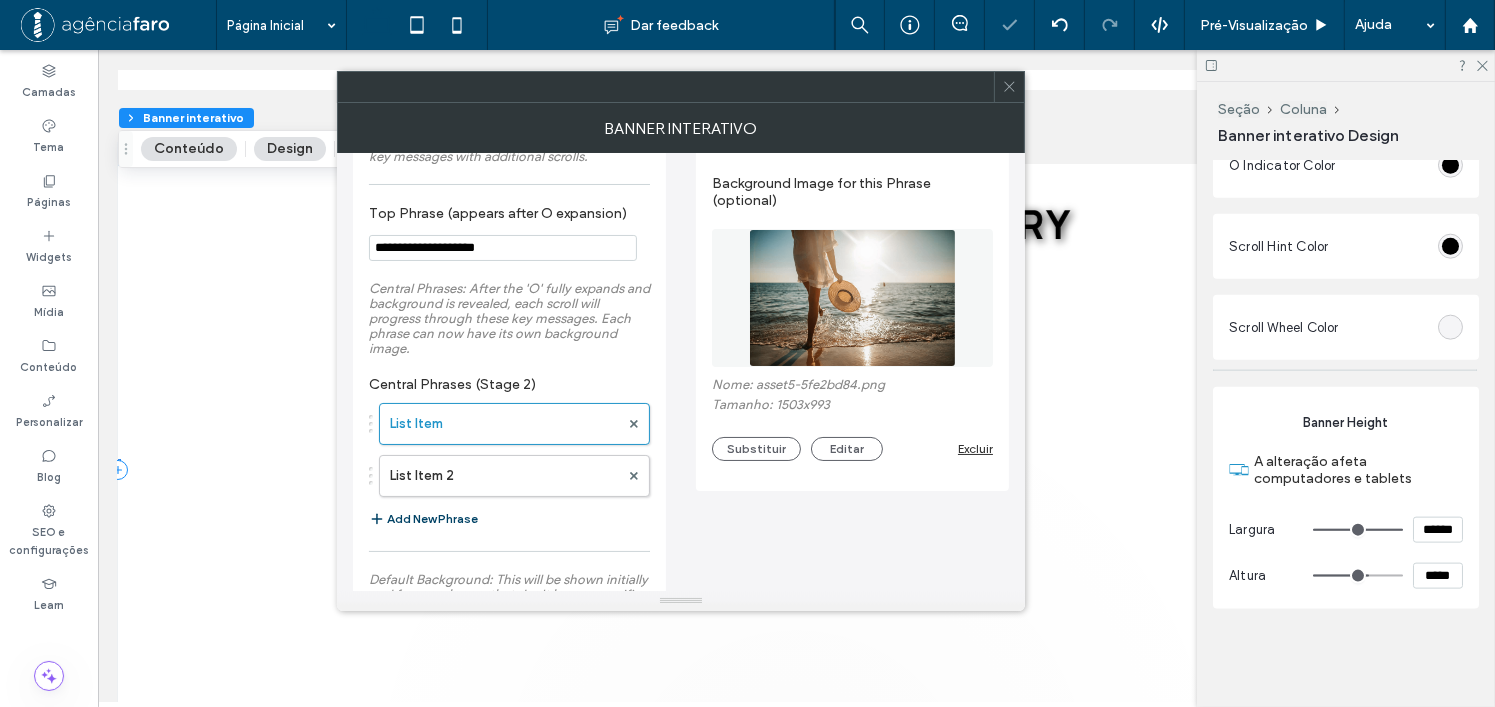 click on "Add New Phrase" at bounding box center (423, 519) 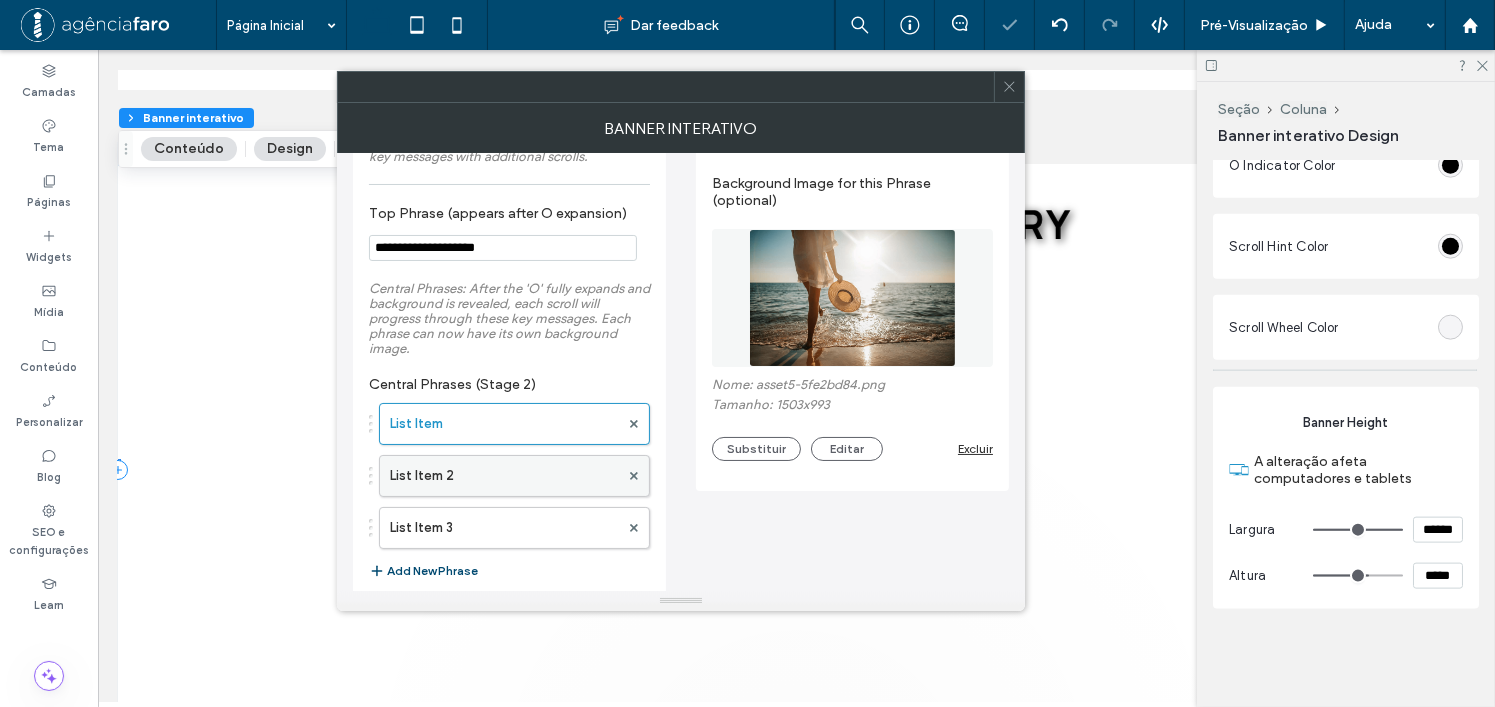click on "List Item 2" at bounding box center (504, 476) 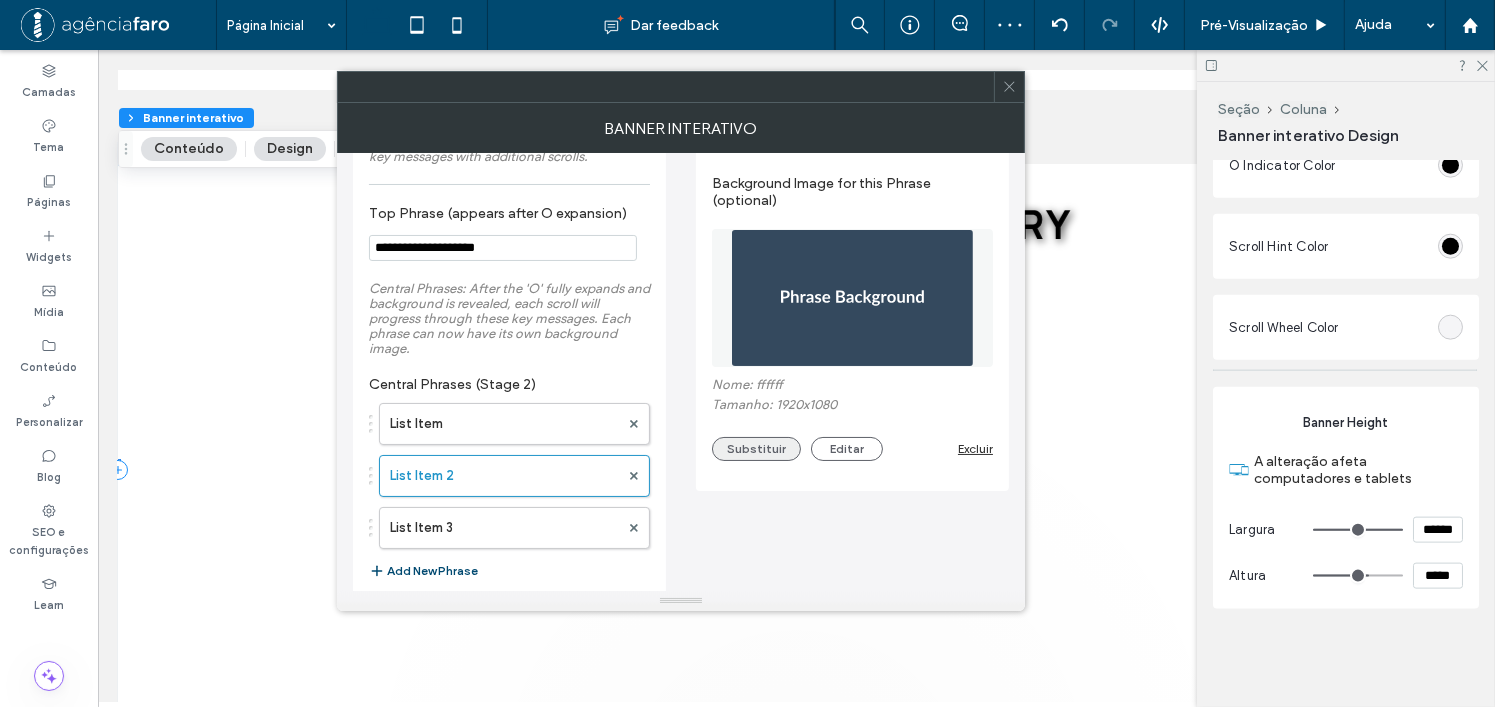 click on "Substituir" at bounding box center (756, 449) 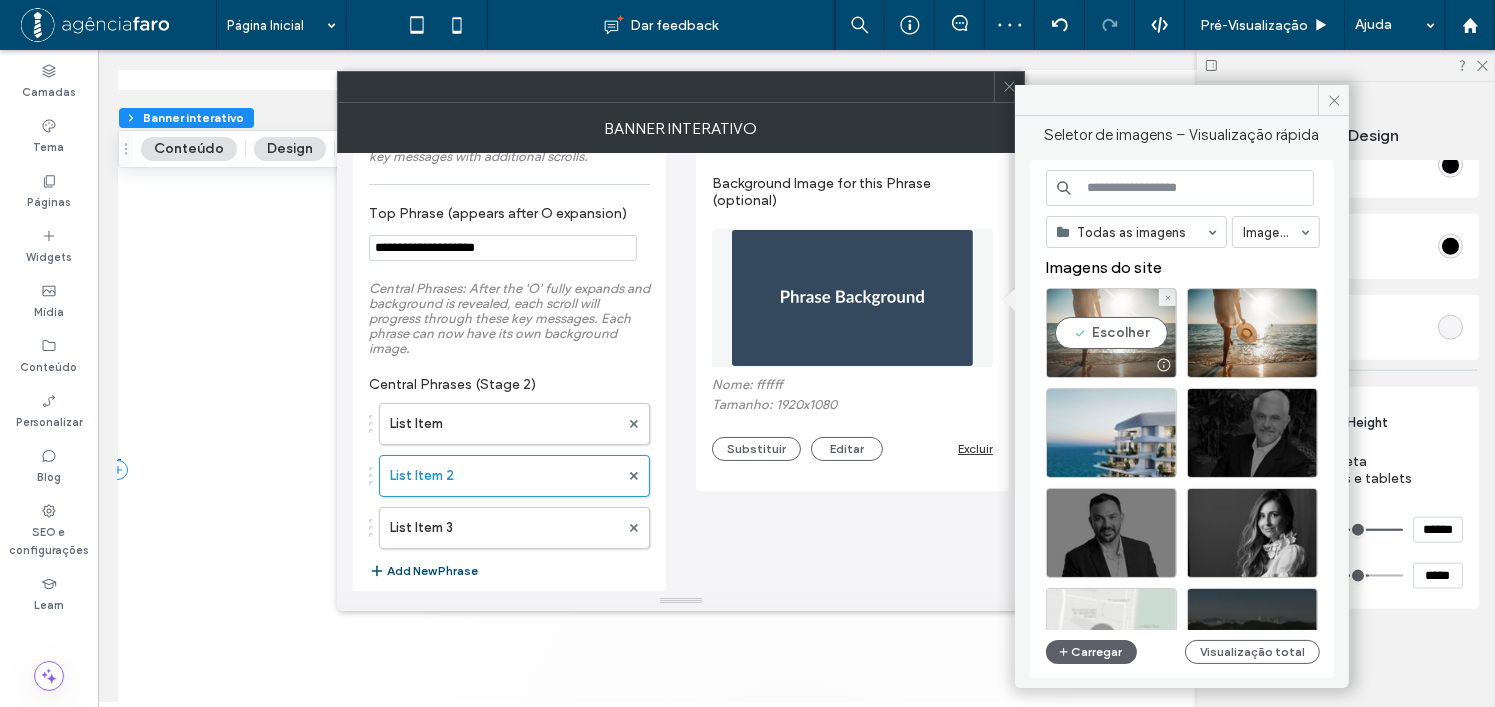 drag, startPoint x: 1116, startPoint y: 329, endPoint x: 944, endPoint y: 300, distance: 174.42764 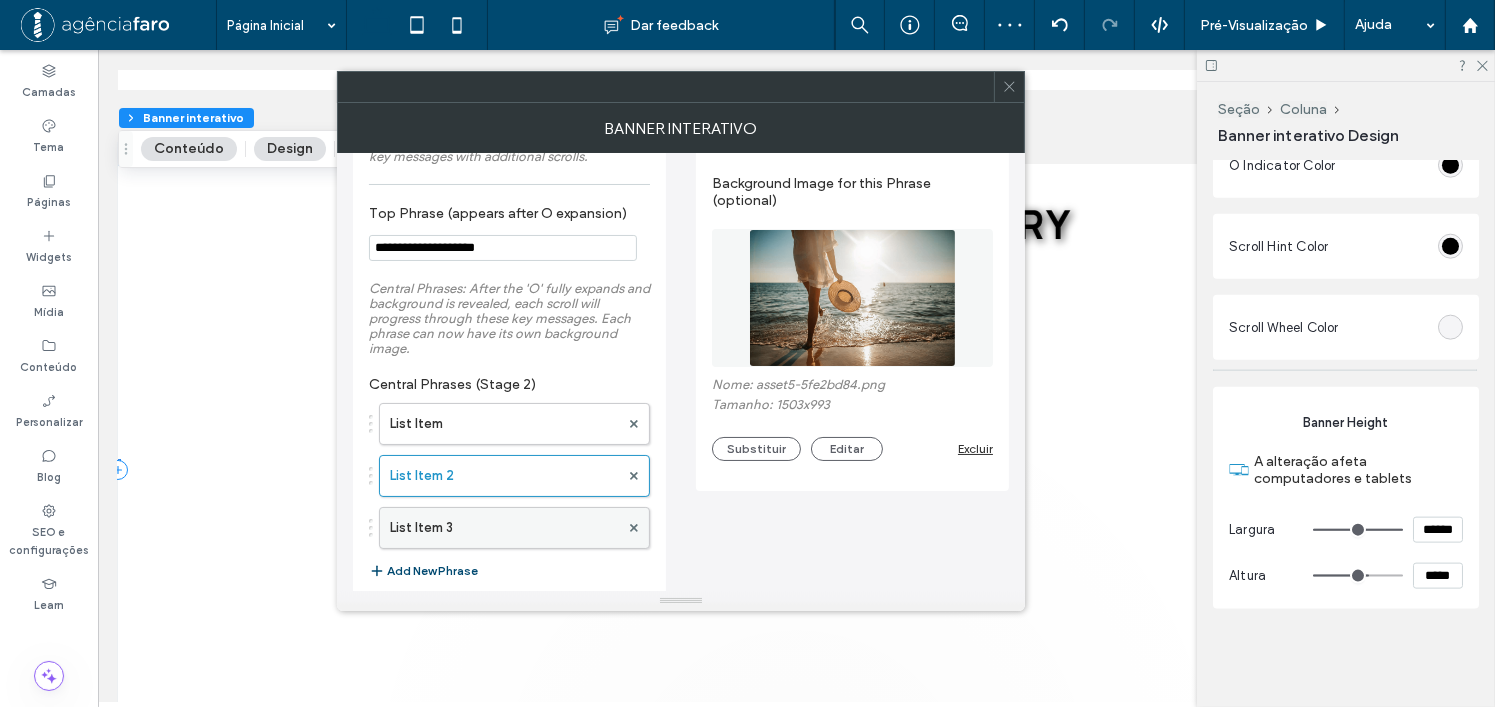 click on "List Item 3" at bounding box center (504, 528) 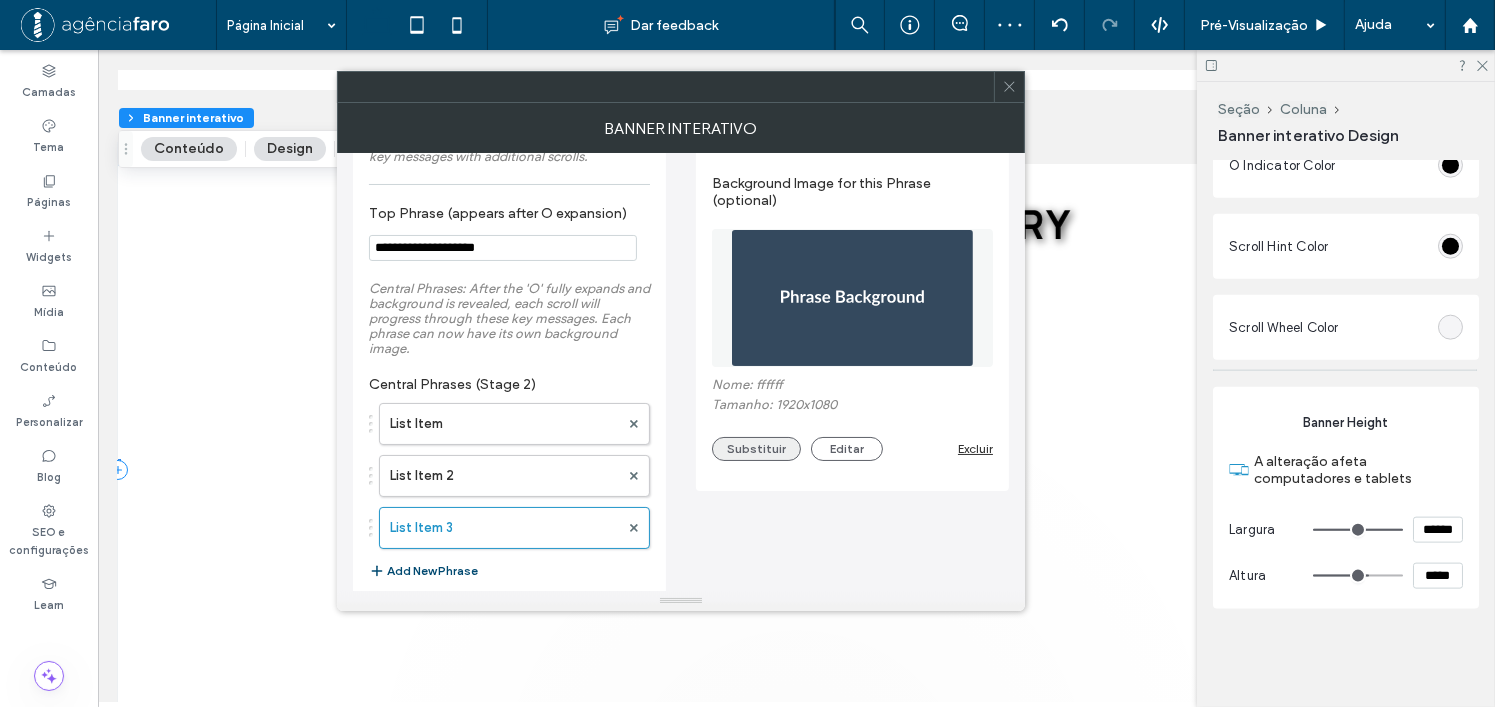 click on "Substituir" at bounding box center [756, 449] 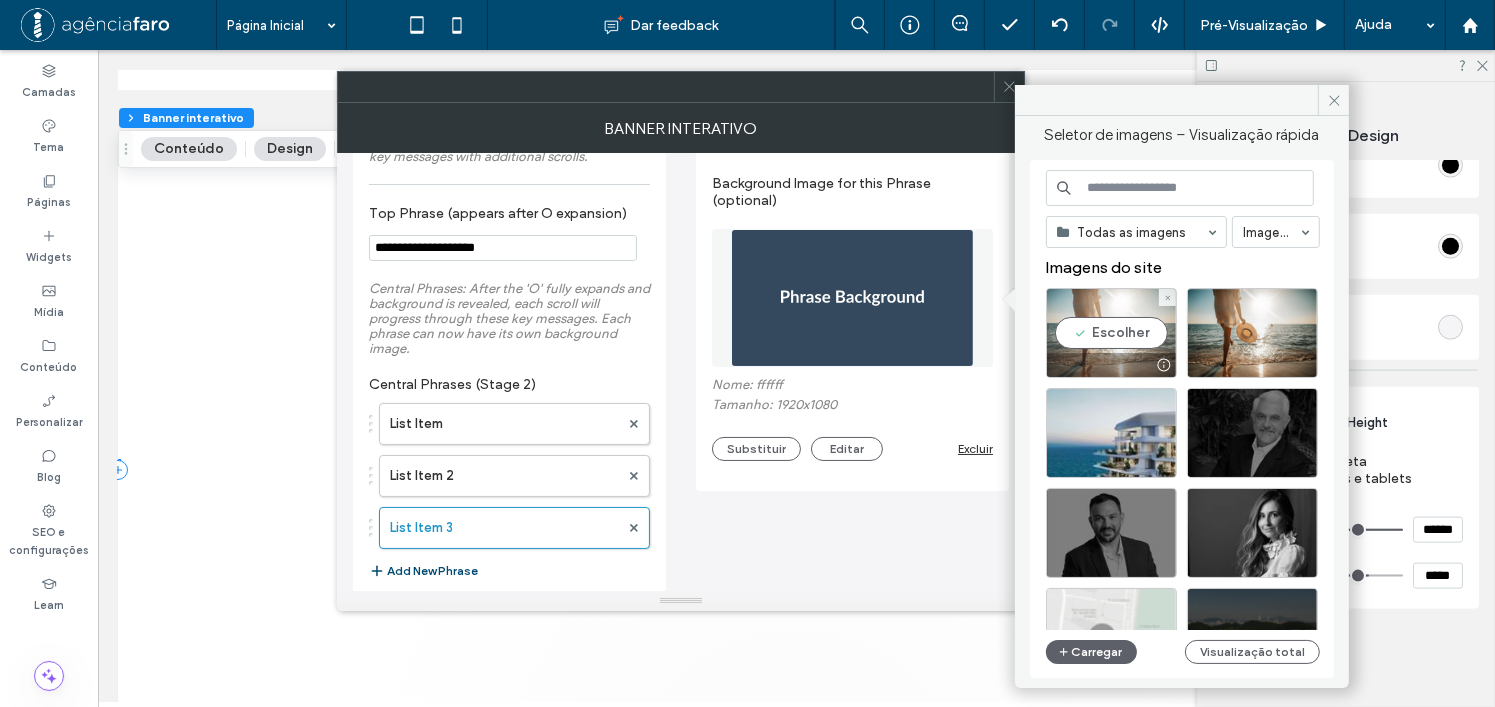 click on "Escolher" at bounding box center [1111, 333] 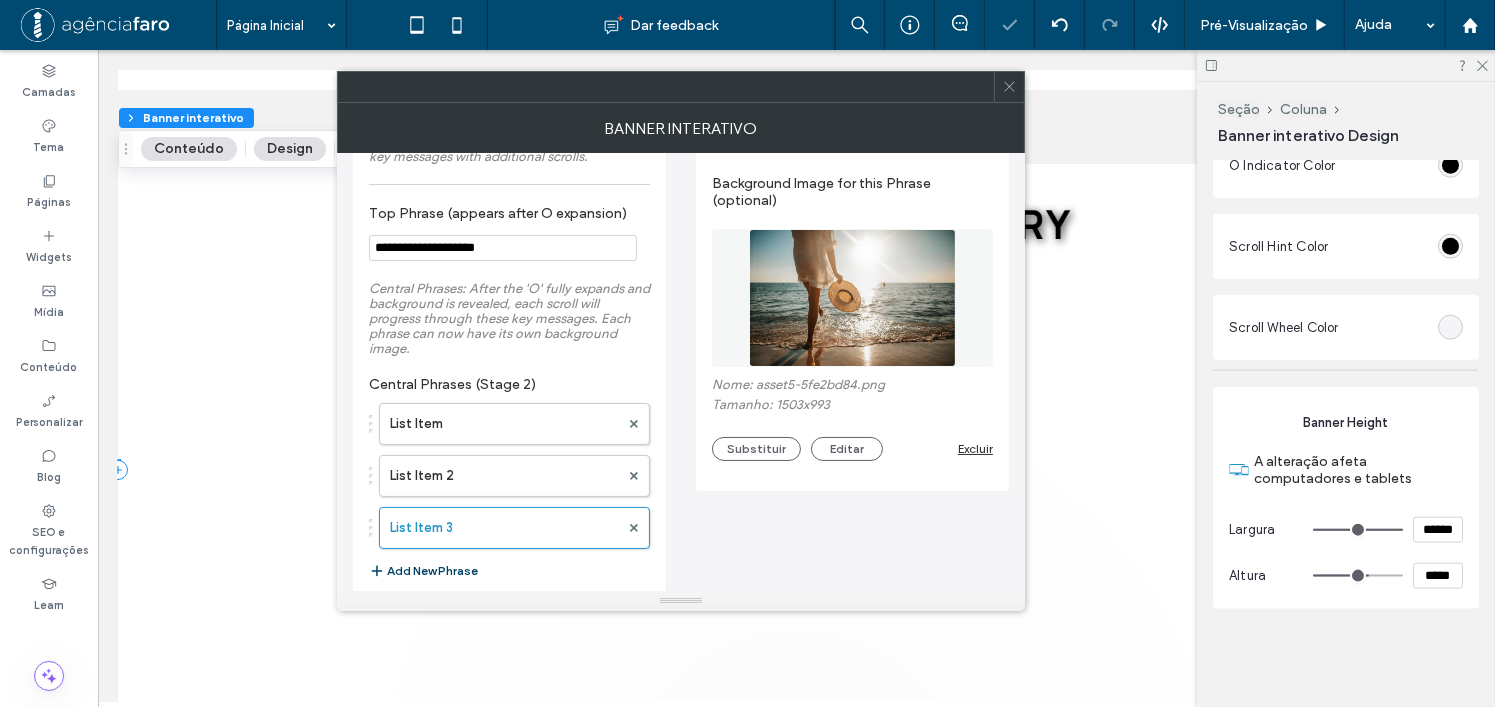 click on "Add New Phrase" at bounding box center (423, 571) 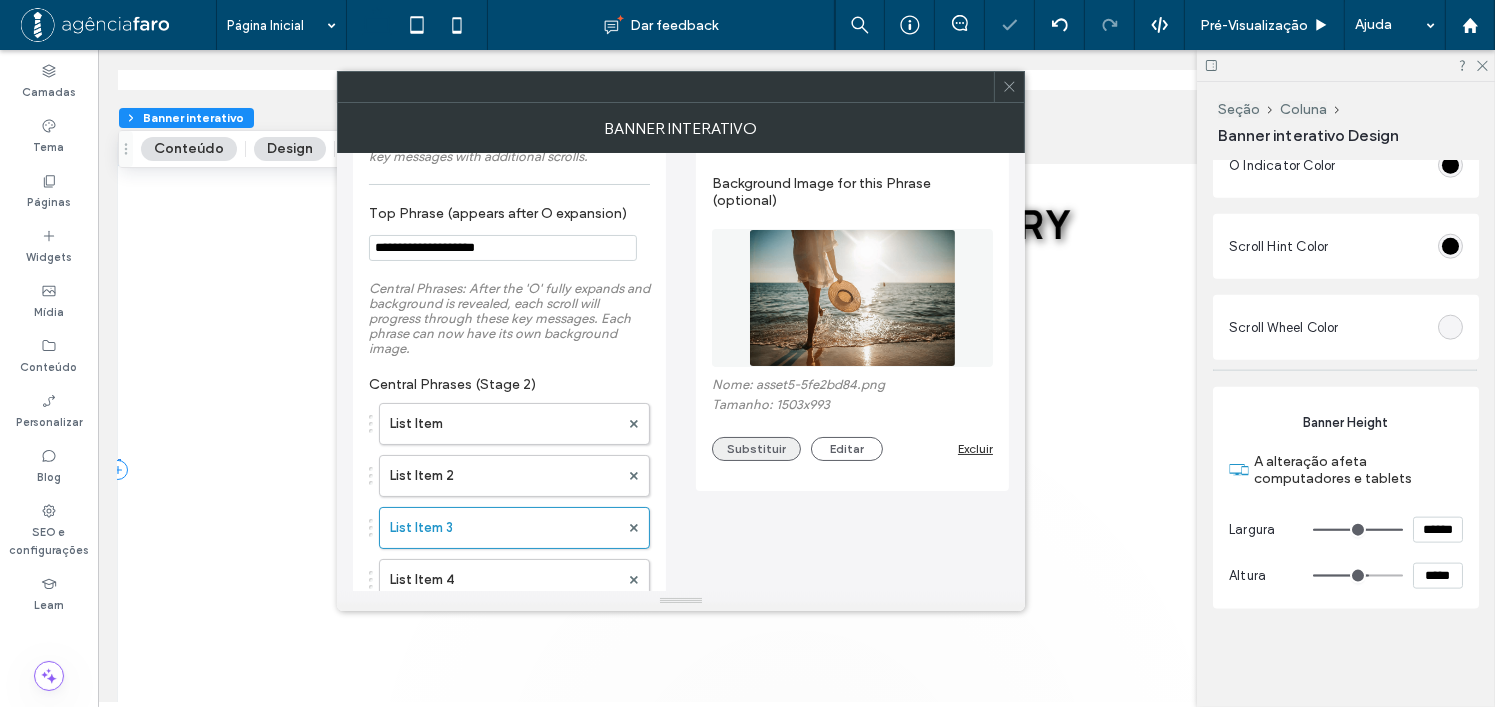 click on "Substituir" at bounding box center [756, 449] 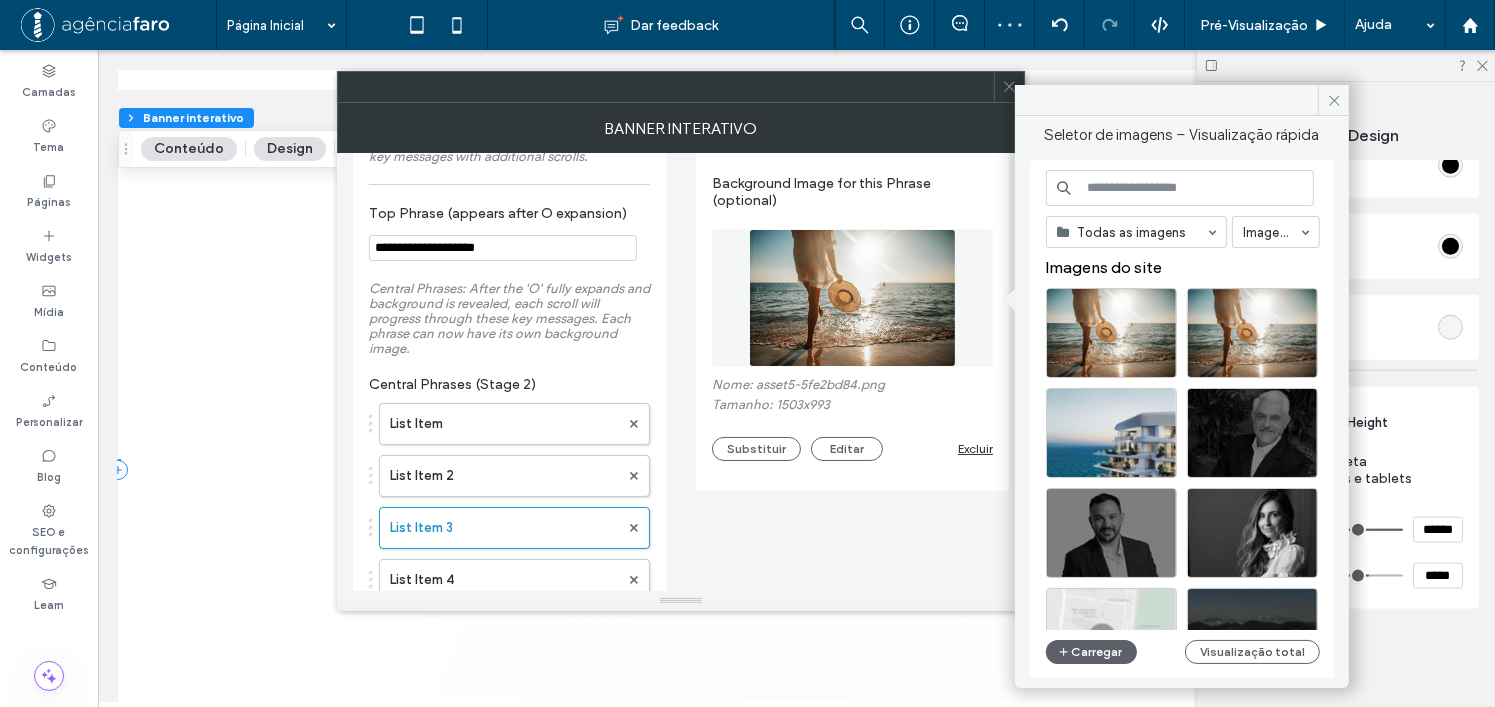 click on "List Item 4" at bounding box center (504, 580) 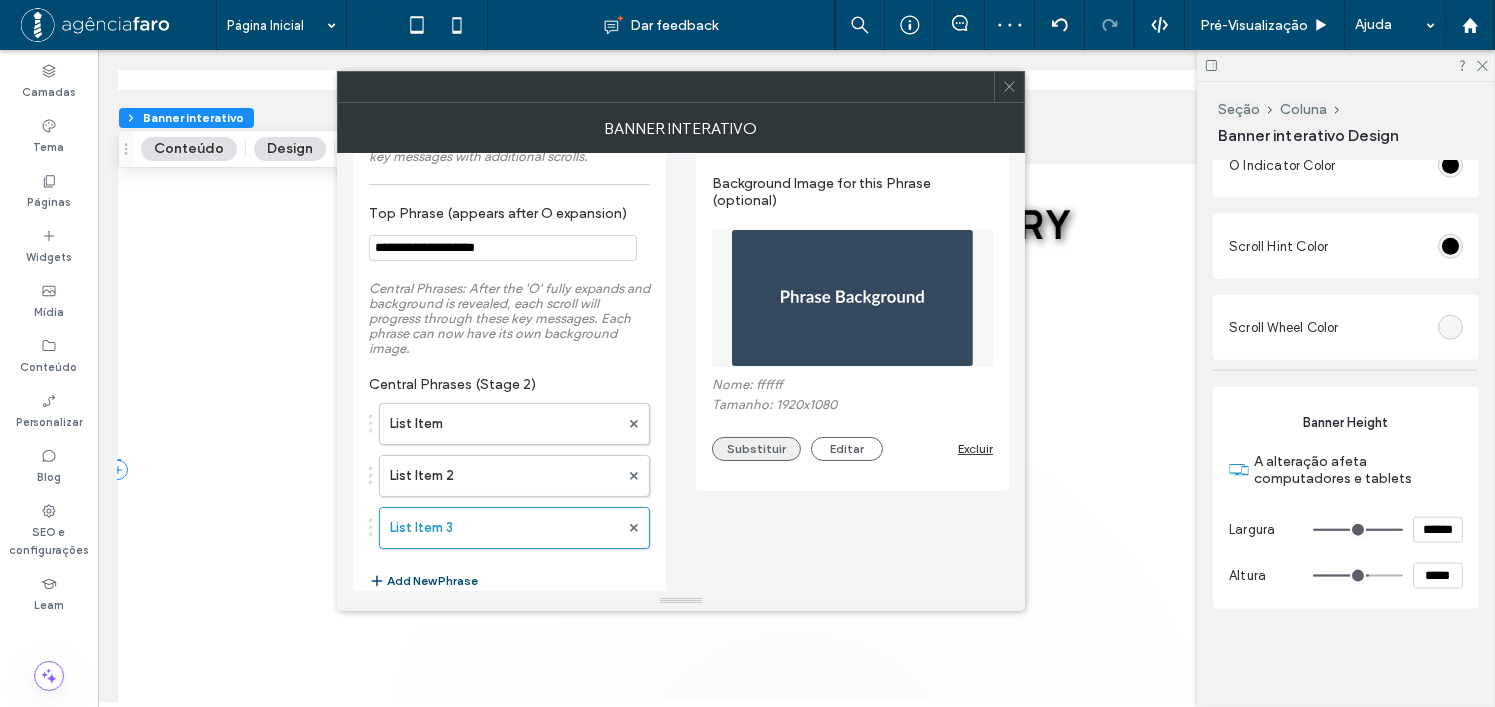 click on "Substituir" at bounding box center (756, 449) 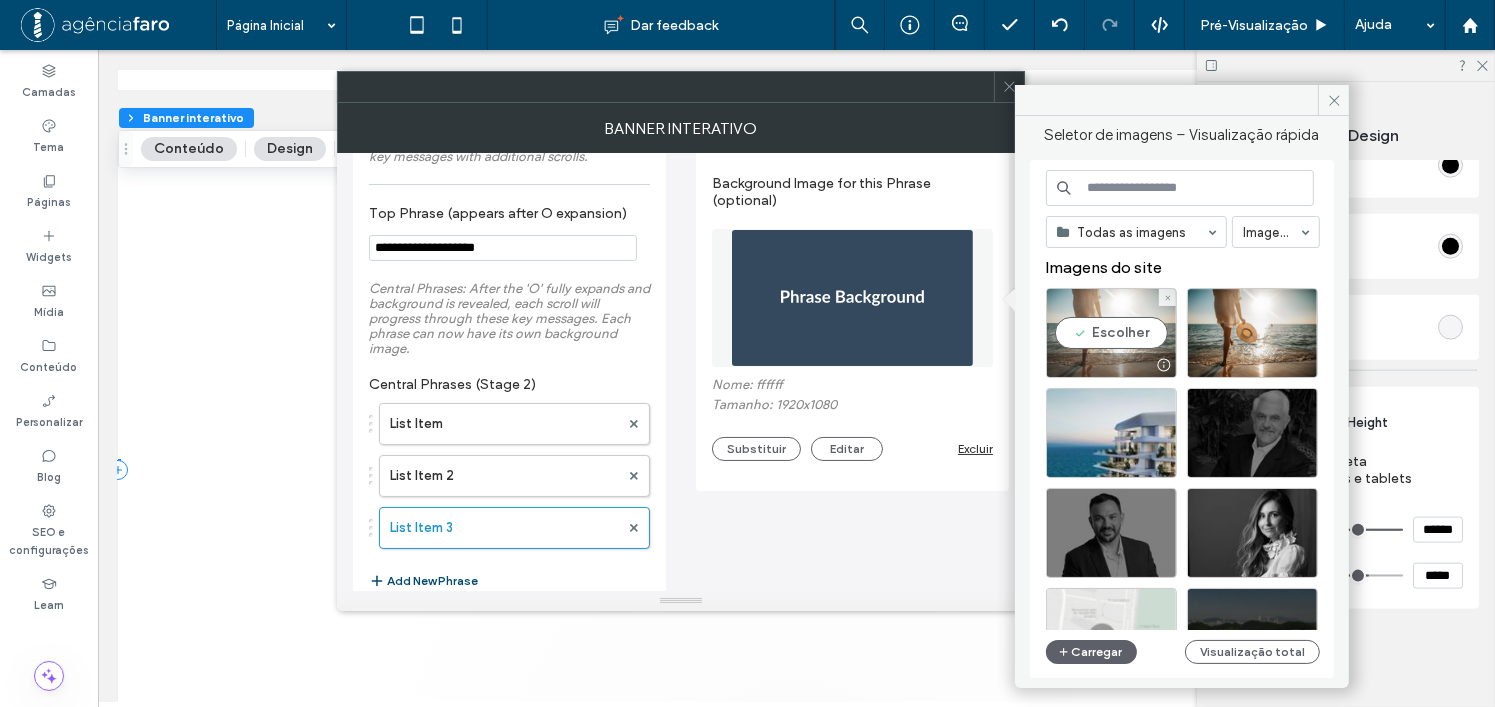 click on "Escolher" at bounding box center [1111, 333] 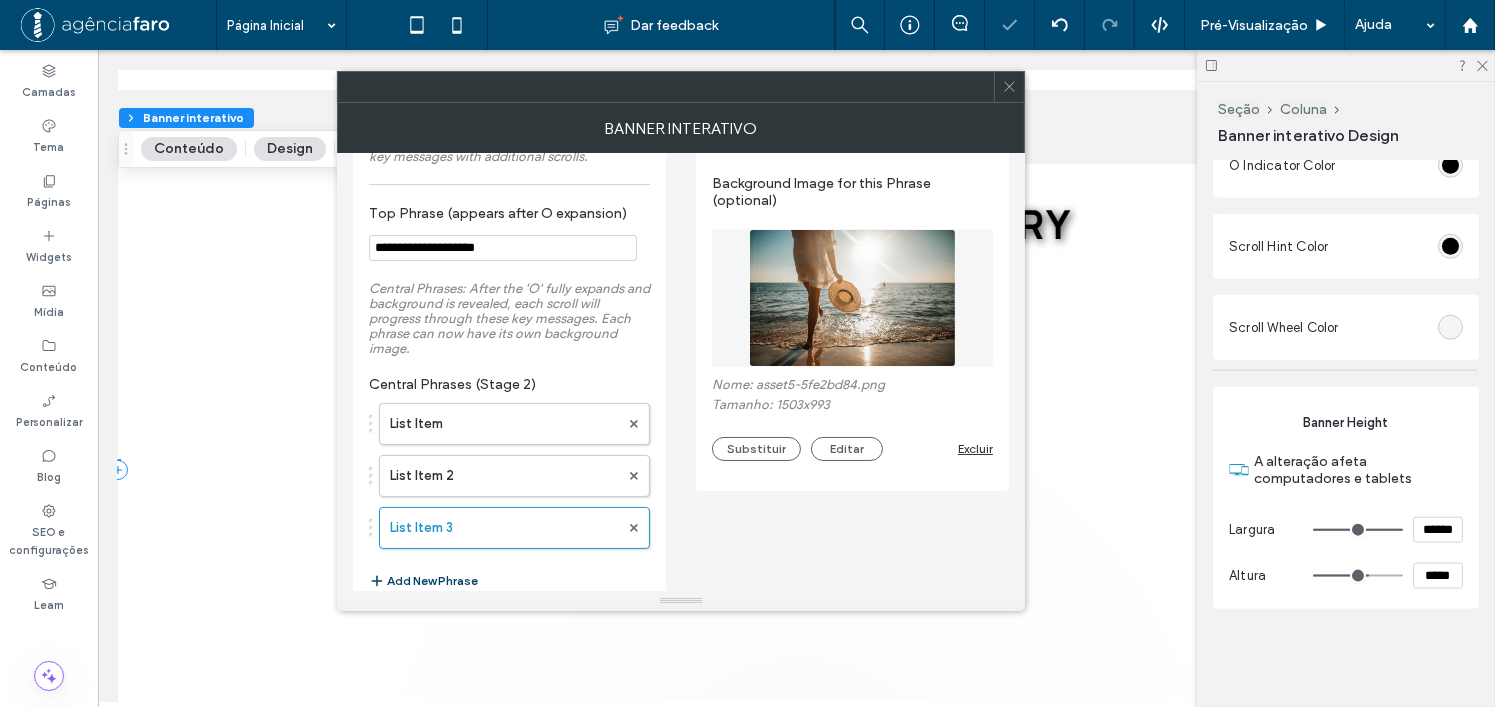 click on "Add New Phrase" at bounding box center [423, 581] 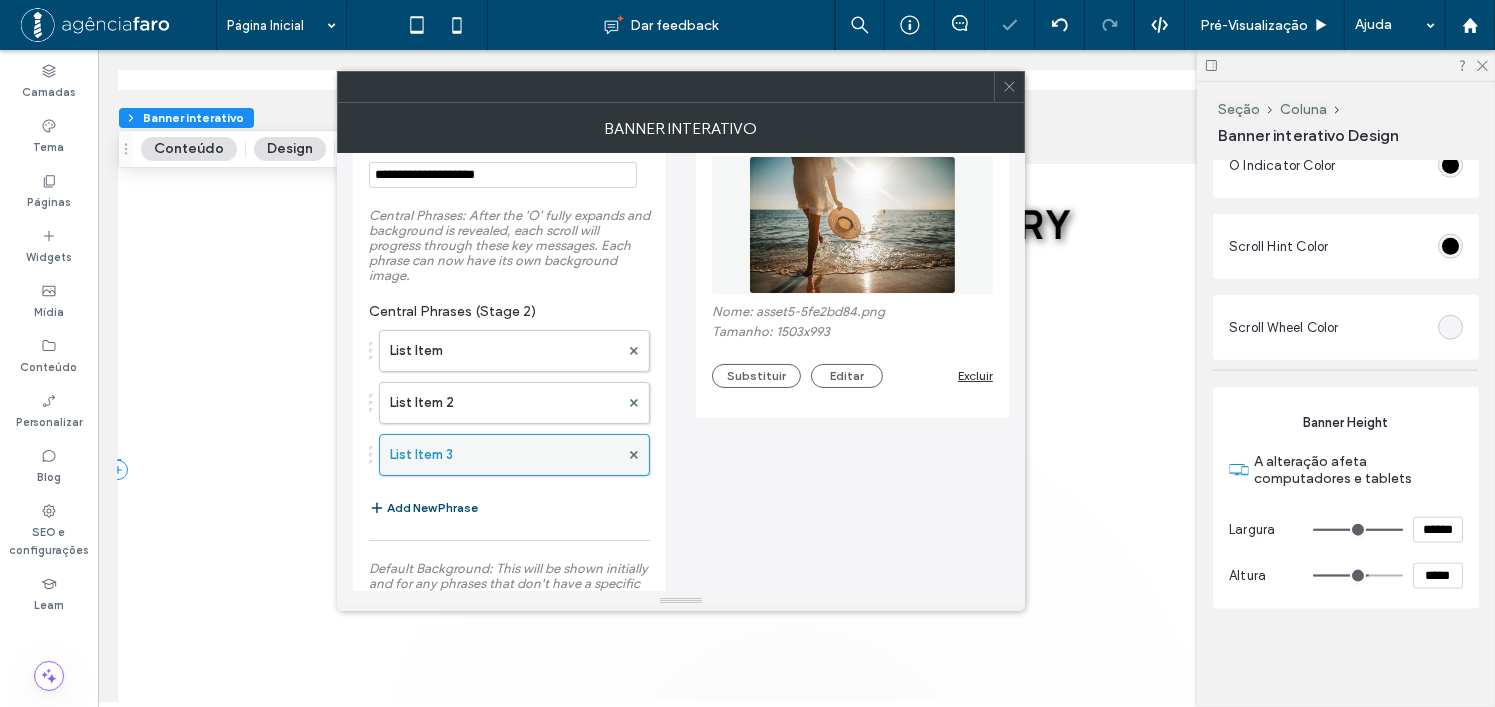 scroll, scrollTop: 200, scrollLeft: 0, axis: vertical 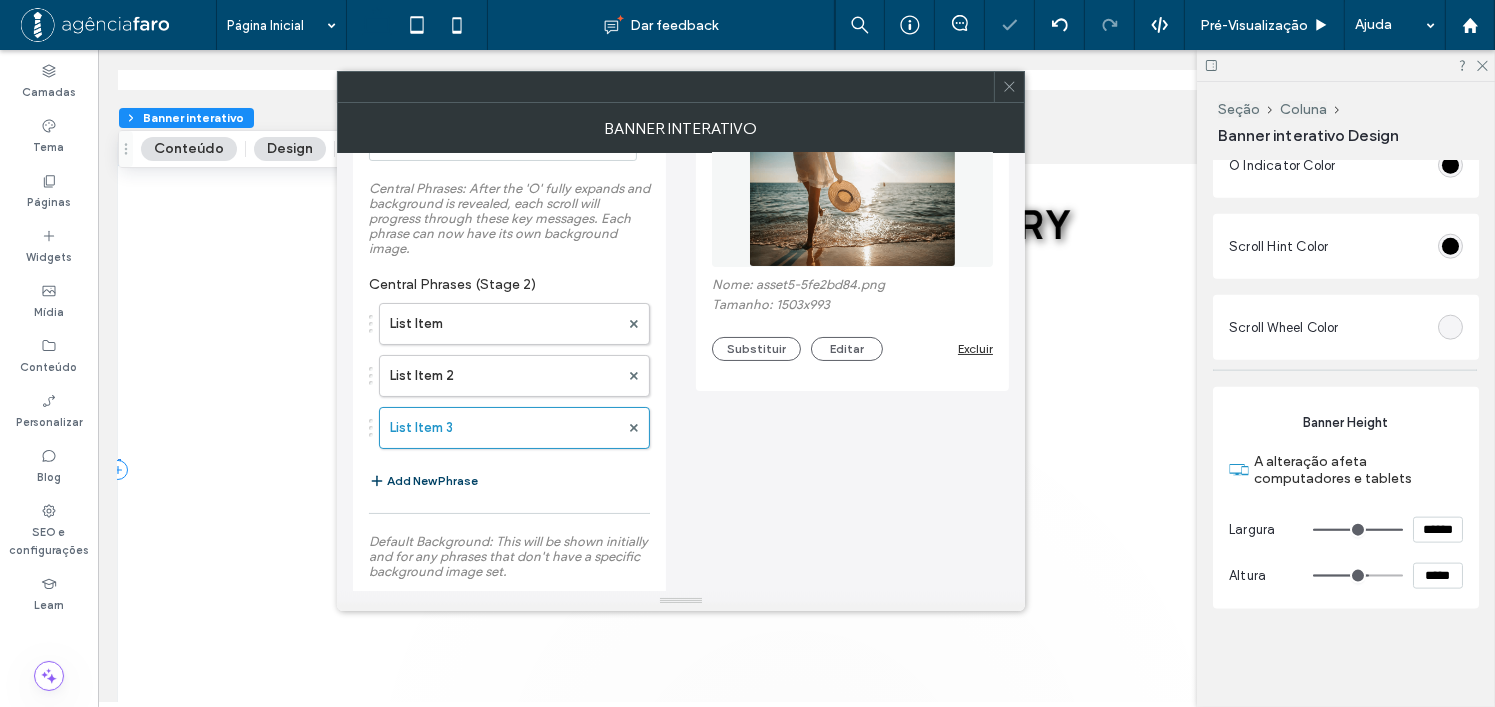 drag, startPoint x: 427, startPoint y: 490, endPoint x: 435, endPoint y: 497, distance: 10.630146 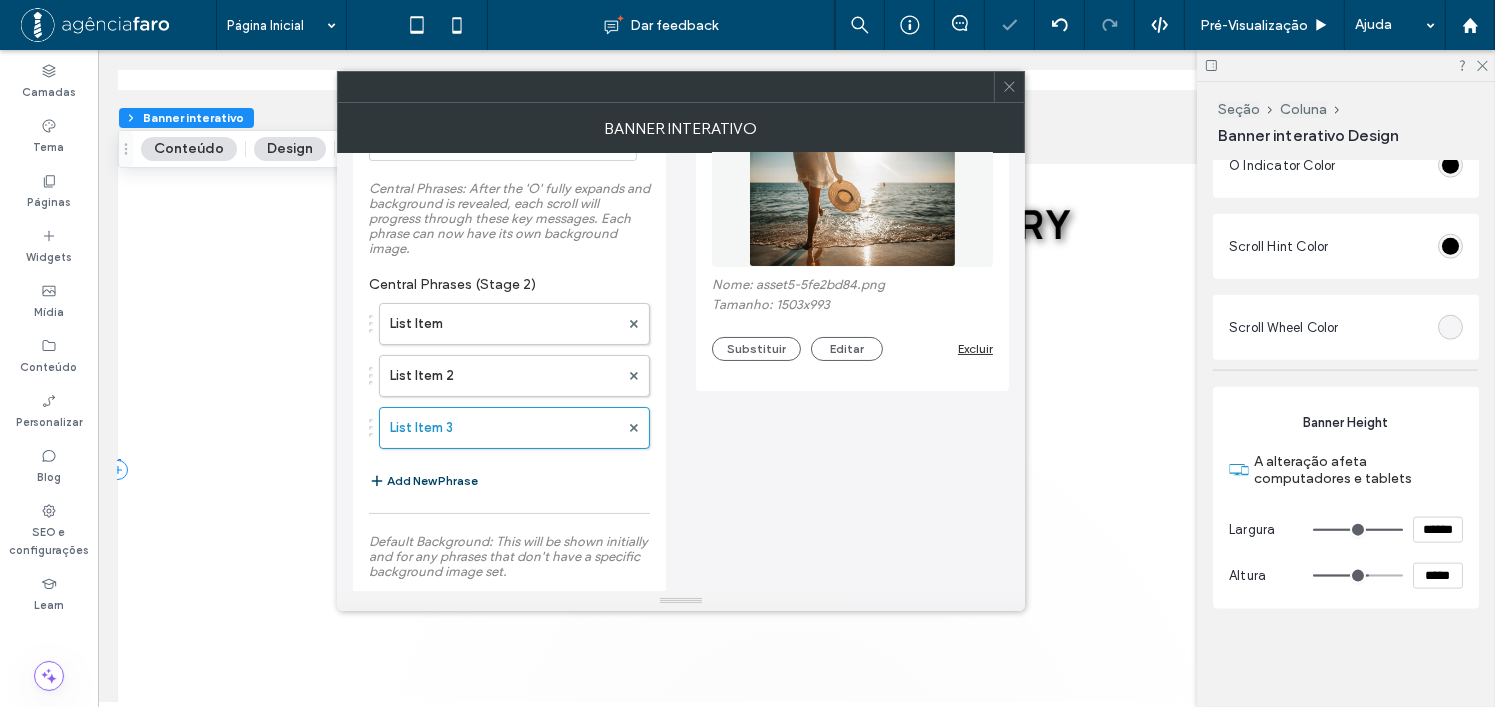 click on "Add New Phrase" at bounding box center [423, 481] 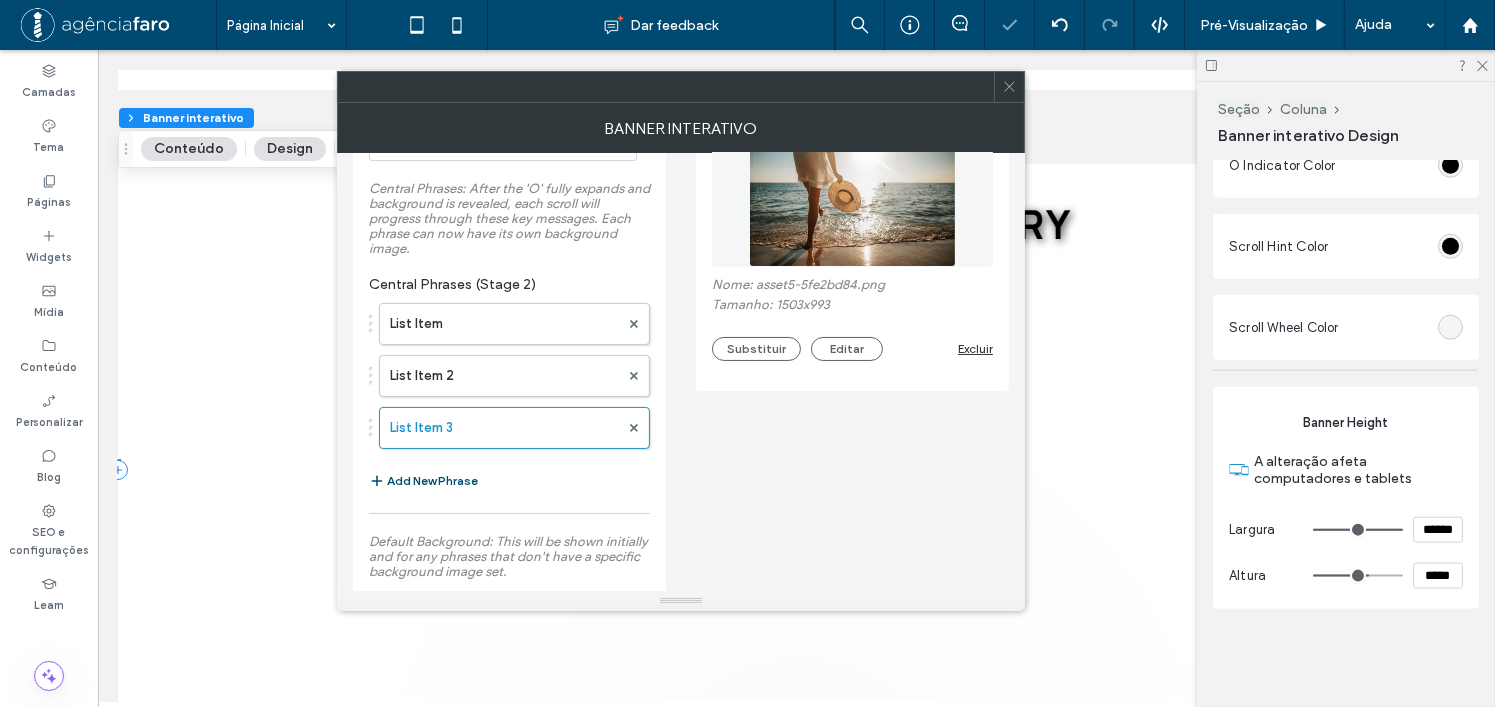 click on "List Item  List Item 2 List Item 3 List Item 4 Add New Phrase" at bounding box center (509, 398) 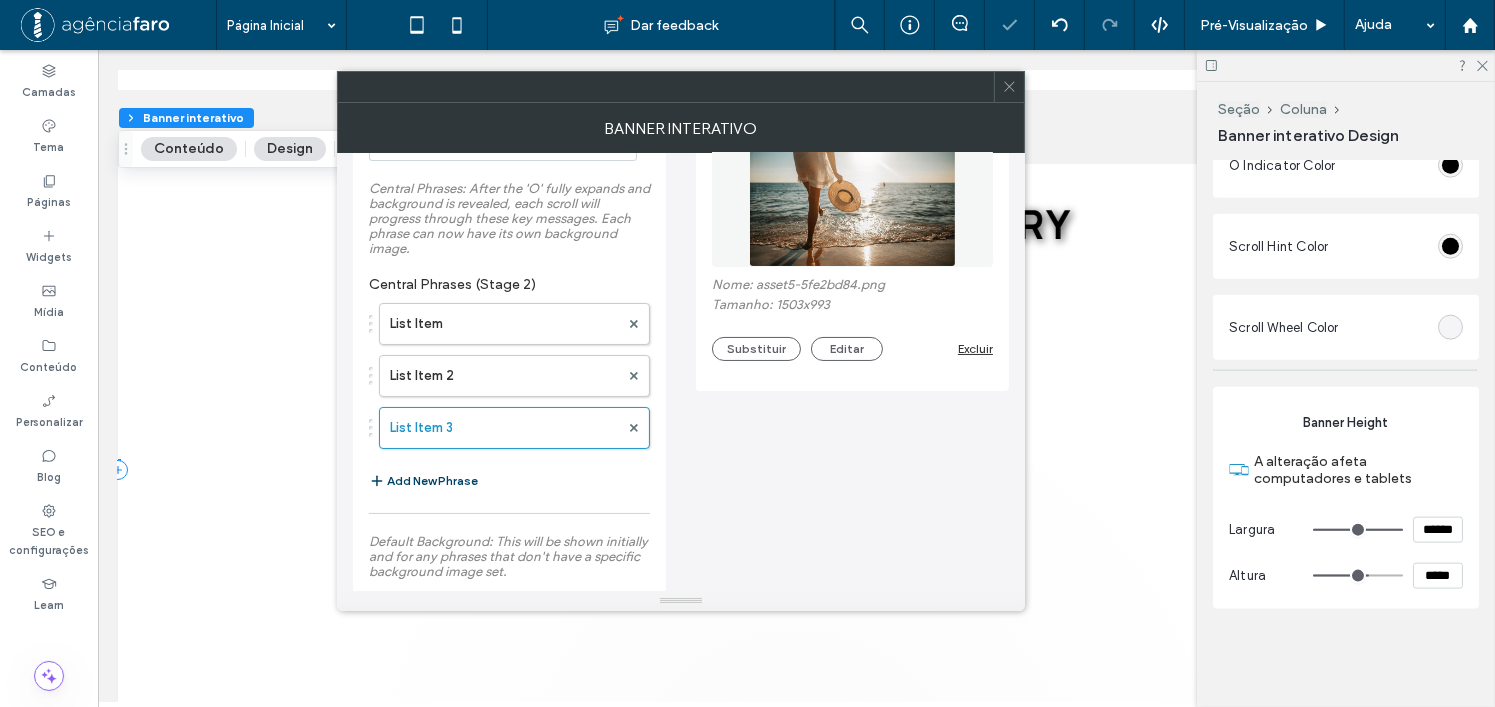 click on "Add New Phrase" at bounding box center [423, 481] 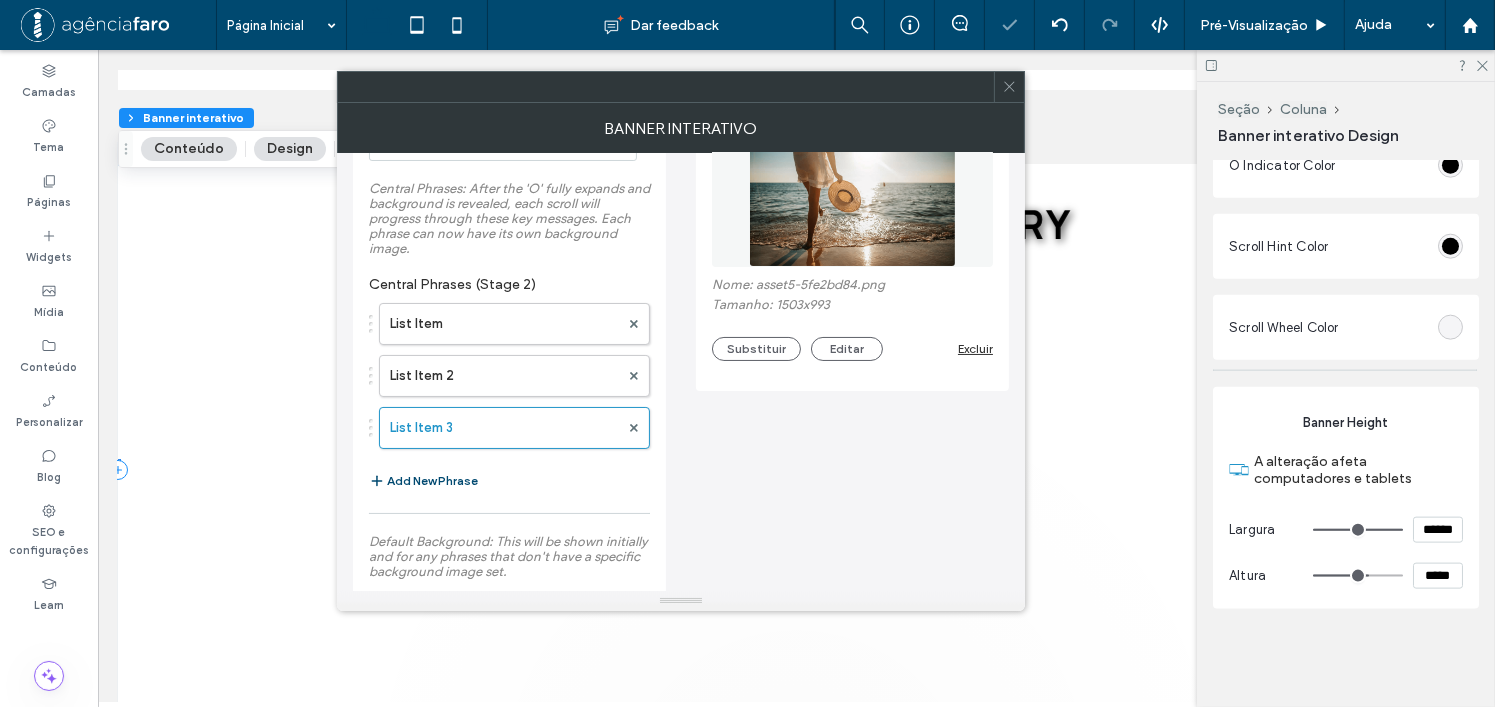 click on "**********" at bounding box center [681, 640] 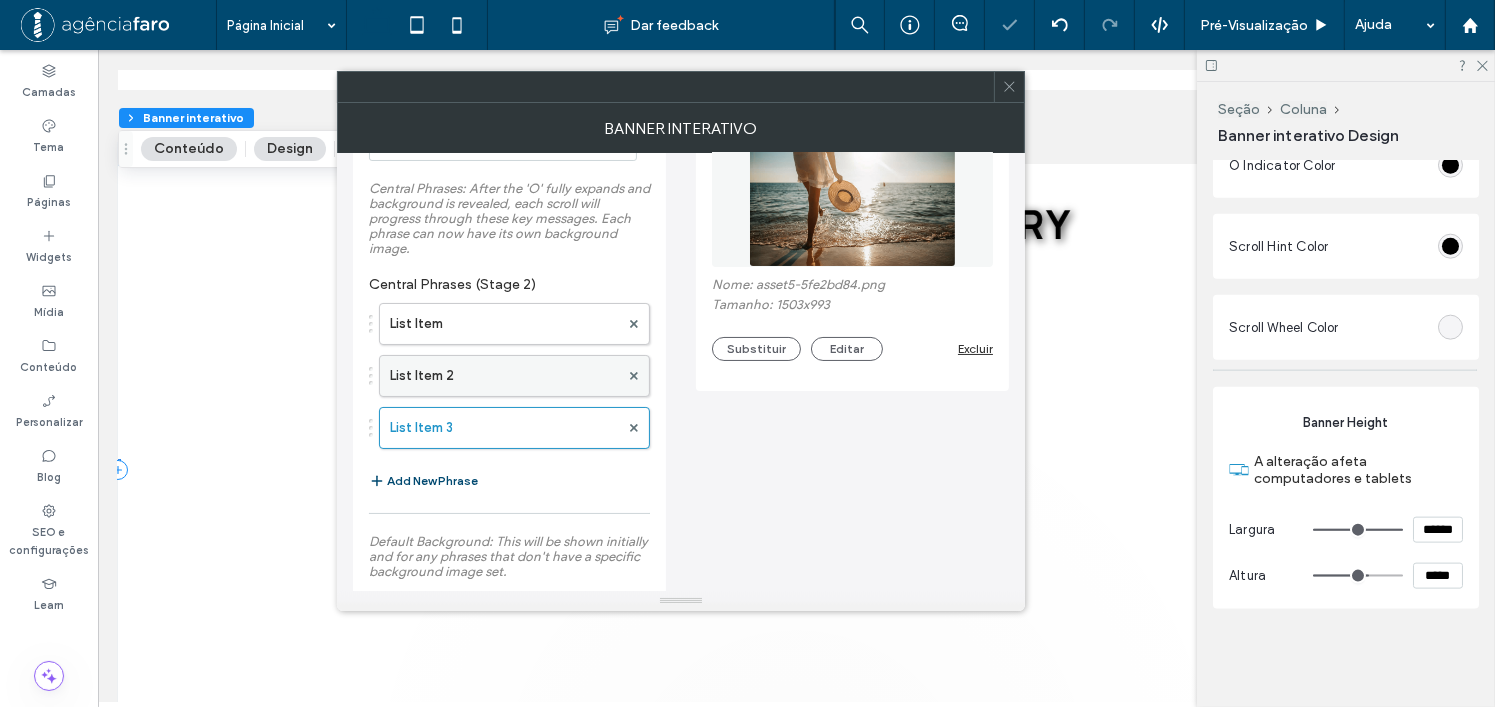 click on "List Item 2" at bounding box center [504, 376] 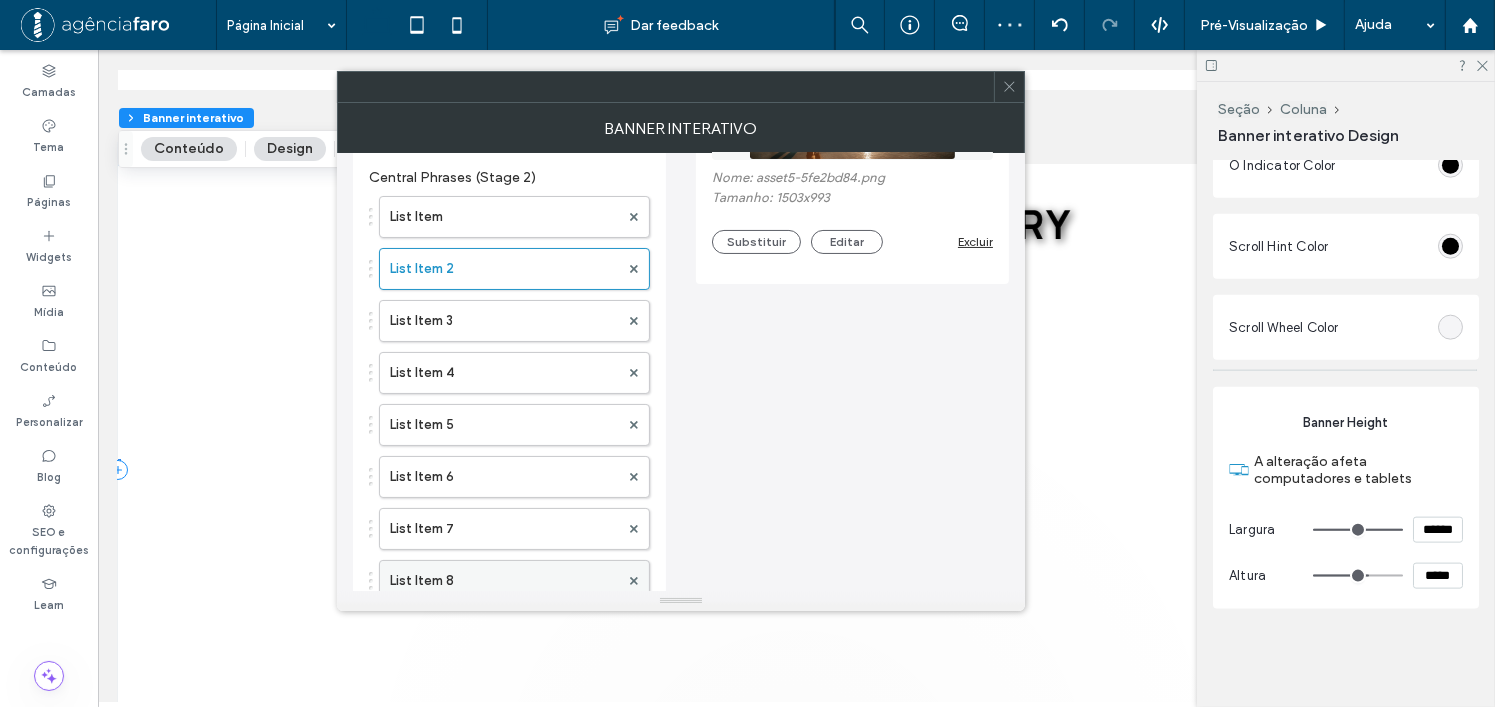 scroll, scrollTop: 400, scrollLeft: 0, axis: vertical 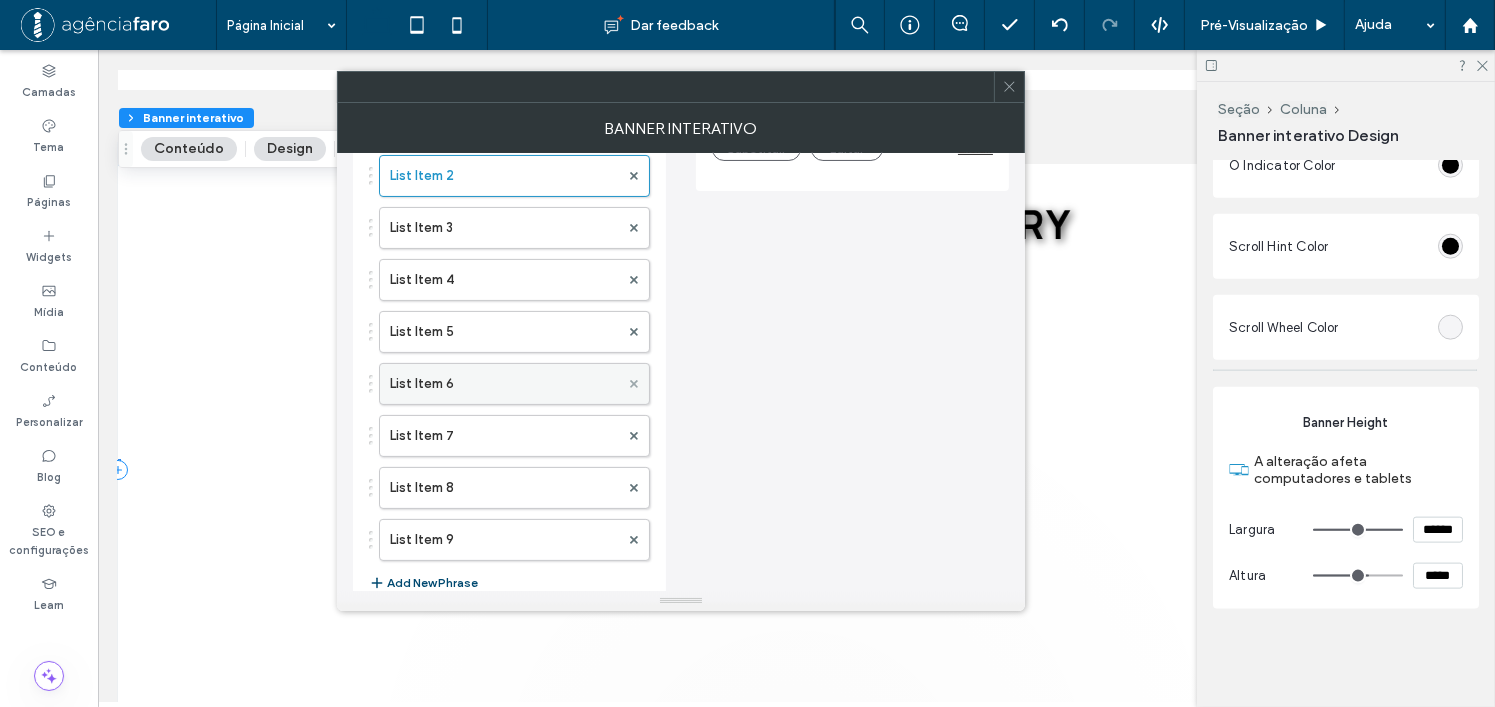 click at bounding box center (634, 384) 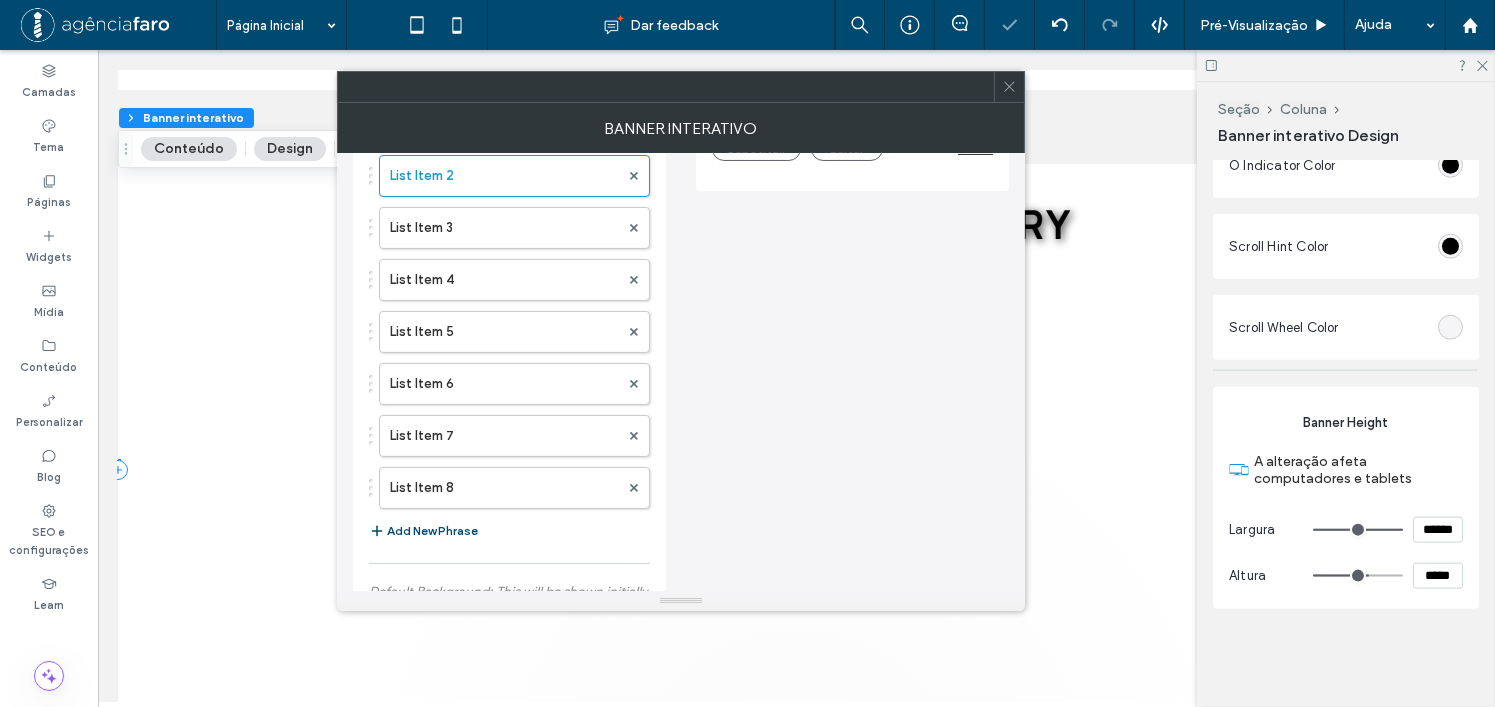 click on "**********" at bounding box center (509, 573) 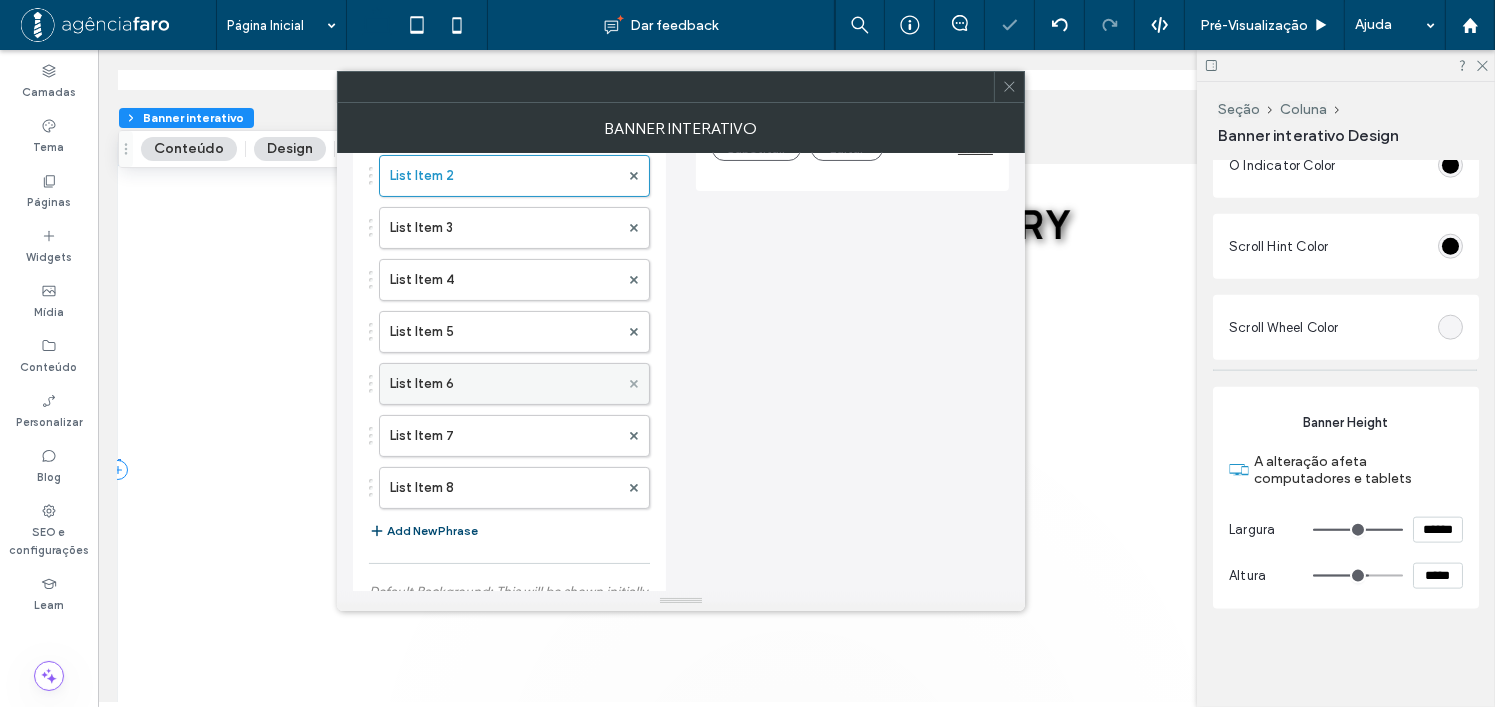 click 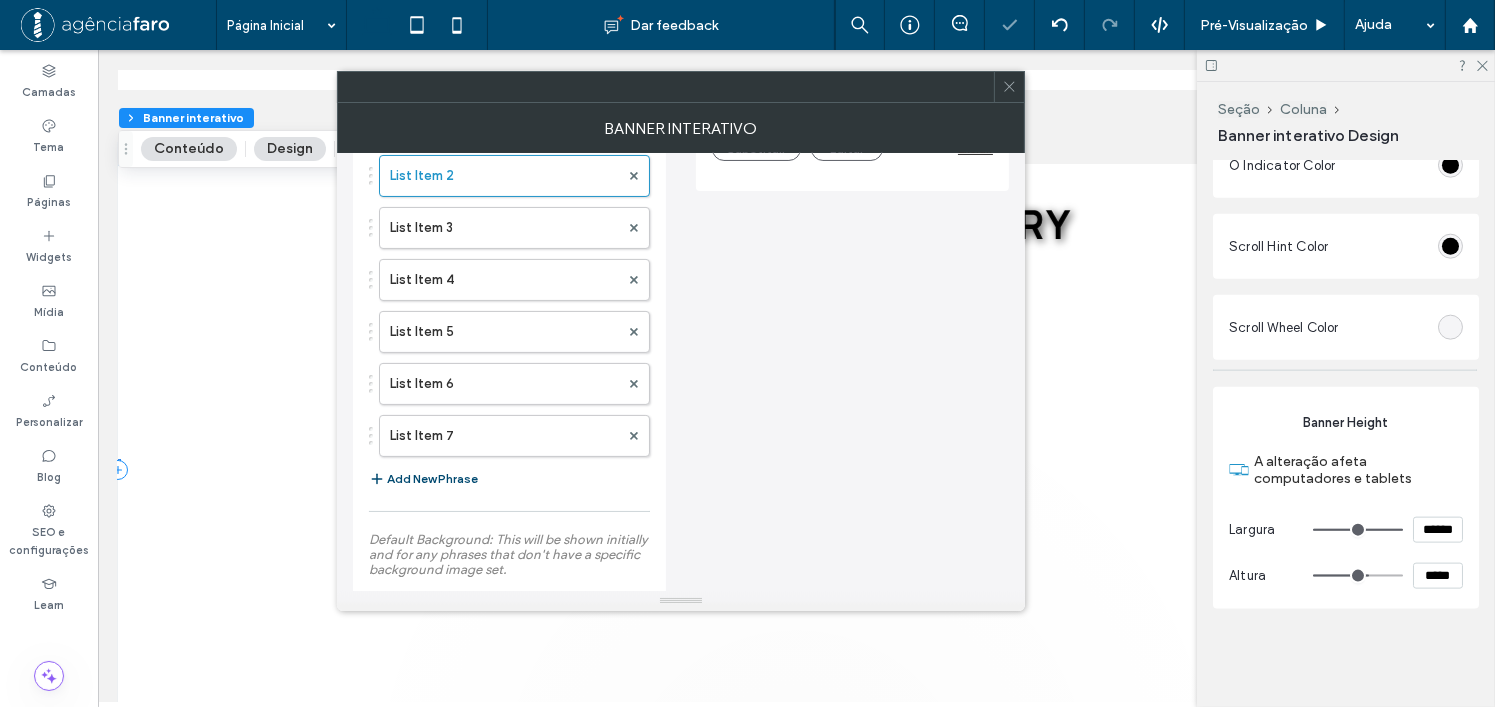 click 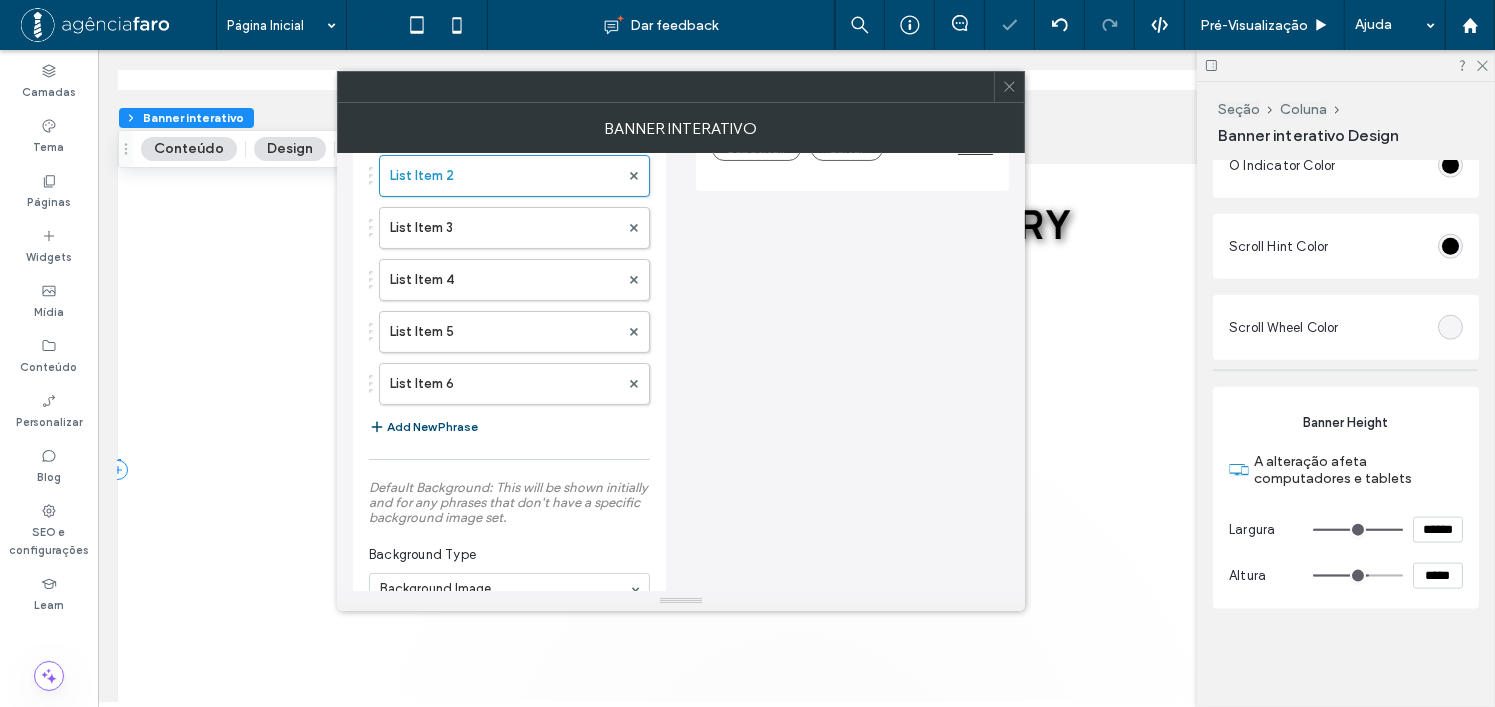 click 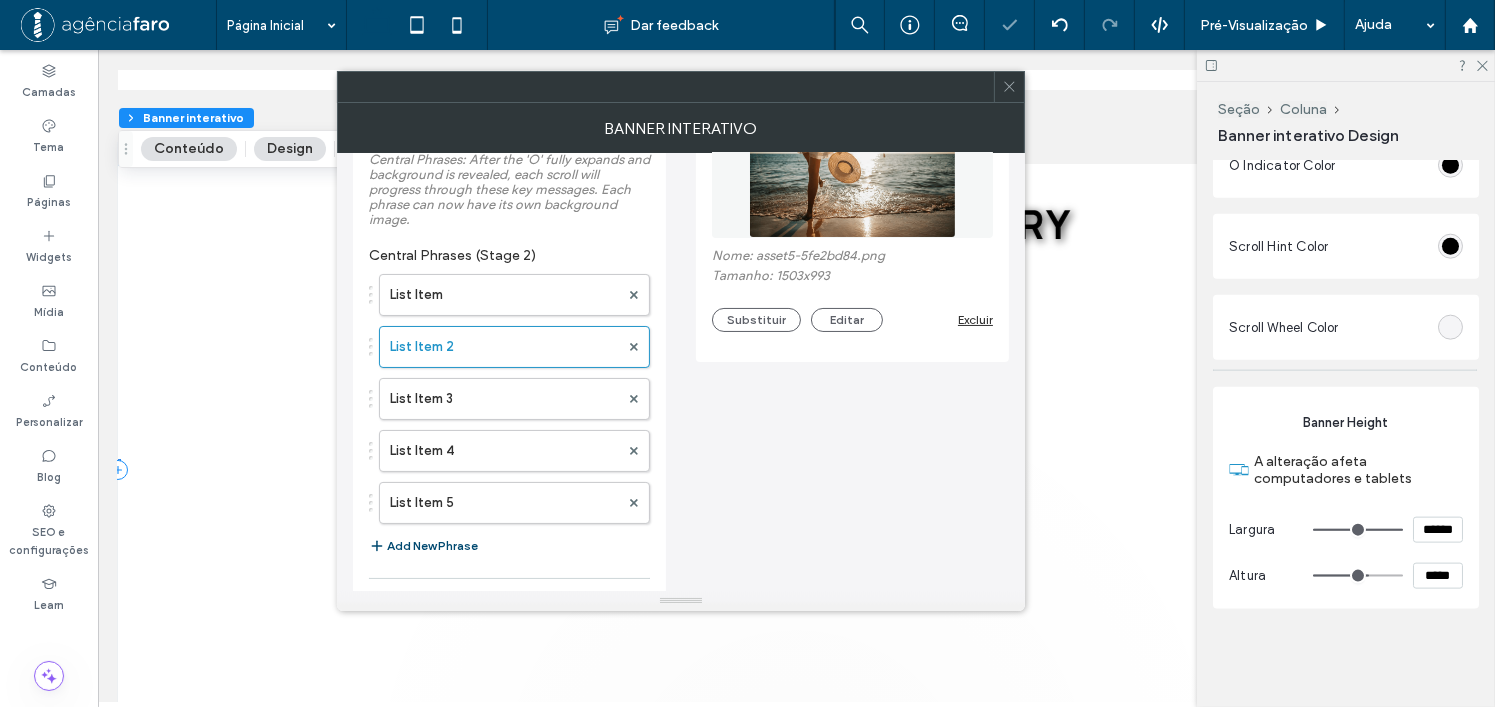 scroll, scrollTop: 200, scrollLeft: 0, axis: vertical 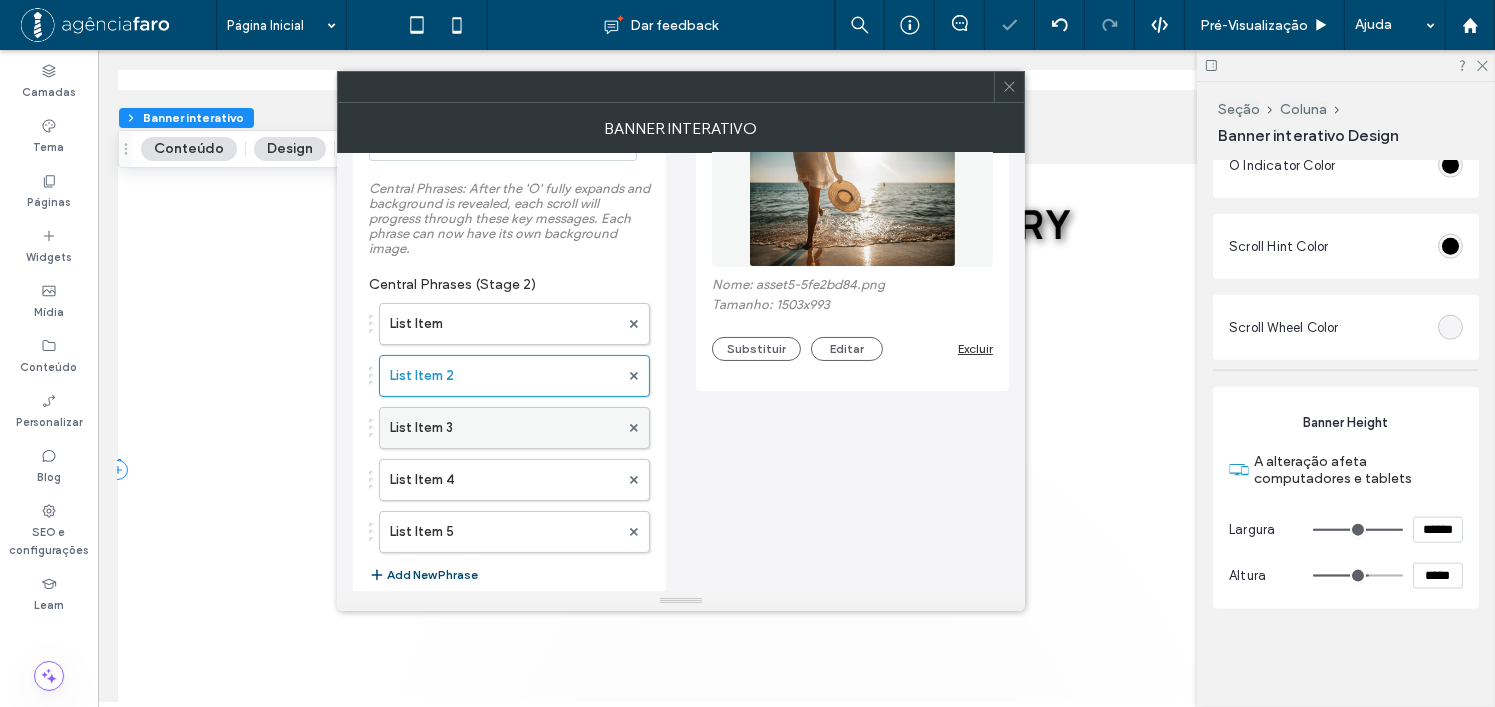 click on "List Item 3" at bounding box center [504, 428] 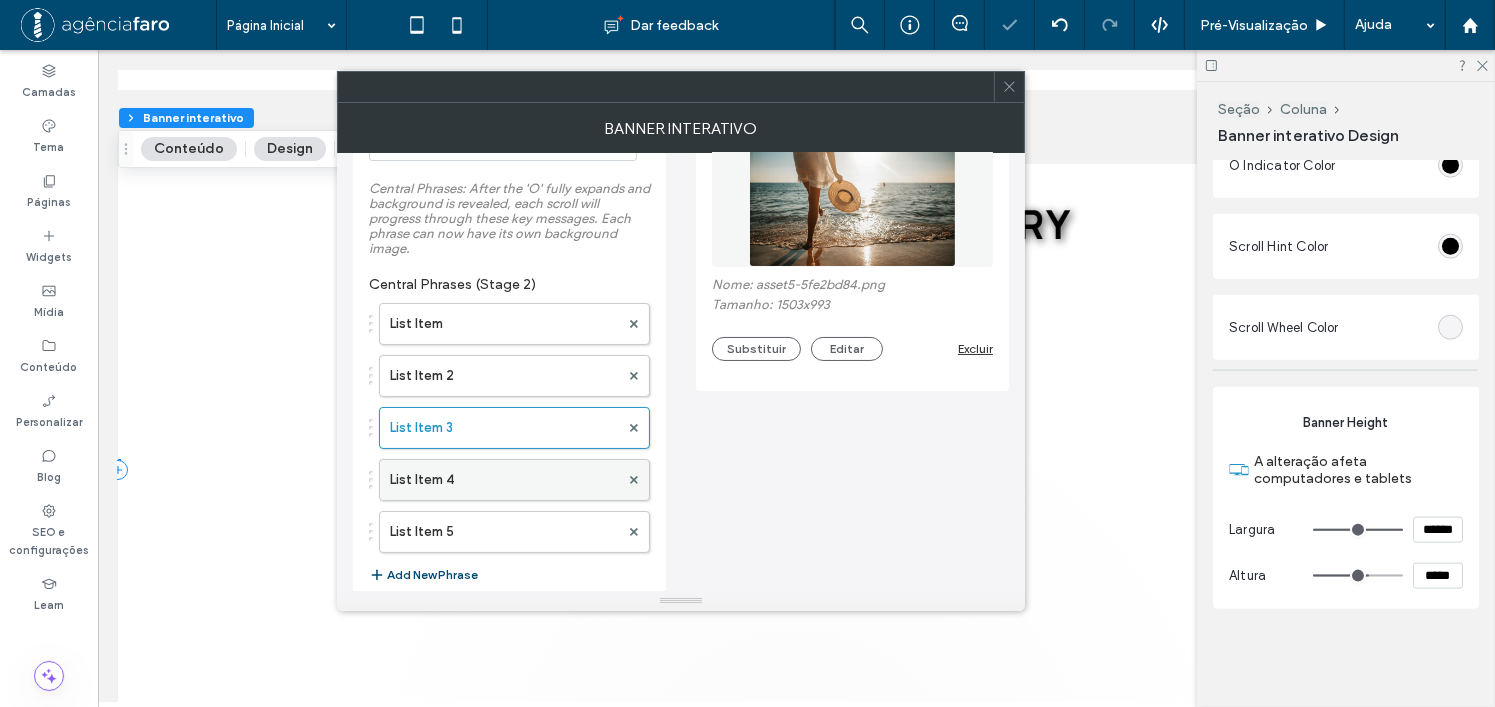click on "List Item 4" at bounding box center [504, 480] 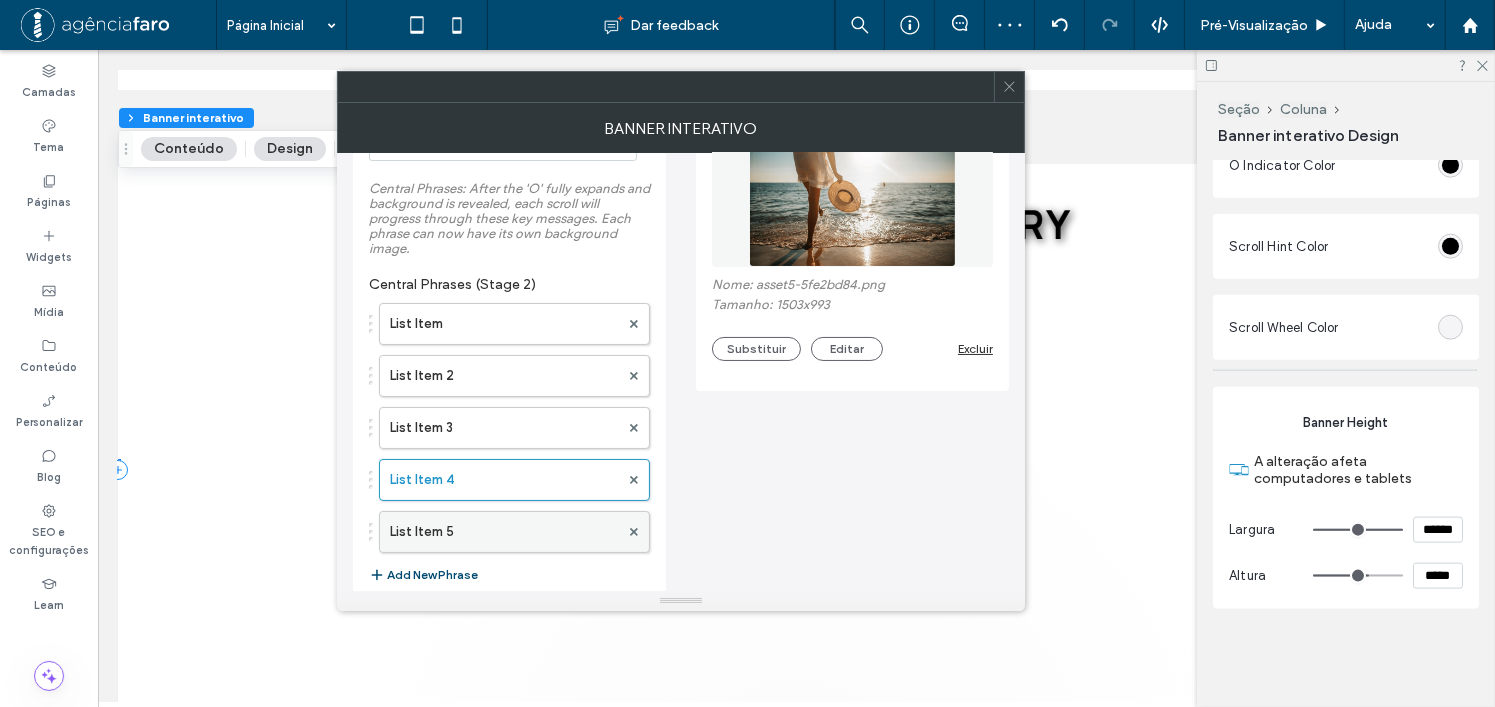 click on "List Item 5" at bounding box center (504, 532) 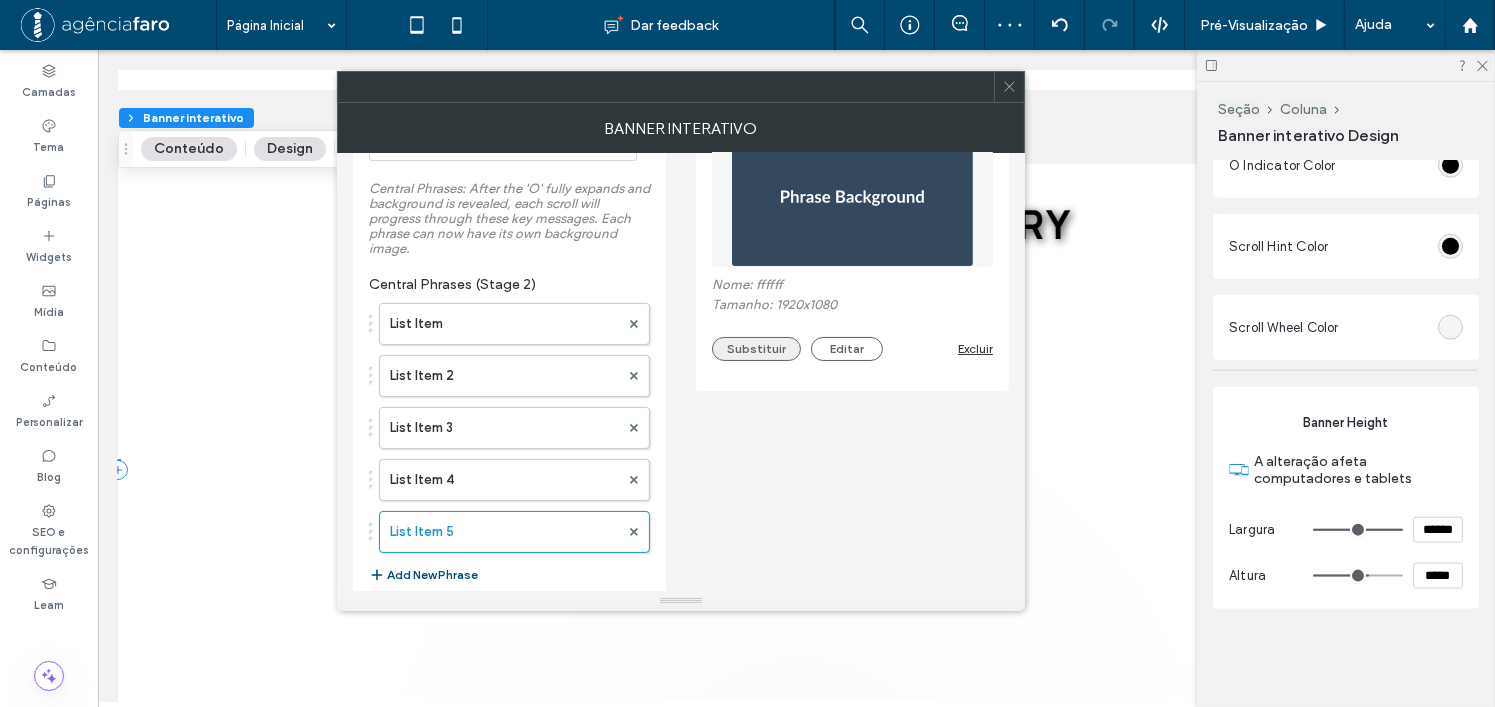 click on "Substituir" at bounding box center (756, 349) 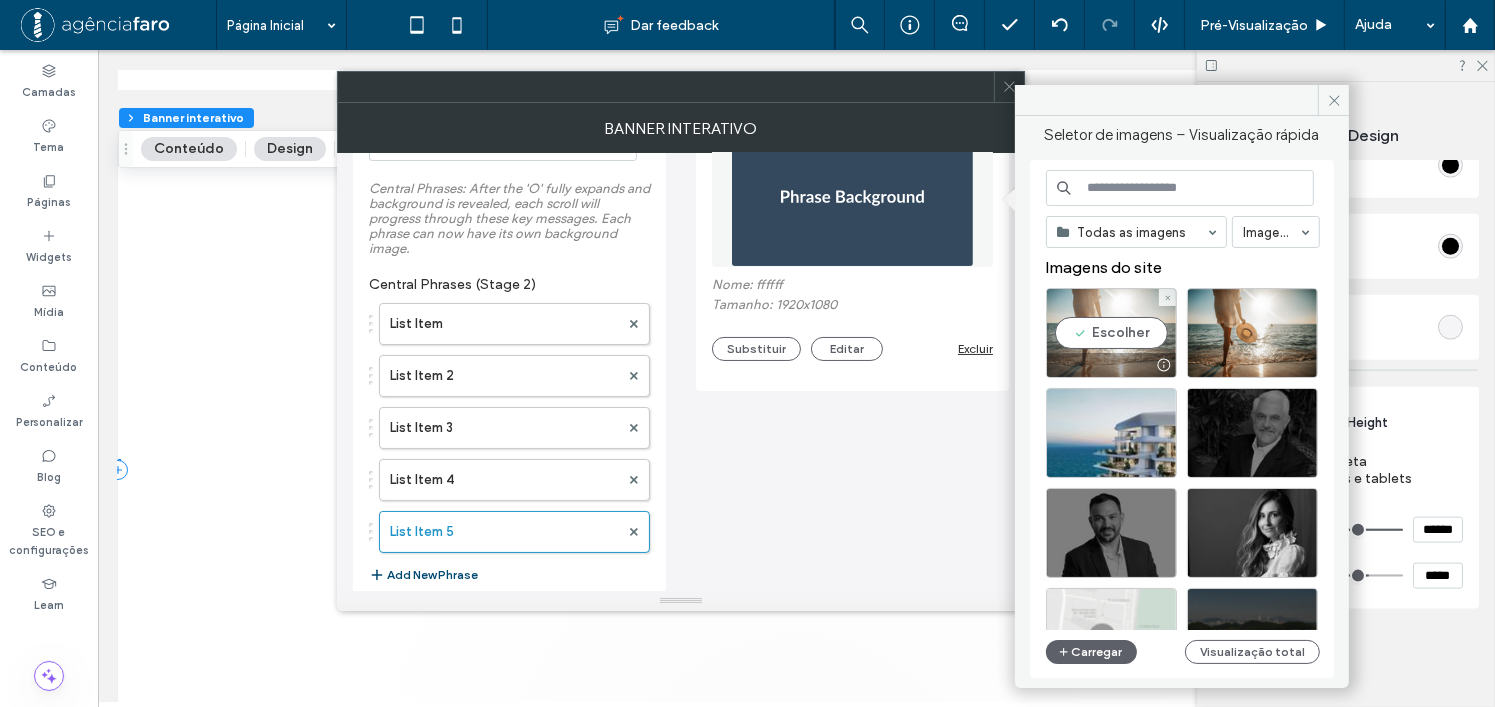 click on "Escolher" at bounding box center (1111, 333) 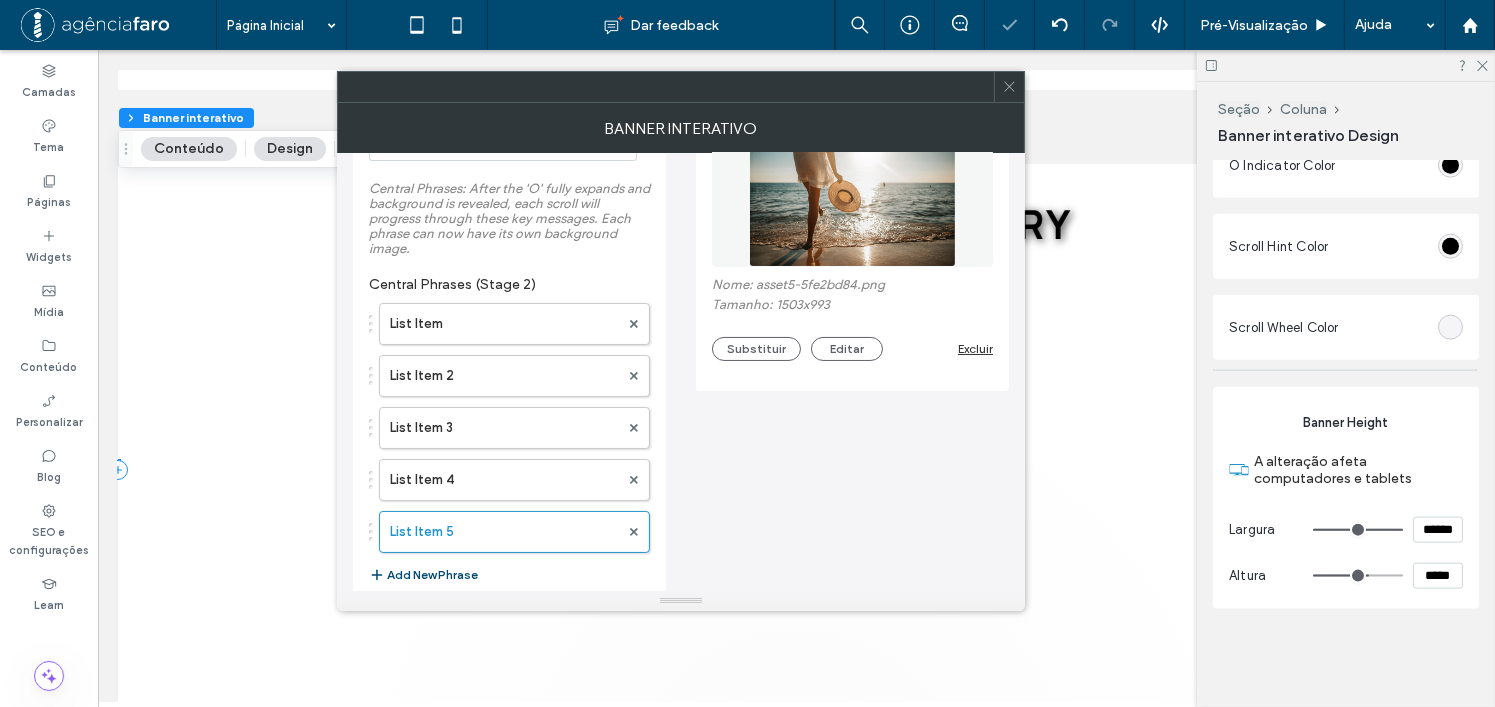click 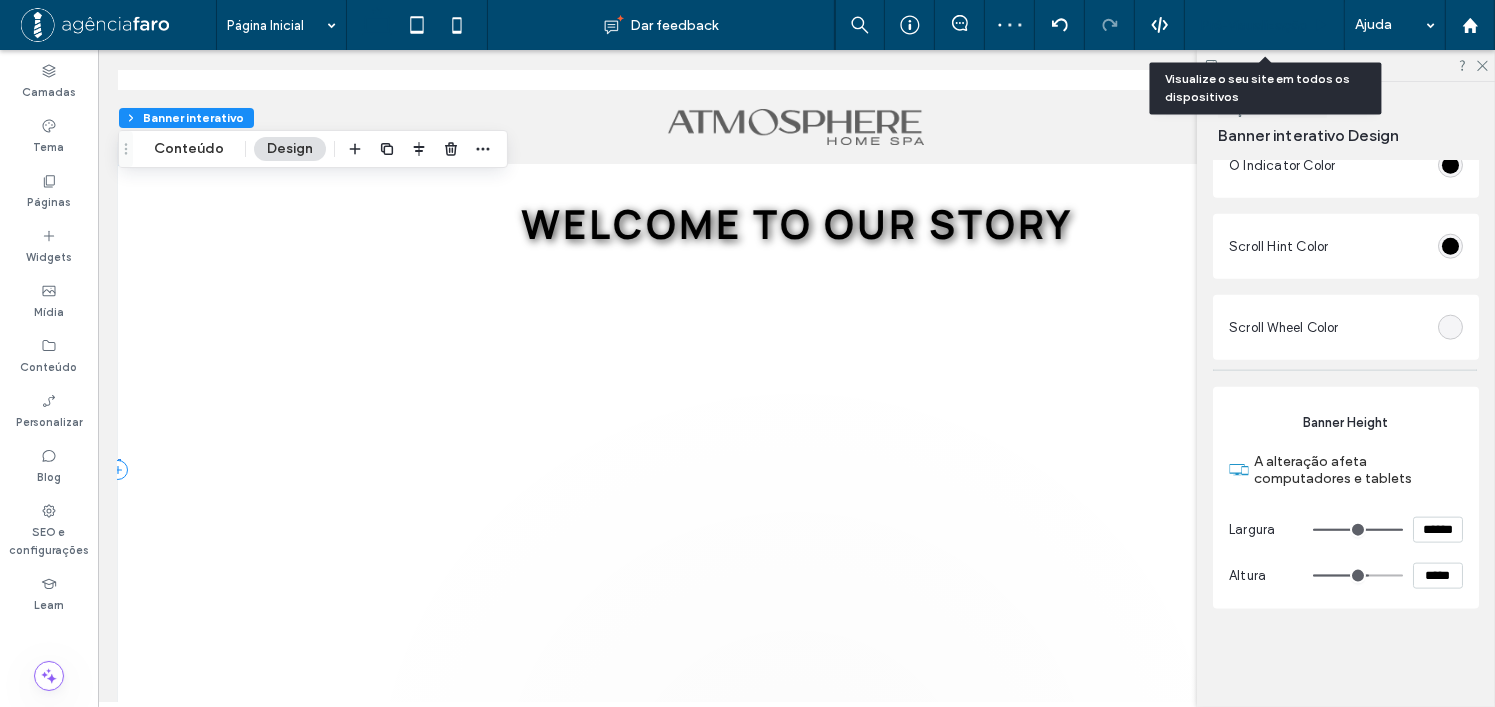 click on "Pré-Visualizaçāo" at bounding box center [1254, 25] 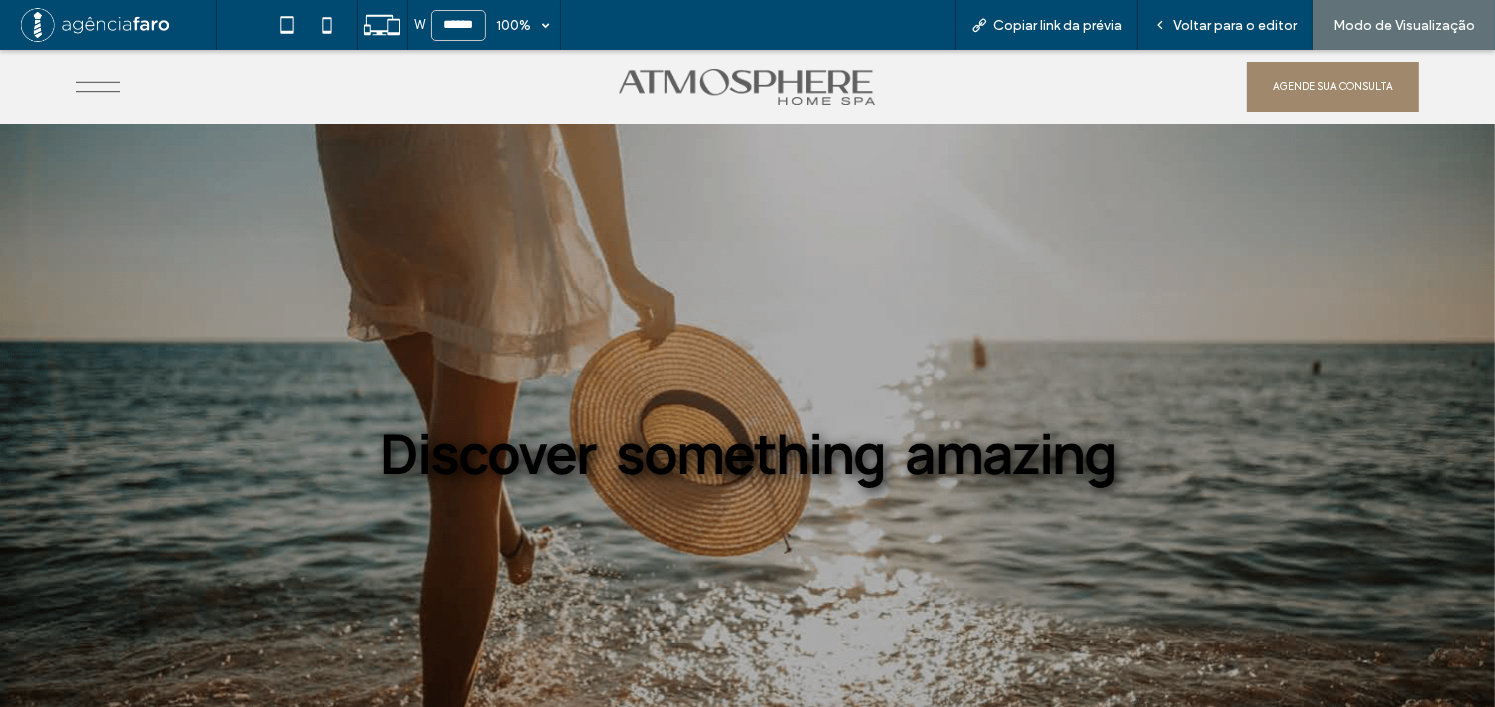 scroll, scrollTop: 0, scrollLeft: 0, axis: both 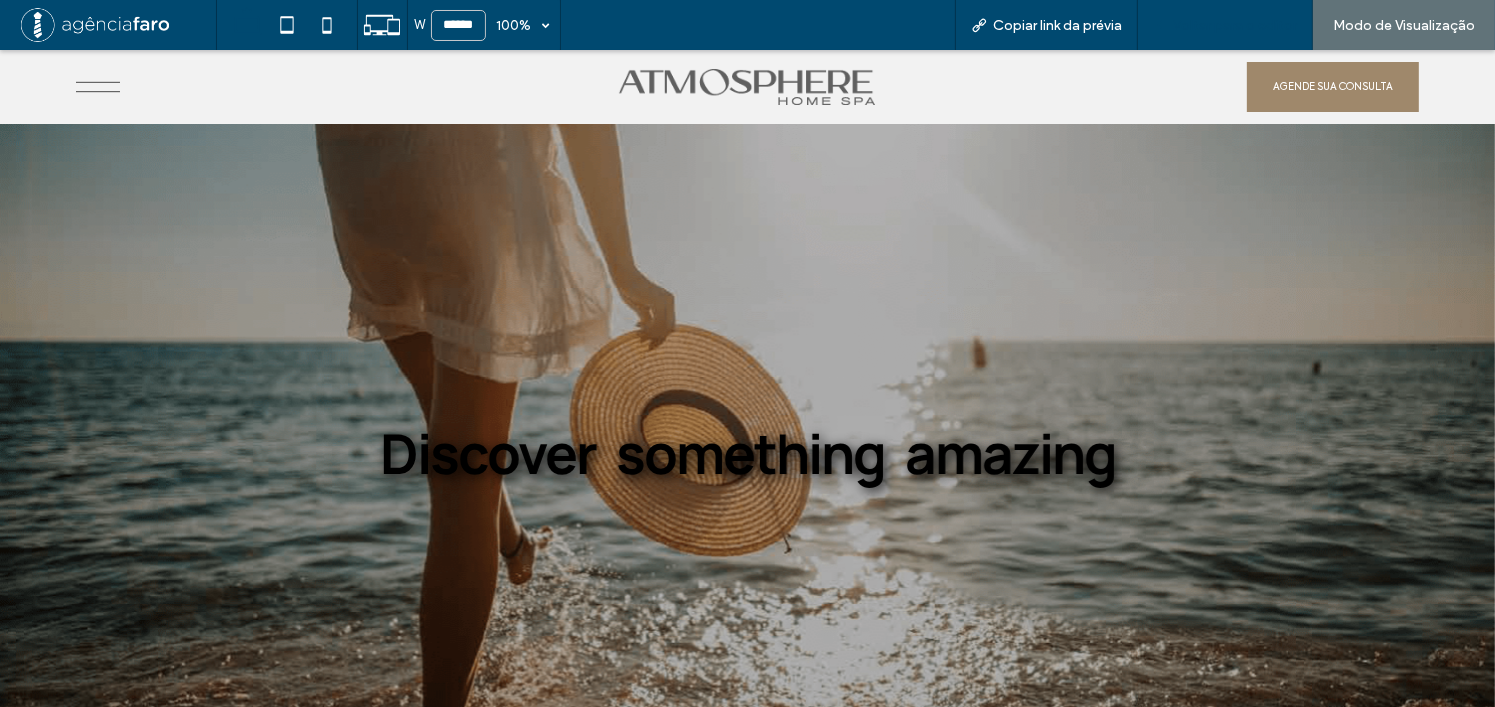 click on "Voltar para o editor" at bounding box center [1225, 25] 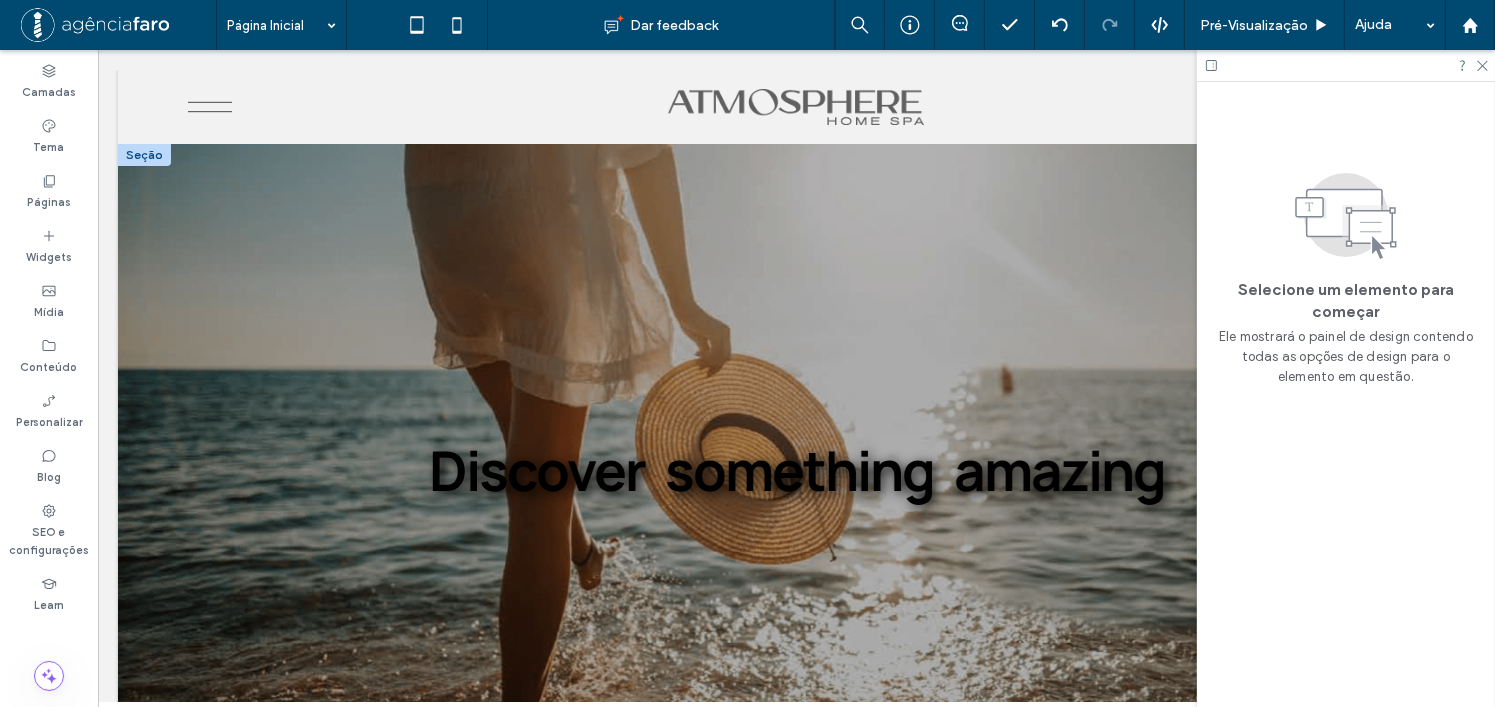 click at bounding box center (795, 470) 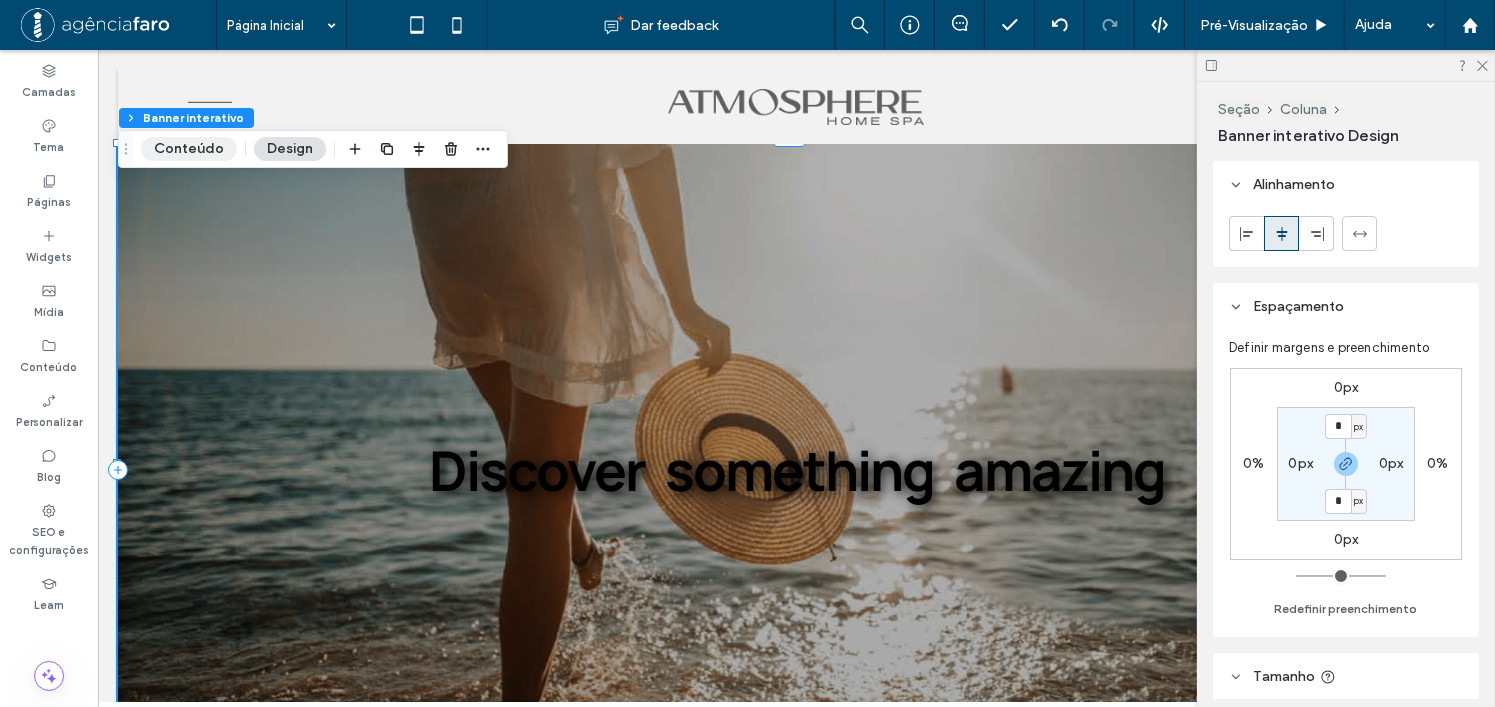click on "Conteúdo" at bounding box center (189, 149) 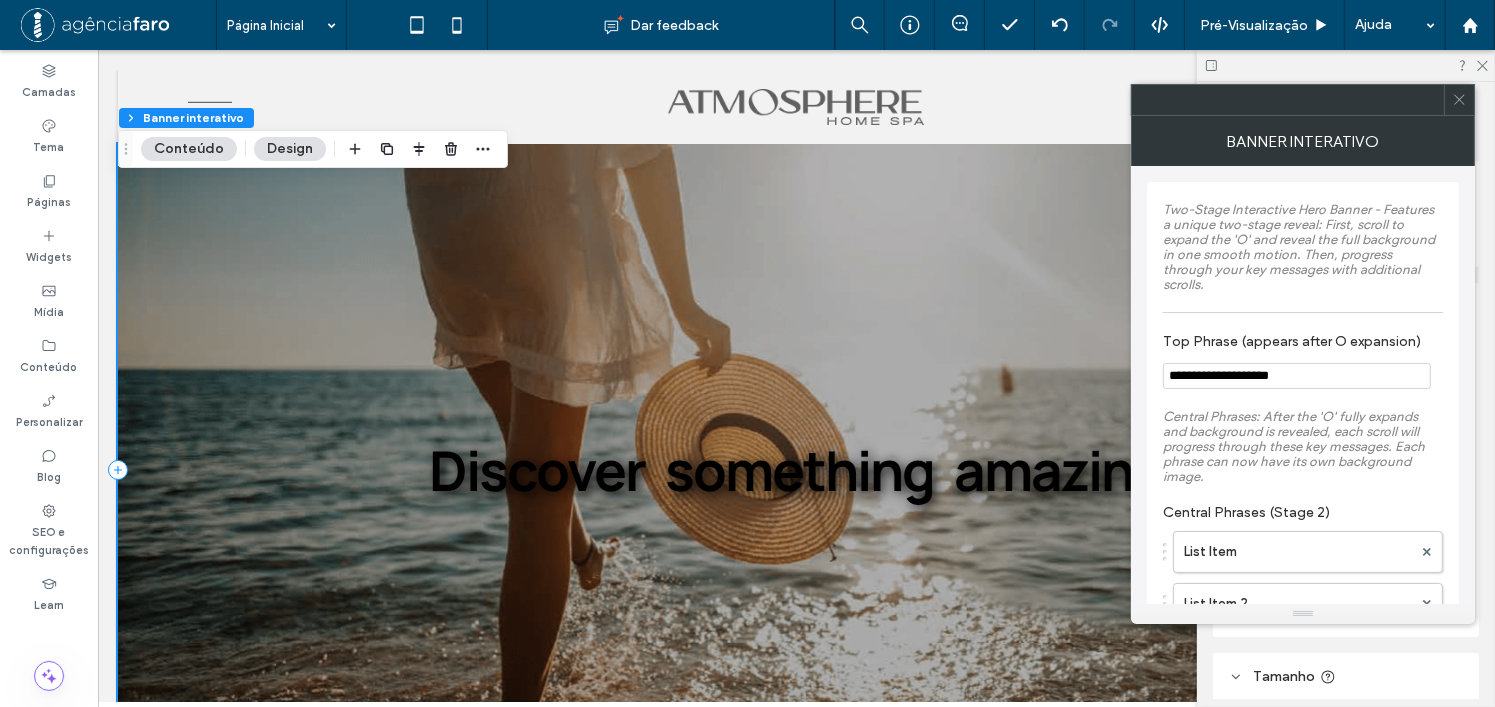 scroll, scrollTop: 300, scrollLeft: 0, axis: vertical 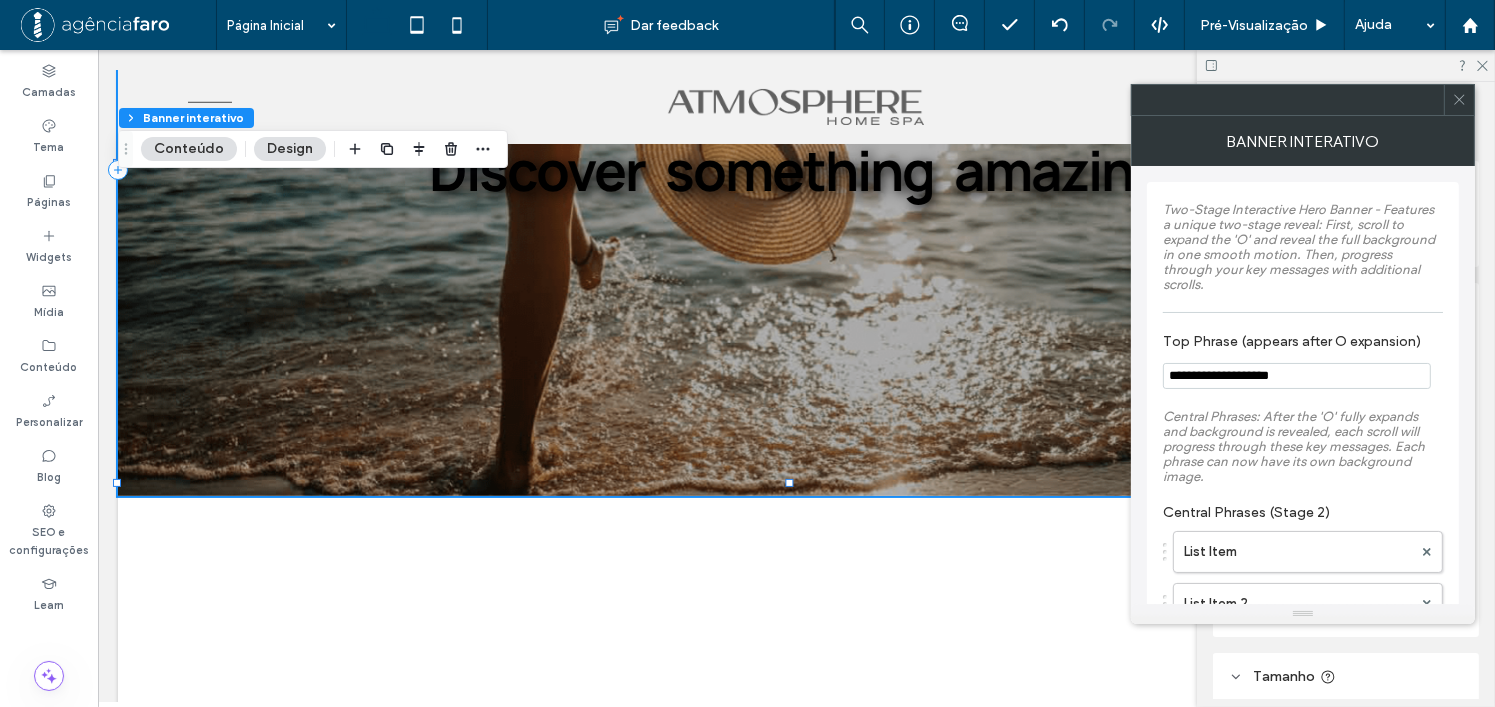 click on "Design" at bounding box center (290, 149) 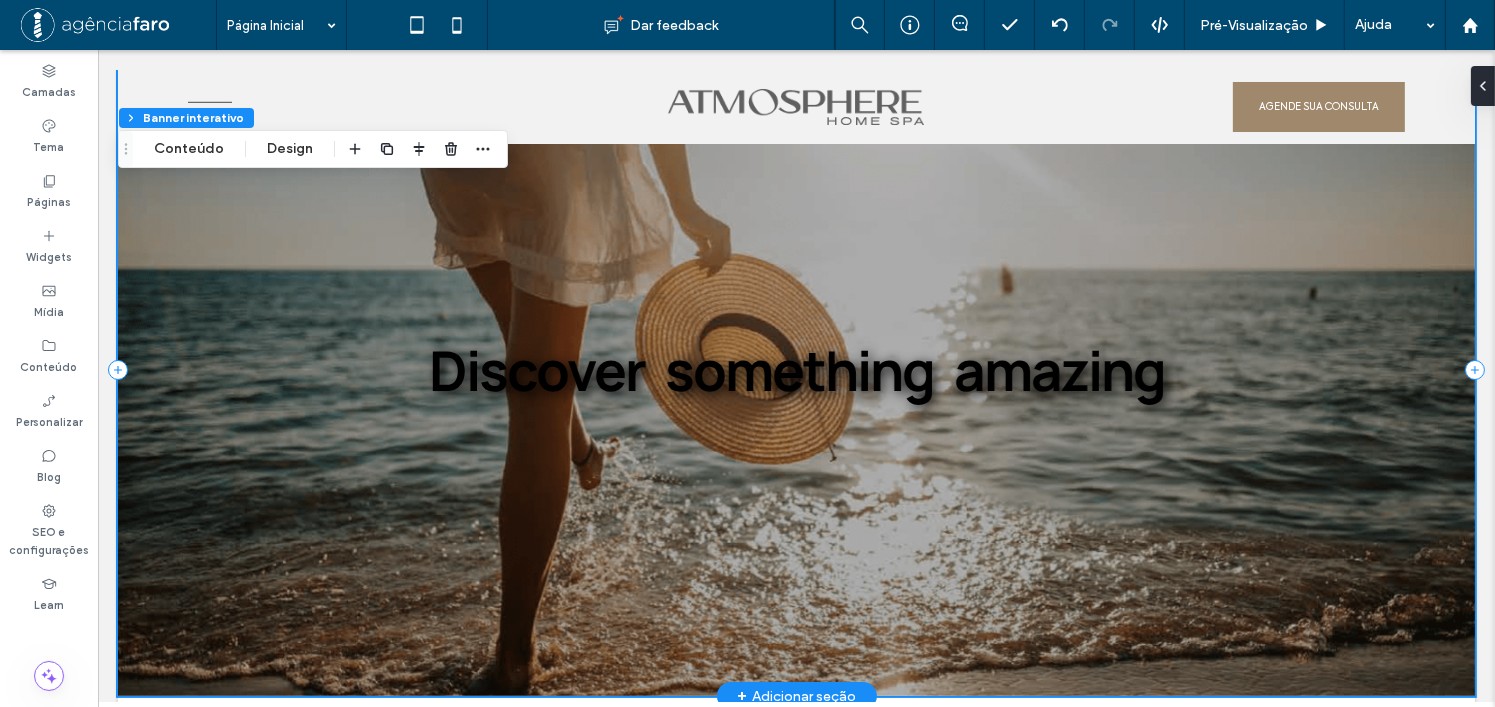 scroll, scrollTop: 100, scrollLeft: 0, axis: vertical 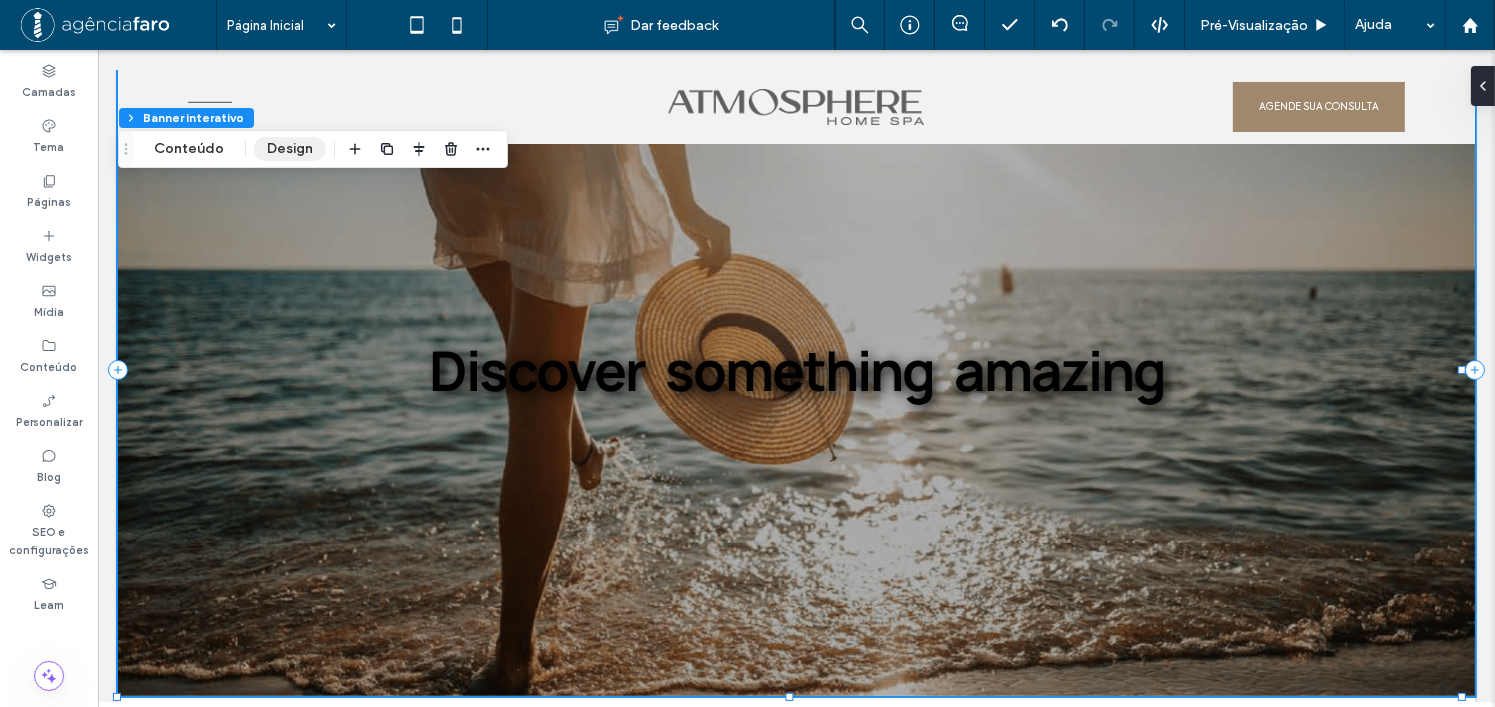 click on "Design" at bounding box center (290, 149) 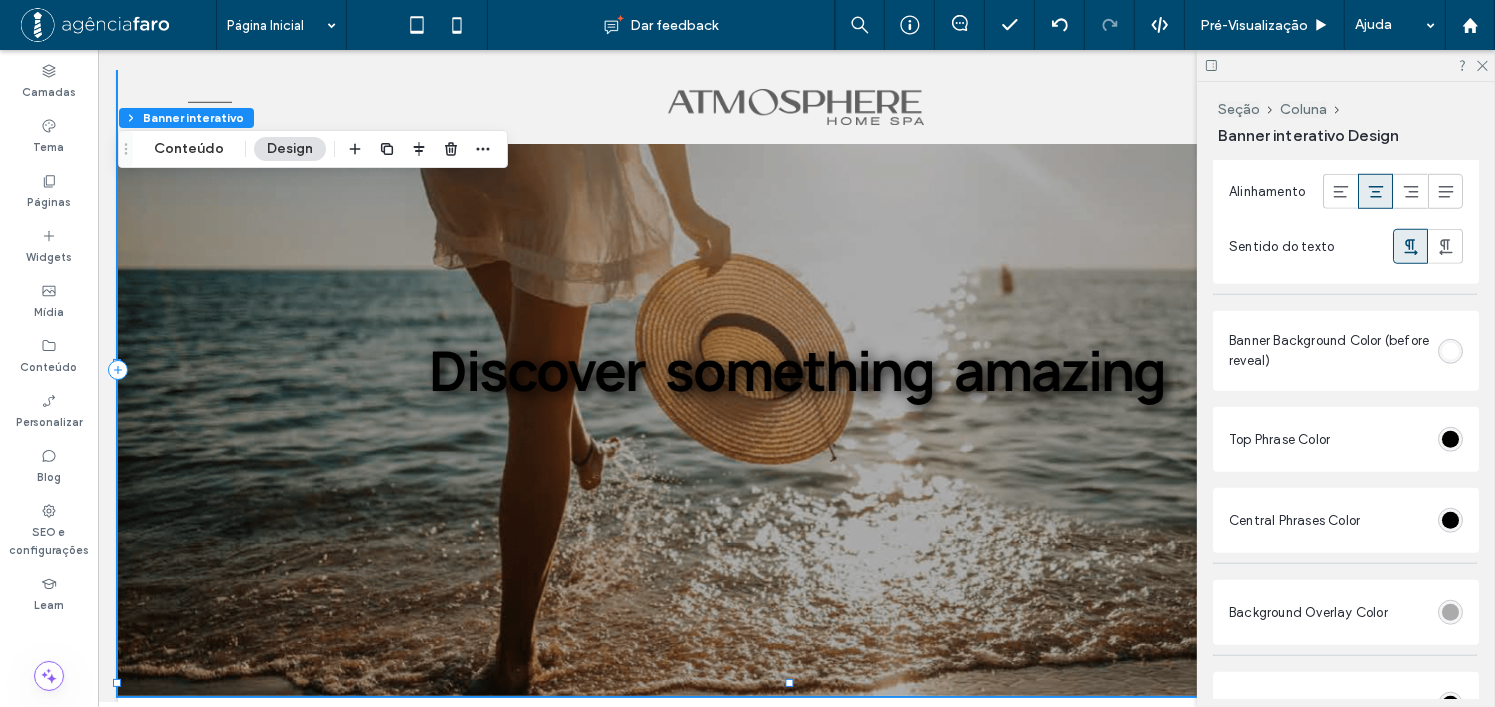 scroll, scrollTop: 1800, scrollLeft: 0, axis: vertical 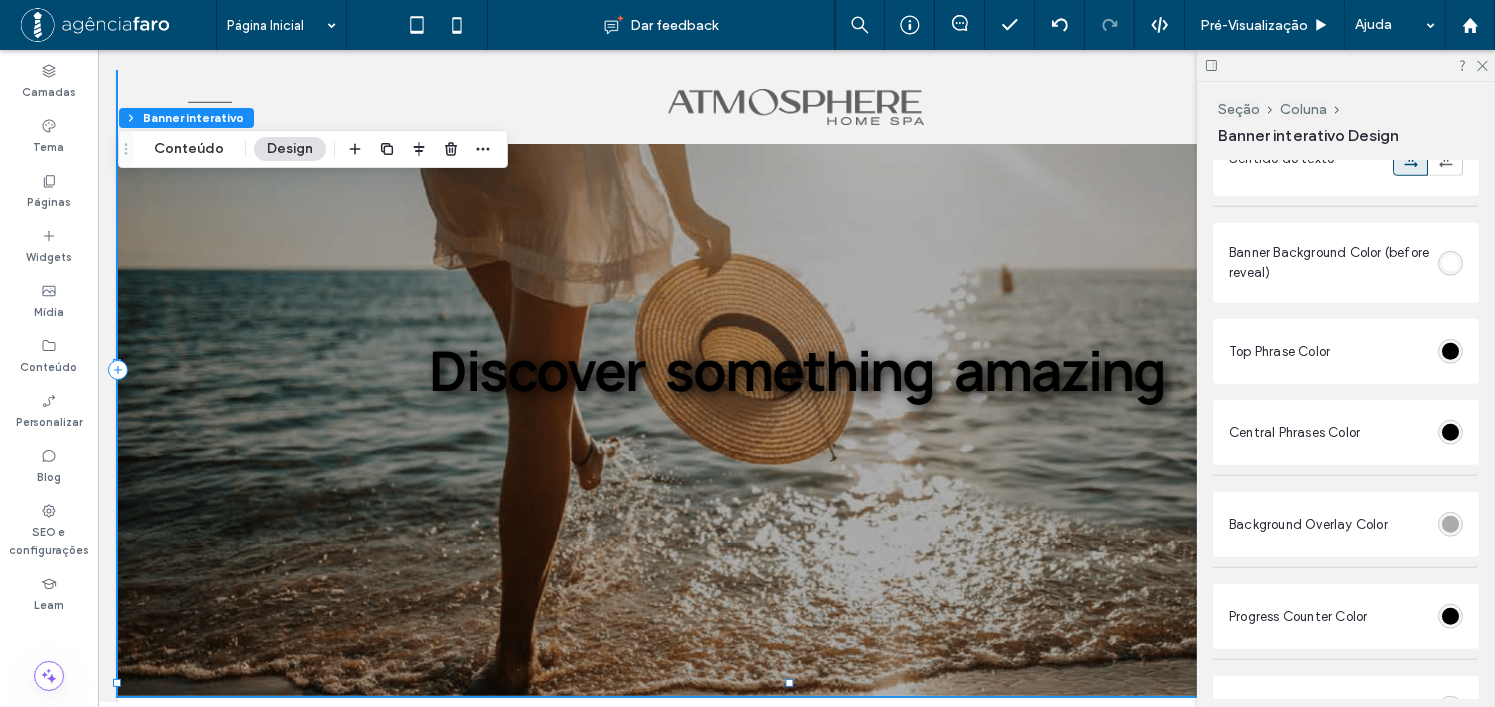 click at bounding box center [1450, 263] 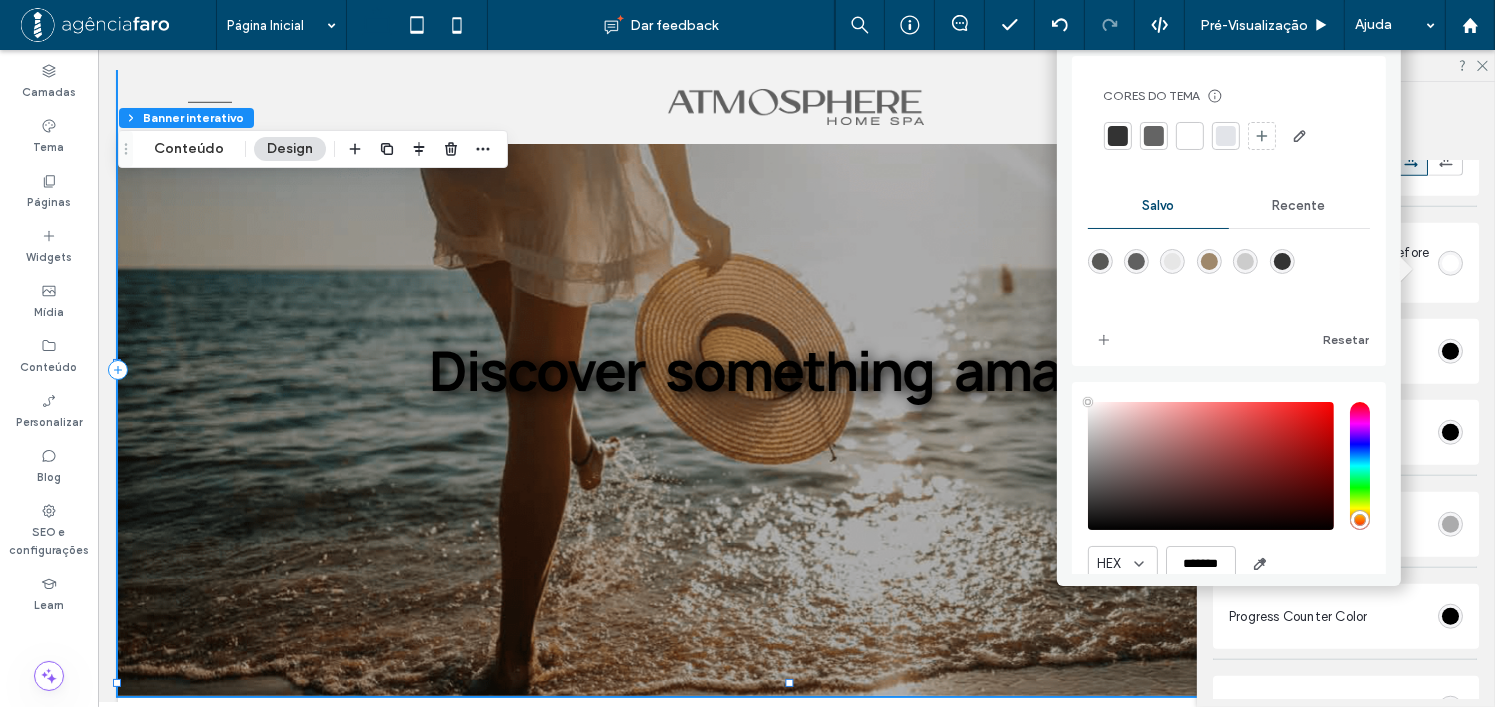click at bounding box center (1118, 136) 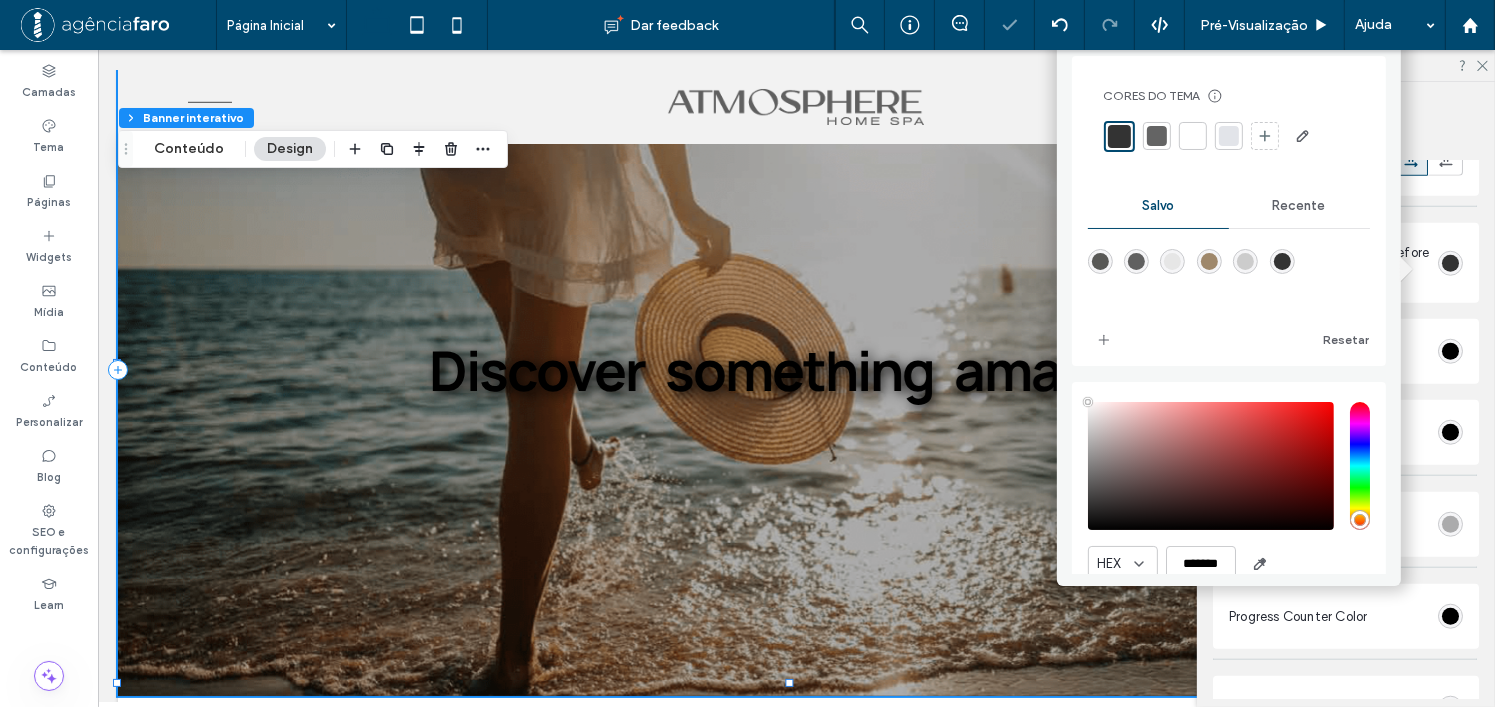 click on "Typography Settings Top Phrase Style Fonte Manrope Espessura da Fonte Bold Tamanho da Fonte 40 Cor da fonte Formato da fonte Alinhamento Sentido do texto Central Phrases Style Fonte Manrope Espessura da Fonte Bold Tamanho da Fonte 55 Cor da fonte Formato da fonte Alinhamento Sentido do texto Banner Background Color (before reveal) Top Phrase Color Central Phrases Color Background Overlay Color Progress Counter Color Expansion Hint Text Color O Indicator Color Scroll Hint Color Scroll Wheel Color Banner Height A alteração afeta computadores e tablets Largura ****** Altura *****" at bounding box center [1346, 259] 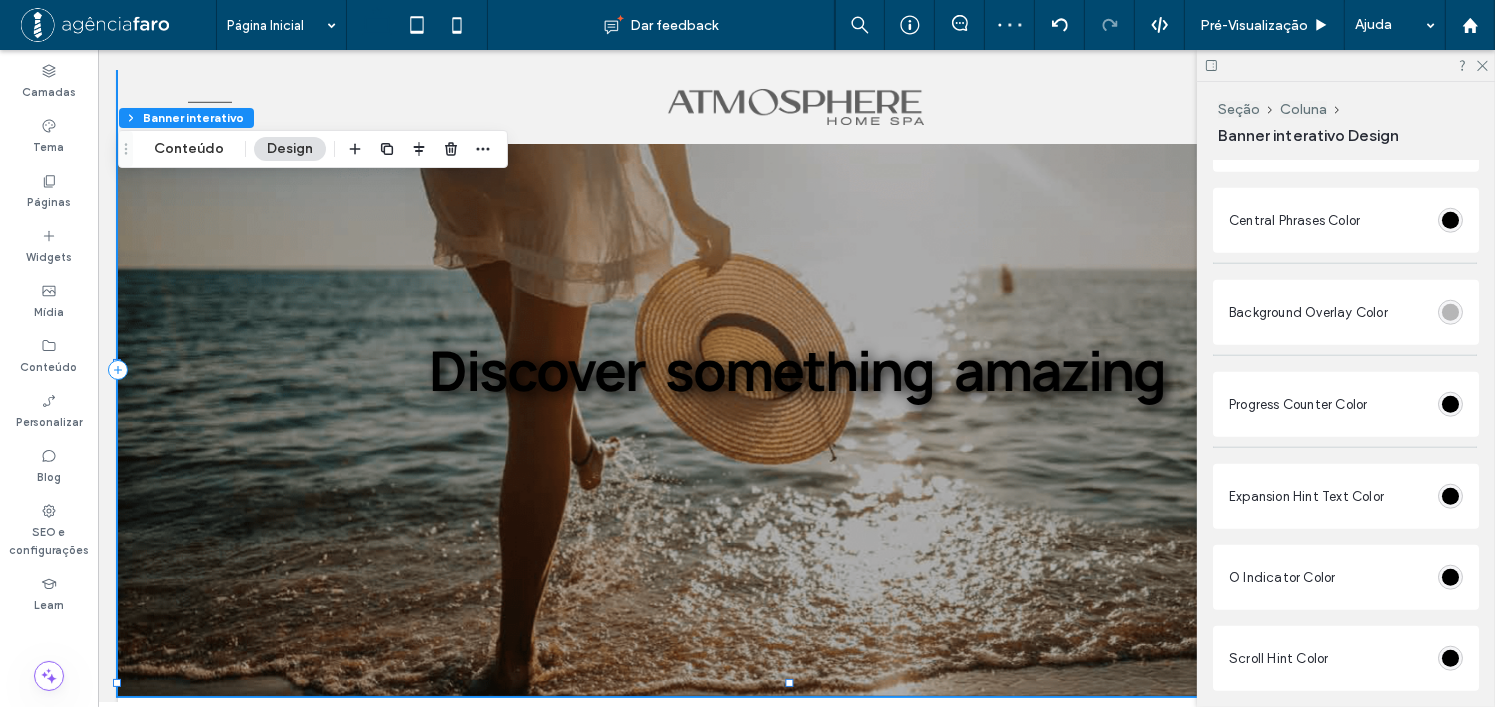 scroll, scrollTop: 2000, scrollLeft: 0, axis: vertical 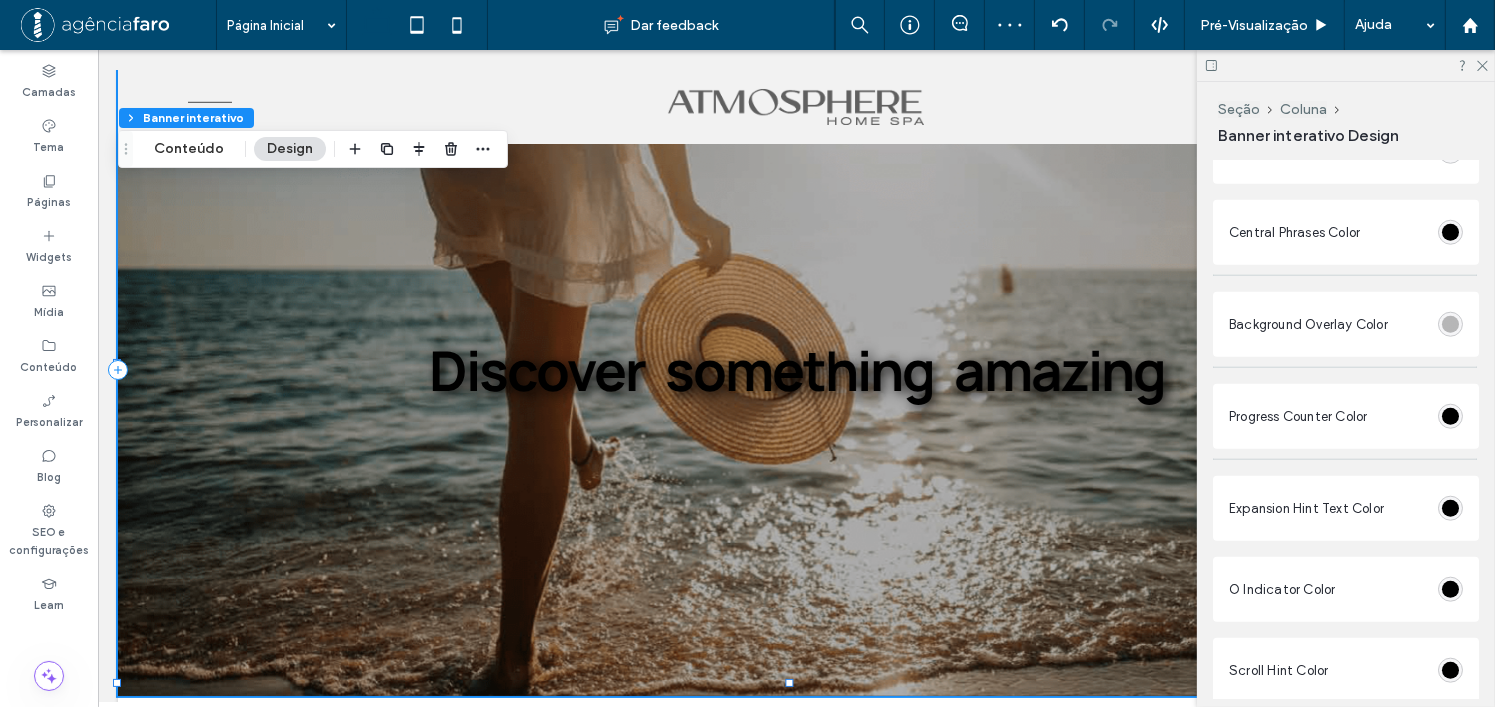 click at bounding box center [1450, 324] 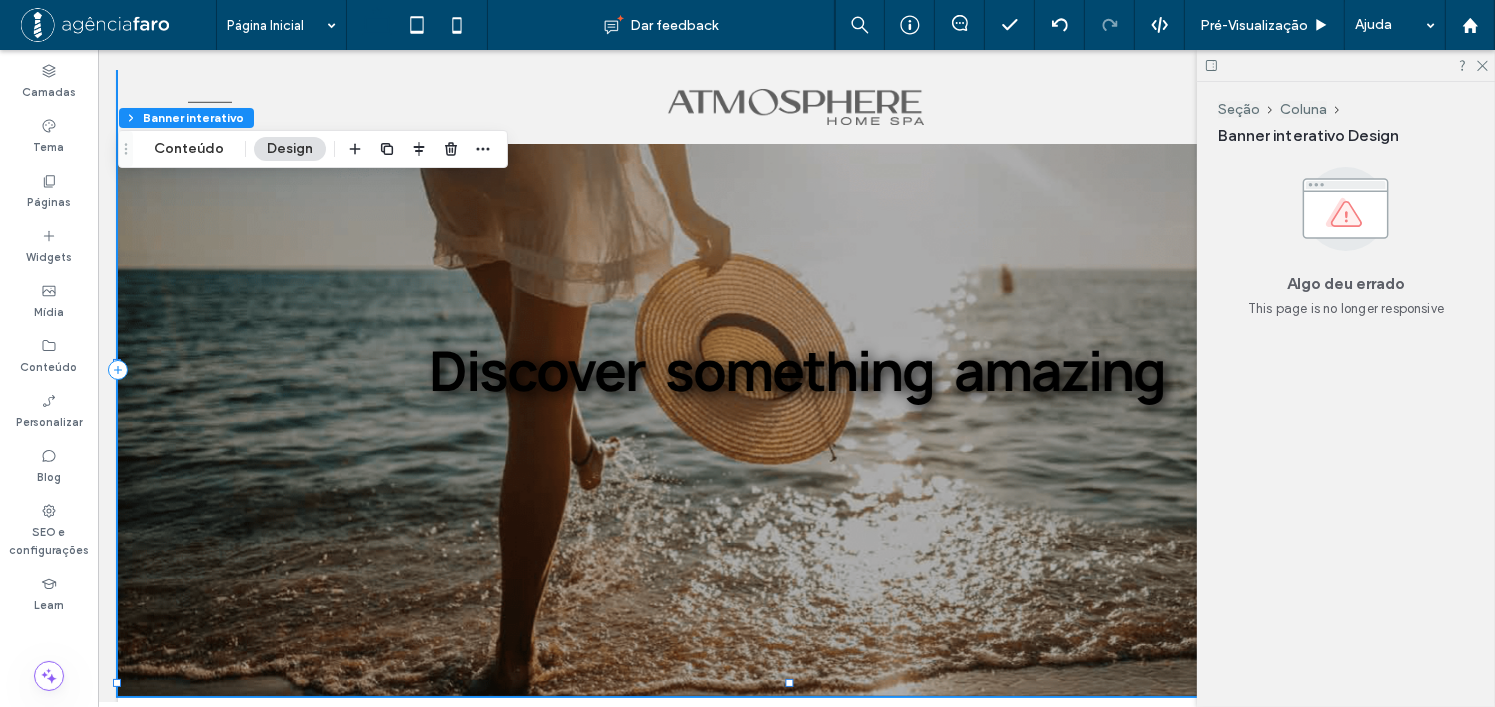 scroll, scrollTop: 0, scrollLeft: 0, axis: both 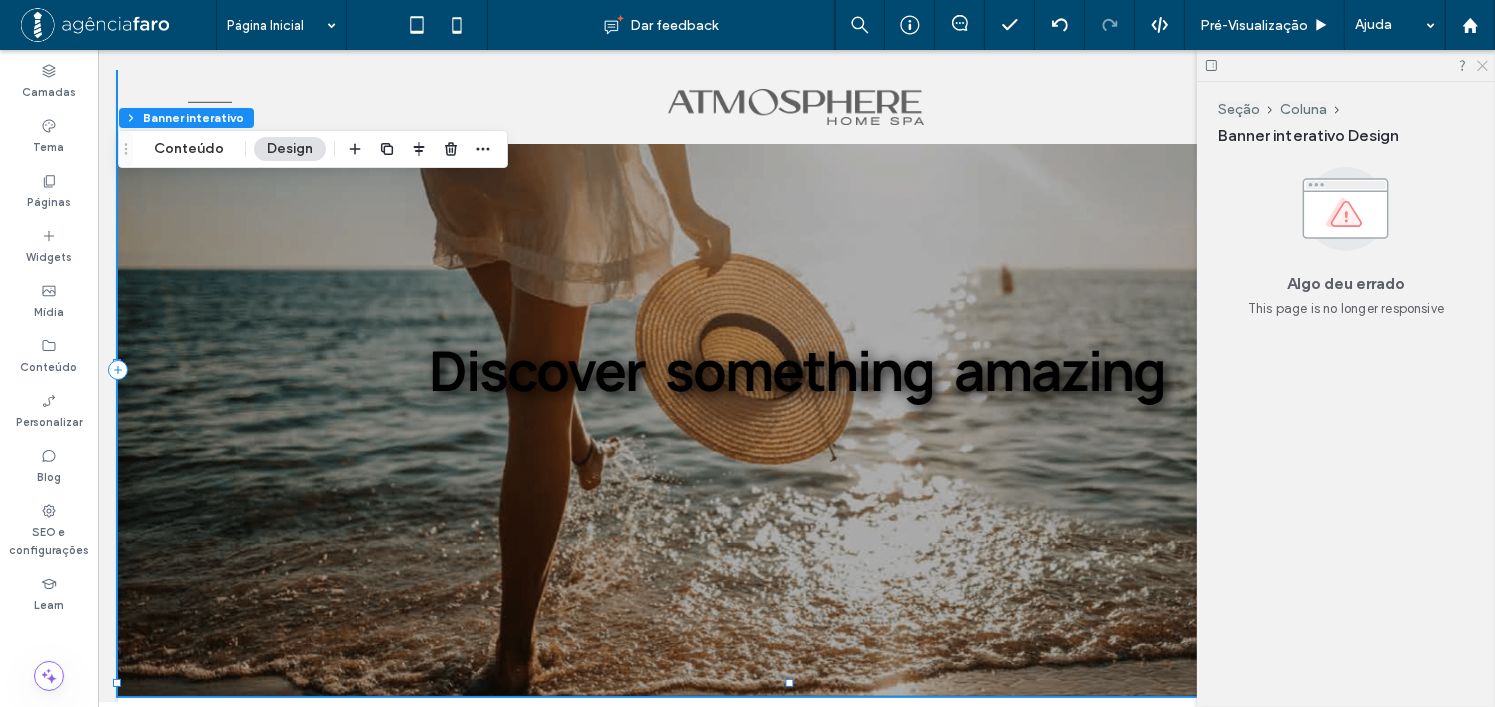 click 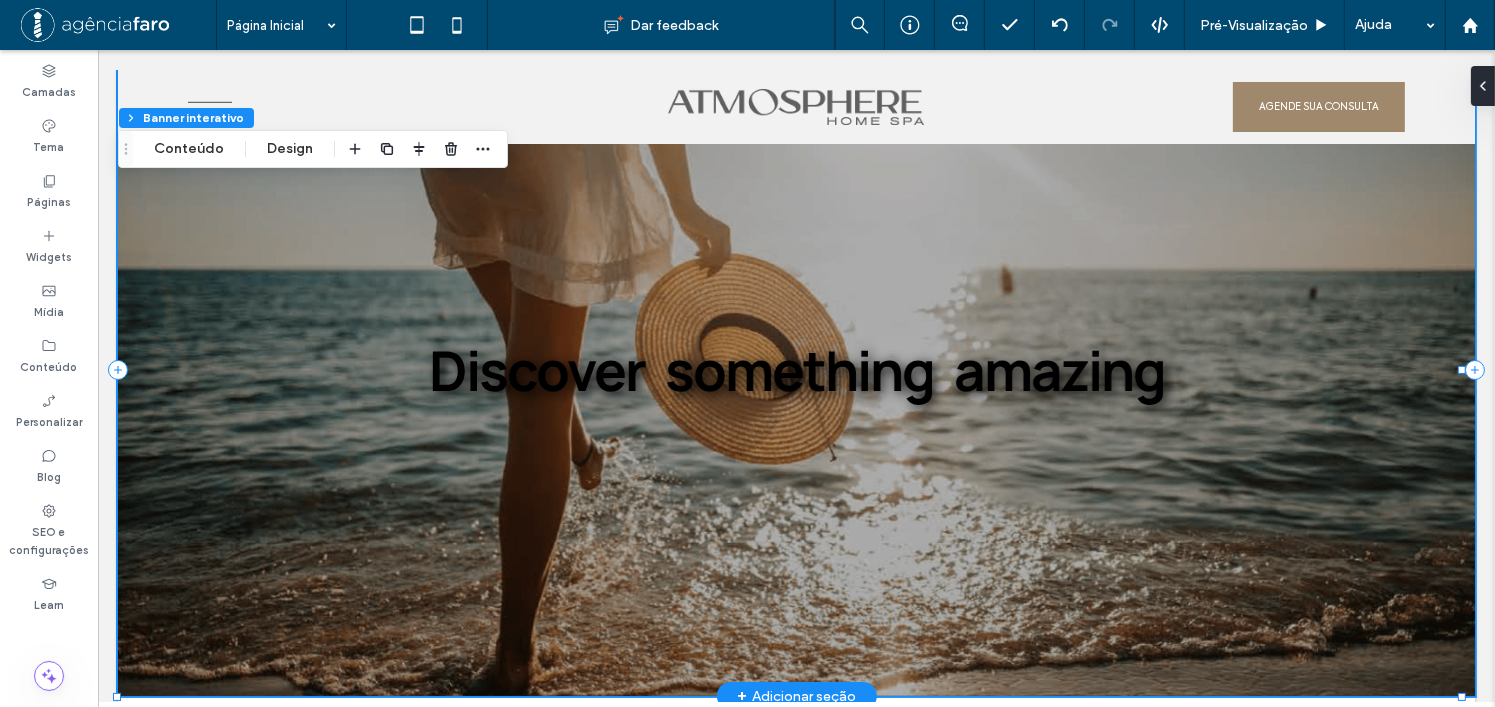 click at bounding box center (795, 370) 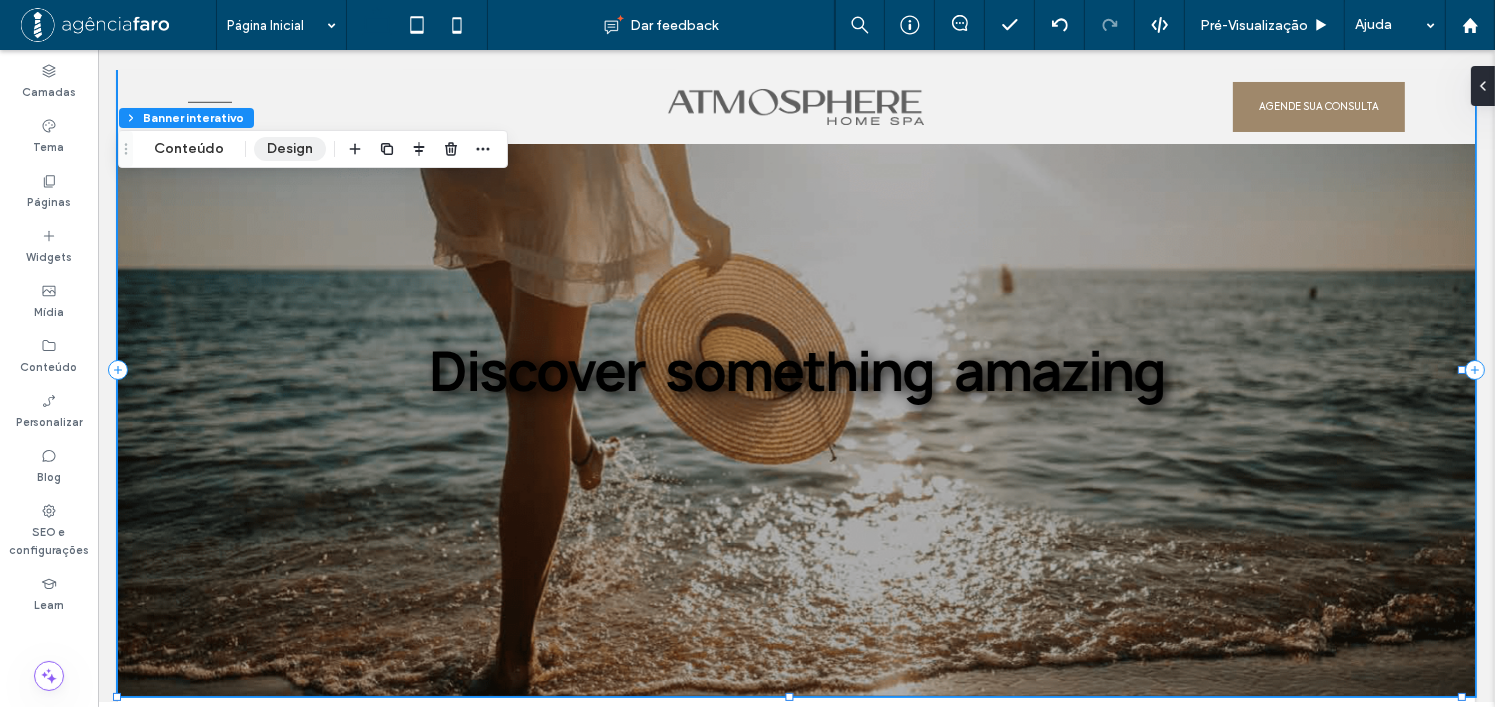 click on "Design" at bounding box center (290, 149) 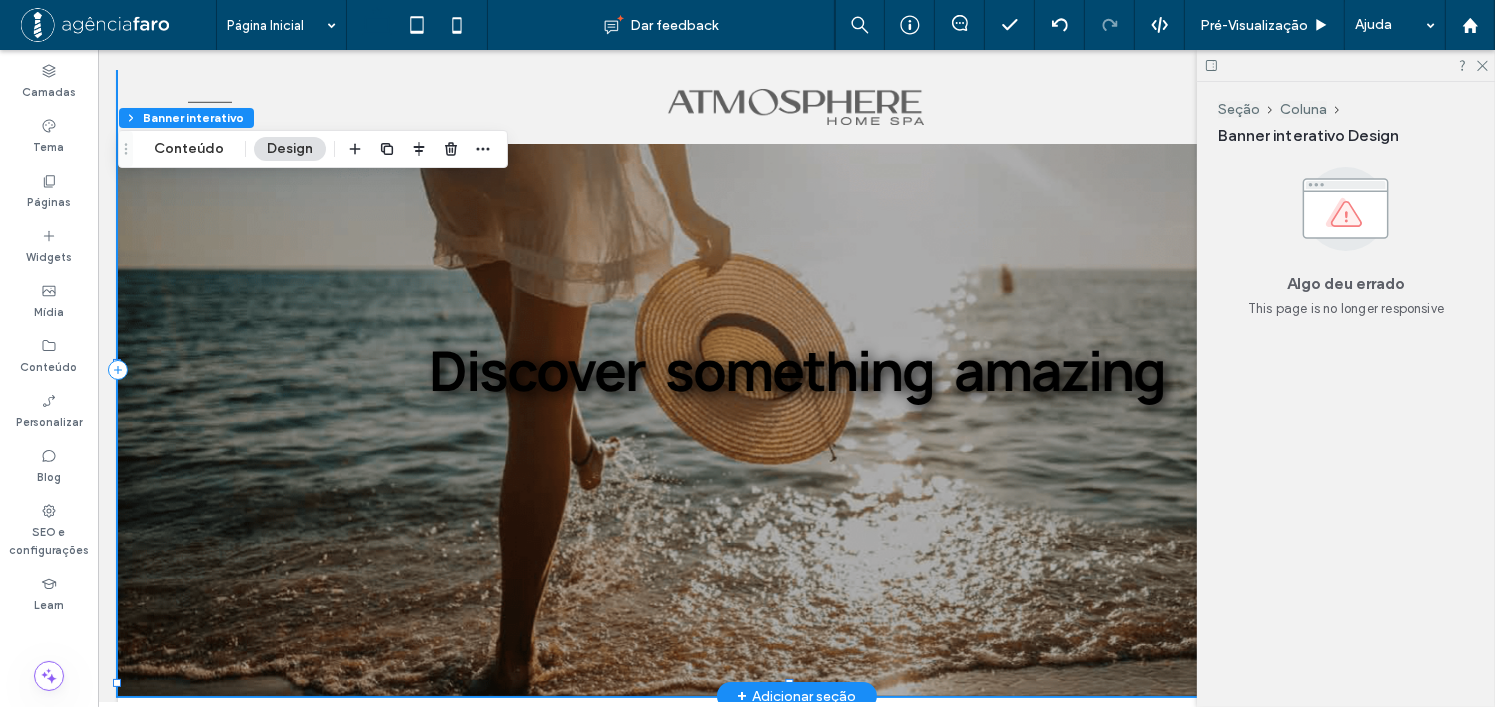 click at bounding box center (795, 370) 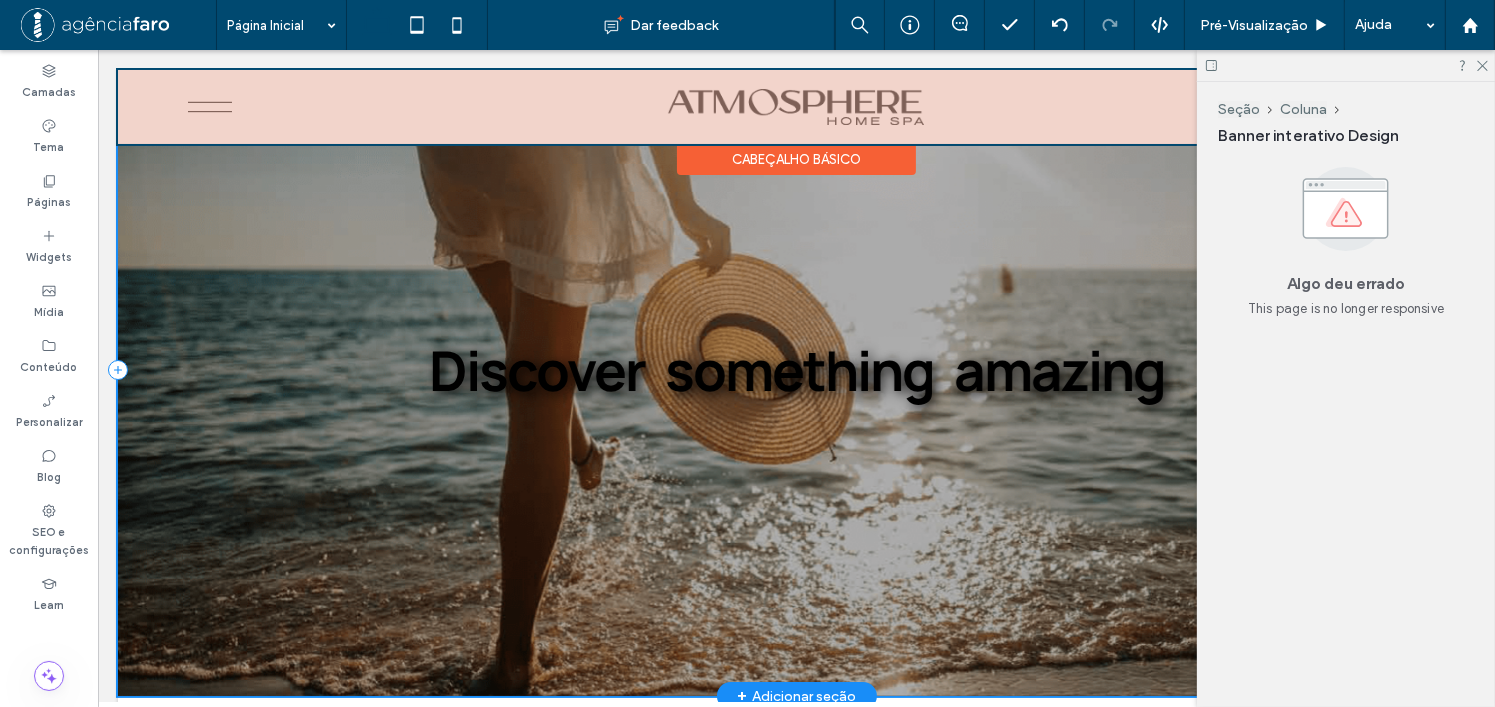 scroll, scrollTop: 0, scrollLeft: 0, axis: both 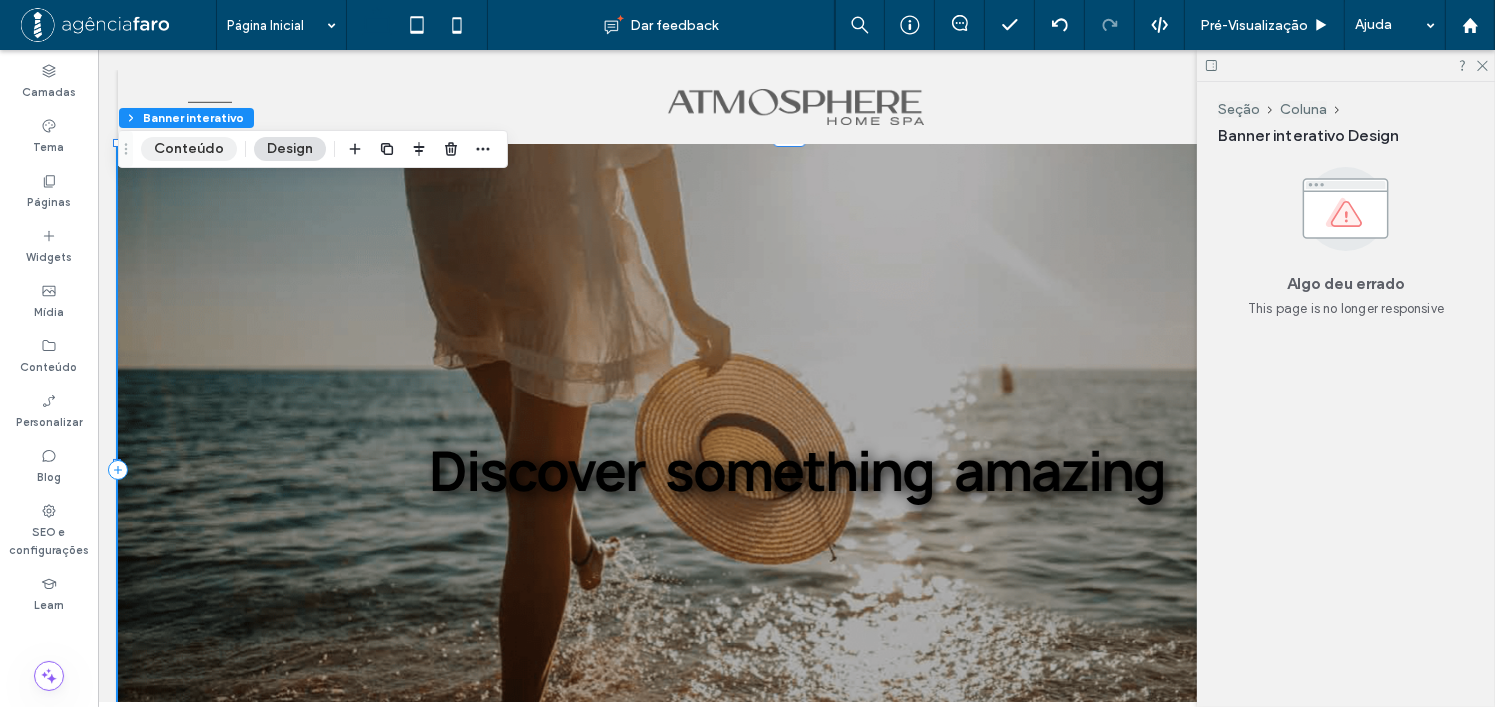 click on "Conteúdo" at bounding box center (189, 149) 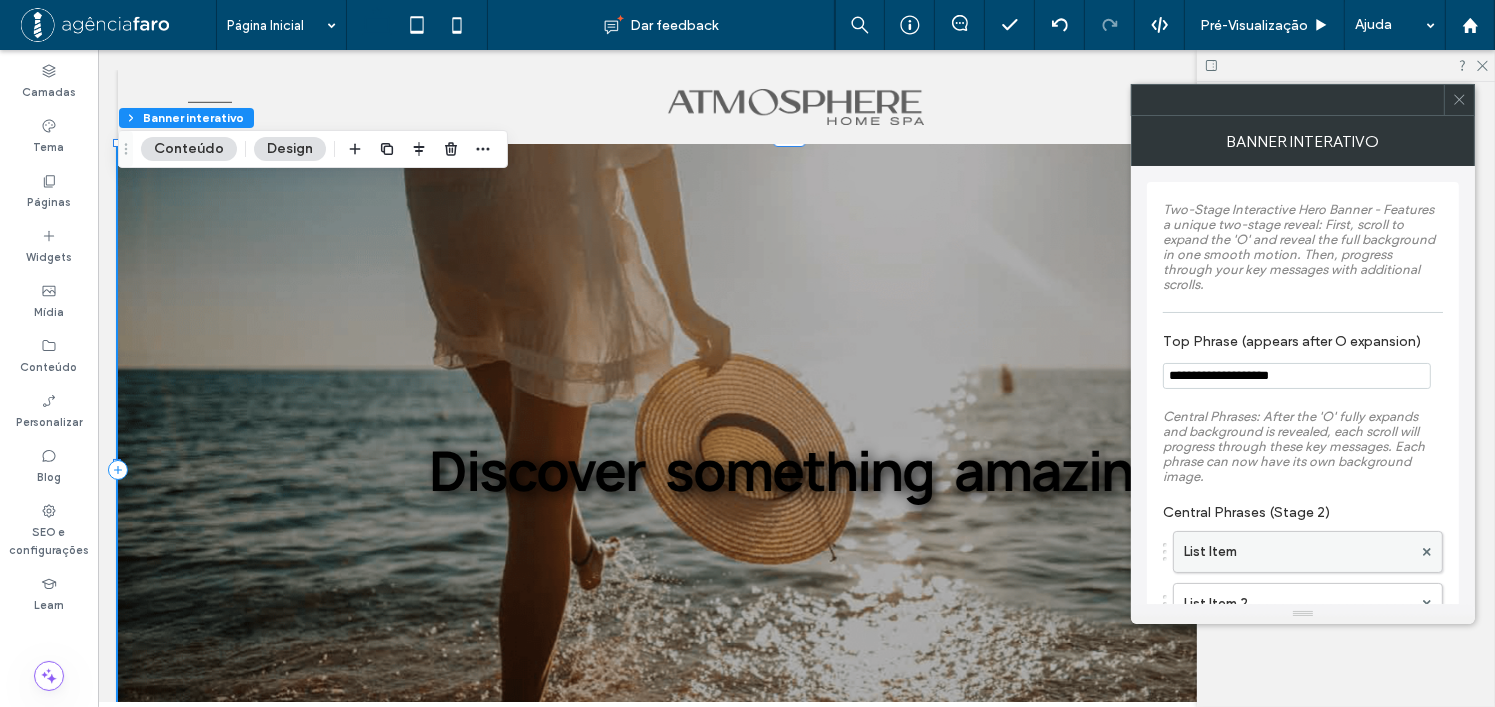 click on "List Item" at bounding box center [1298, 552] 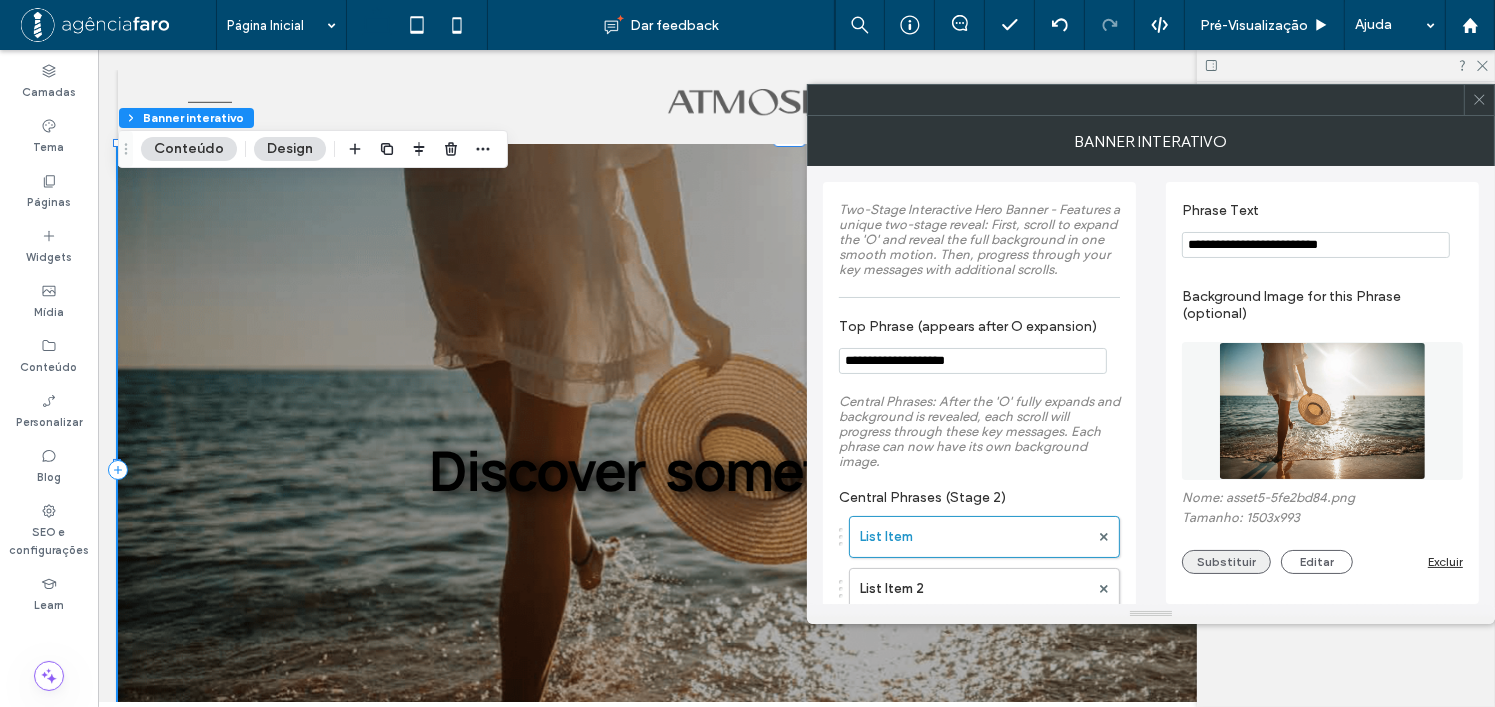 click on "Substituir" at bounding box center [1226, 562] 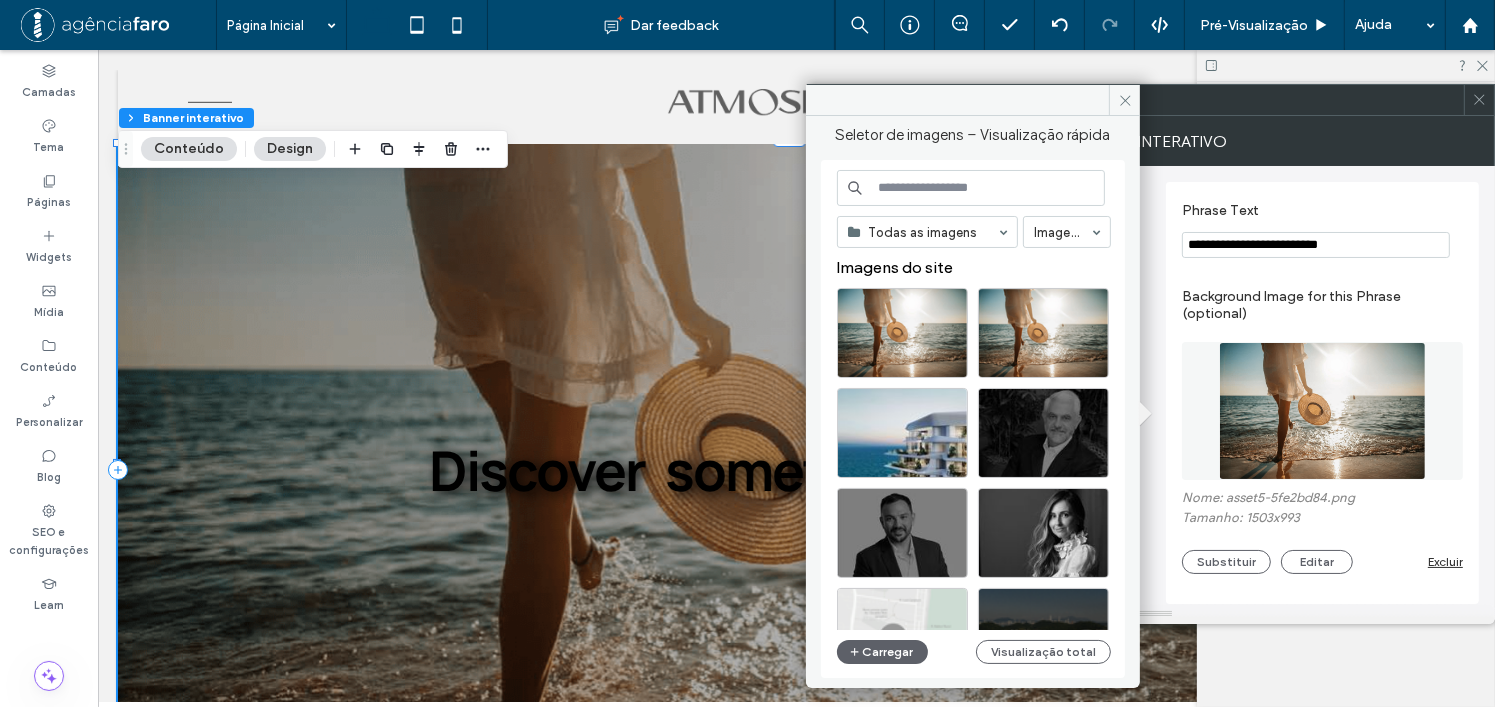 drag, startPoint x: 1346, startPoint y: 299, endPoint x: 907, endPoint y: 284, distance: 439.2562 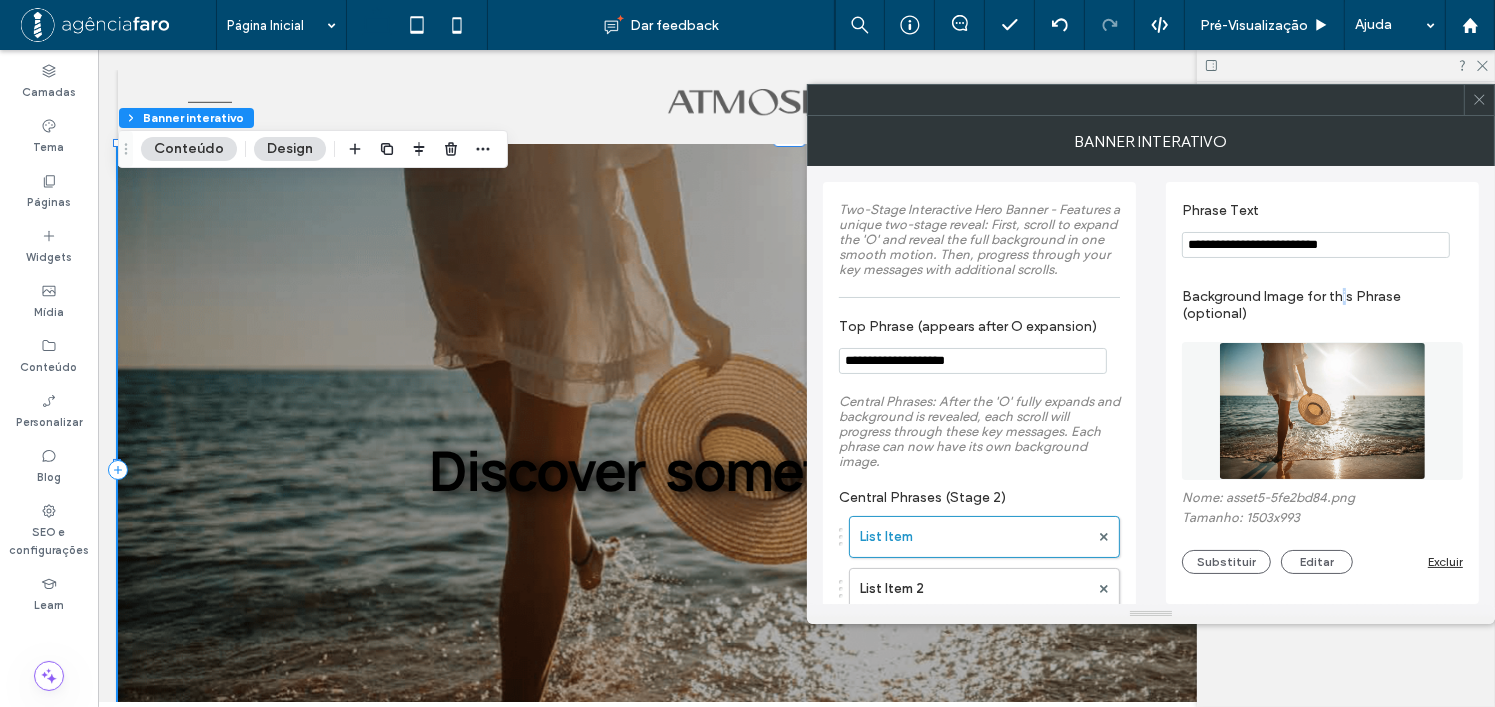 click on "Design" at bounding box center (290, 149) 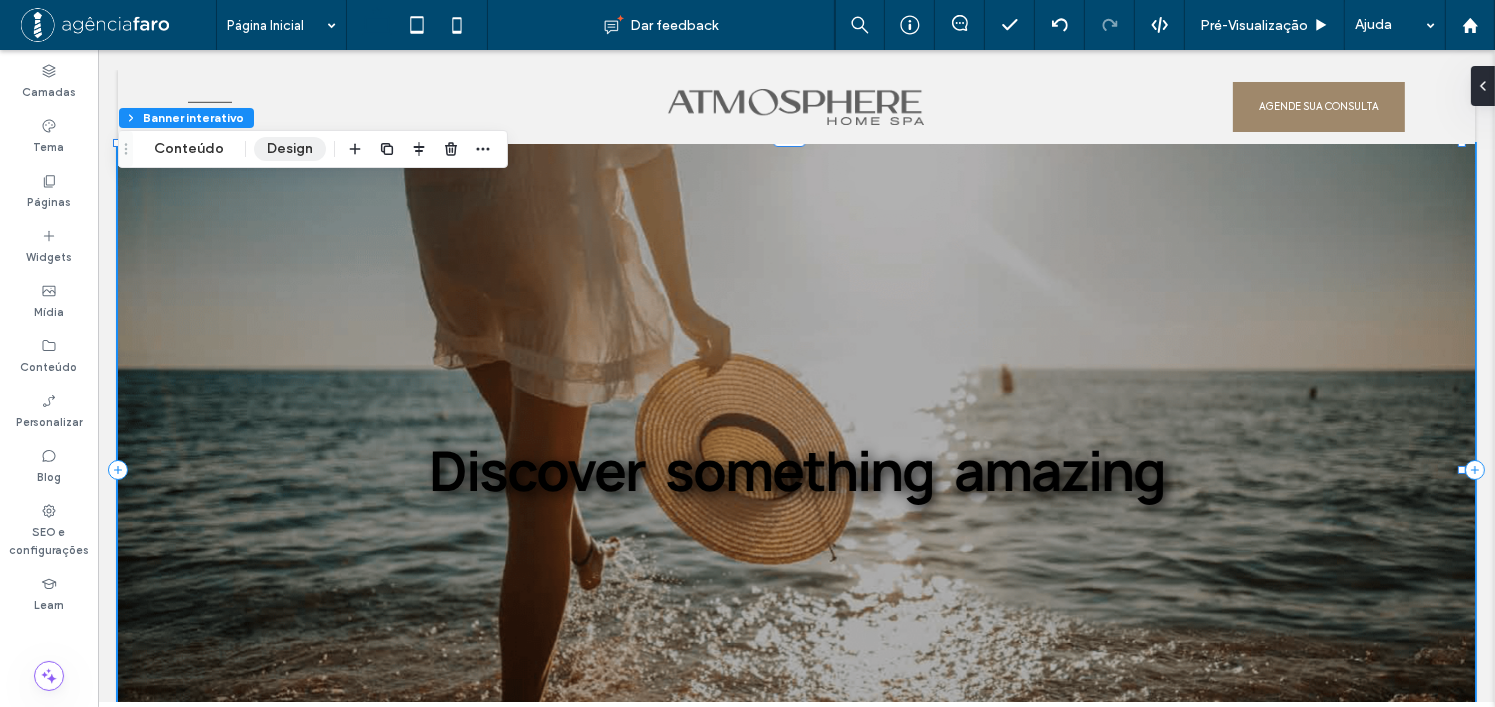 click on "Design" at bounding box center [290, 149] 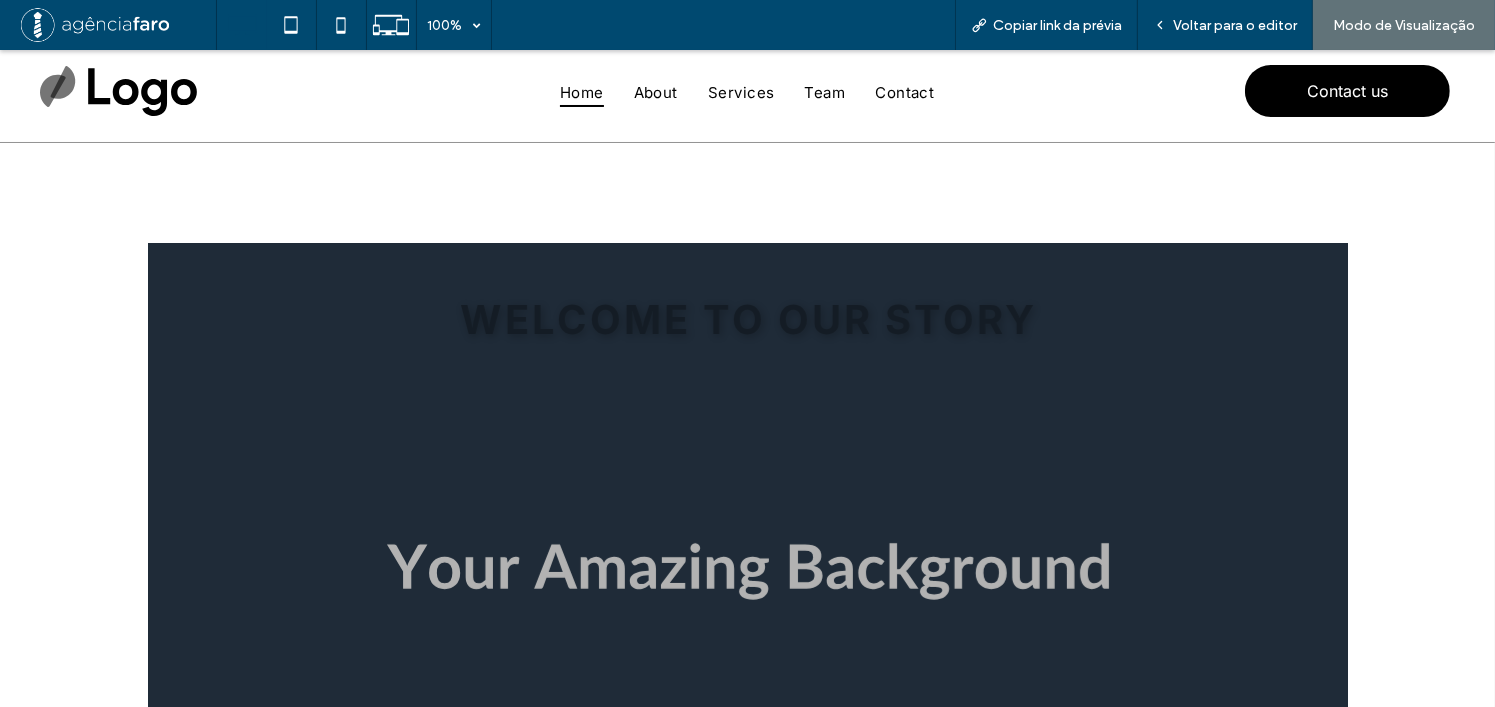 scroll, scrollTop: 0, scrollLeft: 0, axis: both 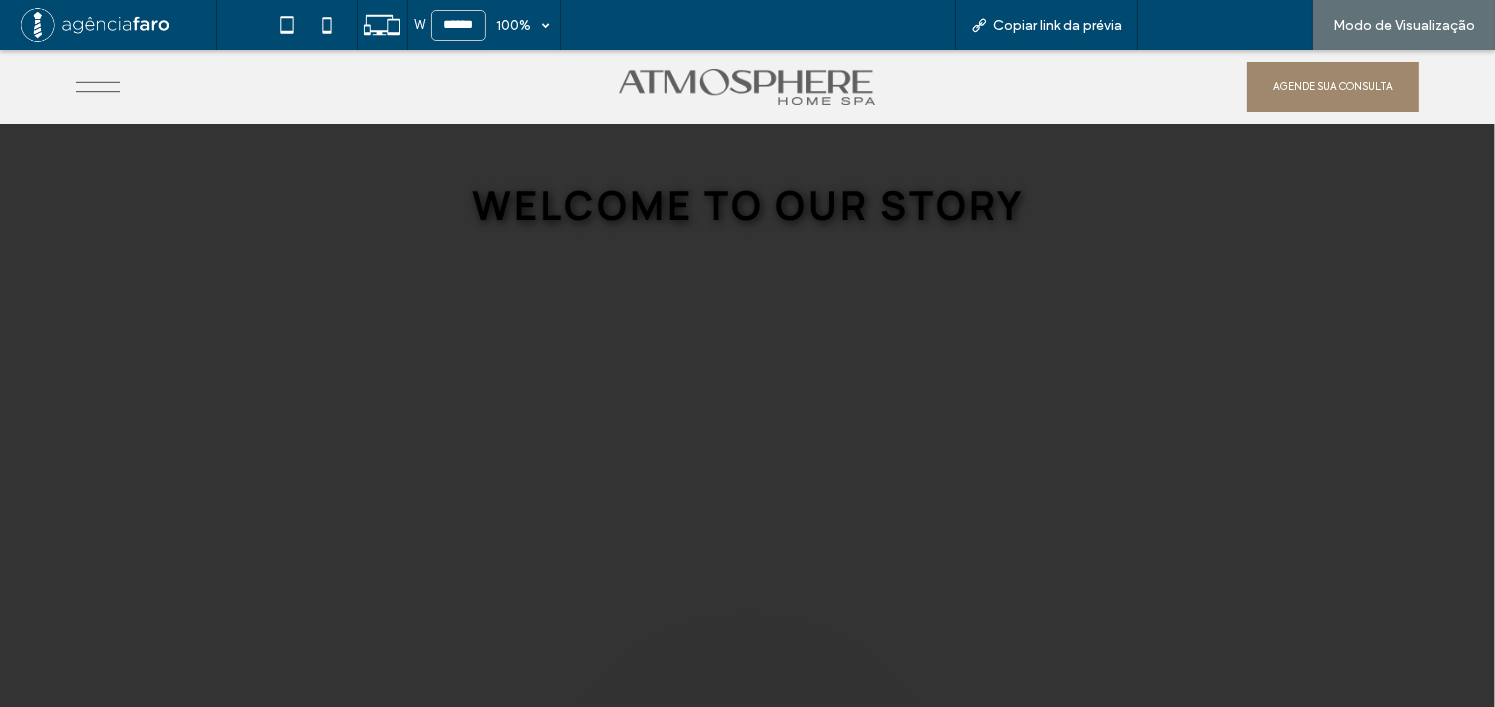 click on "Voltar para o editor" at bounding box center (1235, 25) 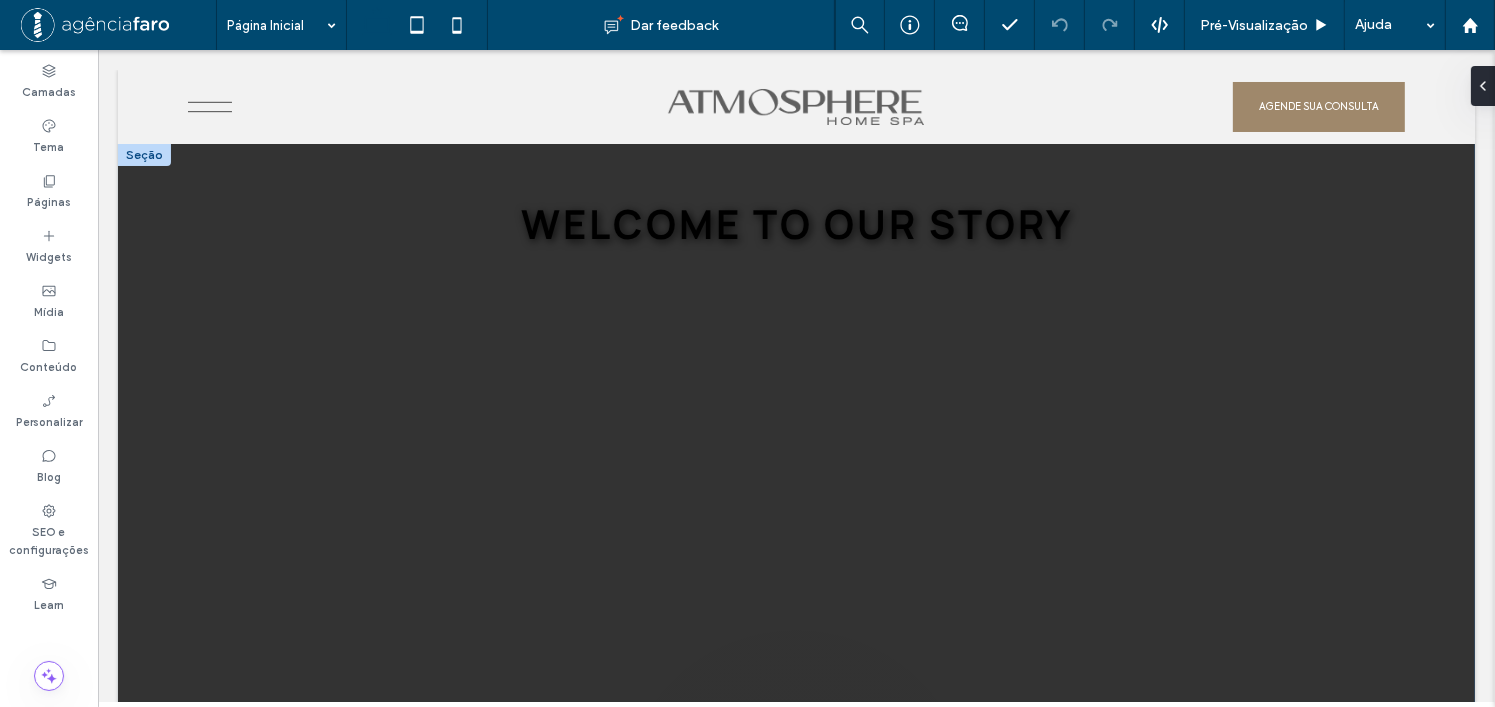 click on "Welcome to Our Story
Discover something amazing
Discover something amazing
Discover something amazing
Discover something amazing
Discover something amazing" at bounding box center (795, 470) 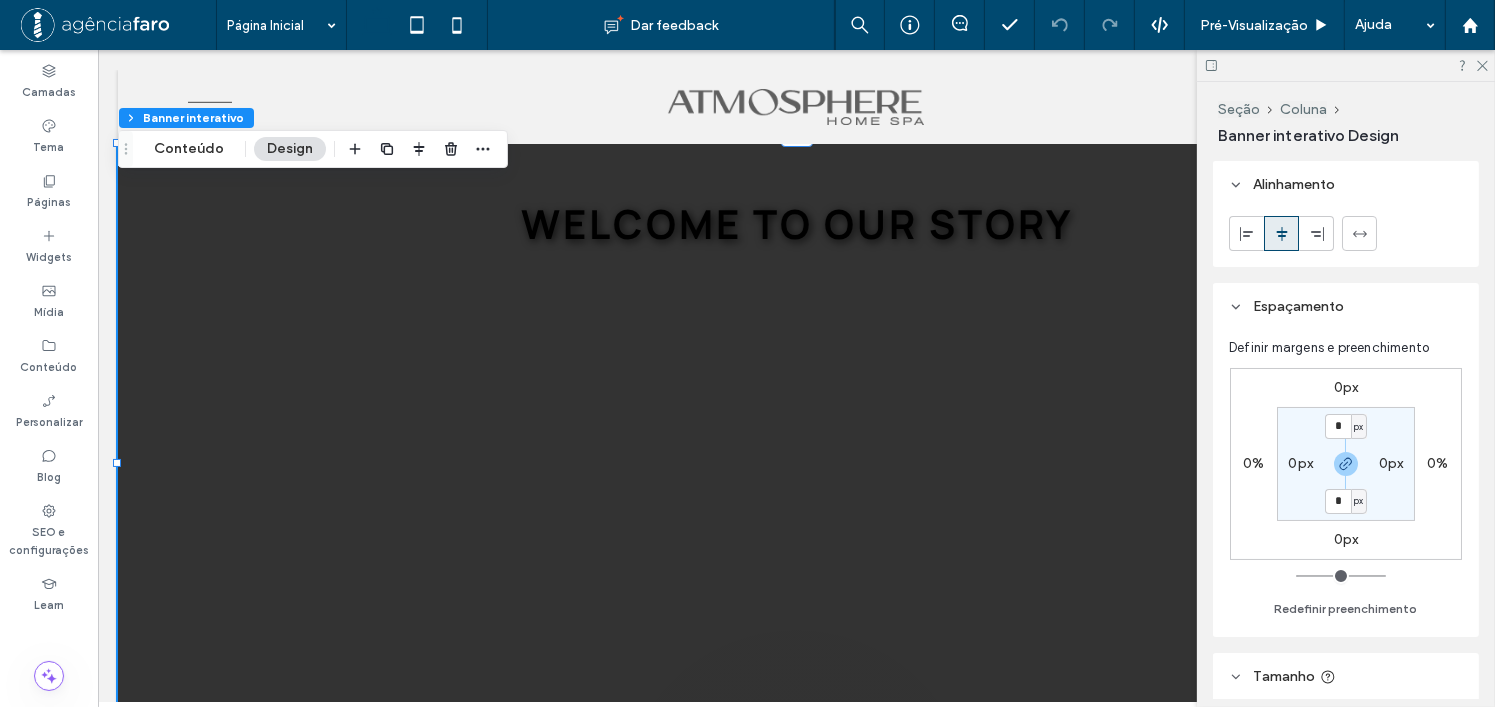 click on "Design" at bounding box center (290, 149) 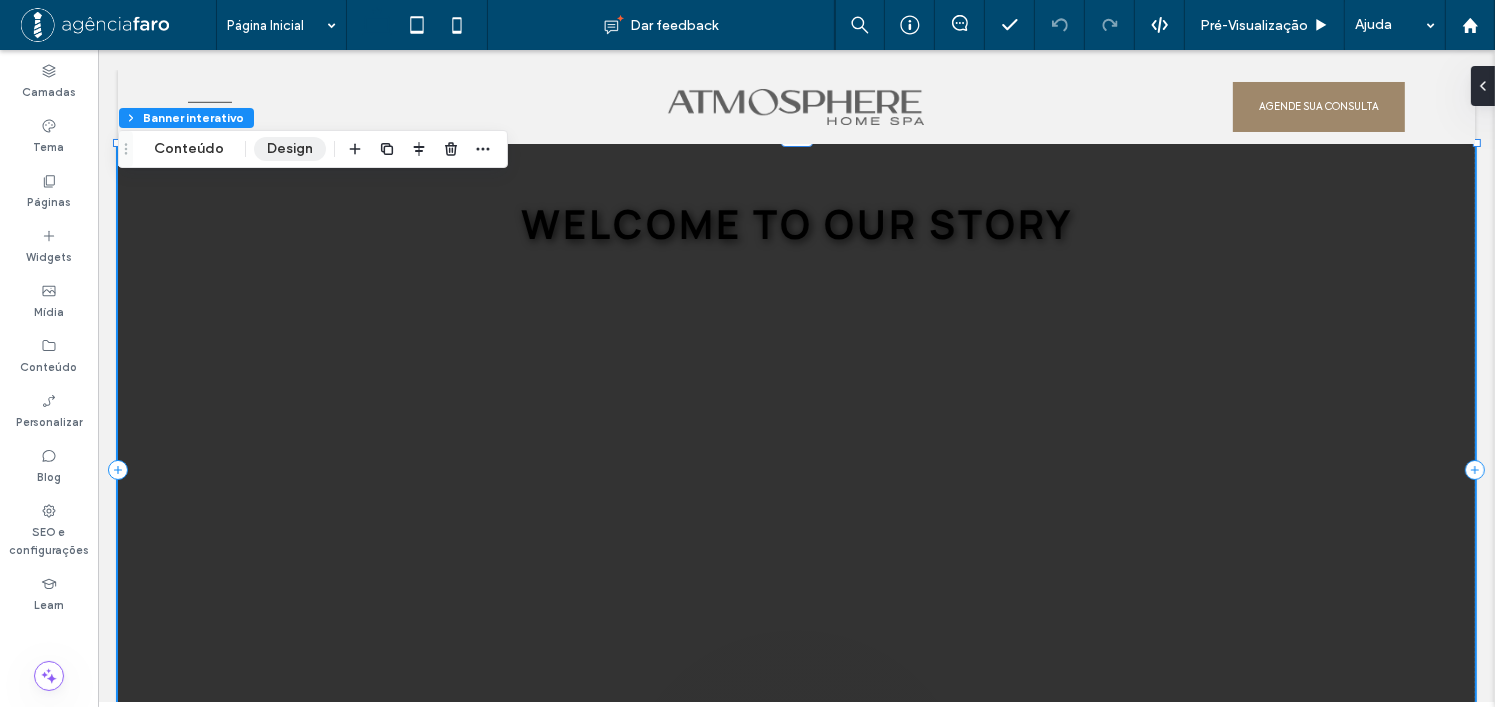click on "Design" at bounding box center [290, 149] 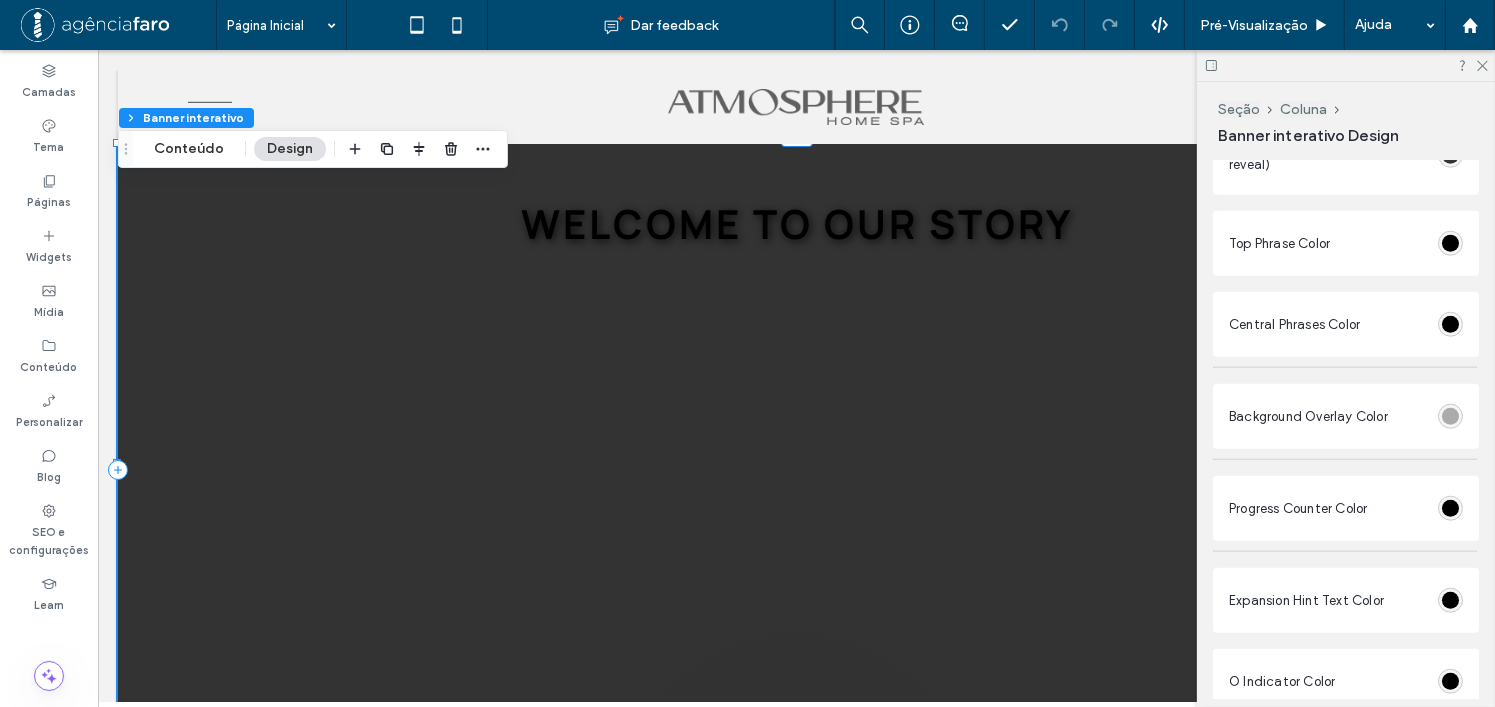 scroll, scrollTop: 1800, scrollLeft: 0, axis: vertical 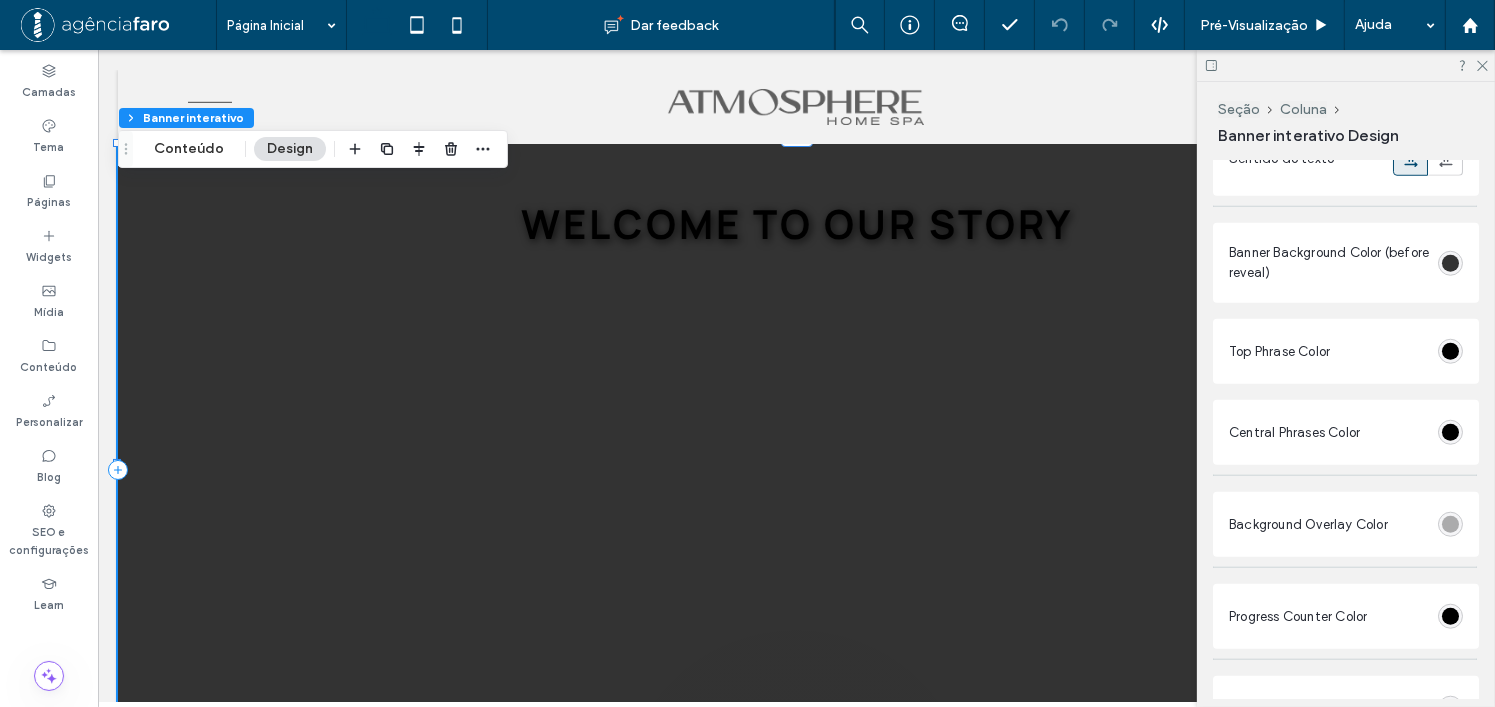click at bounding box center [1450, 263] 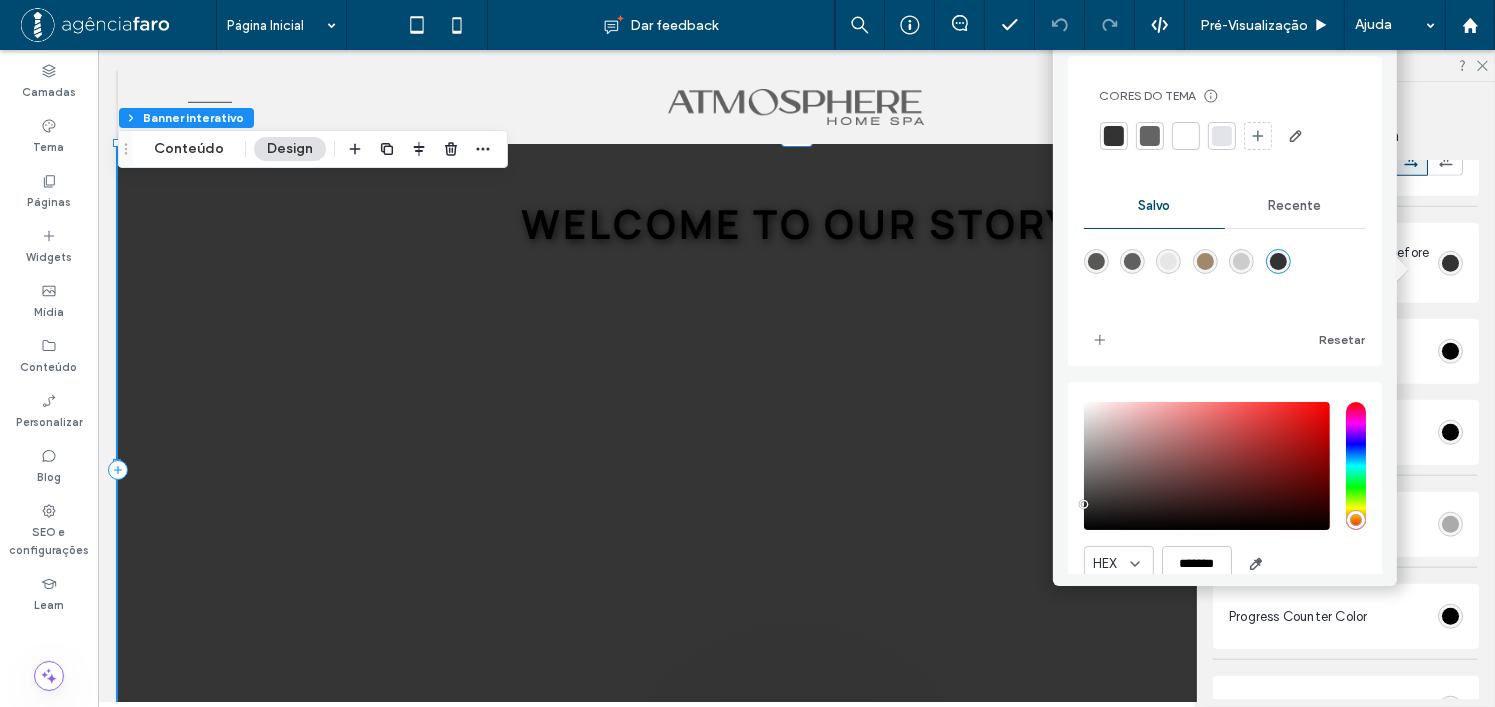 click on "Recente" at bounding box center [1295, 206] 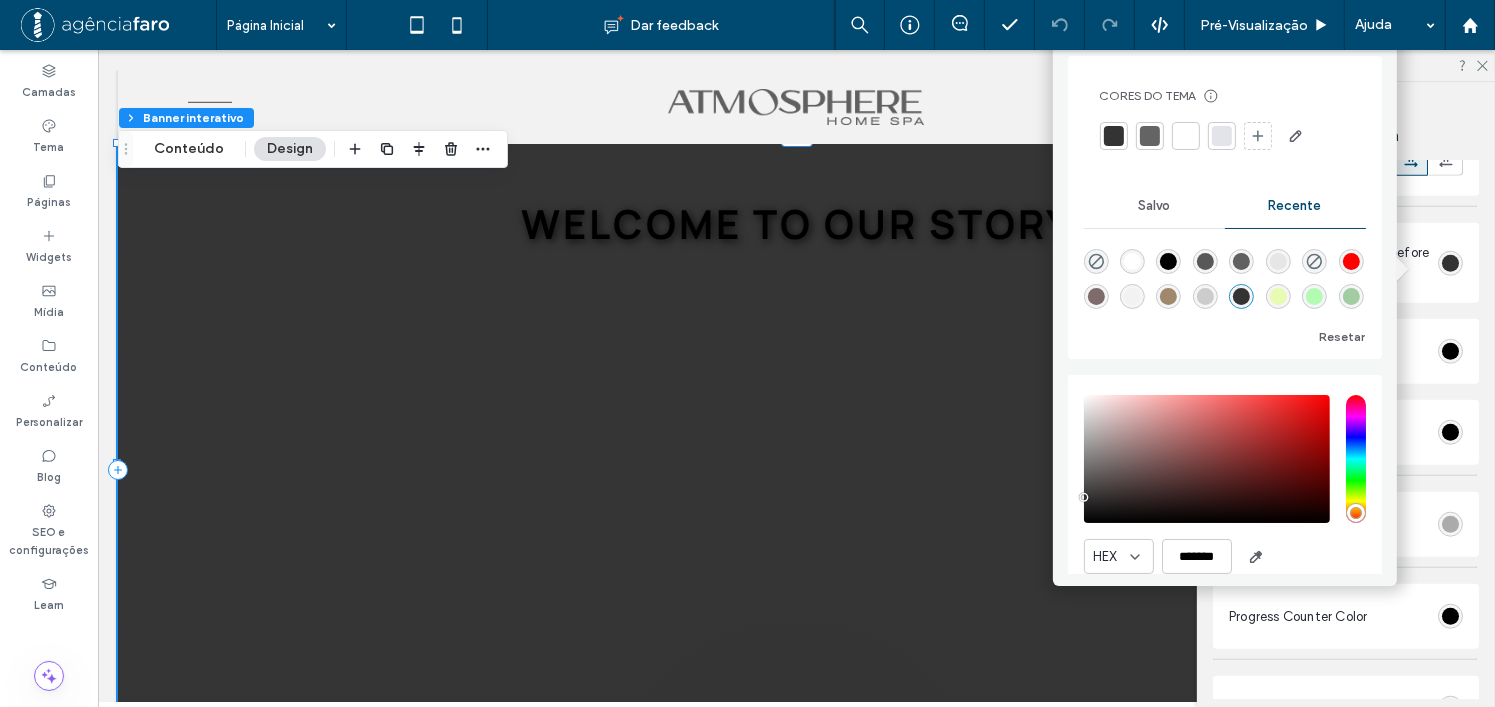 click at bounding box center (1097, 262) 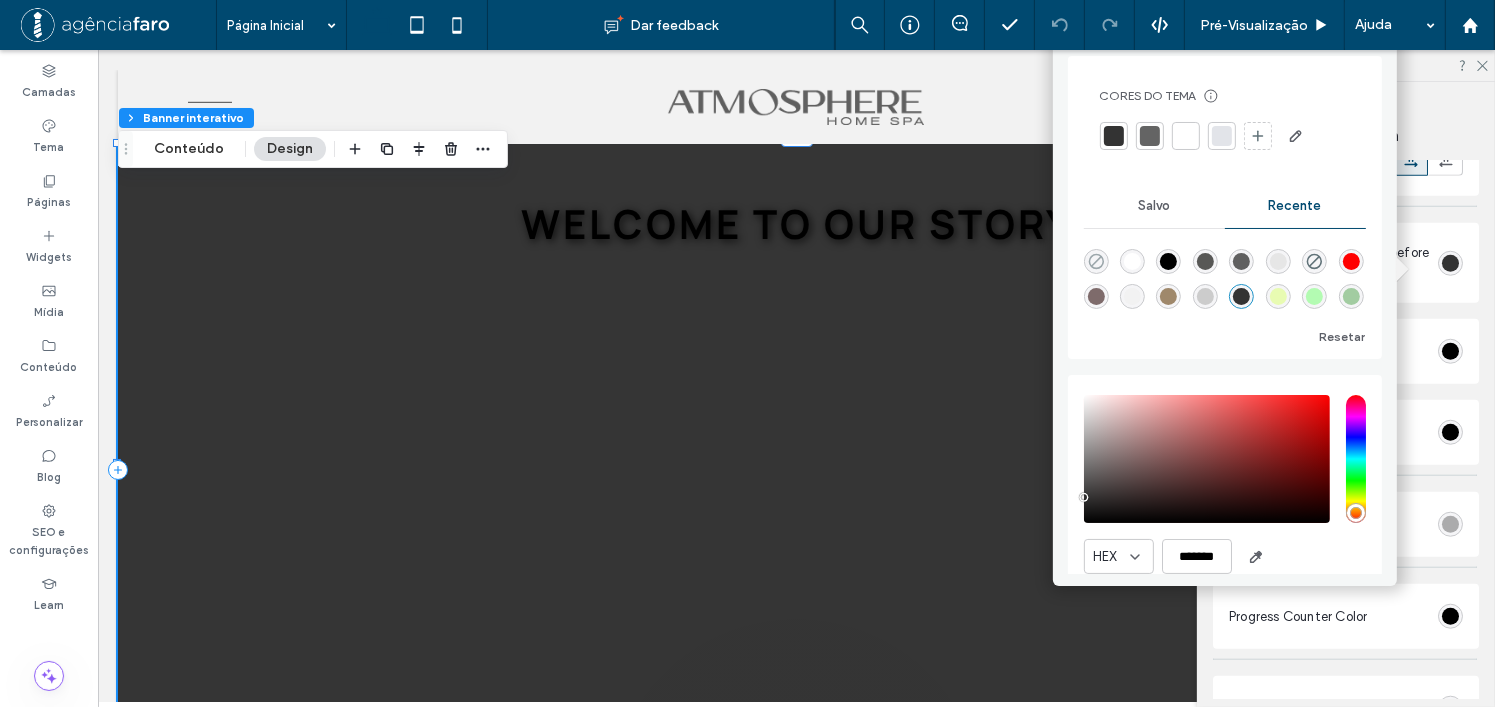click 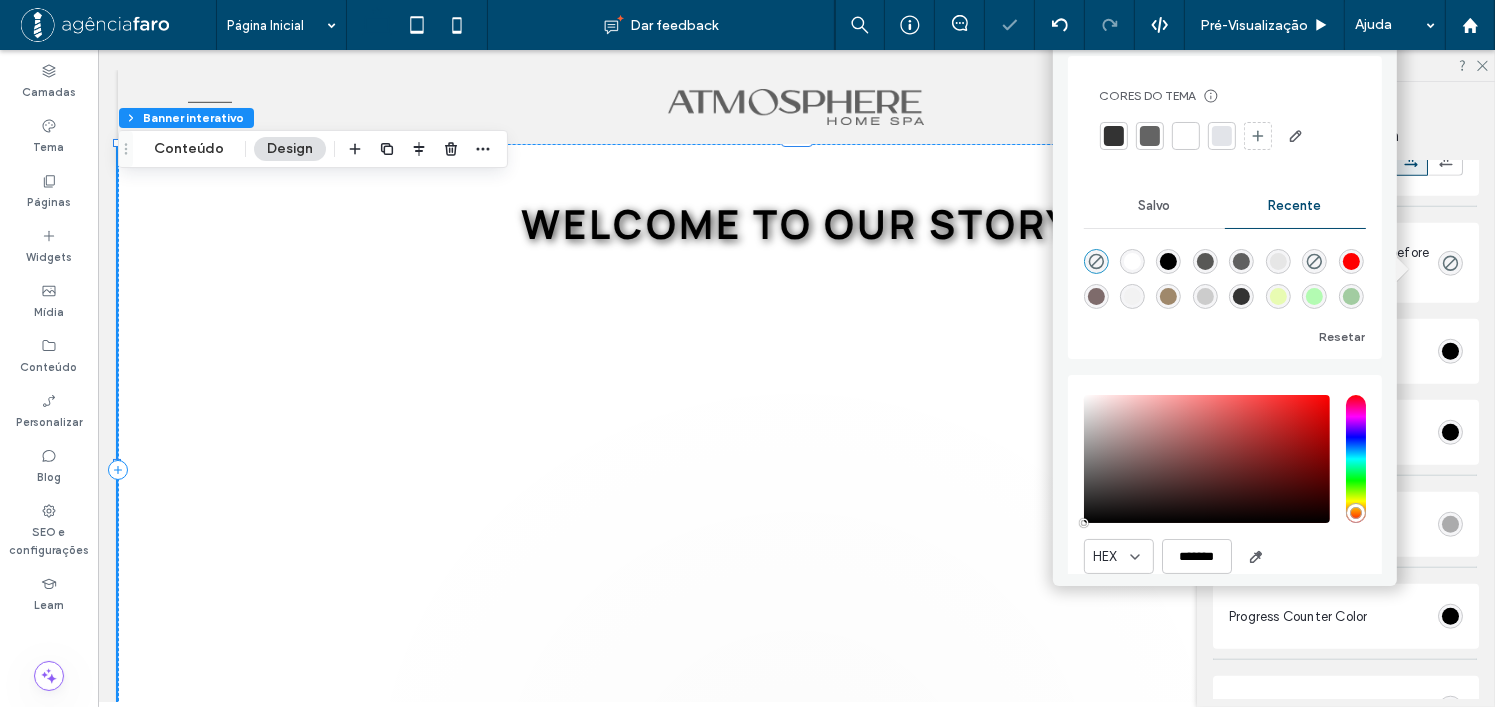 click on "Typography Settings Top Phrase Style Fonte Manrope Espessura da Fonte Bold Tamanho da Fonte 40 Cor da fonte Formato da fonte Alinhamento Sentido do texto Central Phrases Style Fonte Manrope Espessura da Fonte Bold Tamanho da Fonte 55 Cor da fonte Formato da fonte Alinhamento Sentido do texto Banner Background Color (before reveal) Top Phrase Color Central Phrases Color Background Overlay Color Progress Counter Color Expansion Hint Text Color O Indicator Color Scroll Hint Color Scroll Wheel Color Banner Height A alteração afeta computadores e tablets Largura ****** Altura *****" at bounding box center [1346, 259] 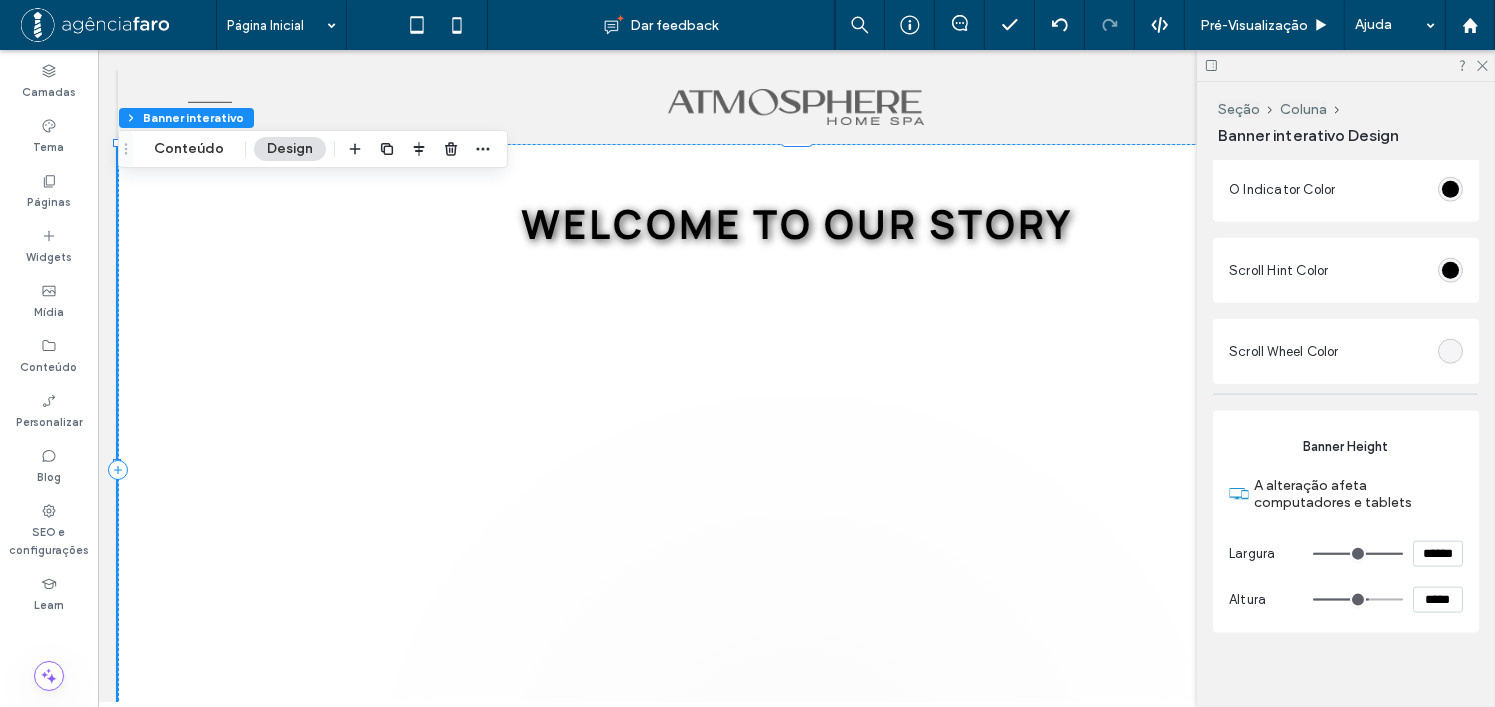 scroll, scrollTop: 2432, scrollLeft: 0, axis: vertical 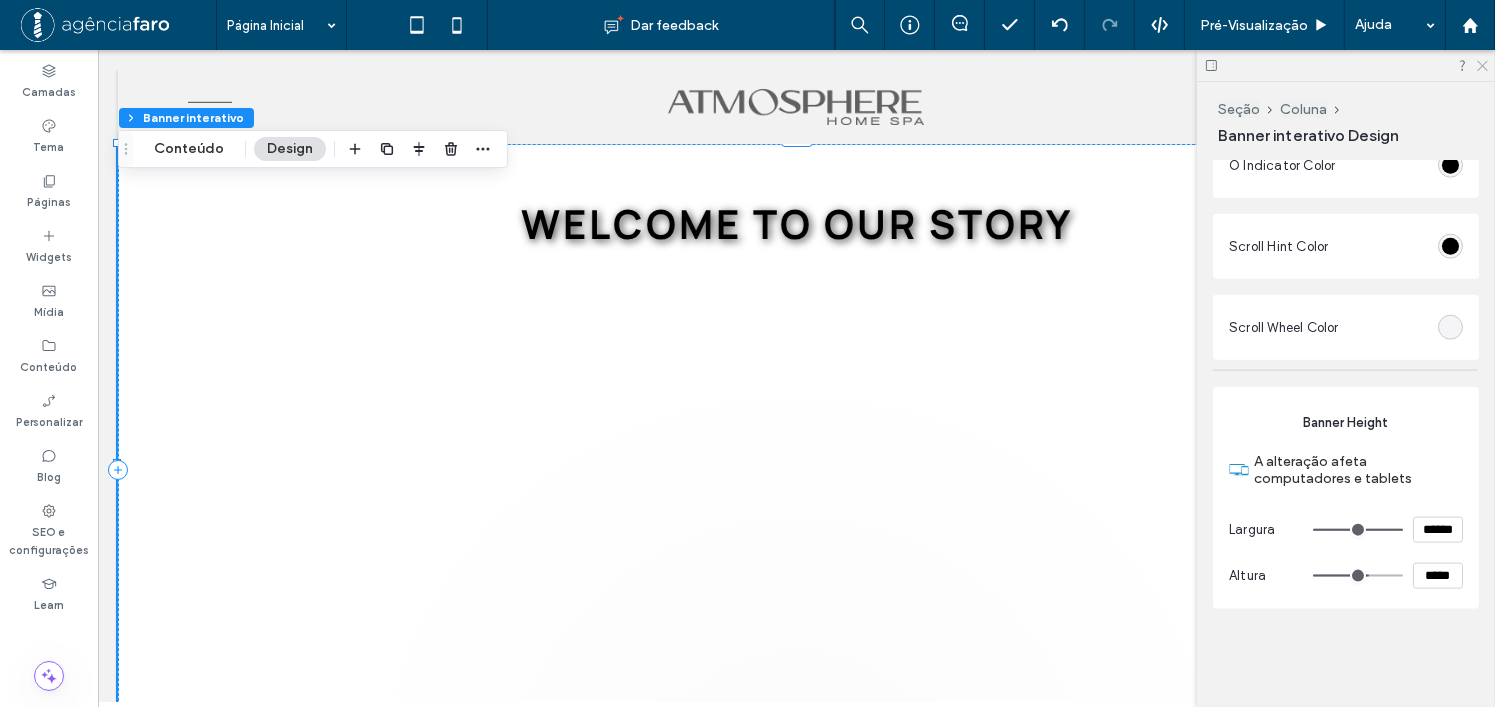 click 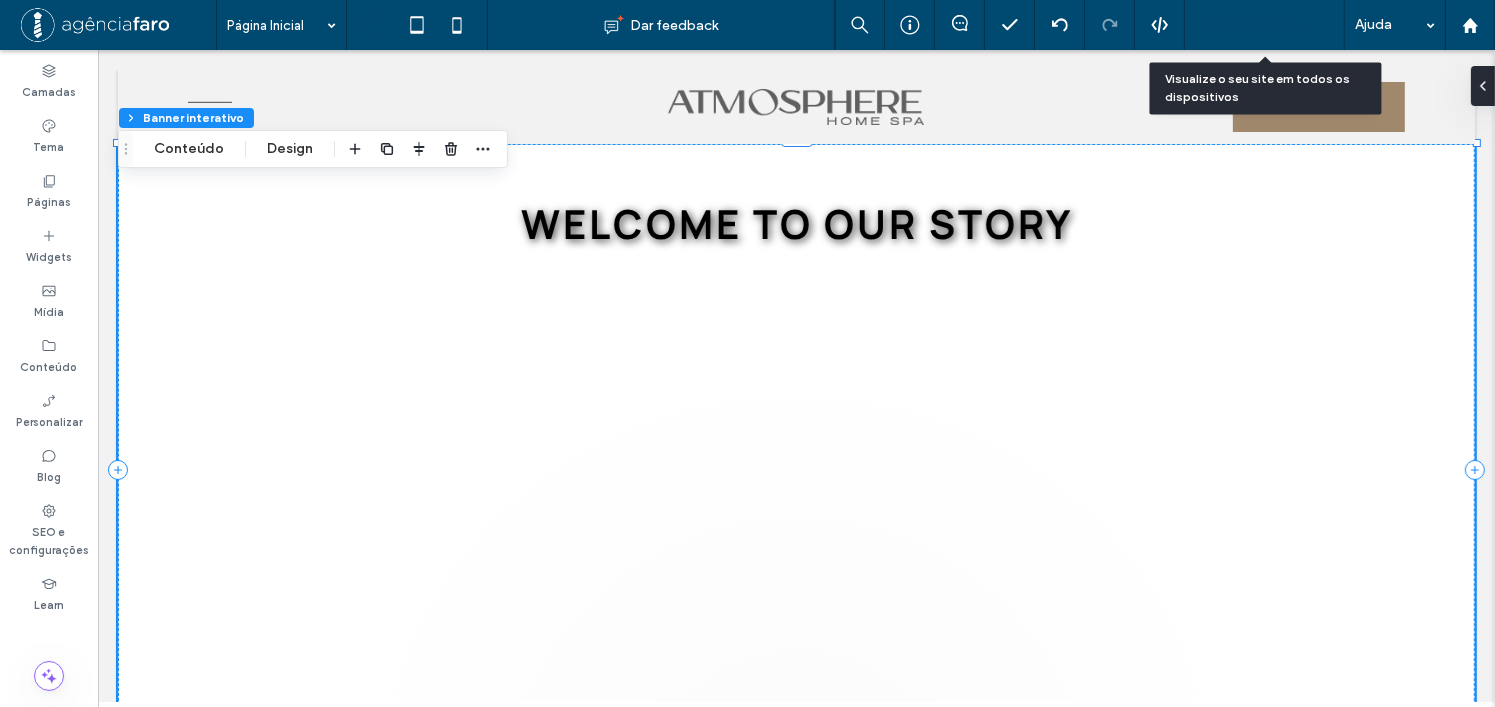 click on "Pré-Visualizaçāo" at bounding box center [1265, 25] 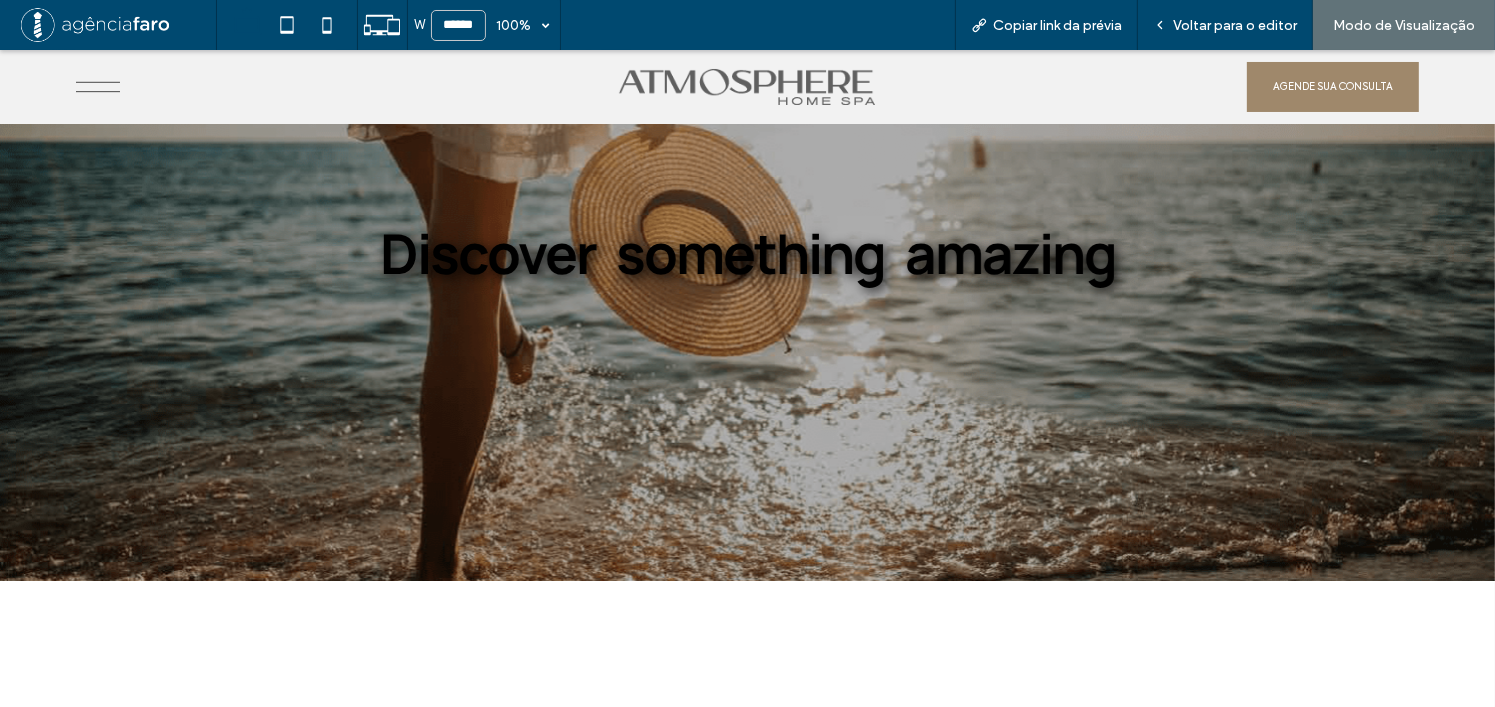 scroll, scrollTop: 0, scrollLeft: 0, axis: both 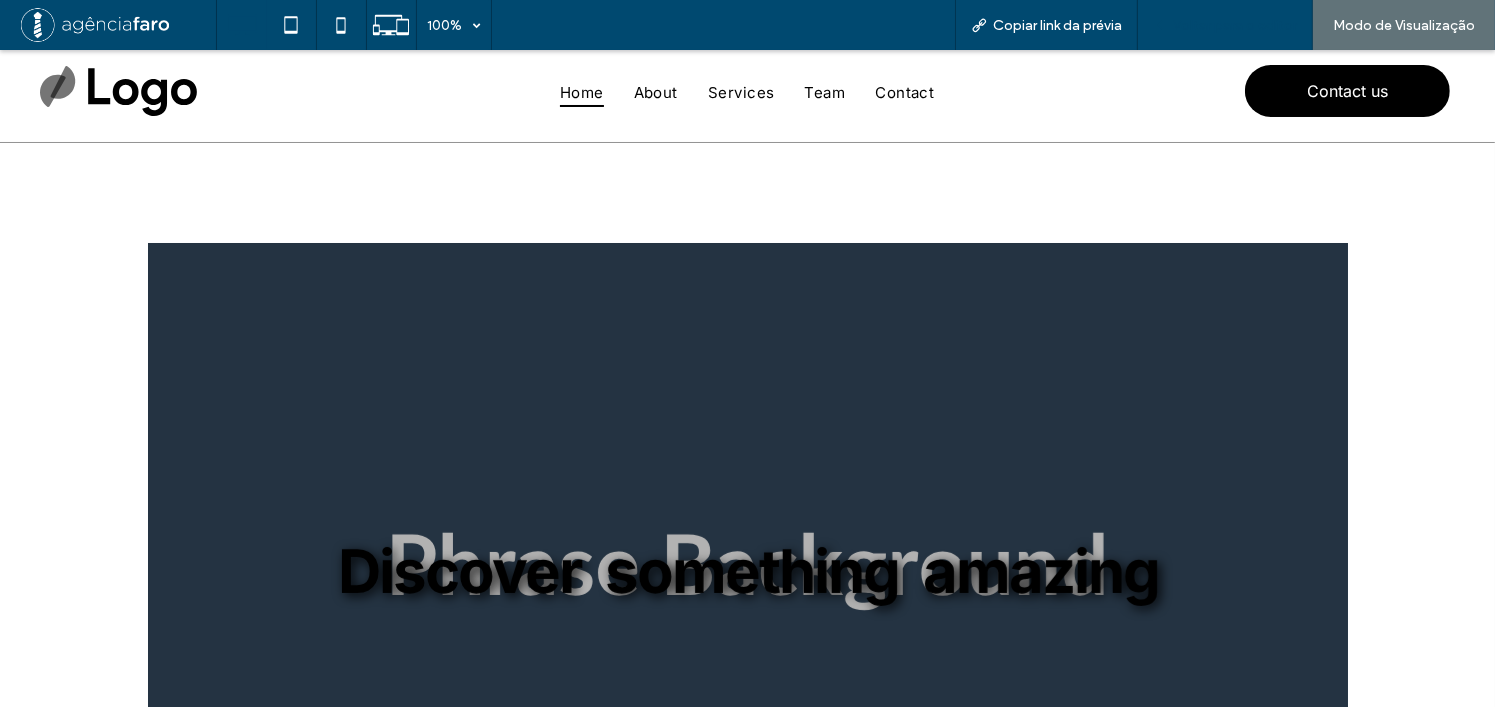 click 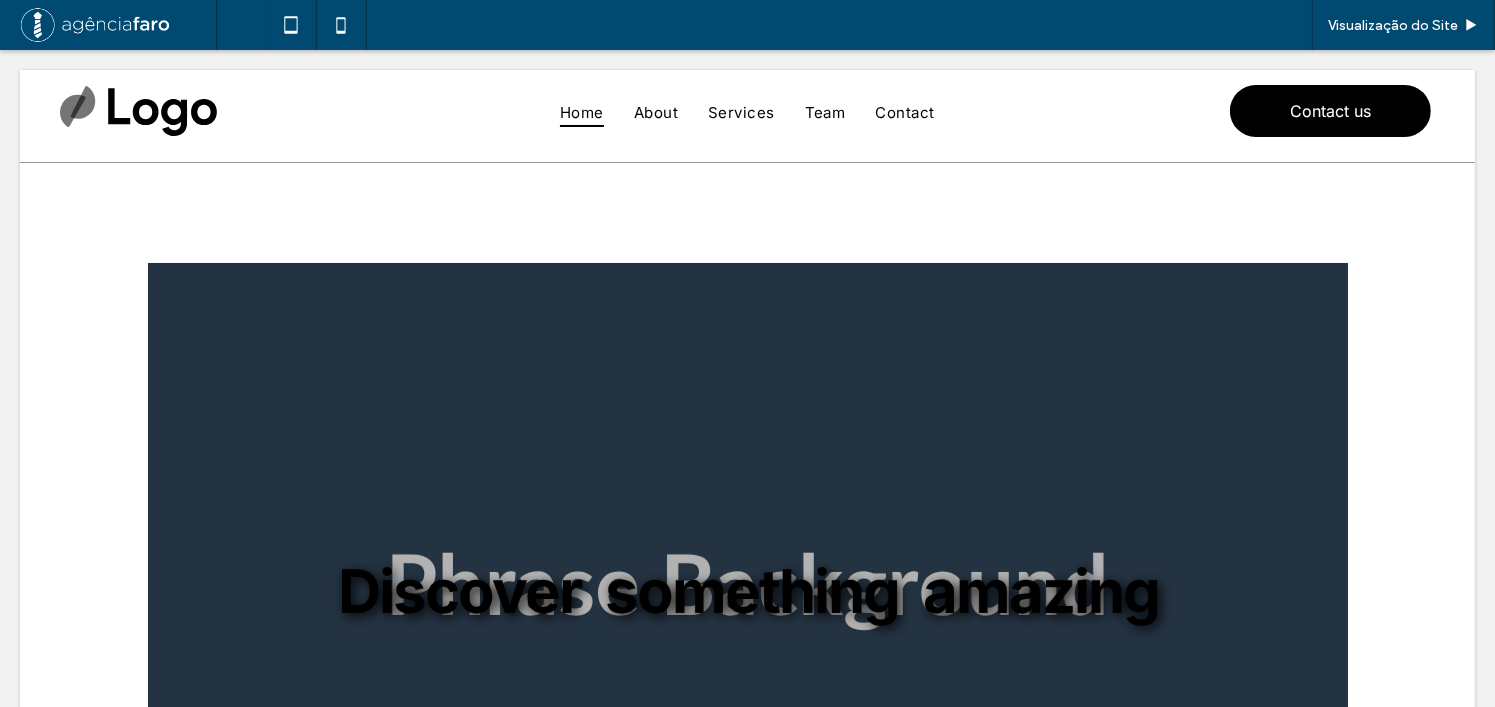 click at bounding box center [748, 591] 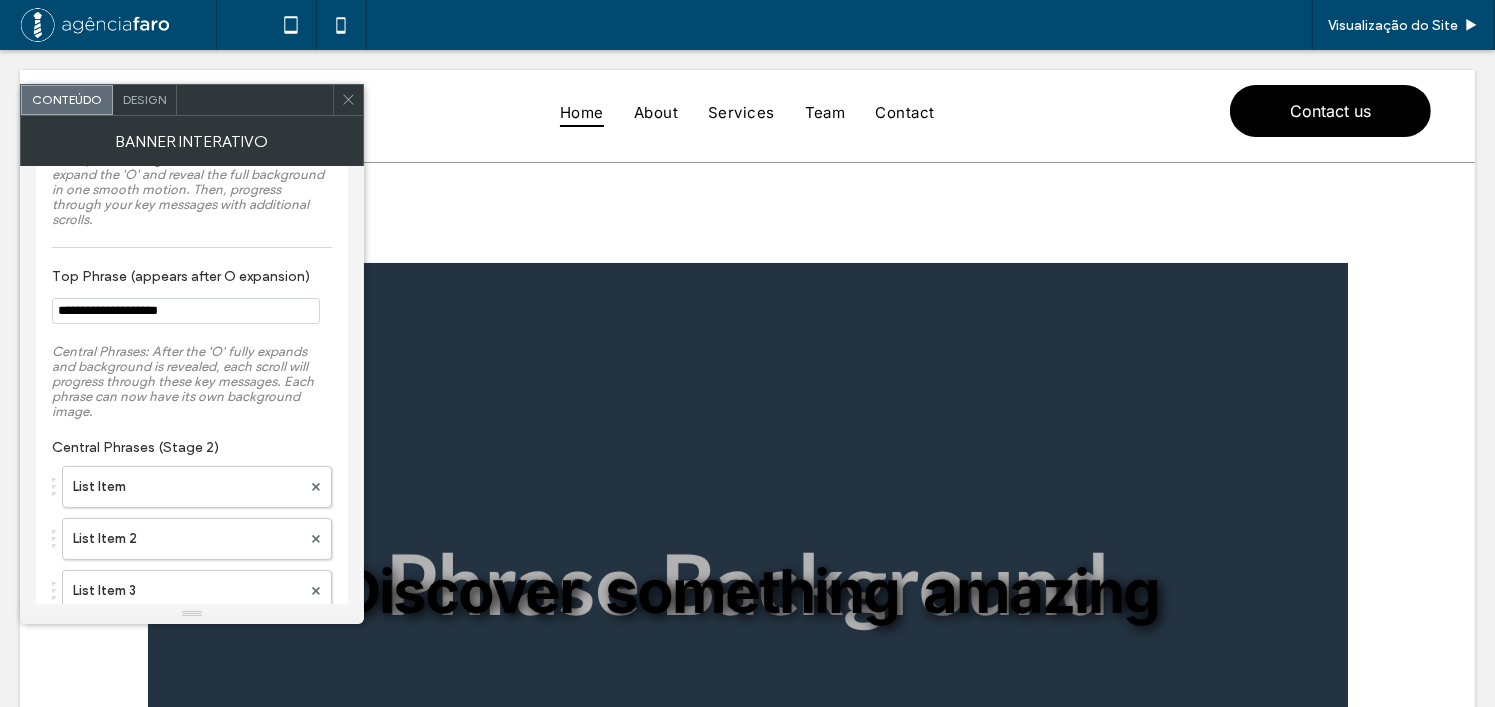 scroll, scrollTop: 100, scrollLeft: 0, axis: vertical 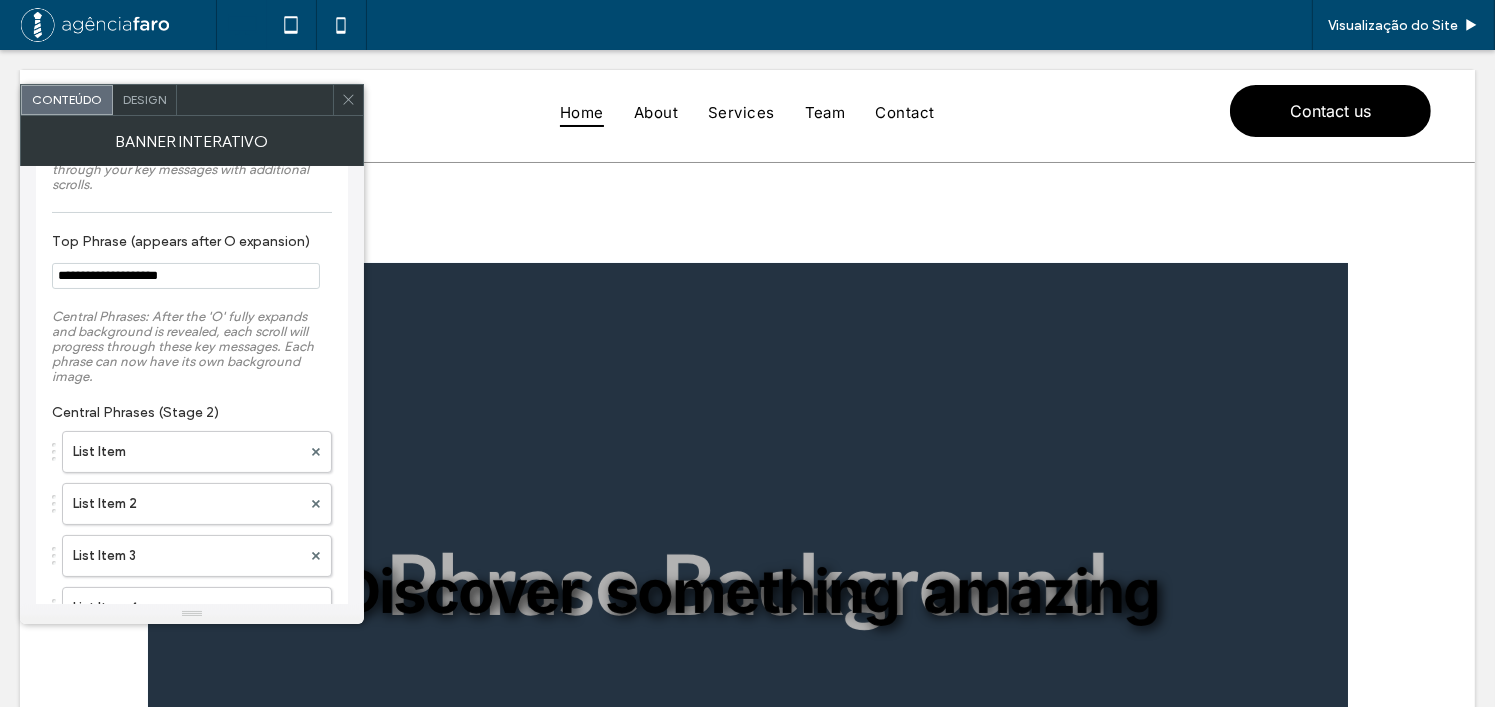 click on "Design" at bounding box center (144, 99) 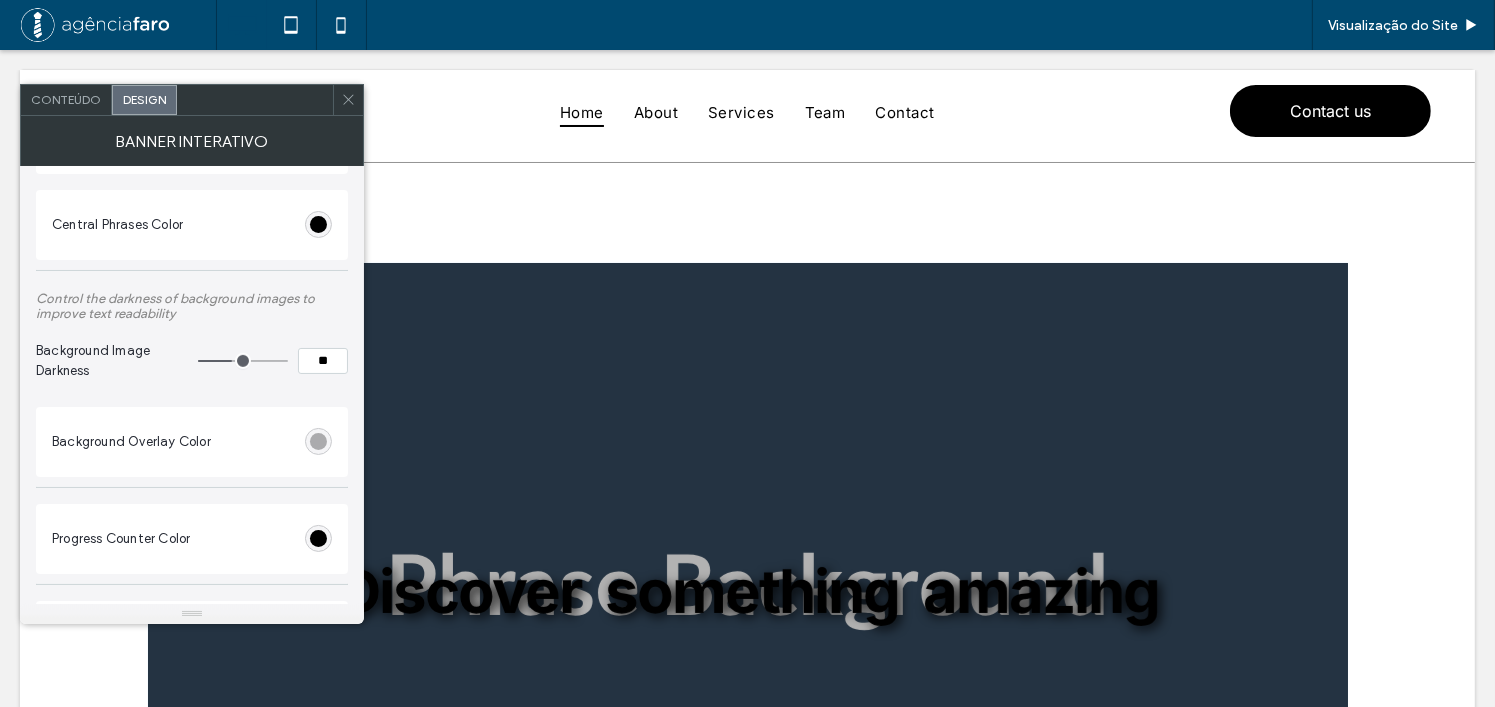 scroll, scrollTop: 1200, scrollLeft: 0, axis: vertical 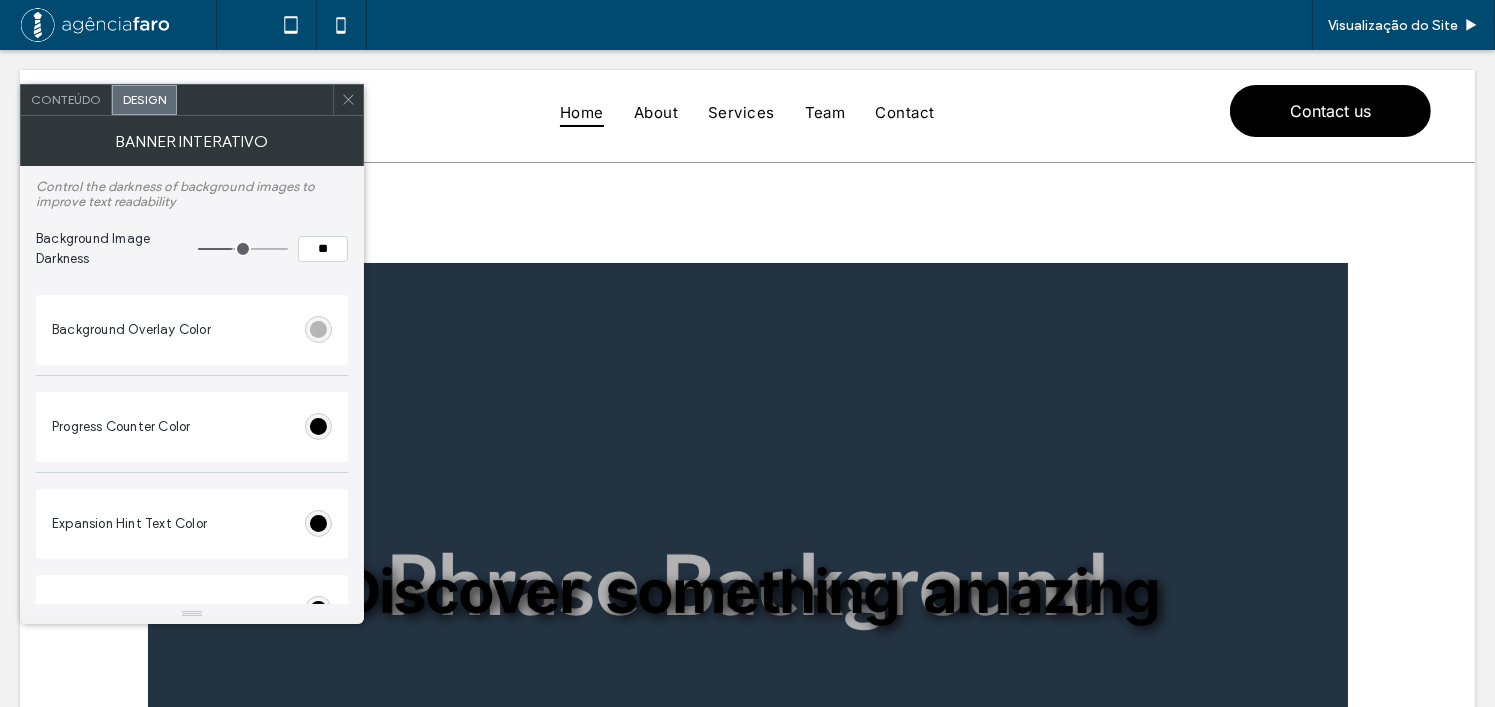 click at bounding box center [318, 329] 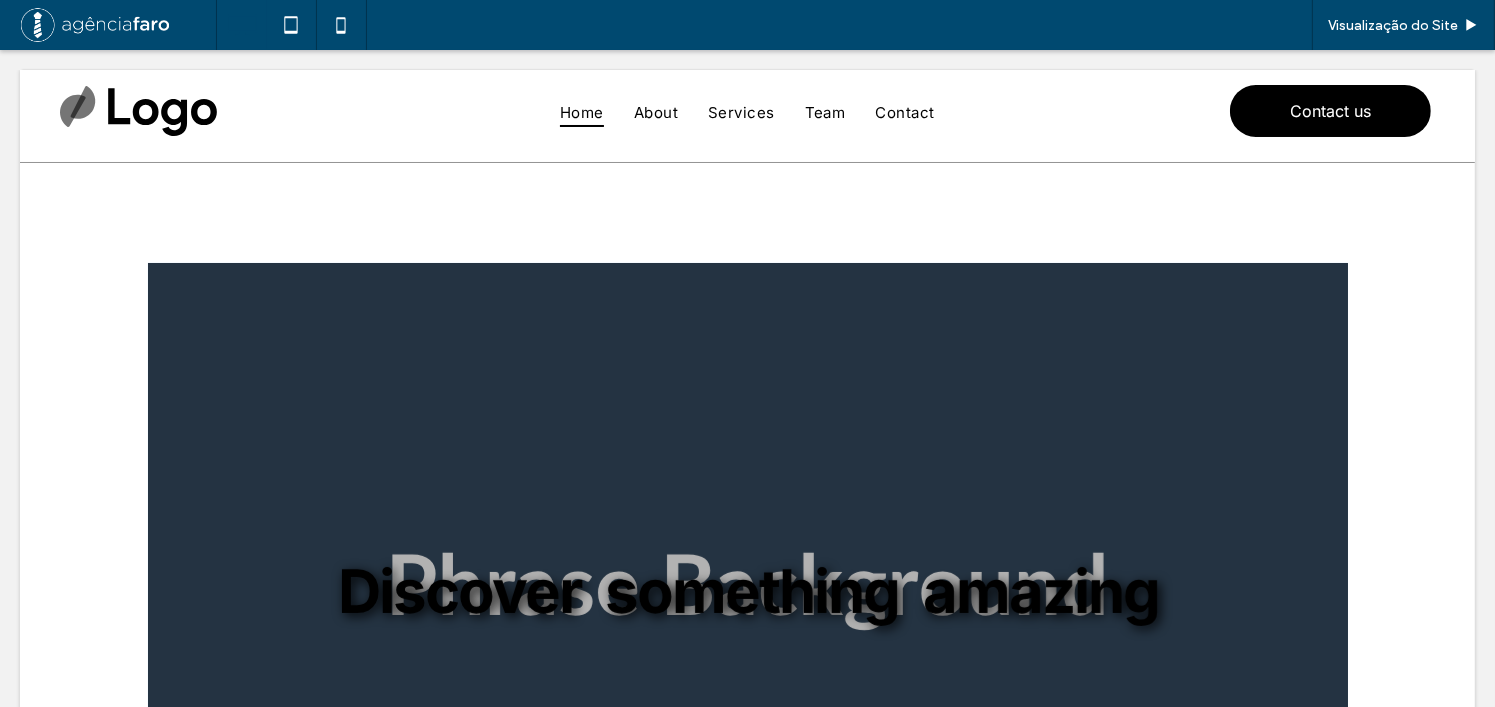 click at bounding box center [748, 591] 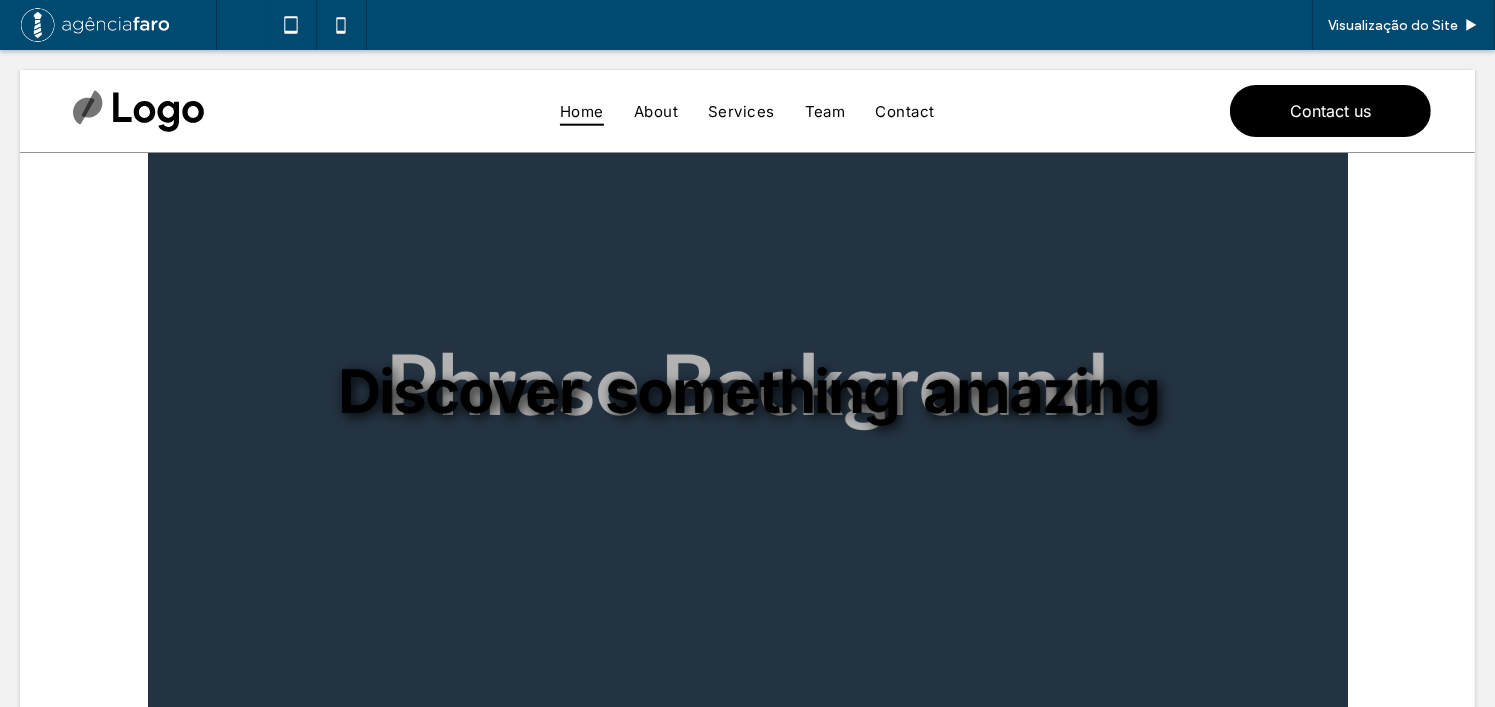 click at bounding box center (748, 391) 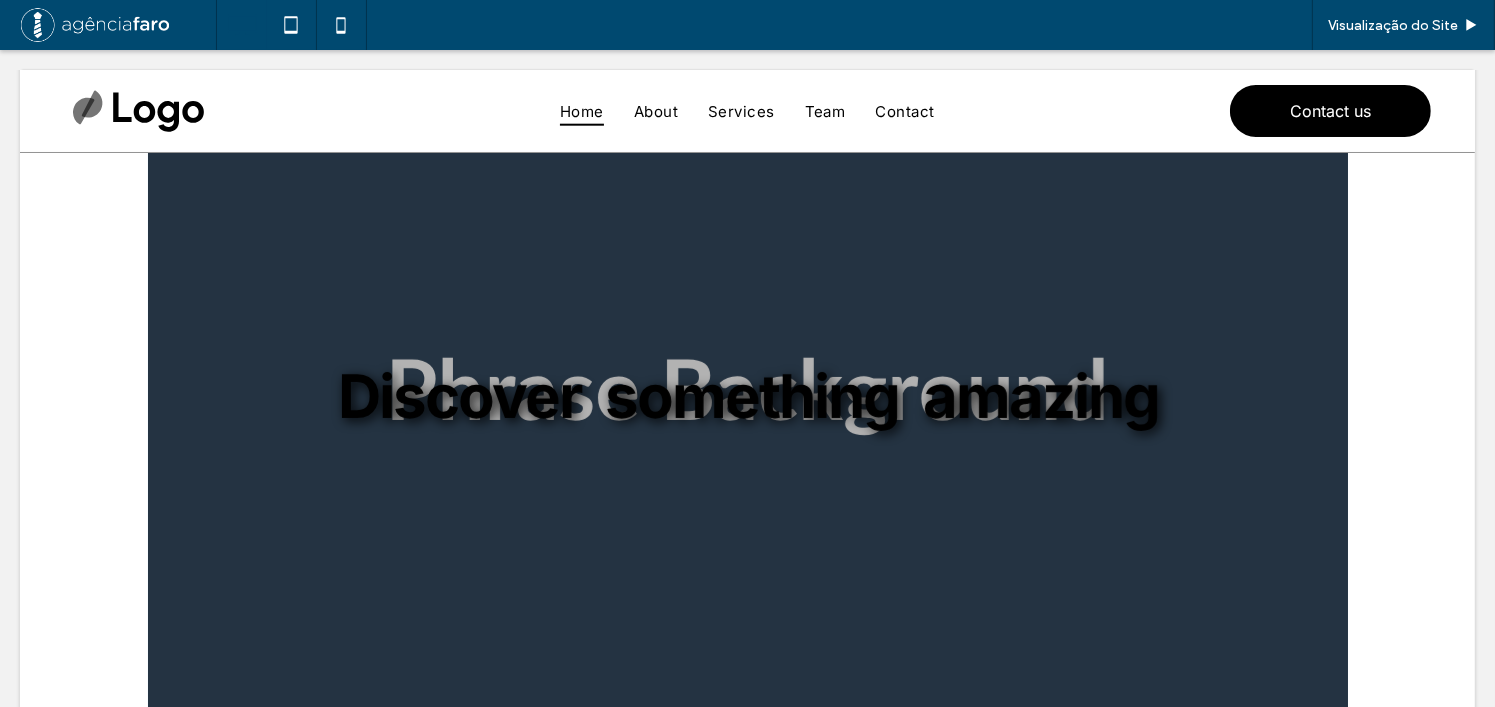 scroll, scrollTop: 0, scrollLeft: 0, axis: both 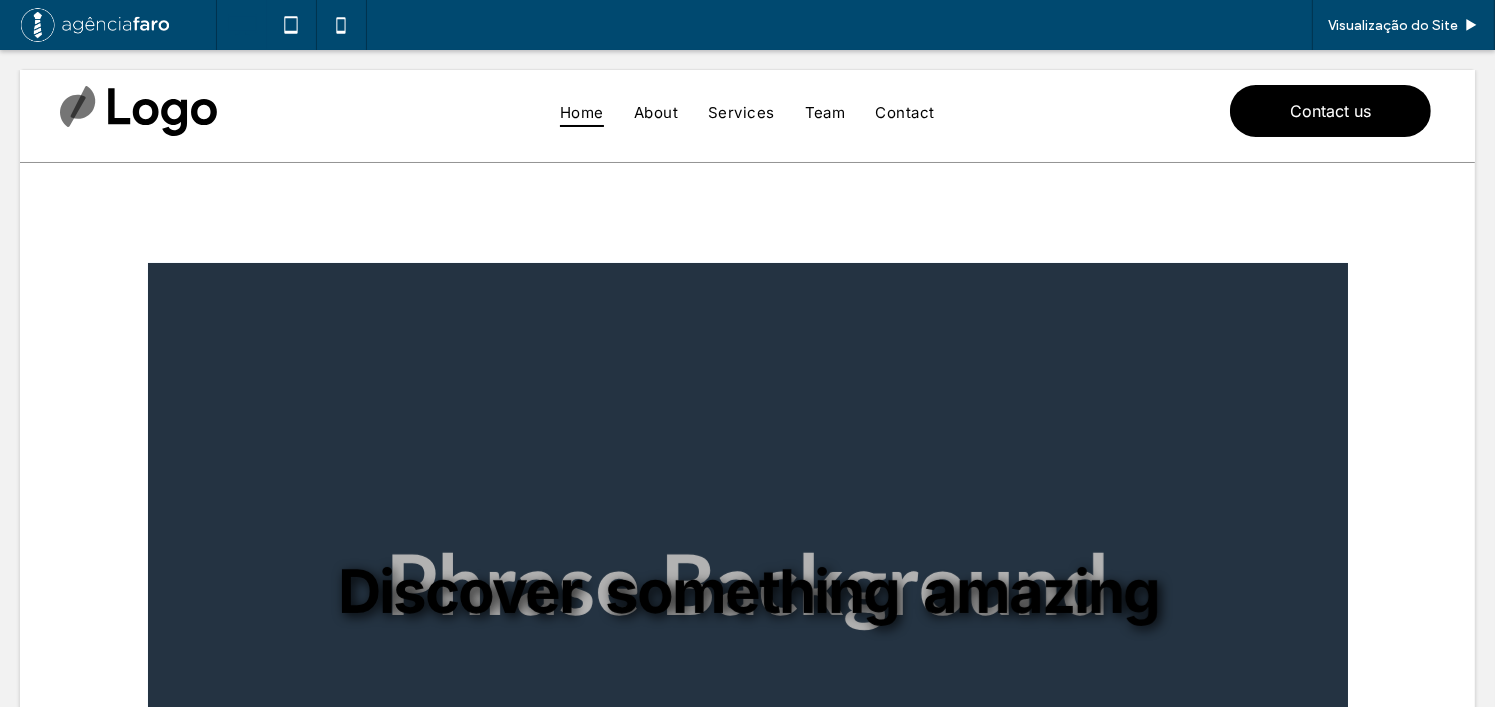 click at bounding box center (748, 591) 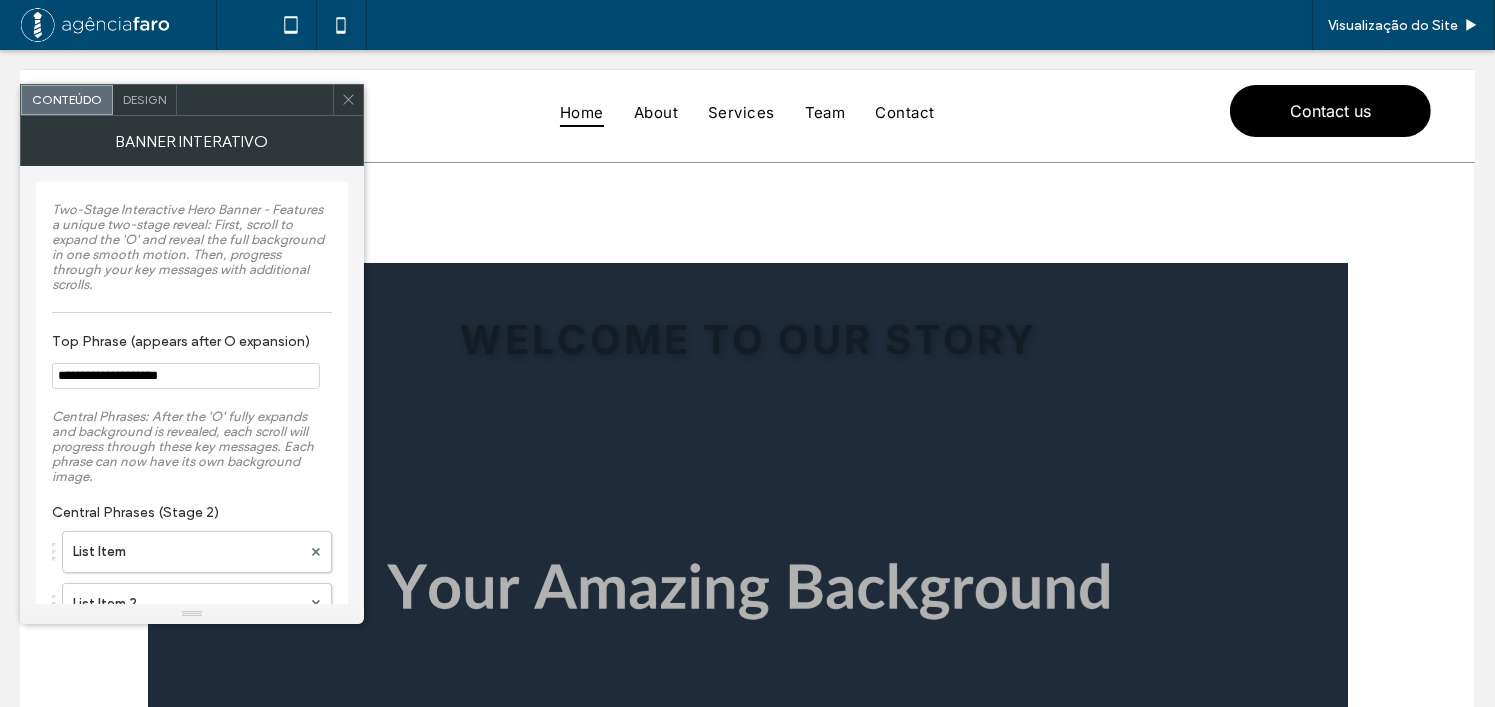 scroll, scrollTop: 0, scrollLeft: 0, axis: both 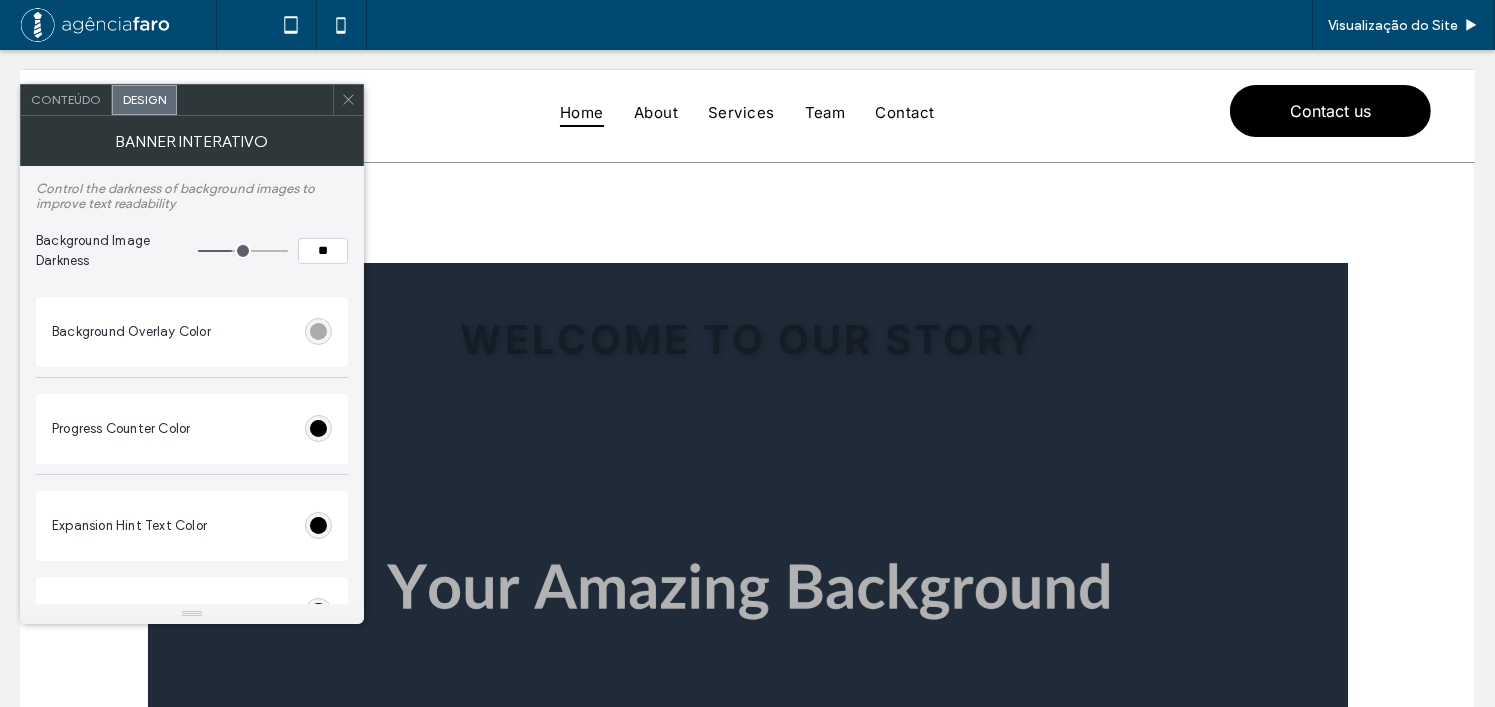 type on "**" 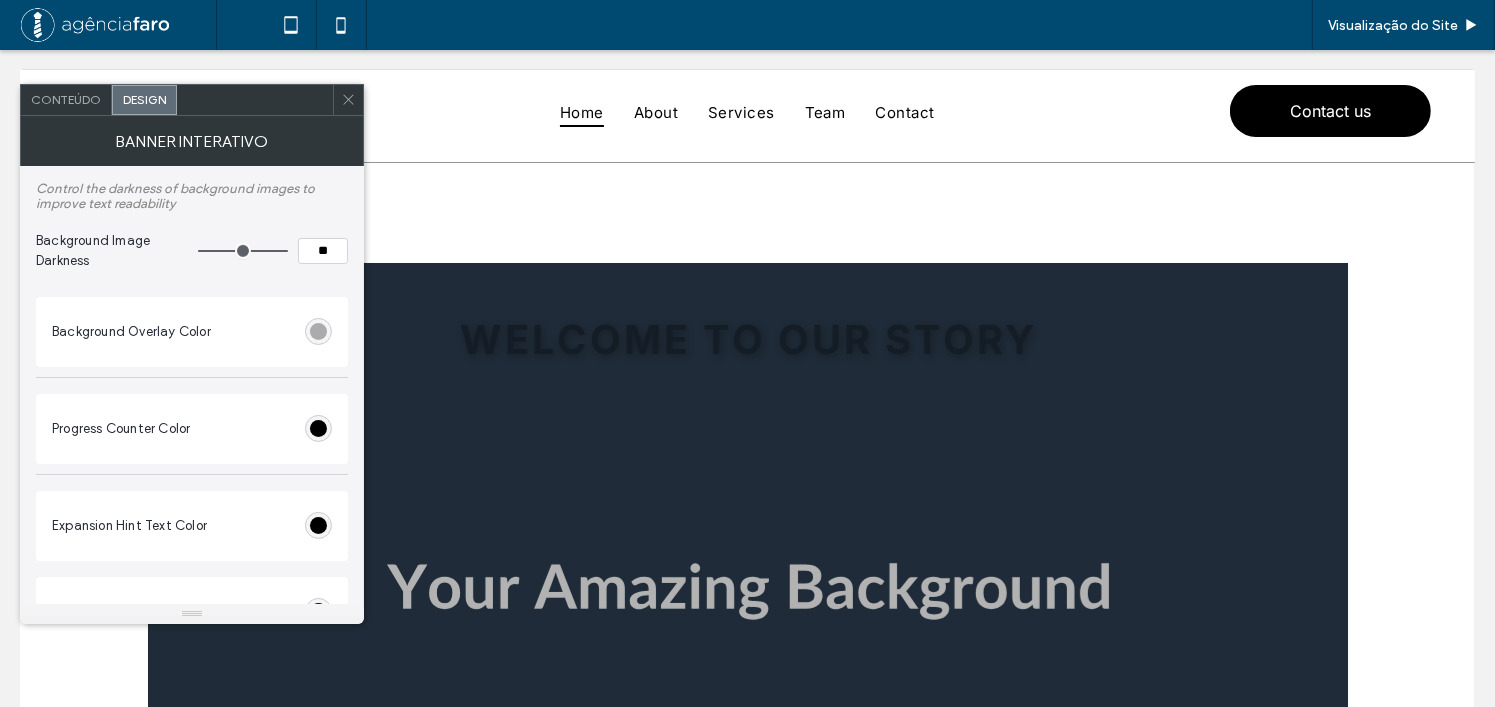drag, startPoint x: 235, startPoint y: 256, endPoint x: 328, endPoint y: 256, distance: 93 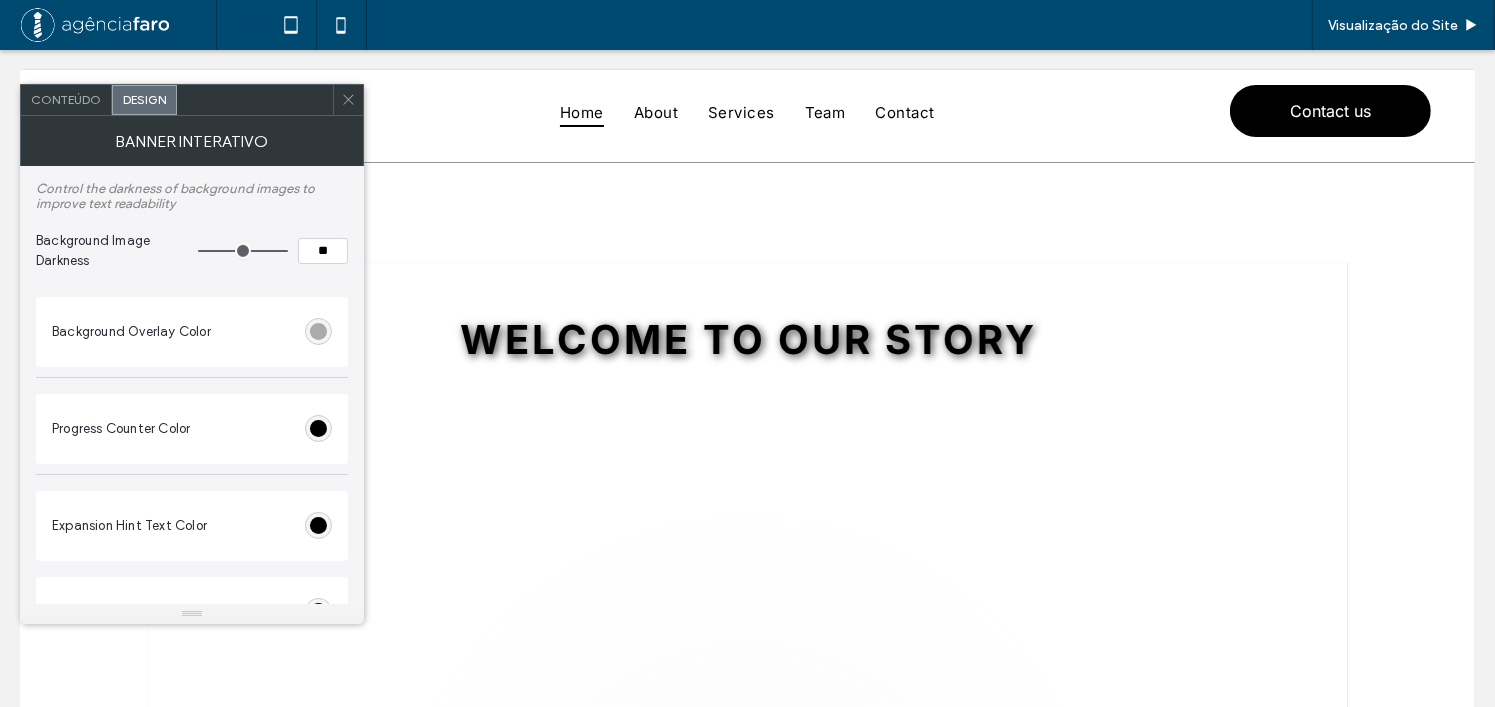 type on "**" 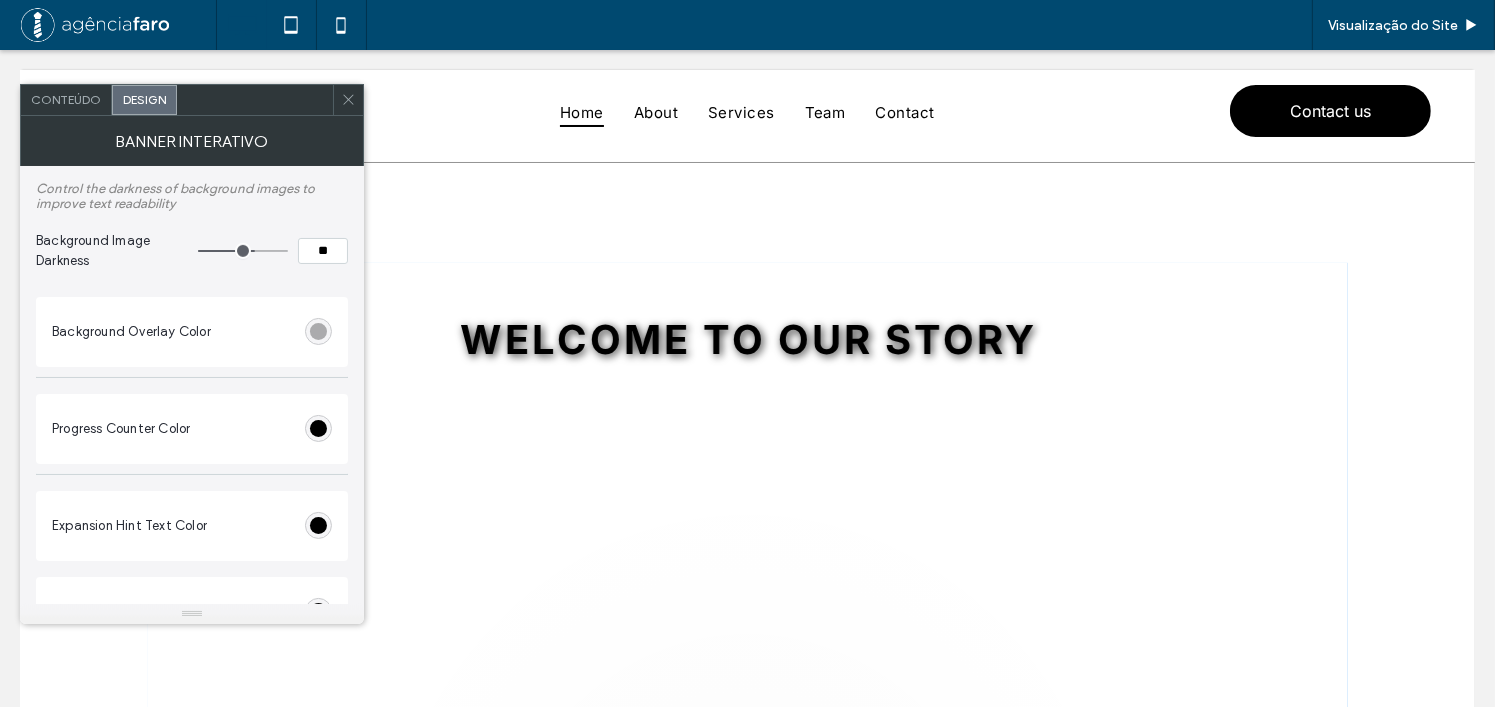 drag, startPoint x: 281, startPoint y: 259, endPoint x: 253, endPoint y: 259, distance: 28 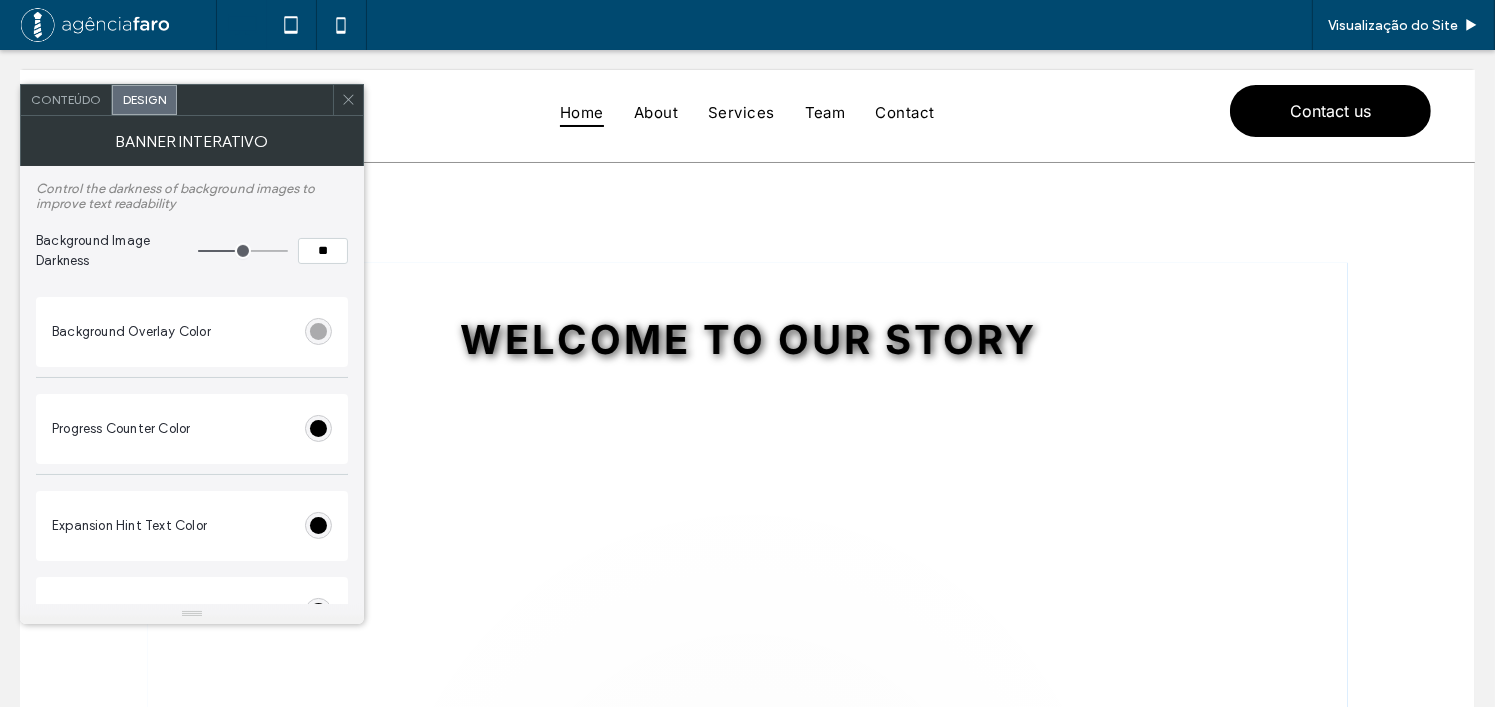 type on "**" 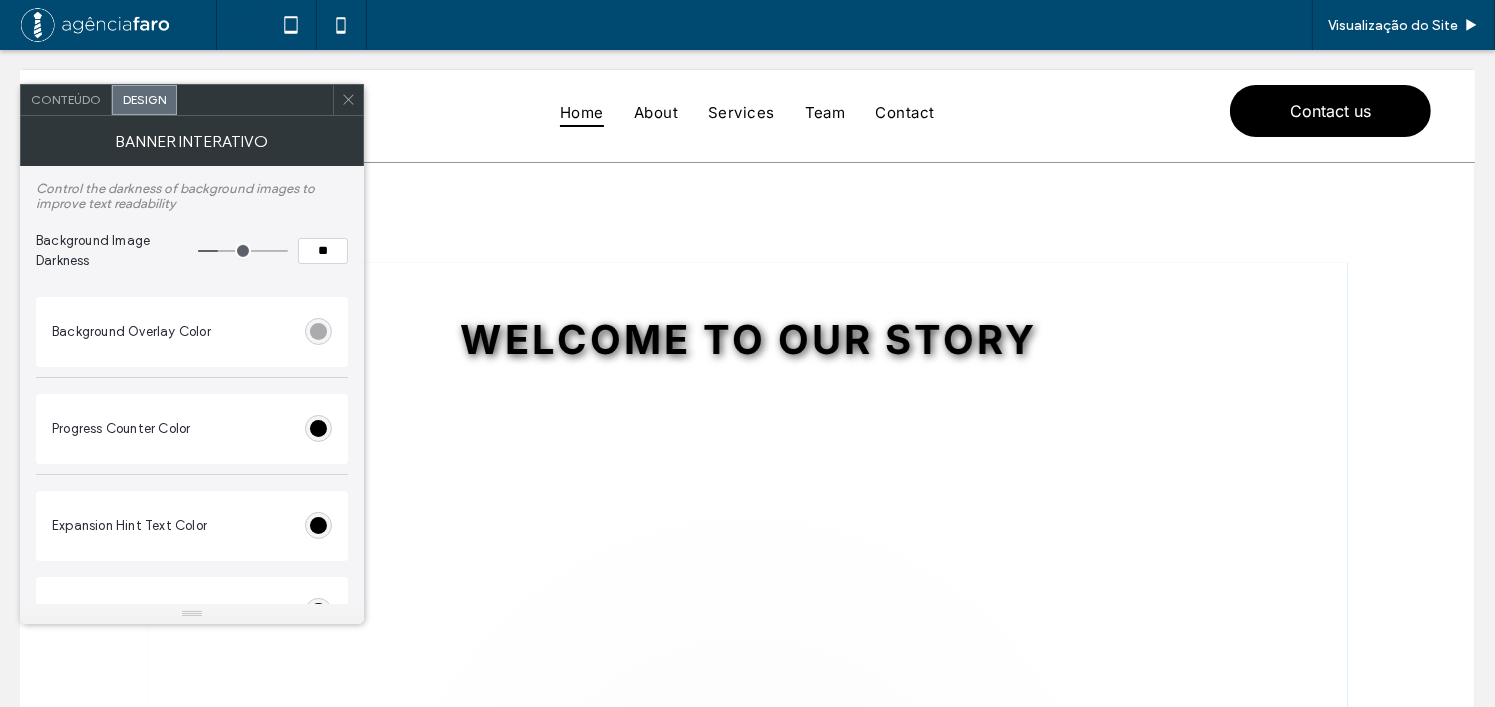 type on "**" 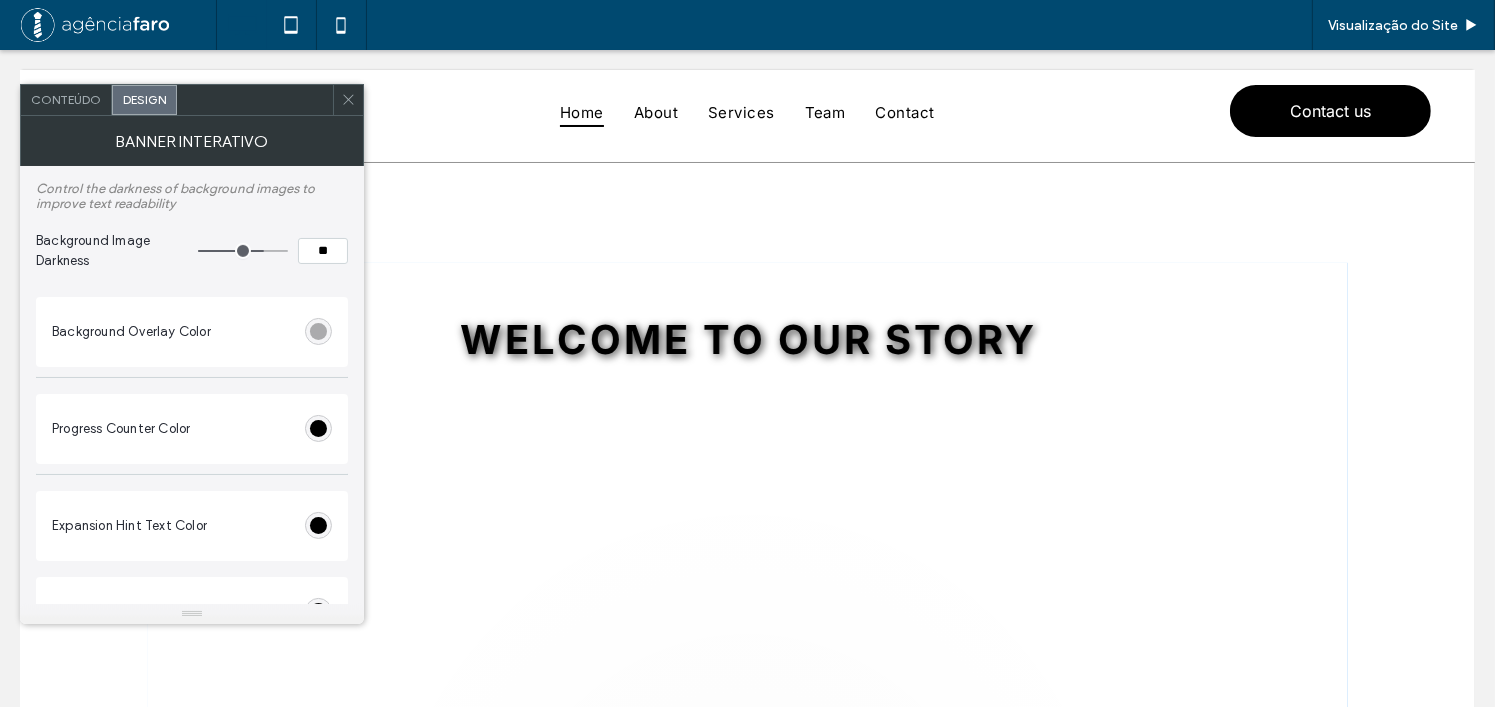 drag, startPoint x: 222, startPoint y: 255, endPoint x: 261, endPoint y: 262, distance: 39.623226 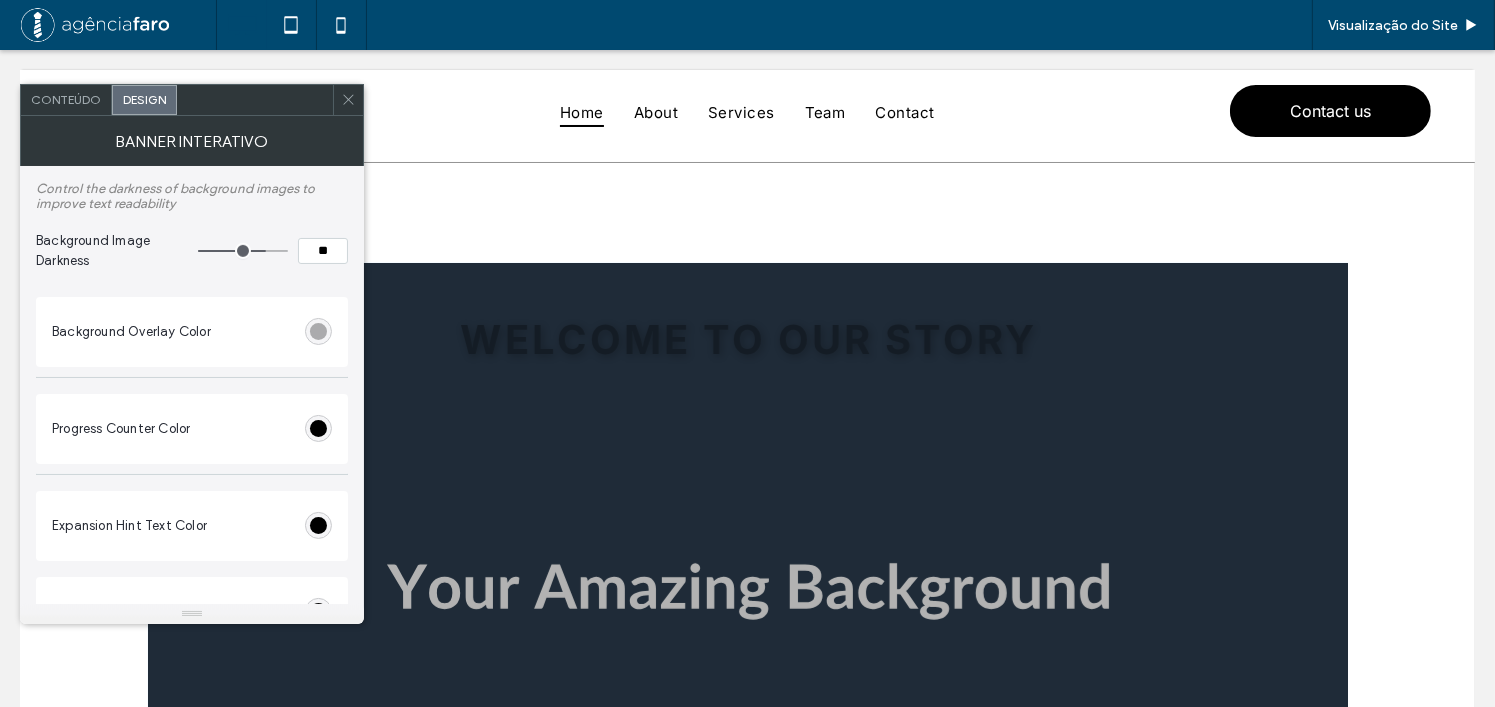 type on "**" 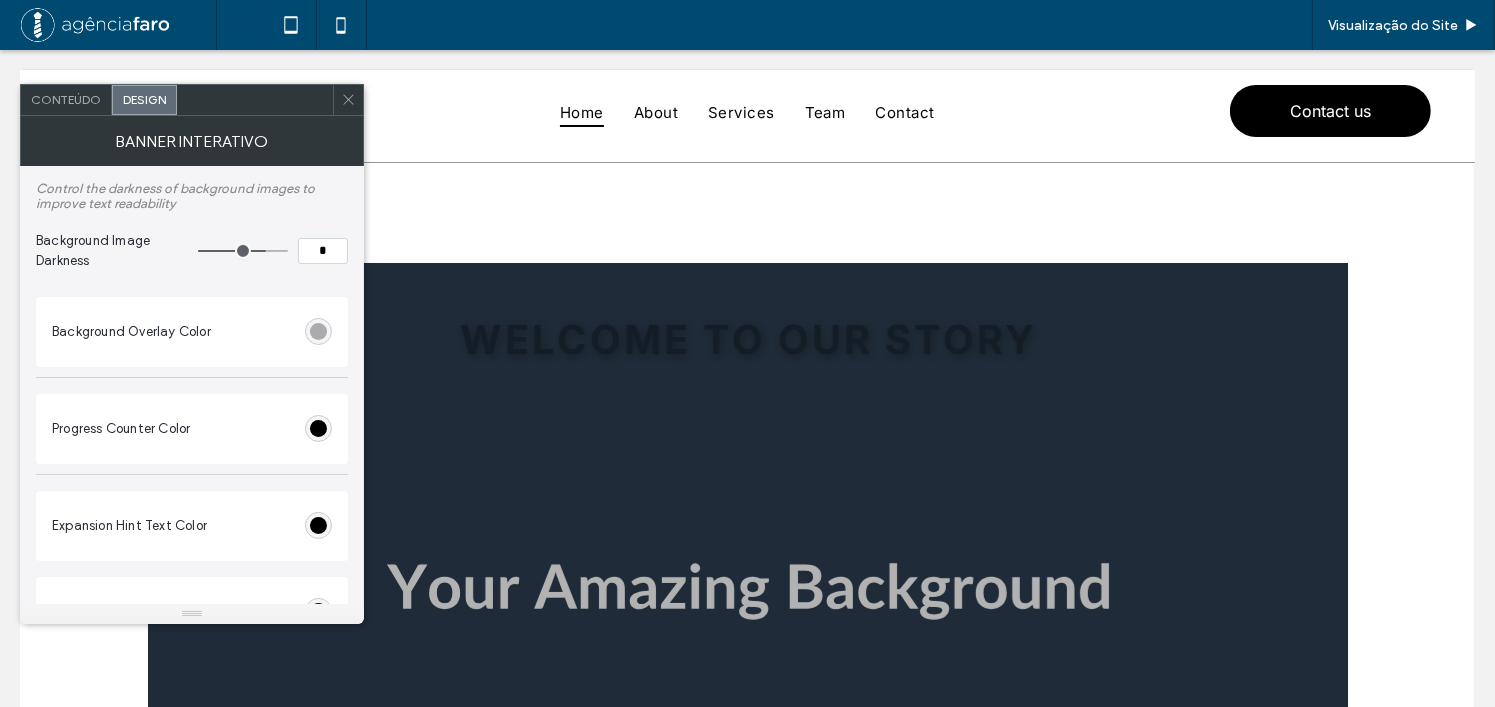 type on "*" 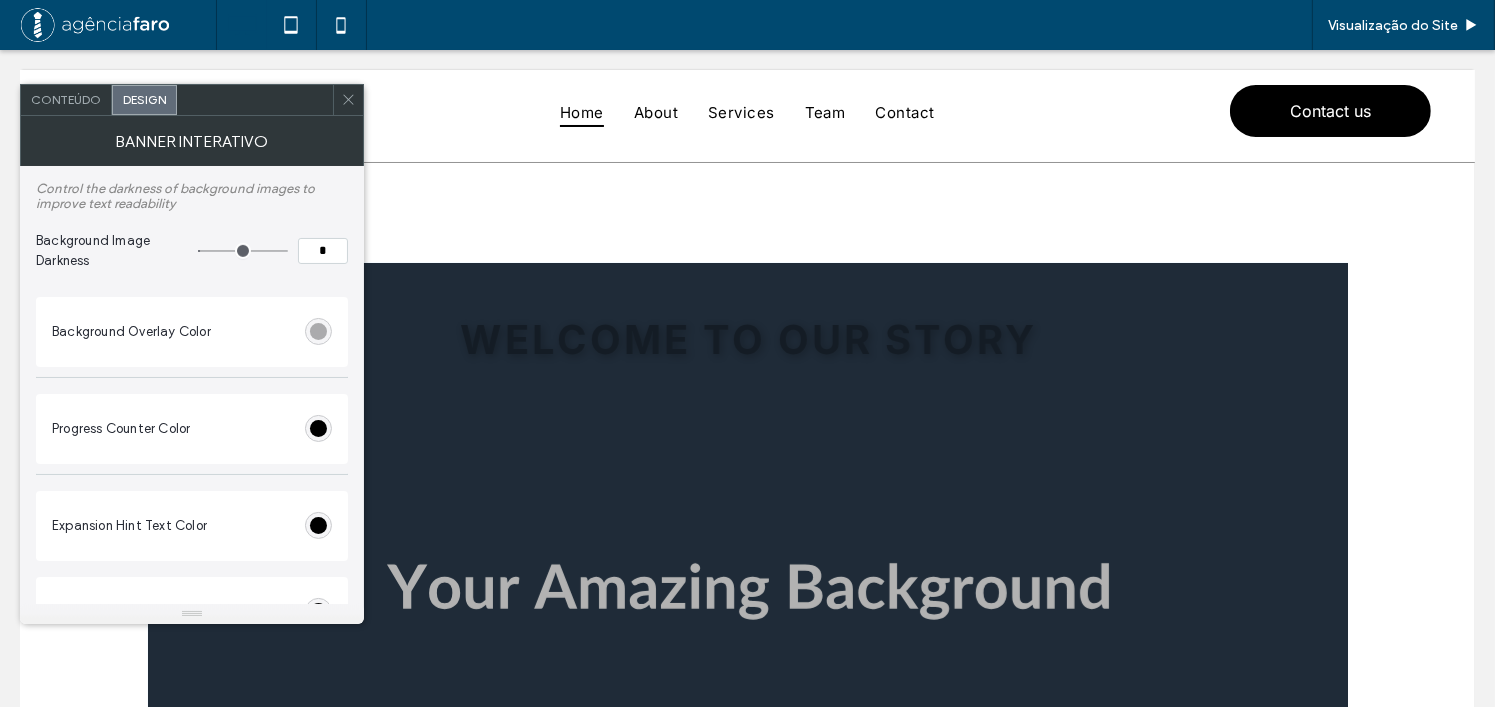 type on "*" 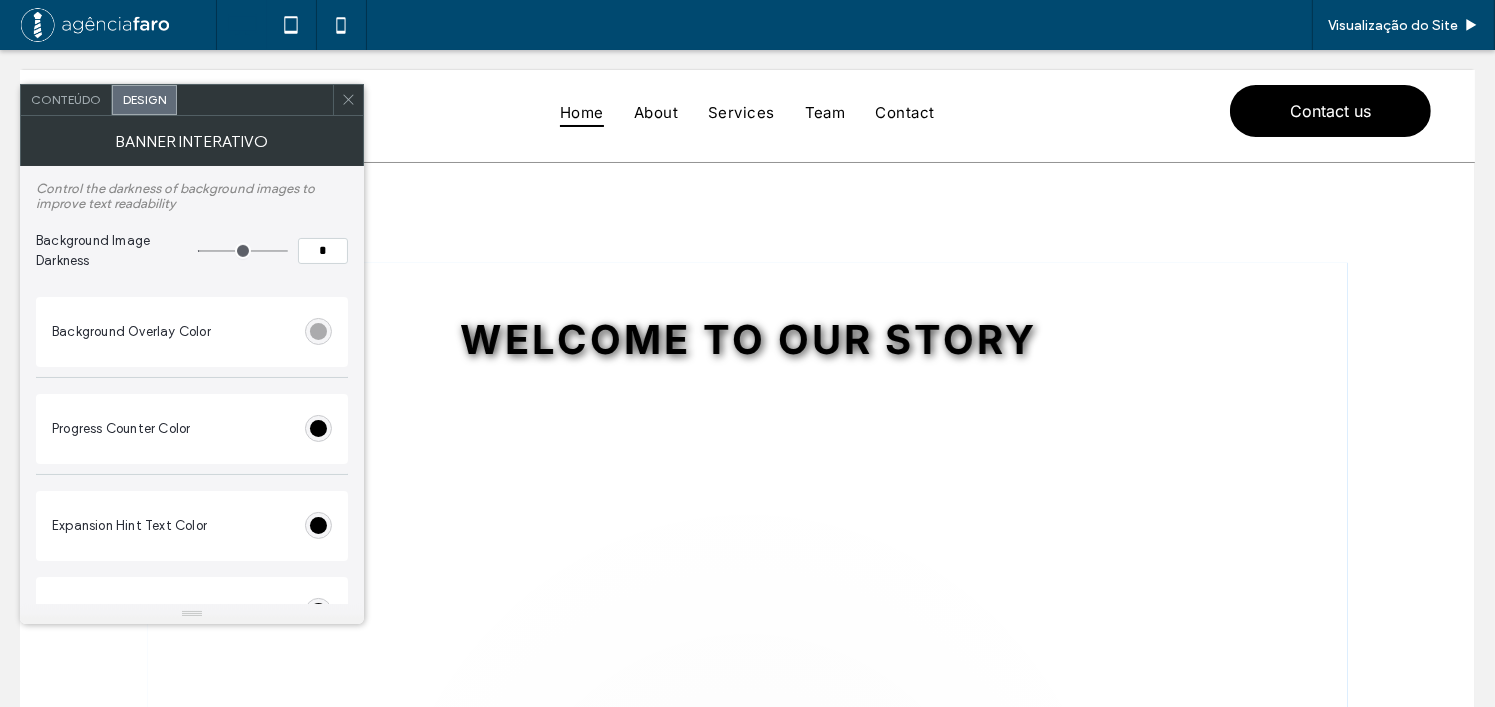 type on "*" 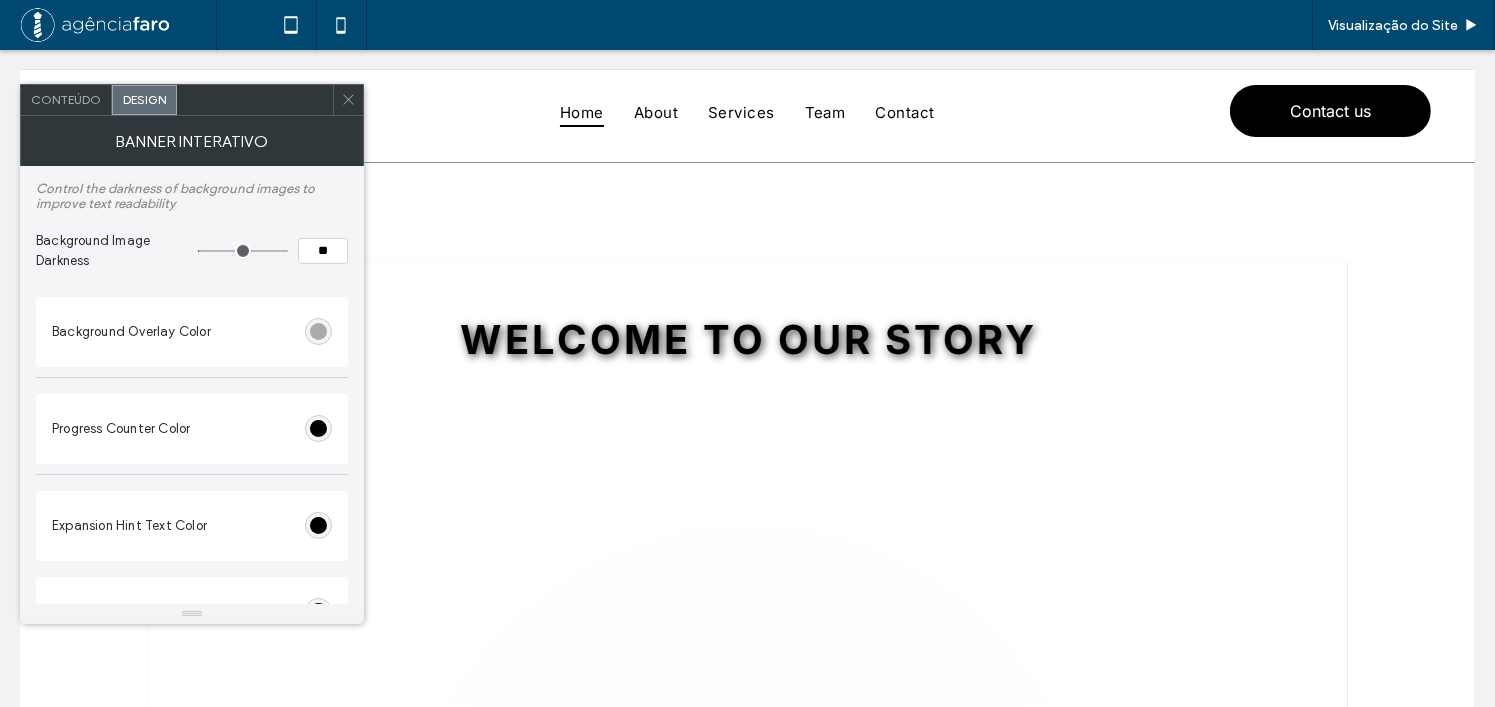 type on "**" 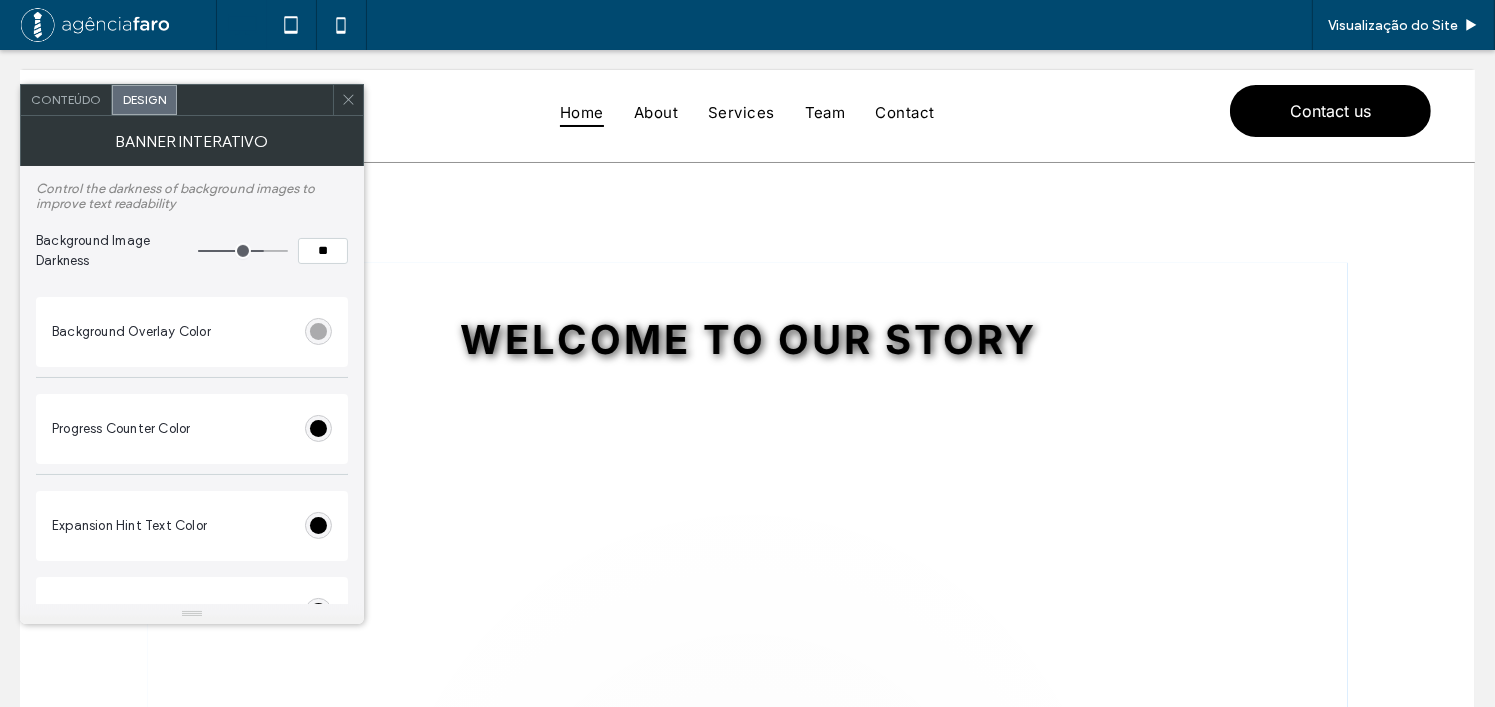drag, startPoint x: 207, startPoint y: 258, endPoint x: 260, endPoint y: 267, distance: 53.75872 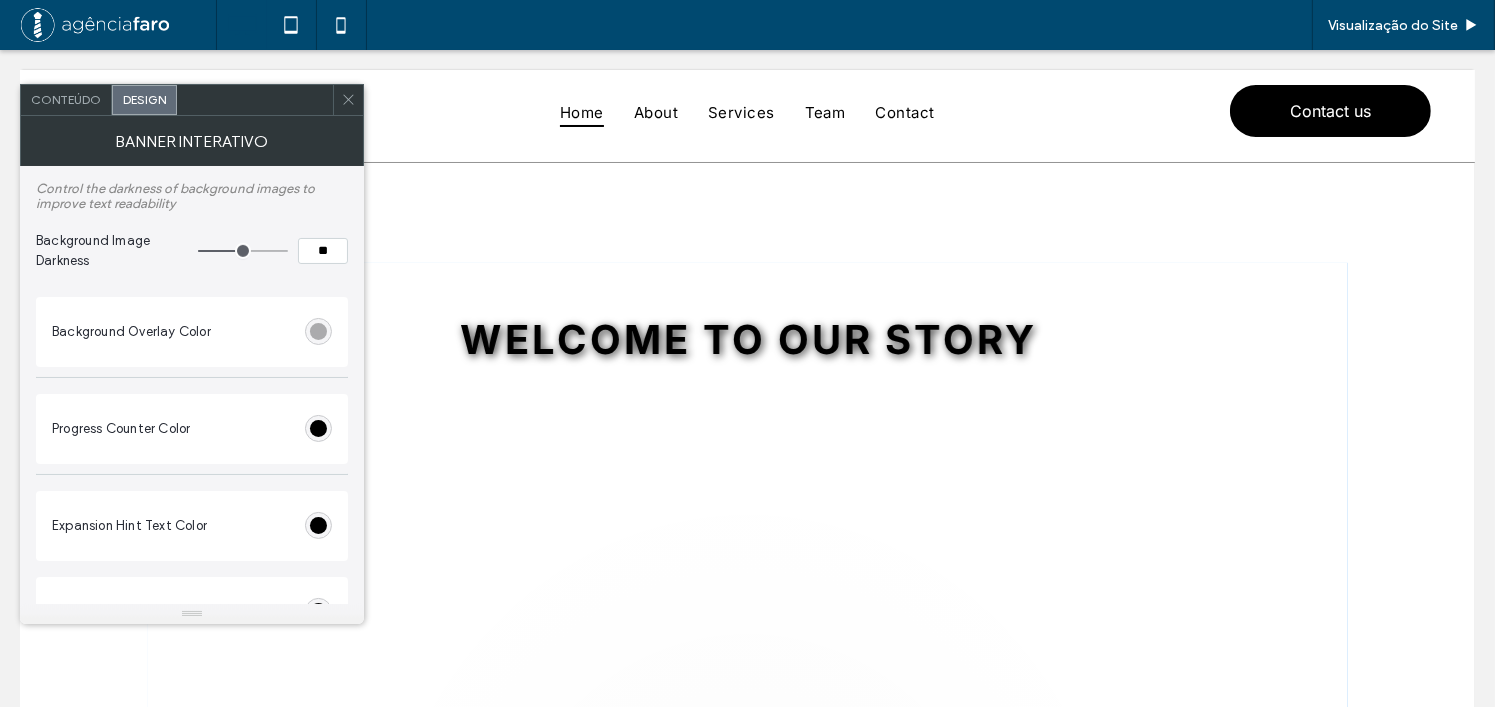 type on "**" 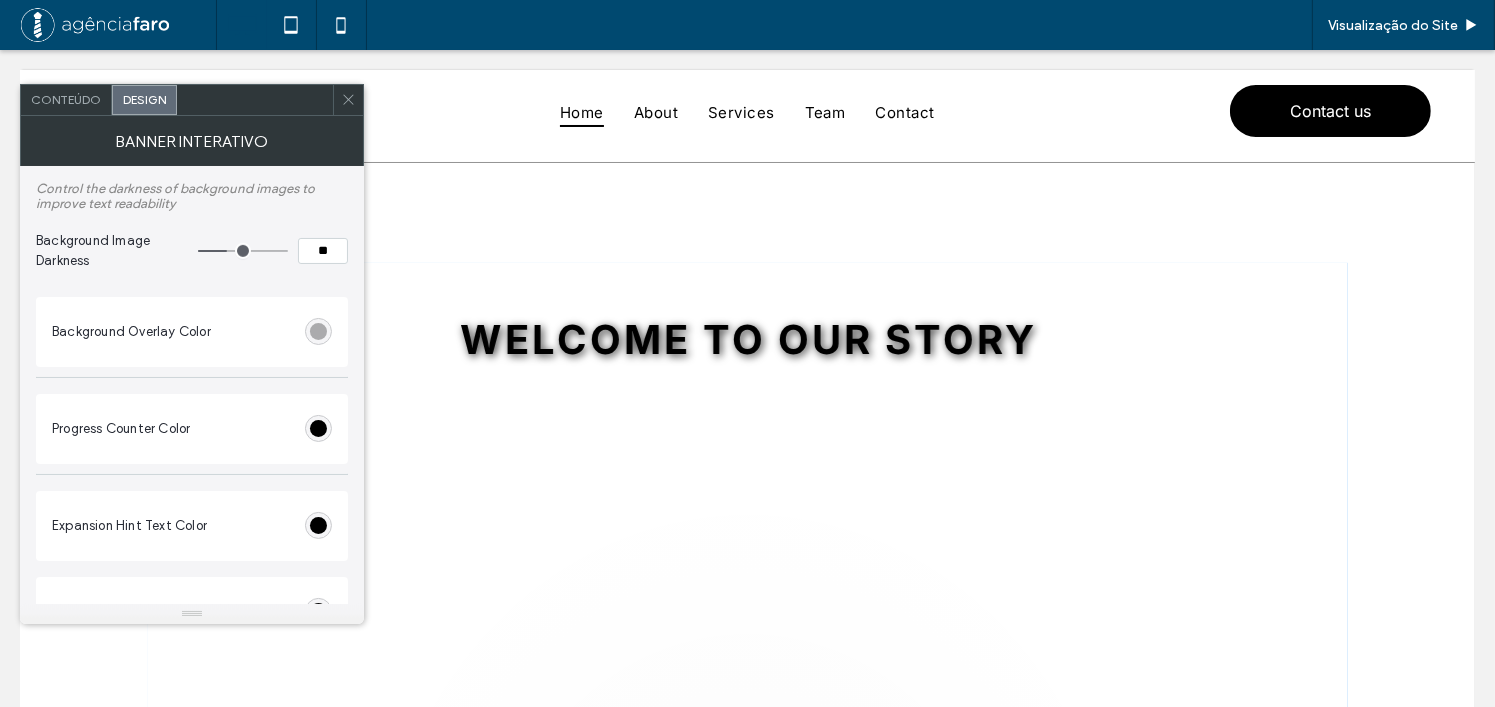 type on "**" 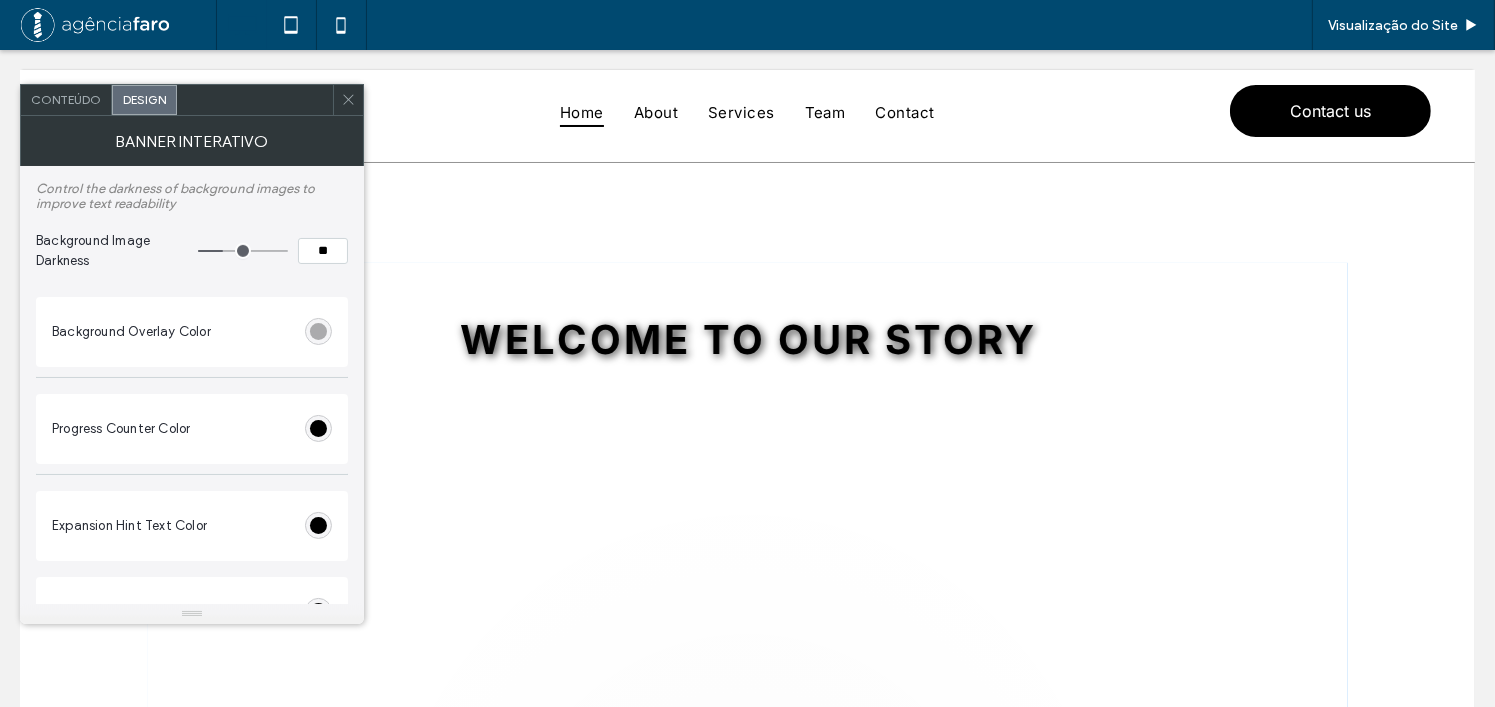 type on "**" 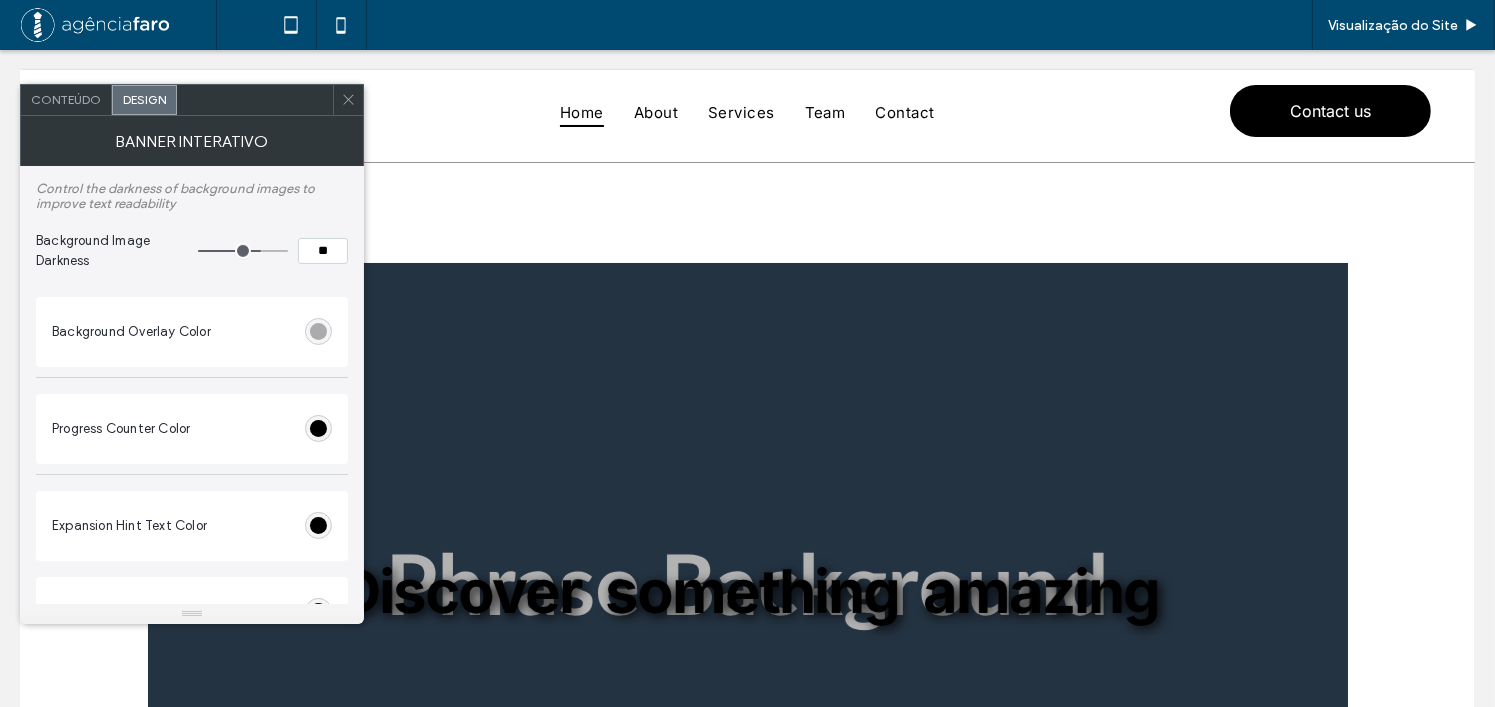 type on "**" 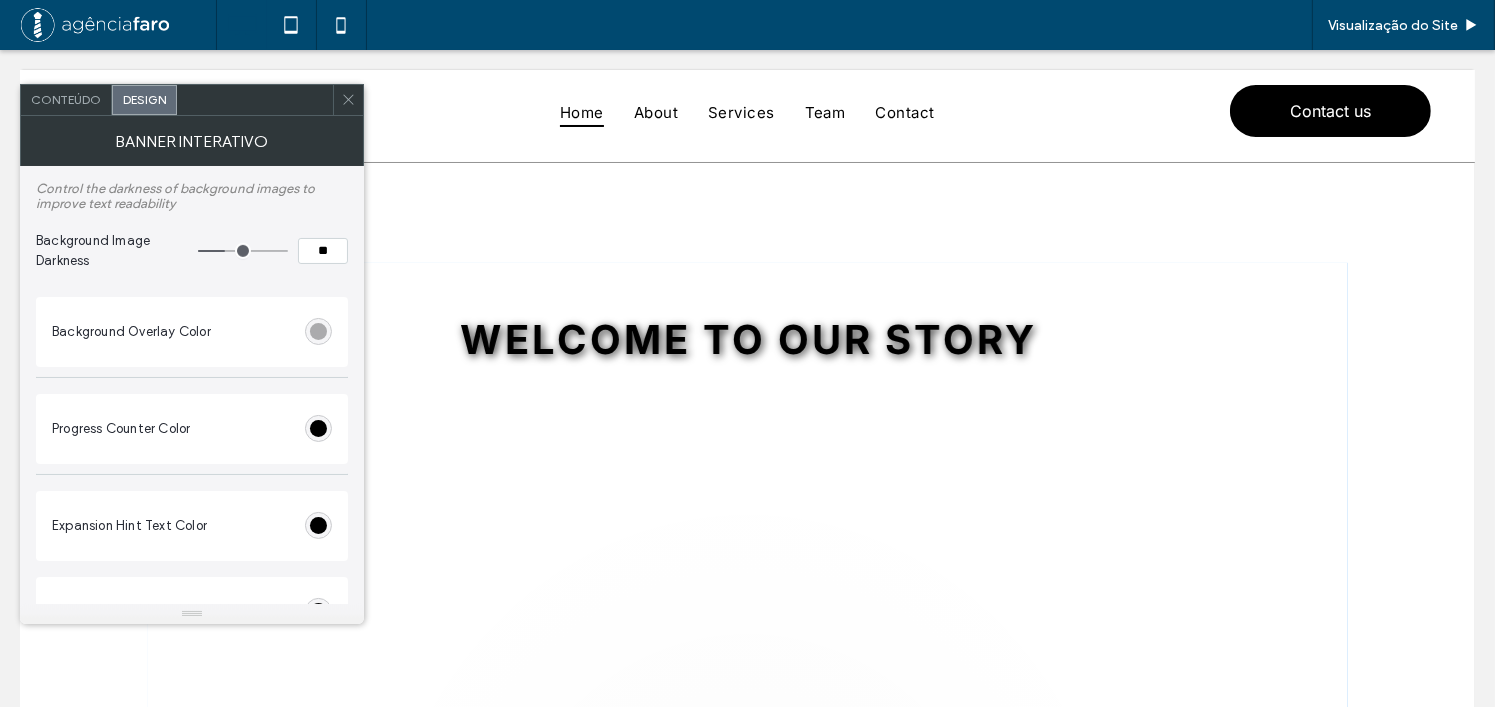 type on "**" 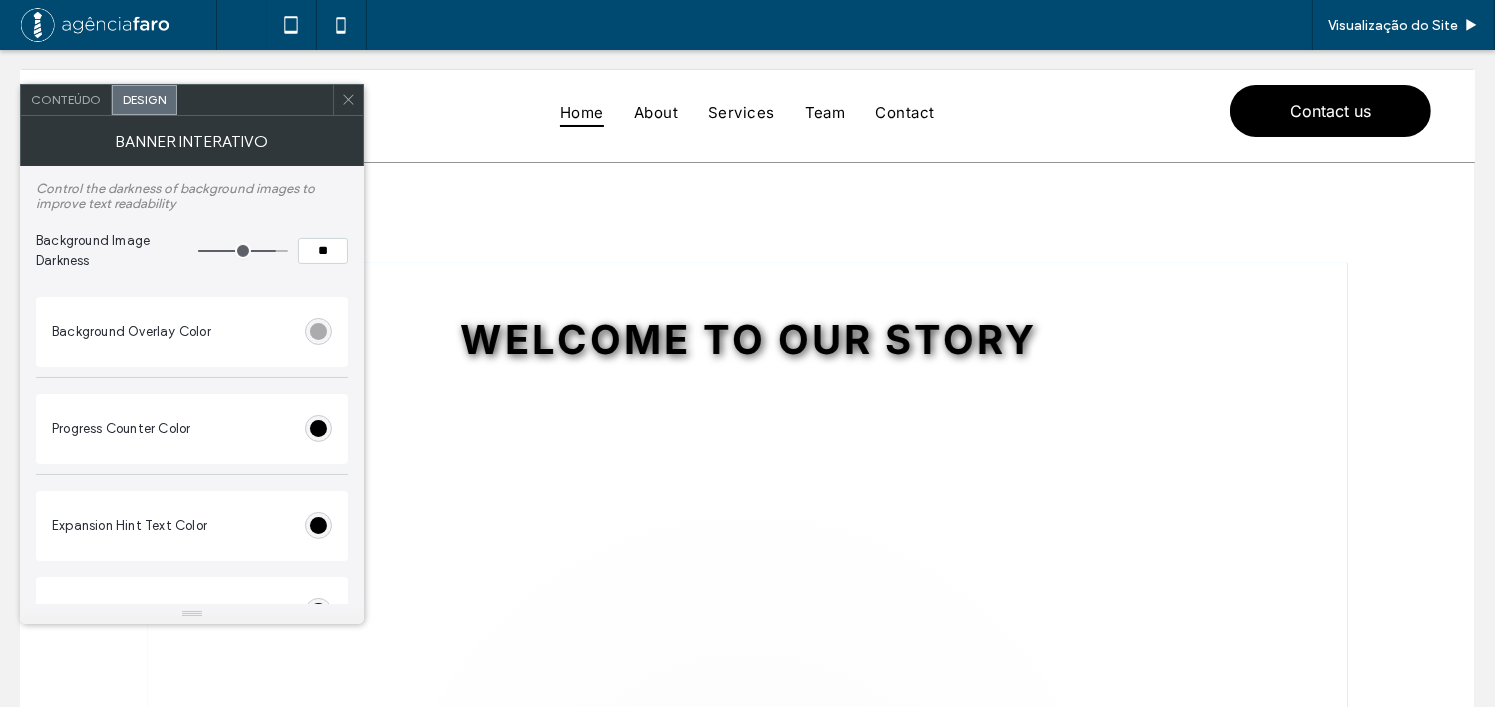 drag, startPoint x: 227, startPoint y: 257, endPoint x: 271, endPoint y: 261, distance: 44.181442 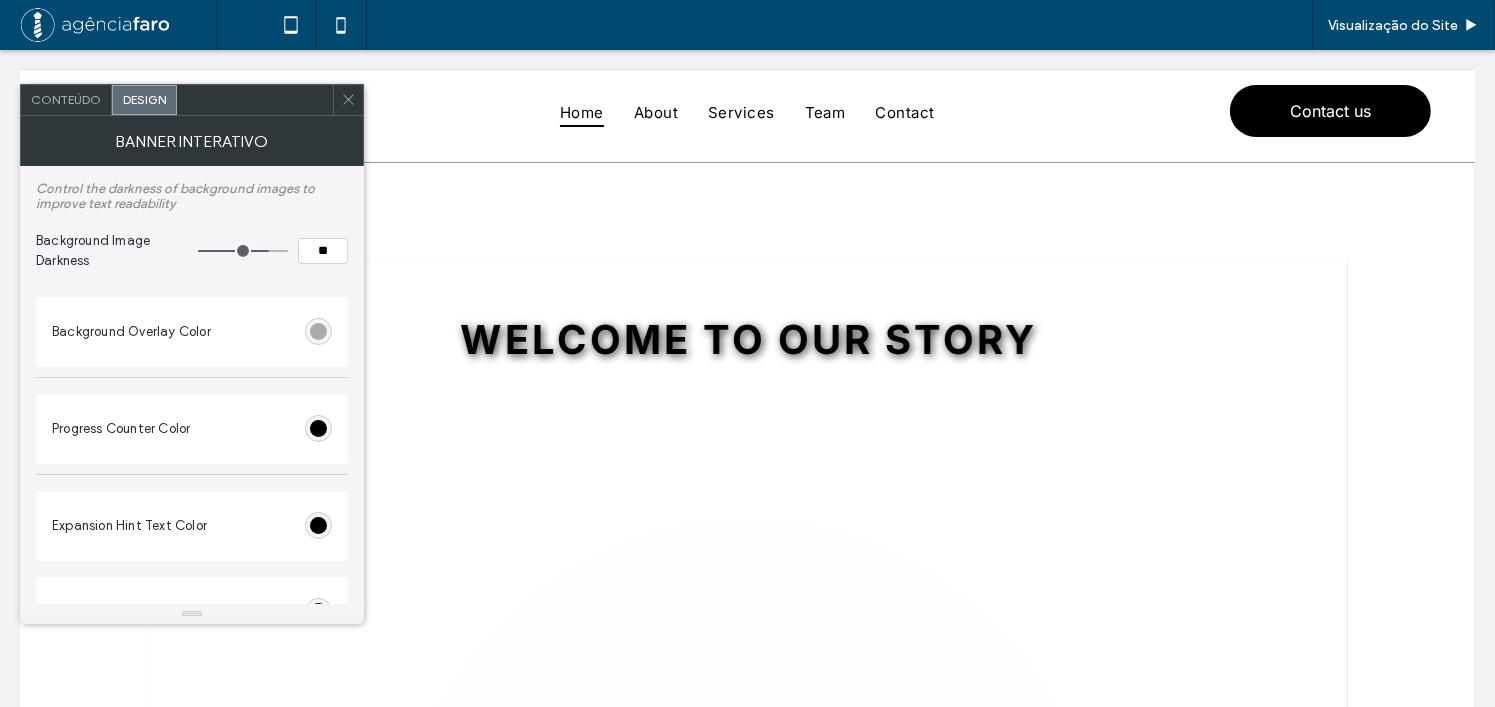 type on "**" 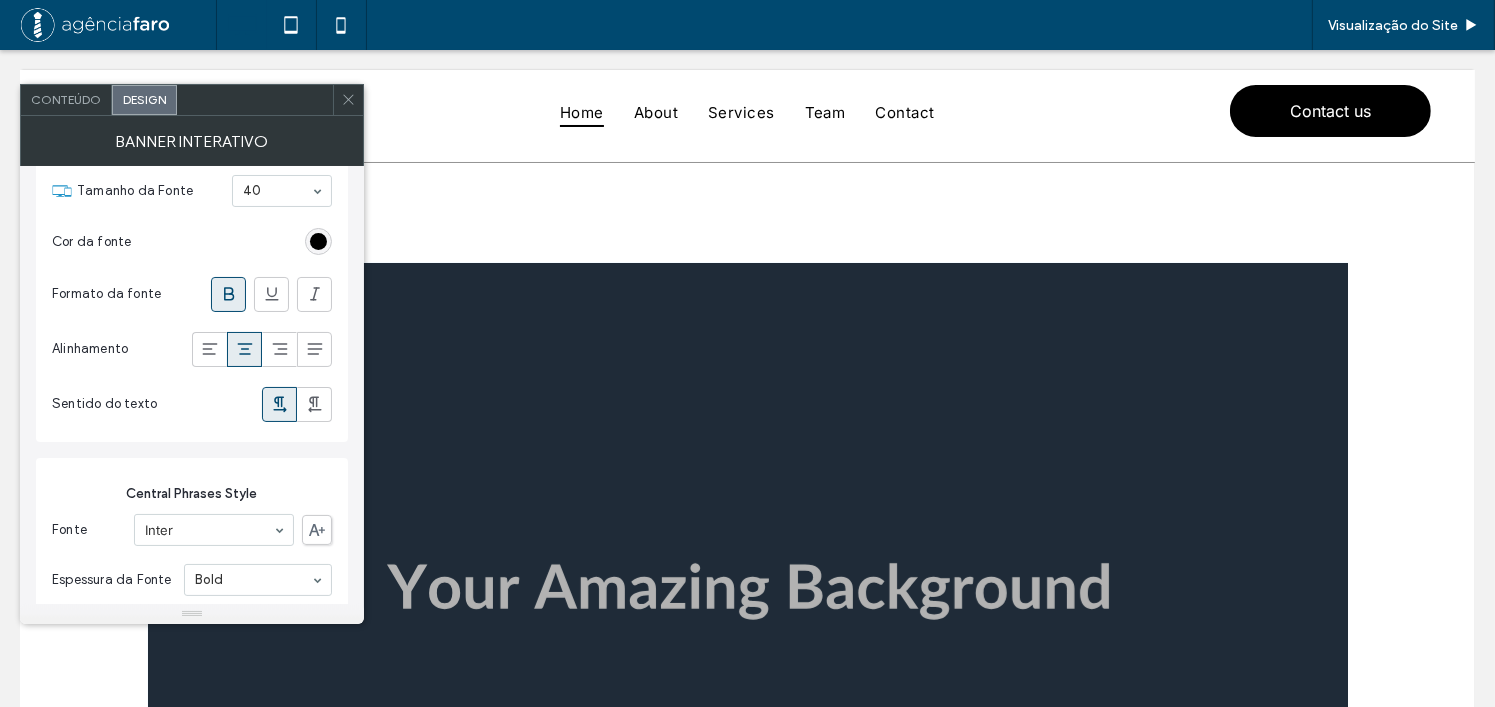 scroll, scrollTop: 0, scrollLeft: 0, axis: both 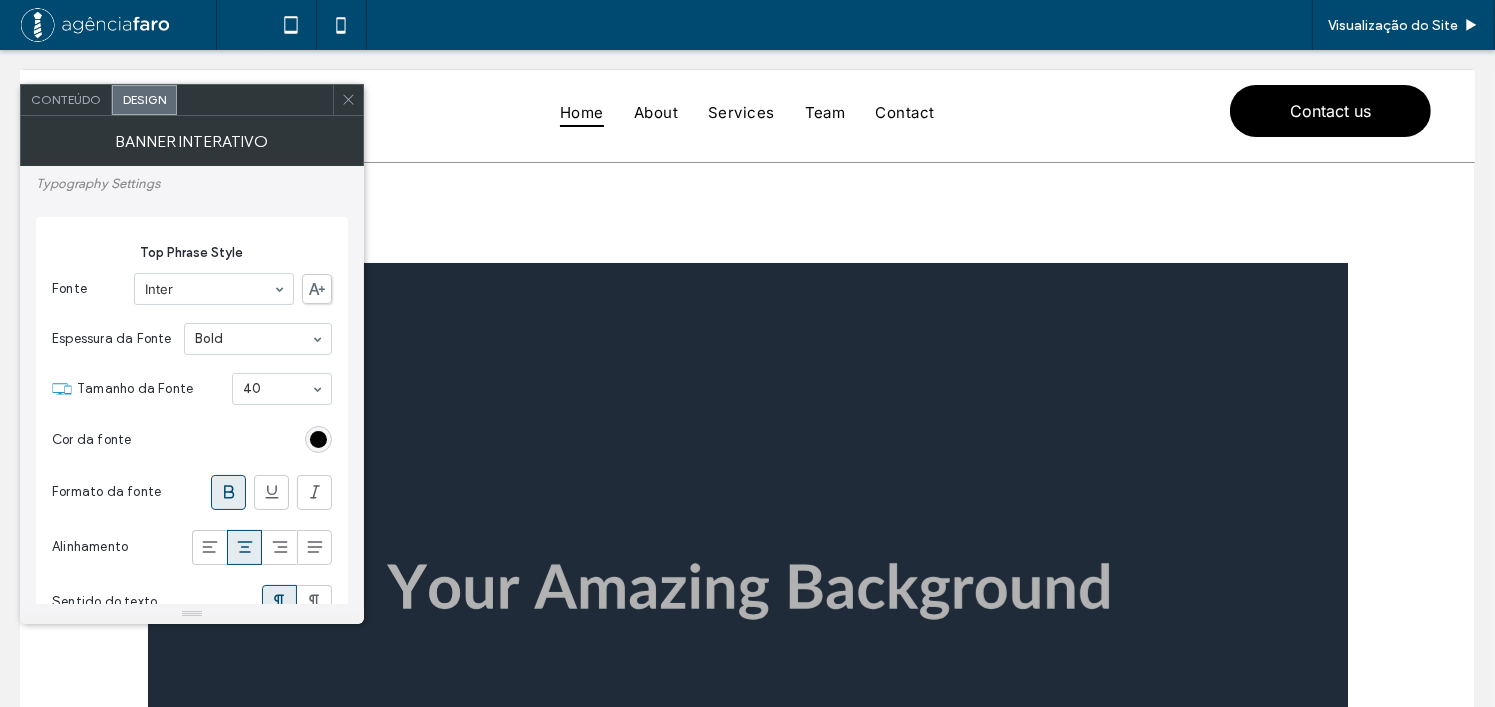 click on "Conteúdo" at bounding box center (66, 99) 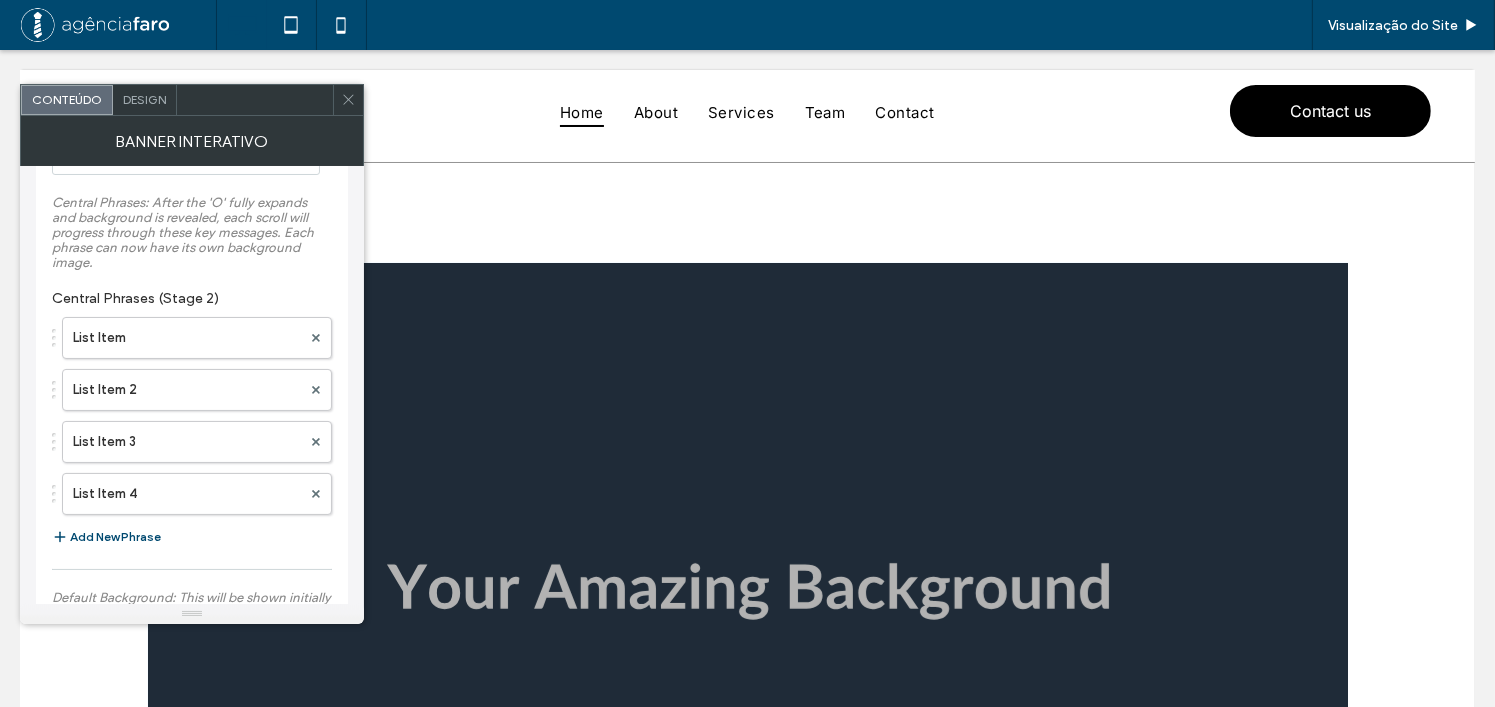 scroll, scrollTop: 0, scrollLeft: 0, axis: both 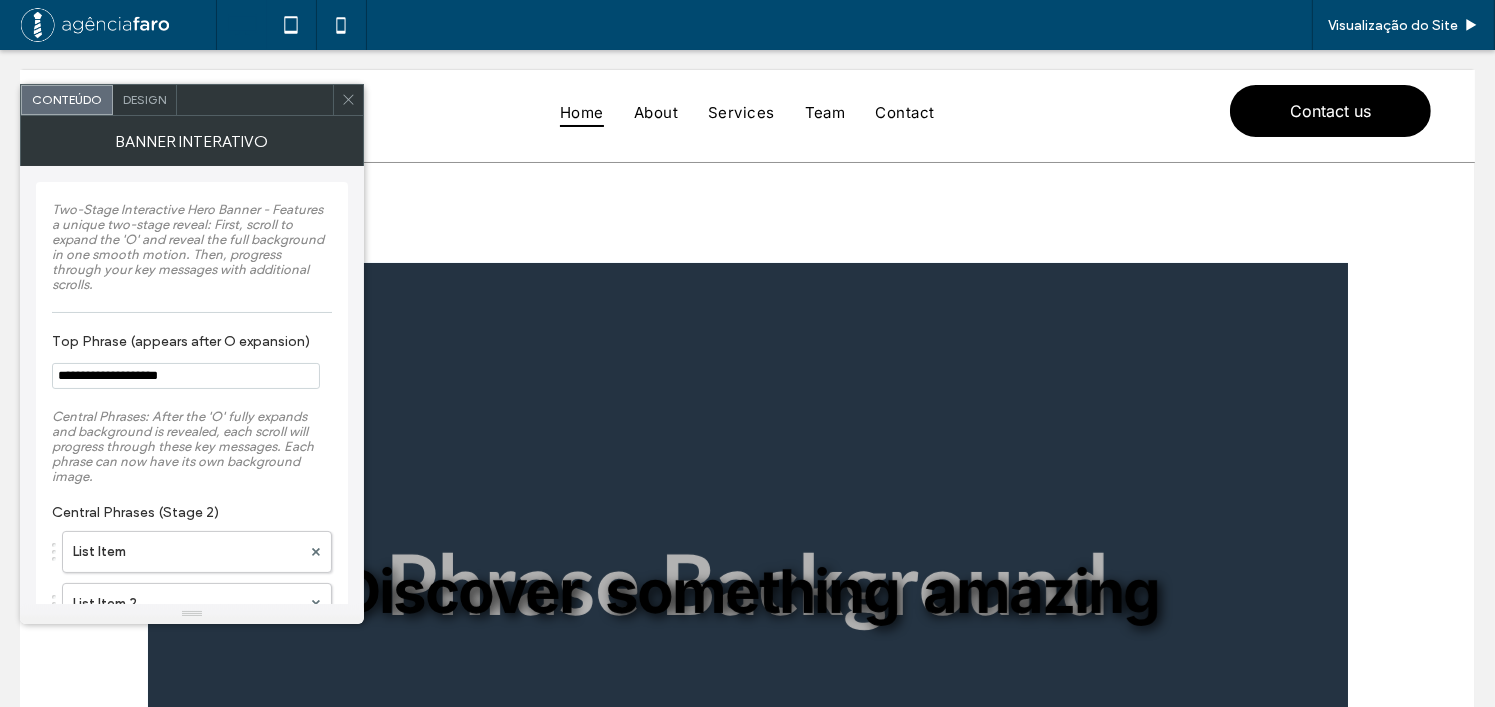 click at bounding box center (348, 100) 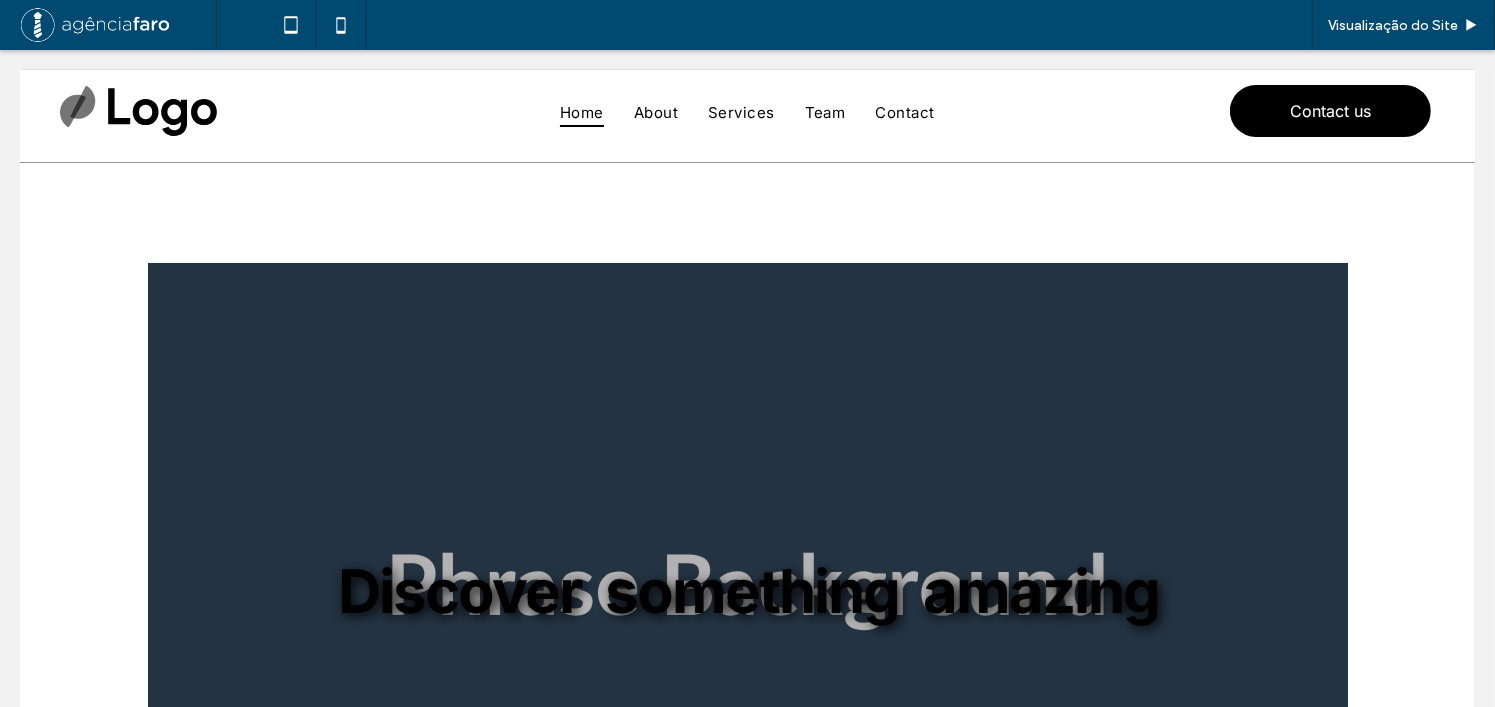 click at bounding box center (748, 591) 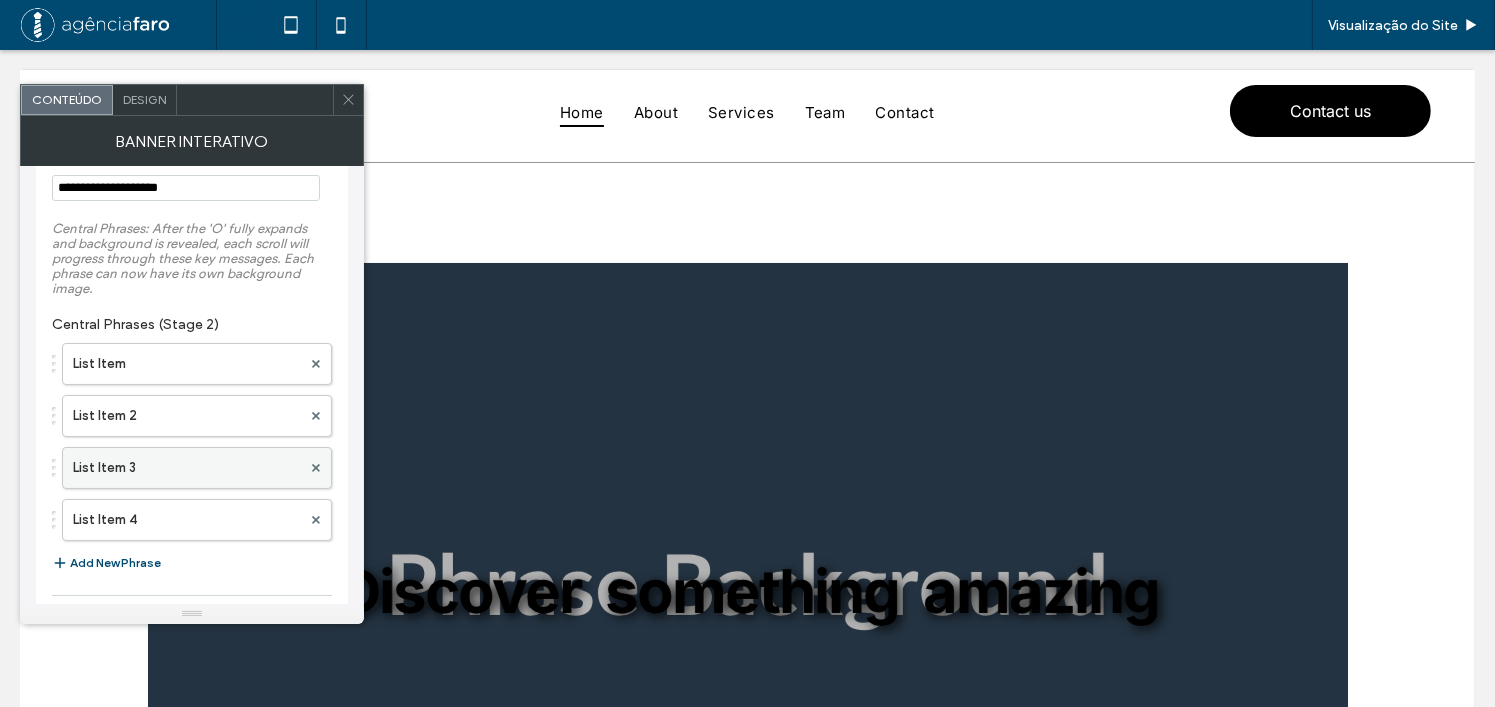 scroll, scrollTop: 200, scrollLeft: 0, axis: vertical 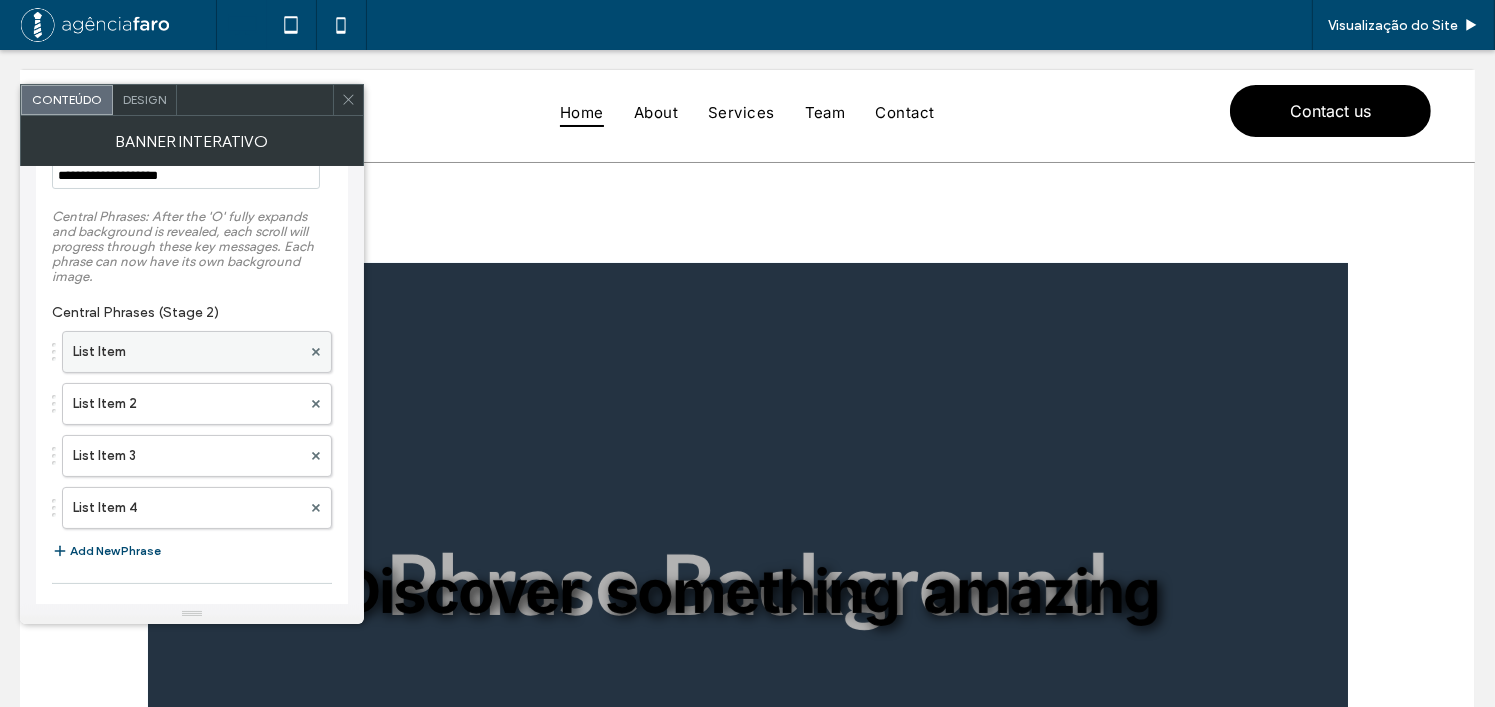 click on "List Item" at bounding box center (187, 352) 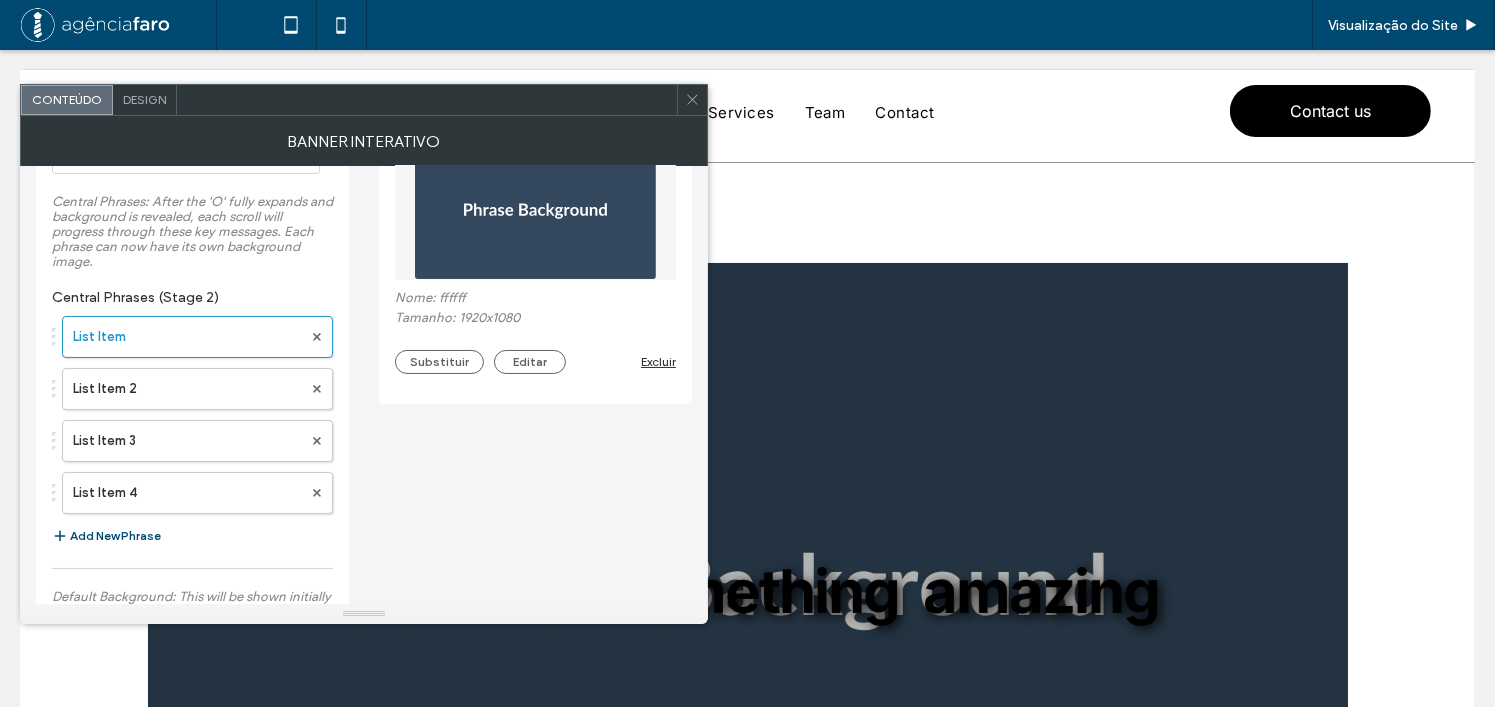 click on "Central Phrases (Stage 2)" at bounding box center (192, 292) 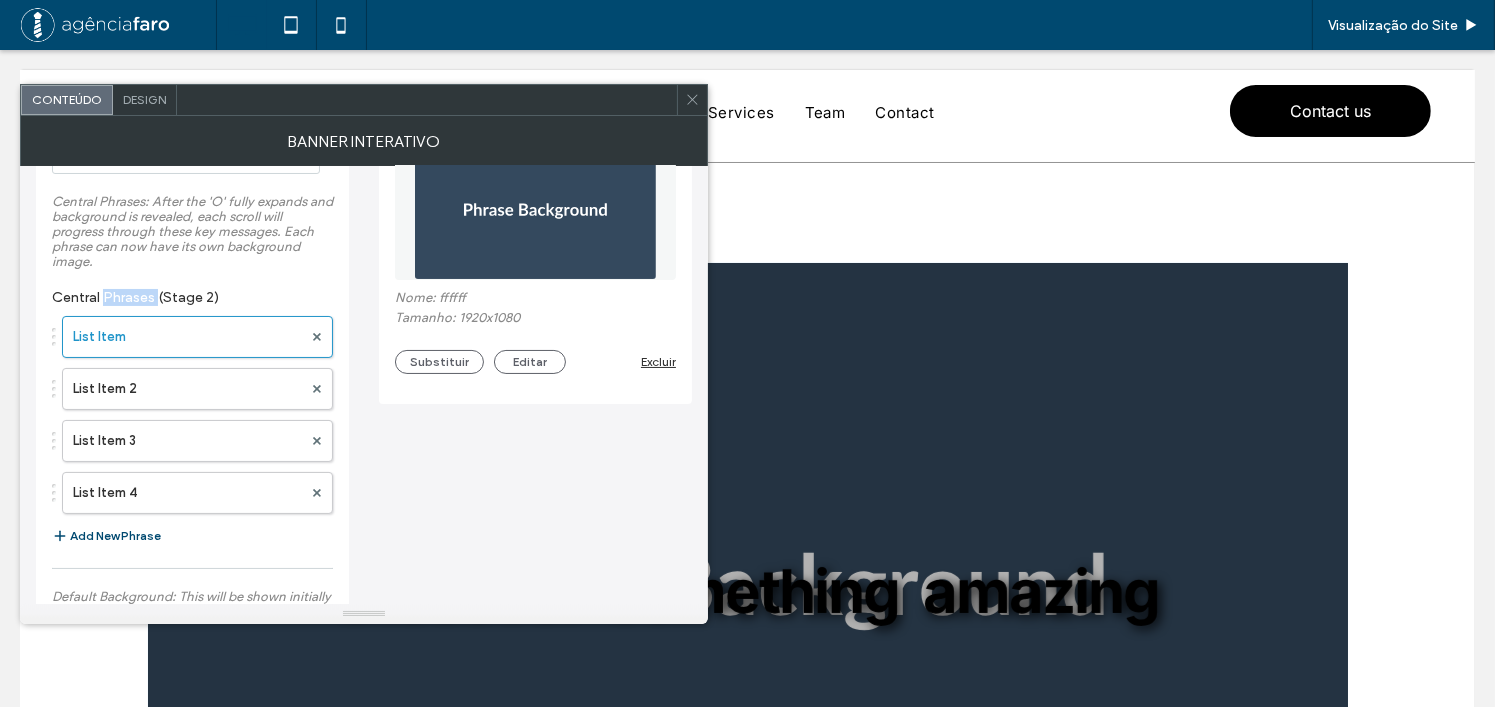 click on "Central Phrases (Stage 2)" at bounding box center (192, 292) 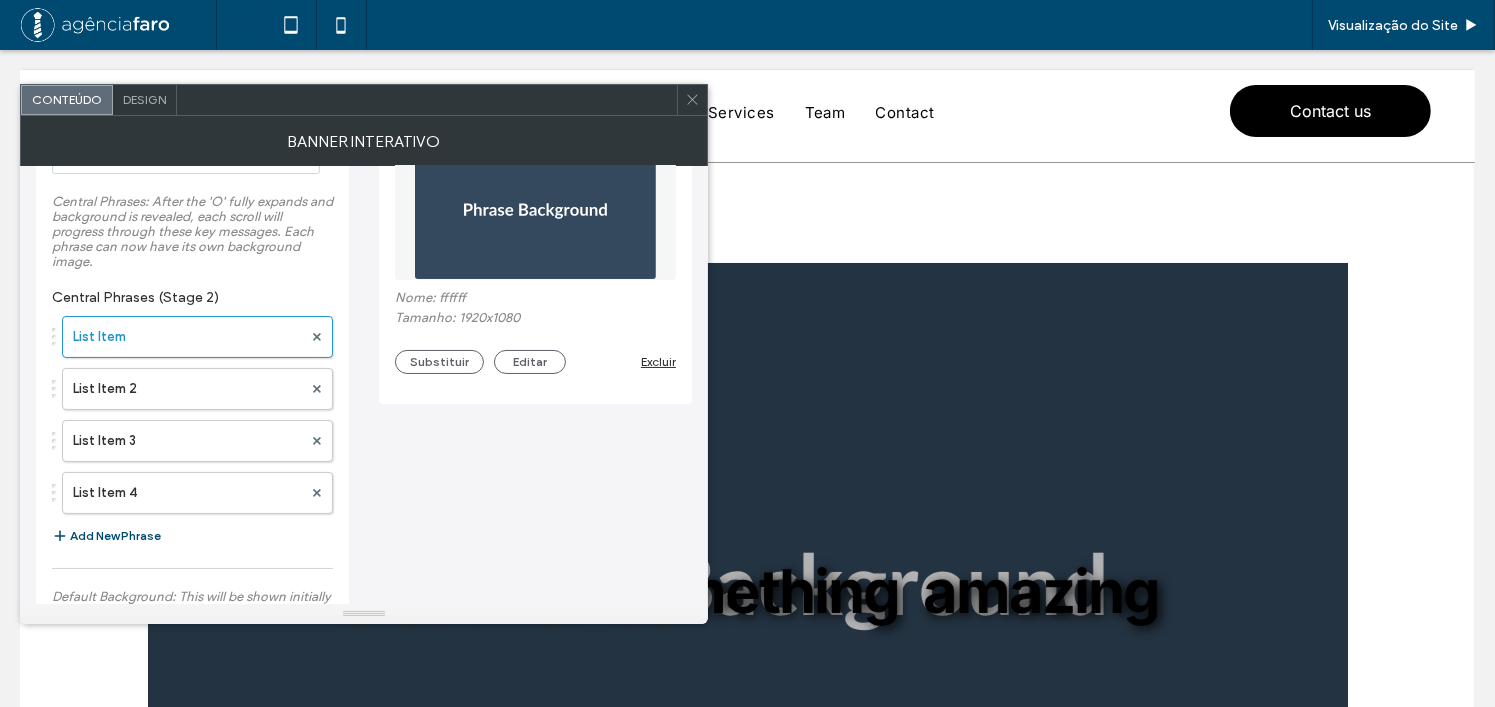 click on "Central Phrases (Stage 2)" at bounding box center [192, 292] 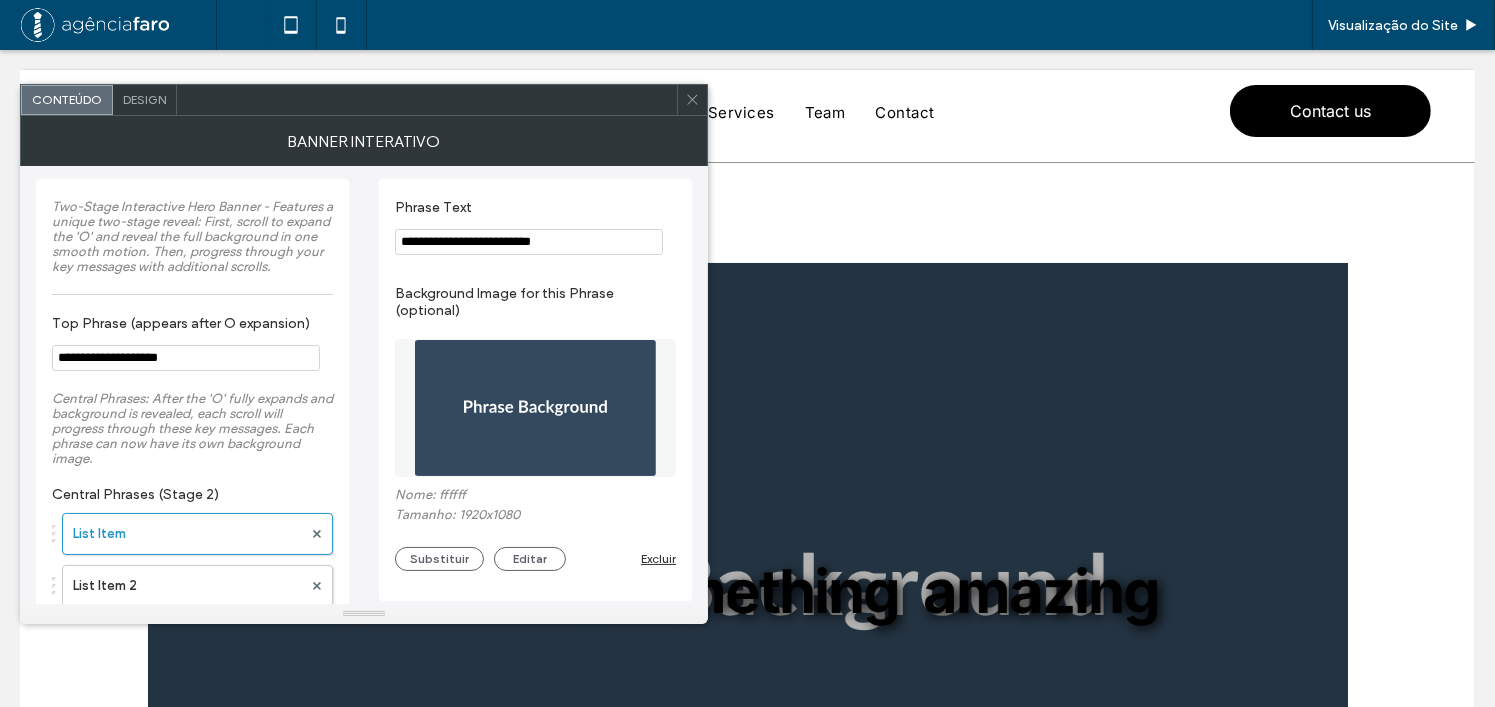 scroll, scrollTop: 0, scrollLeft: 0, axis: both 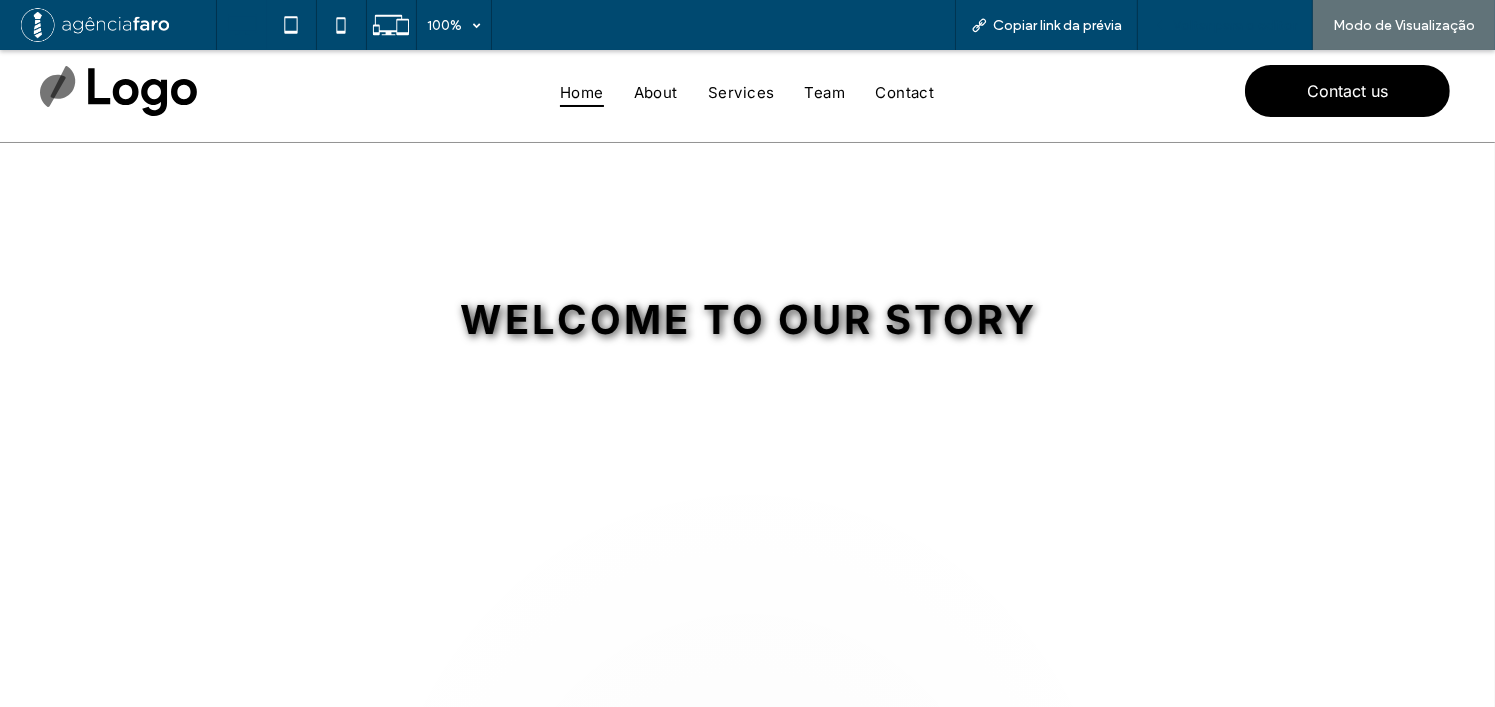 click on "Voltar para o editor" at bounding box center (1235, 25) 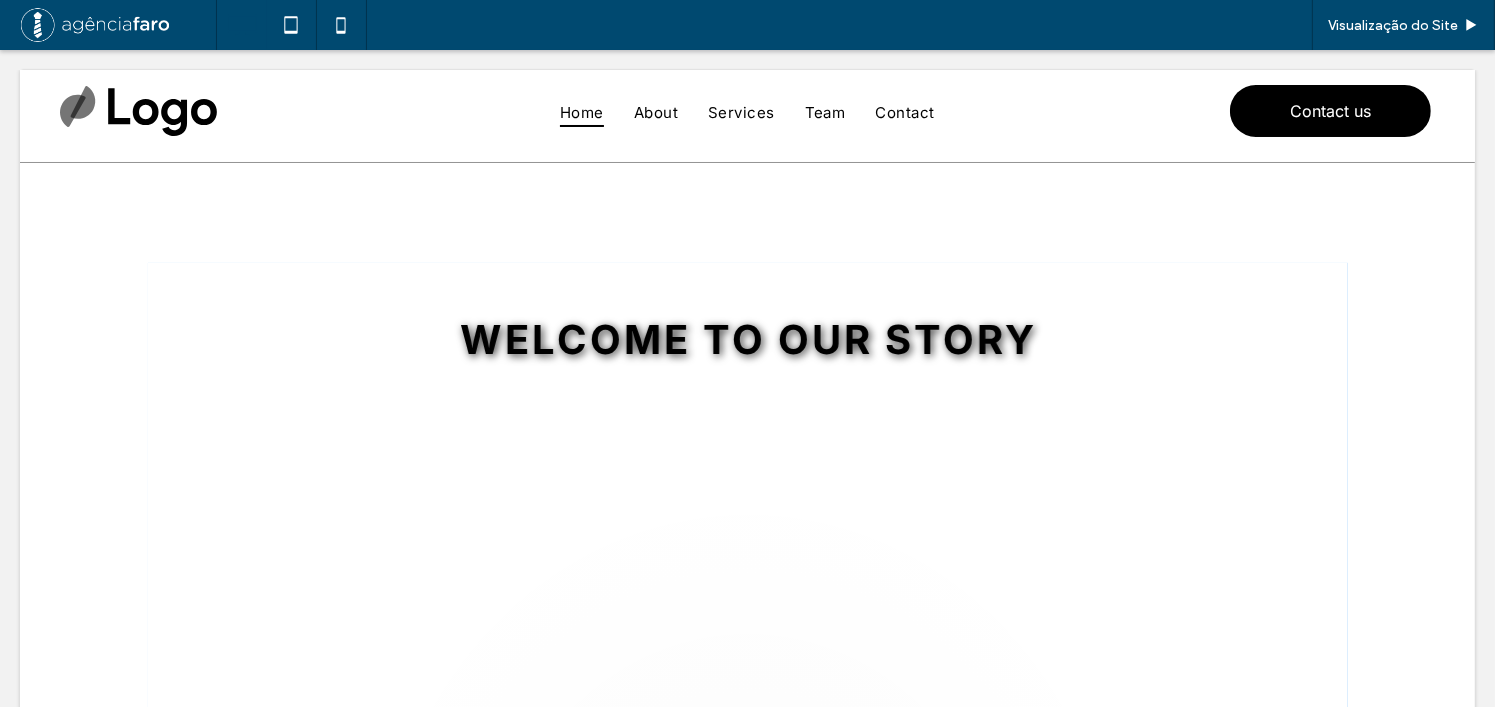 click at bounding box center [748, 591] 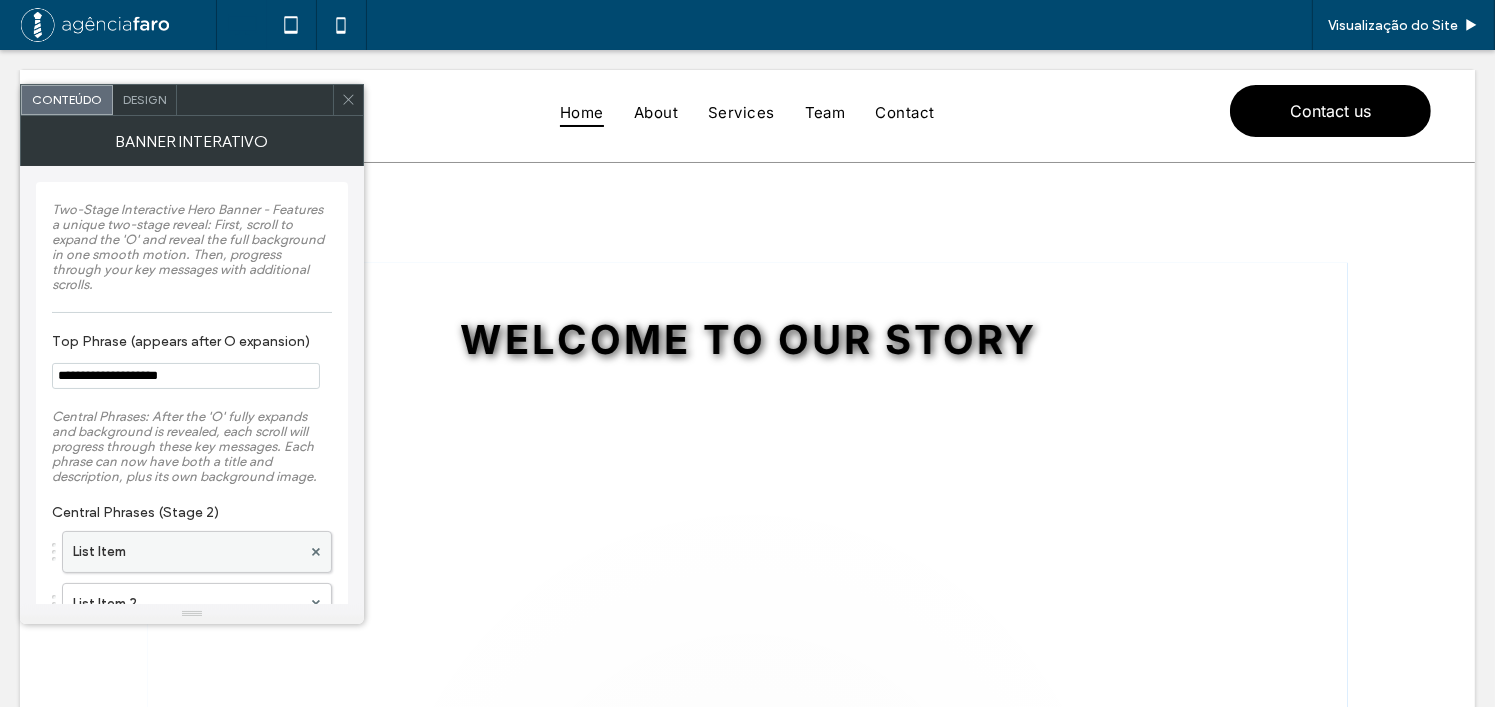 click on "List Item" at bounding box center (187, 552) 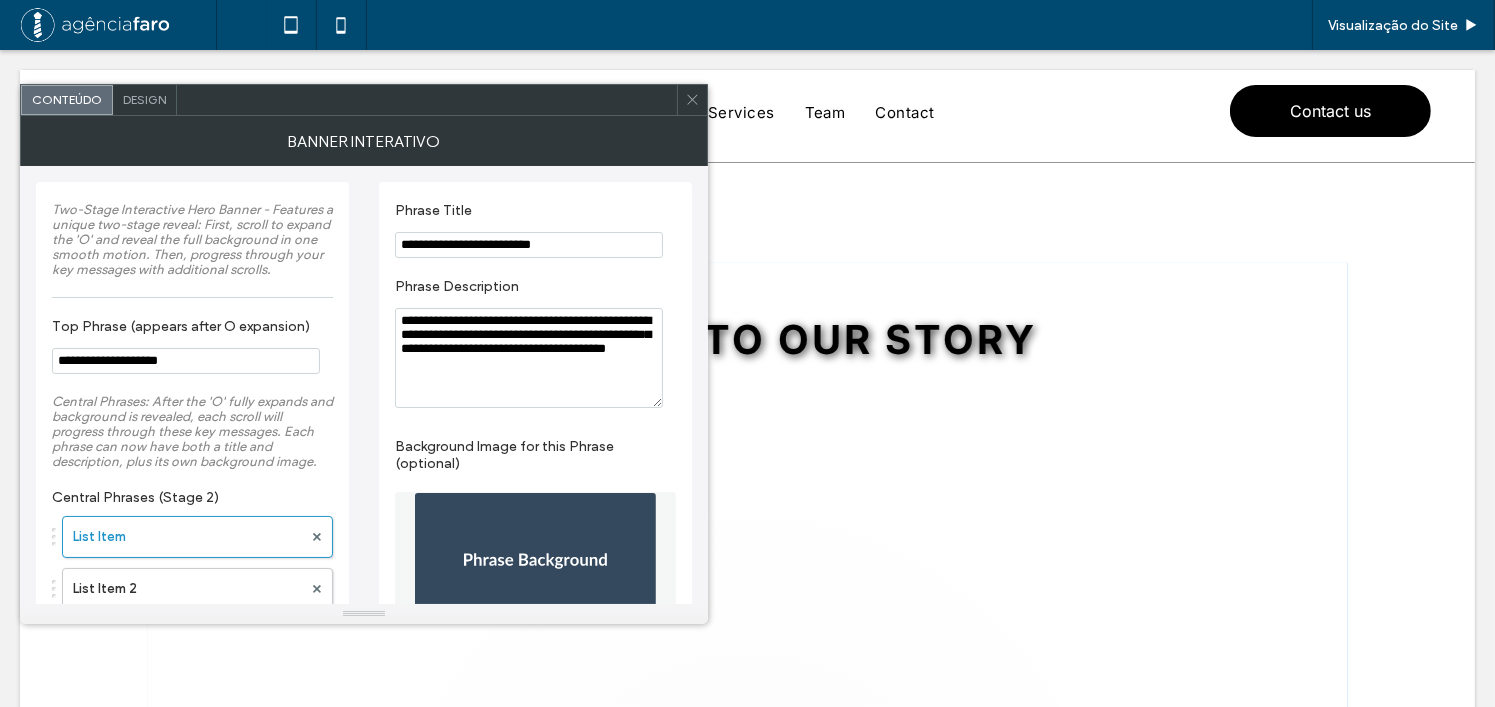 click 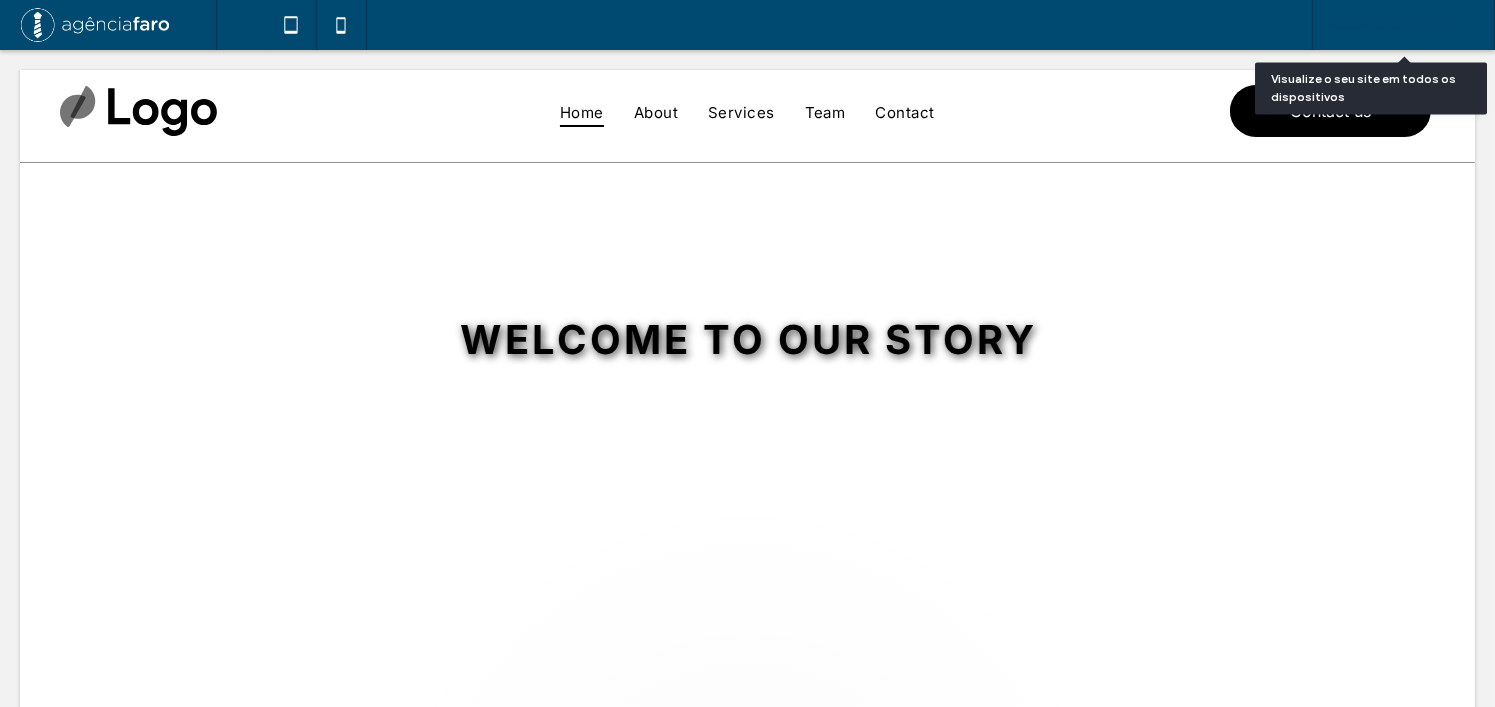 click on "Visualização do Site" at bounding box center [1393, 25] 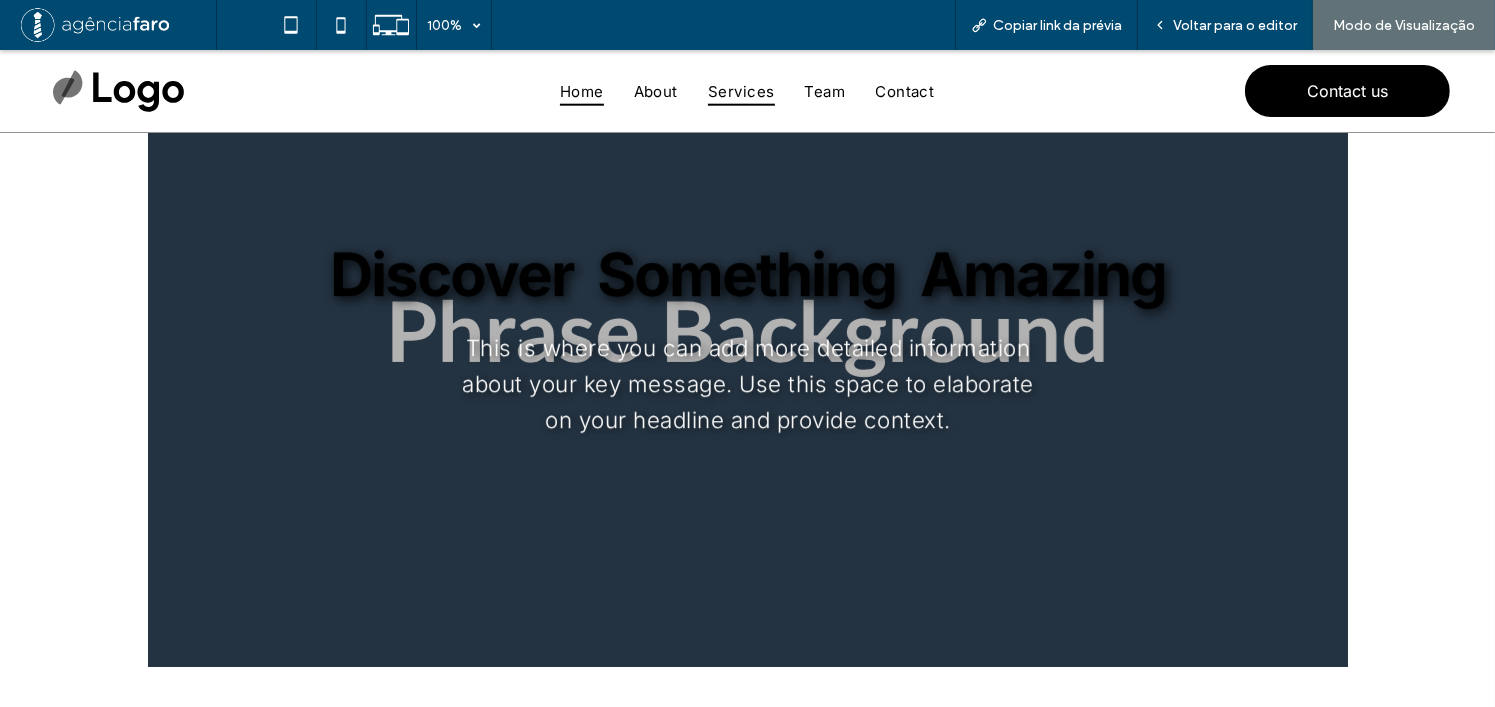 scroll, scrollTop: 200, scrollLeft: 0, axis: vertical 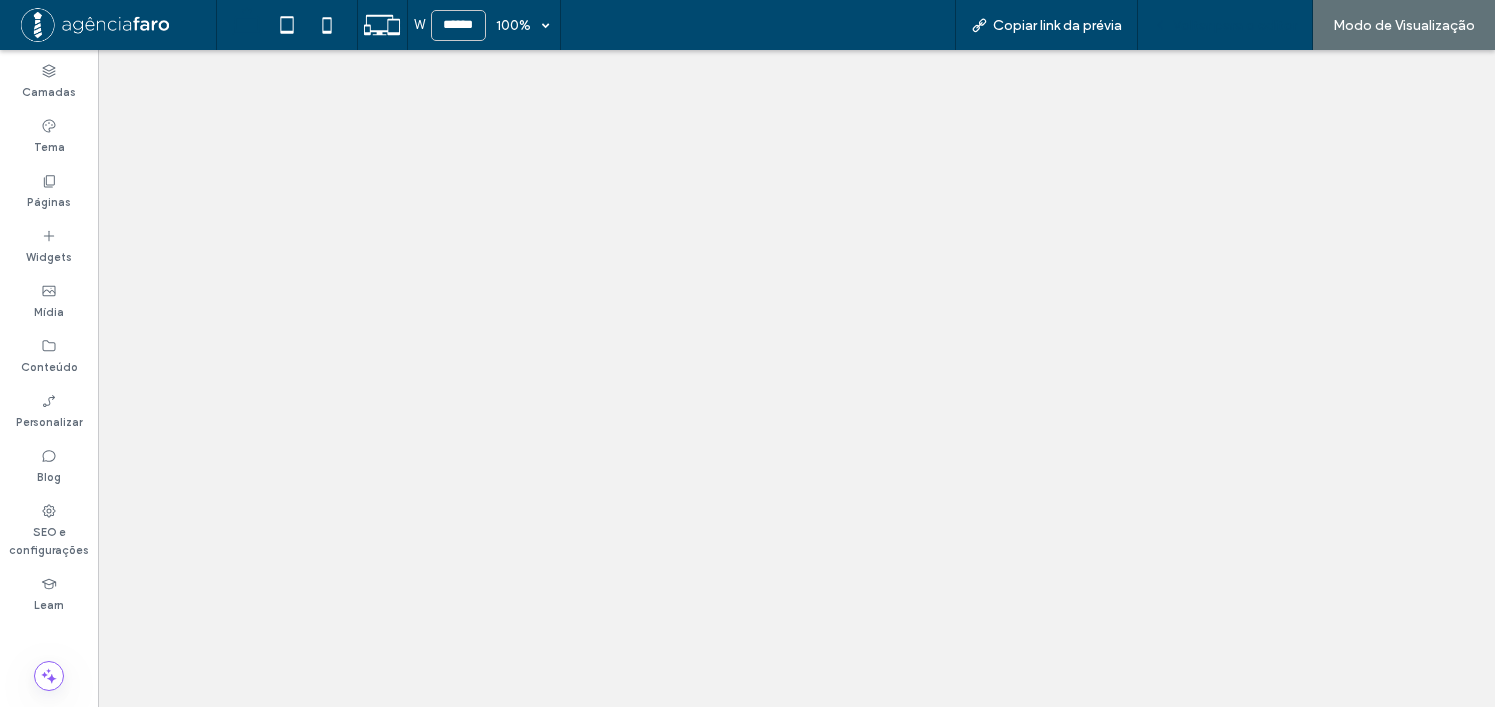 click on "Voltar para o editor" at bounding box center (1225, 25) 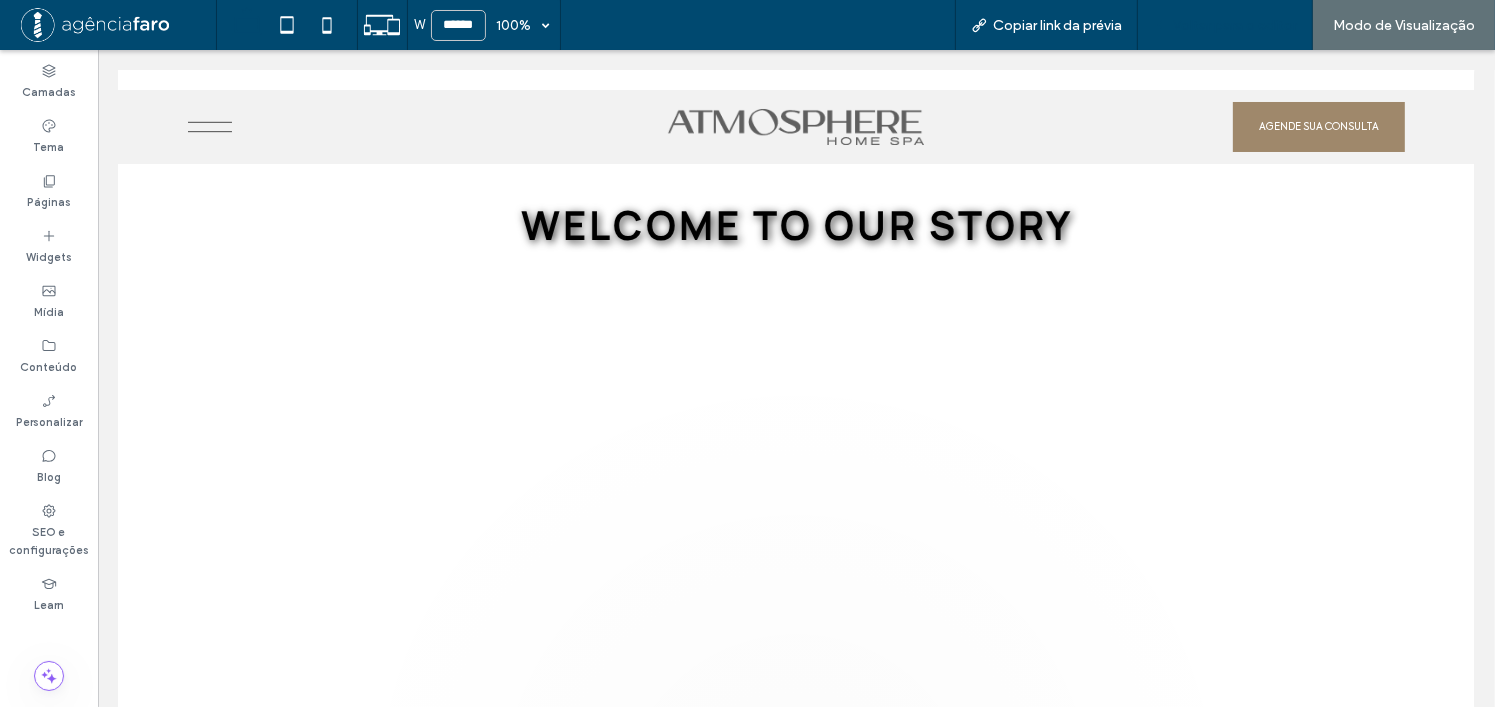scroll, scrollTop: 0, scrollLeft: 0, axis: both 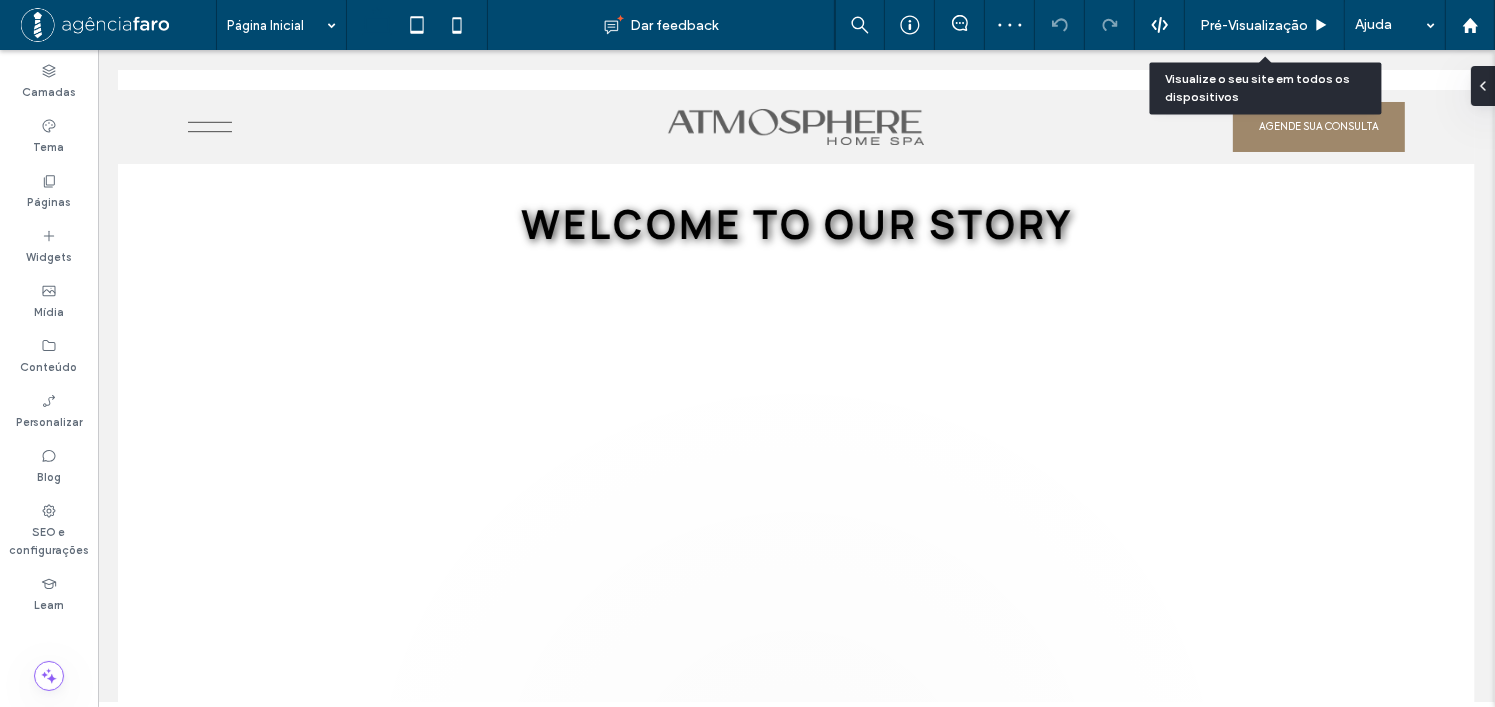click on "Pré-Visualizaçāo" at bounding box center [1254, 25] 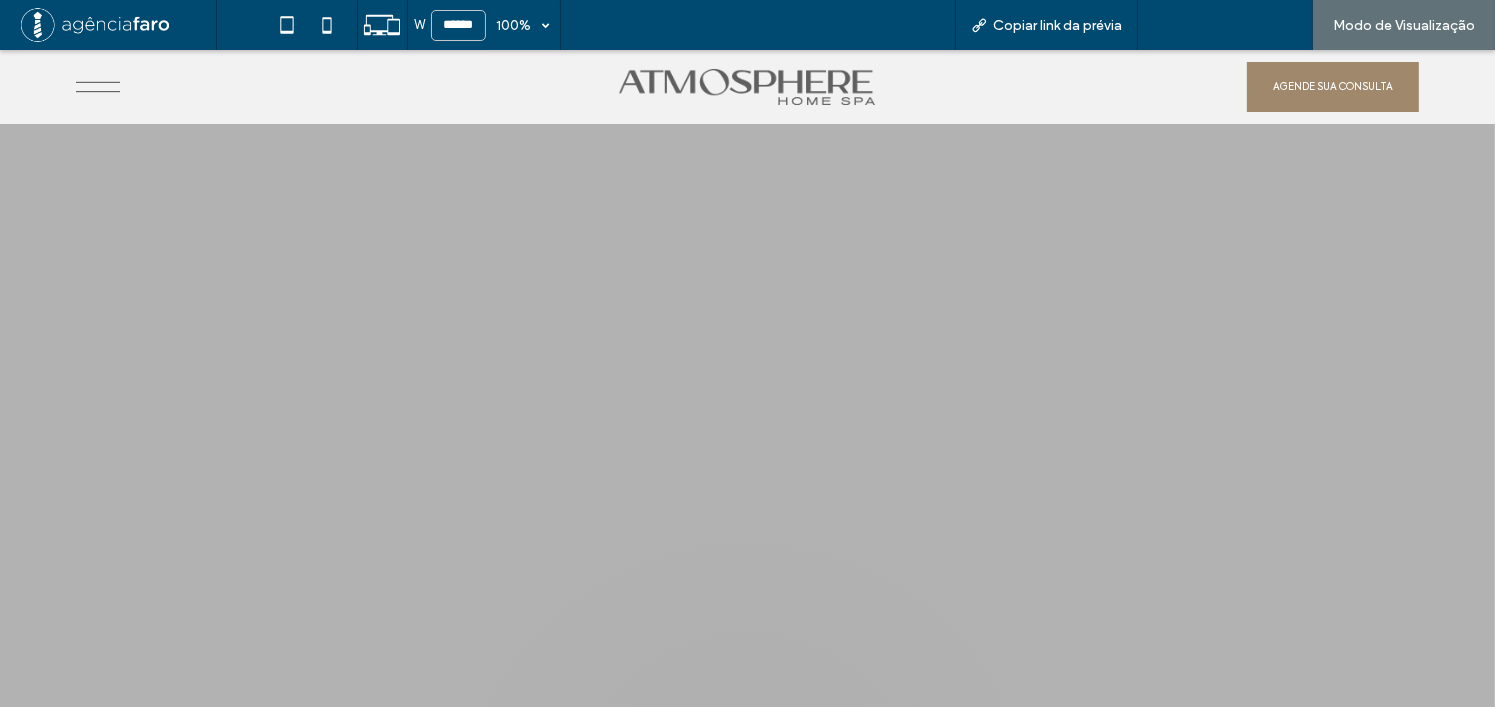 click on "Voltar para o editor" at bounding box center (1225, 25) 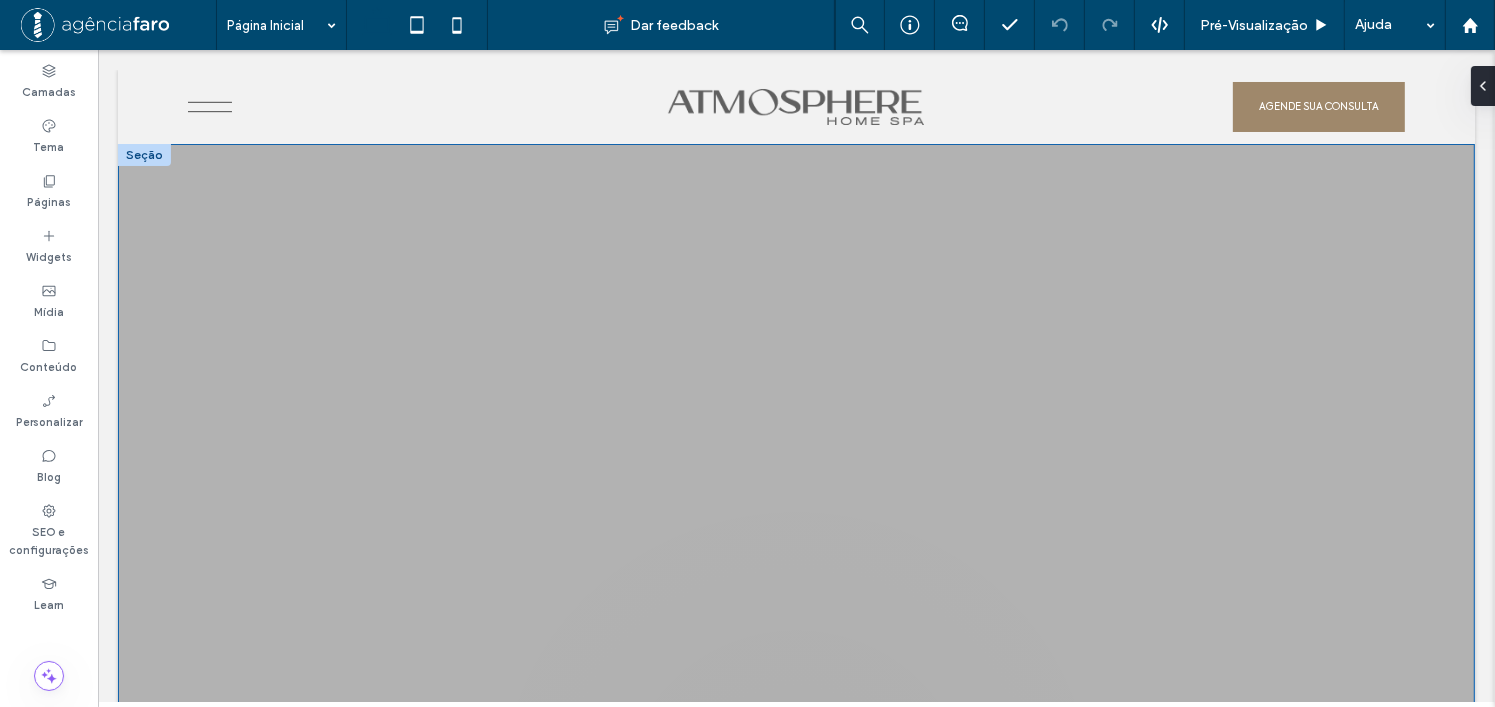 click at bounding box center [795, 470] 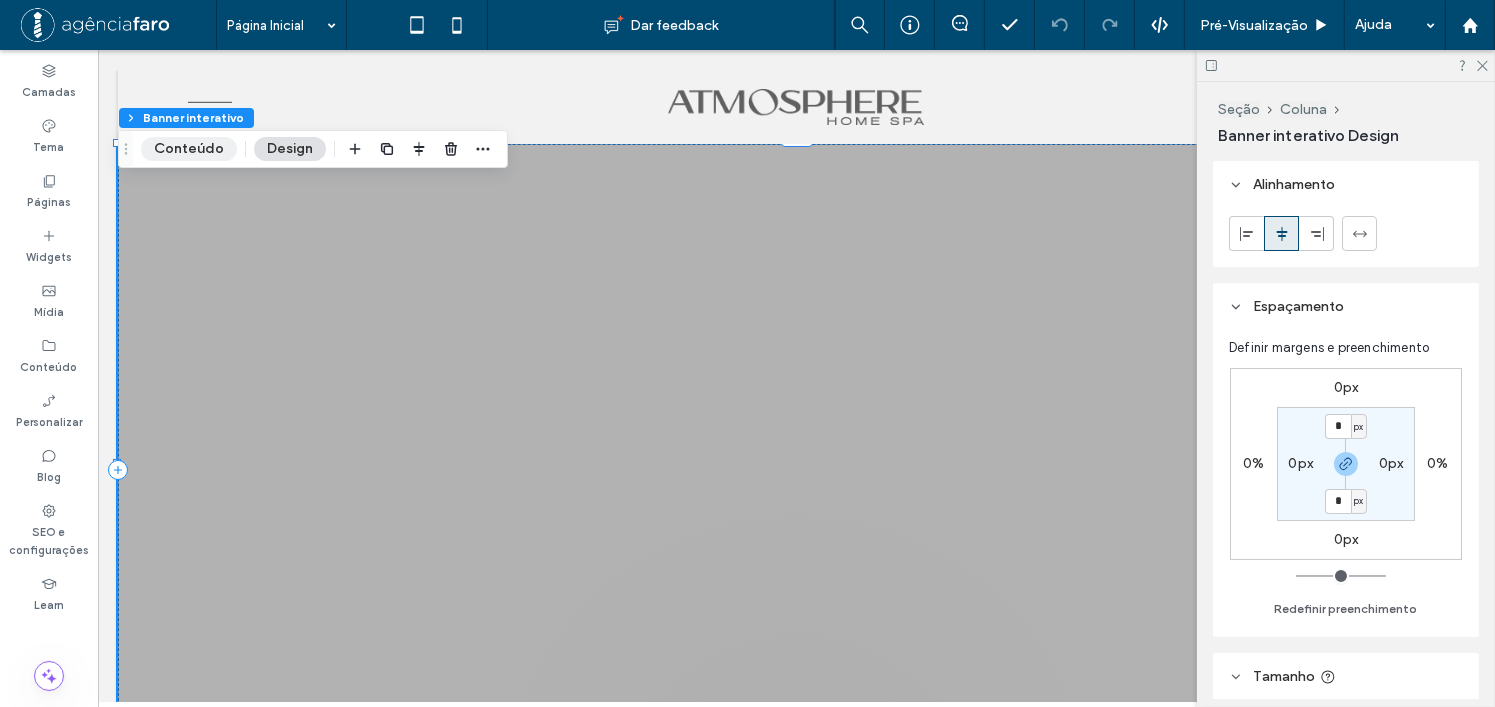 click on "Conteúdo" at bounding box center [189, 149] 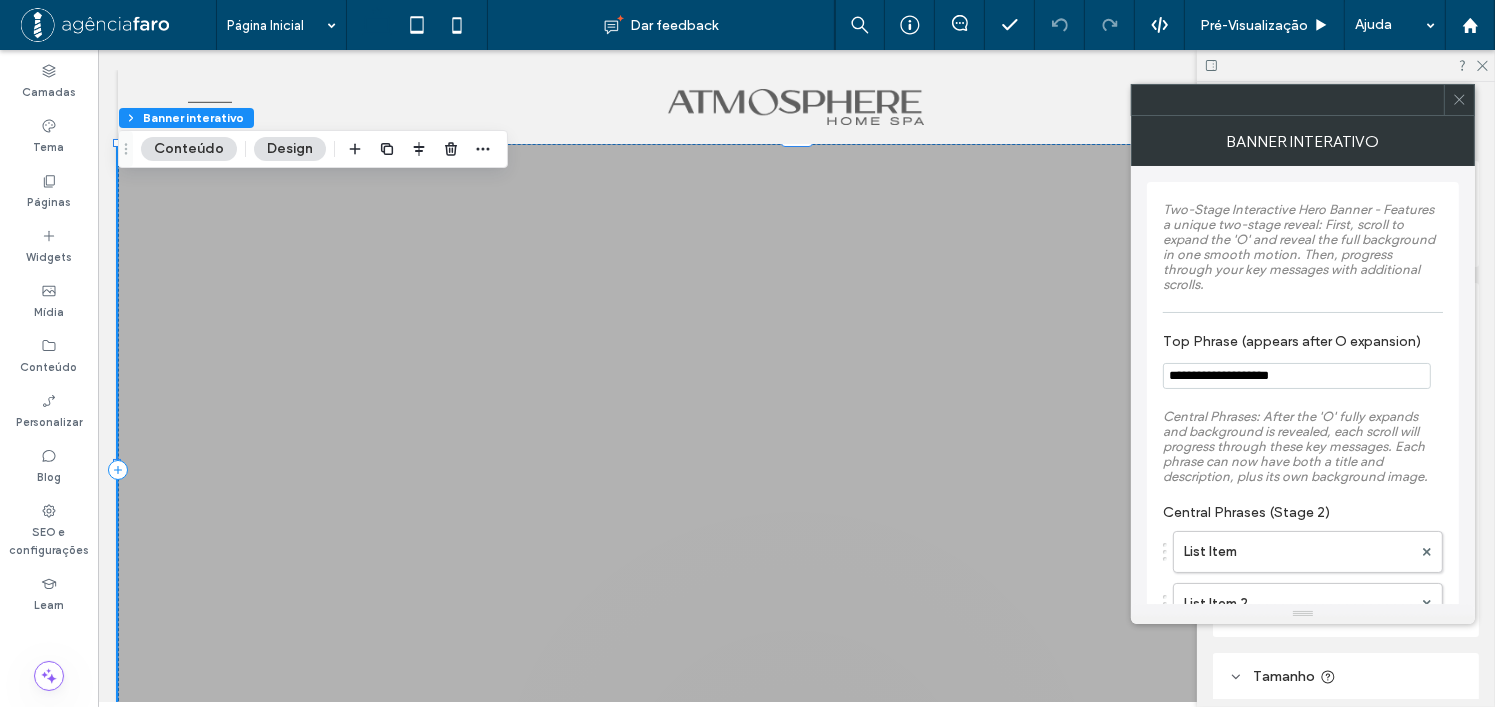 click on "Design" at bounding box center (290, 149) 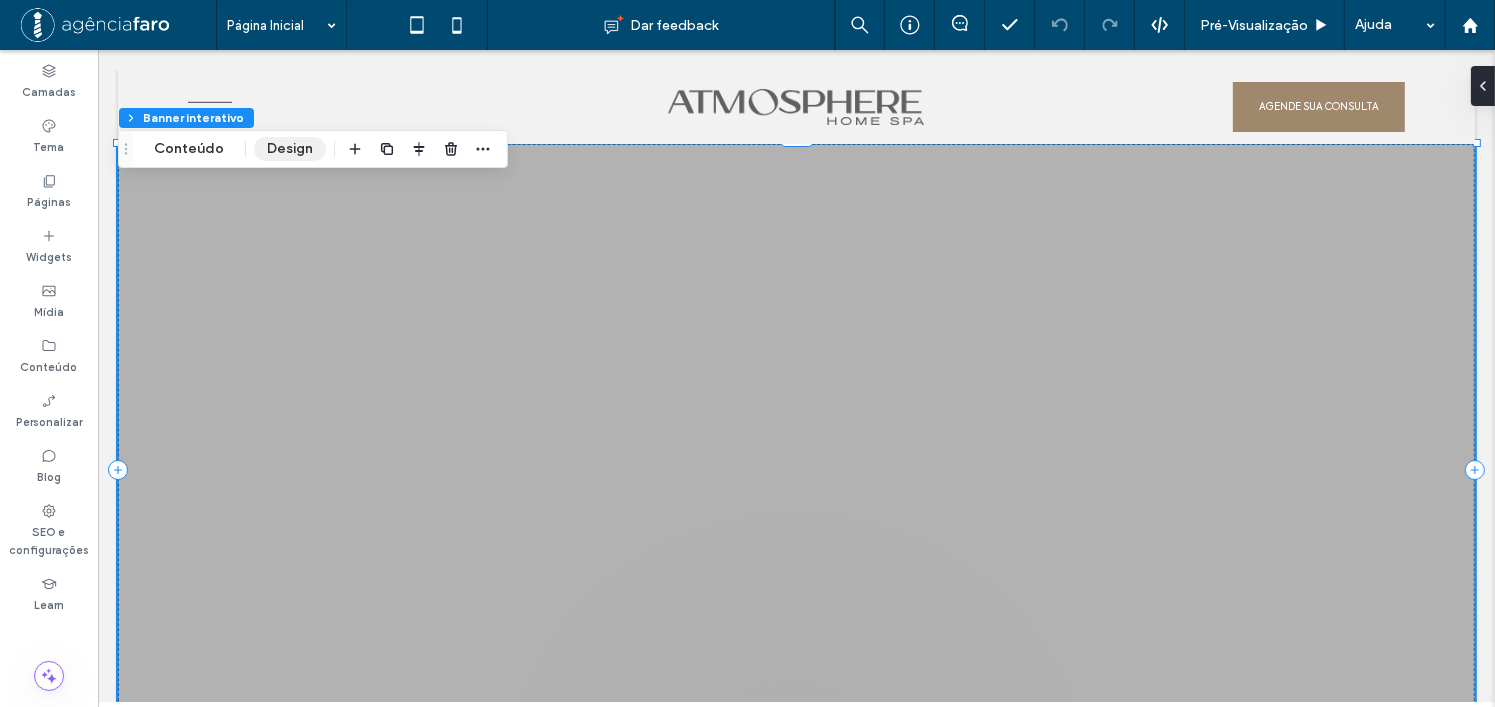 click on "Design" at bounding box center (290, 149) 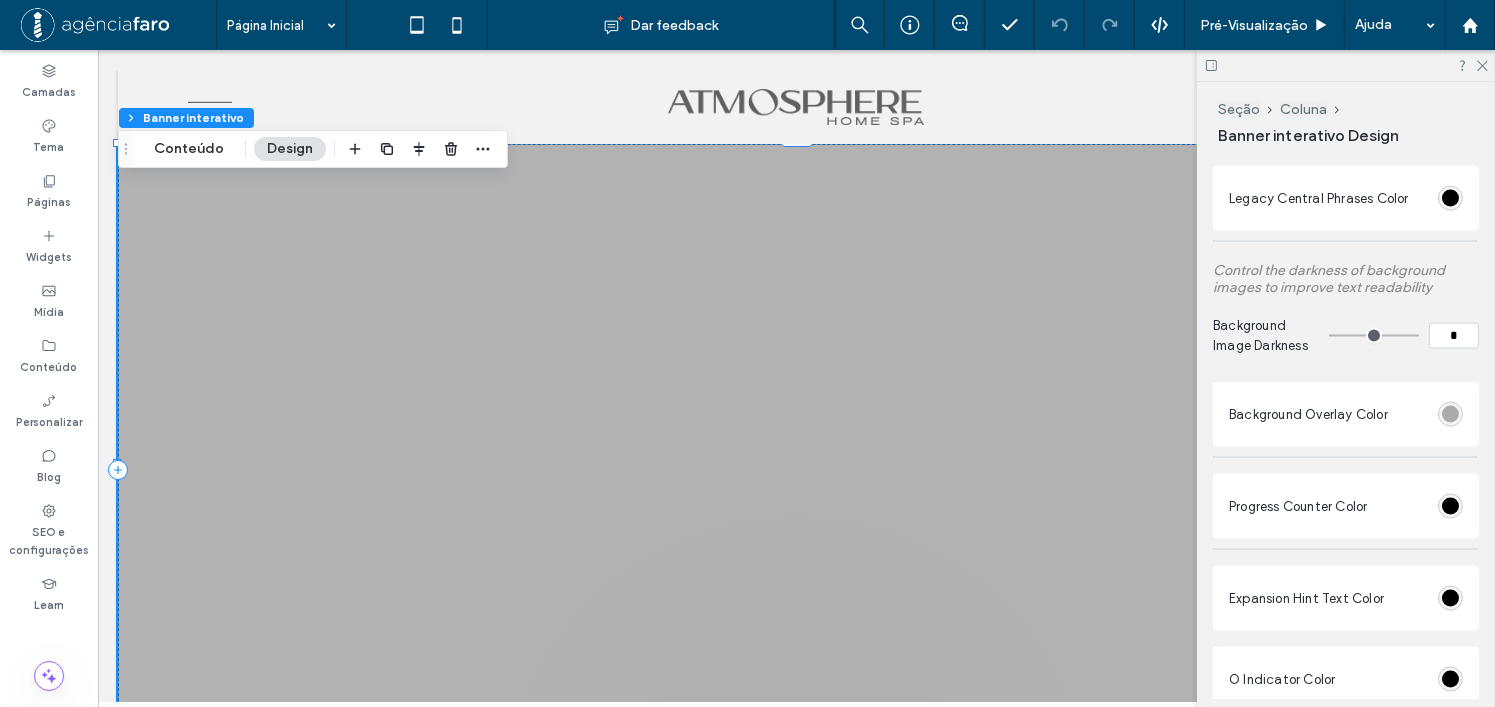 scroll, scrollTop: 3200, scrollLeft: 0, axis: vertical 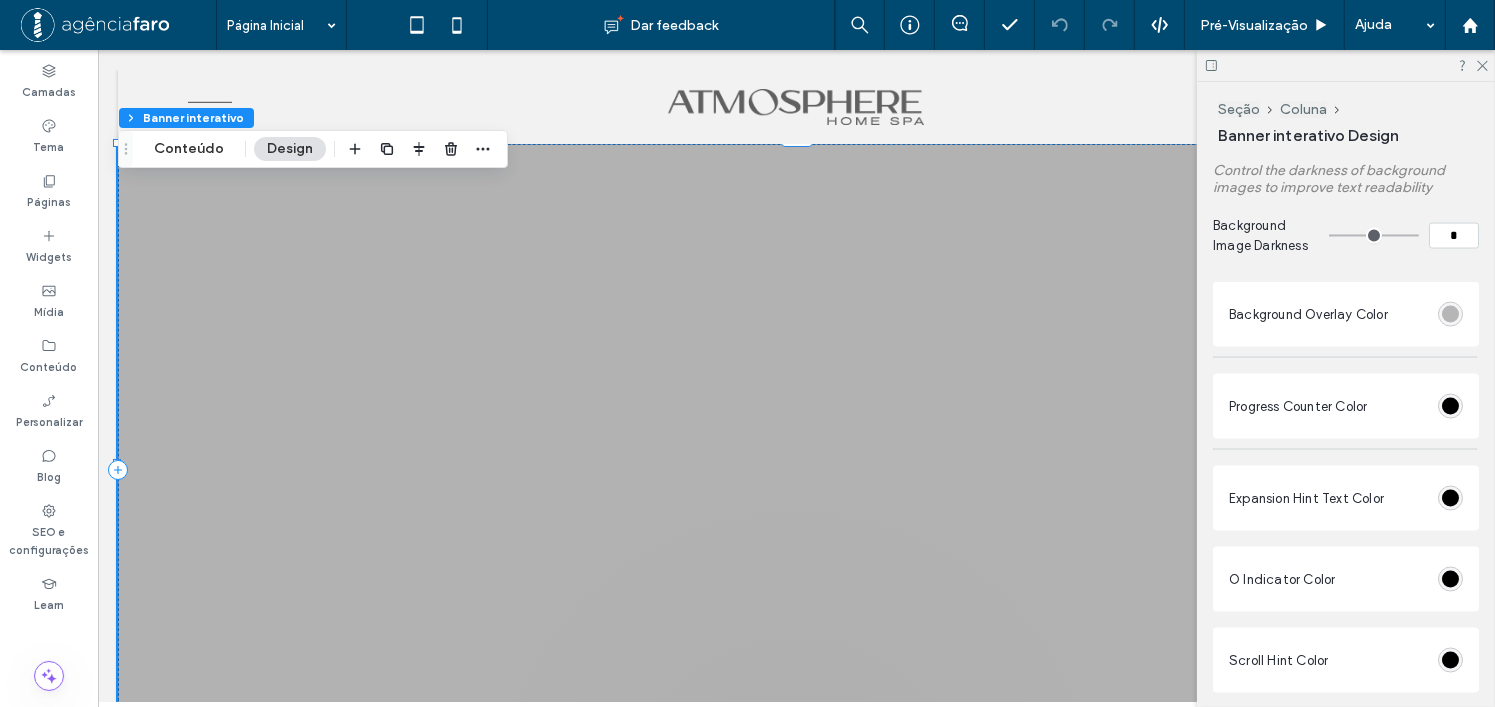 click at bounding box center [1450, 314] 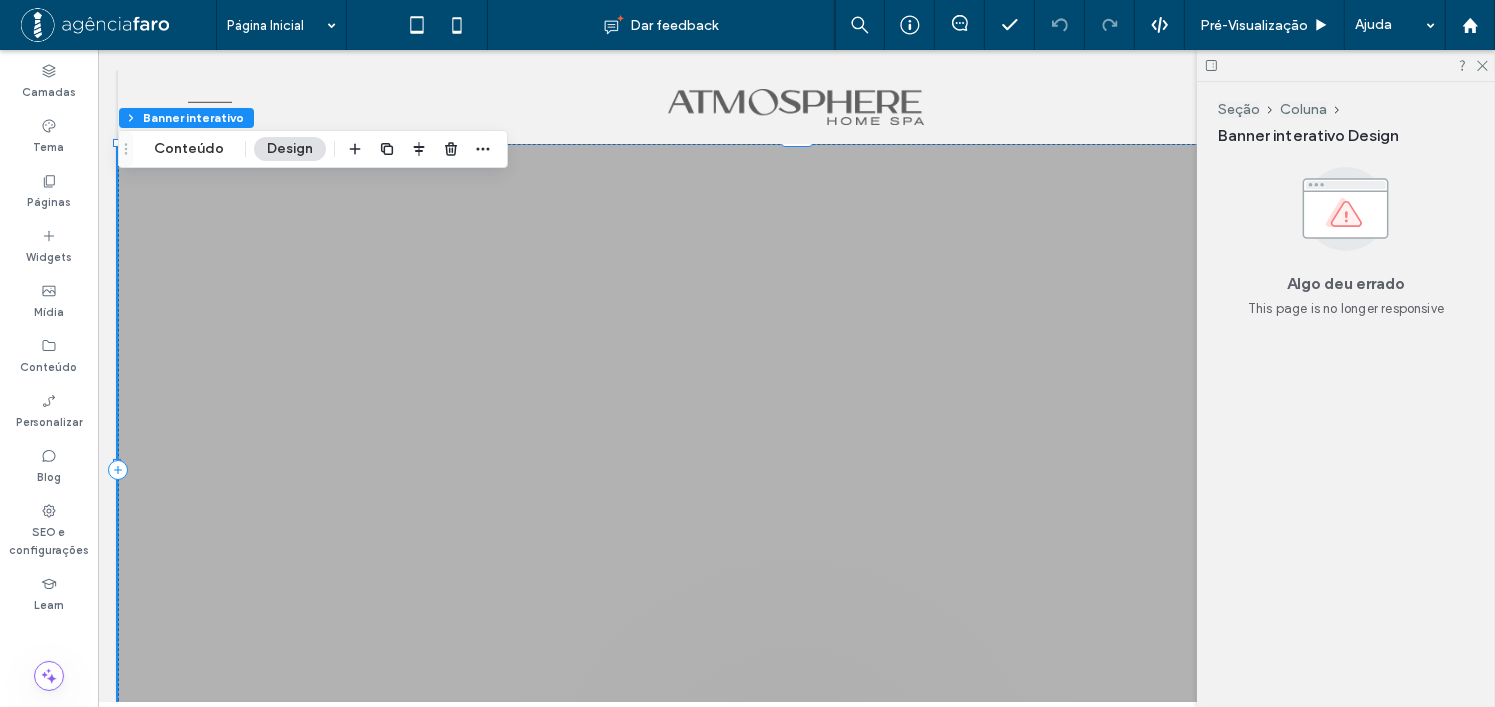 drag, startPoint x: 1359, startPoint y: 284, endPoint x: 1409, endPoint y: 171, distance: 123.567795 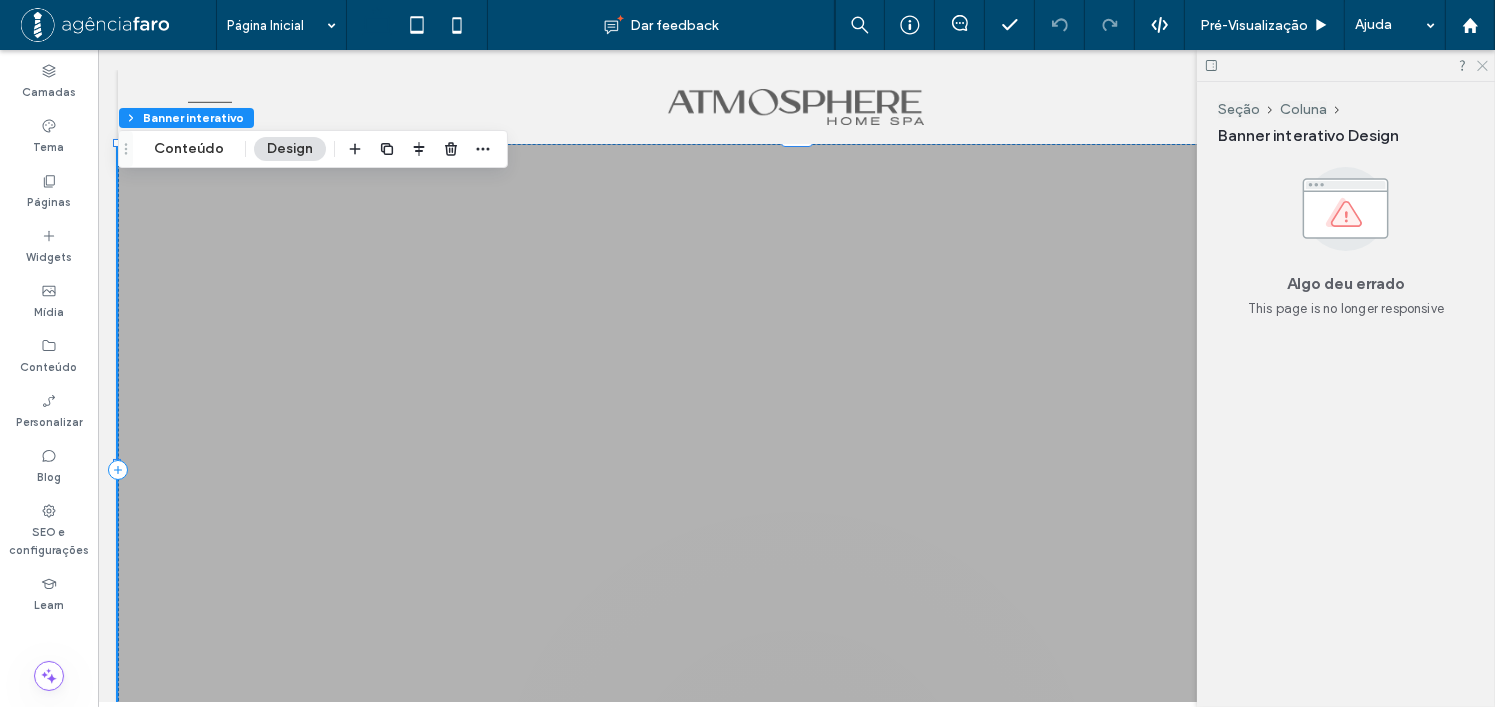 click 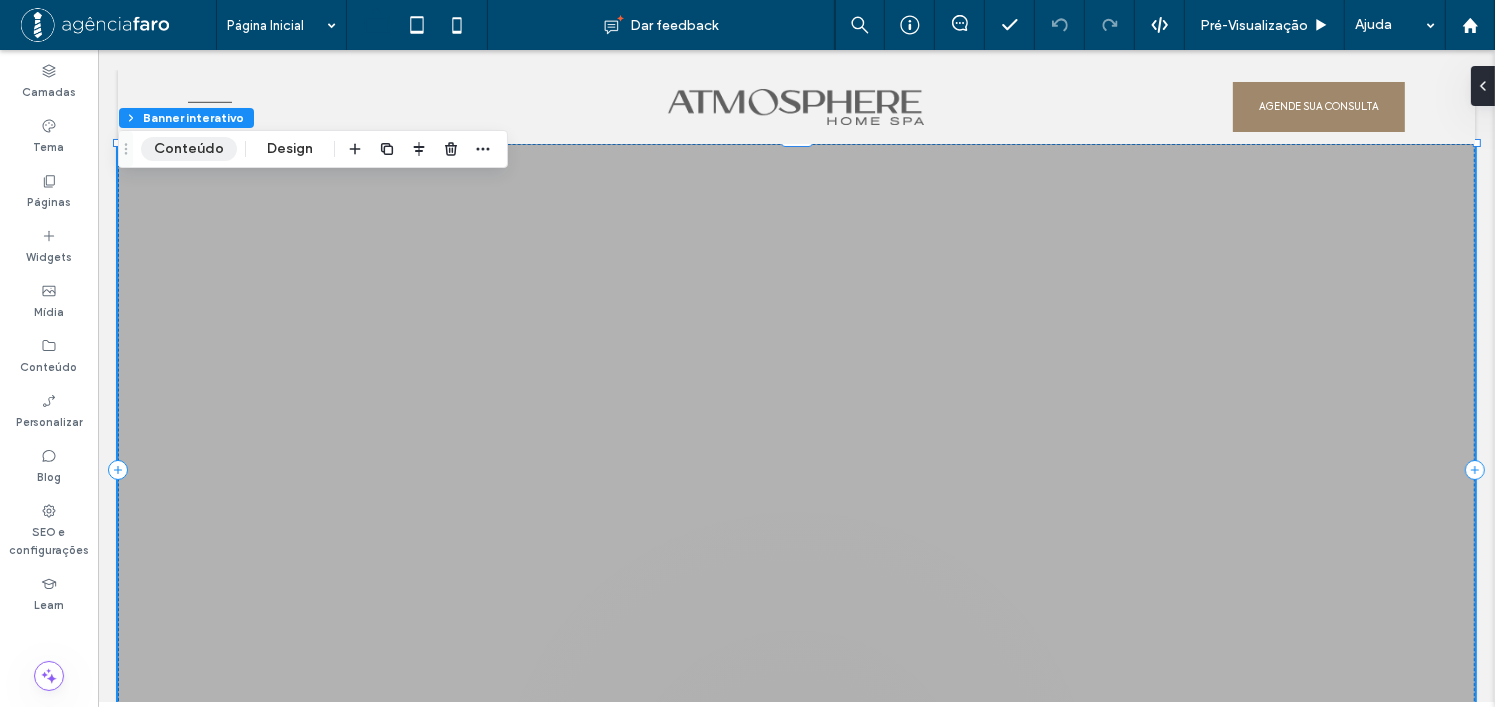 click on "Conteúdo" at bounding box center [189, 149] 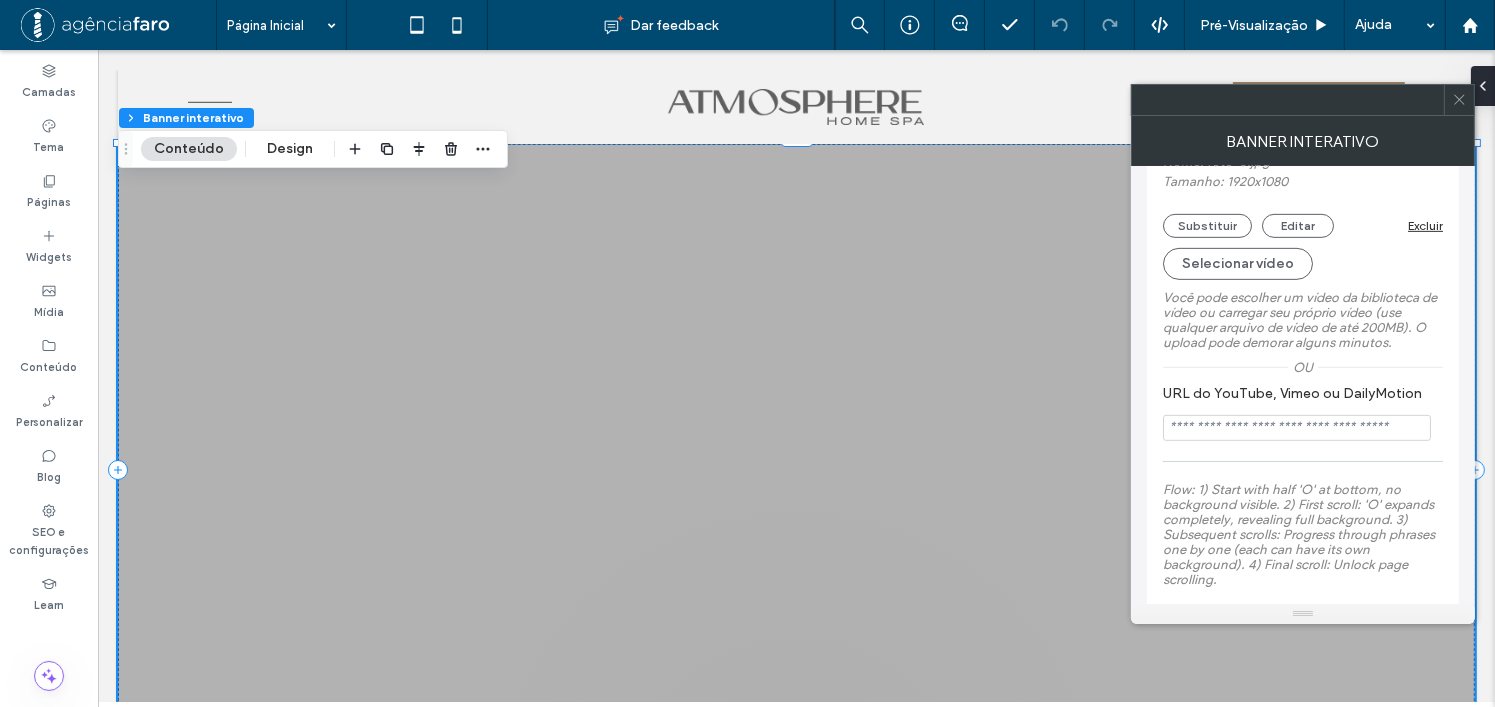 scroll, scrollTop: 1065, scrollLeft: 0, axis: vertical 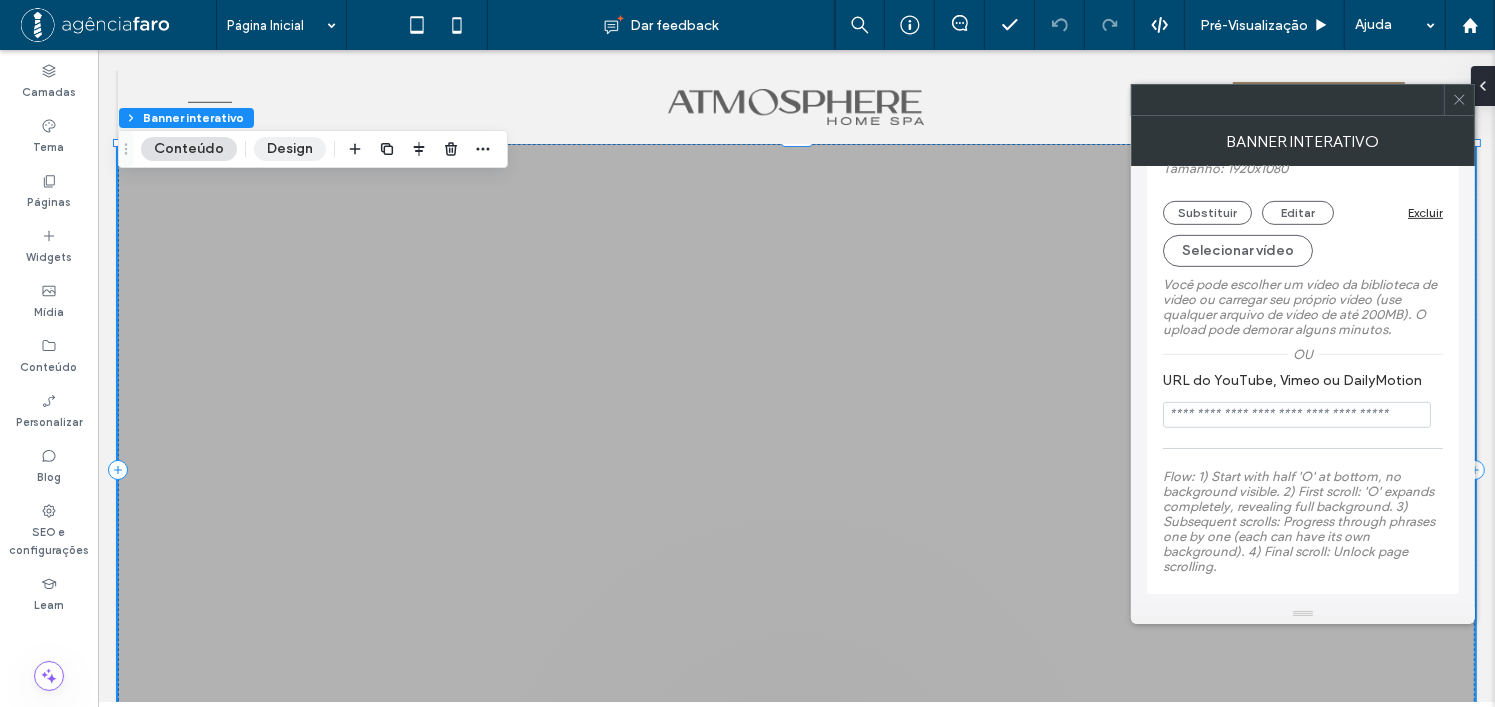 click on "Design" at bounding box center [290, 149] 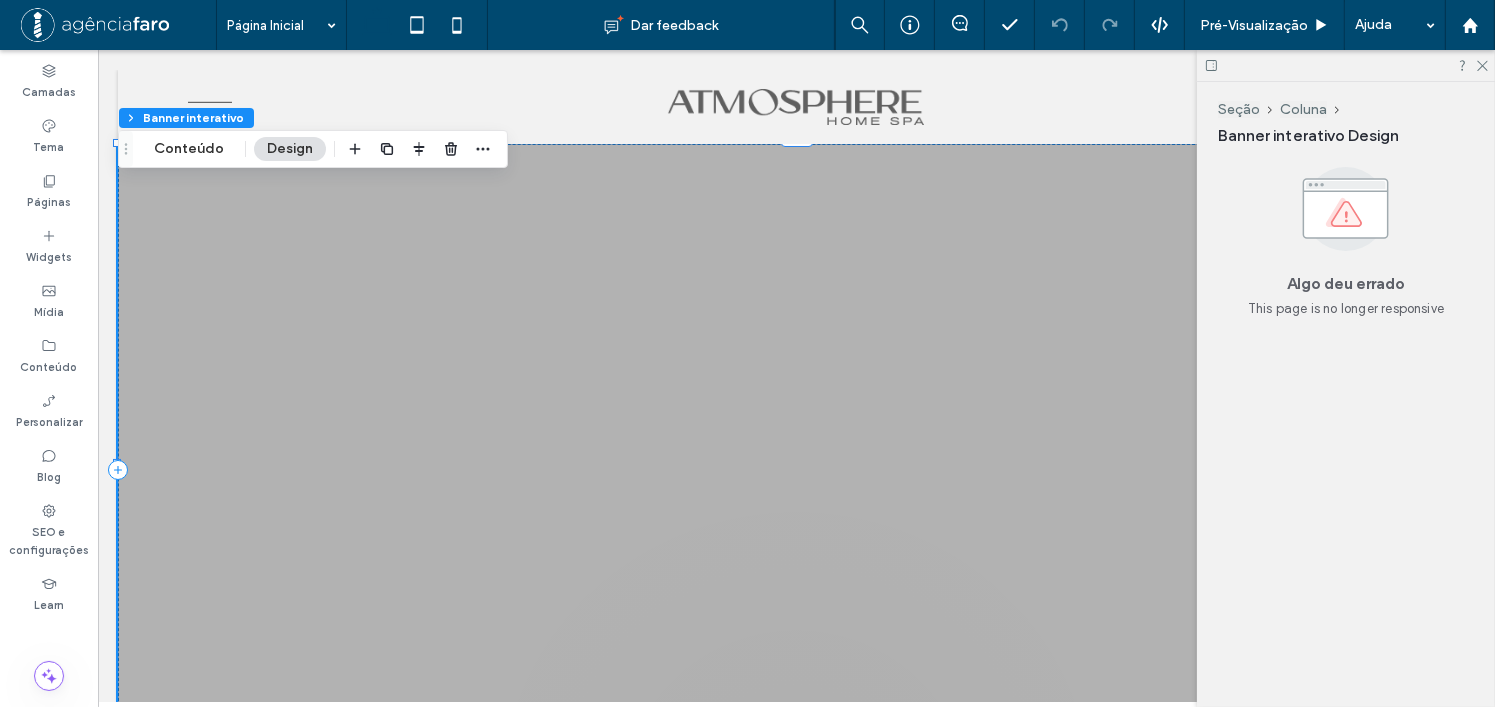 click on "This page is no longer responsive" at bounding box center (1346, 309) 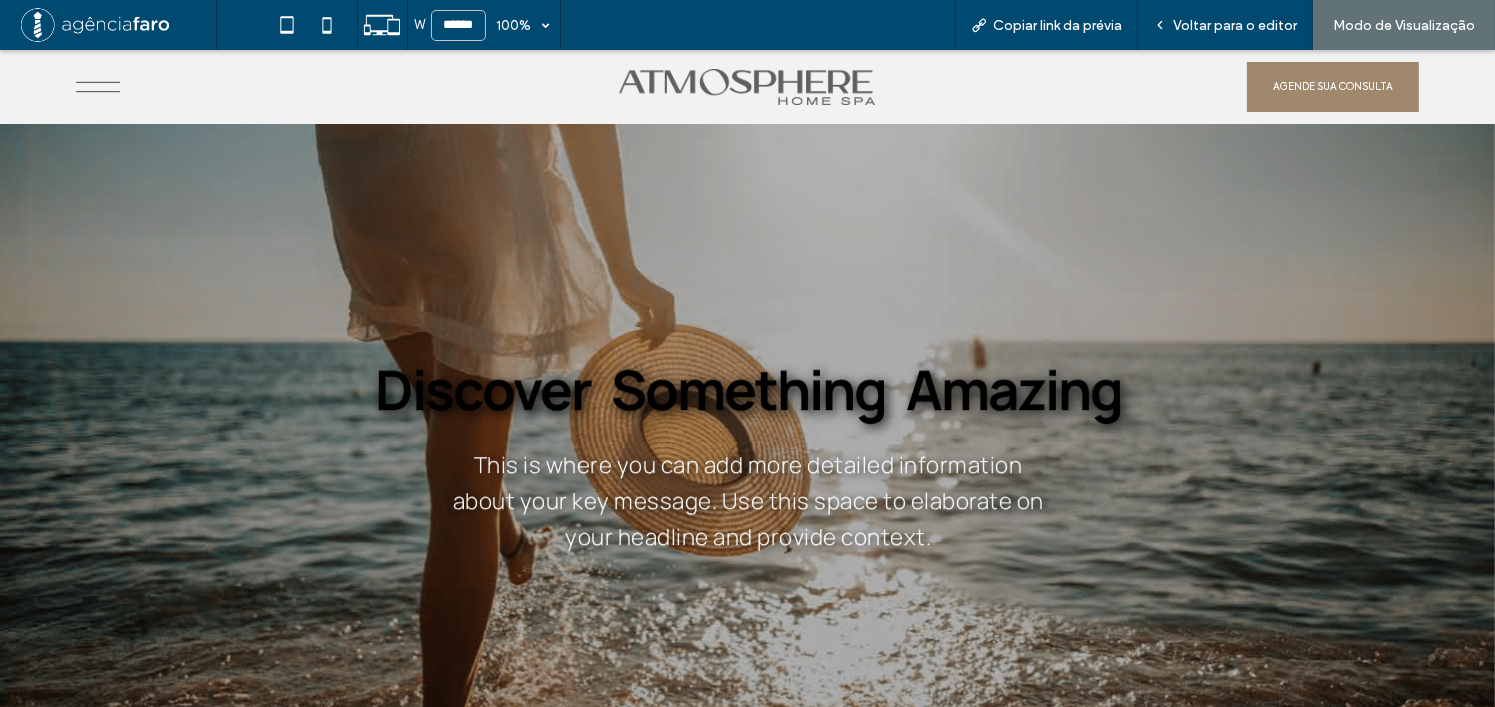 scroll, scrollTop: 0, scrollLeft: 0, axis: both 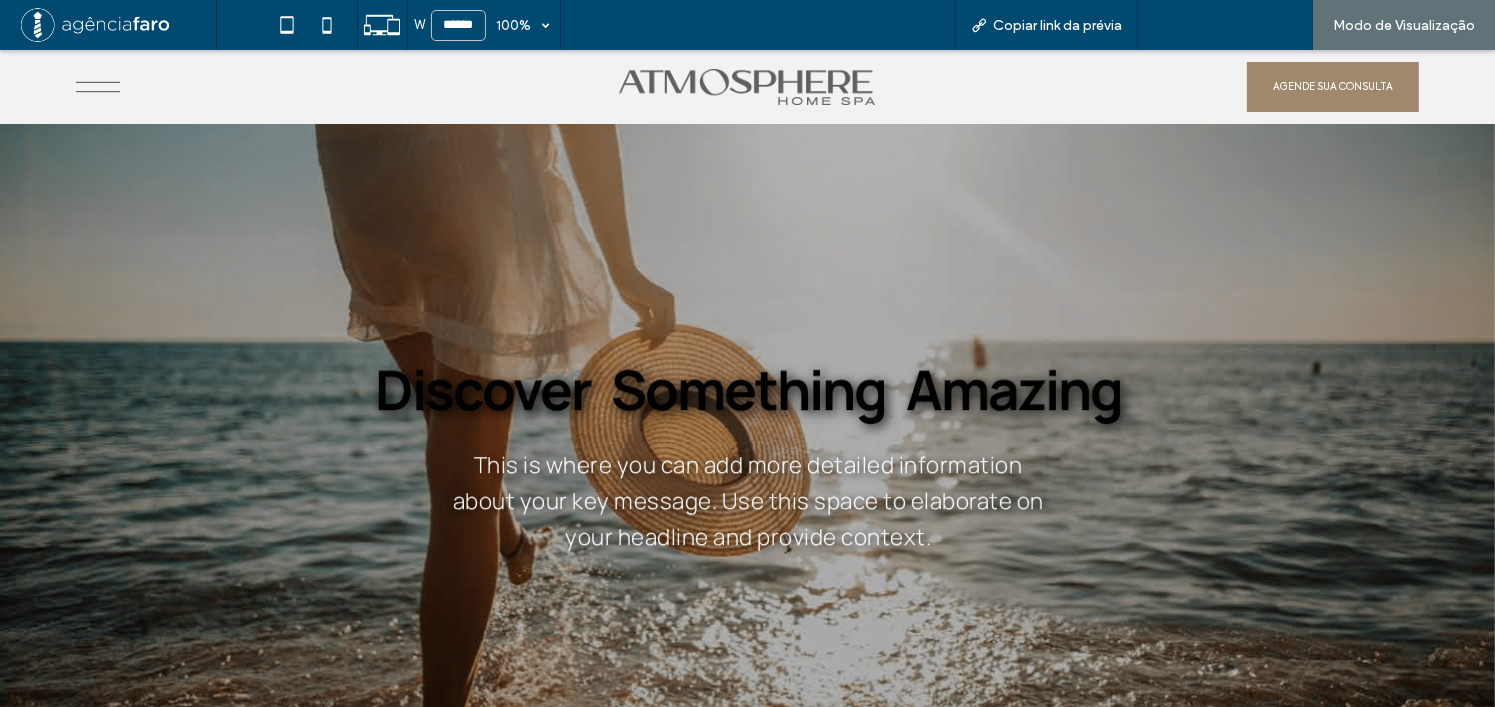 click on "Voltar para o editor" at bounding box center (1235, 25) 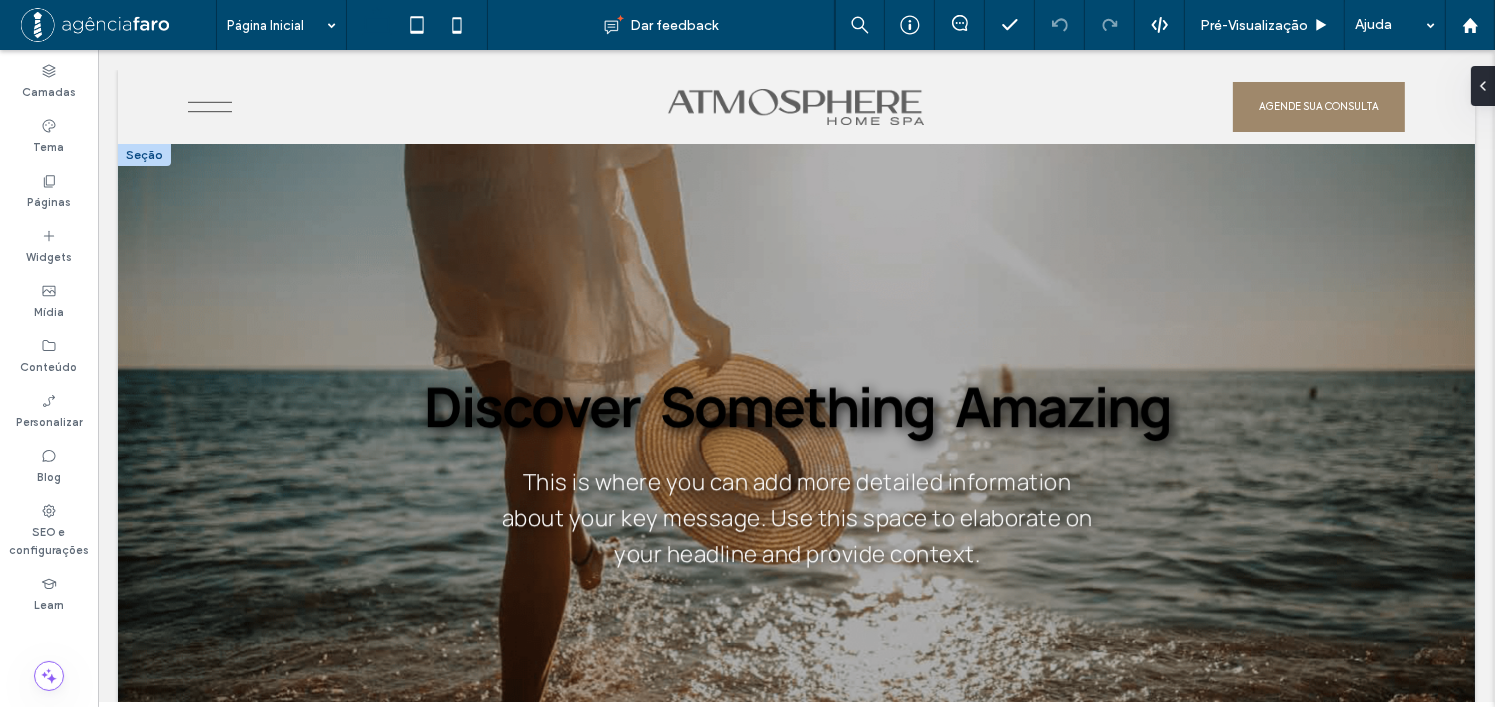 click at bounding box center [795, 470] 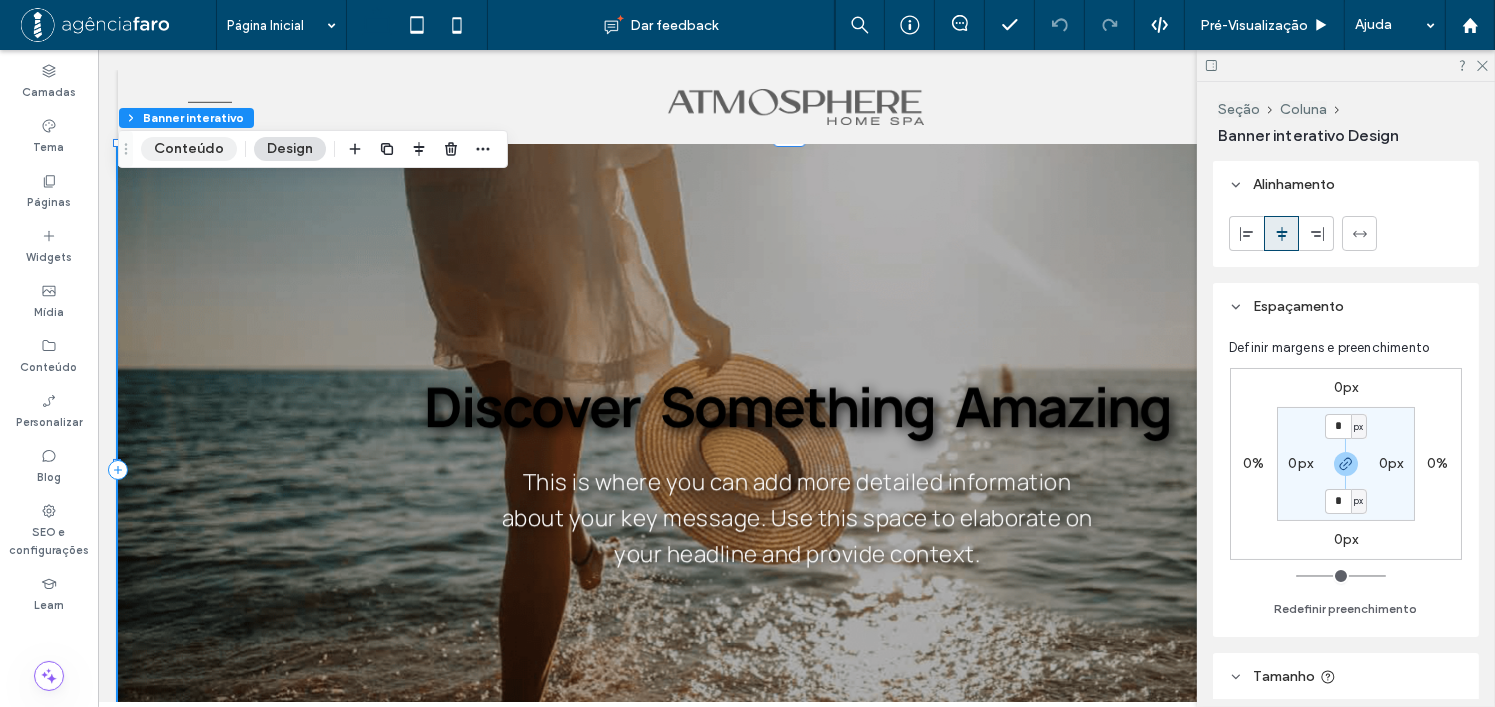click on "Conteúdo" at bounding box center [189, 149] 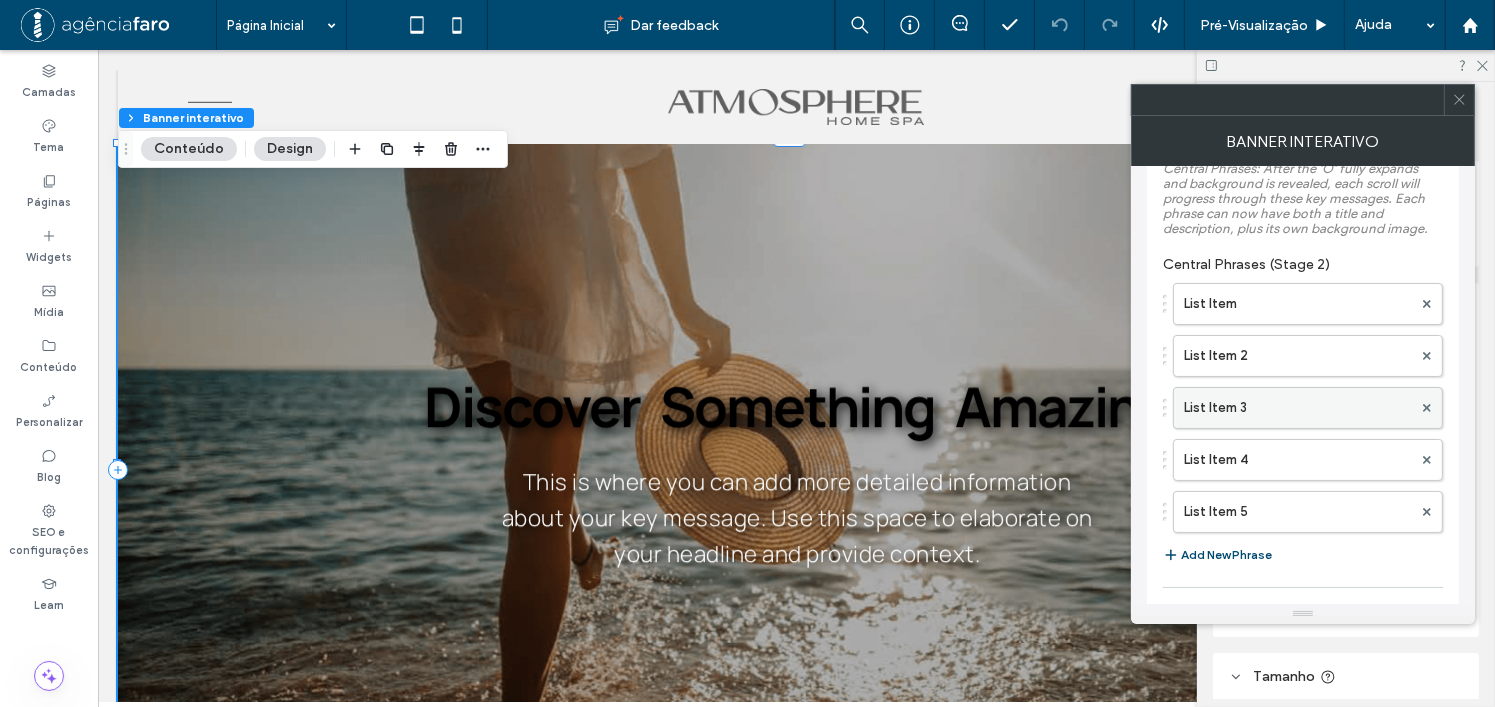scroll, scrollTop: 200, scrollLeft: 0, axis: vertical 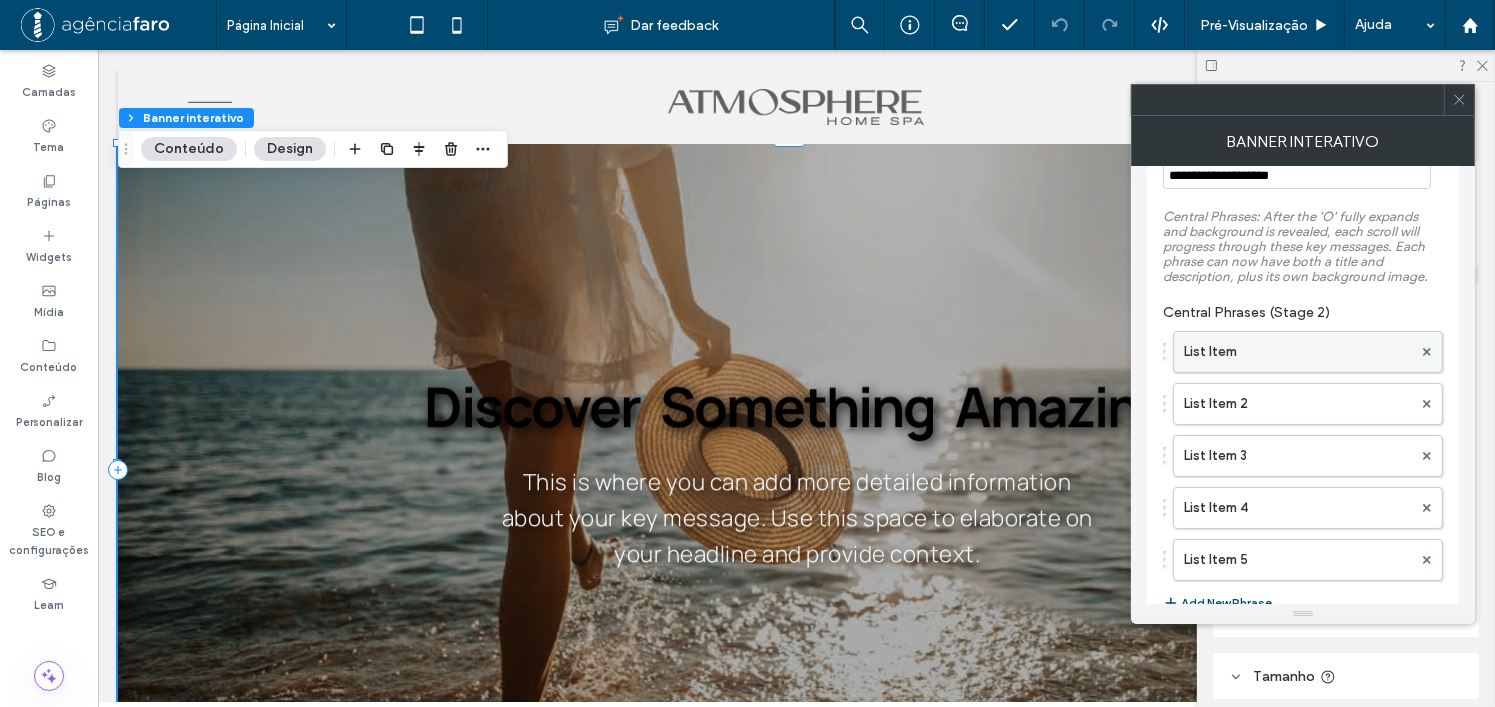 click on "List Item" at bounding box center [1298, 352] 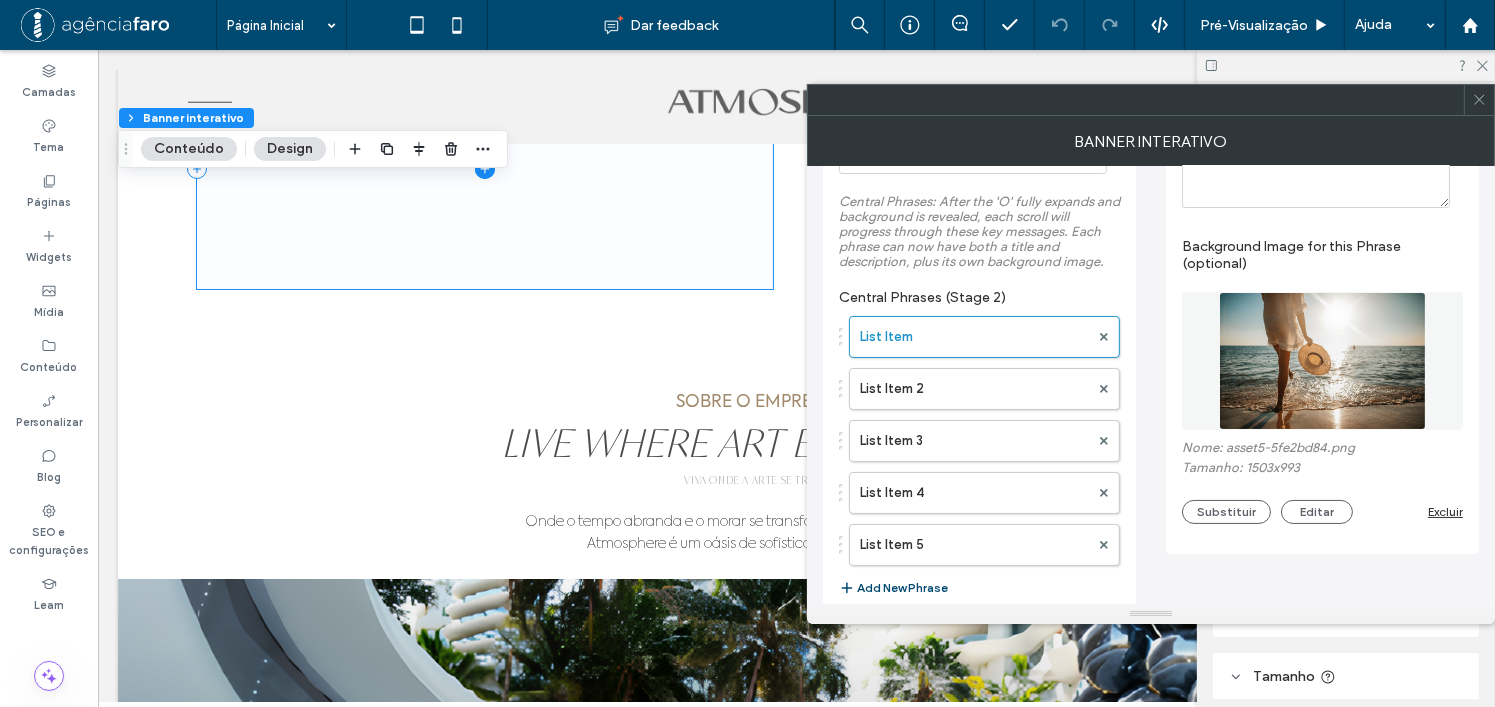 scroll, scrollTop: 900, scrollLeft: 0, axis: vertical 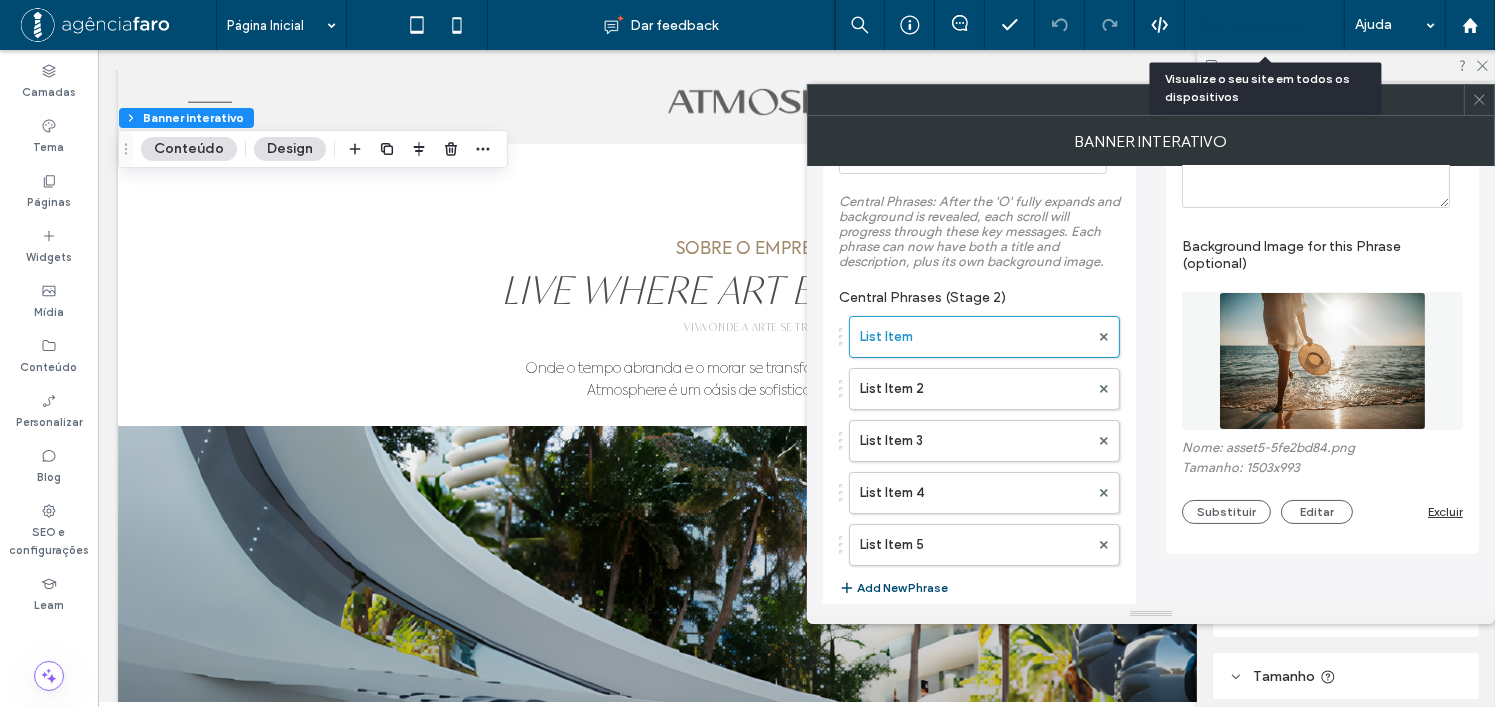click on "Pré-Visualizaçāo" at bounding box center [1254, 25] 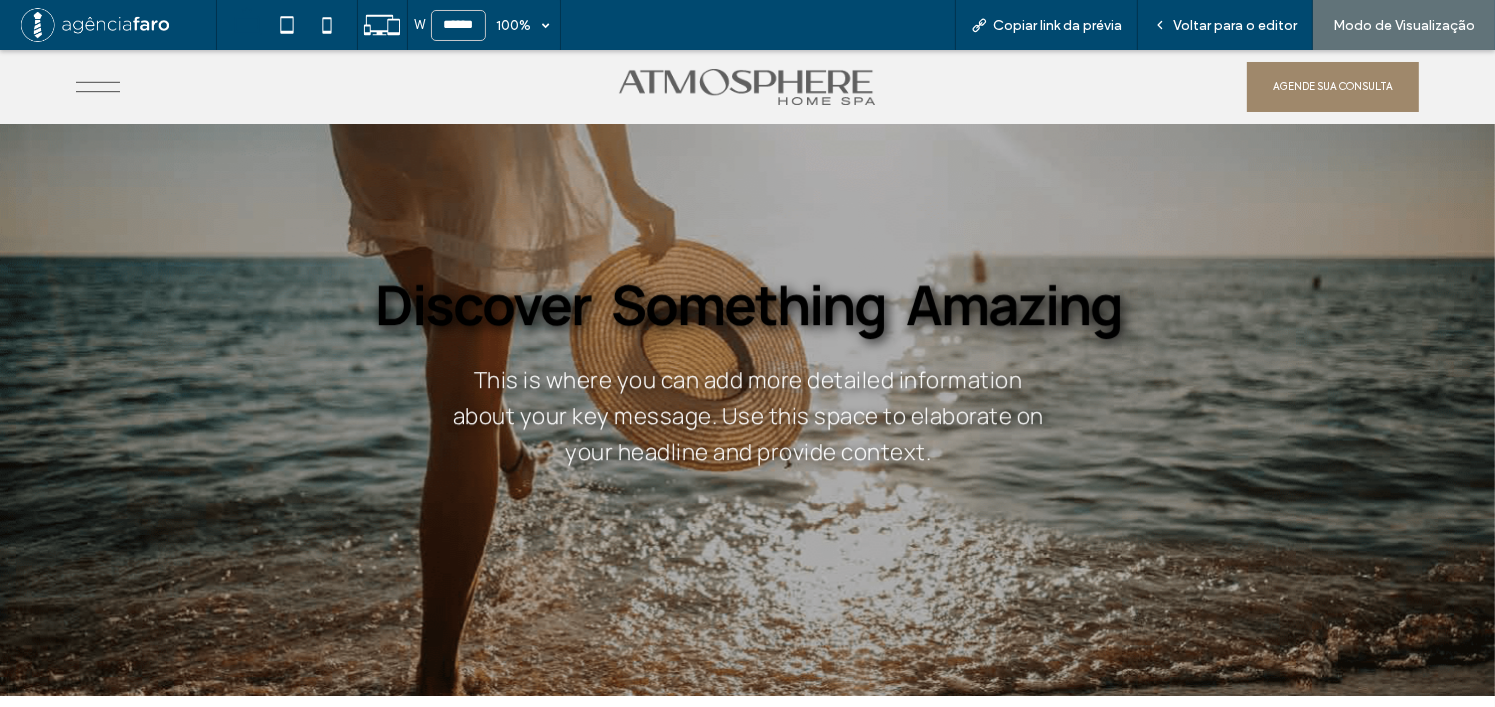 scroll, scrollTop: 0, scrollLeft: 0, axis: both 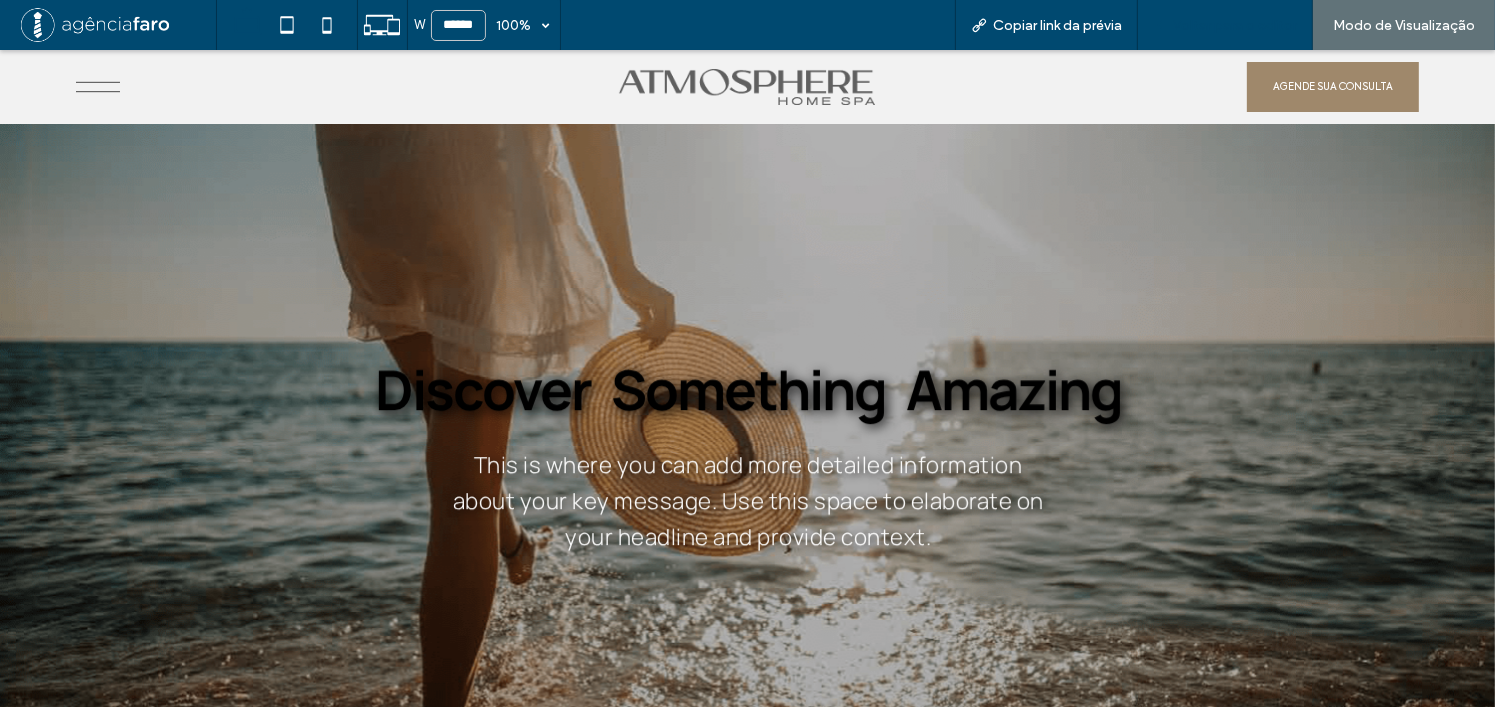 click on "Voltar para o editor" at bounding box center [1235, 25] 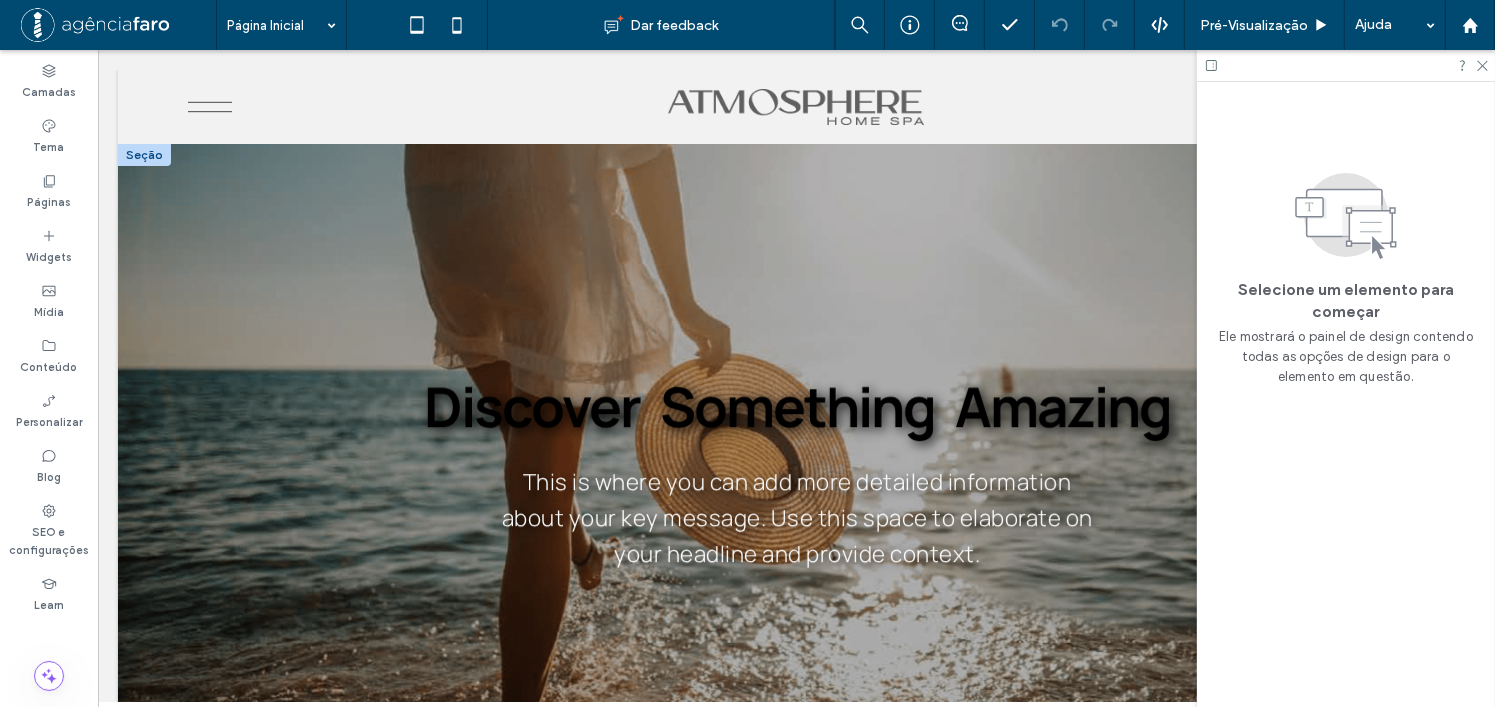 click at bounding box center (795, 470) 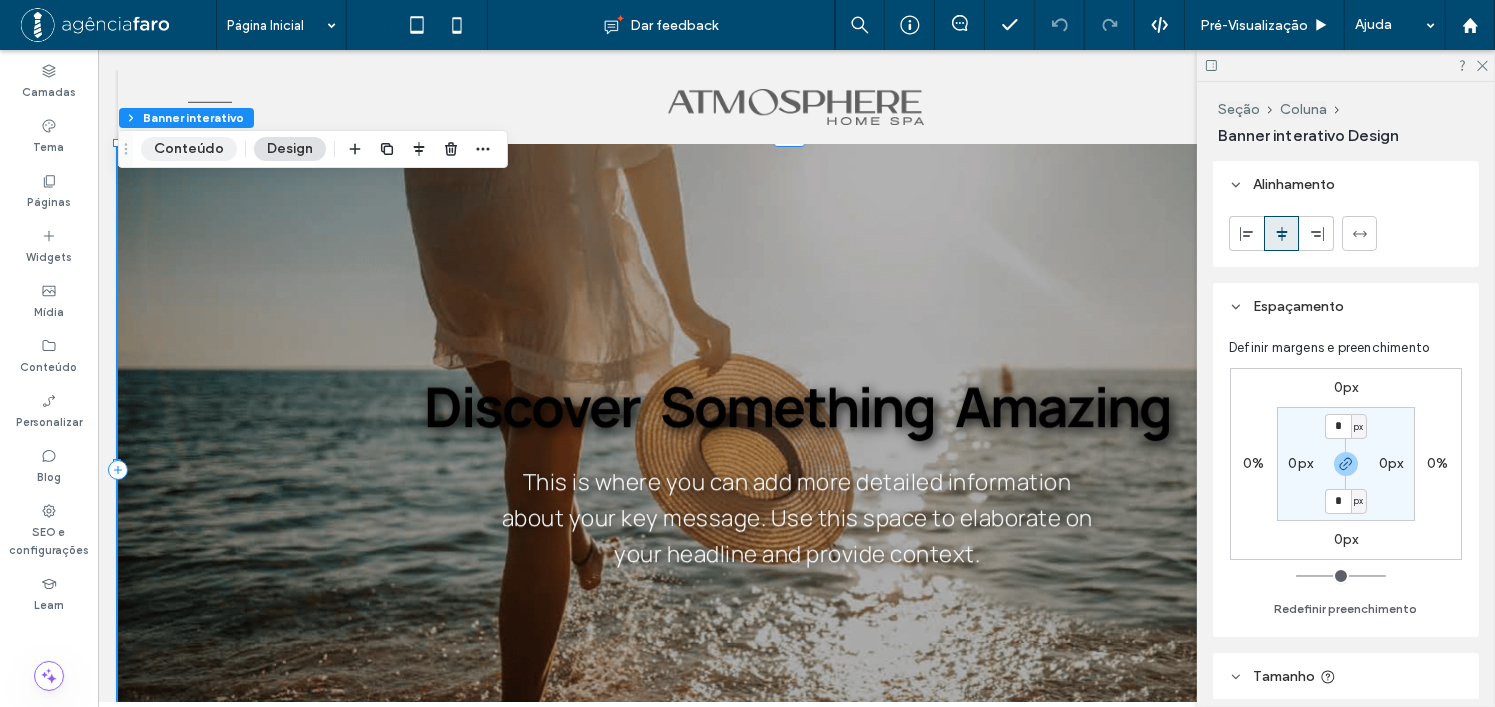 click on "Conteúdo" at bounding box center (189, 149) 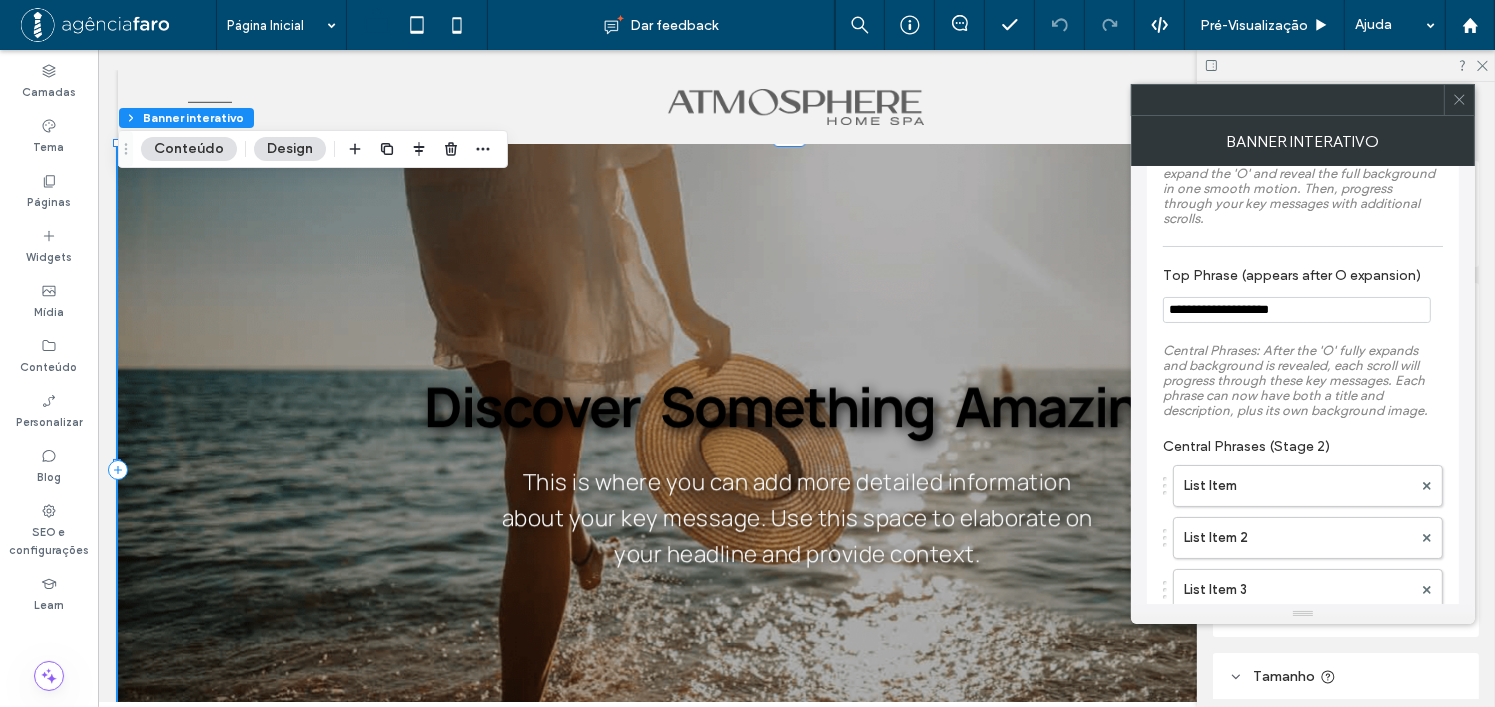 scroll, scrollTop: 65, scrollLeft: 0, axis: vertical 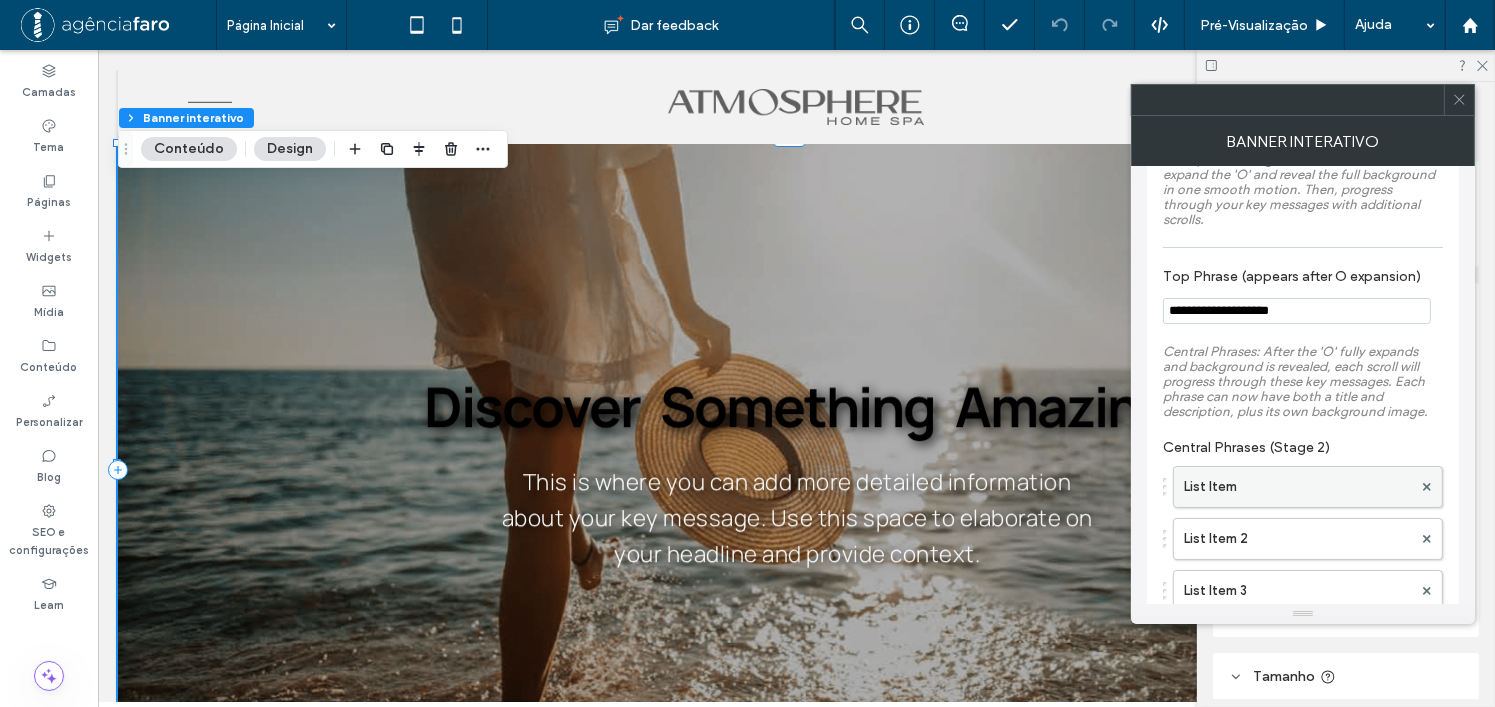 click on "List Item" at bounding box center (1298, 487) 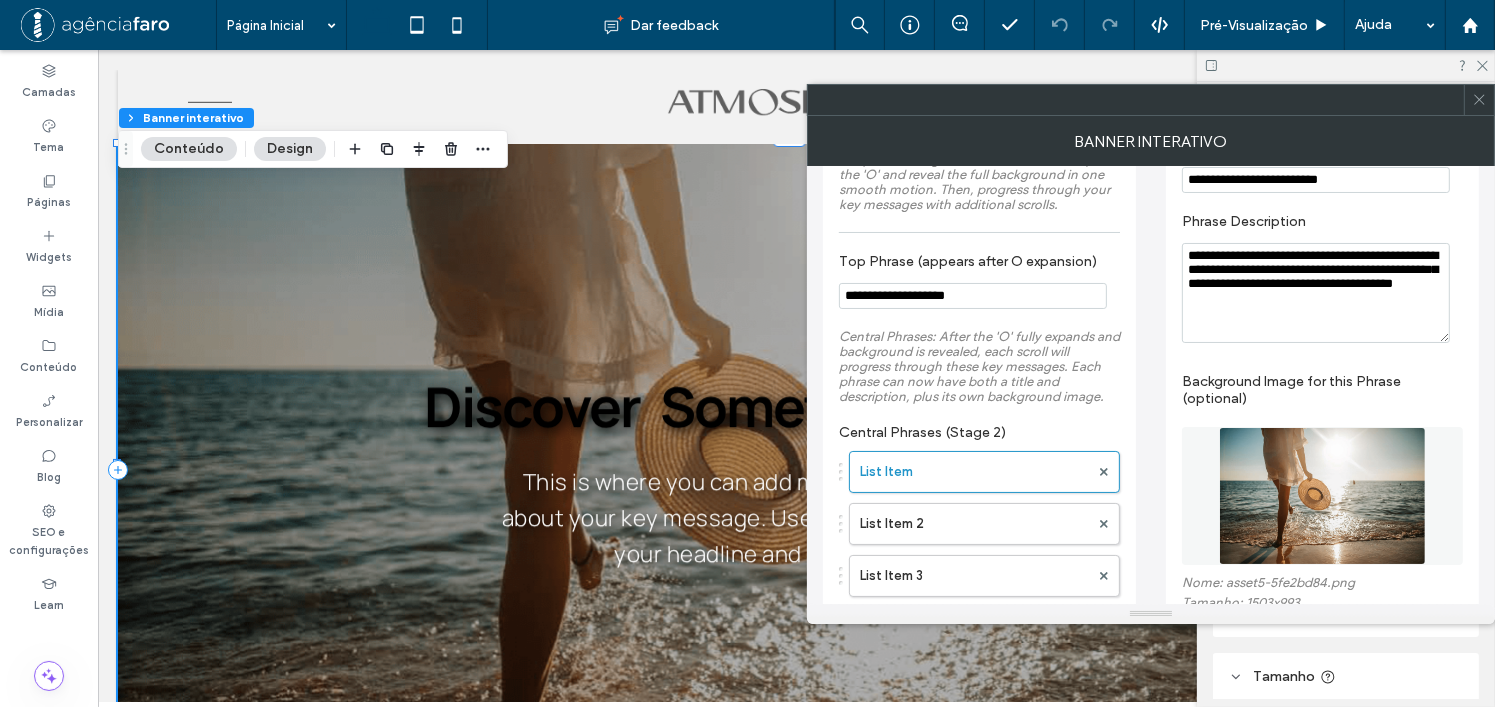 scroll, scrollTop: 265, scrollLeft: 0, axis: vertical 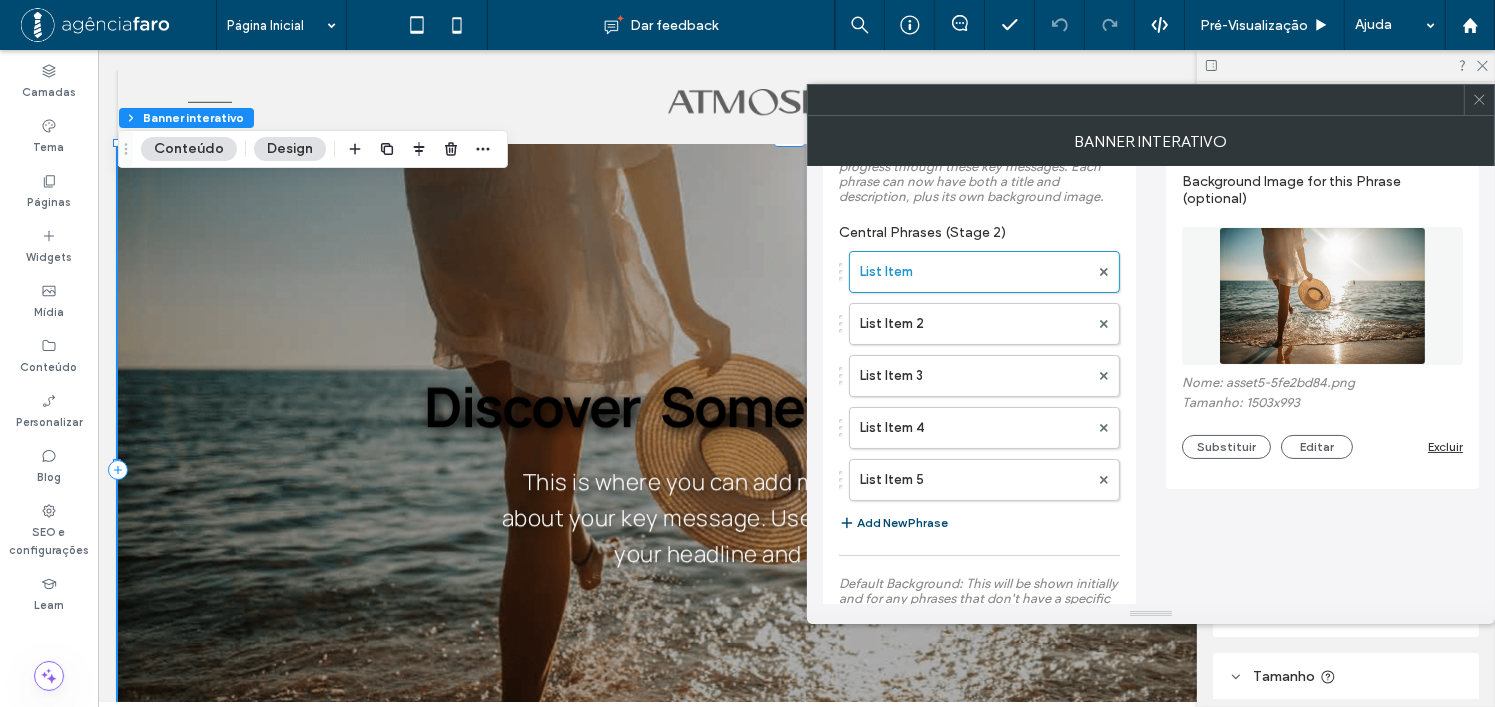 click on "Substituir Editar Excluir" at bounding box center (1322, 447) 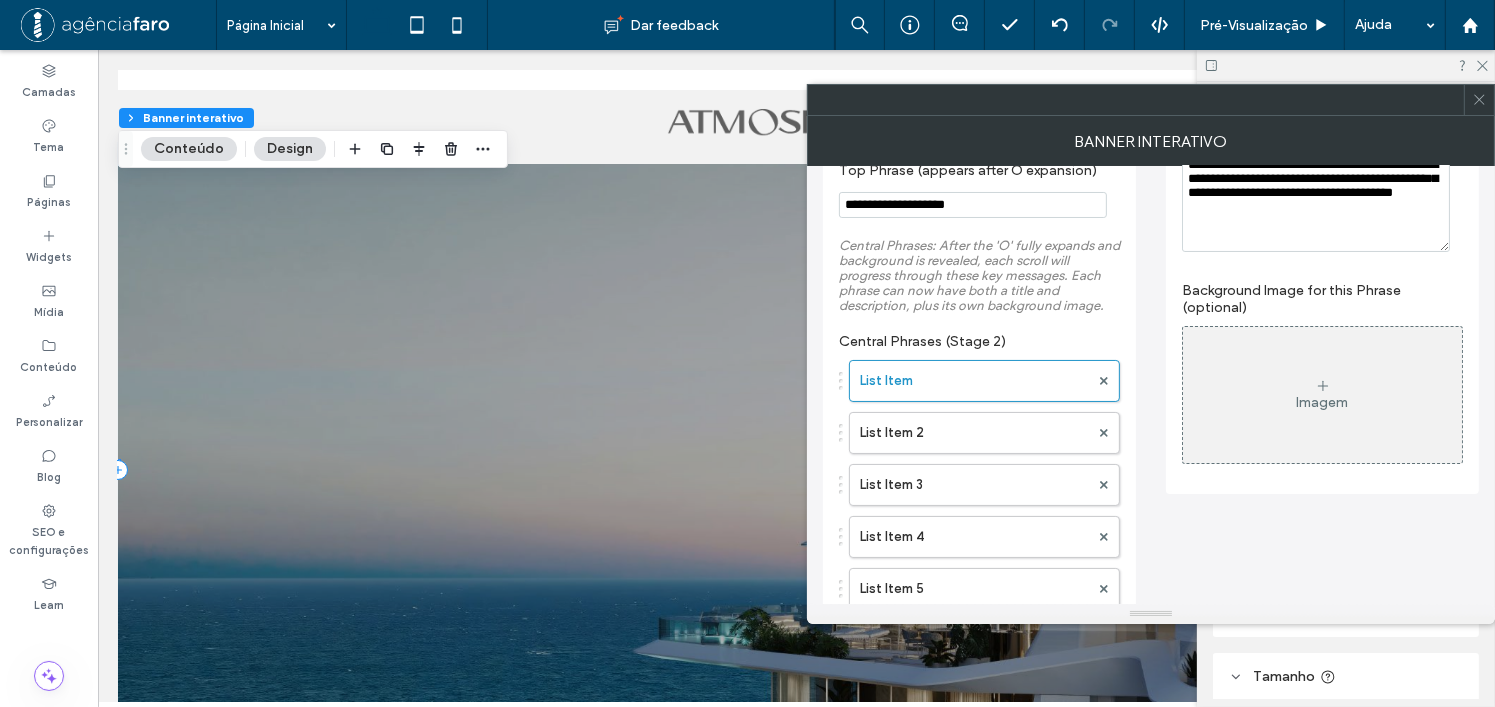 scroll, scrollTop: 65, scrollLeft: 0, axis: vertical 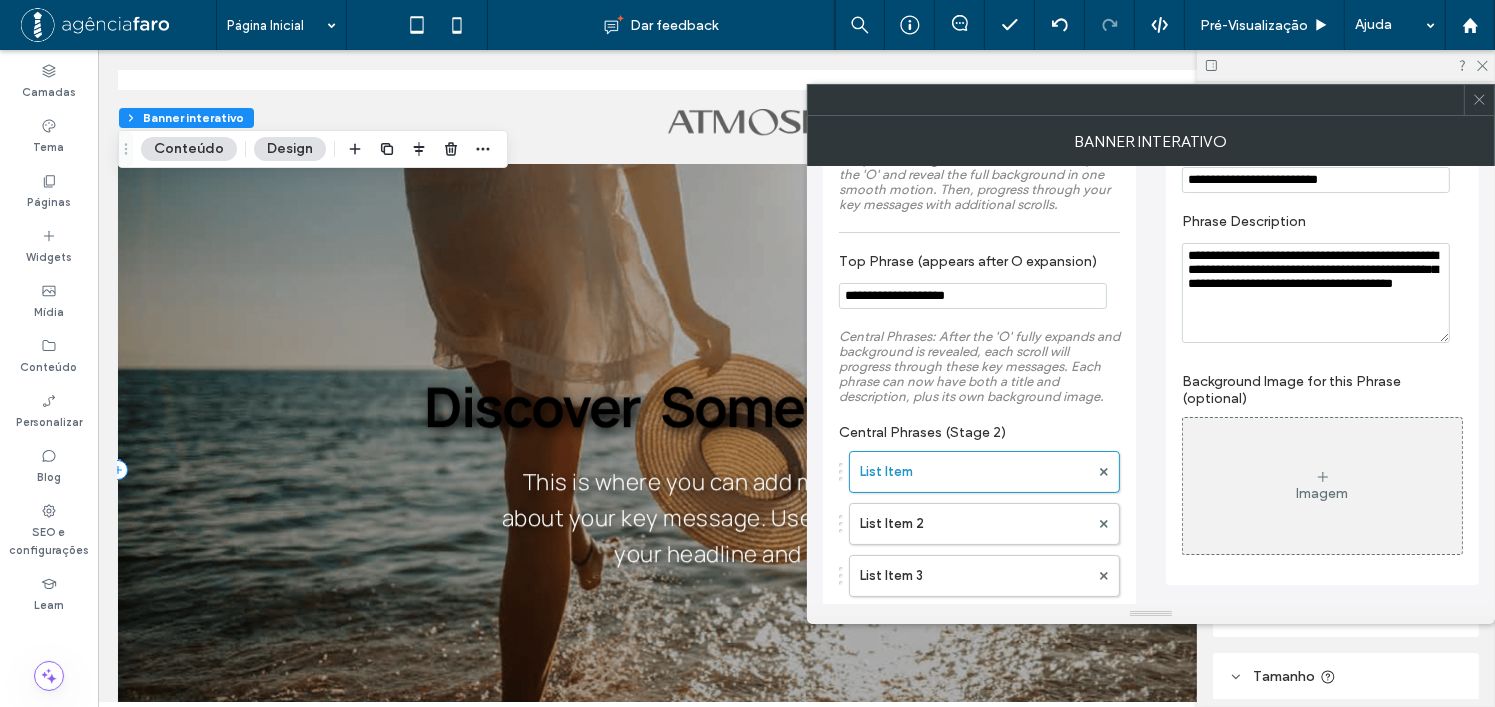 click on "Imagem" at bounding box center [1322, 486] 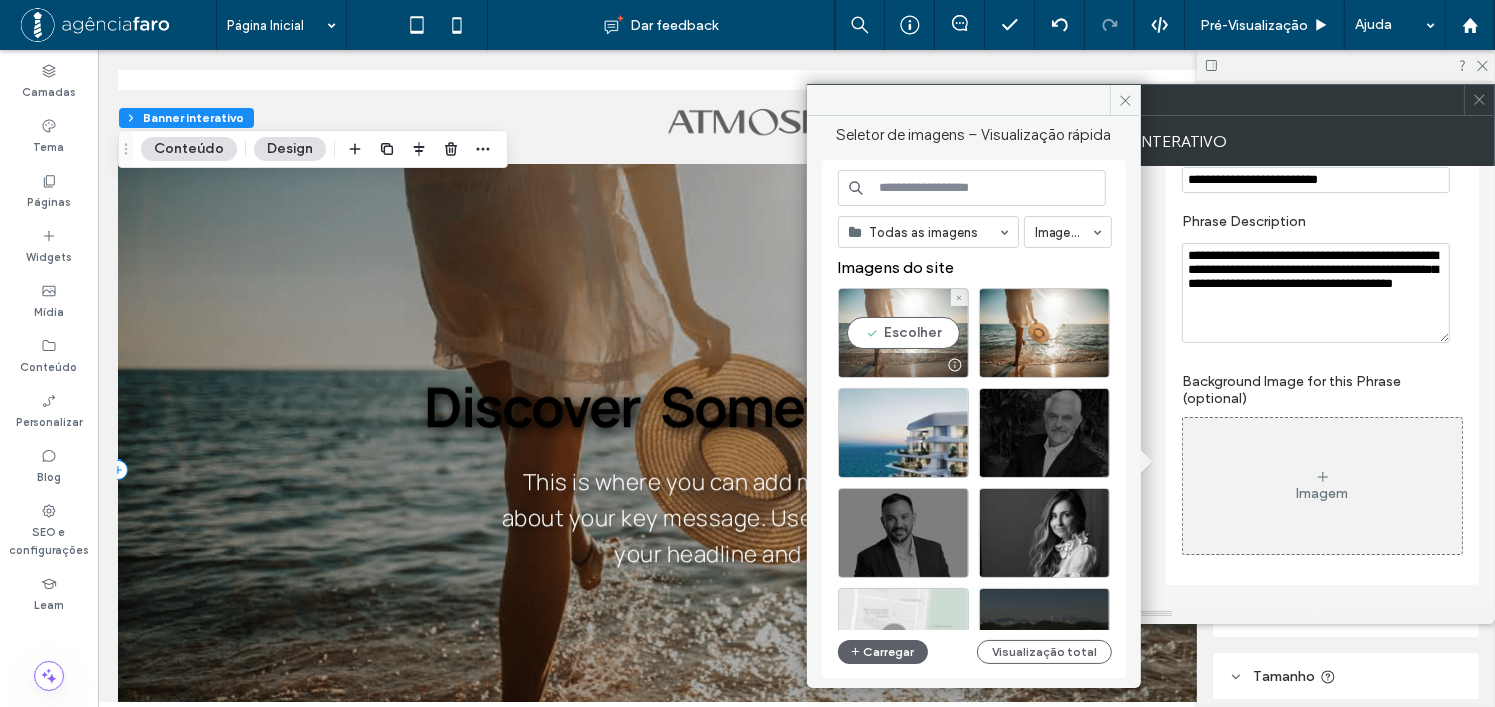 click on "Escolher" at bounding box center [903, 333] 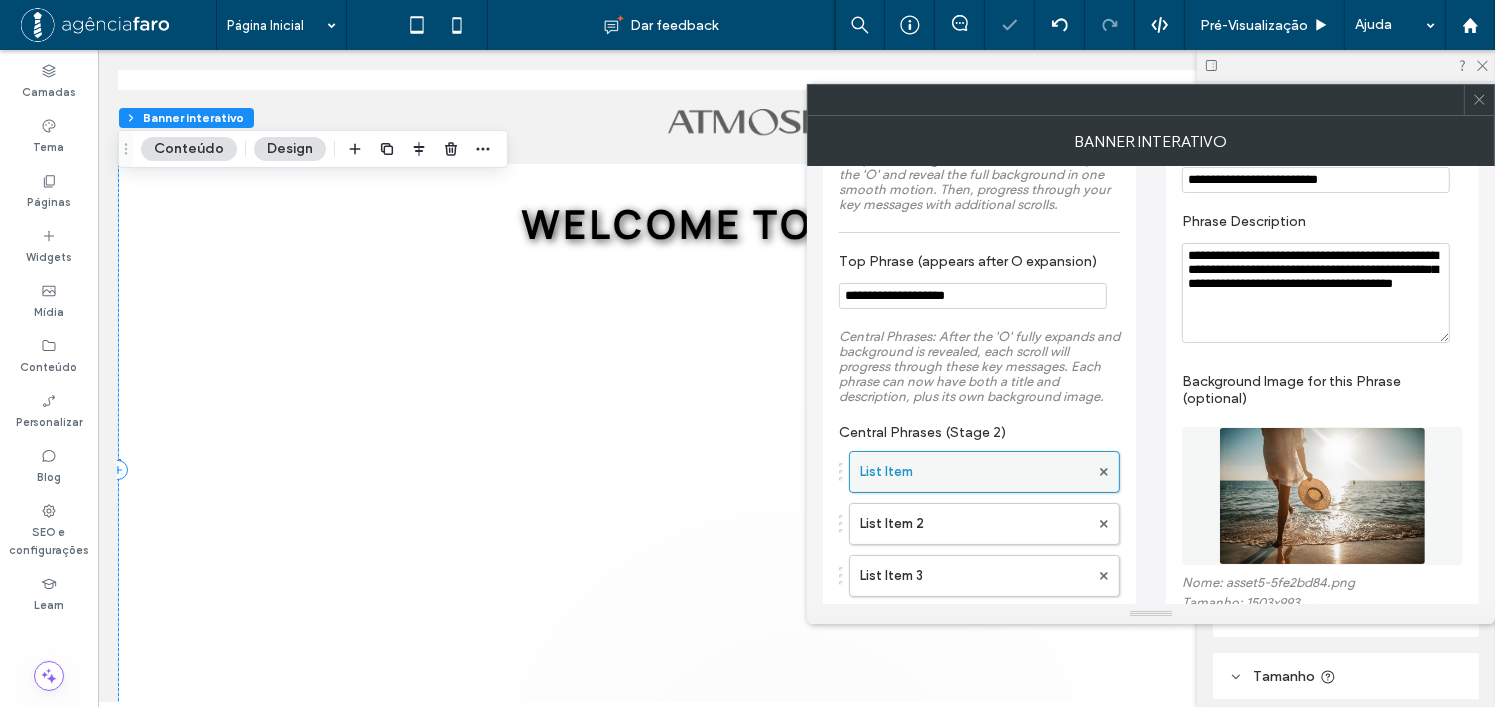 click on "List Item" at bounding box center (974, 472) 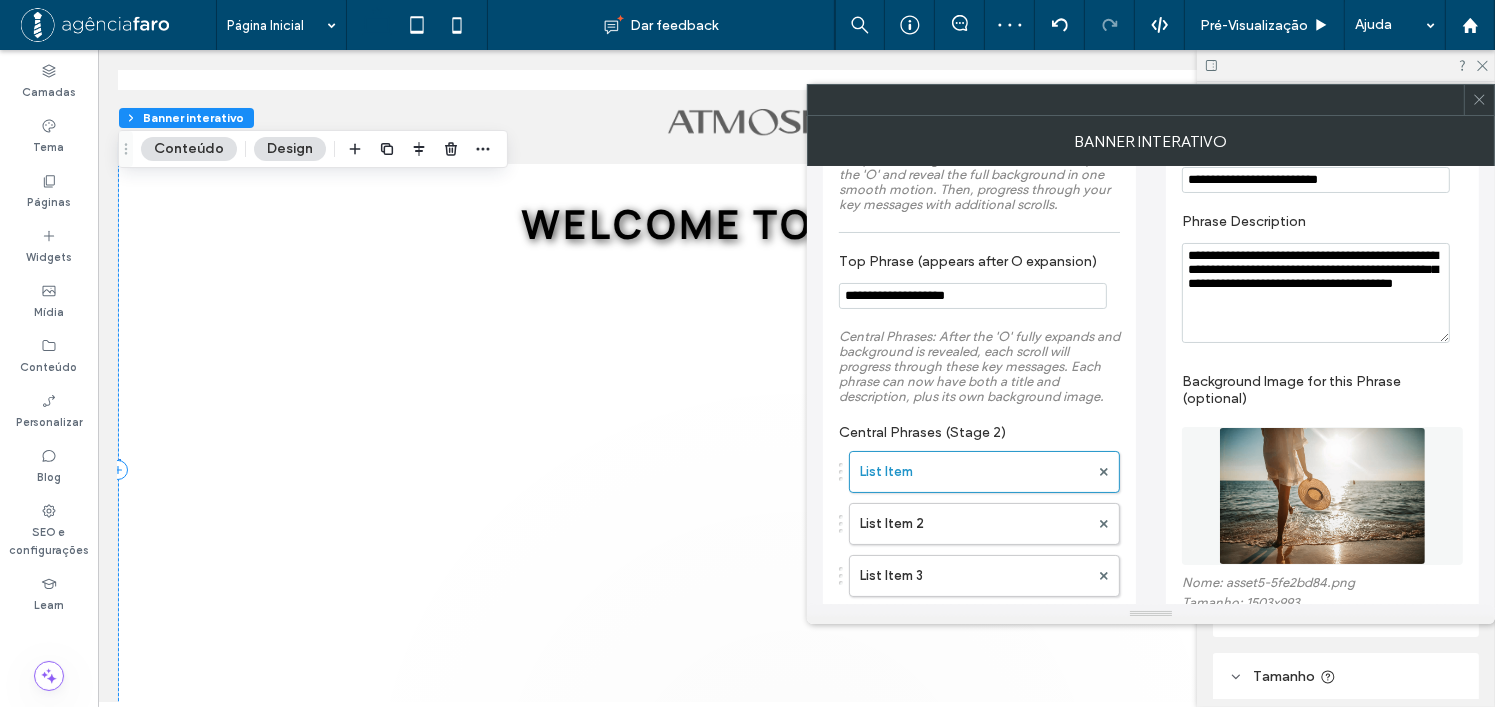 click at bounding box center (1322, 496) 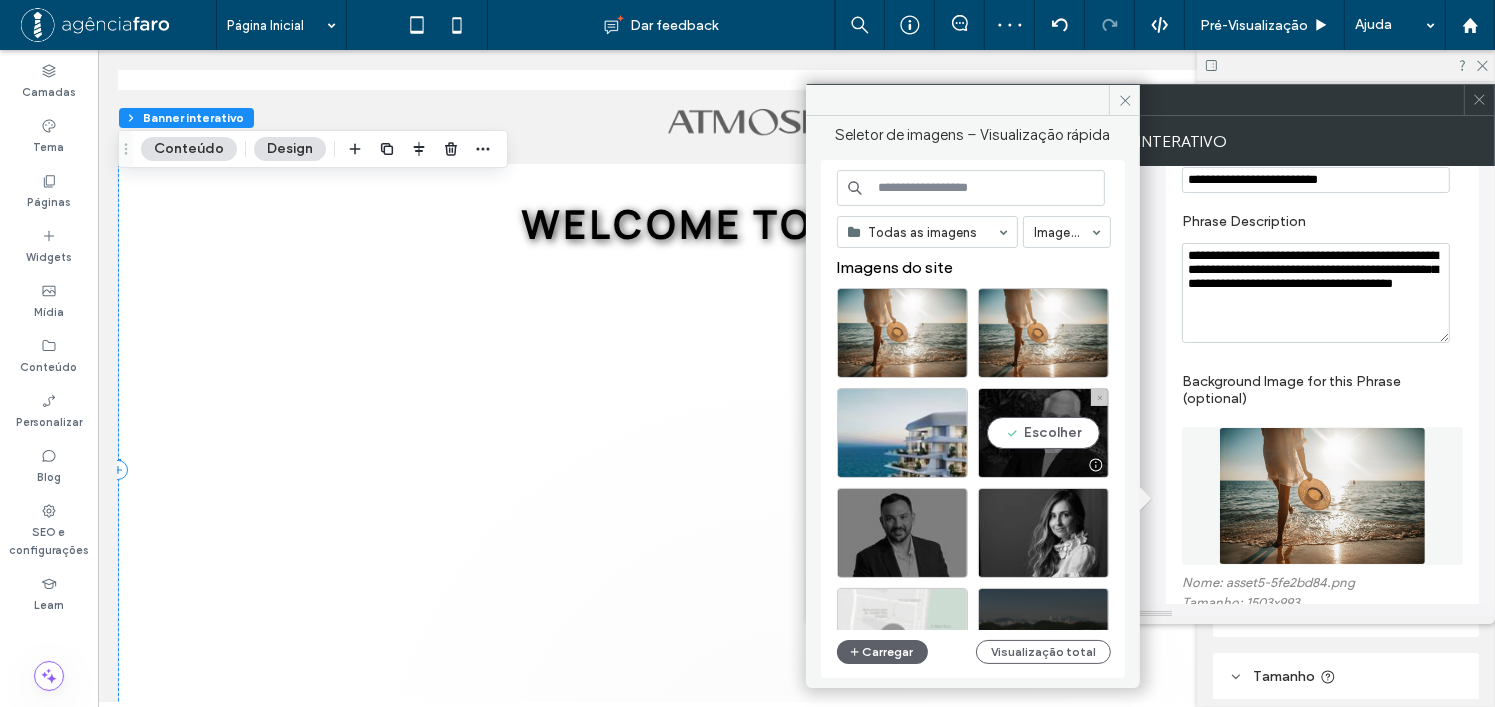 drag, startPoint x: 1020, startPoint y: 434, endPoint x: 1005, endPoint y: 431, distance: 15.297058 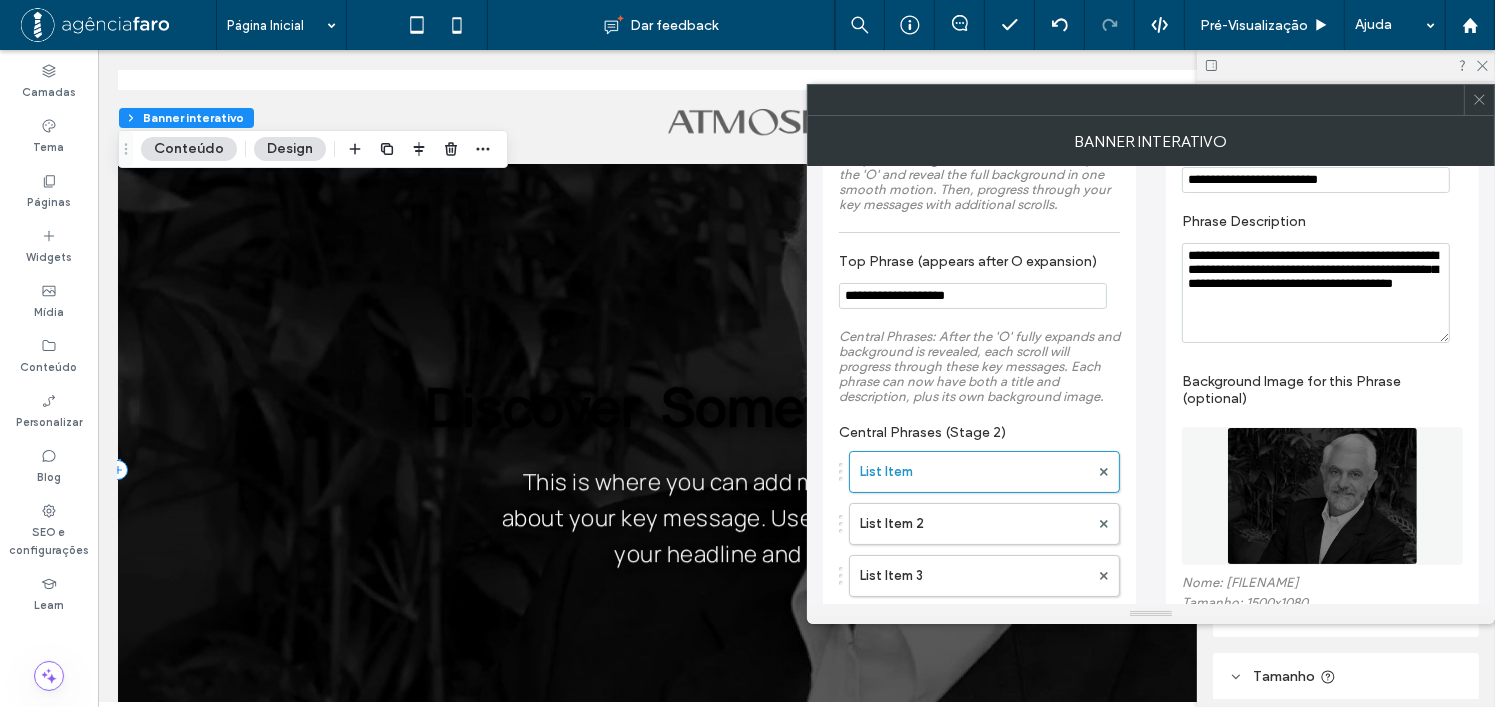 scroll, scrollTop: 265, scrollLeft: 0, axis: vertical 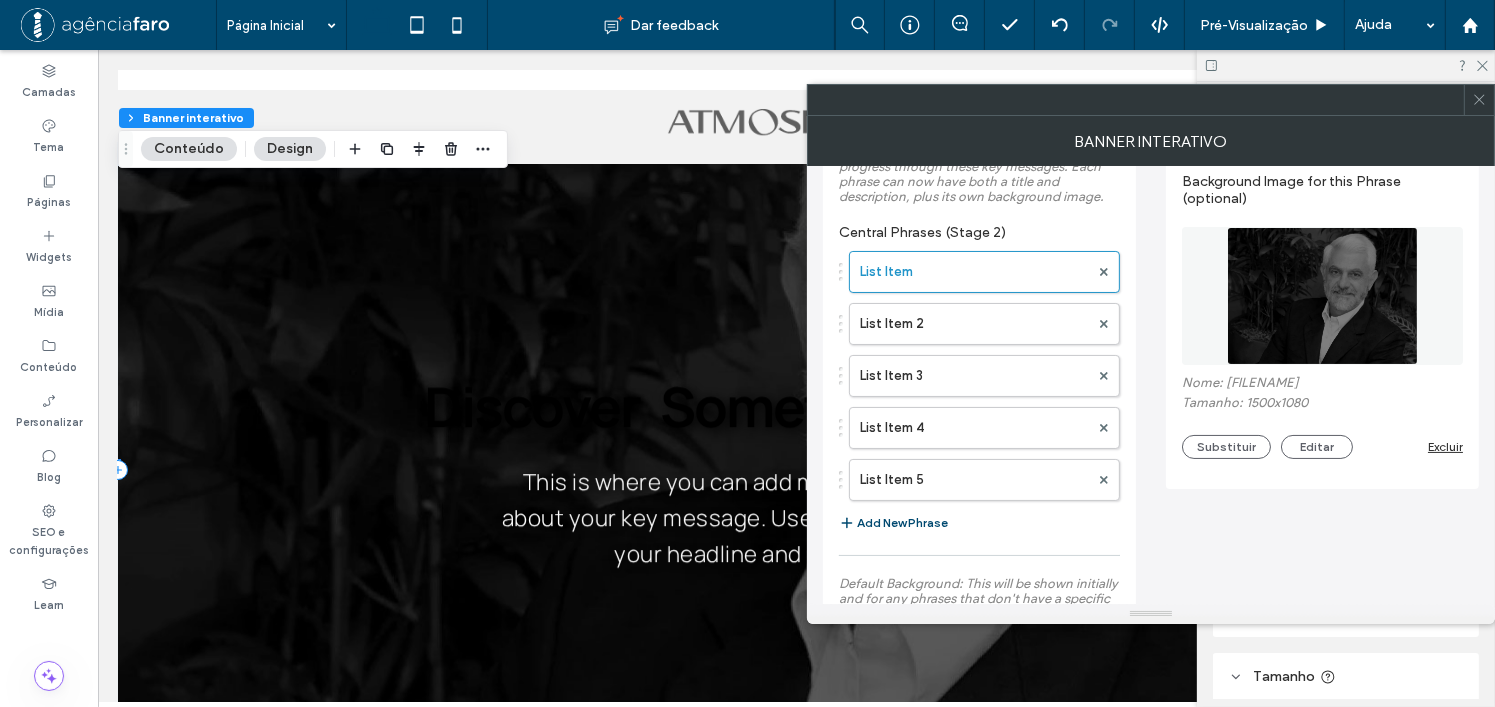 click on "Excluir" at bounding box center [1445, 446] 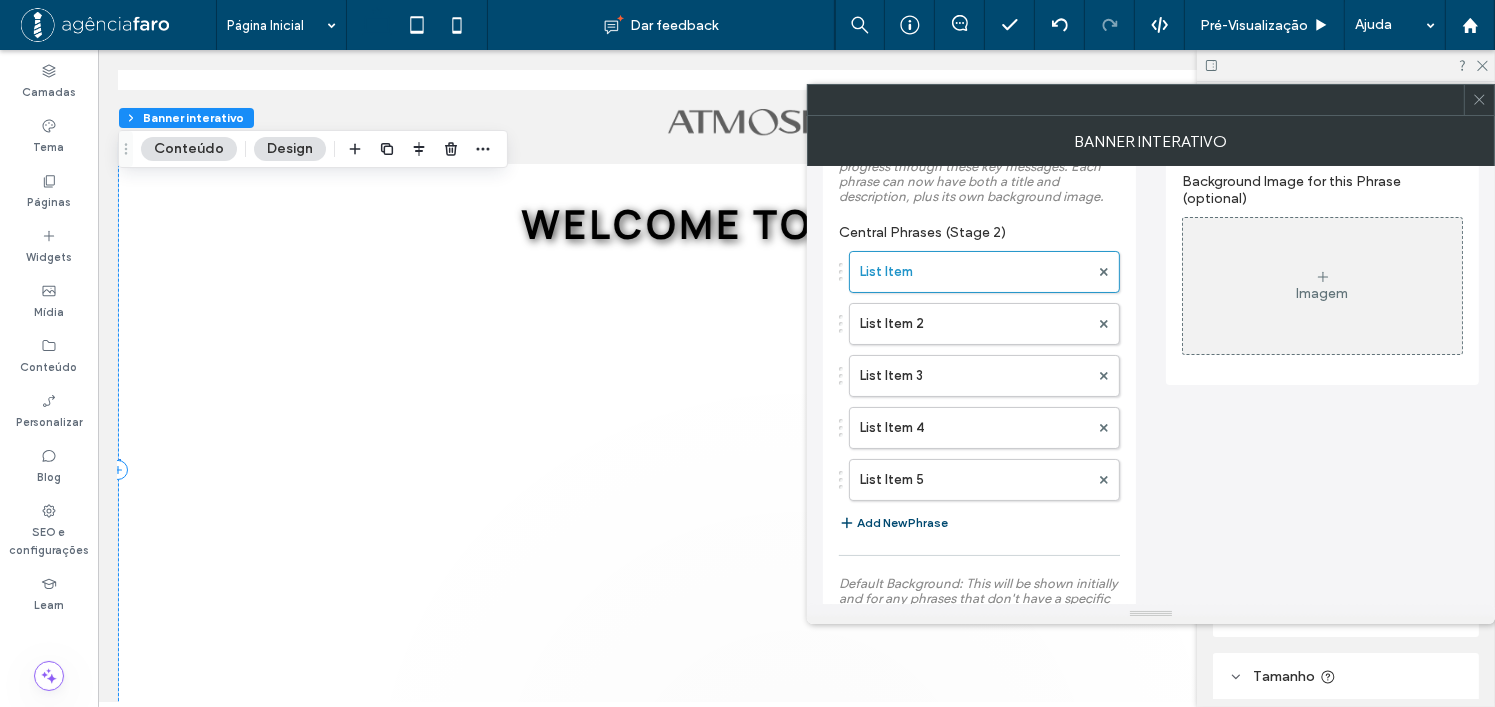 scroll, scrollTop: 0, scrollLeft: 0, axis: both 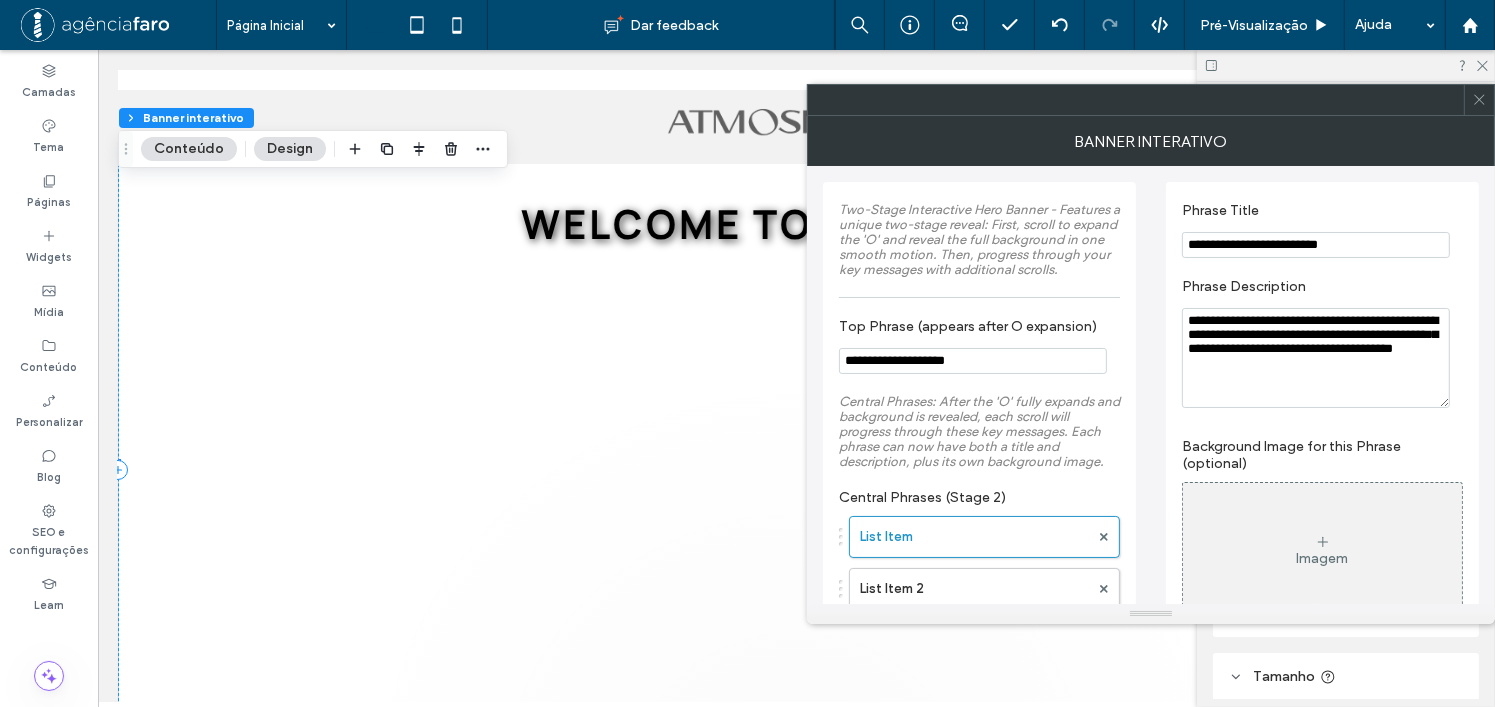click on "**********" at bounding box center (1316, 245) 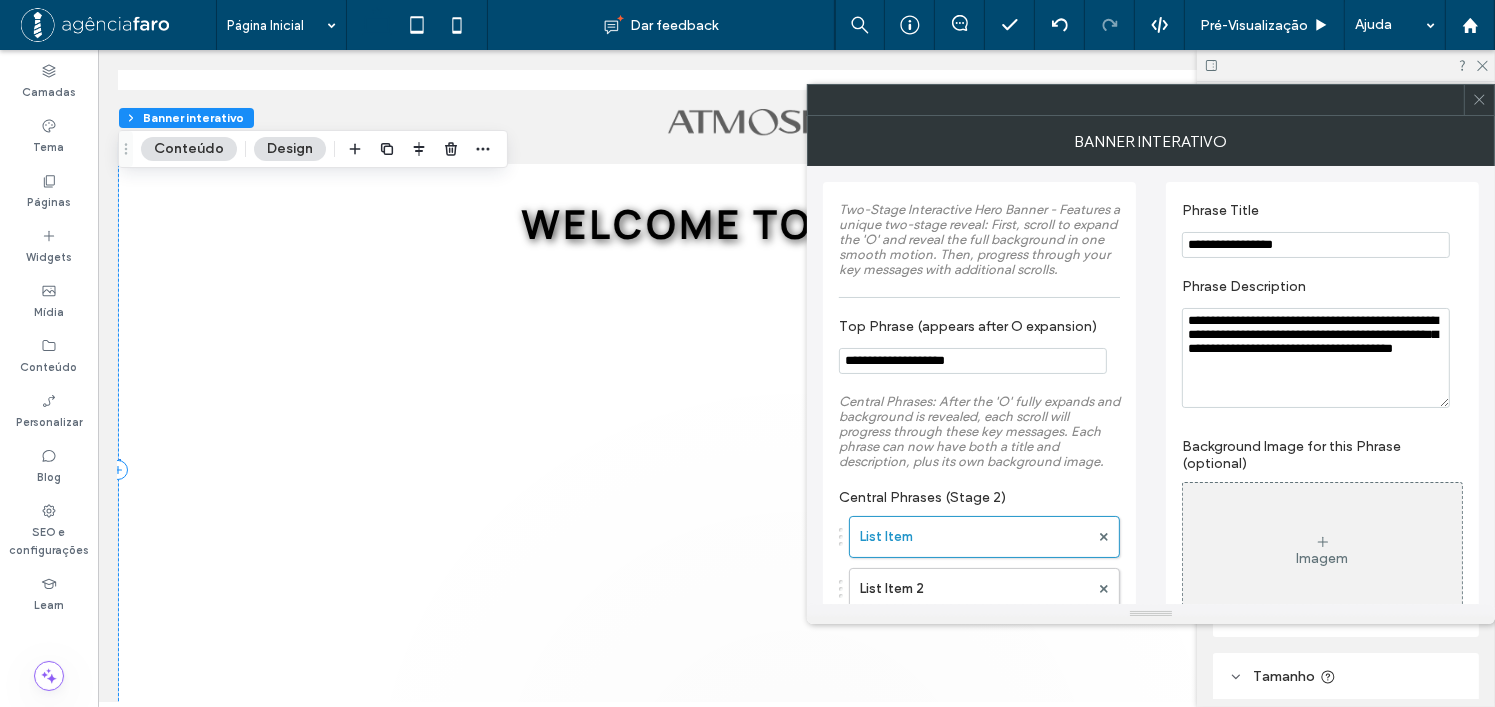 type on "**********" 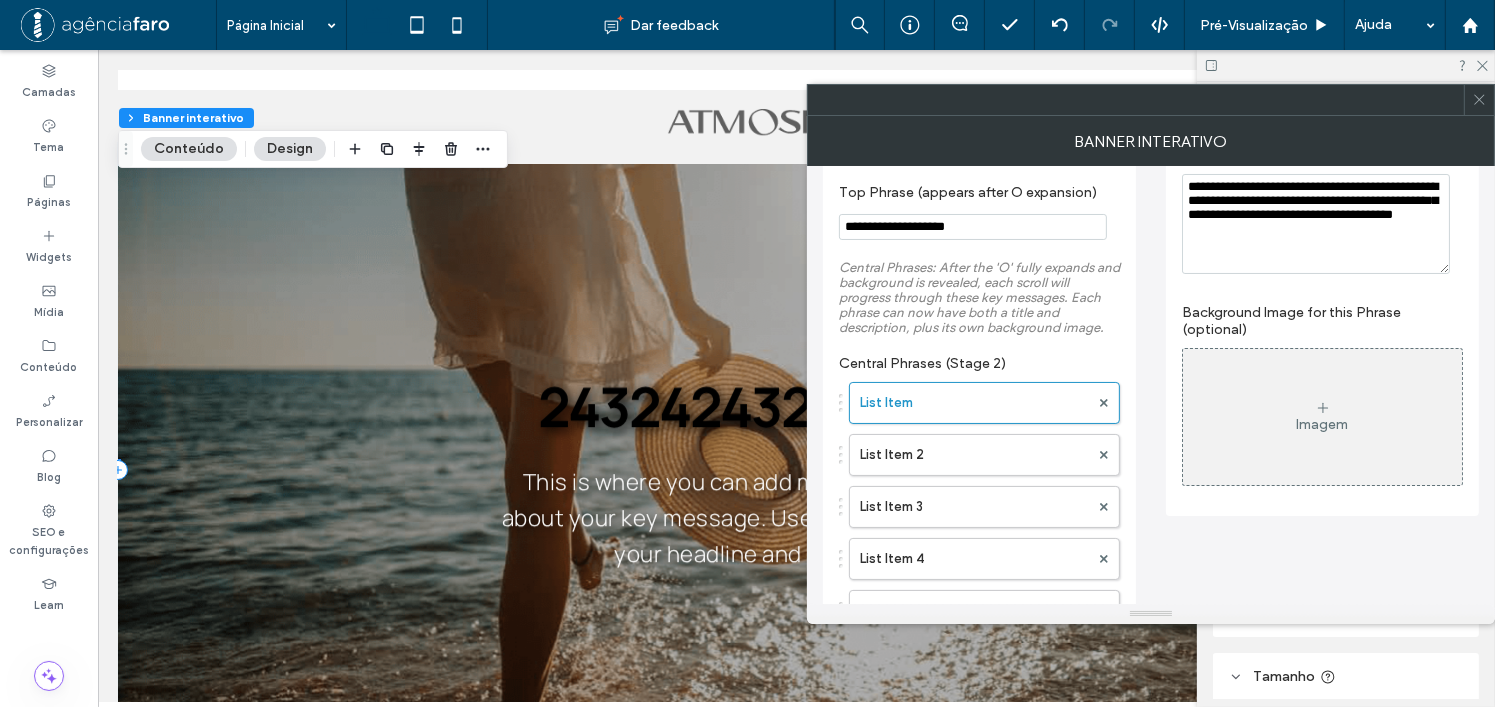scroll, scrollTop: 100, scrollLeft: 0, axis: vertical 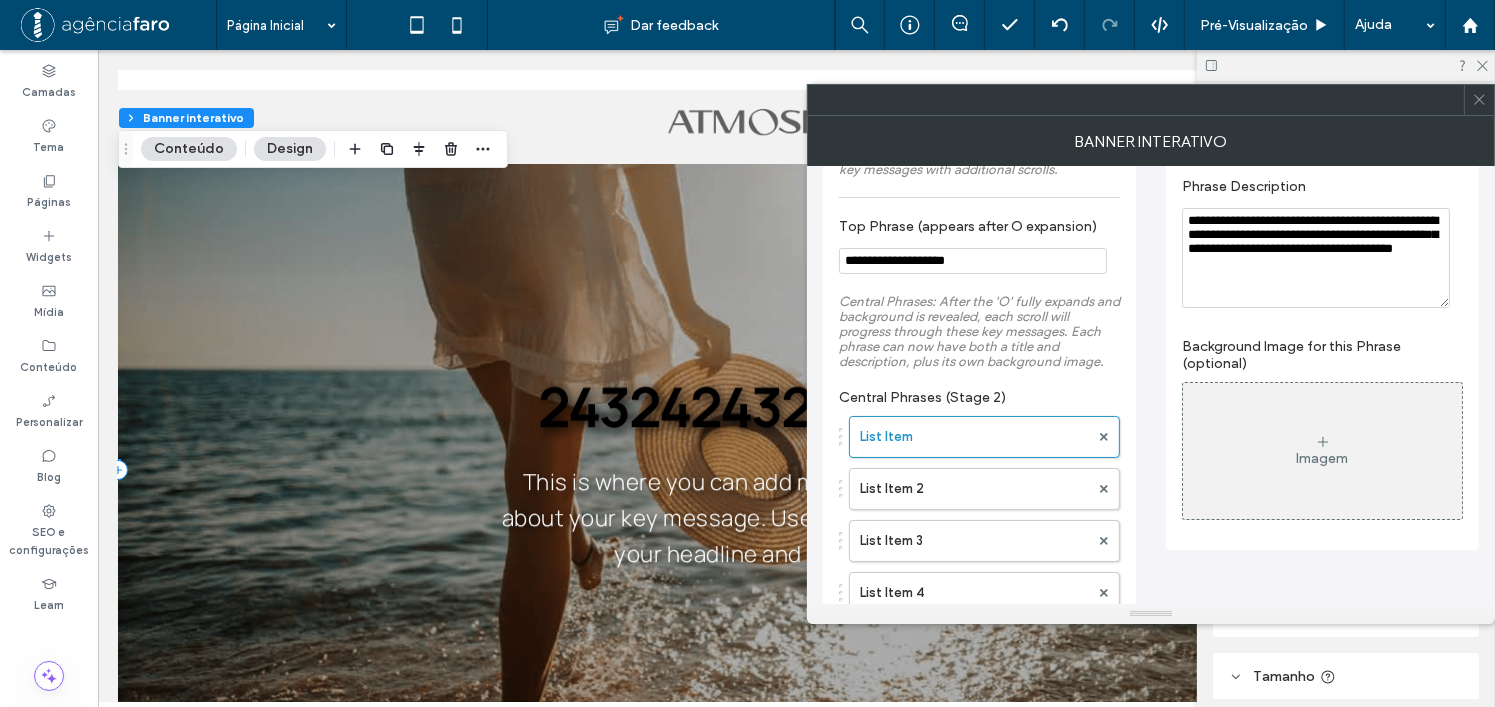 click on "Imagem" at bounding box center [1322, 451] 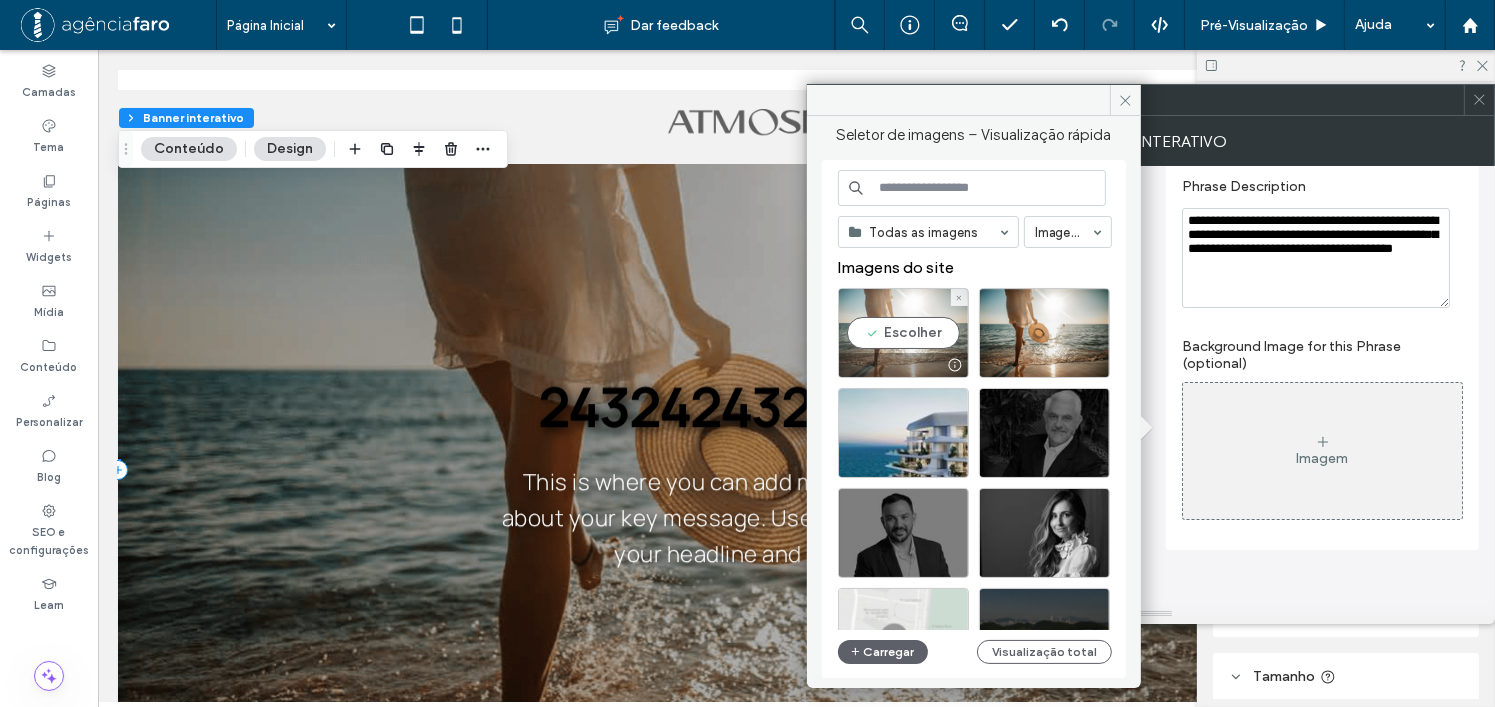 click on "Escolher" at bounding box center [903, 333] 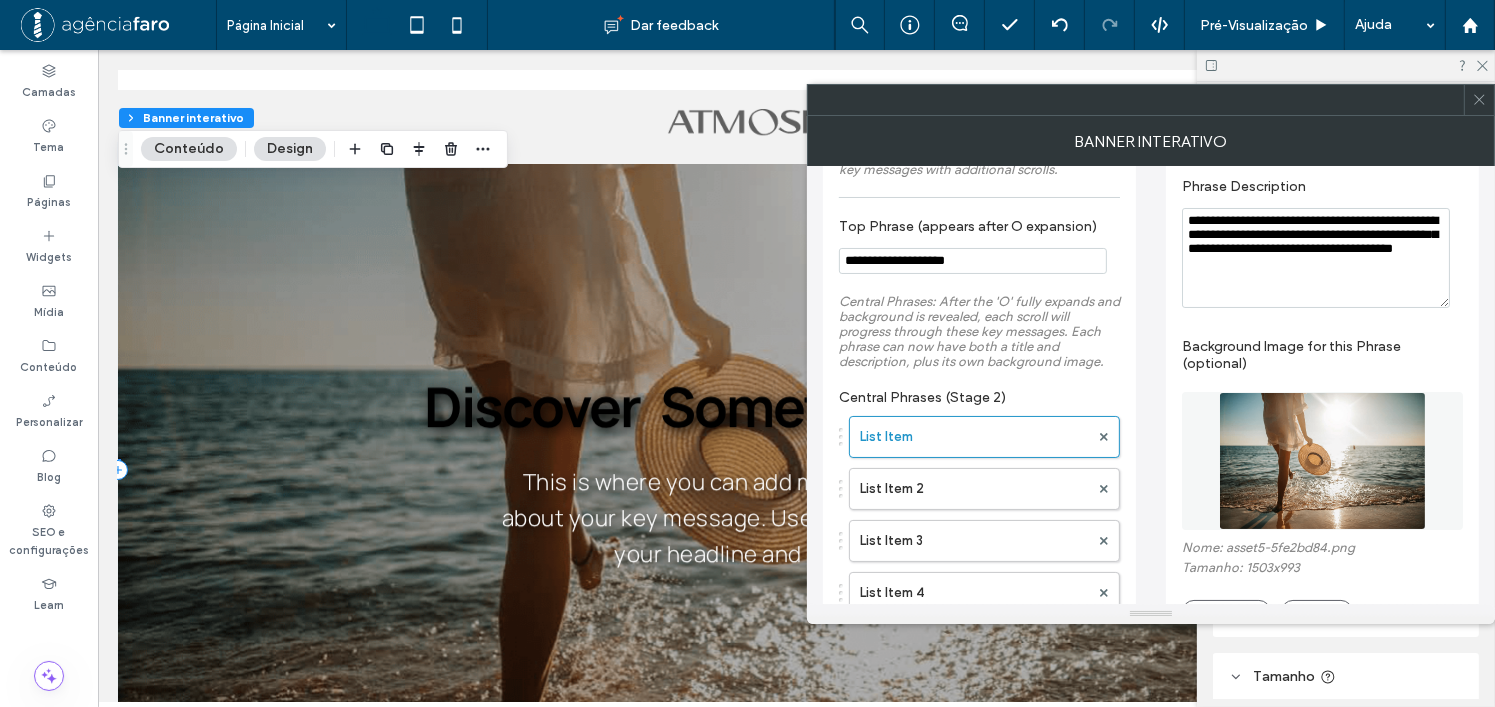 click 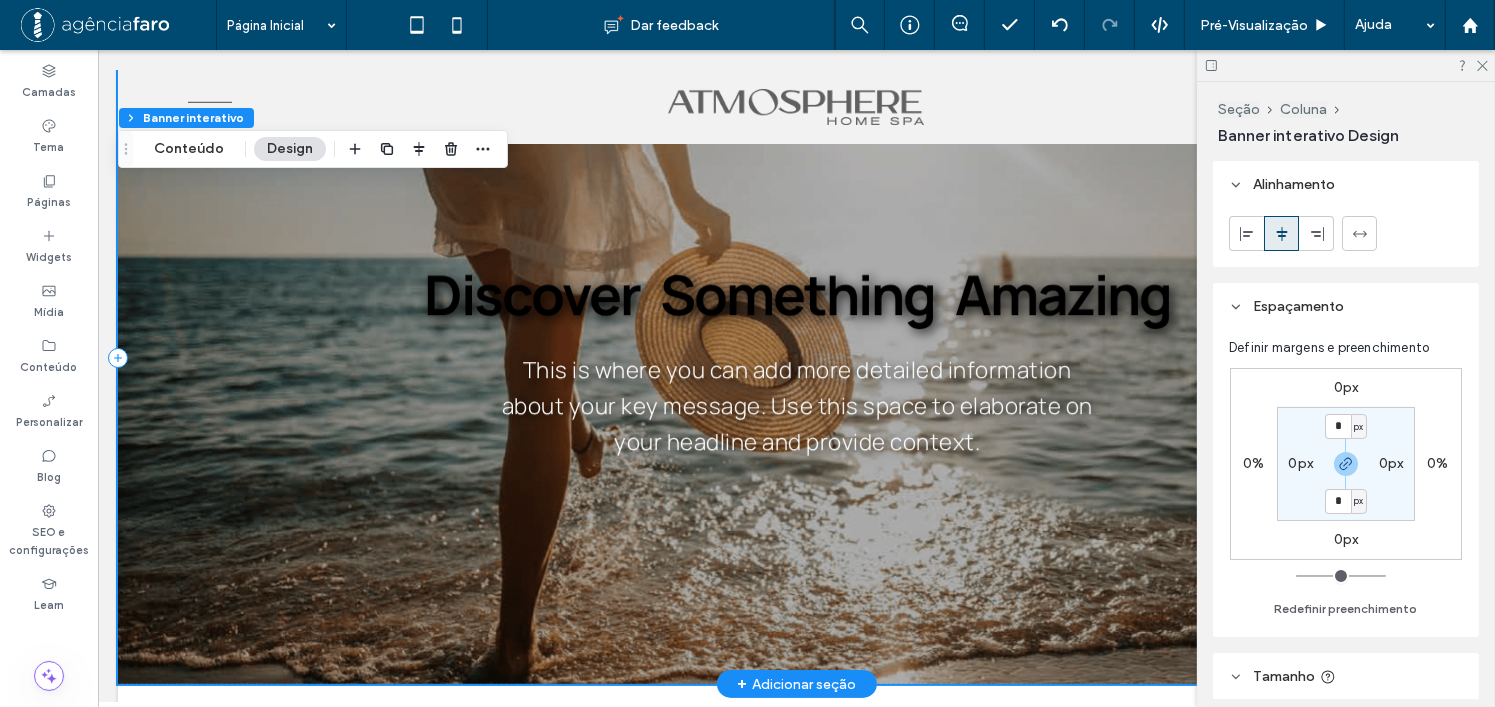 scroll, scrollTop: 0, scrollLeft: 0, axis: both 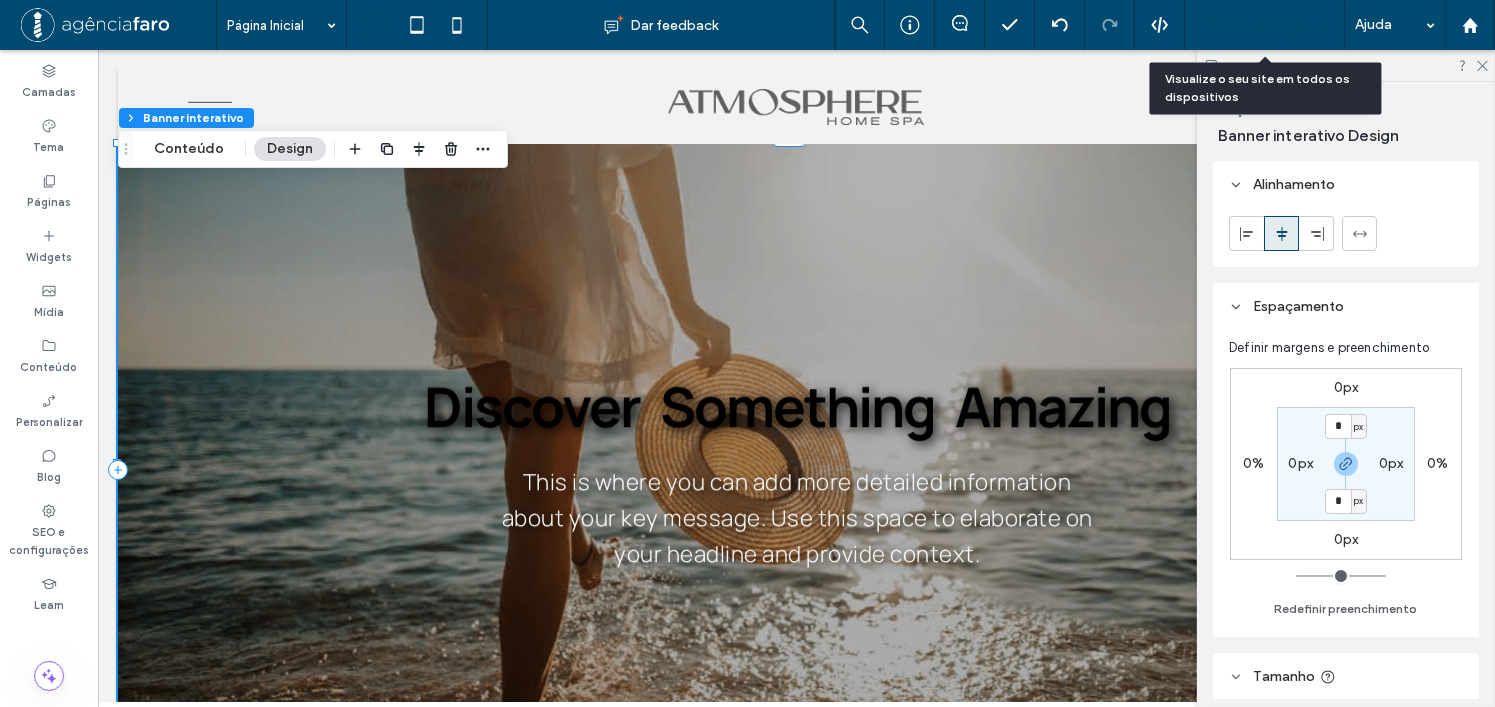 click on "Pré-Visualizaçāo" at bounding box center [1254, 25] 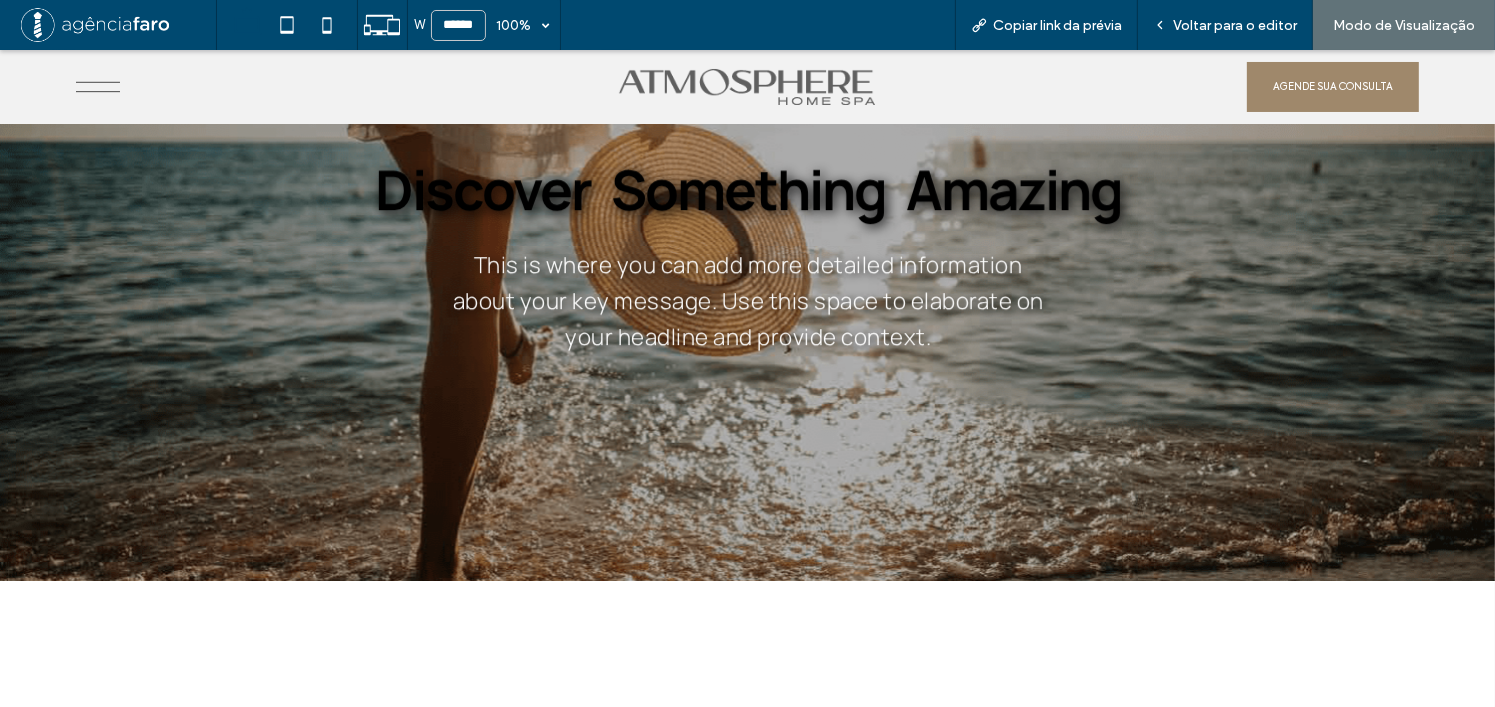 scroll, scrollTop: 0, scrollLeft: 0, axis: both 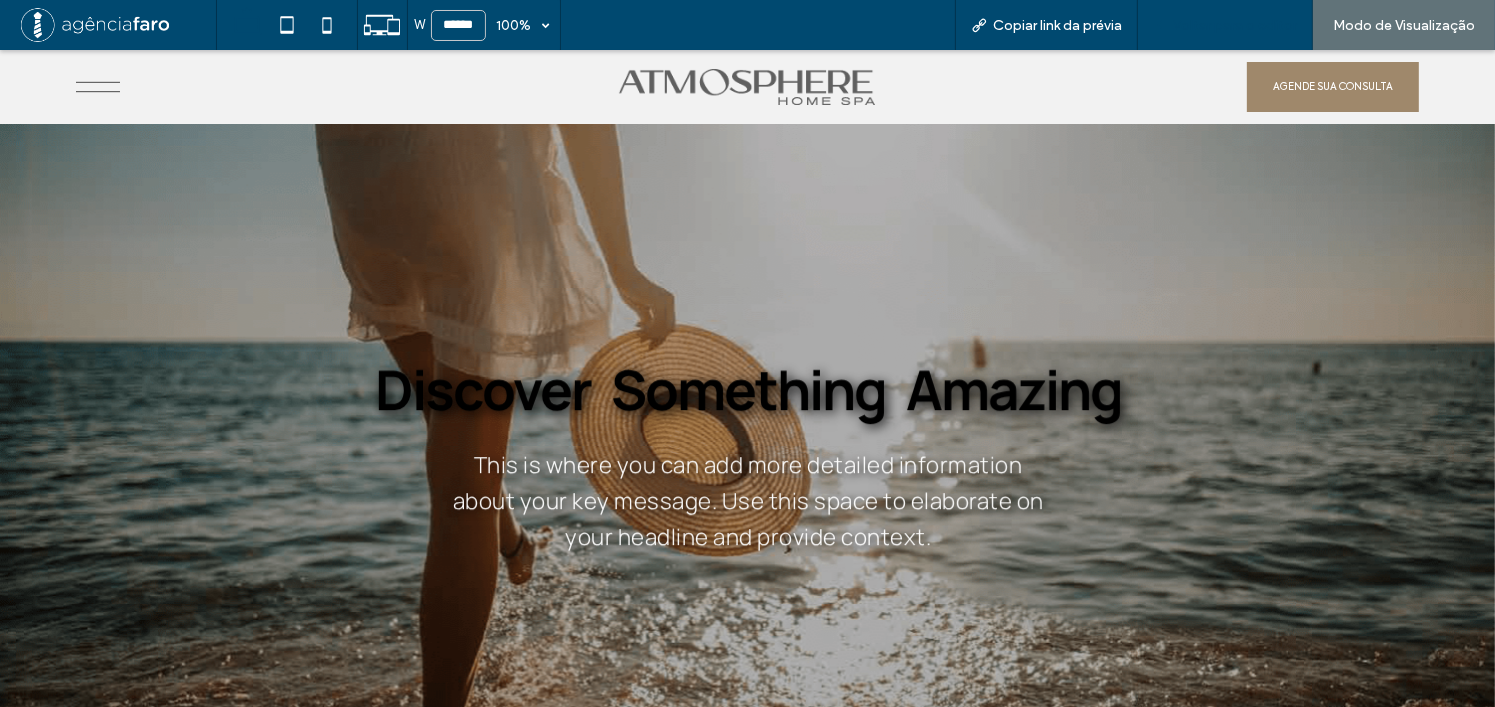 click on "Voltar para o editor" at bounding box center [1225, 25] 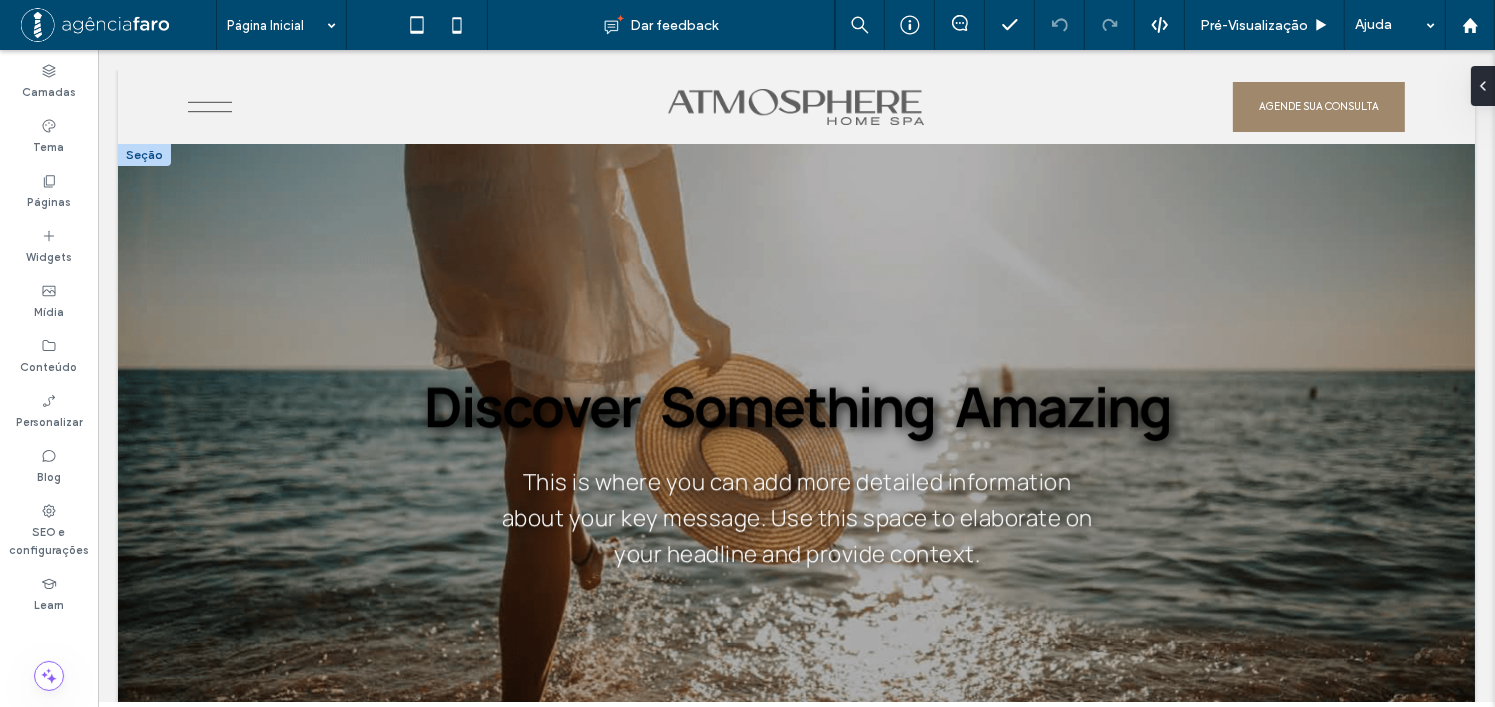 click at bounding box center (795, 470) 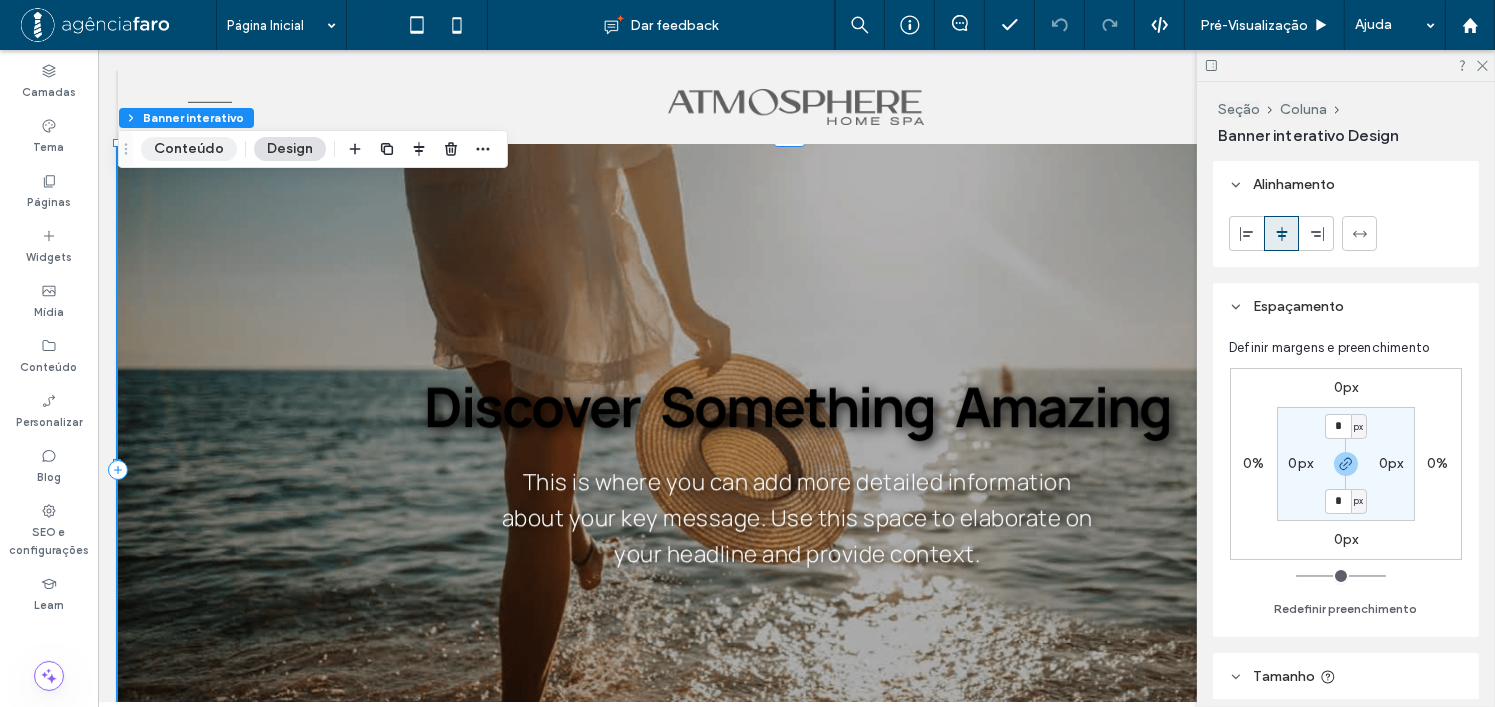 click on "Conteúdo" at bounding box center [189, 149] 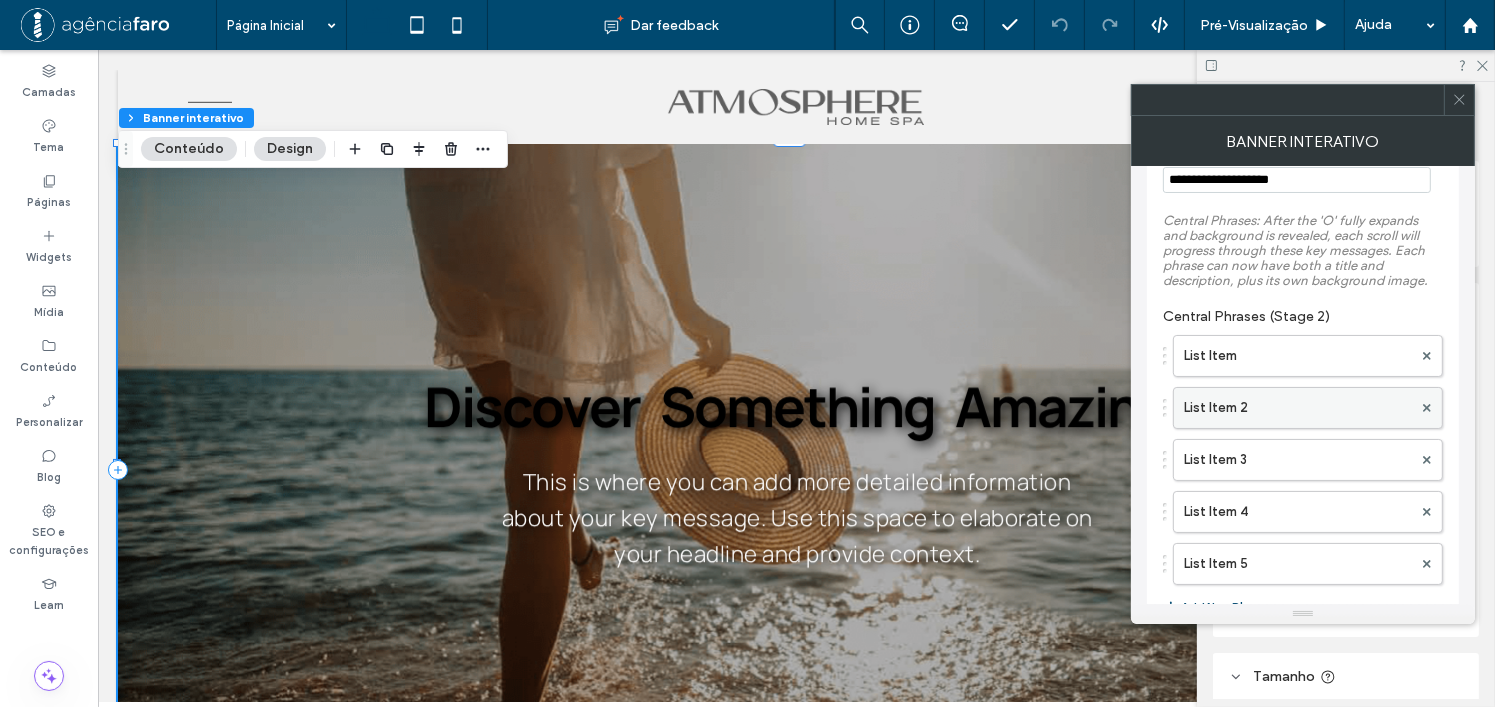 scroll, scrollTop: 200, scrollLeft: 0, axis: vertical 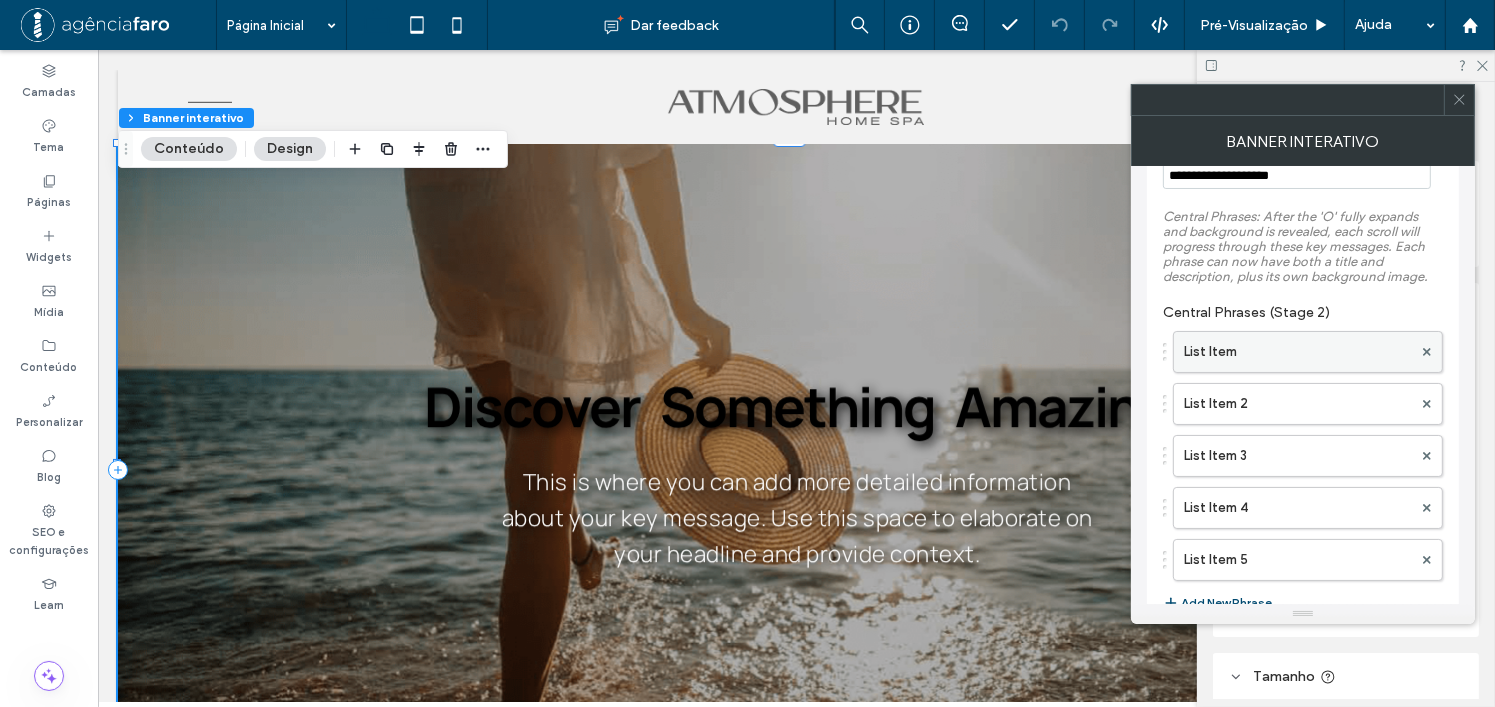 click on "List Item" at bounding box center [1298, 352] 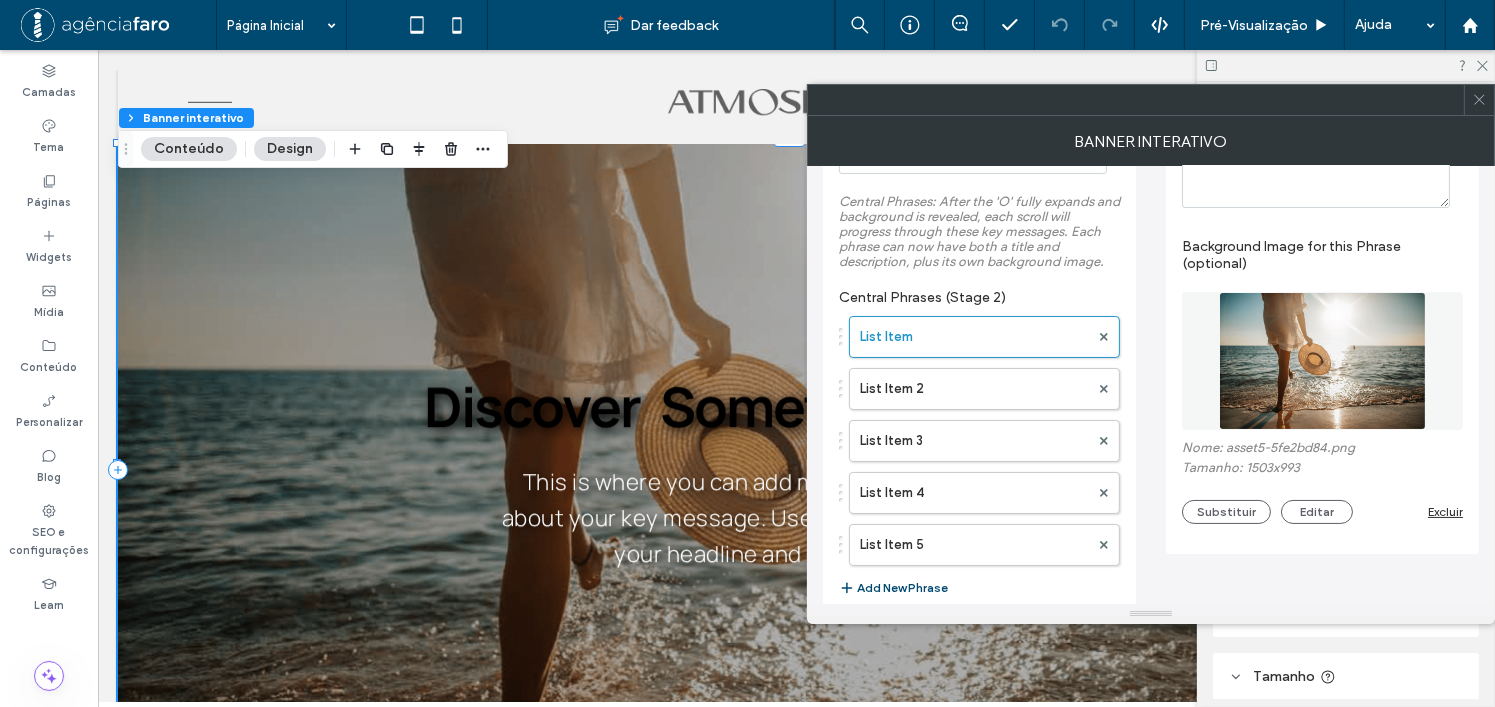 click on "Excluir" at bounding box center (1445, 511) 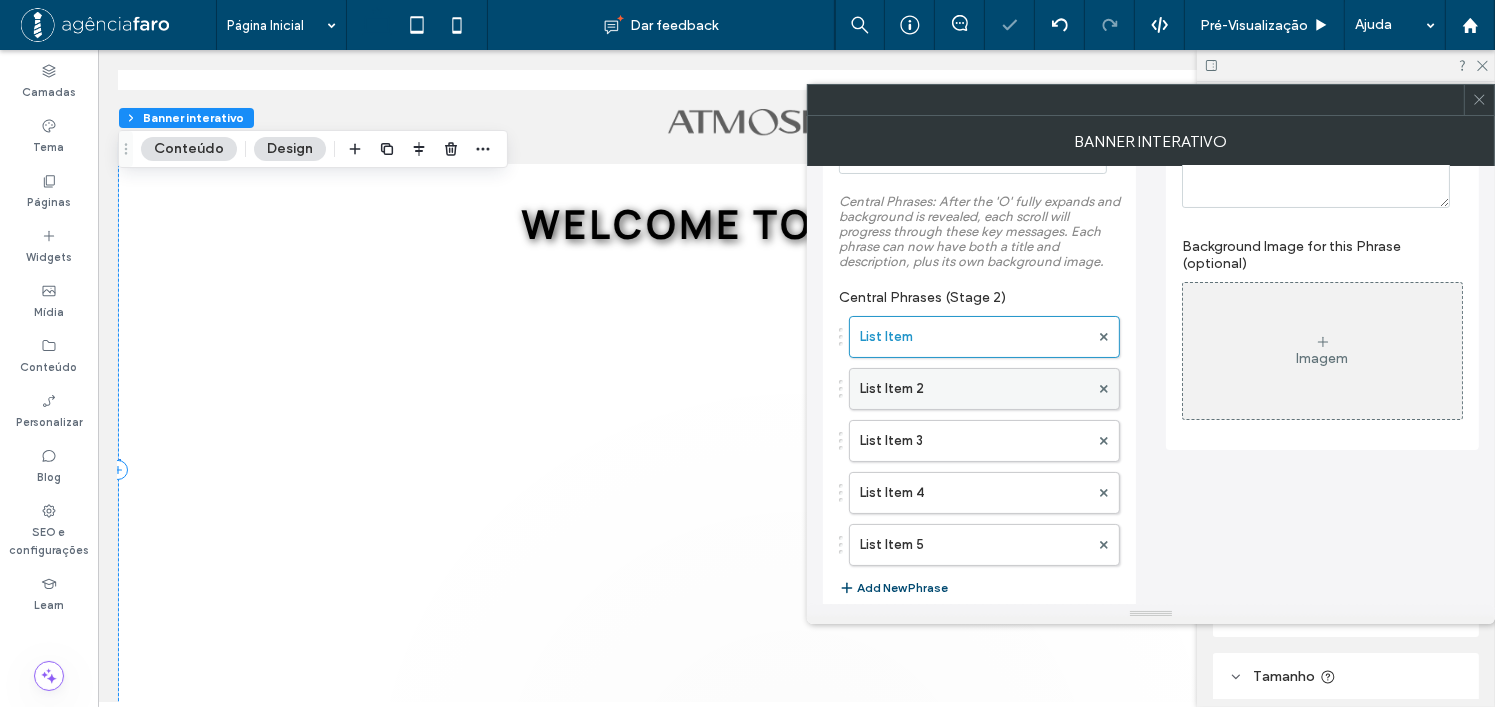 click on "List Item 2" at bounding box center (974, 389) 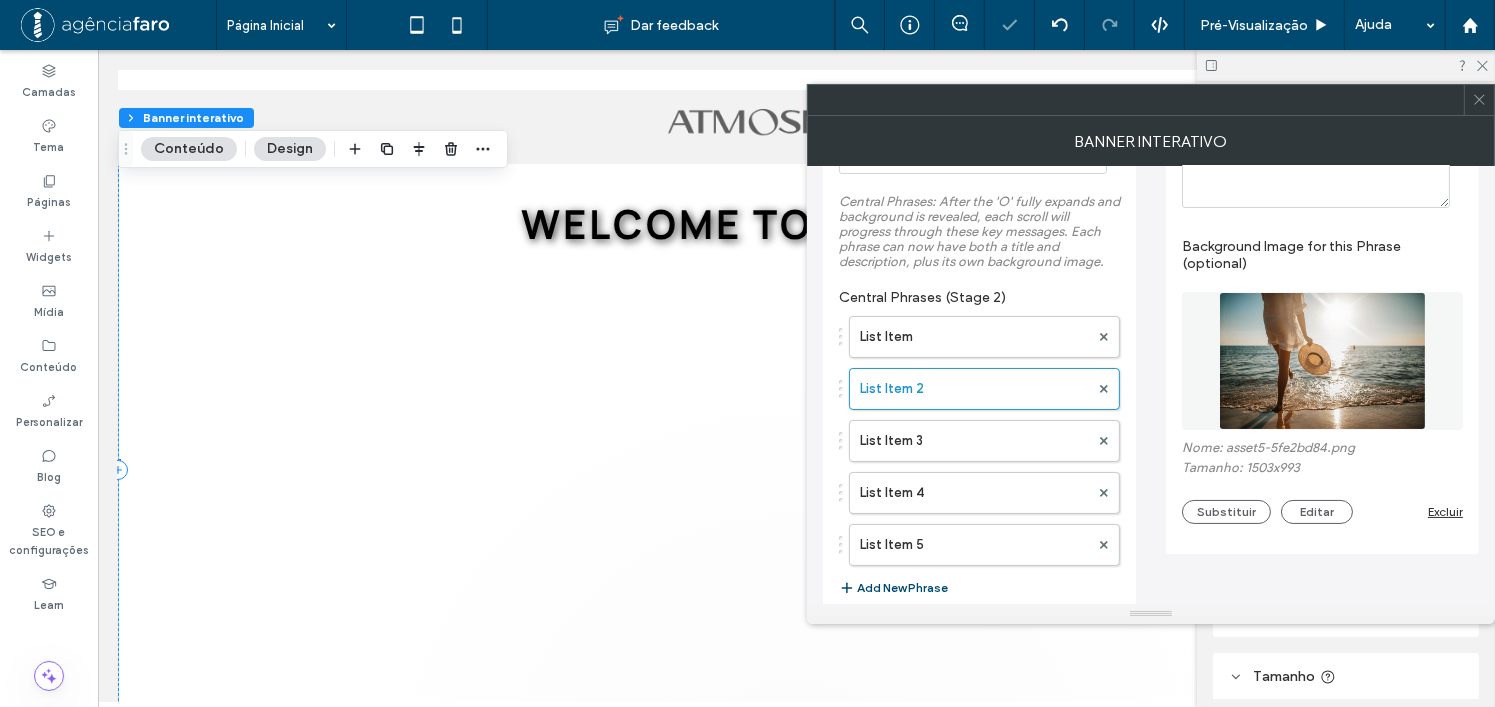 click on "Excluir" at bounding box center [1445, 511] 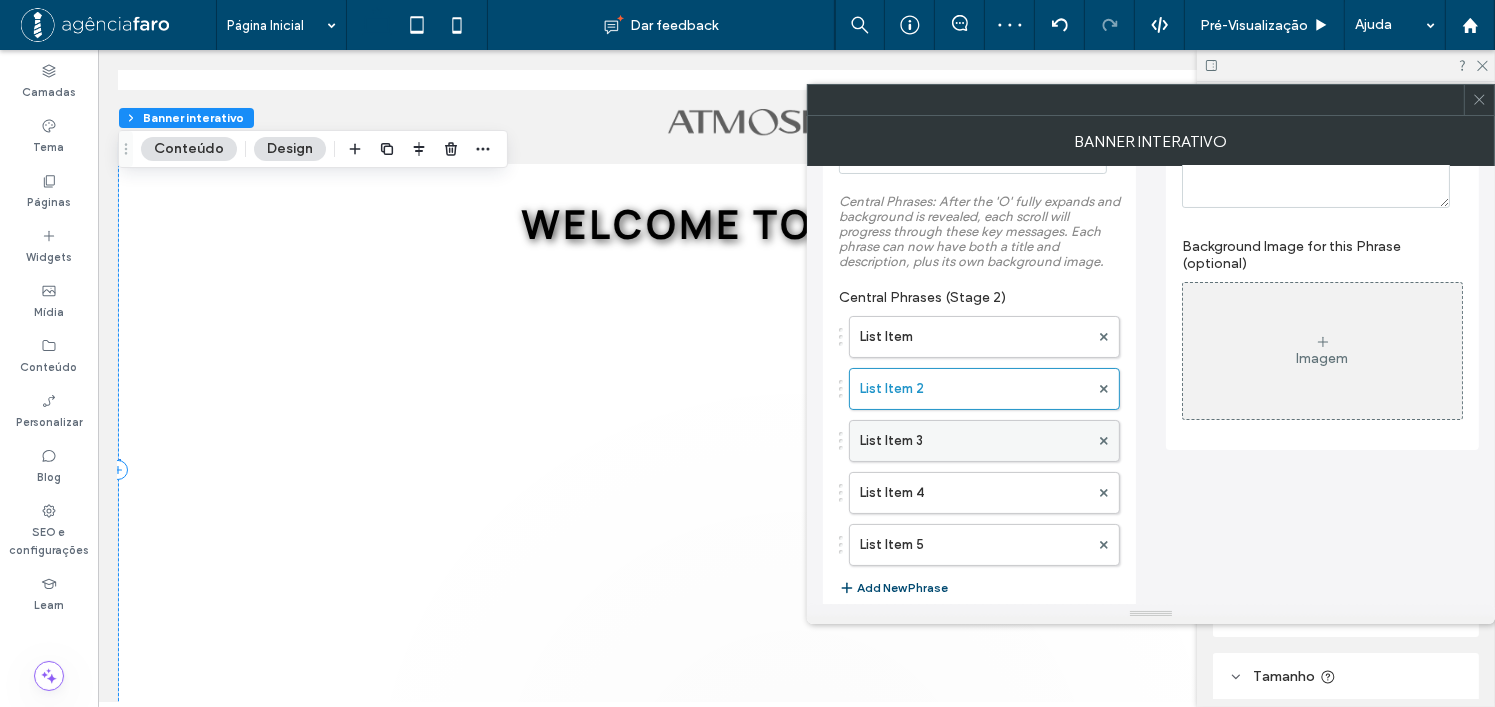 click on "List Item 3" at bounding box center (974, 441) 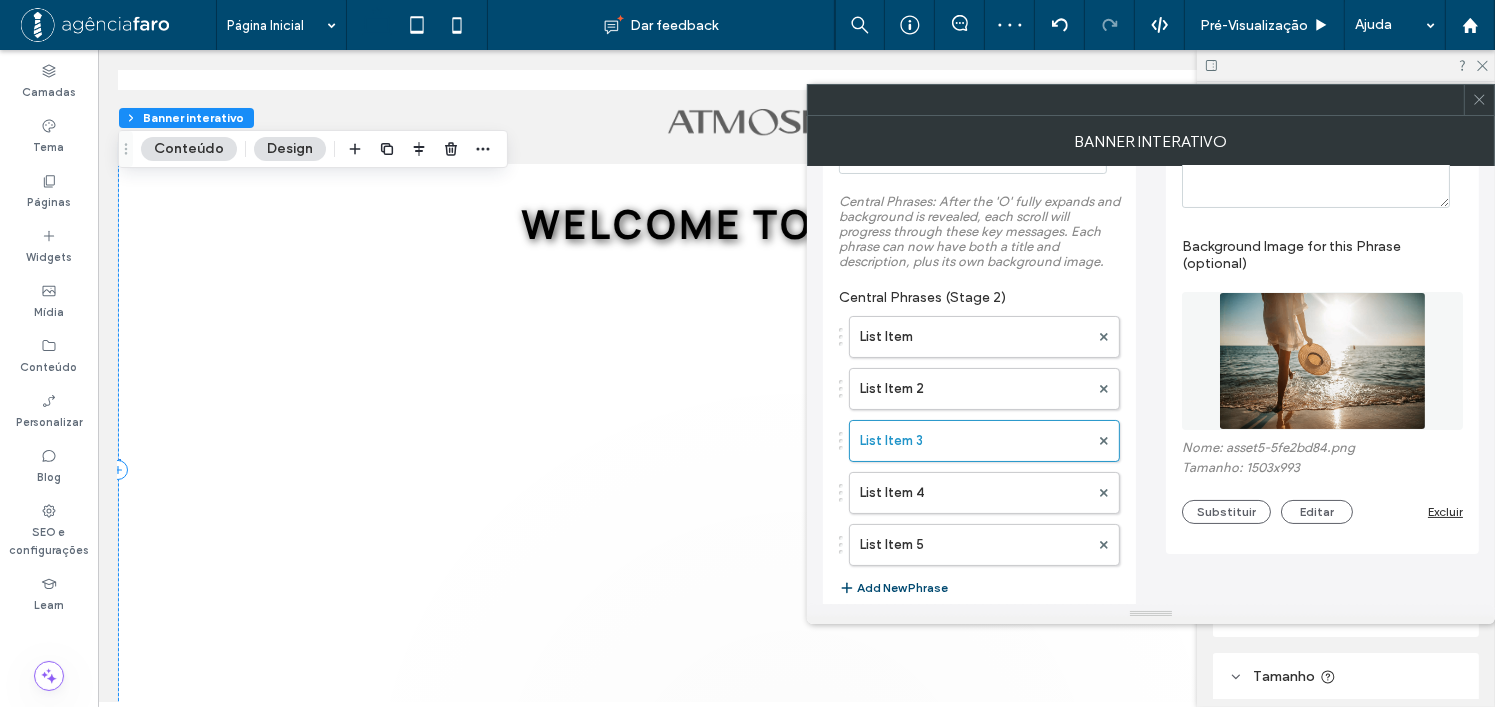 click on "Excluir" at bounding box center (1445, 511) 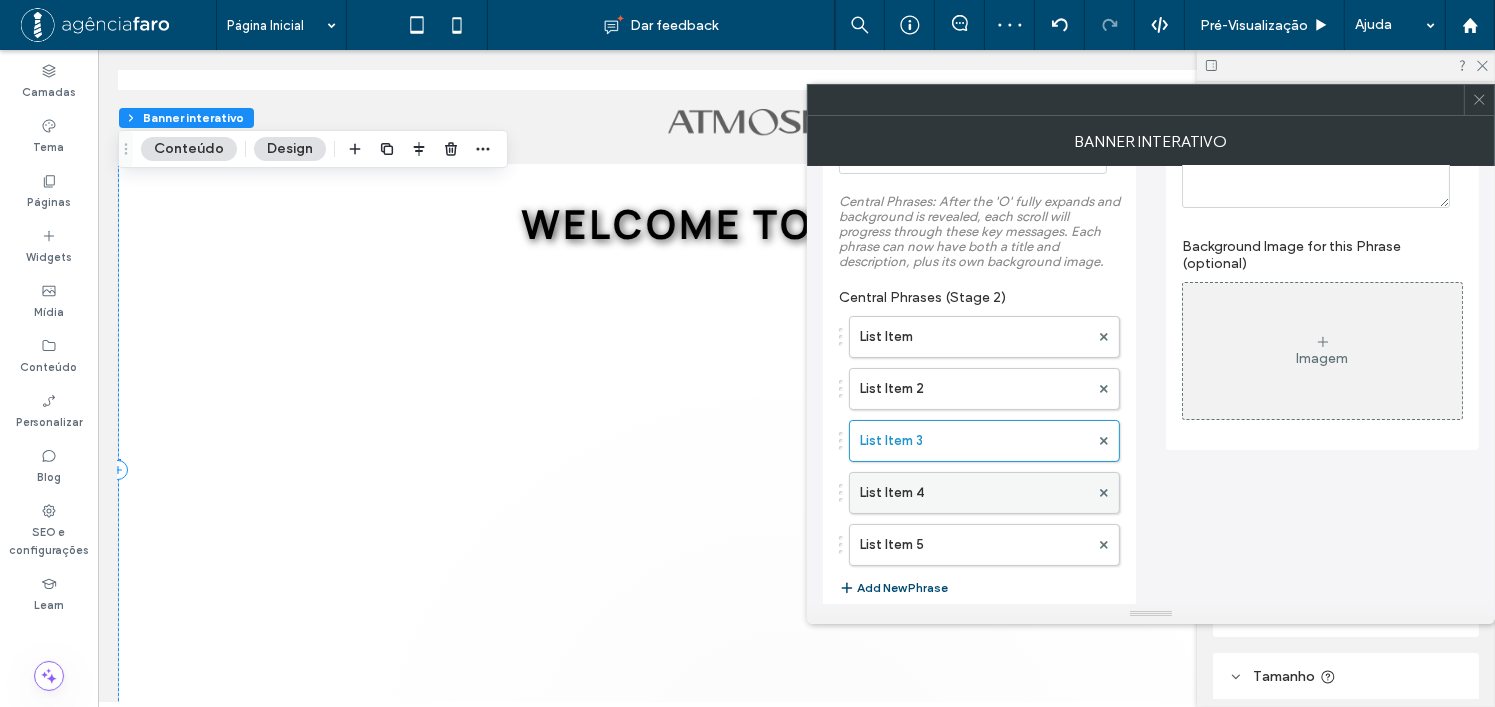 click on "List Item 4" at bounding box center (974, 493) 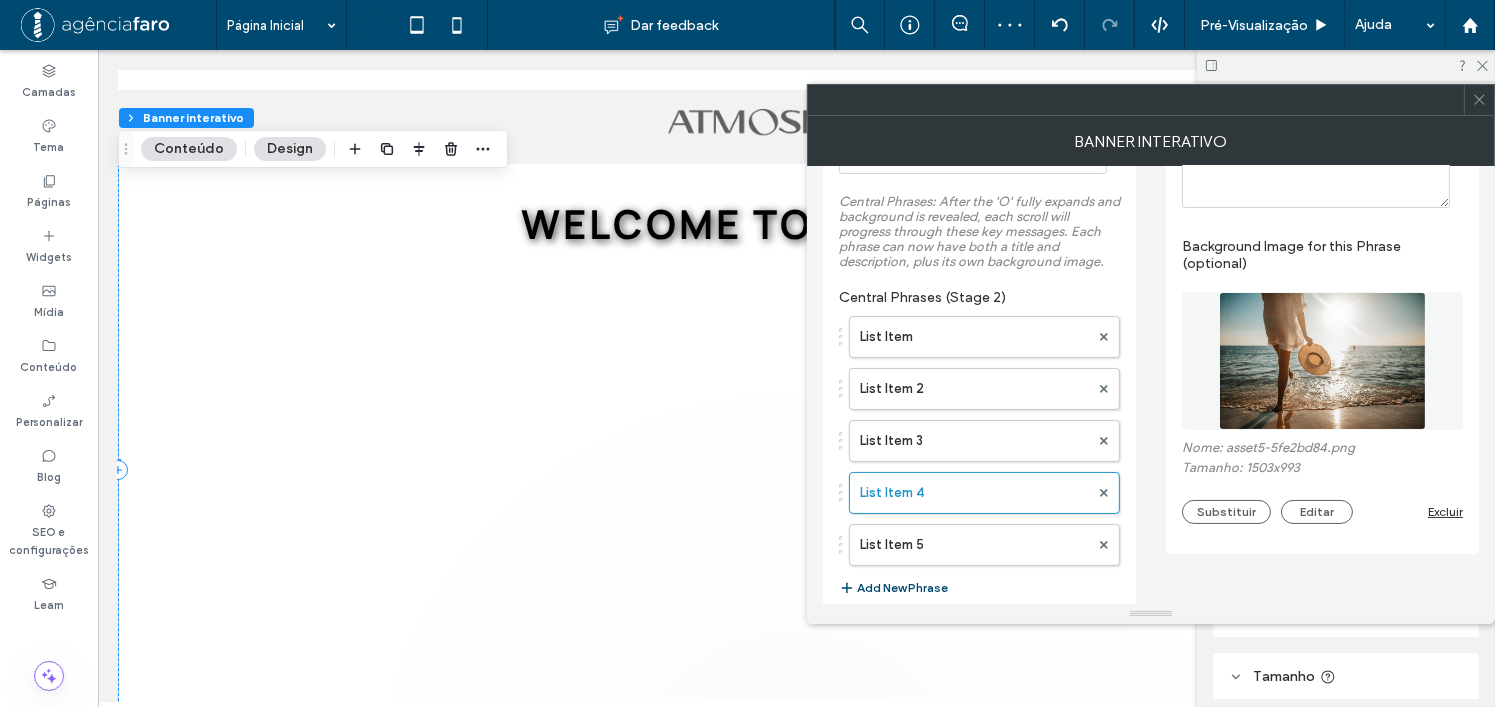 drag, startPoint x: 1457, startPoint y: 512, endPoint x: 1432, endPoint y: 512, distance: 25 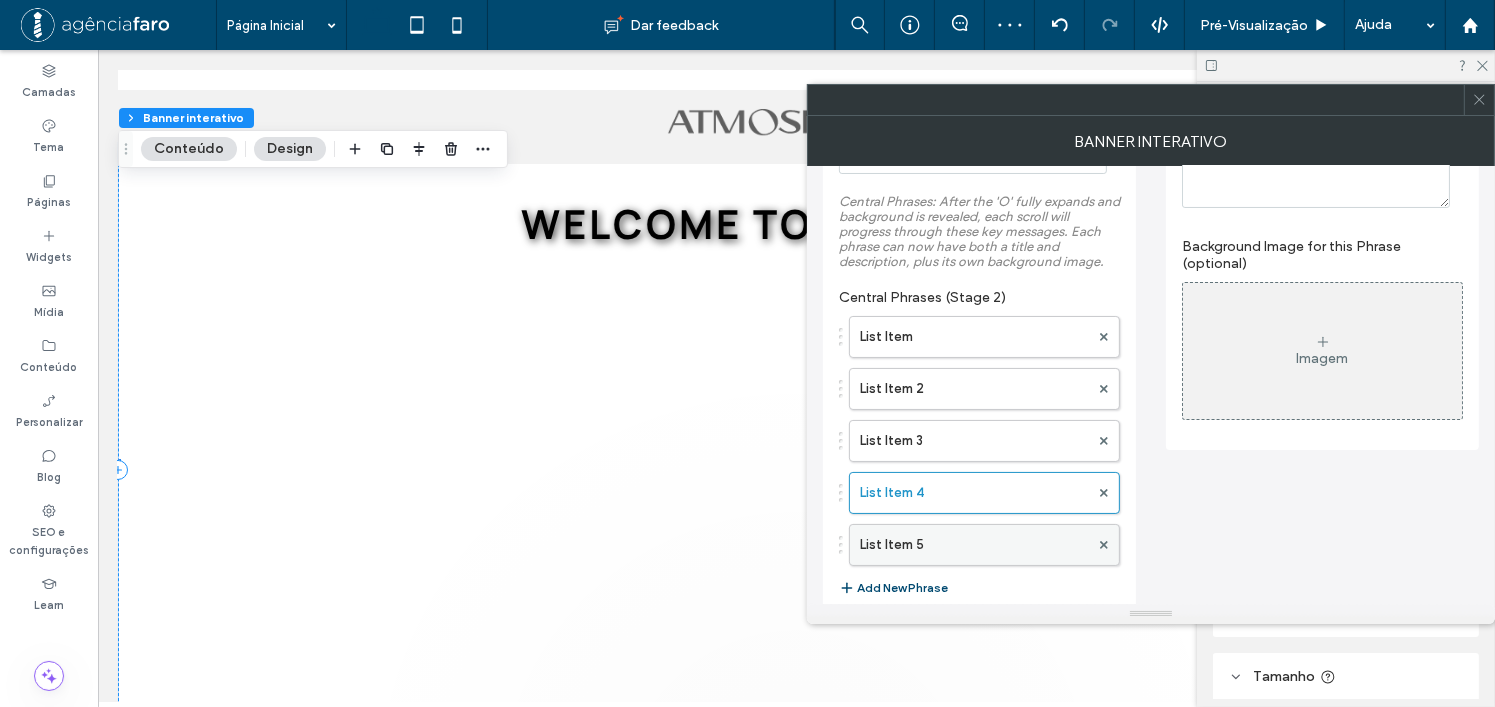 click on "List Item 5" at bounding box center [974, 545] 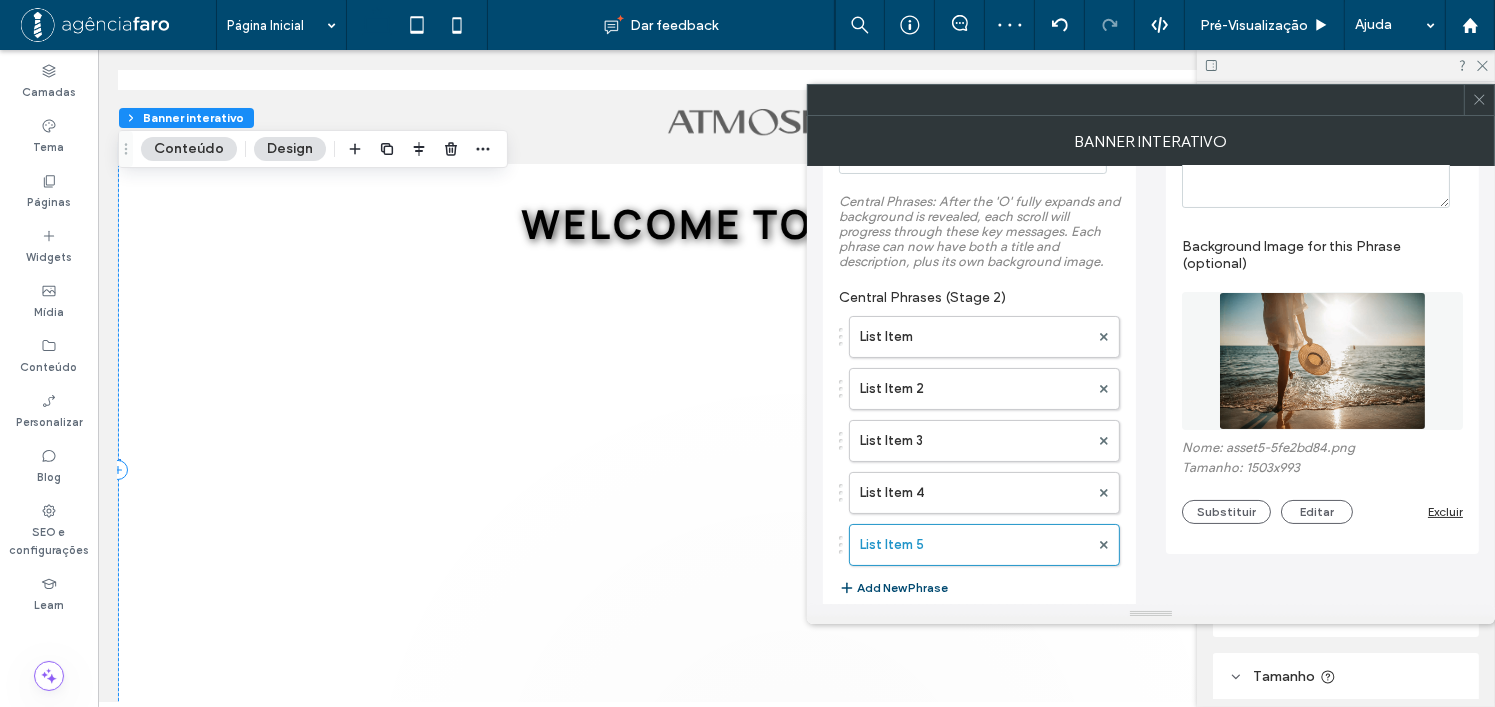 click on "Excluir" at bounding box center [1445, 511] 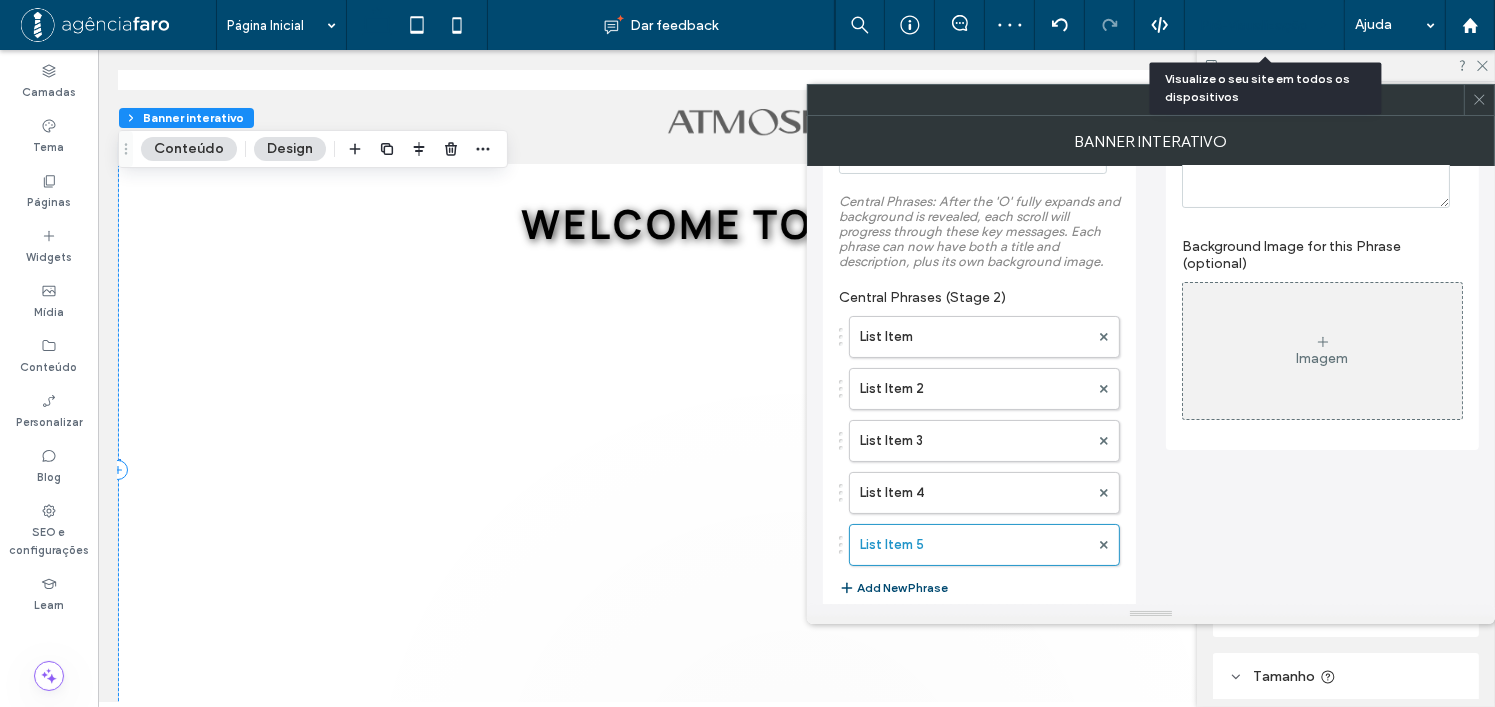 drag, startPoint x: 1250, startPoint y: 39, endPoint x: 989, endPoint y: 21, distance: 261.61996 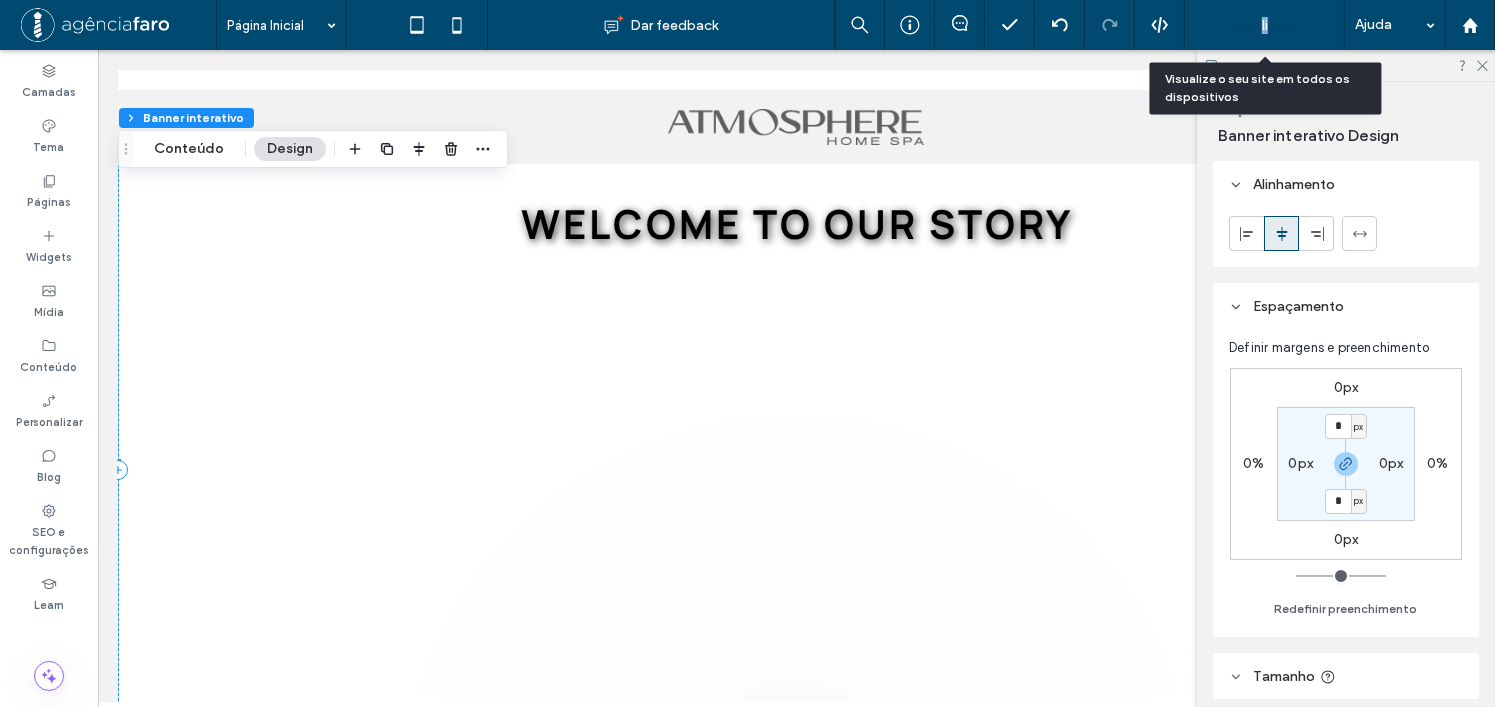 click on "Pré-Visualizaçāo" at bounding box center (1265, 25) 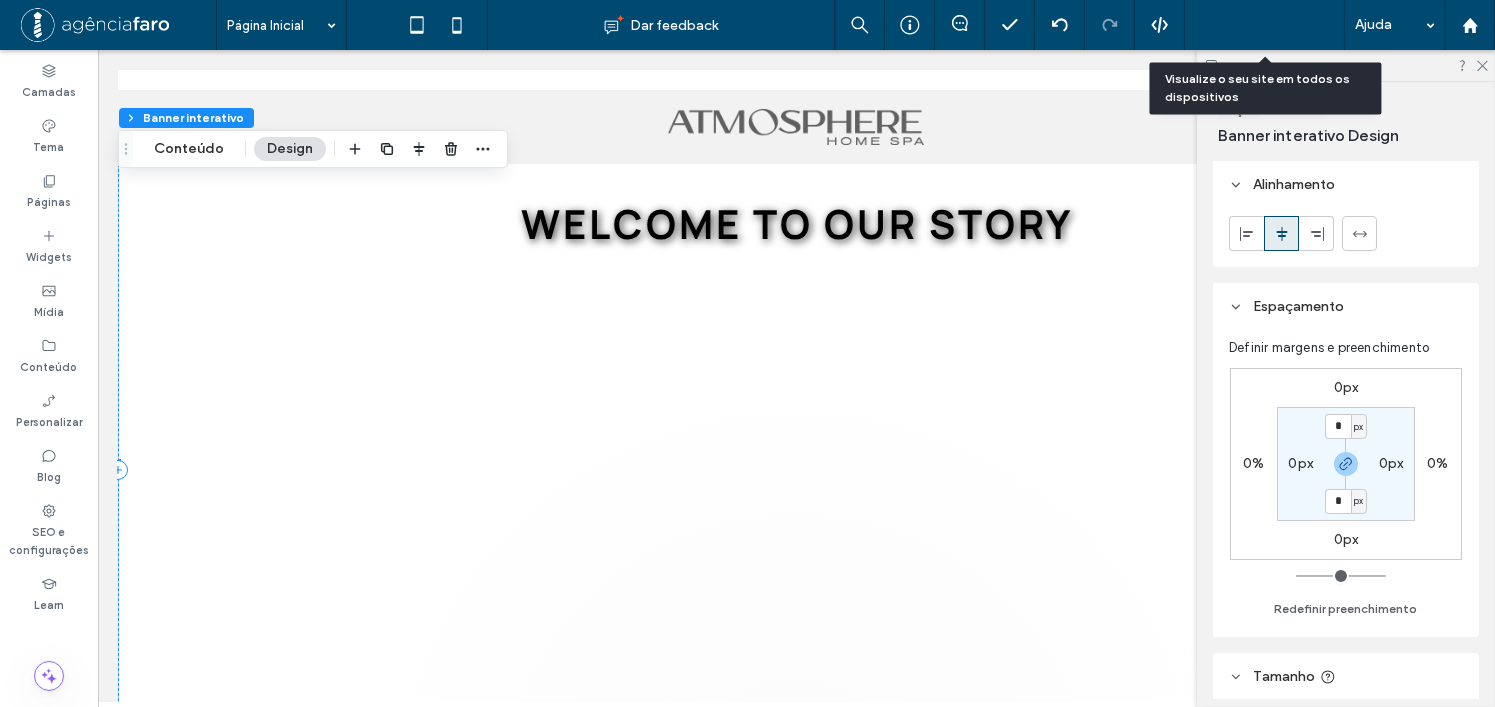 click on "Pré-Visualizaçāo" at bounding box center [1254, 25] 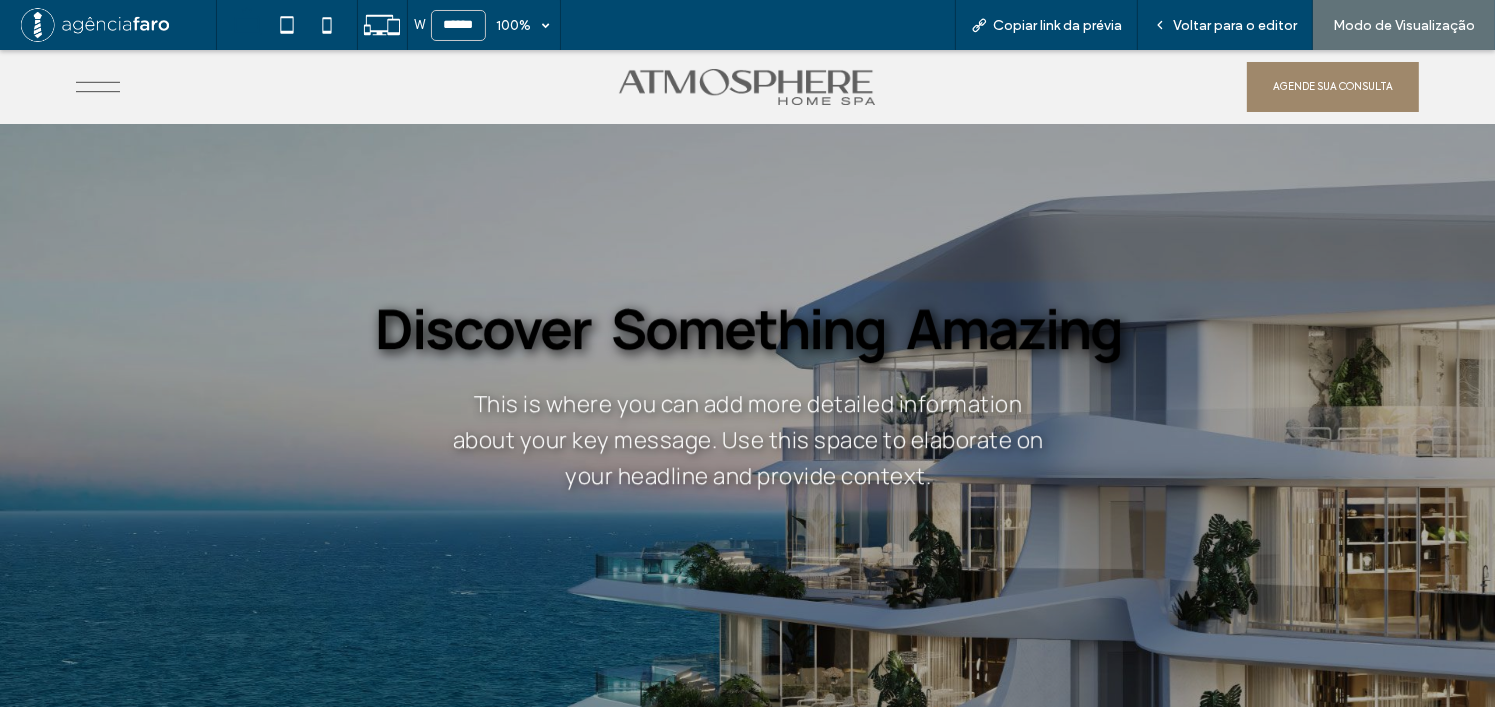 scroll, scrollTop: 0, scrollLeft: 0, axis: both 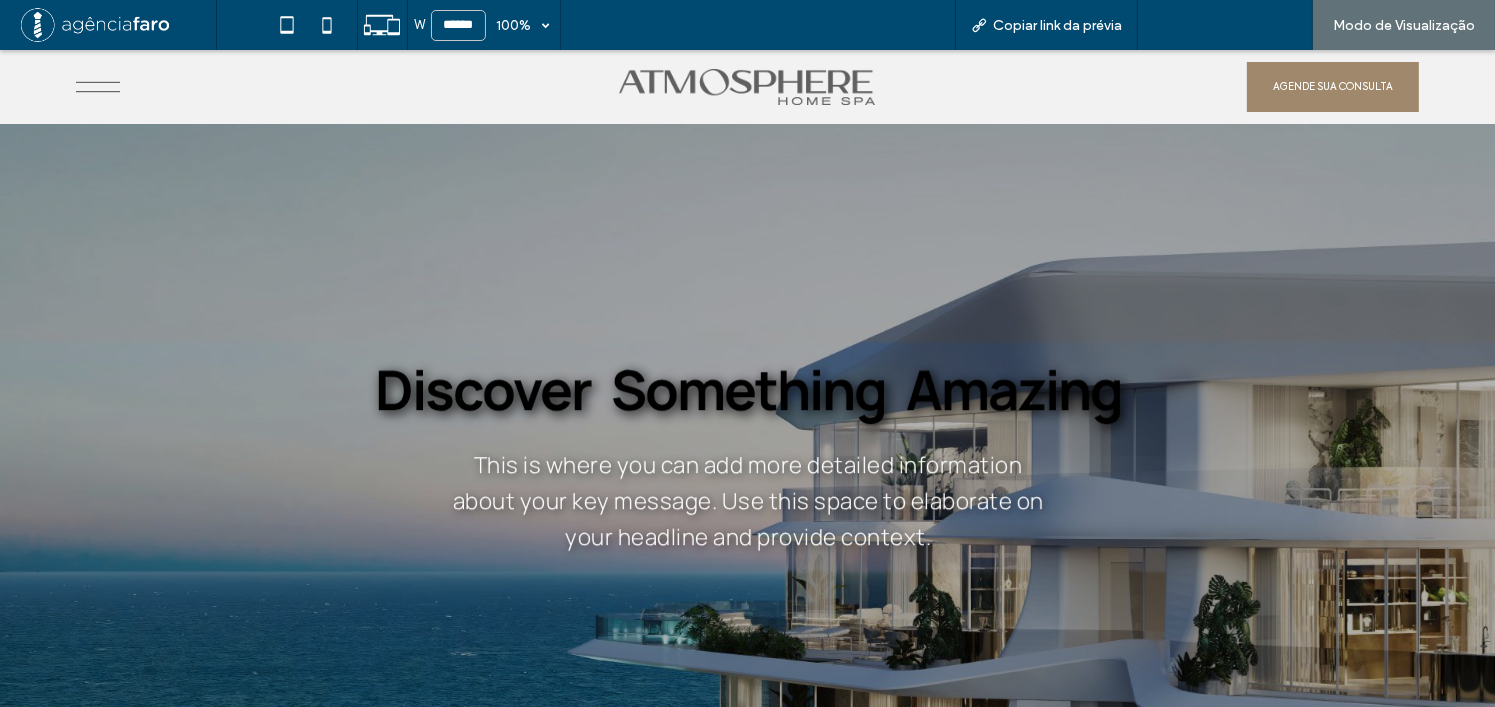 click on "Voltar para o editor" at bounding box center (1235, 25) 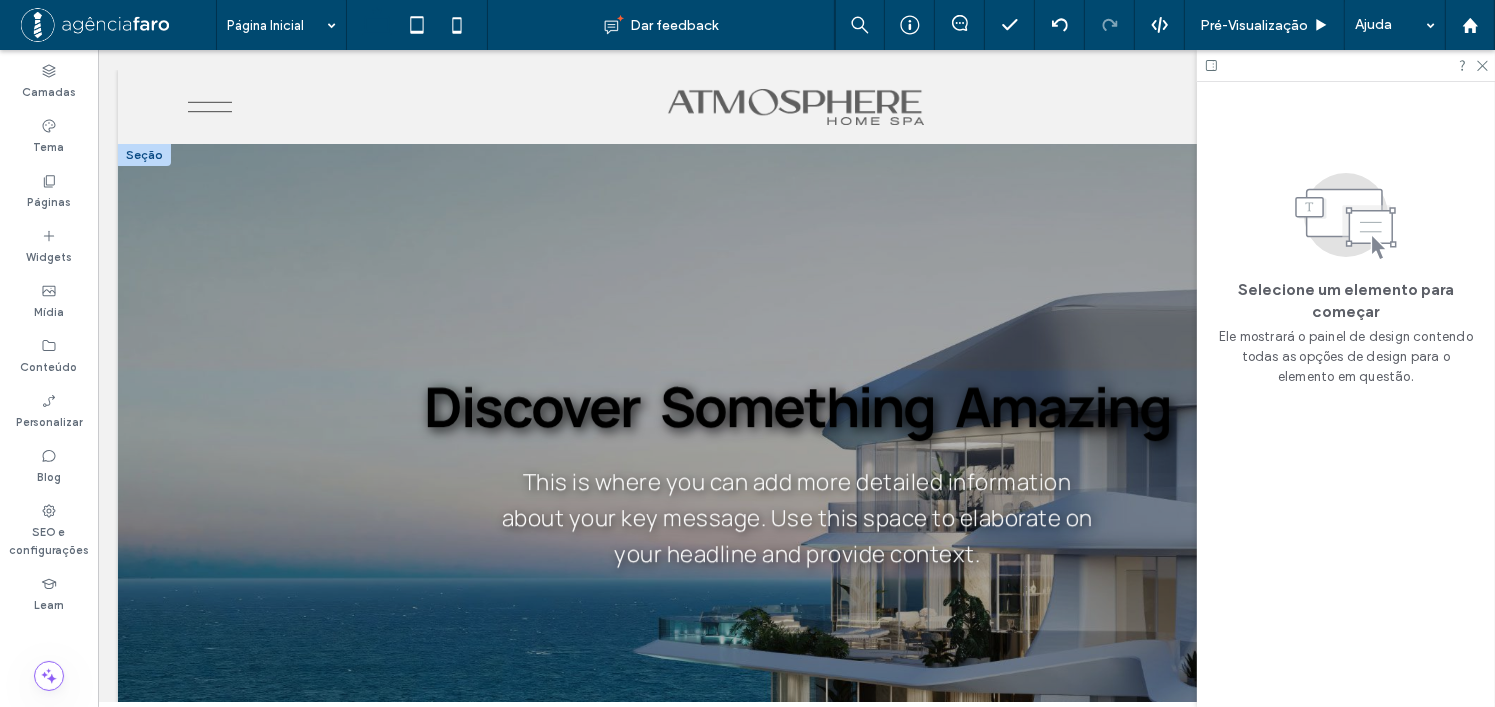 click at bounding box center [795, 470] 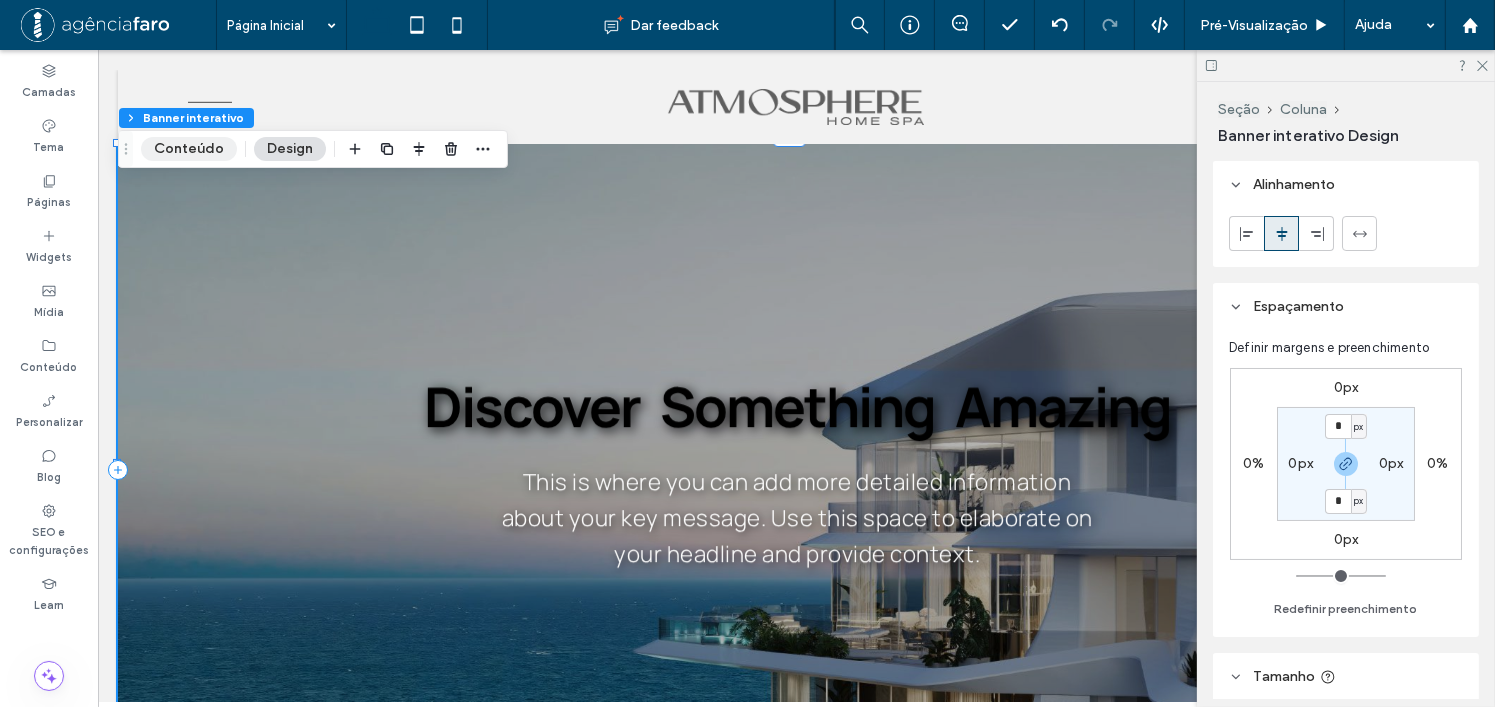 click on "Conteúdo" at bounding box center (189, 149) 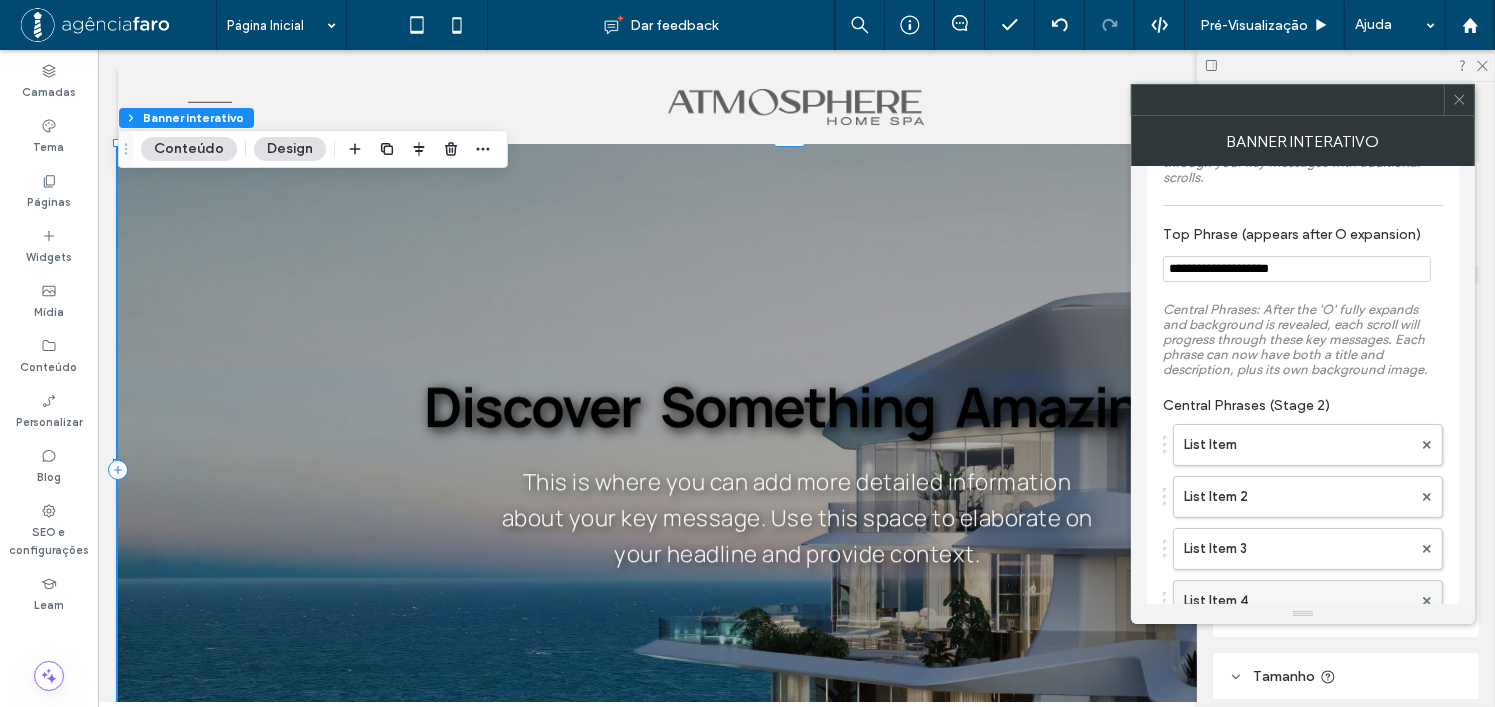 scroll, scrollTop: 200, scrollLeft: 0, axis: vertical 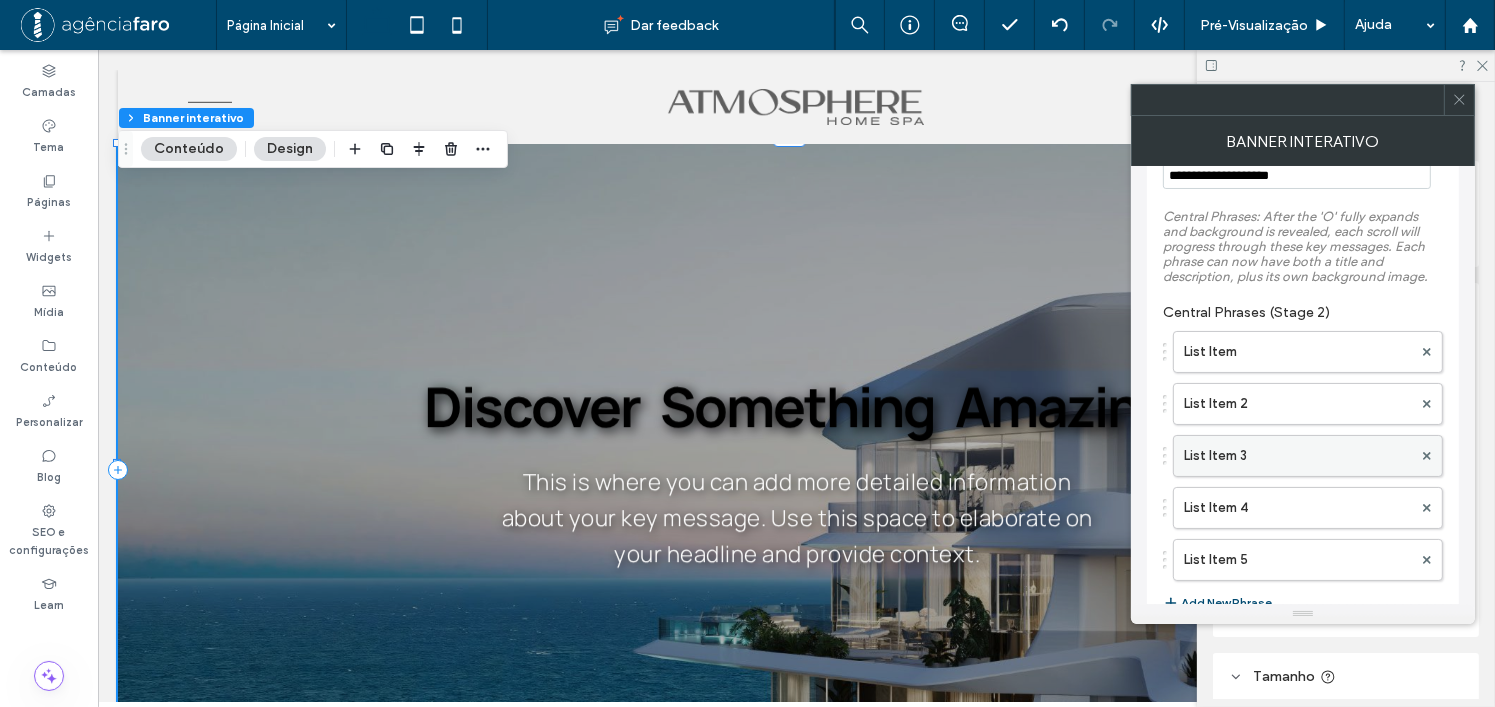 click on "List Item 3" at bounding box center (1298, 456) 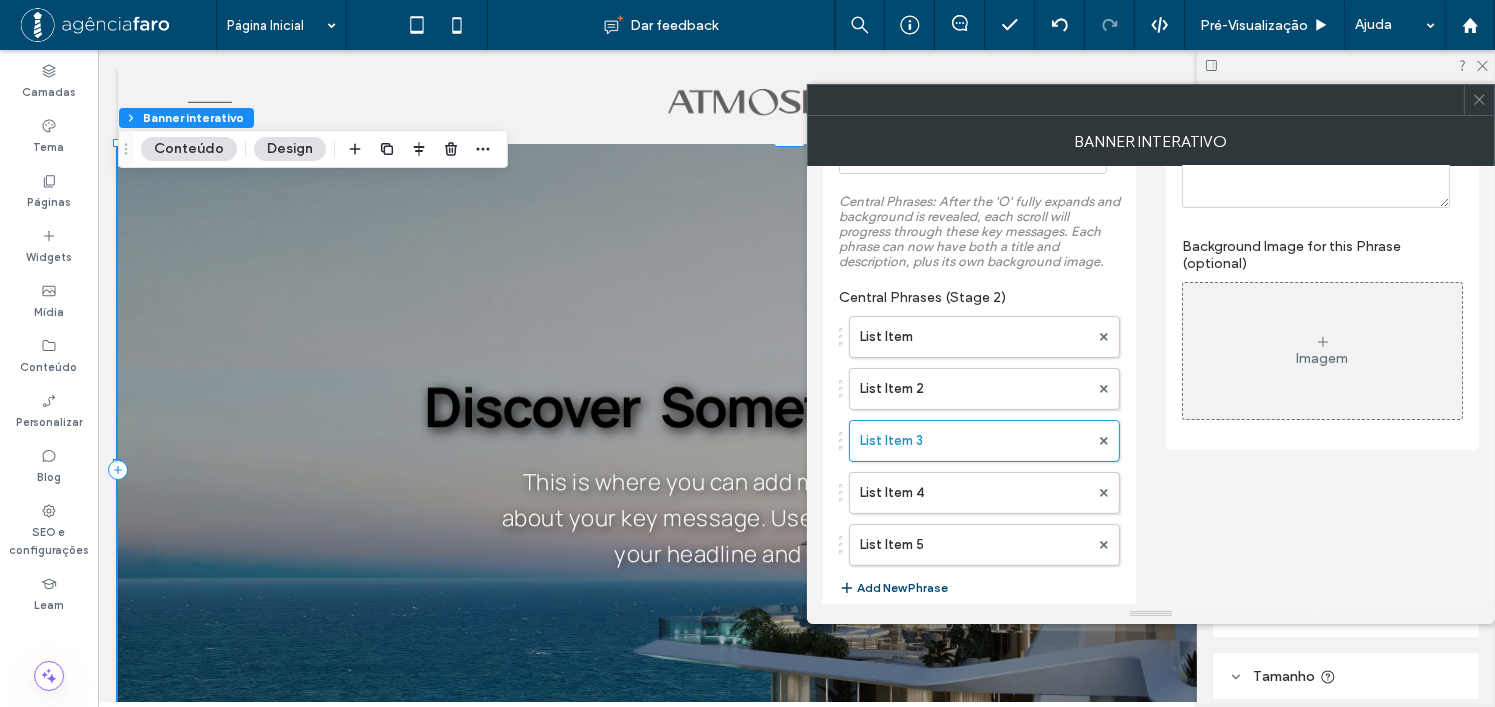click on "Imagem" at bounding box center (1322, 351) 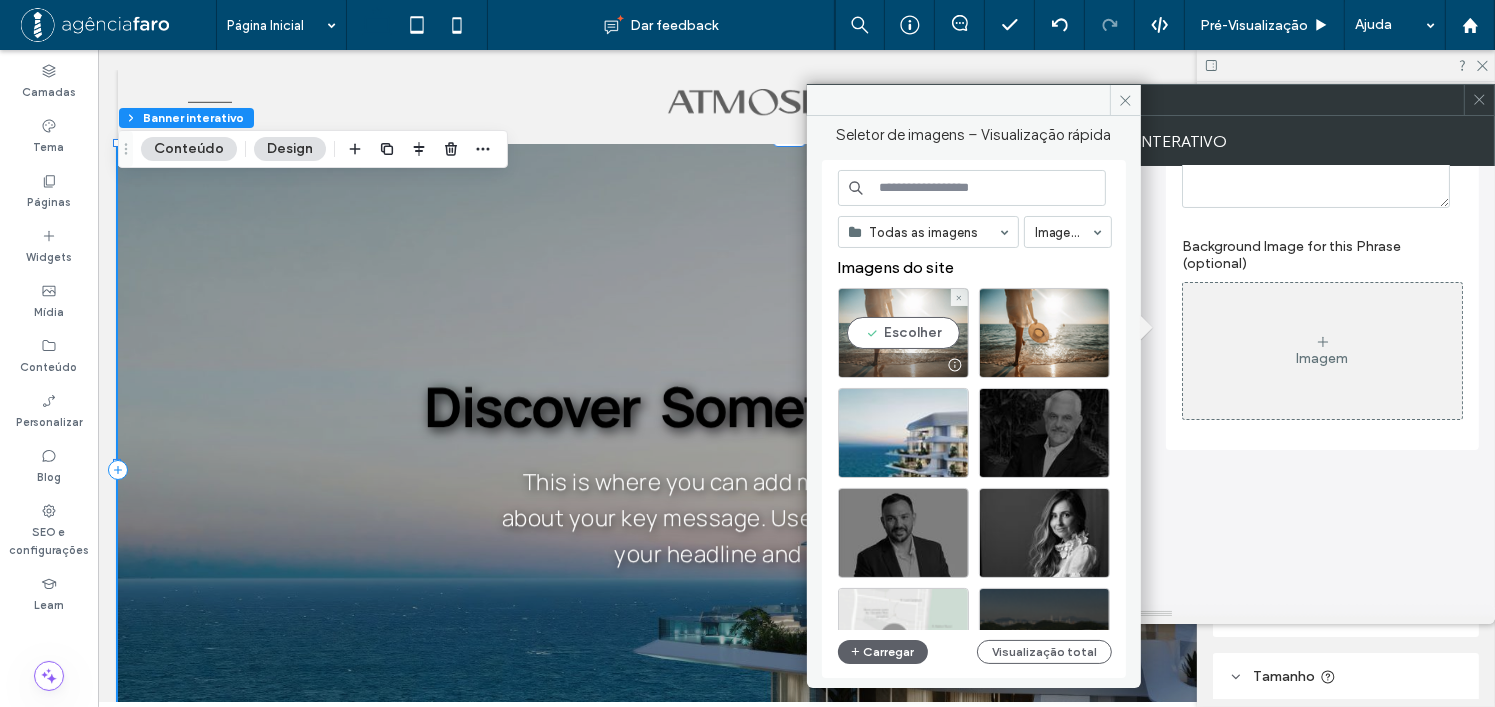 click on "Escolher" at bounding box center [903, 333] 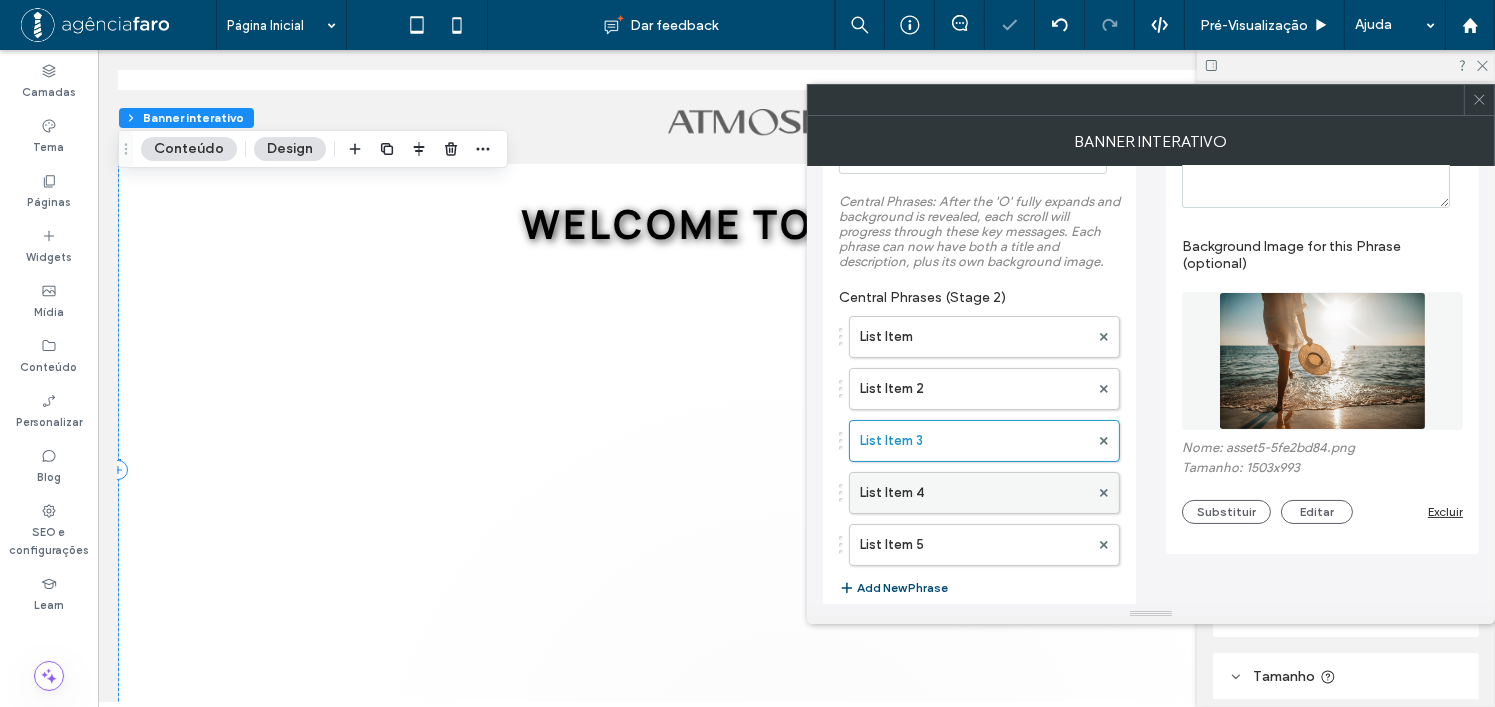 click on "List Item 4" at bounding box center [974, 493] 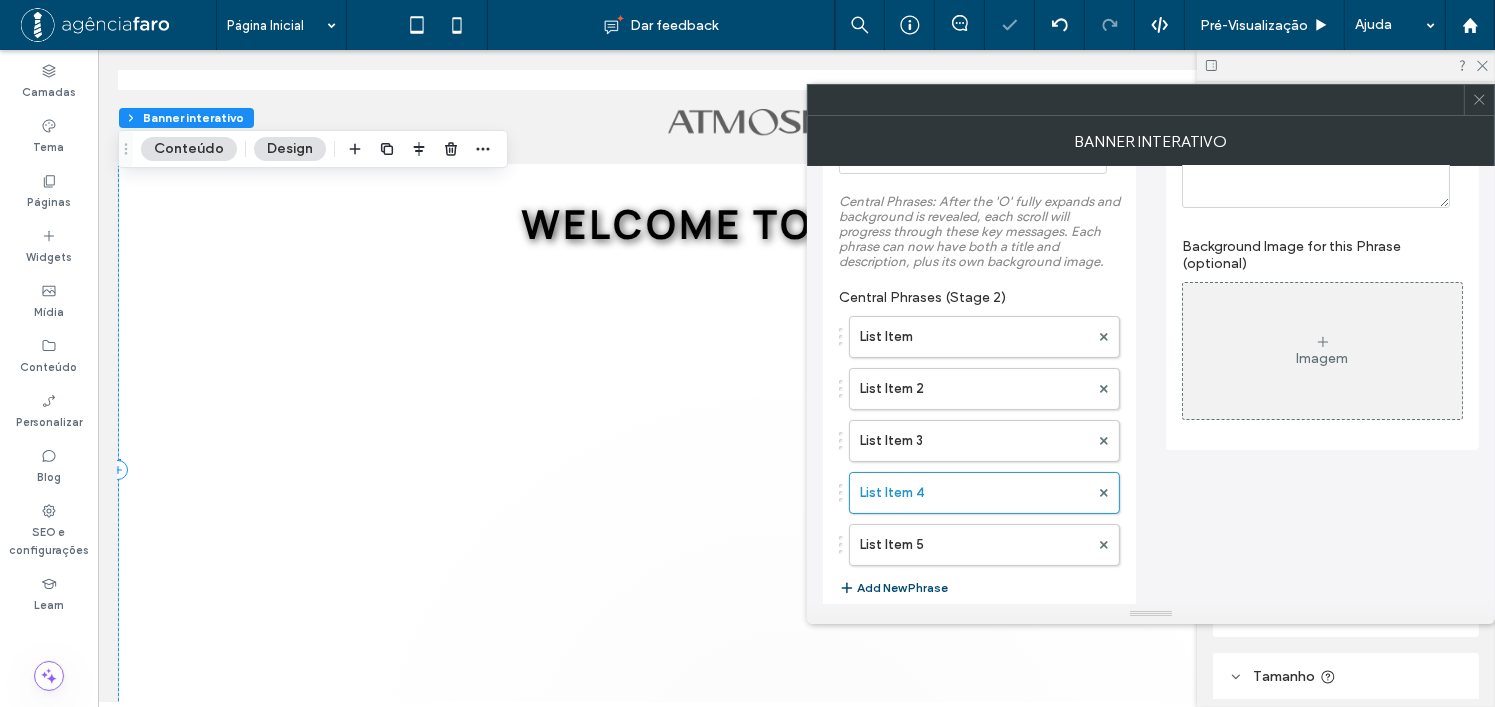 click on "Imagem" at bounding box center [1322, 351] 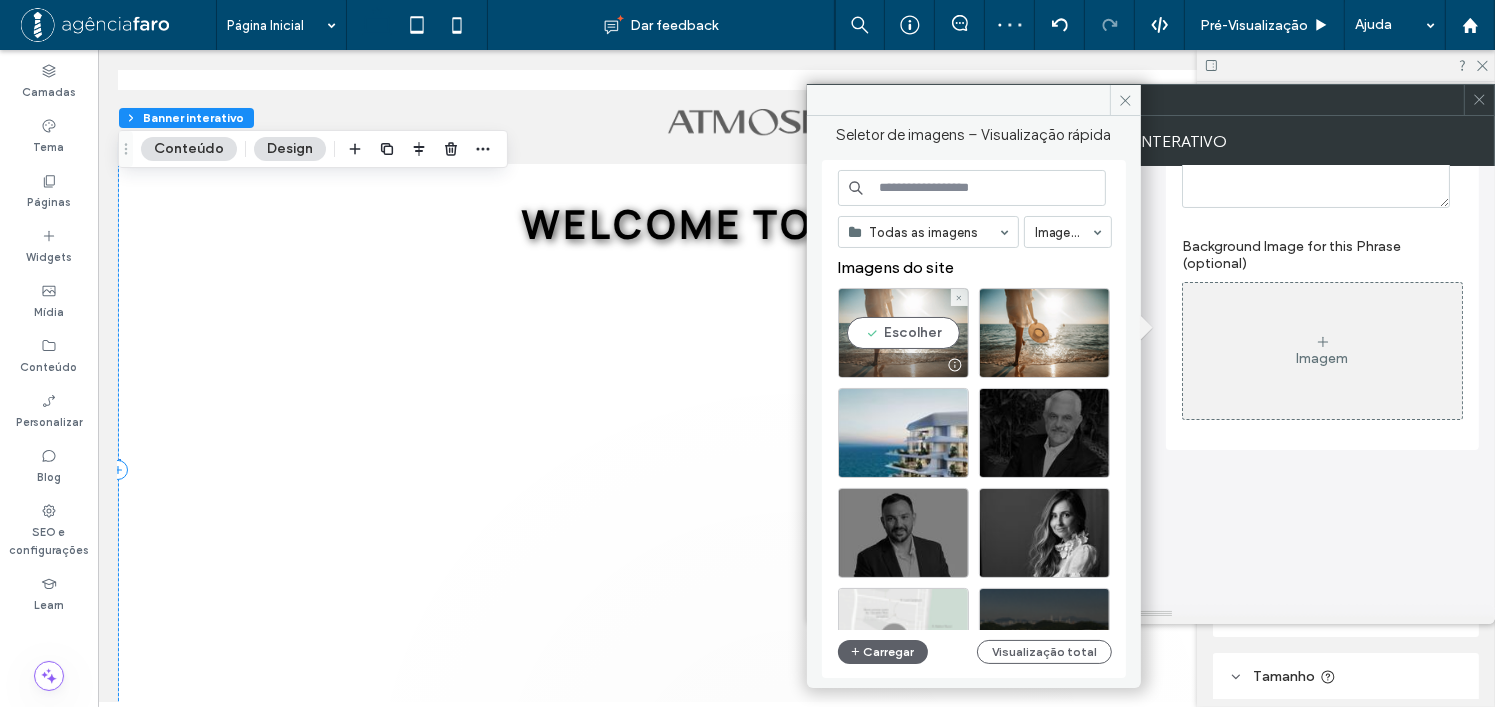 click on "Escolher" at bounding box center (903, 333) 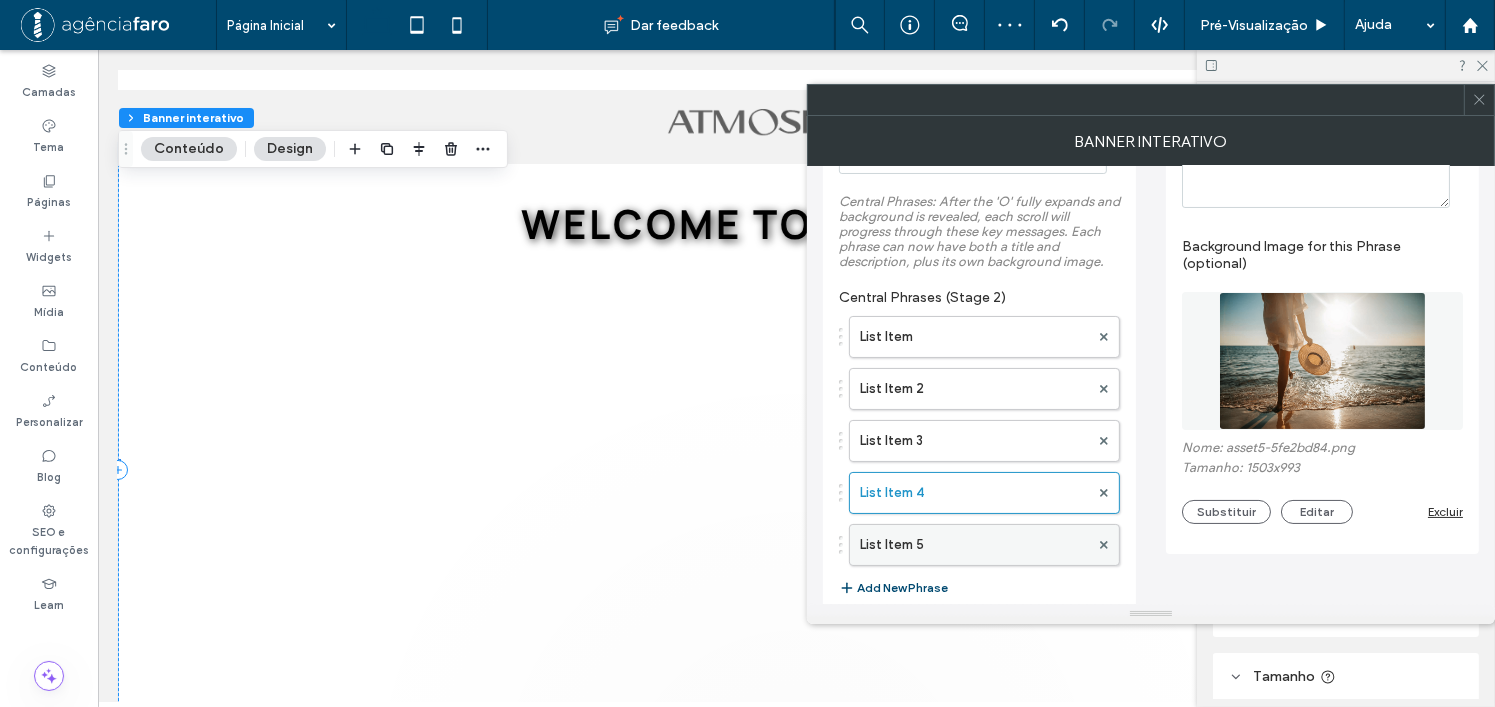click on "List Item 5" at bounding box center [974, 545] 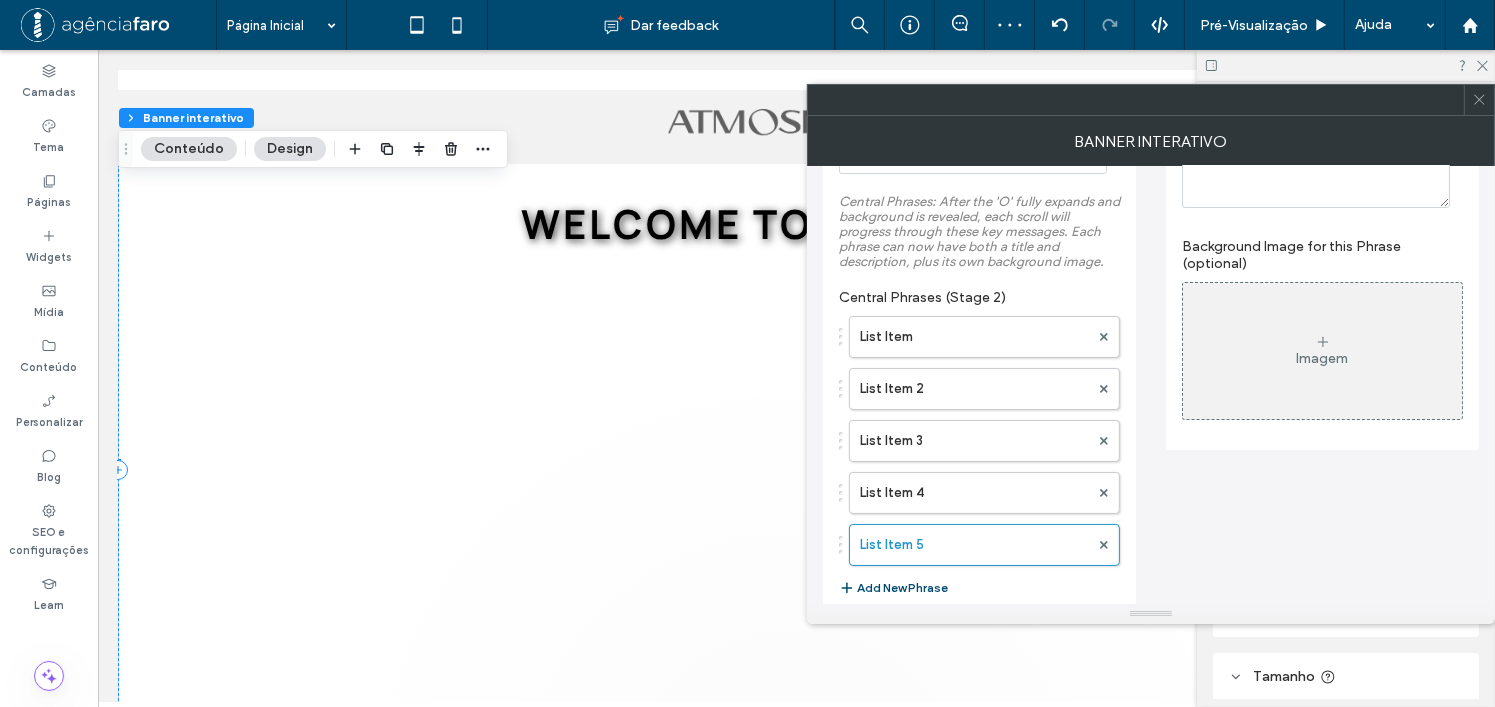 click on "Imagem" at bounding box center [1322, 351] 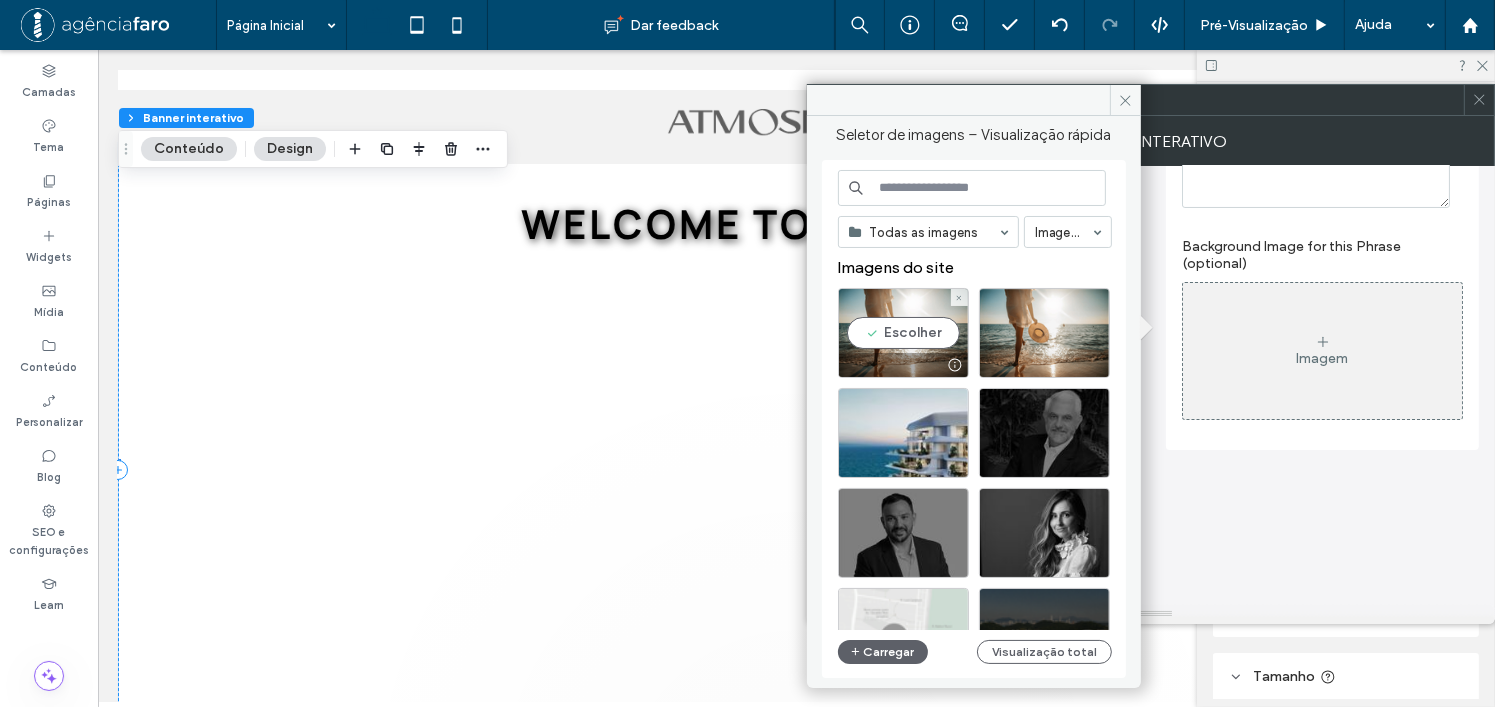 click on "Escolher" at bounding box center [903, 333] 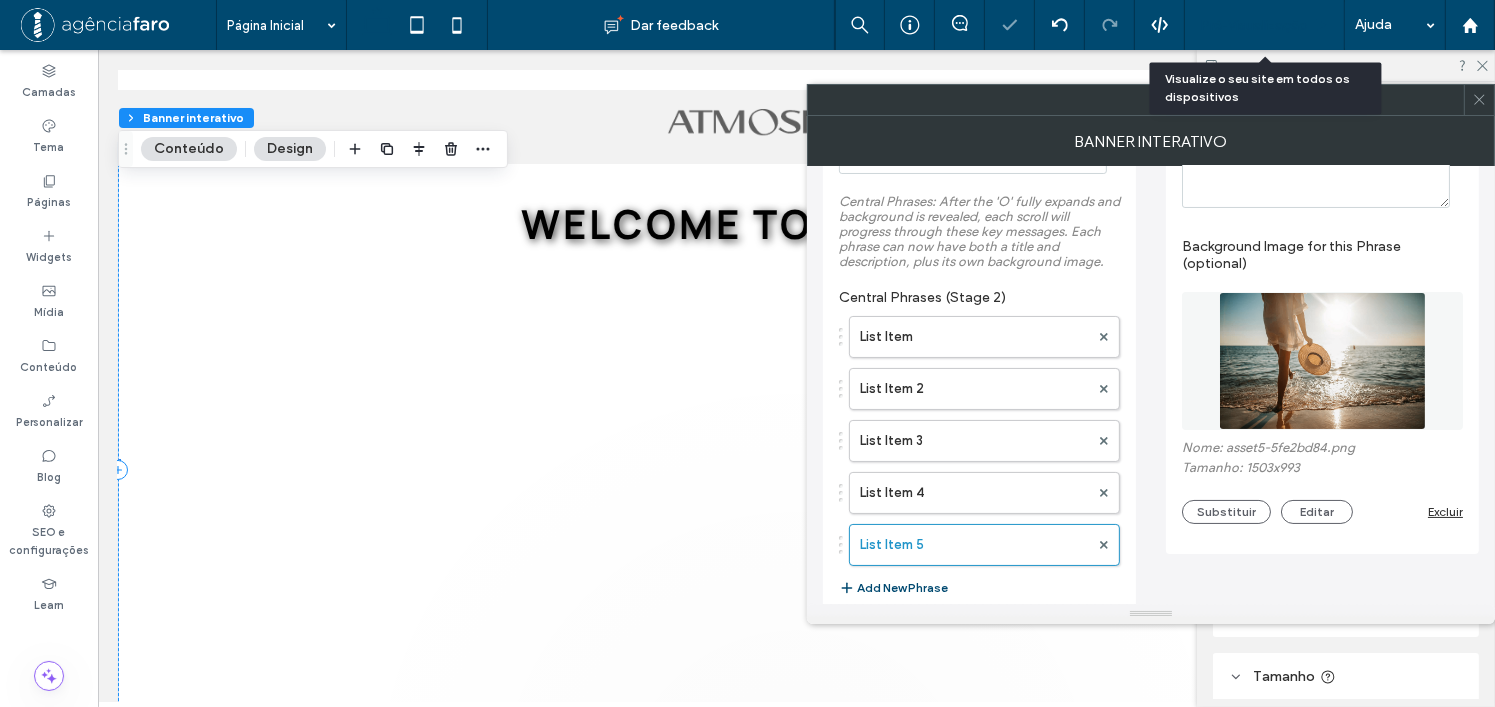 click on "Pré-Visualizaçāo" at bounding box center [1254, 25] 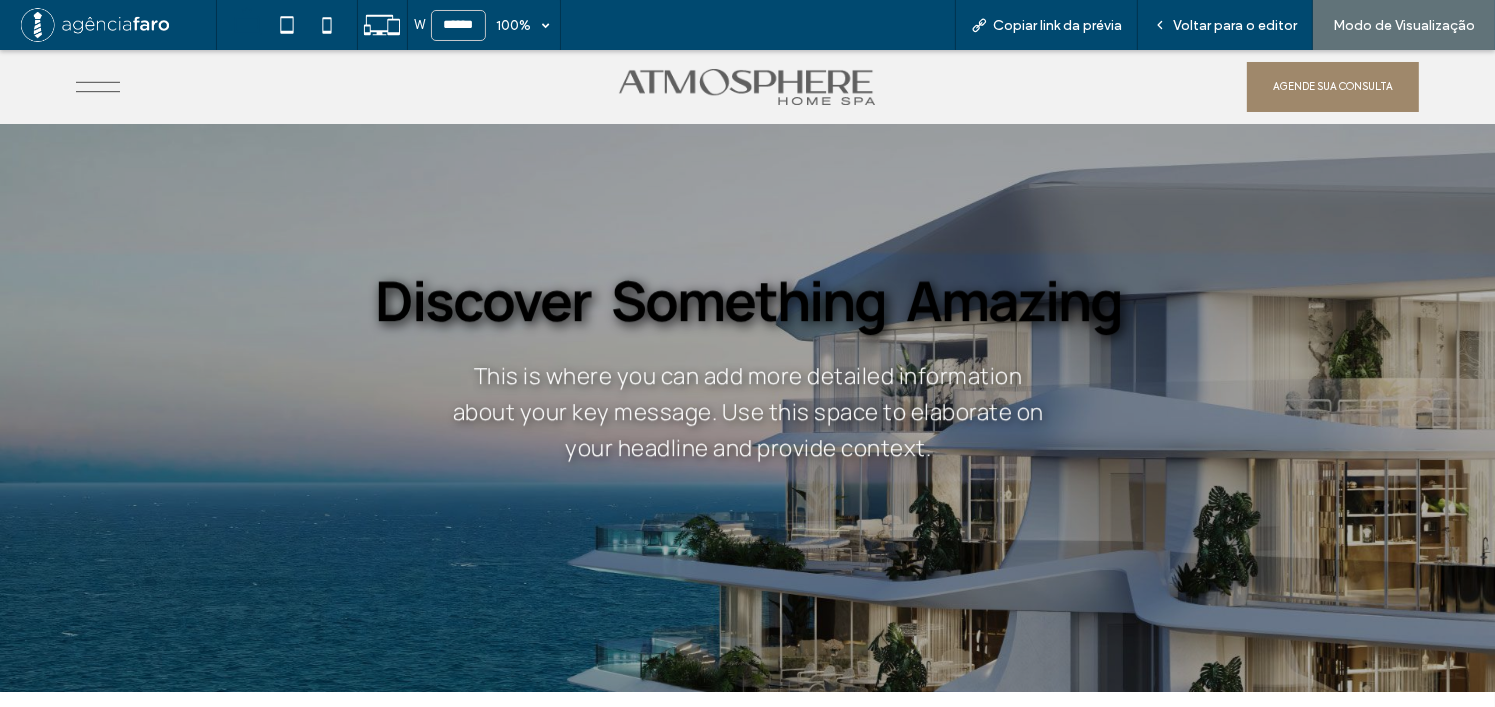 scroll, scrollTop: 0, scrollLeft: 0, axis: both 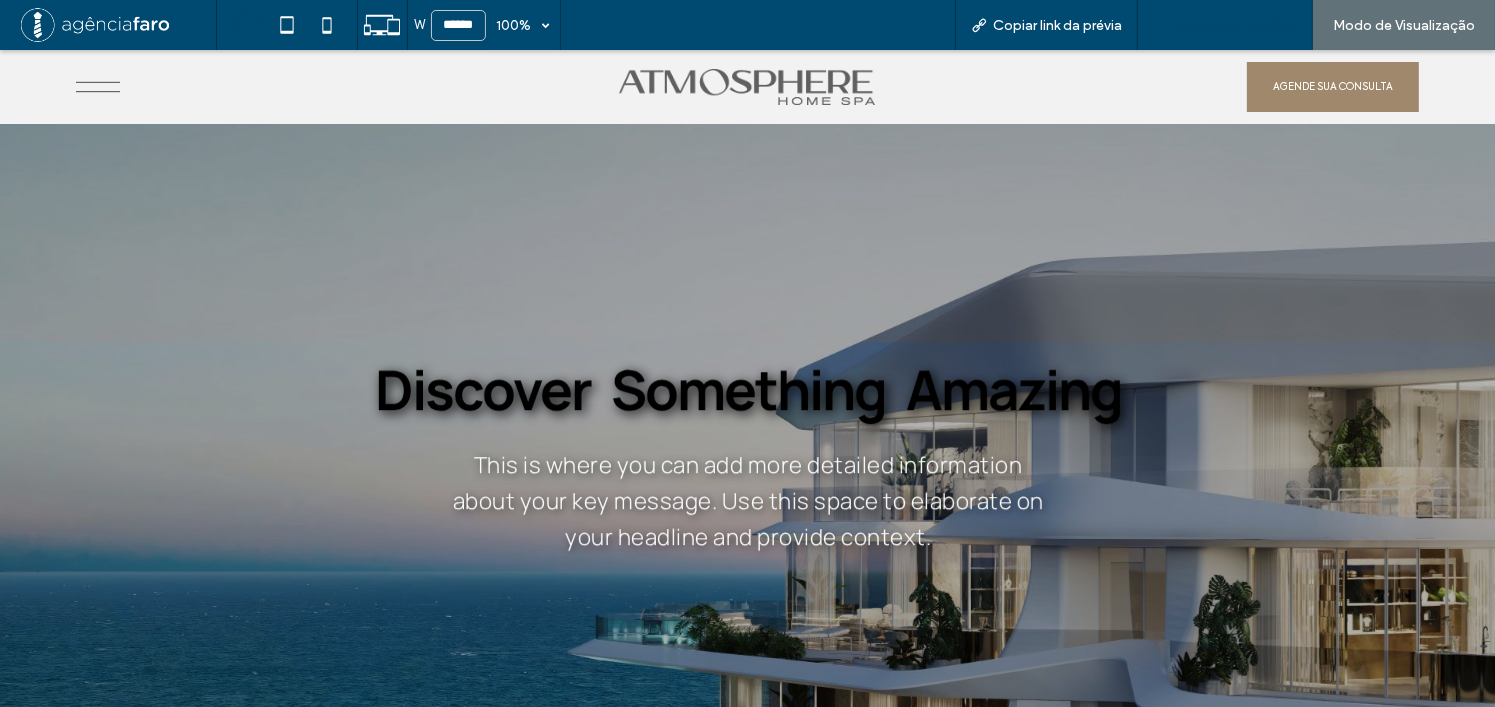 drag, startPoint x: 1205, startPoint y: 25, endPoint x: 1123, endPoint y: 52, distance: 86.33076 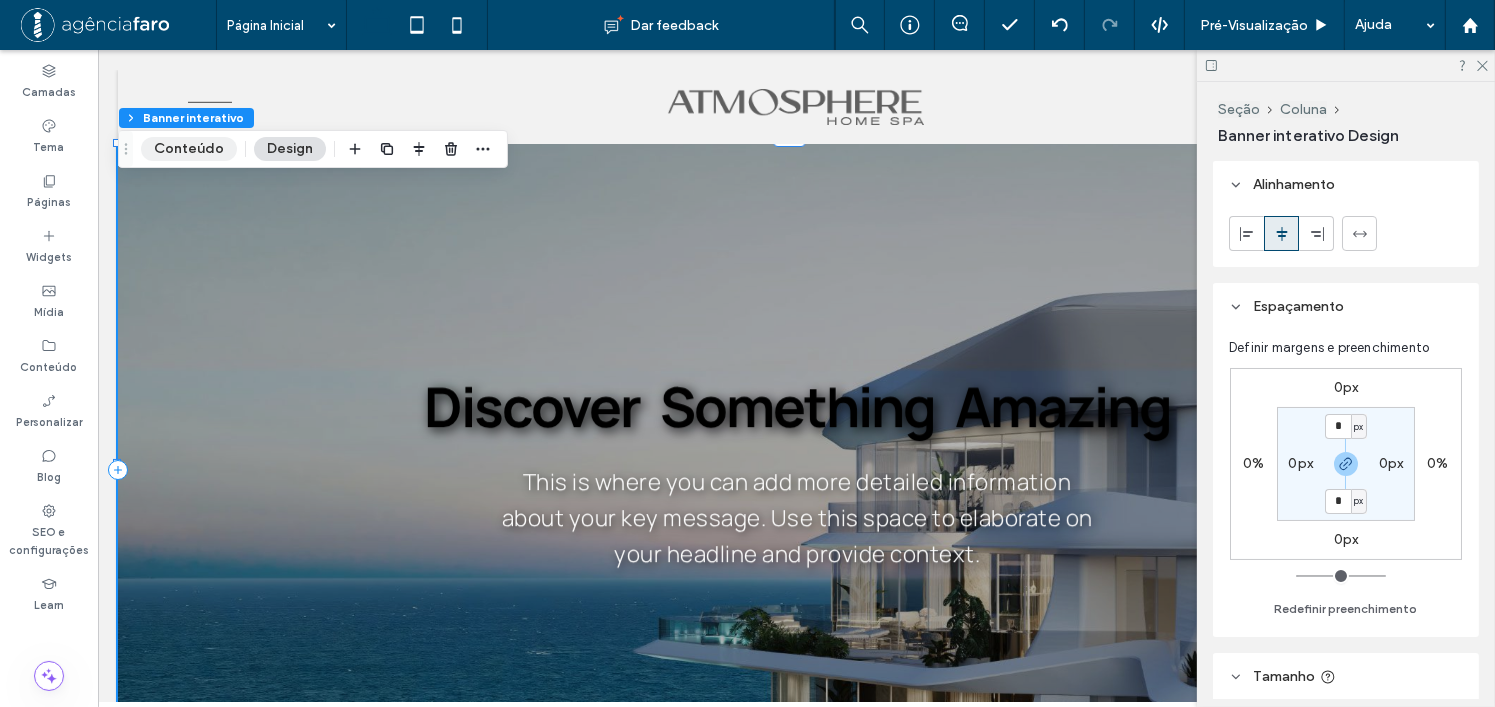 click on "Conteúdo" at bounding box center (189, 149) 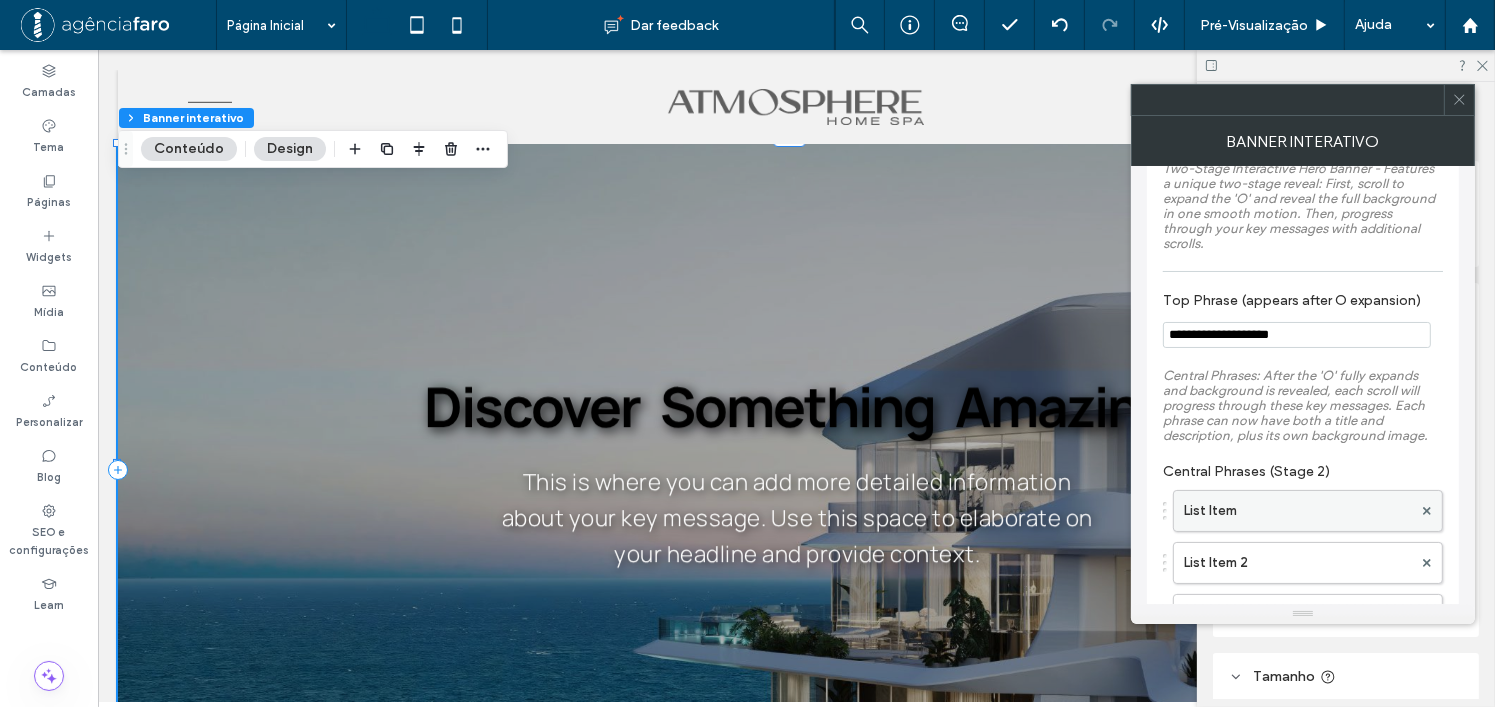 scroll, scrollTop: 100, scrollLeft: 0, axis: vertical 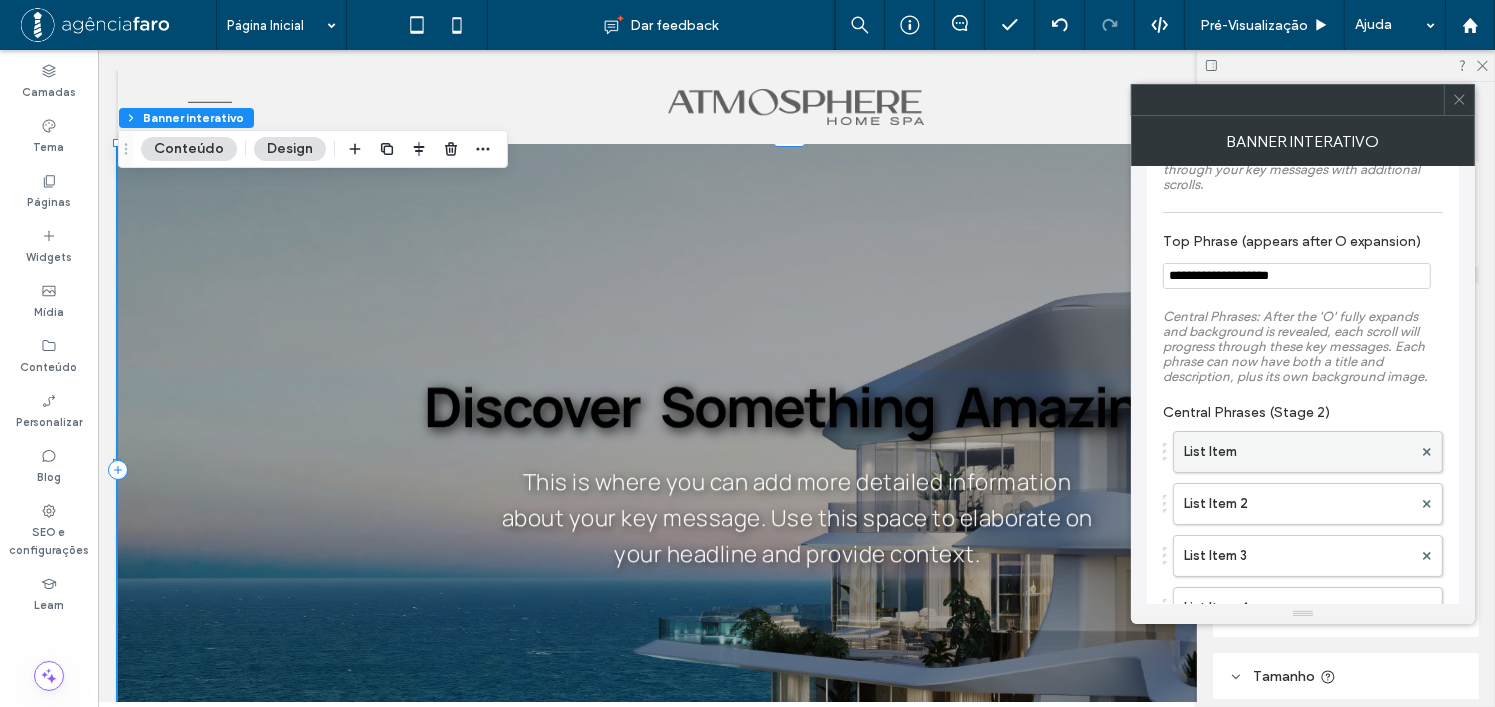 click on "List Item" at bounding box center [1298, 452] 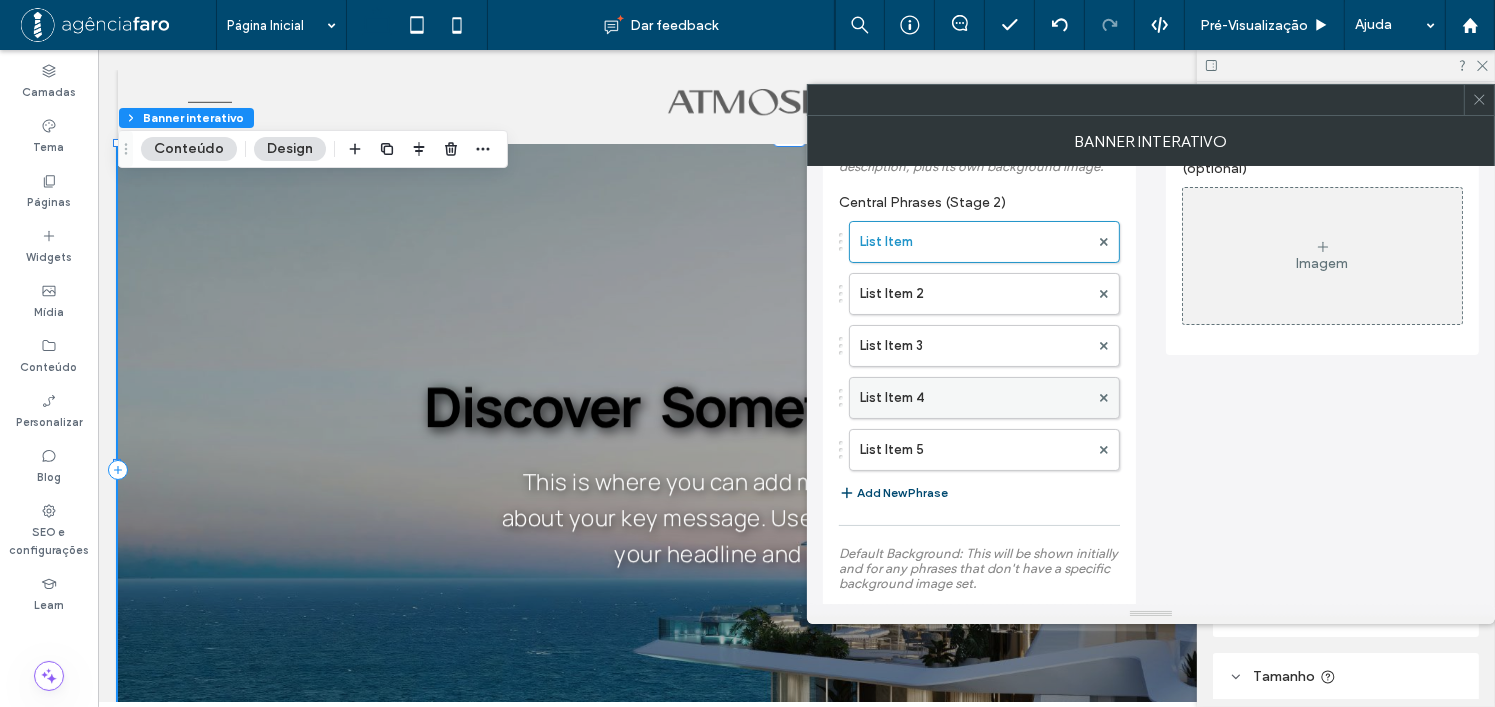 scroll, scrollTop: 300, scrollLeft: 0, axis: vertical 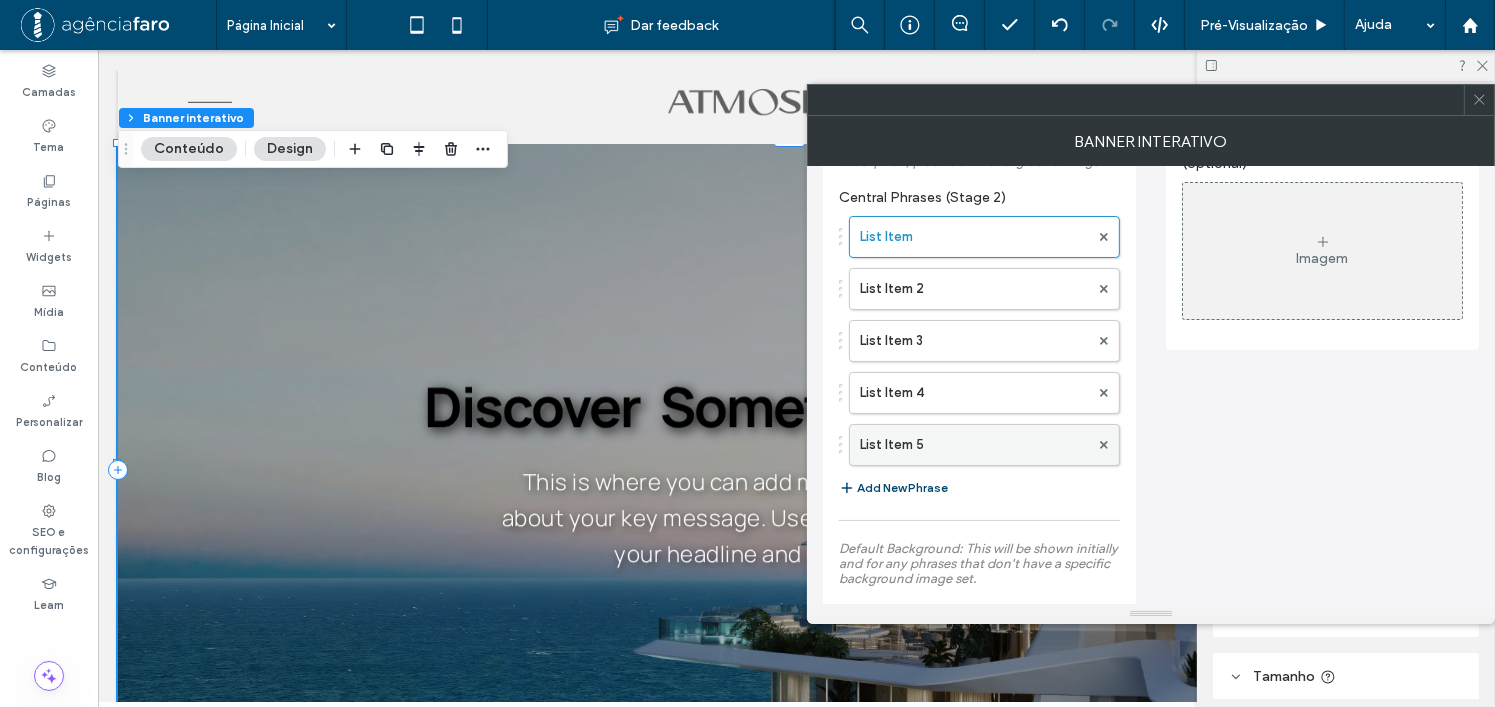 click on "List Item 5" at bounding box center (974, 445) 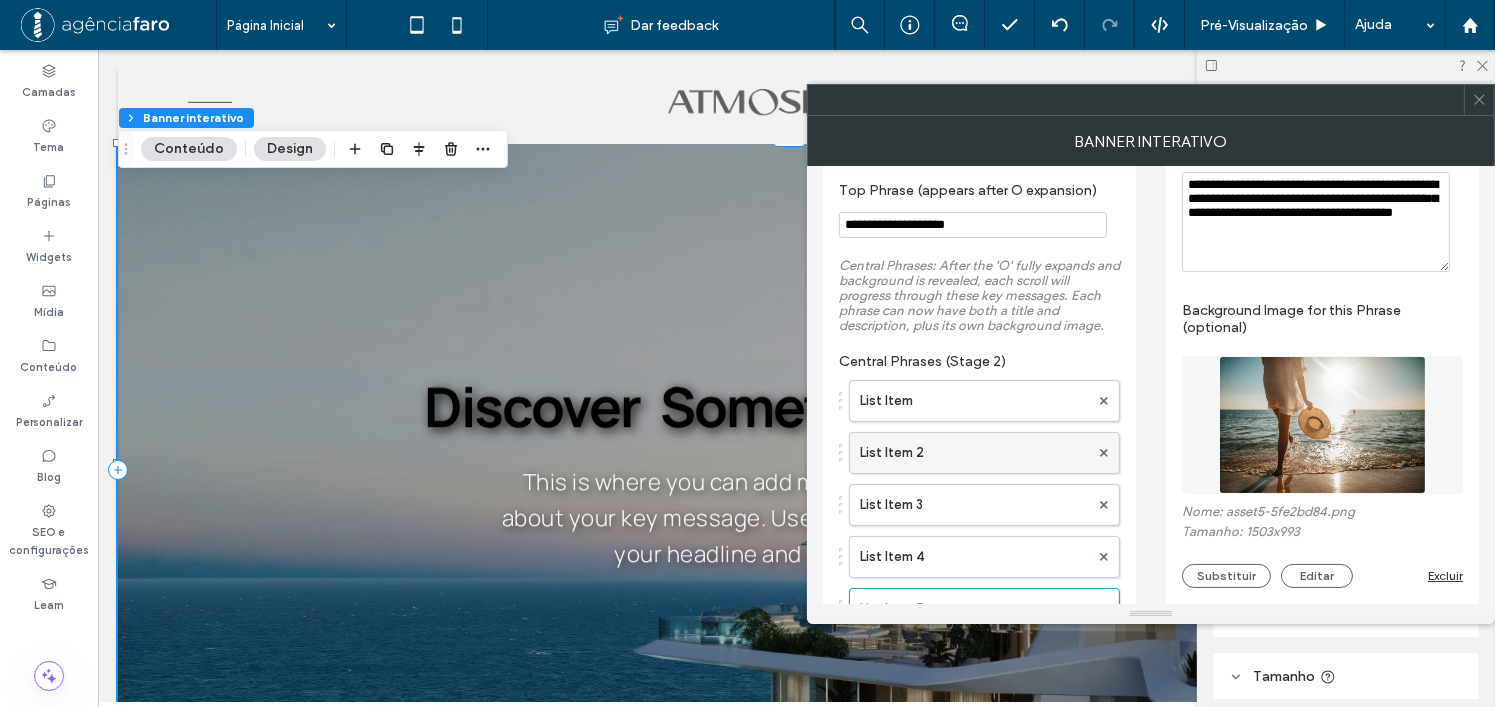 scroll, scrollTop: 100, scrollLeft: 0, axis: vertical 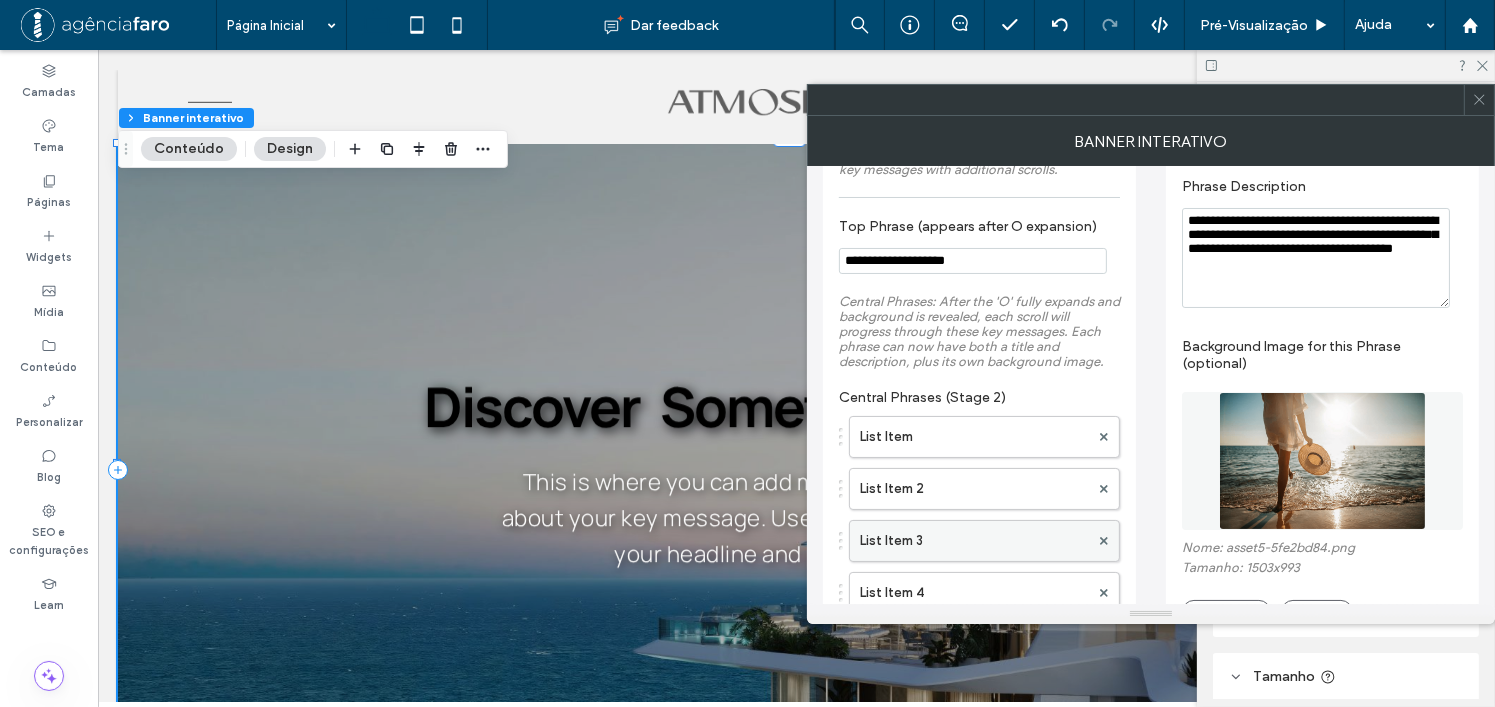 click on "List Item 3" at bounding box center (974, 541) 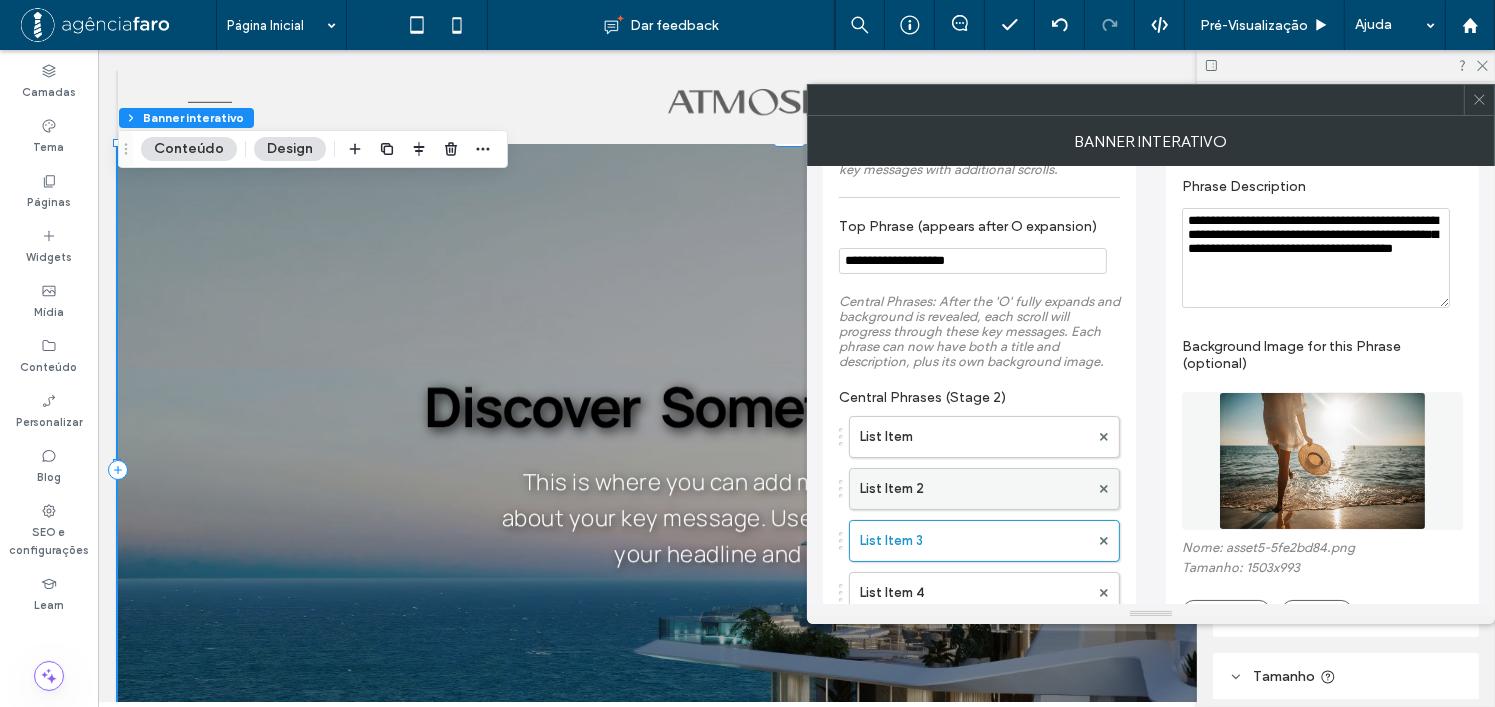 click on "List Item 2" at bounding box center (974, 489) 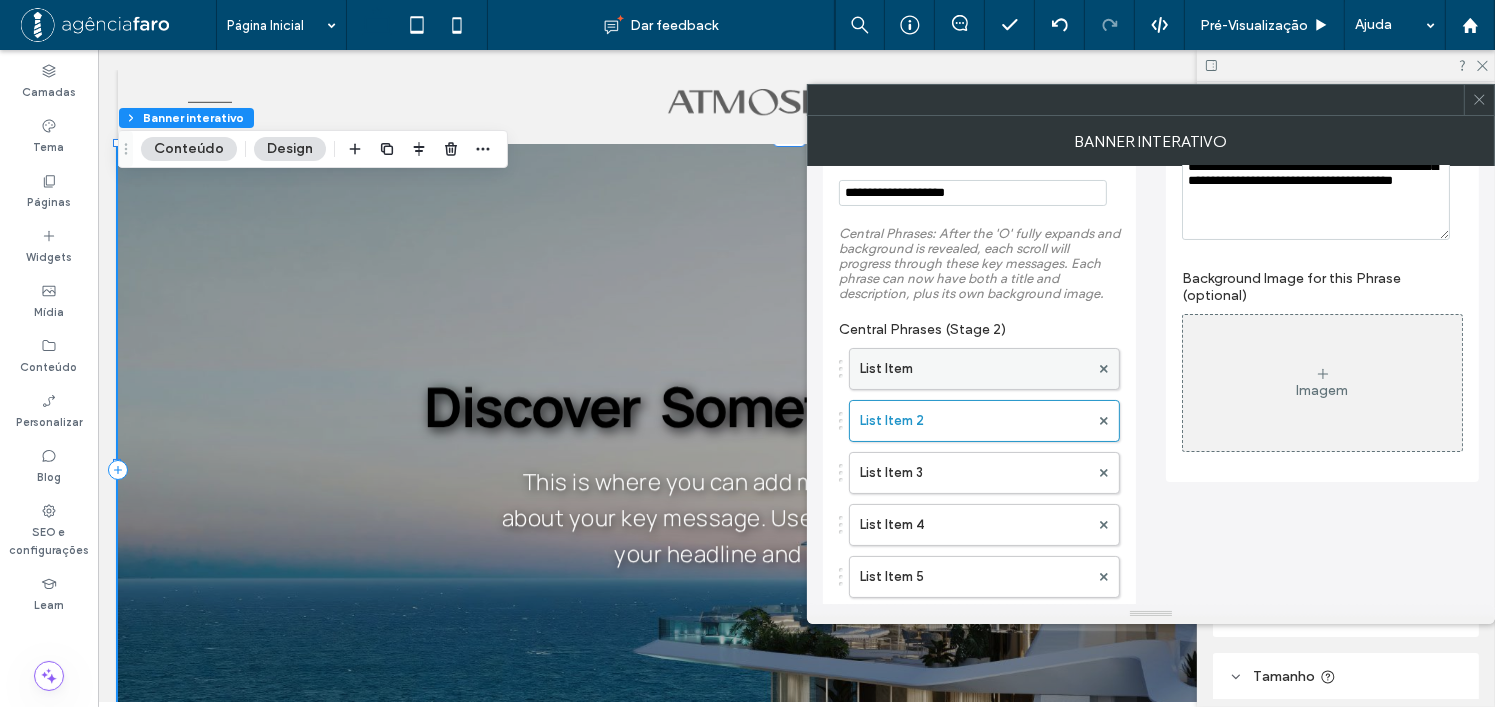 scroll, scrollTop: 200, scrollLeft: 0, axis: vertical 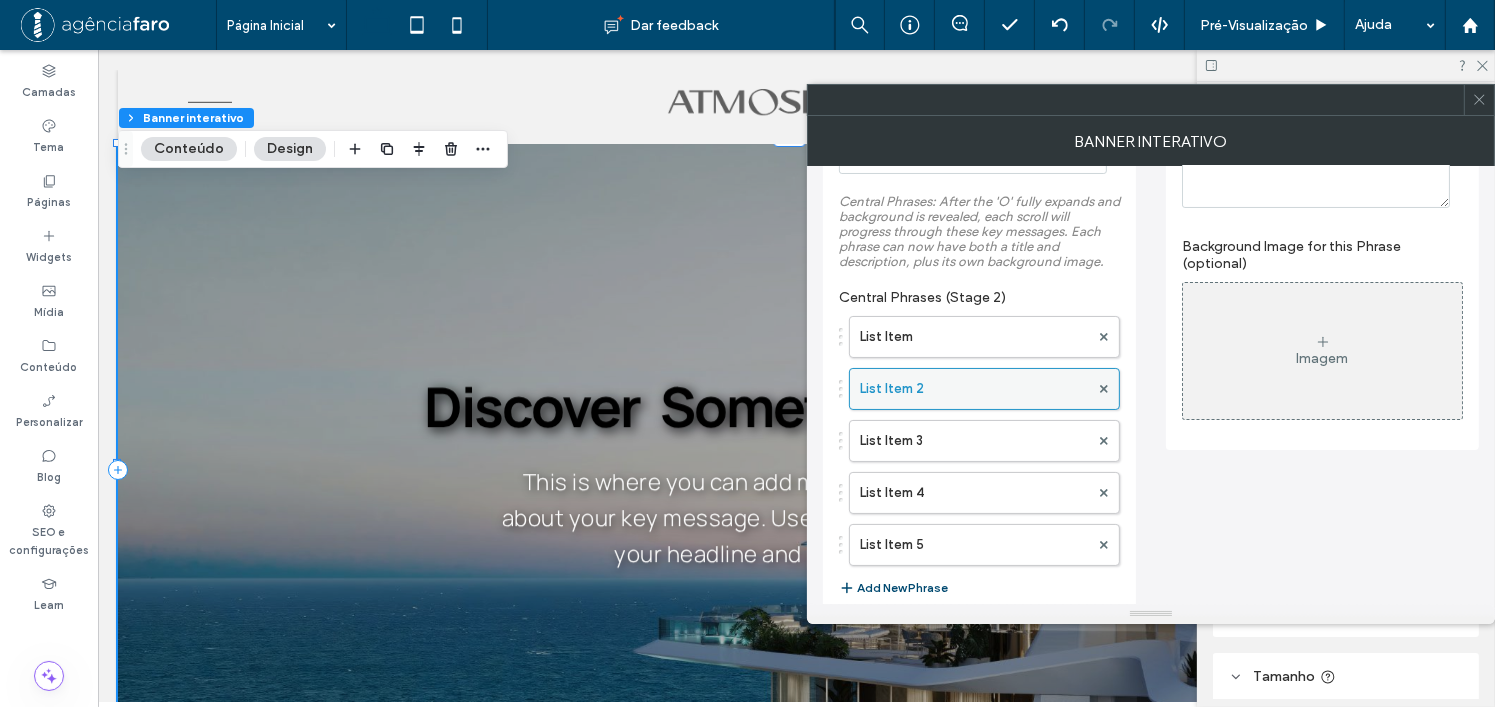 drag, startPoint x: 979, startPoint y: 436, endPoint x: 976, endPoint y: 407, distance: 29.15476 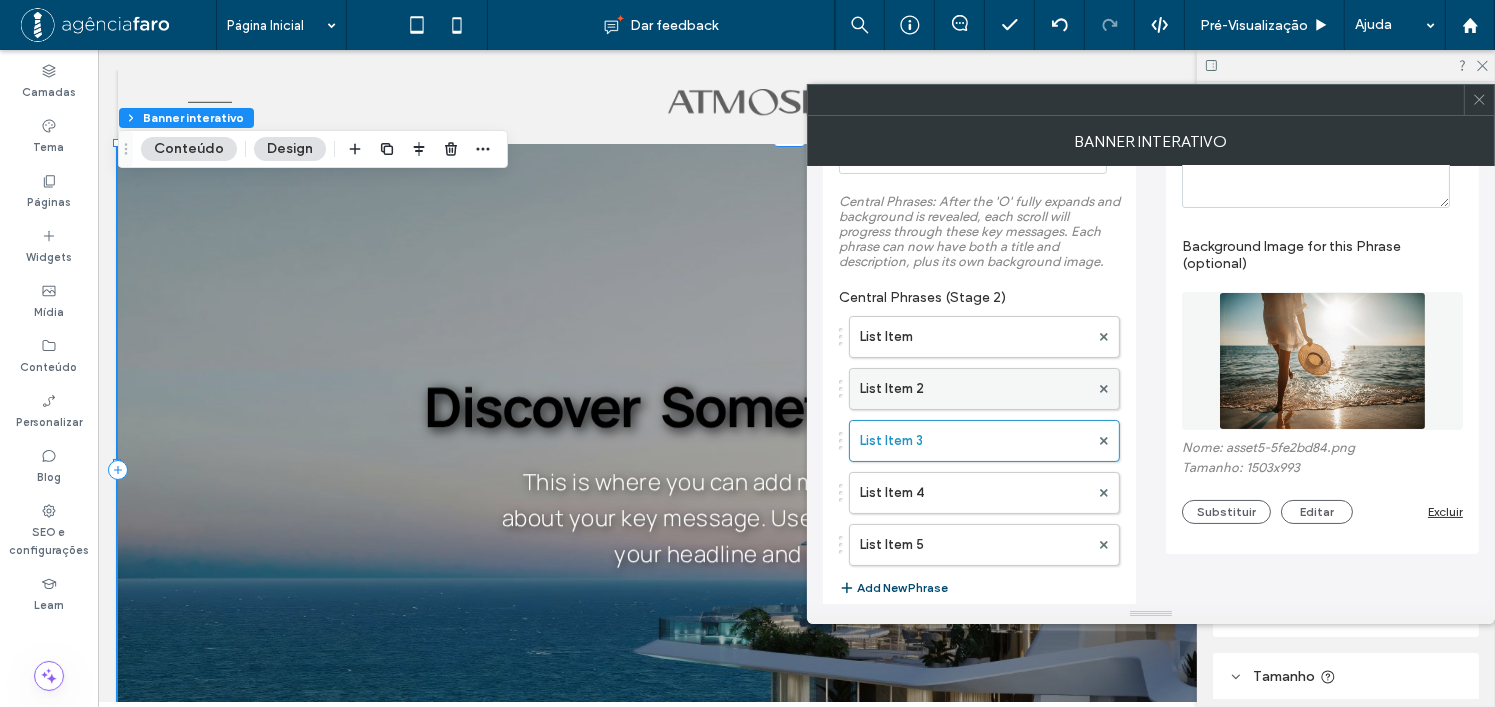 click on "List Item 2" at bounding box center [974, 389] 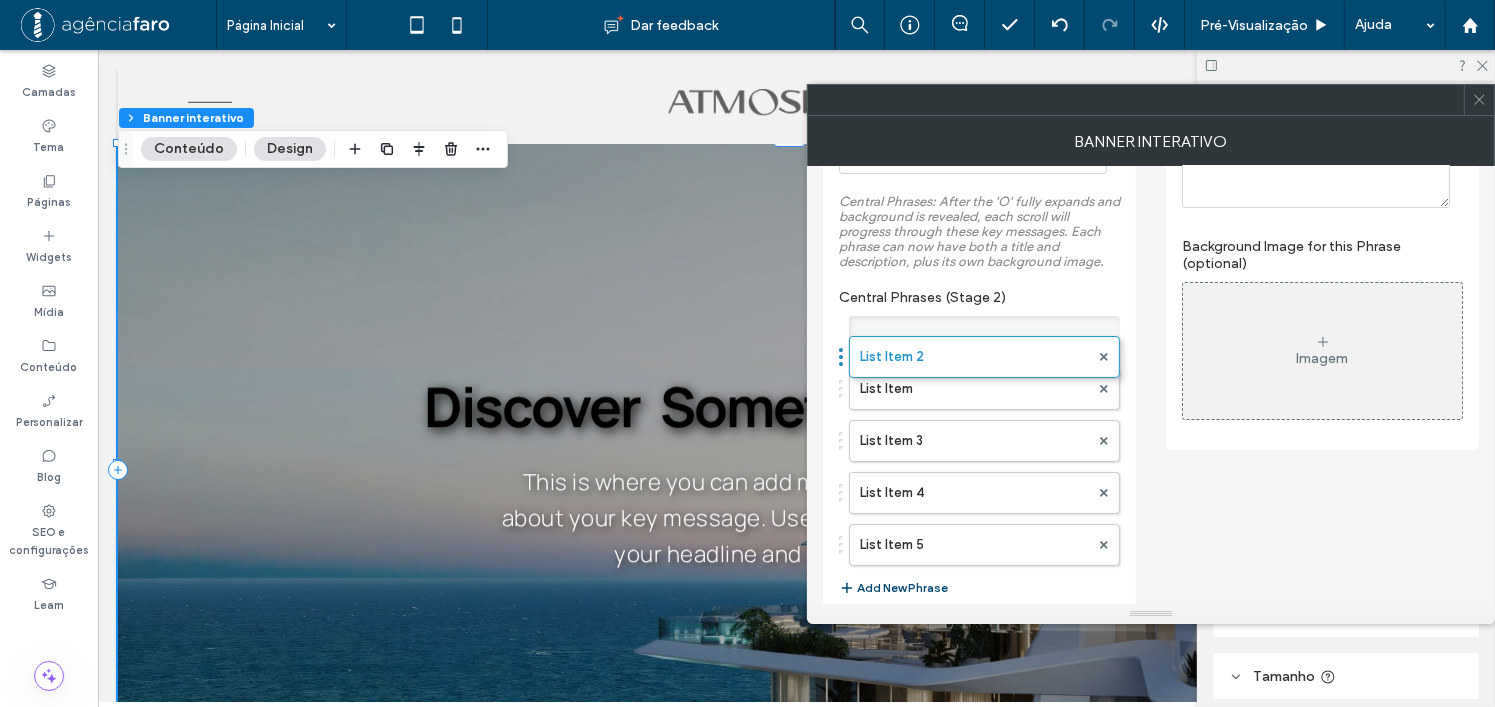 drag, startPoint x: 973, startPoint y: 396, endPoint x: 965, endPoint y: 379, distance: 18.788294 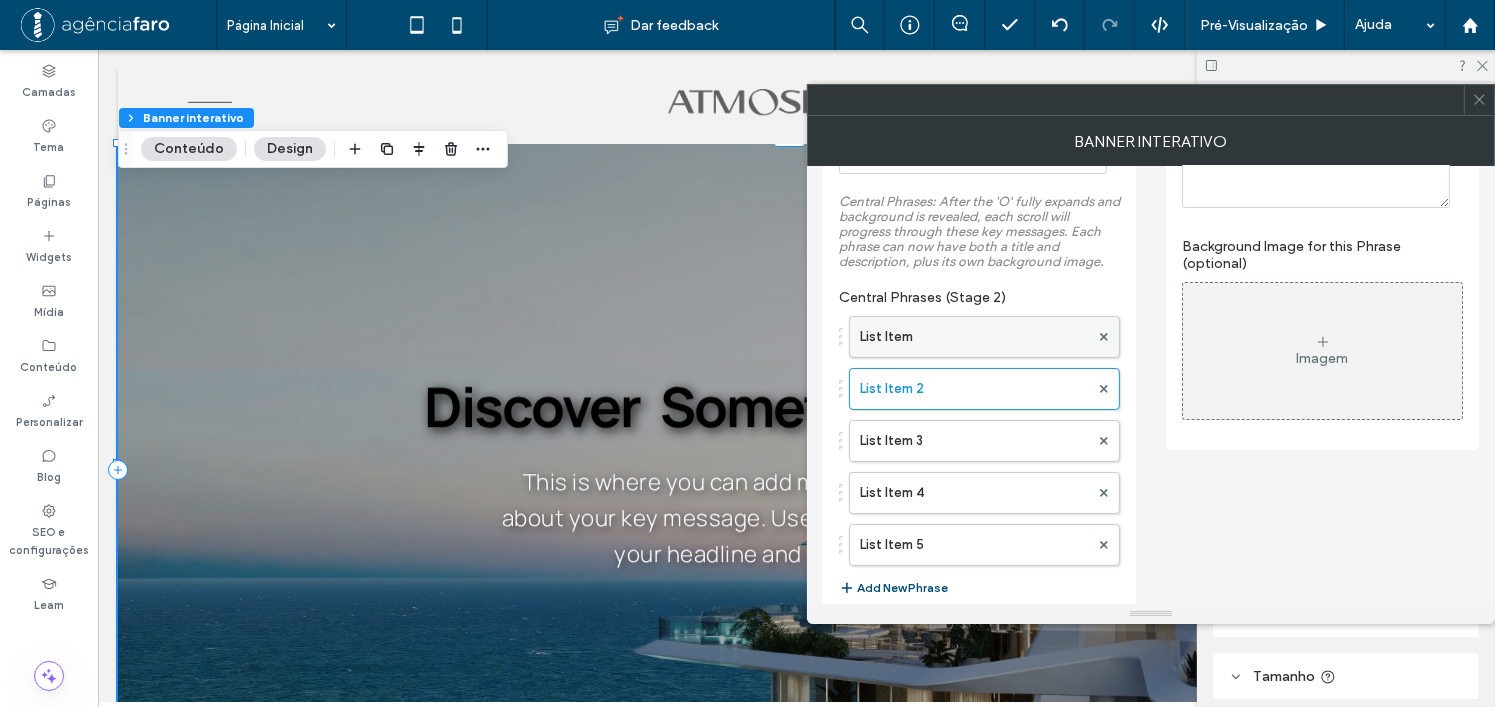 click on "List Item" at bounding box center [974, 337] 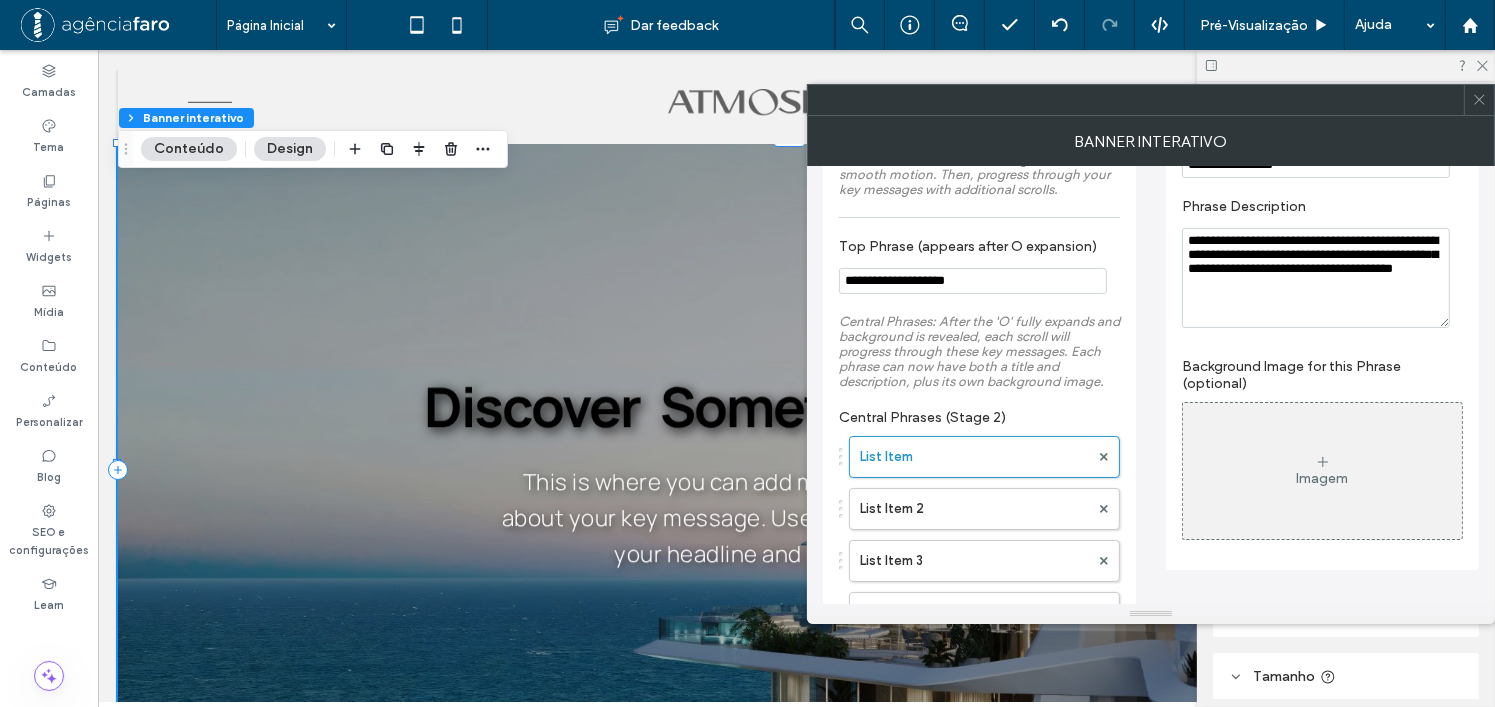 scroll, scrollTop: 0, scrollLeft: 0, axis: both 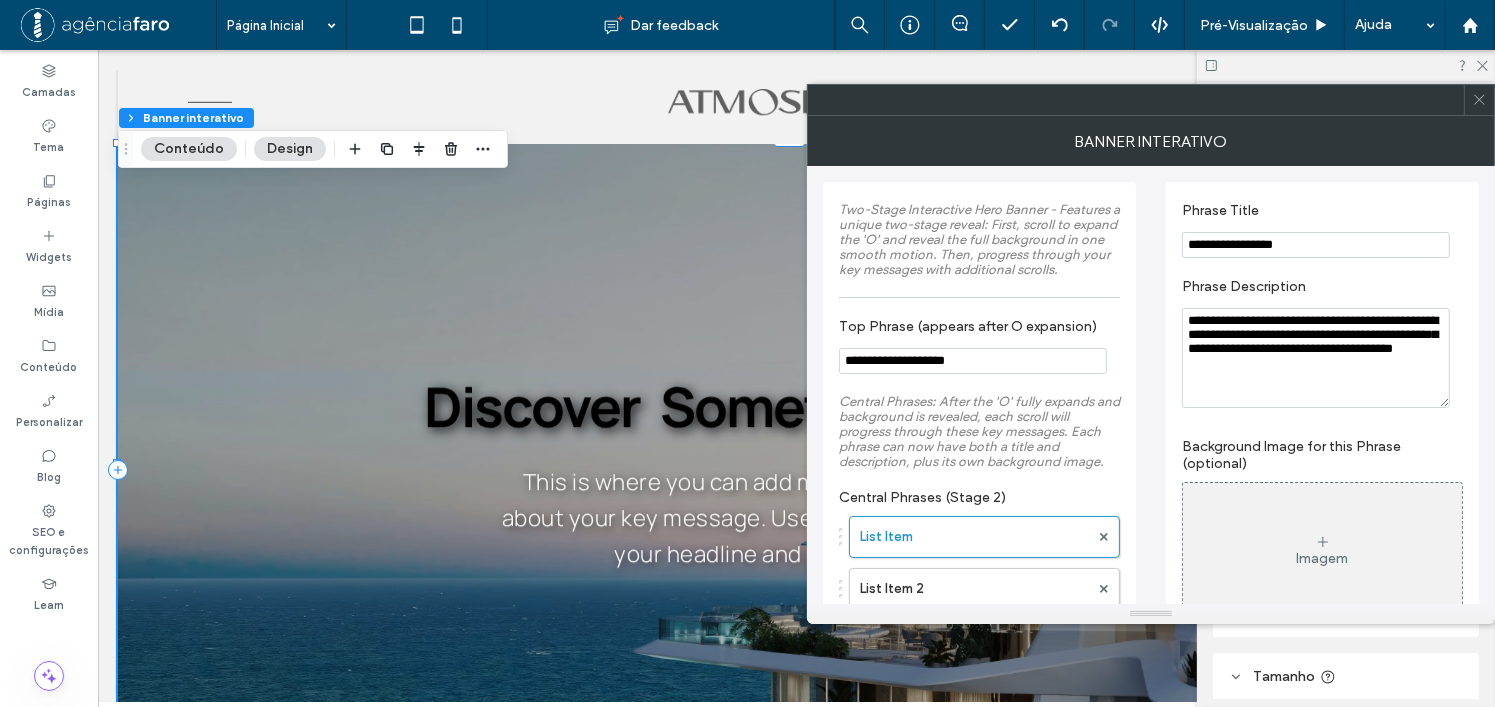 click on "**********" at bounding box center [1316, 245] 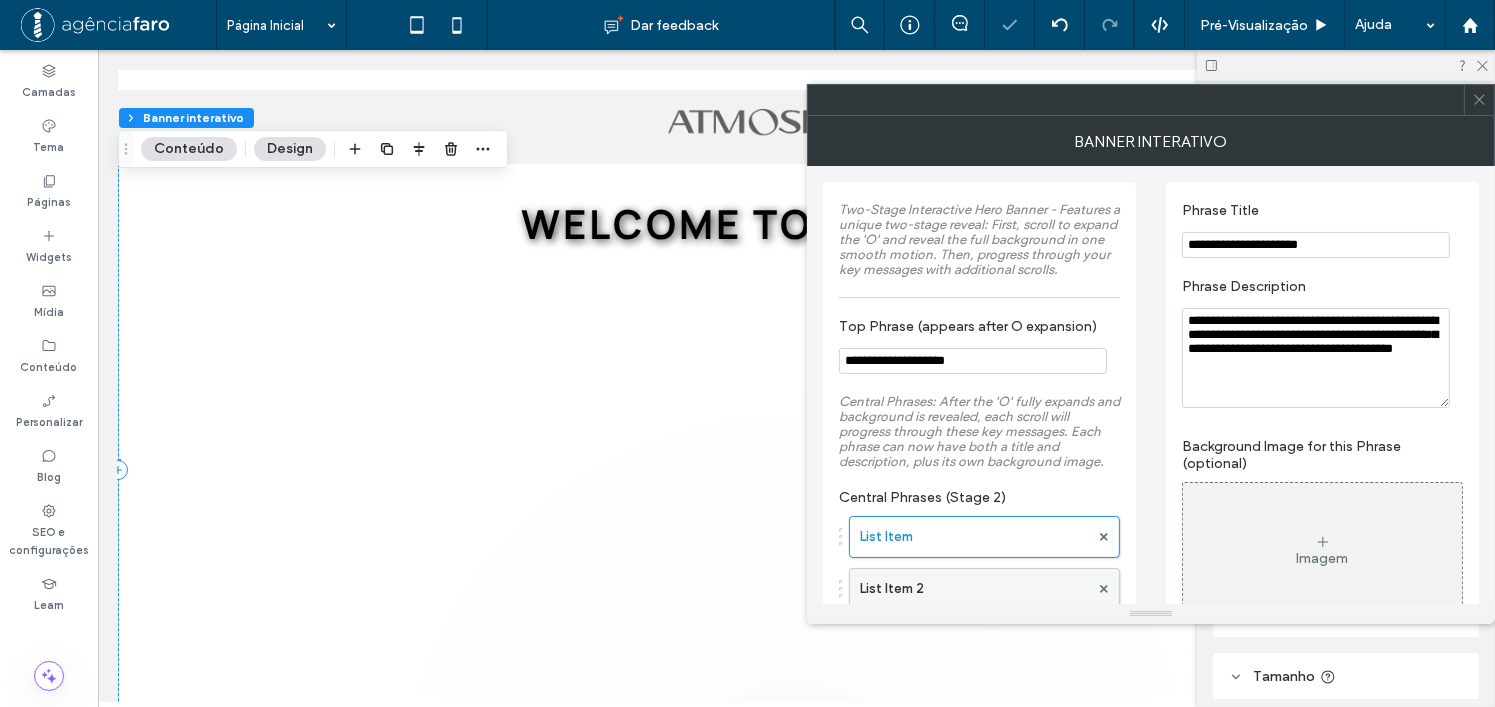 type on "**********" 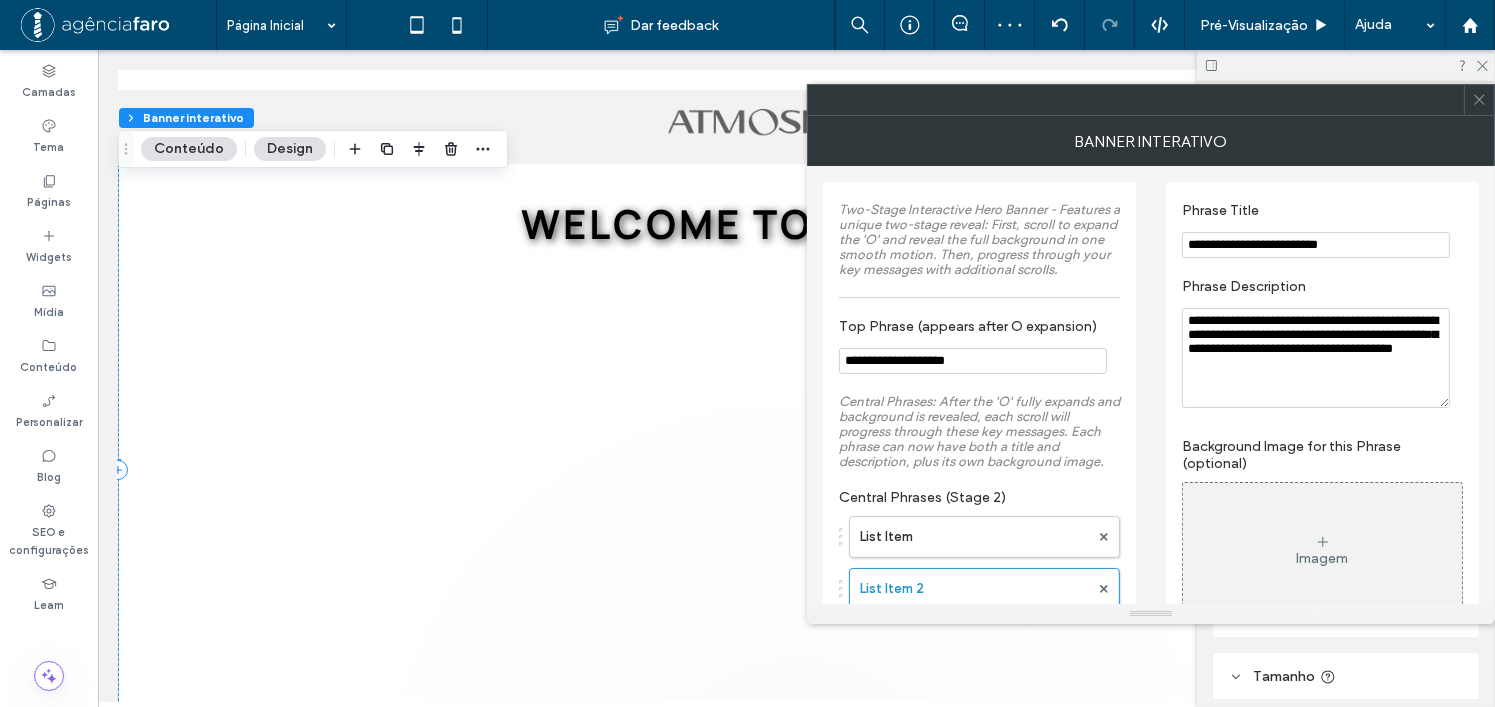 click on "**********" at bounding box center (1316, 245) 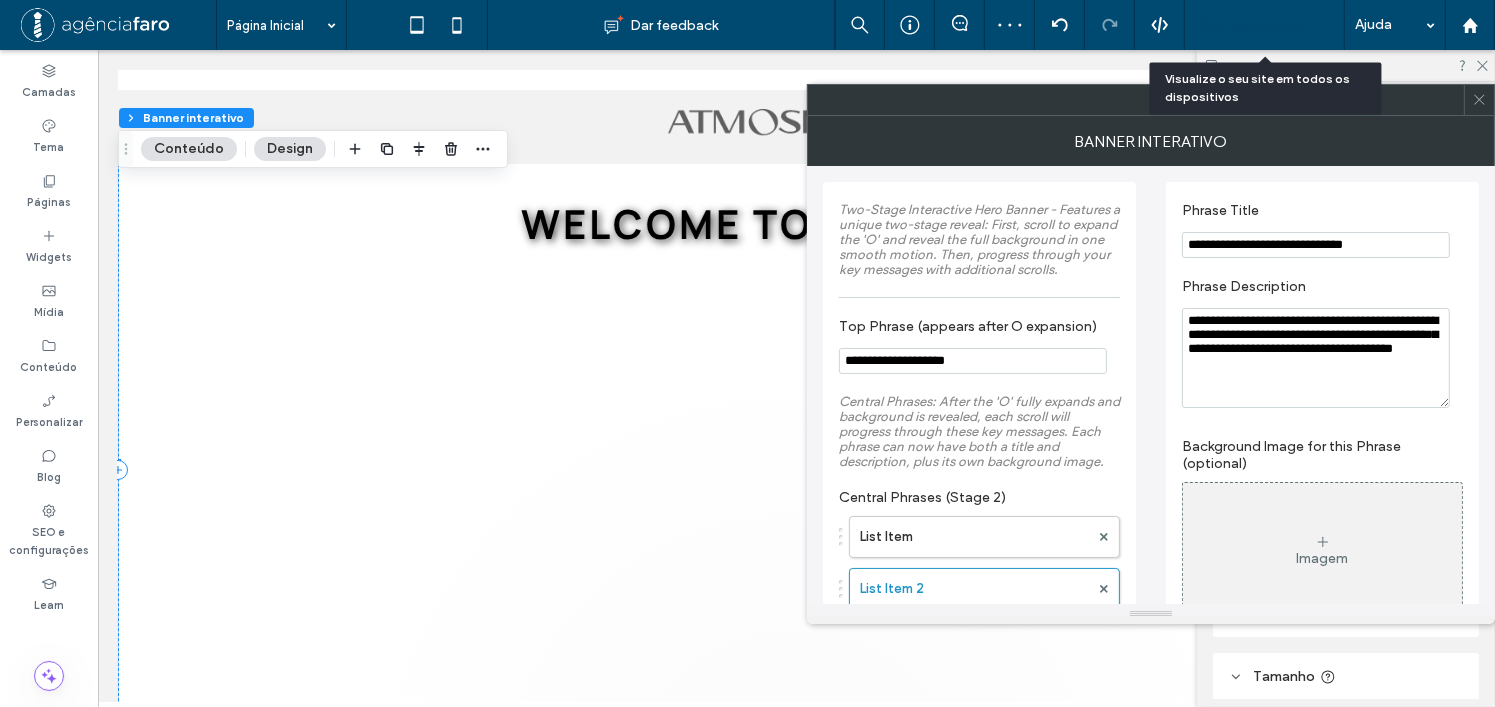 type on "**********" 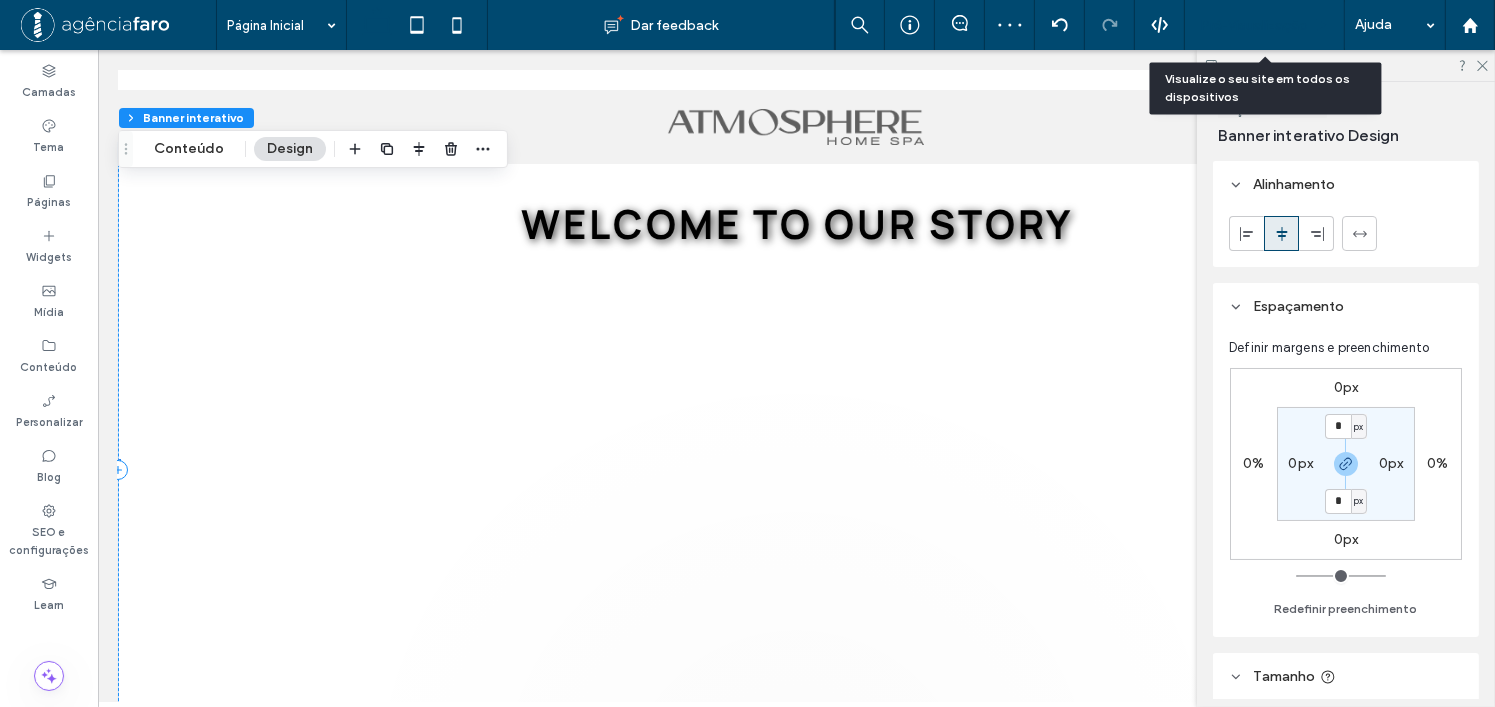 click on "Pré-Visualizaçāo" at bounding box center [1254, 25] 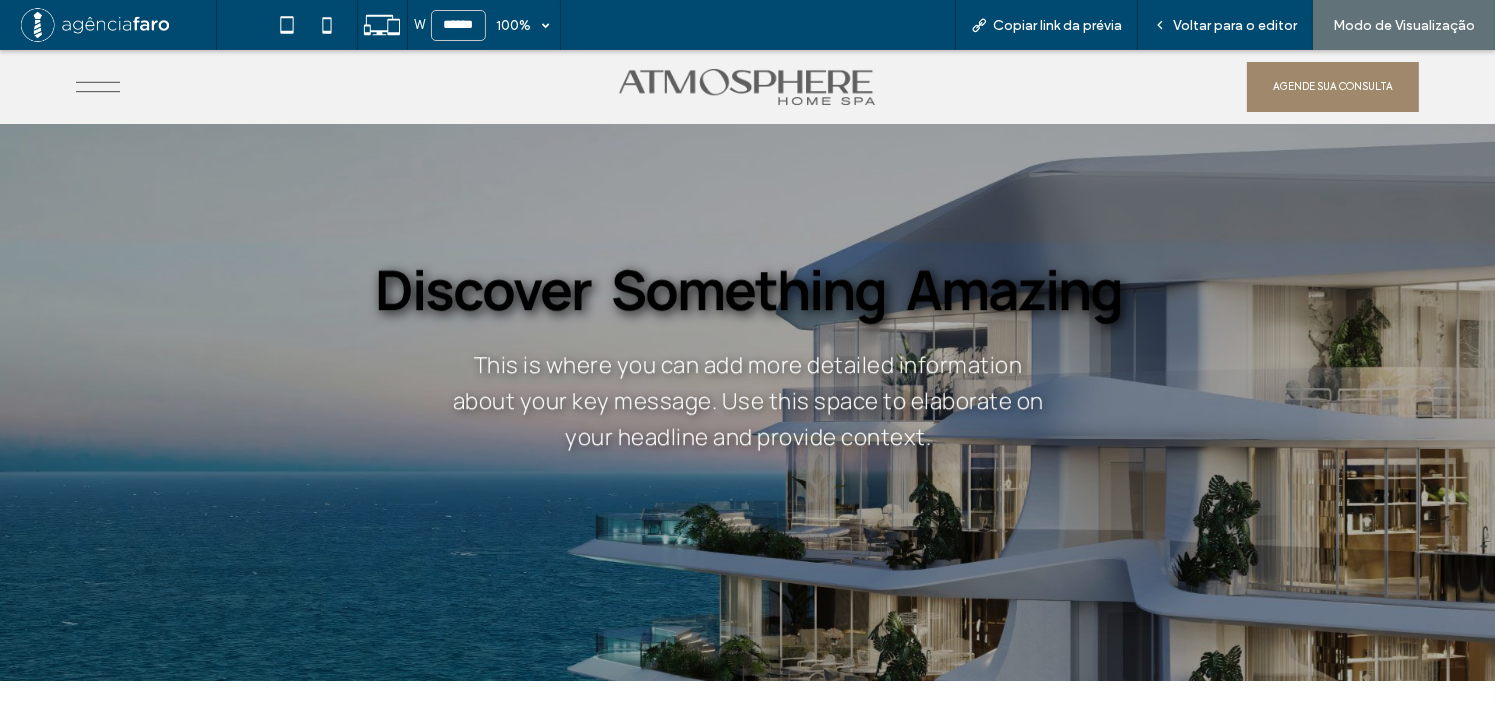 scroll, scrollTop: 0, scrollLeft: 0, axis: both 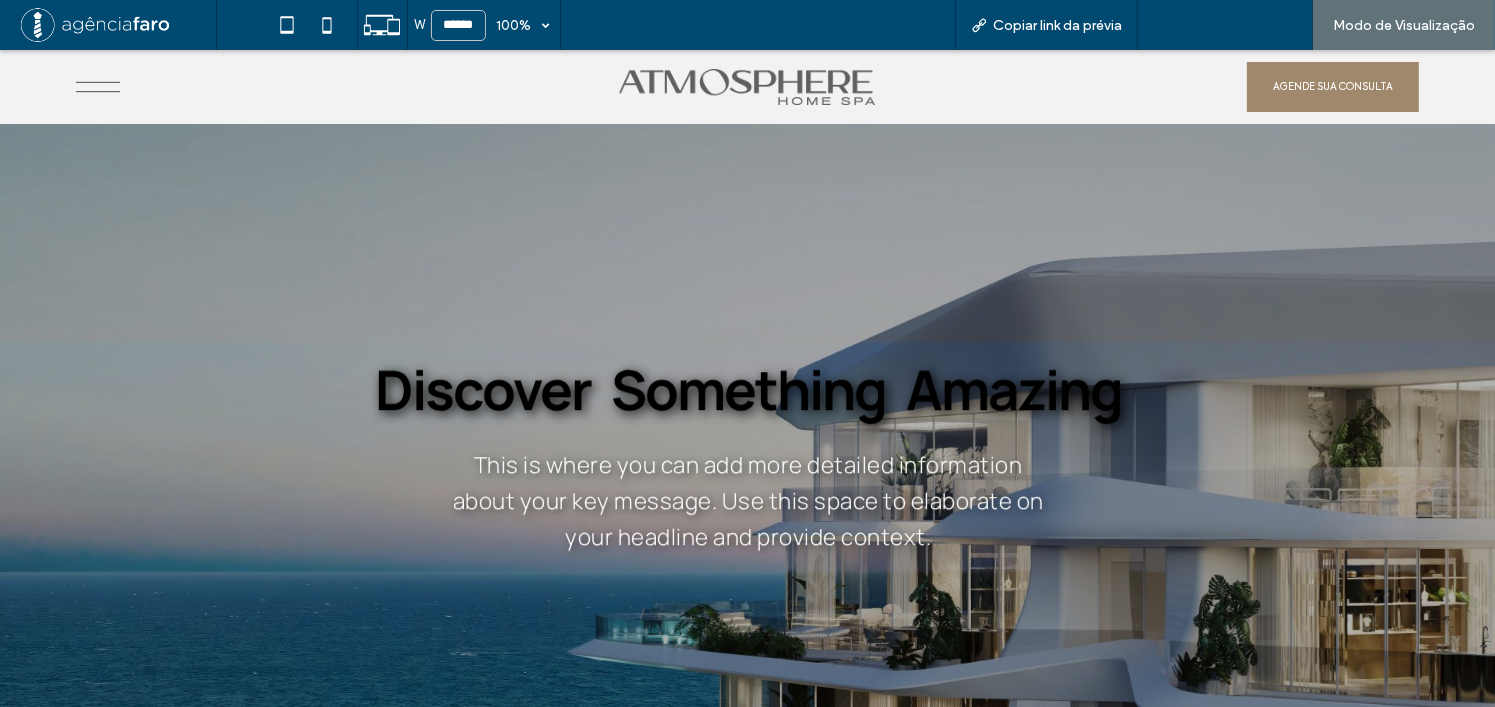 drag, startPoint x: 1200, startPoint y: 33, endPoint x: 1187, endPoint y: 35, distance: 13.152946 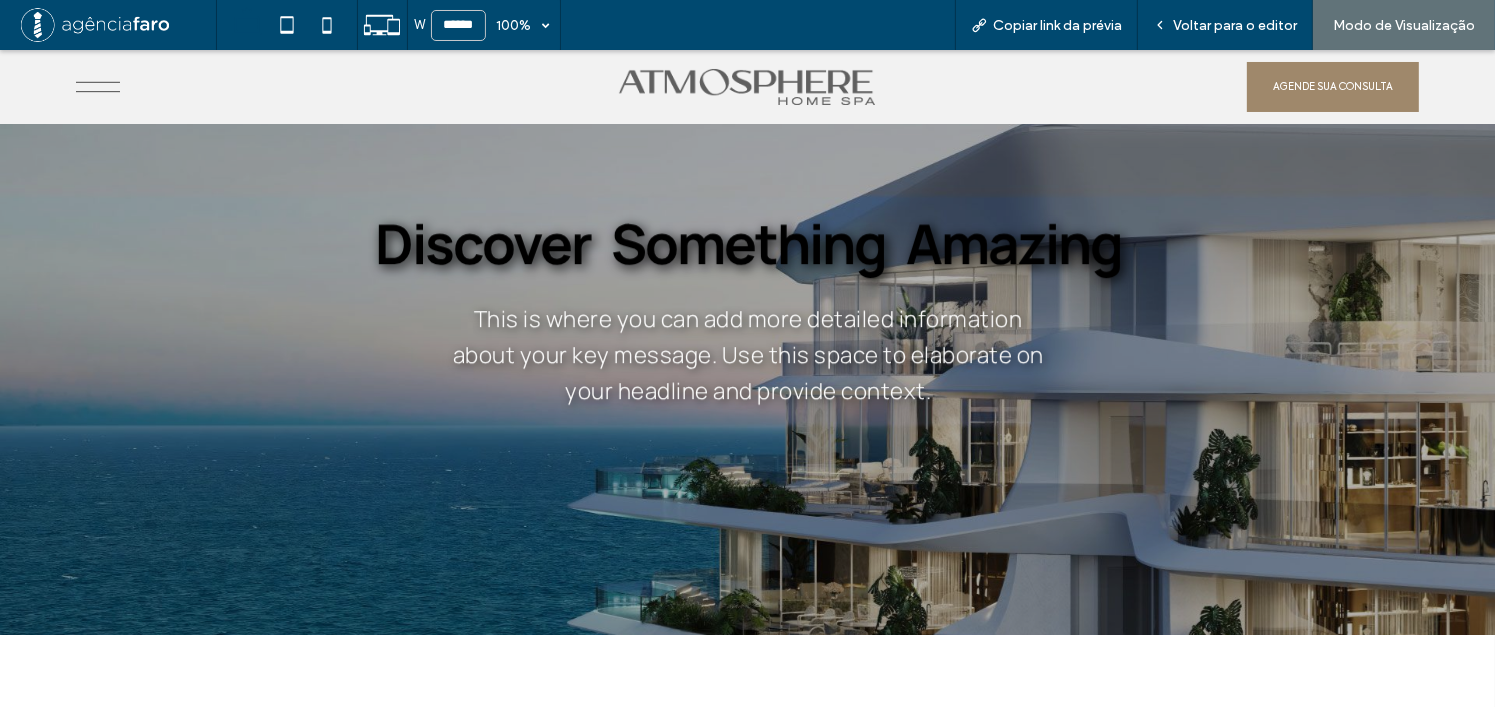 scroll, scrollTop: 0, scrollLeft: 0, axis: both 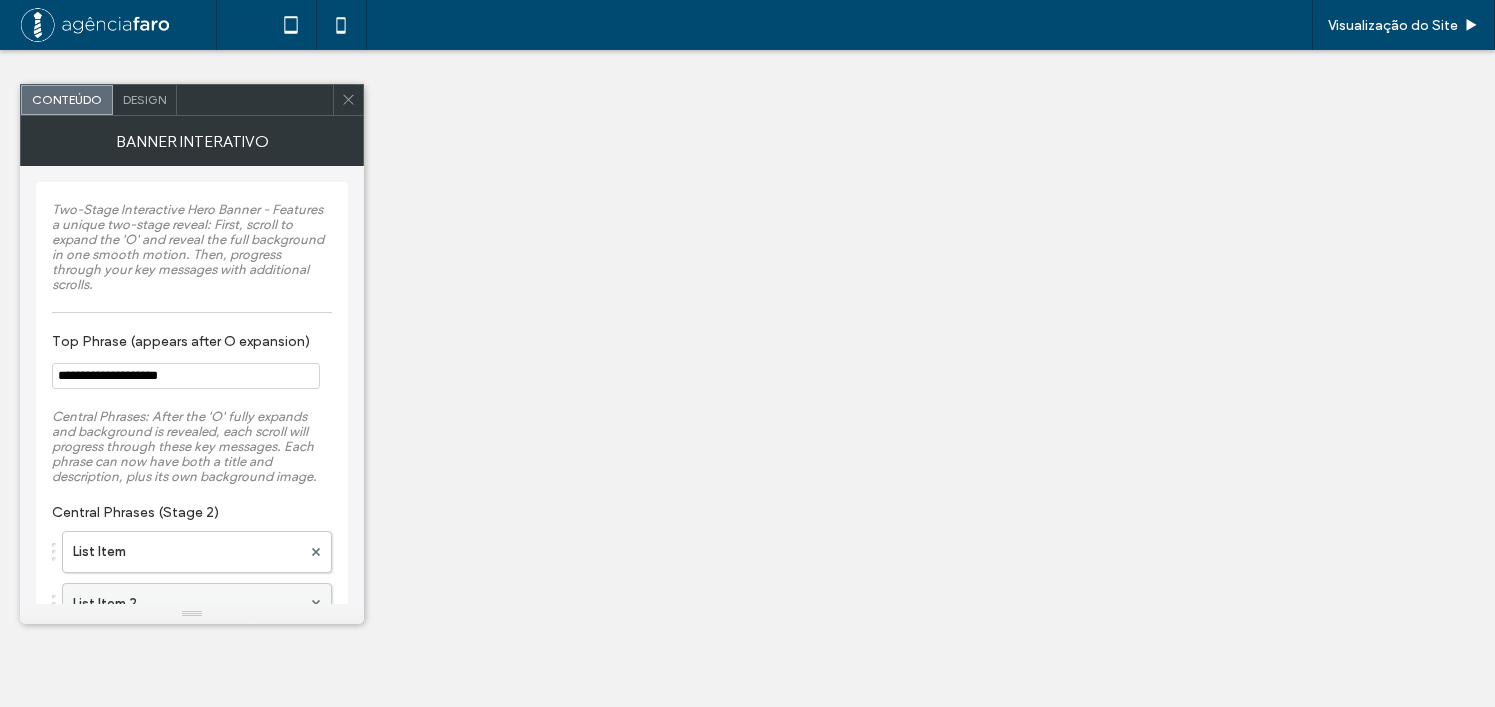click on "List Item 2" at bounding box center (187, 604) 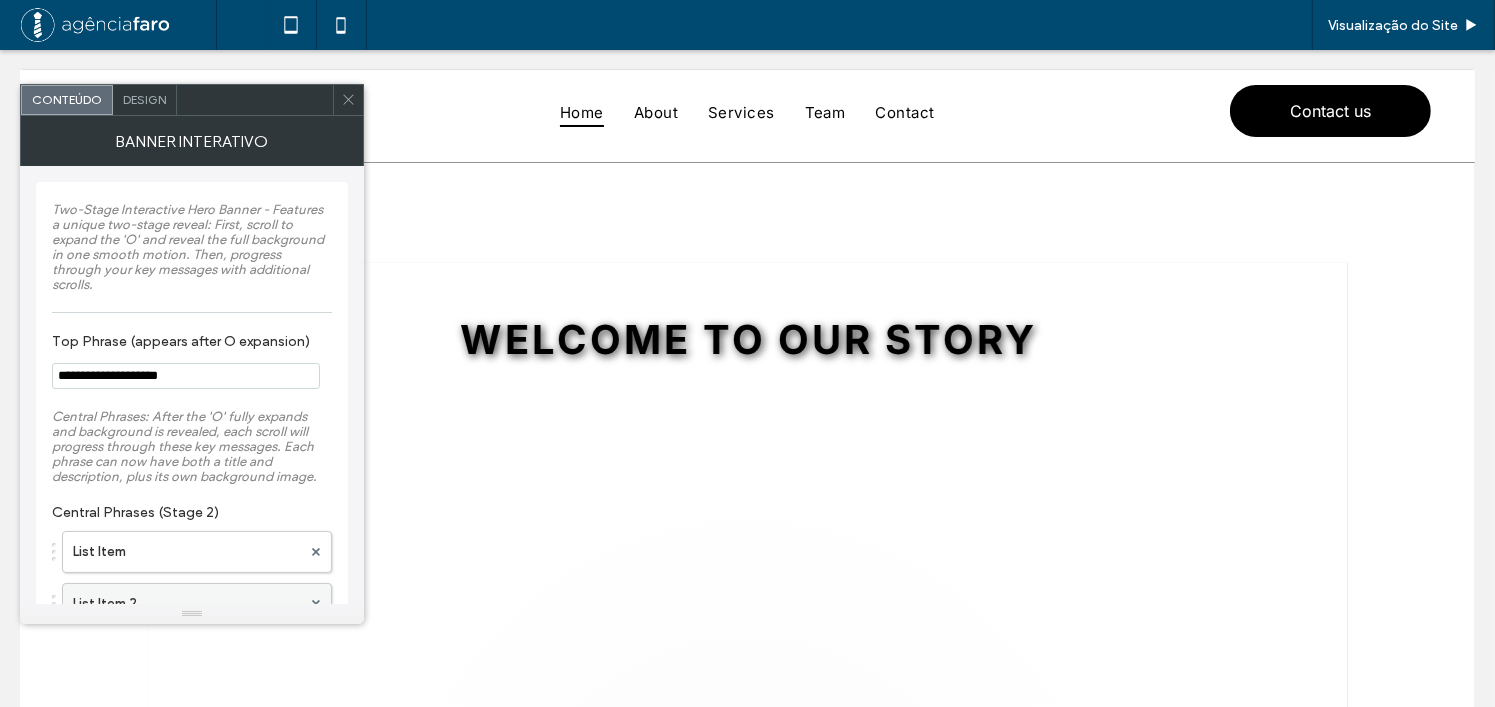 scroll, scrollTop: 200, scrollLeft: 0, axis: vertical 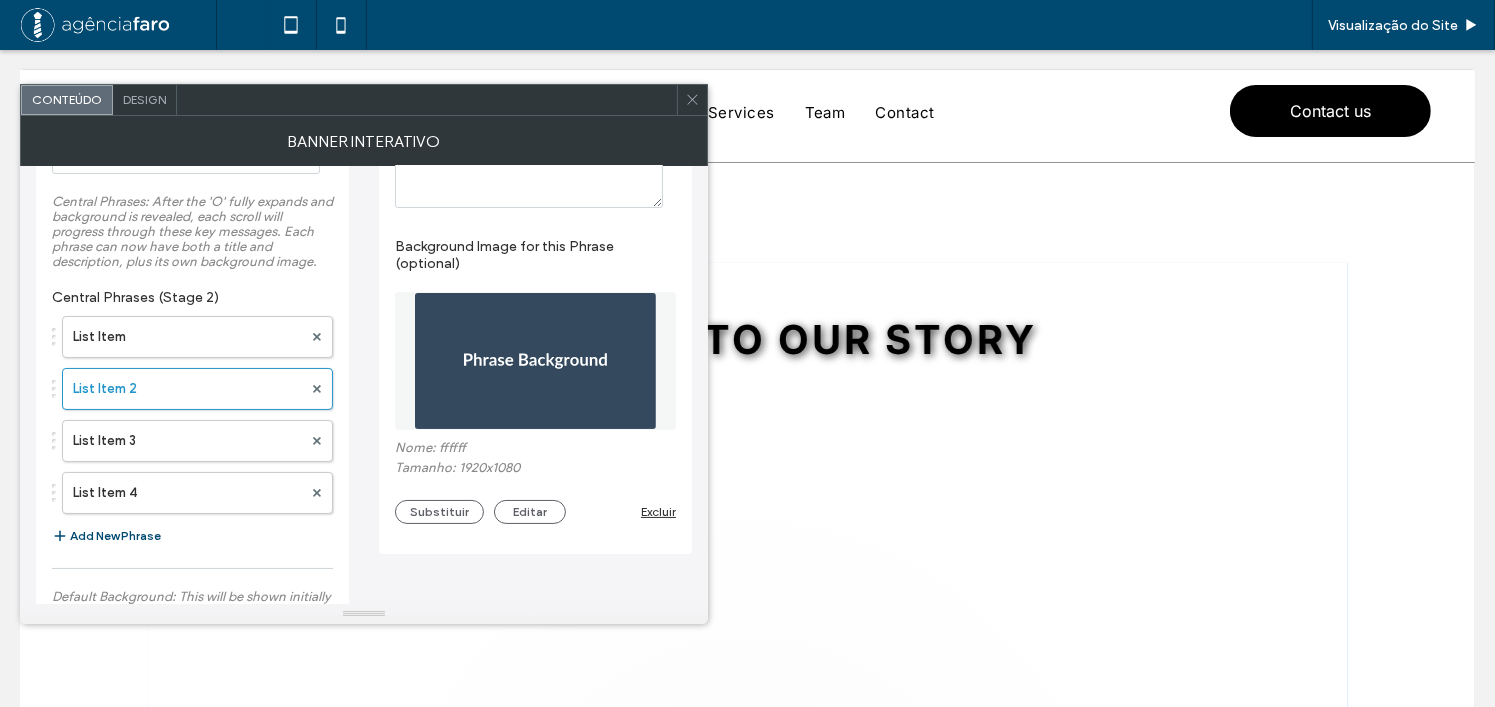 click on "Excluir" at bounding box center (658, 511) 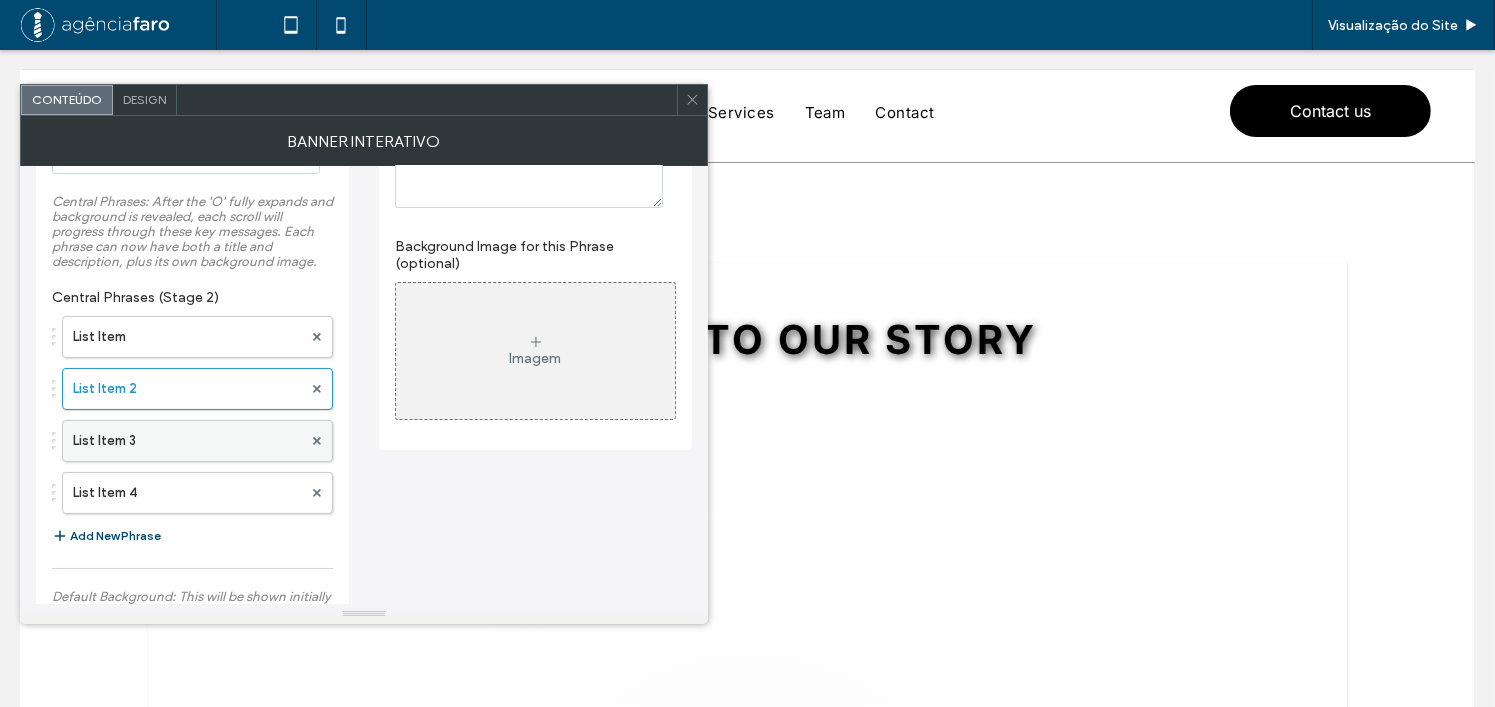 click on "List Item 3" at bounding box center [187, 441] 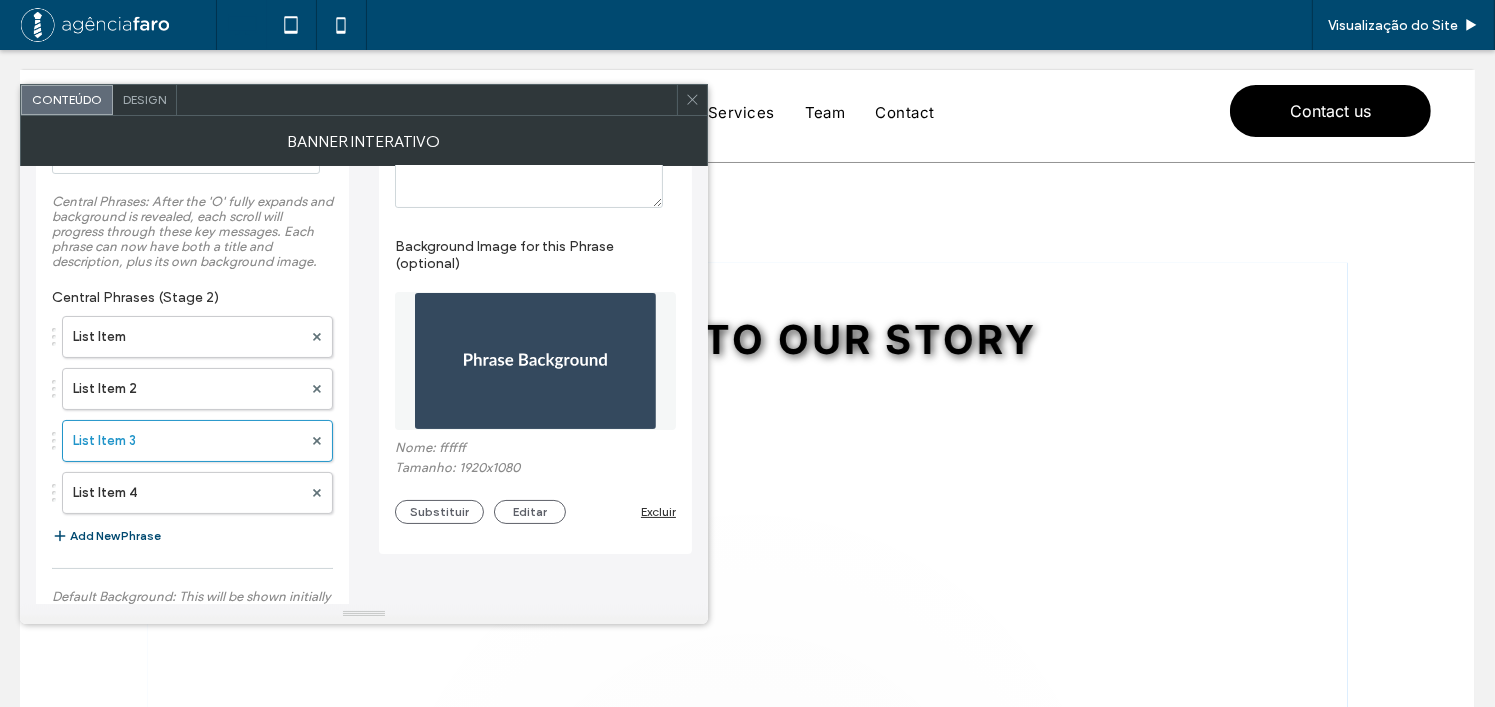 drag, startPoint x: 666, startPoint y: 513, endPoint x: 371, endPoint y: 493, distance: 295.6772 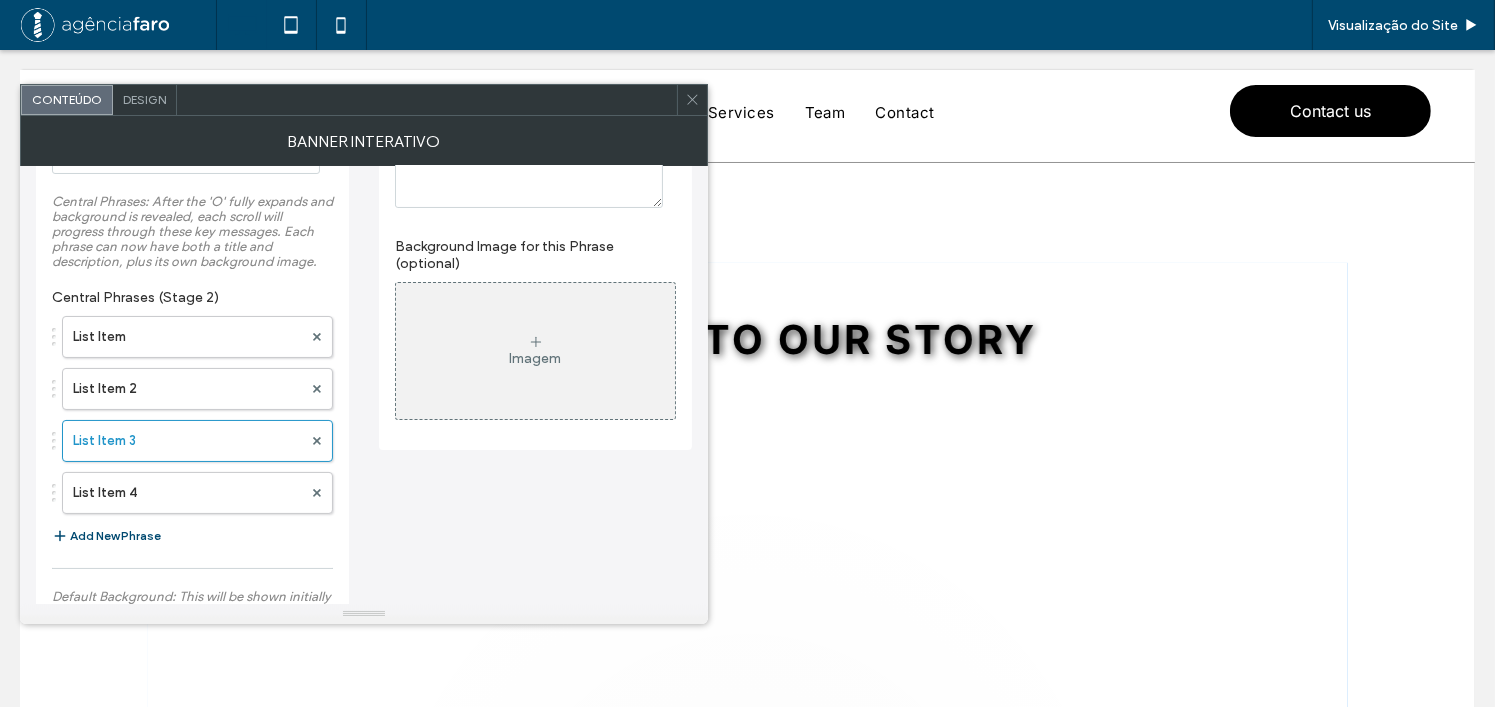 drag, startPoint x: 211, startPoint y: 488, endPoint x: 356, endPoint y: 486, distance: 145.0138 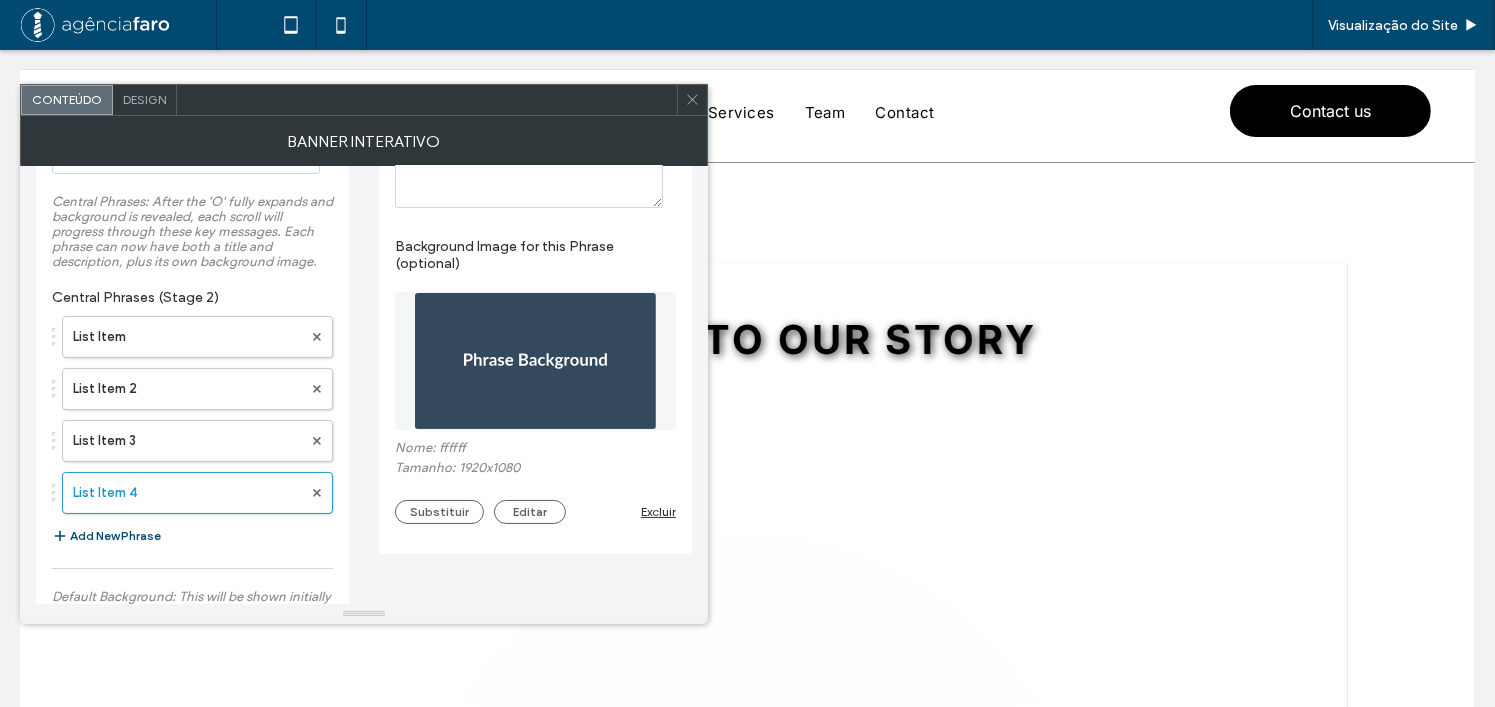click on "Excluir" at bounding box center [658, 511] 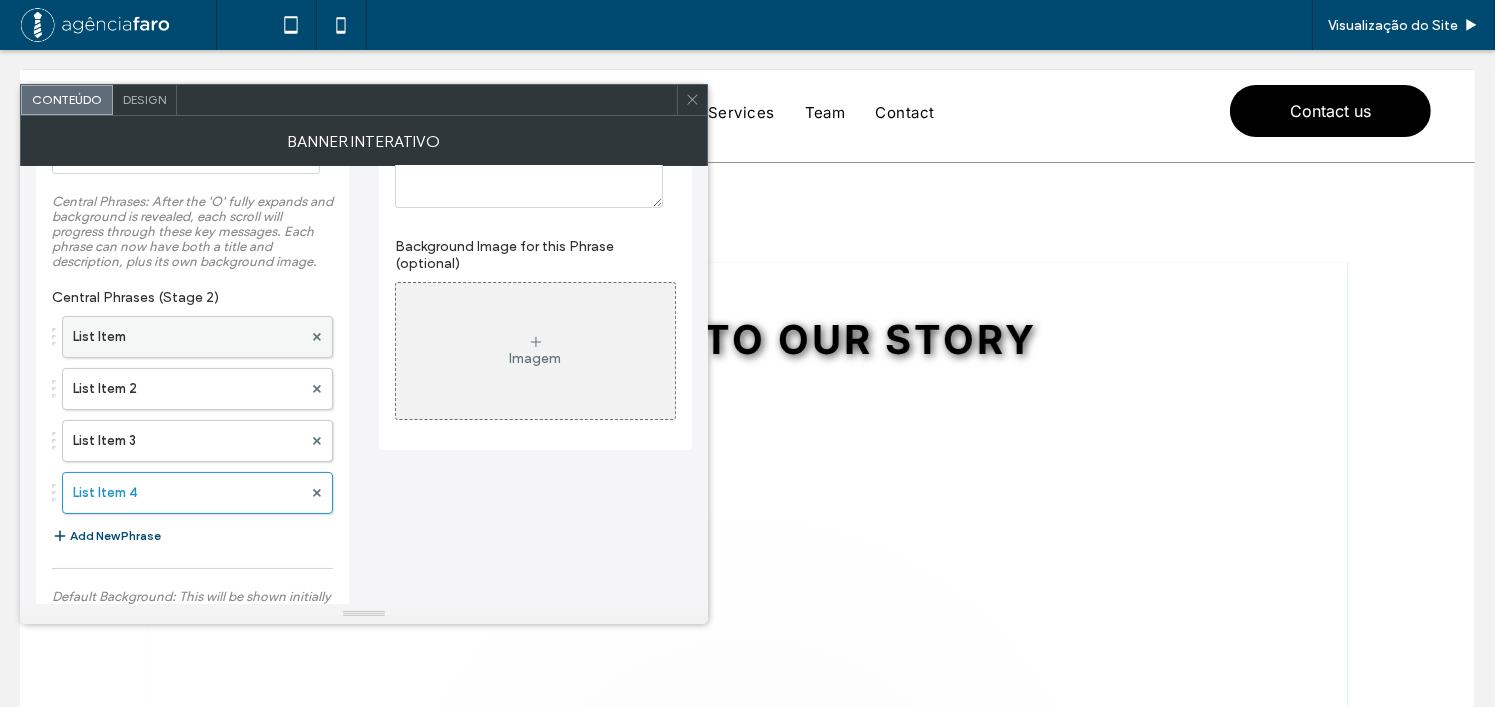 click on "List Item" at bounding box center [187, 337] 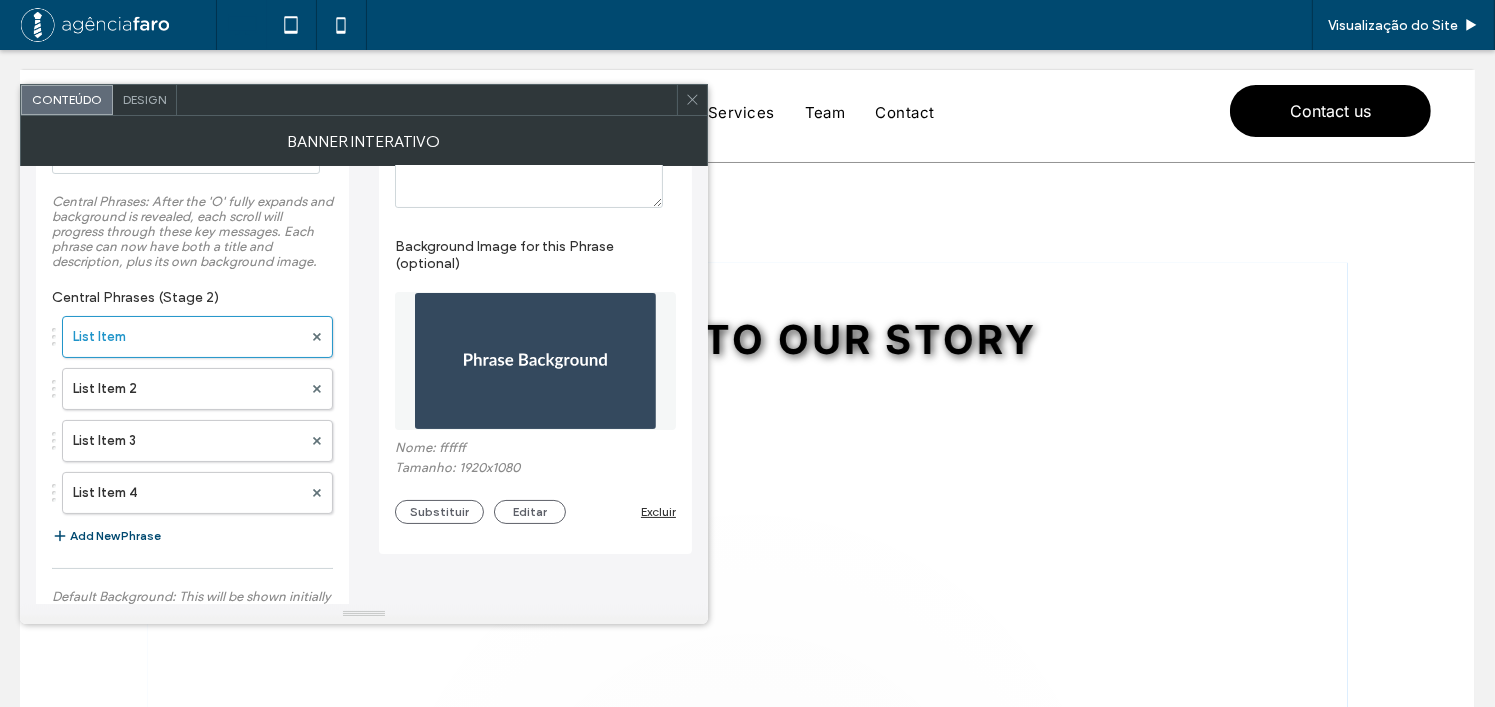 click on "Excluir" at bounding box center [658, 511] 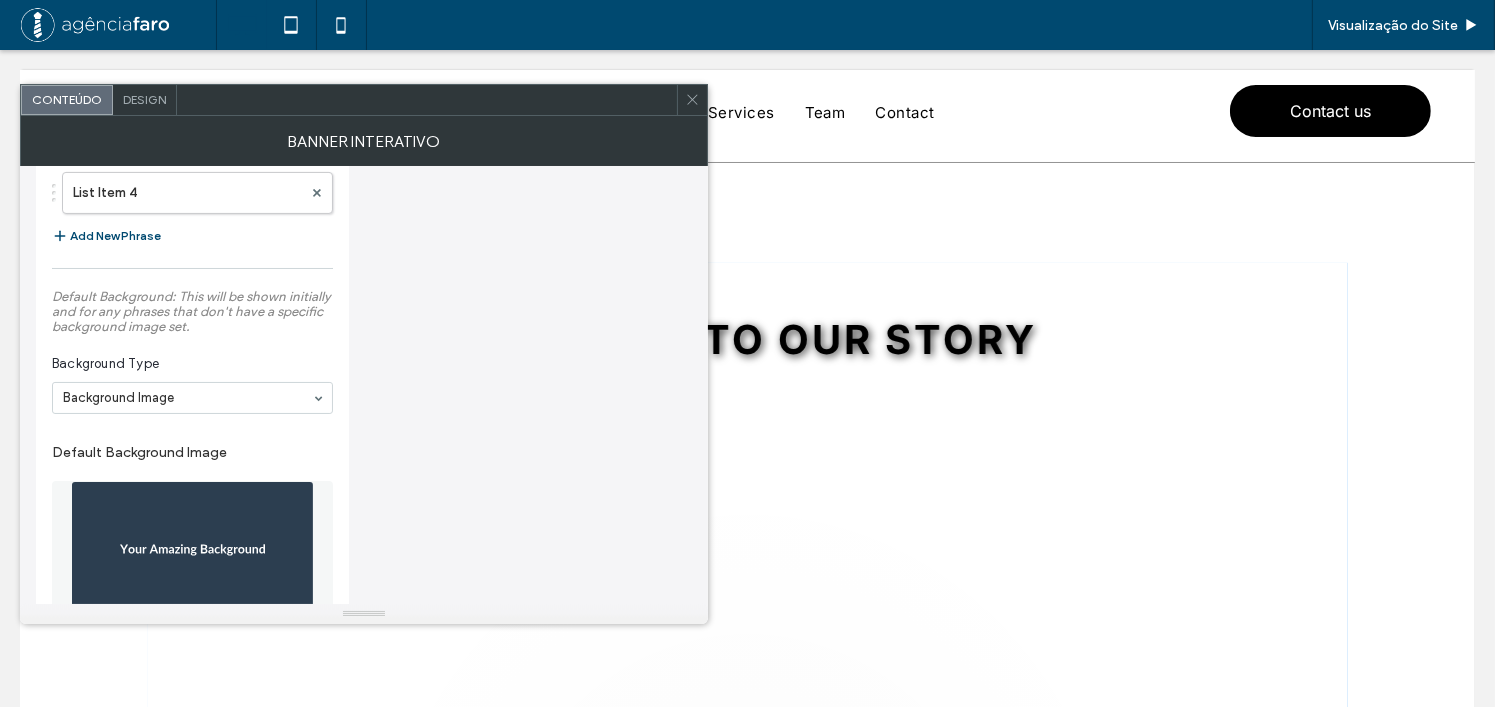 scroll, scrollTop: 600, scrollLeft: 0, axis: vertical 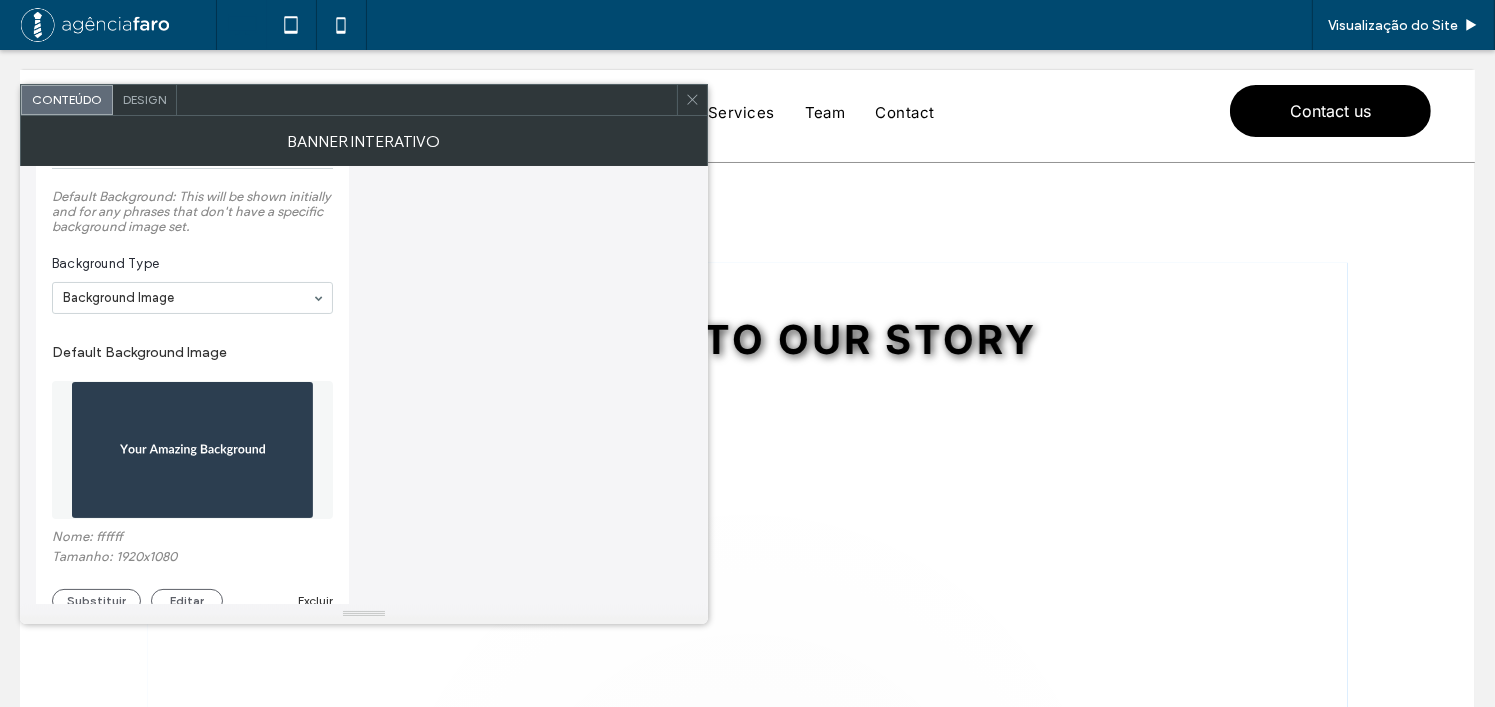 click 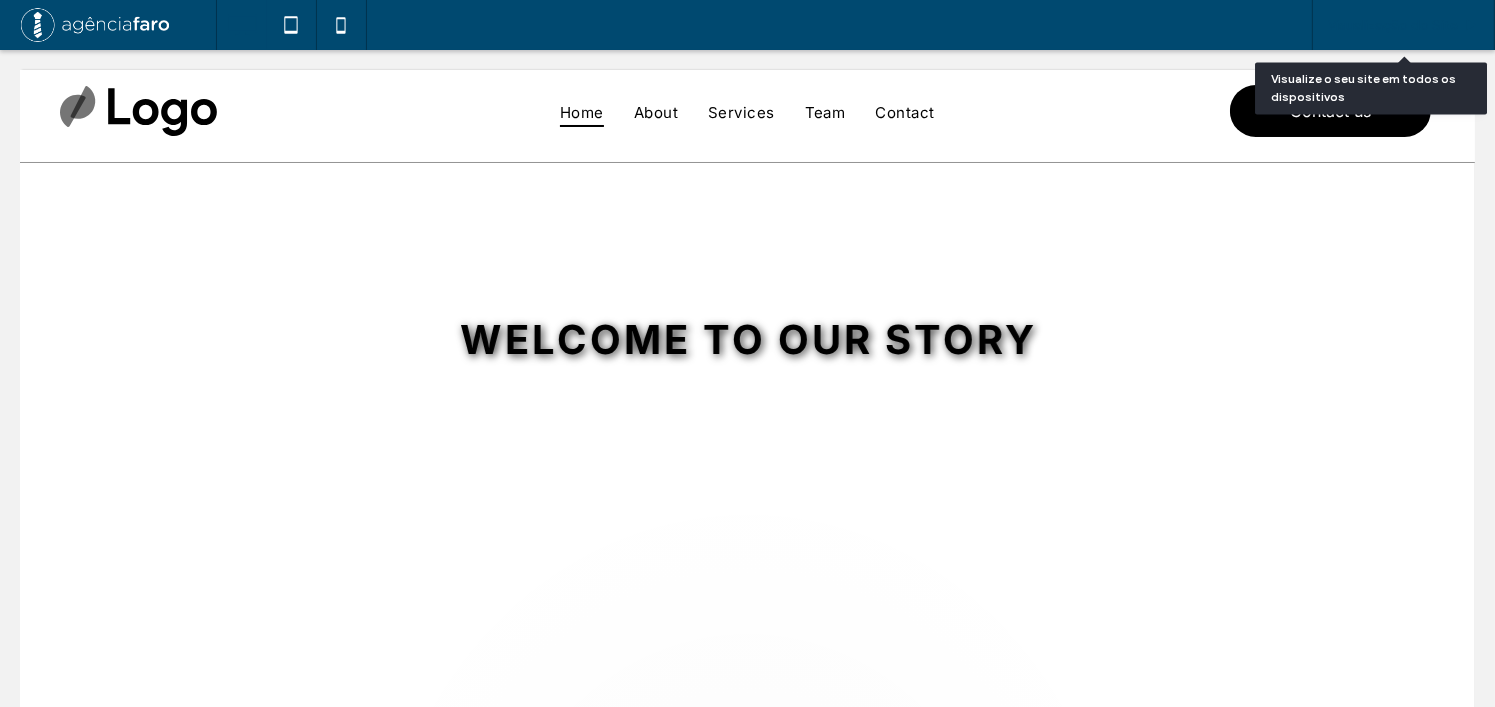 click on "Visualização do Site" at bounding box center [1393, 25] 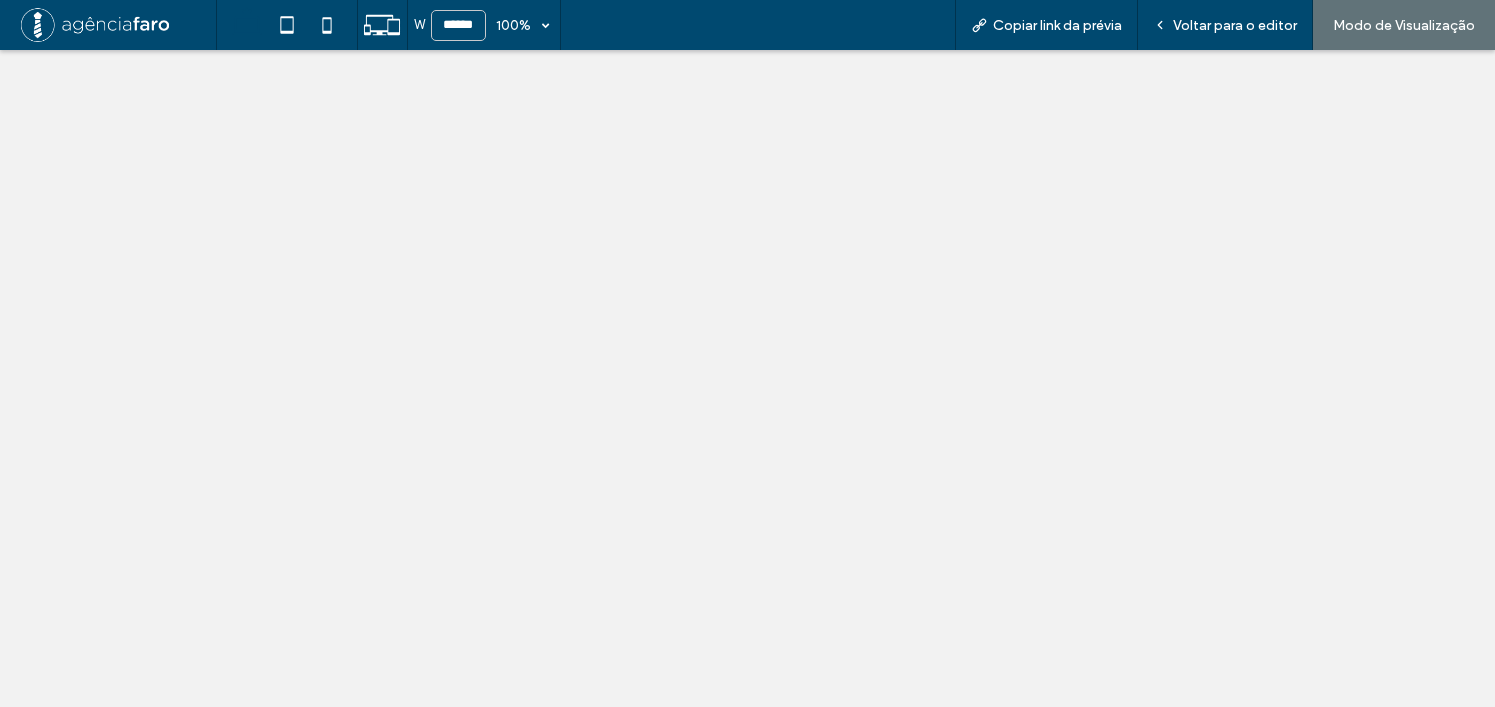 scroll, scrollTop: 0, scrollLeft: 0, axis: both 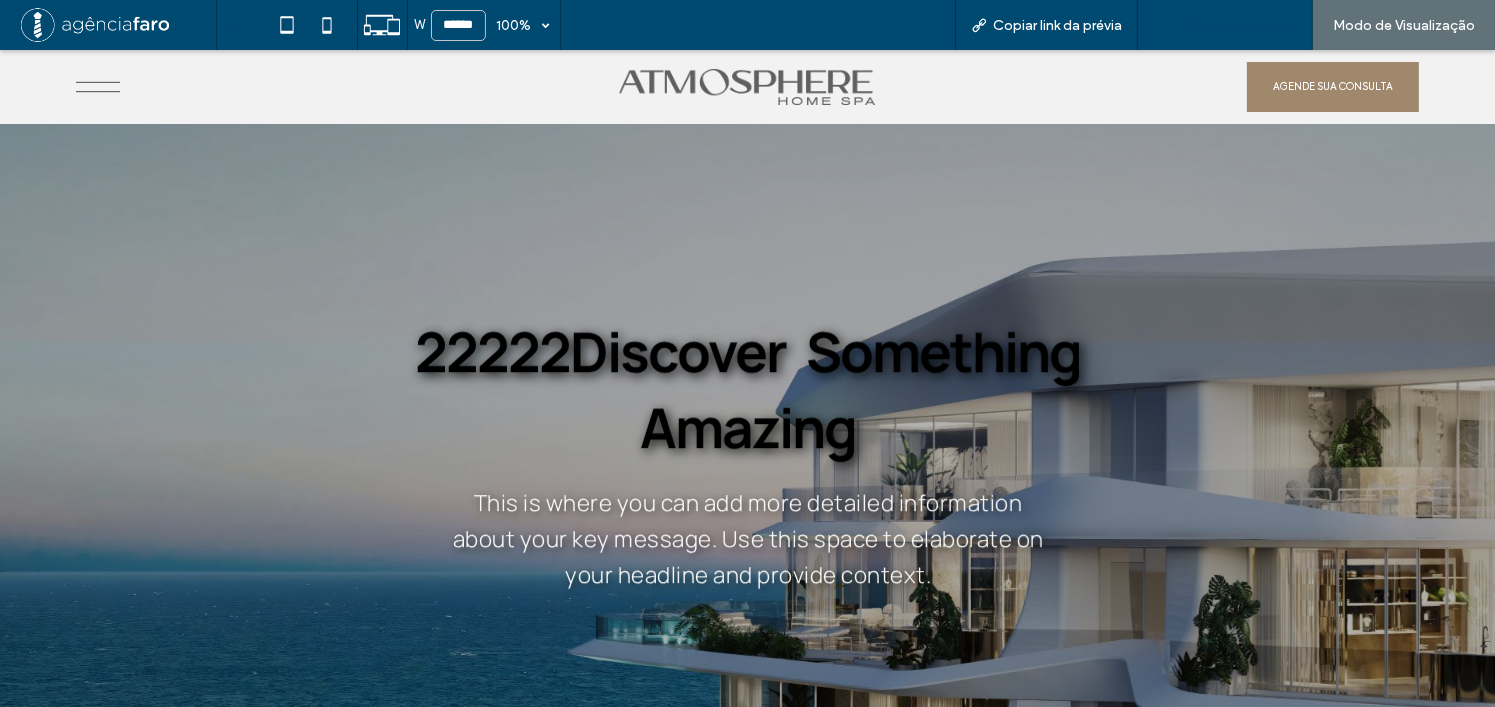 click on "Voltar para o editor" at bounding box center (1235, 25) 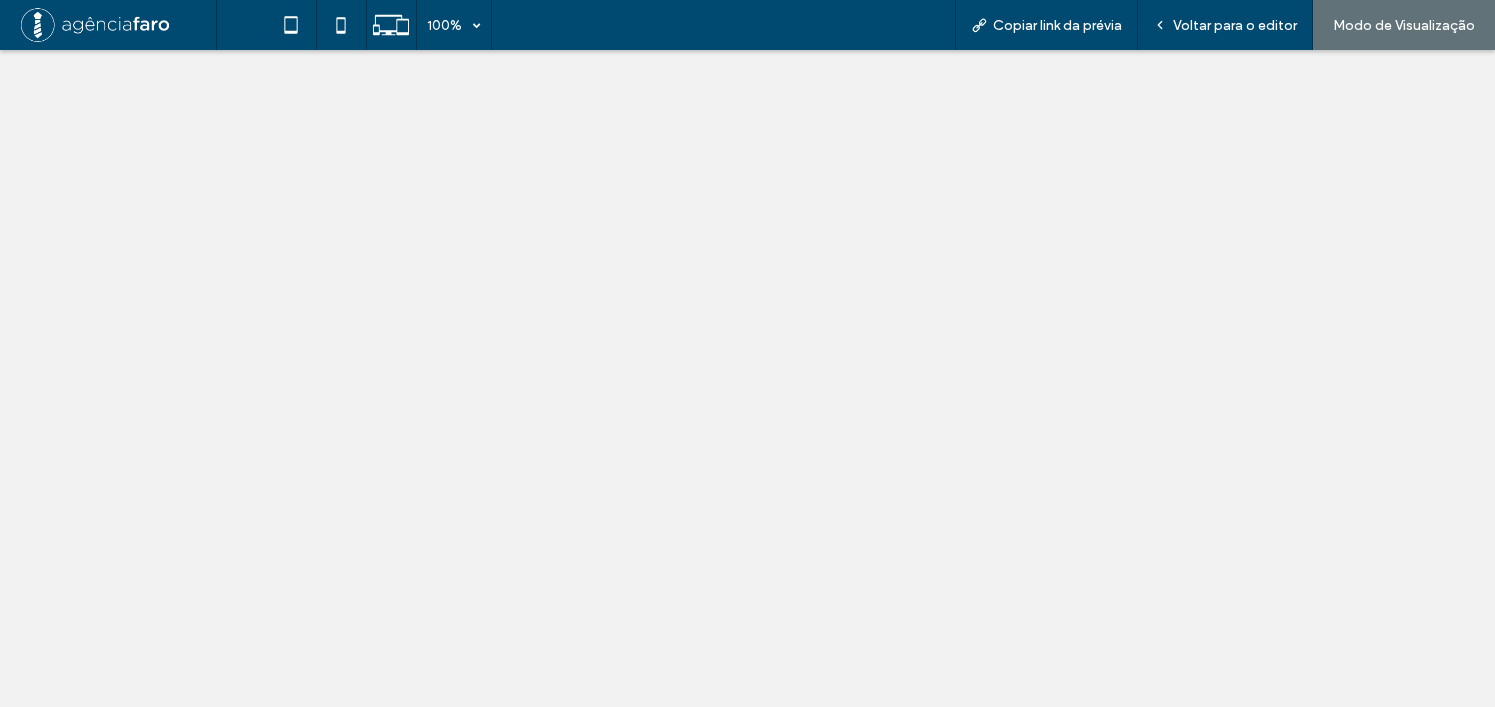scroll, scrollTop: 0, scrollLeft: 0, axis: both 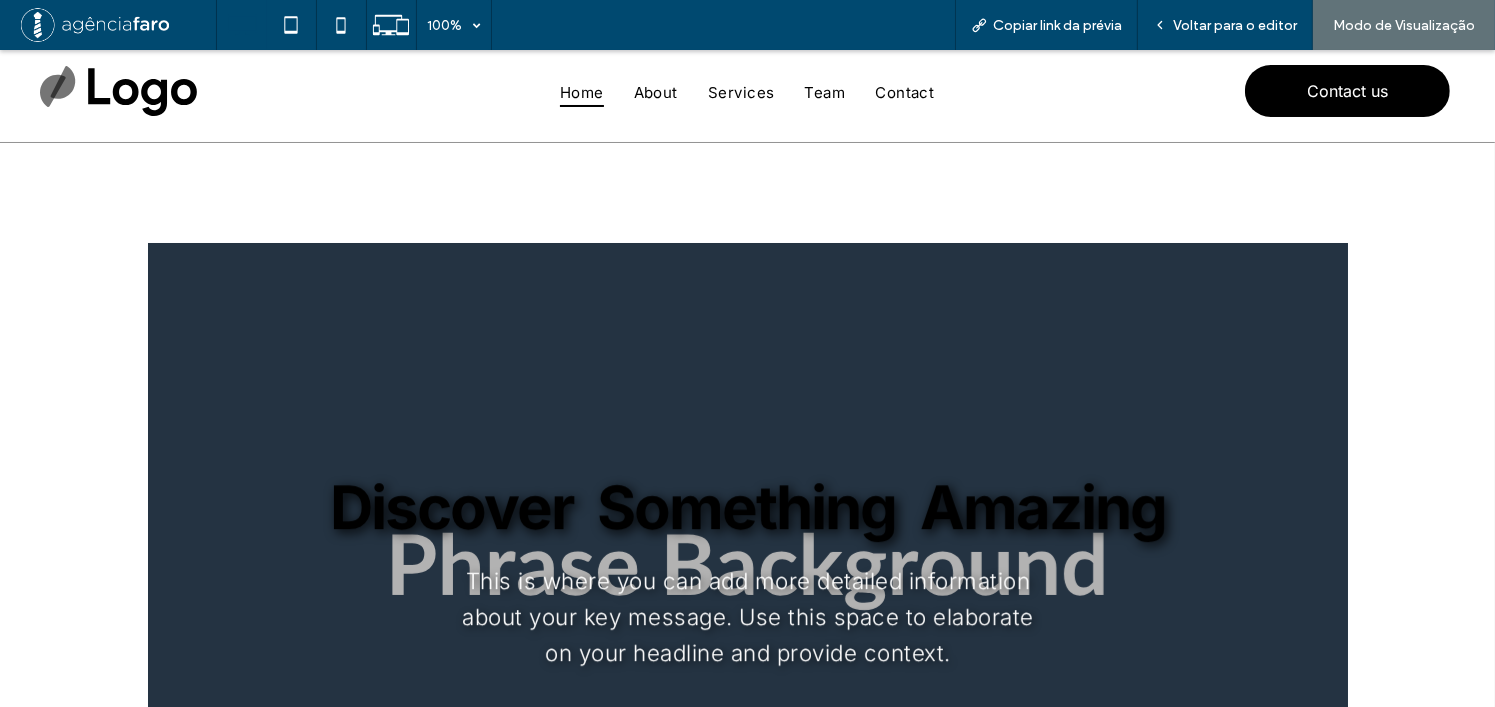 click at bounding box center [748, 571] 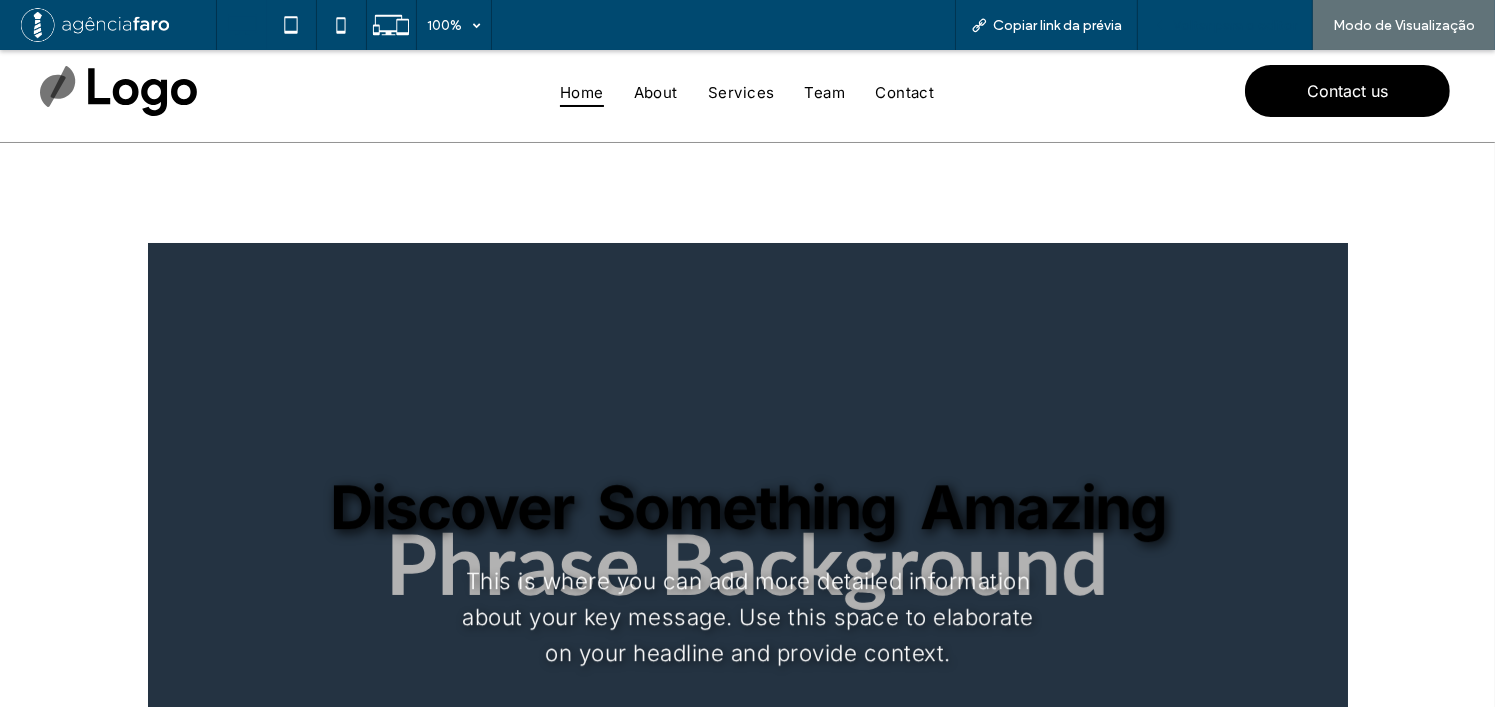 click on "Voltar para o editor" at bounding box center [1225, 25] 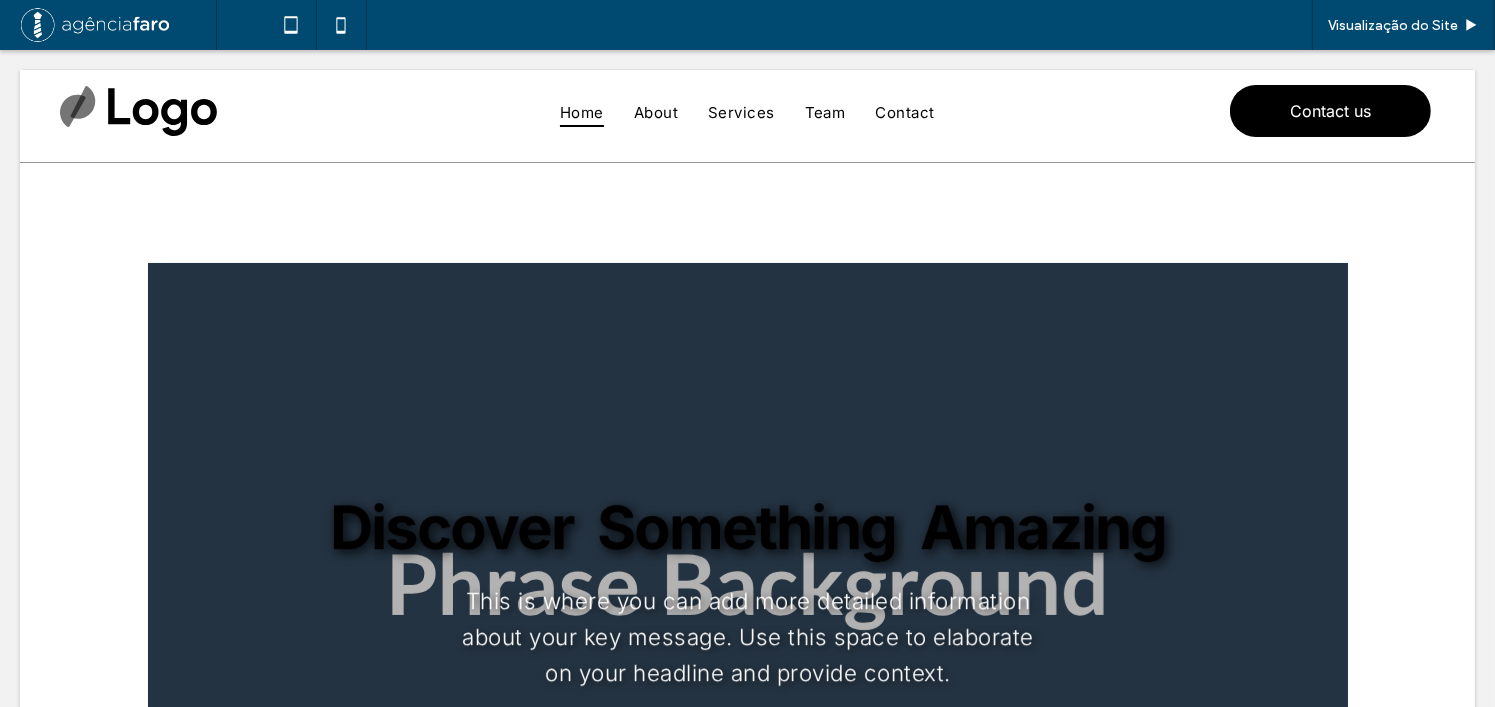 click at bounding box center (748, 591) 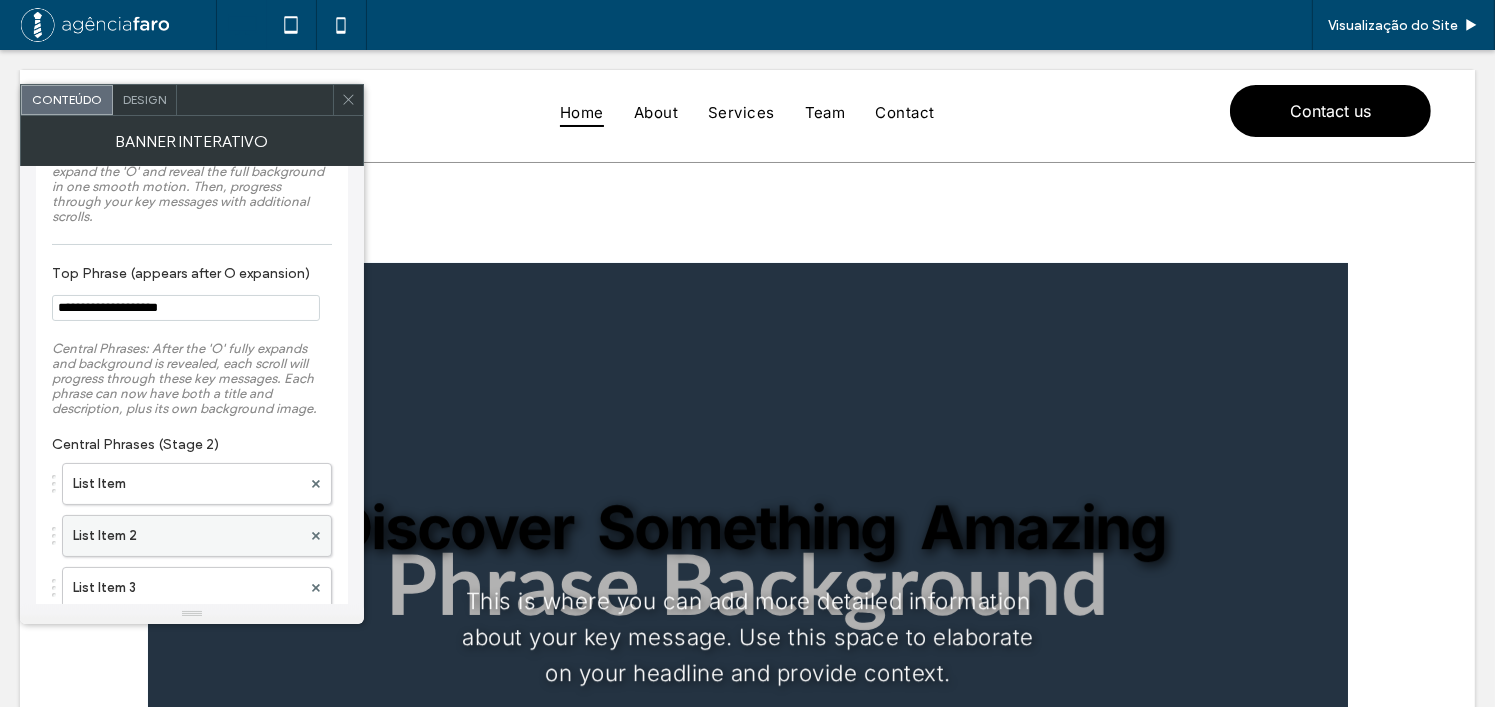 scroll, scrollTop: 200, scrollLeft: 0, axis: vertical 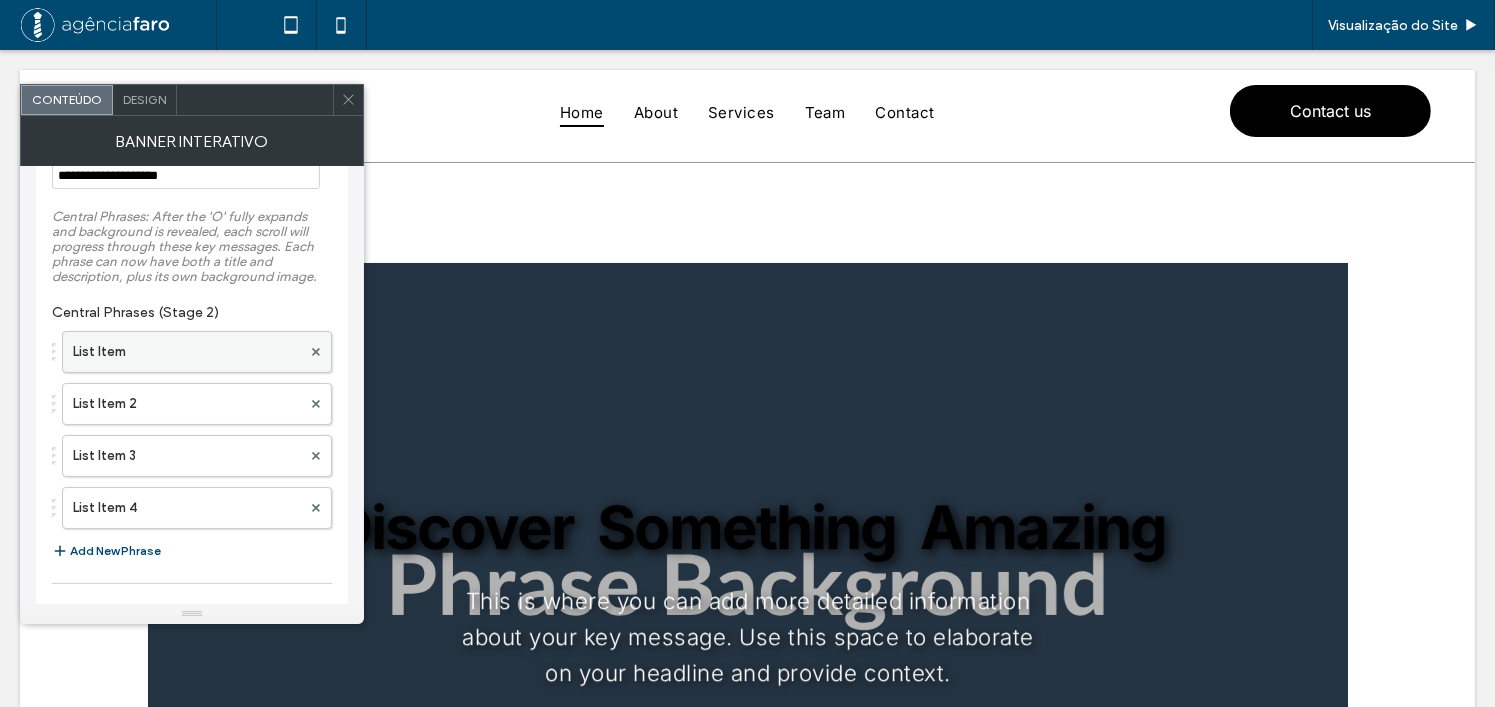 click on "List Item" at bounding box center [187, 352] 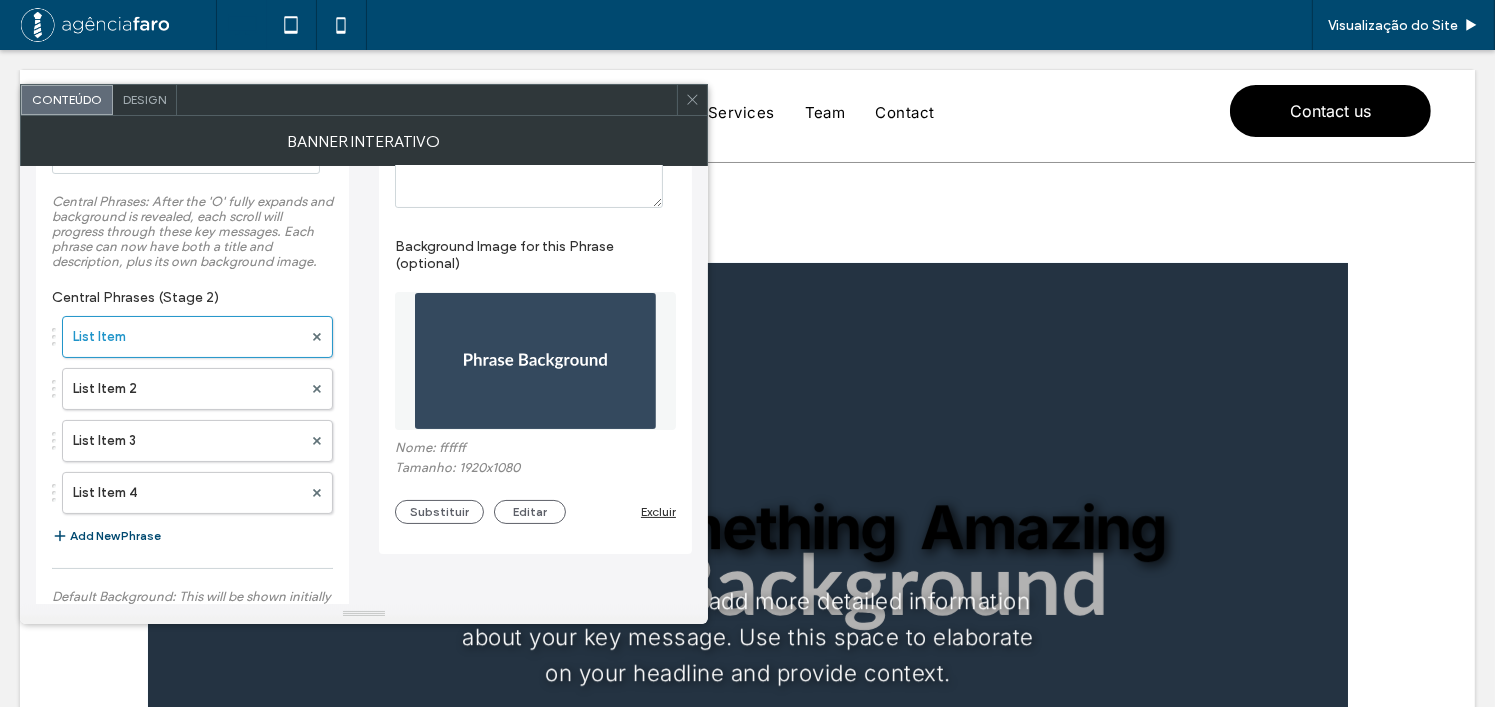 click on "Excluir" at bounding box center [658, 511] 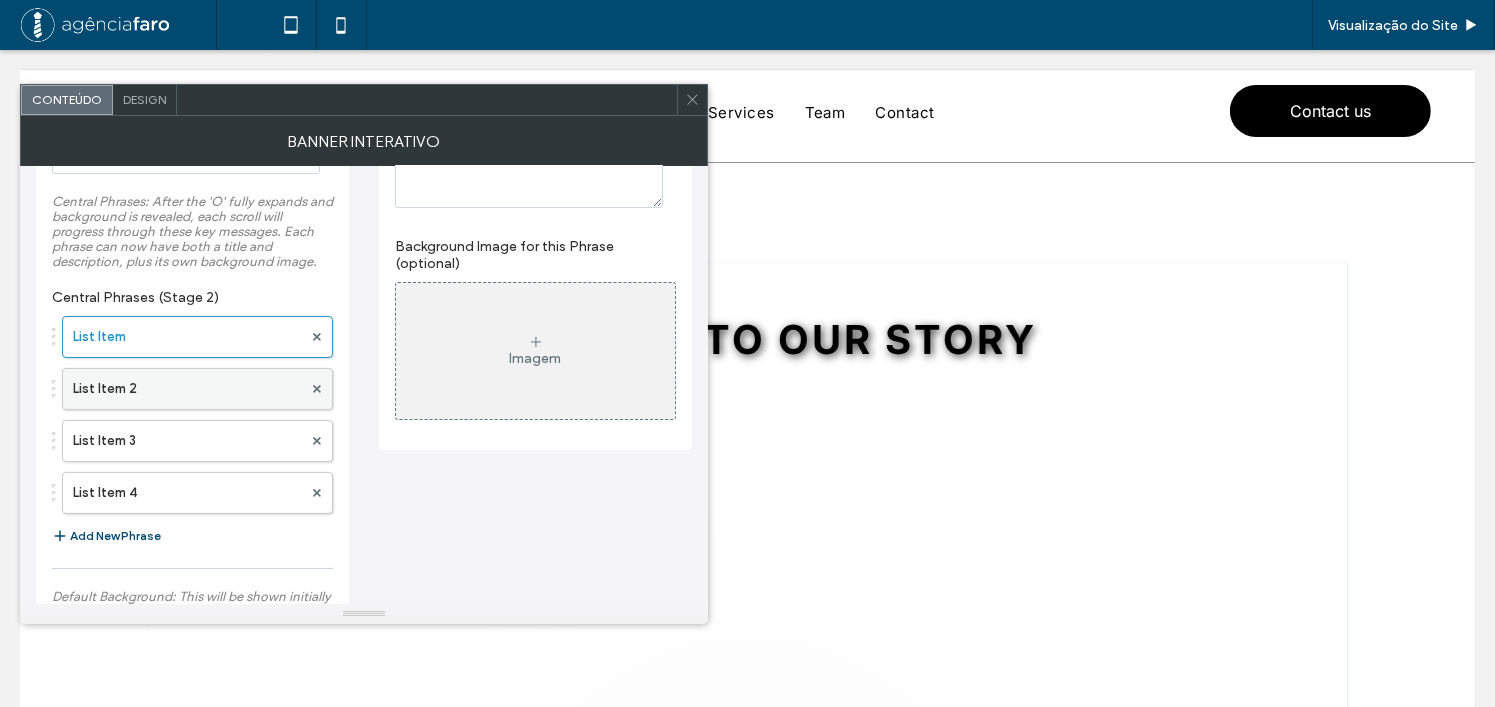 click on "List Item 2" at bounding box center (187, 389) 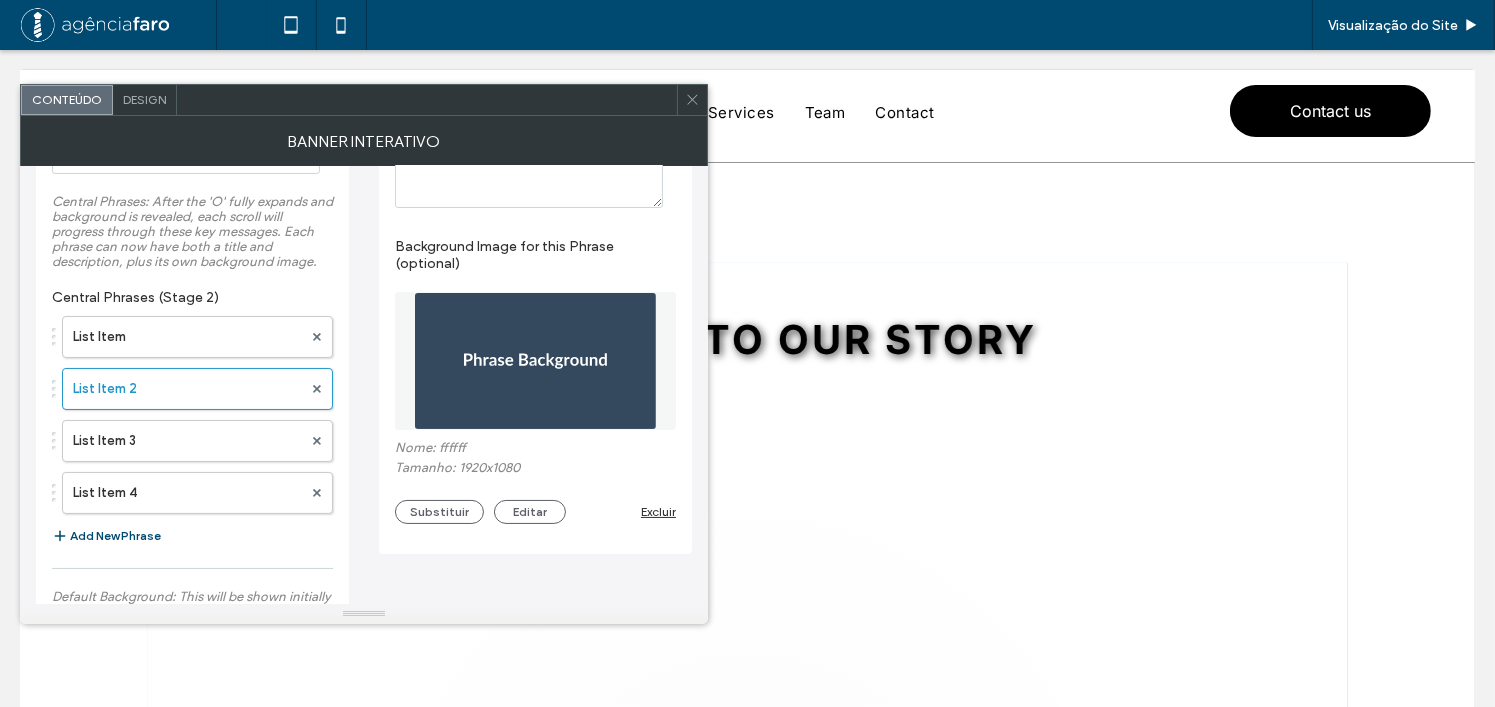 click on "Substituir Editar Excluir" at bounding box center (535, 512) 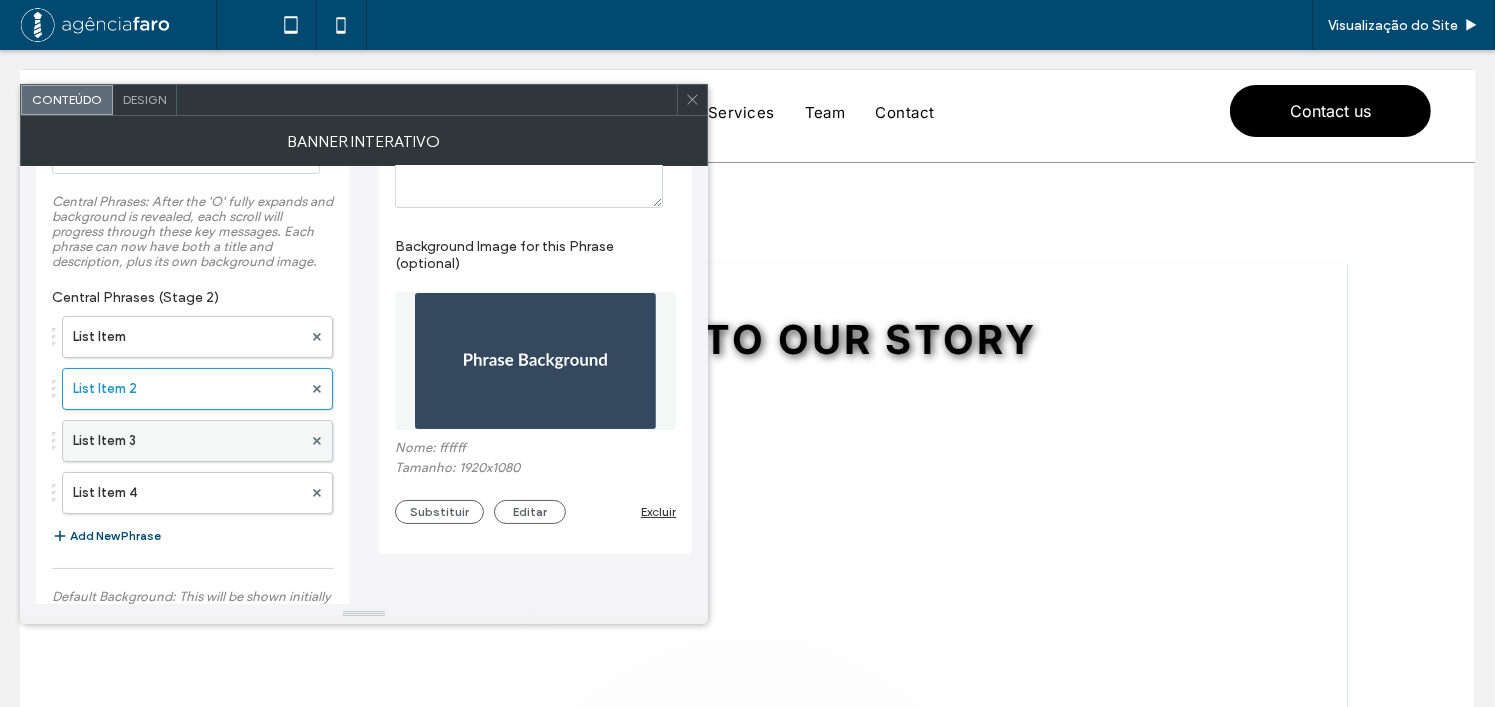 click on "List Item 3" at bounding box center (187, 441) 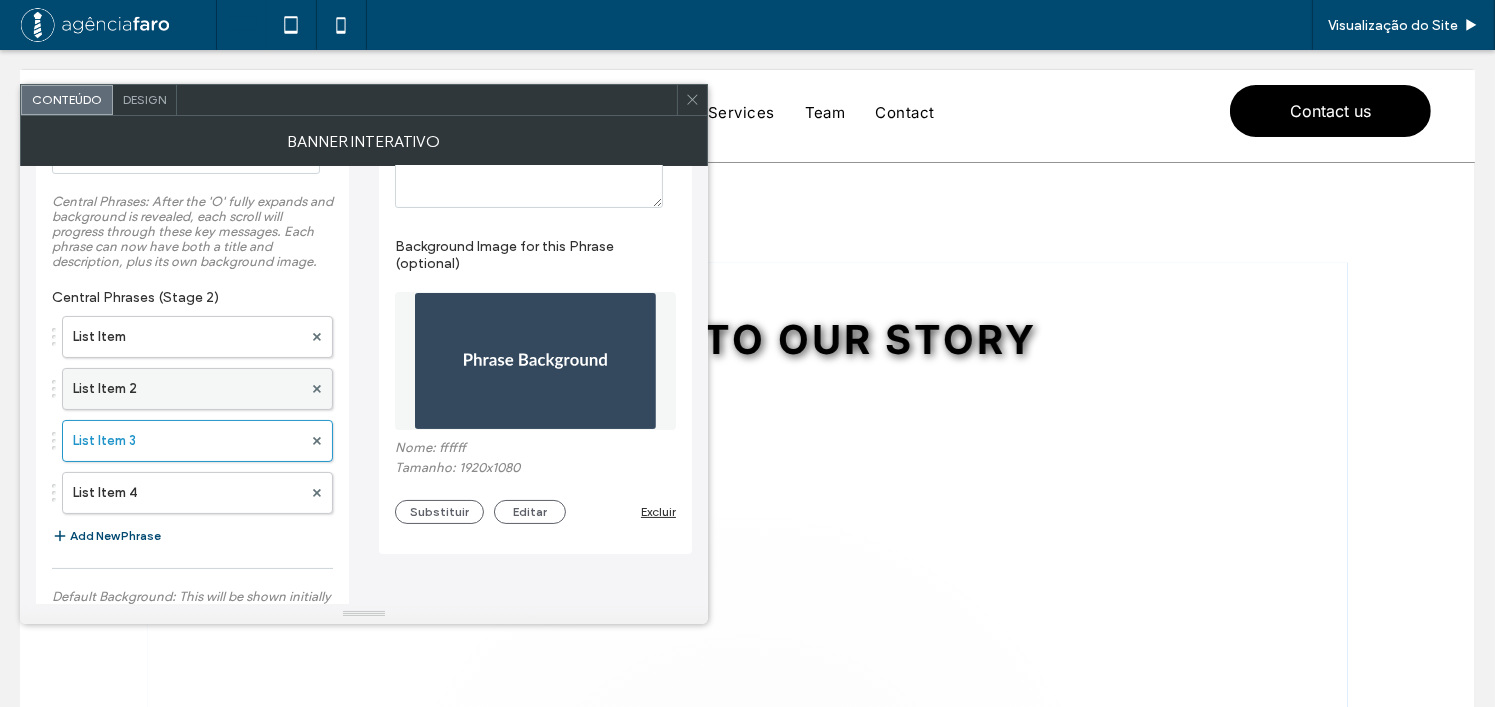 click on "List Item 2" at bounding box center (187, 389) 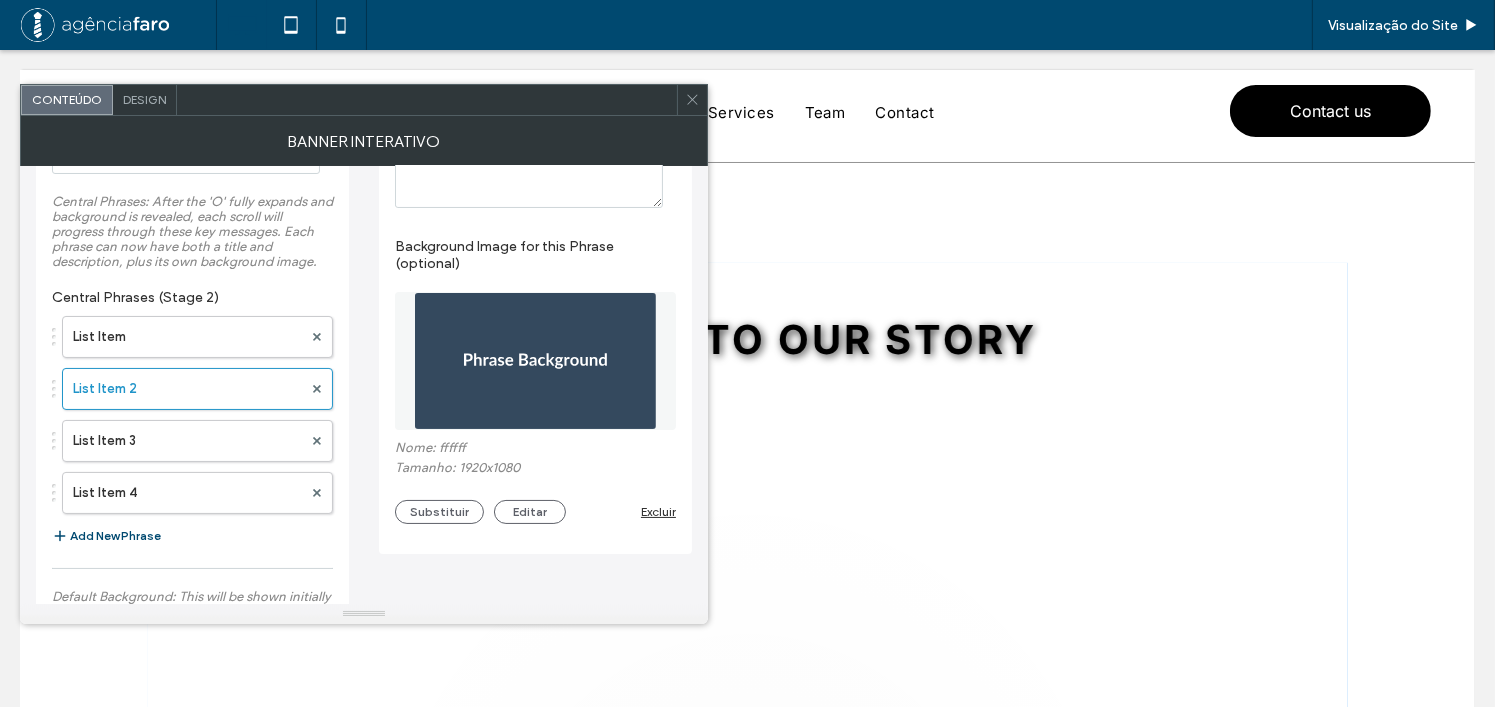 click on "Excluir" at bounding box center (658, 511) 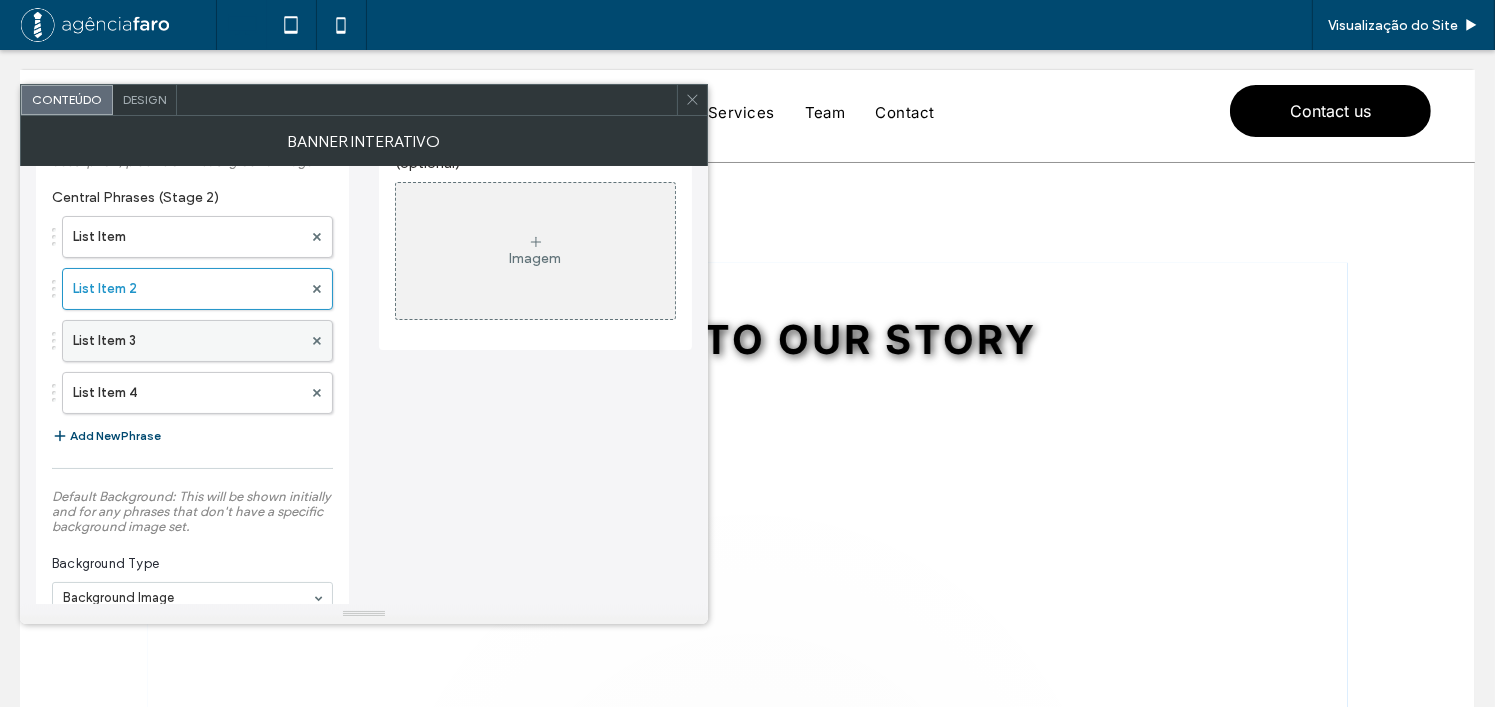scroll, scrollTop: 200, scrollLeft: 0, axis: vertical 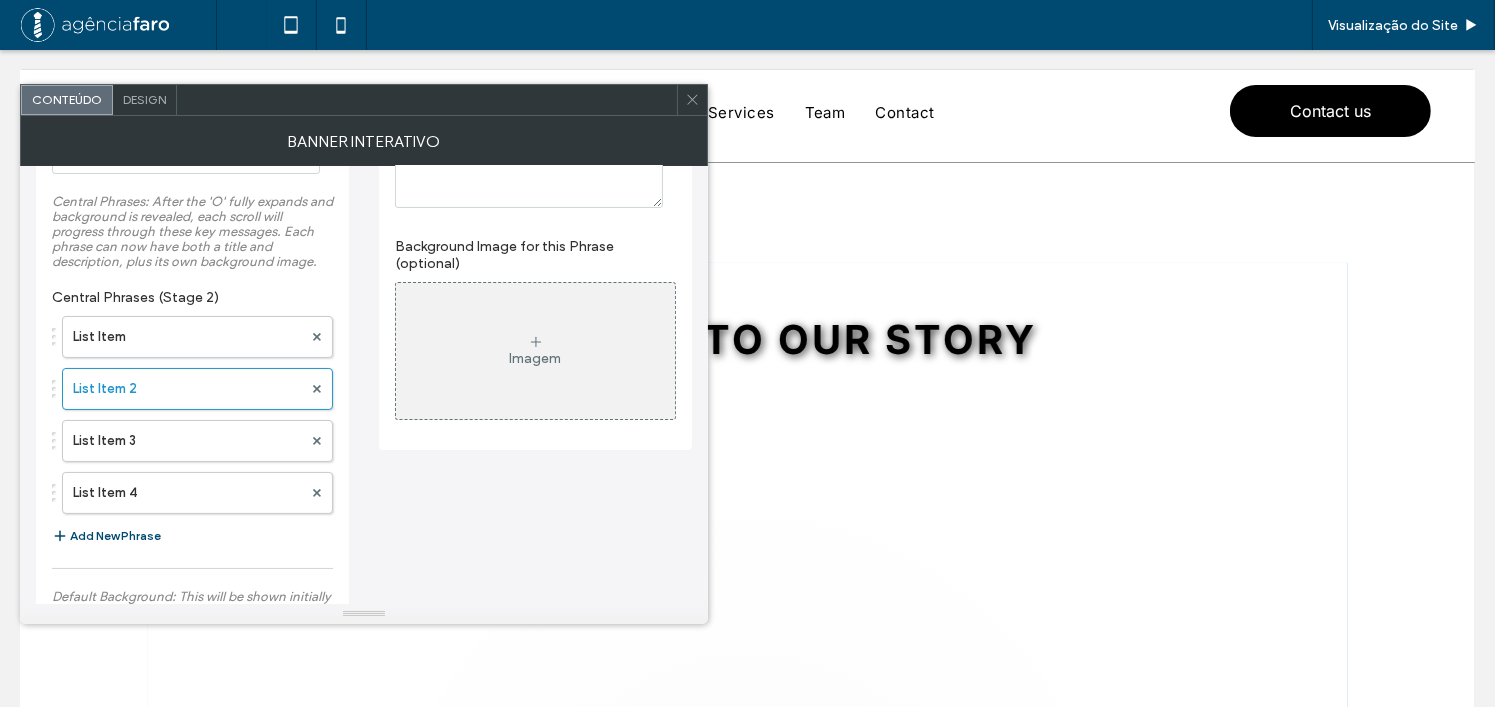 click 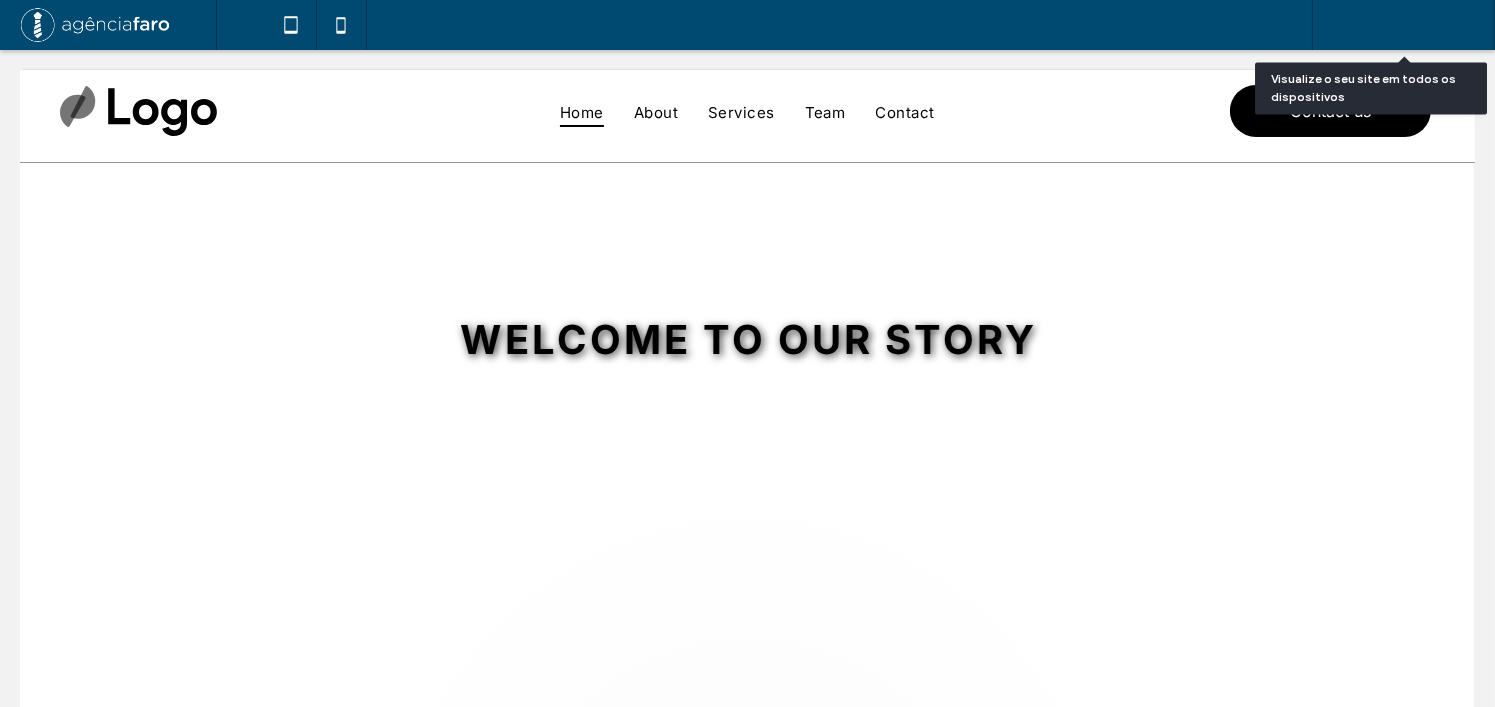 click on "Visualização do Site" at bounding box center (1393, 25) 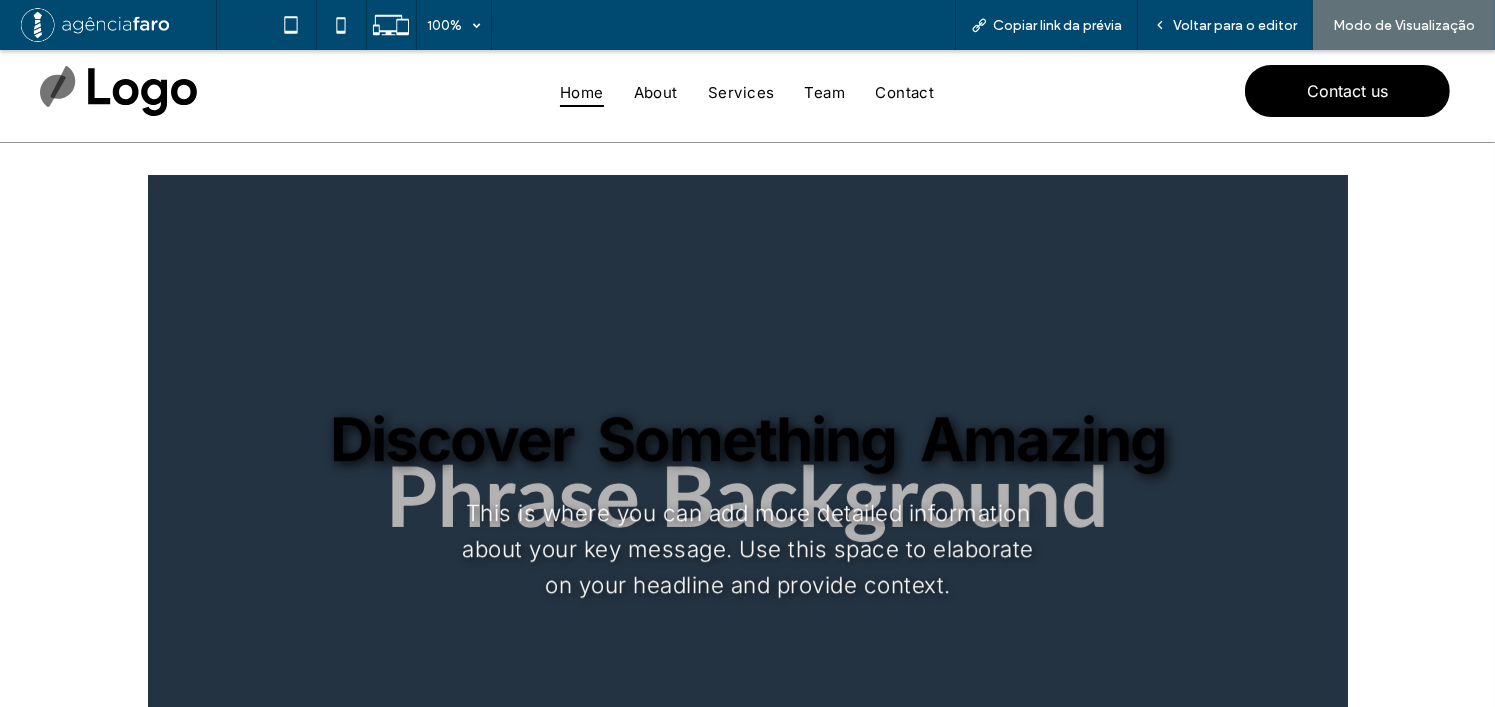 scroll, scrollTop: 100, scrollLeft: 0, axis: vertical 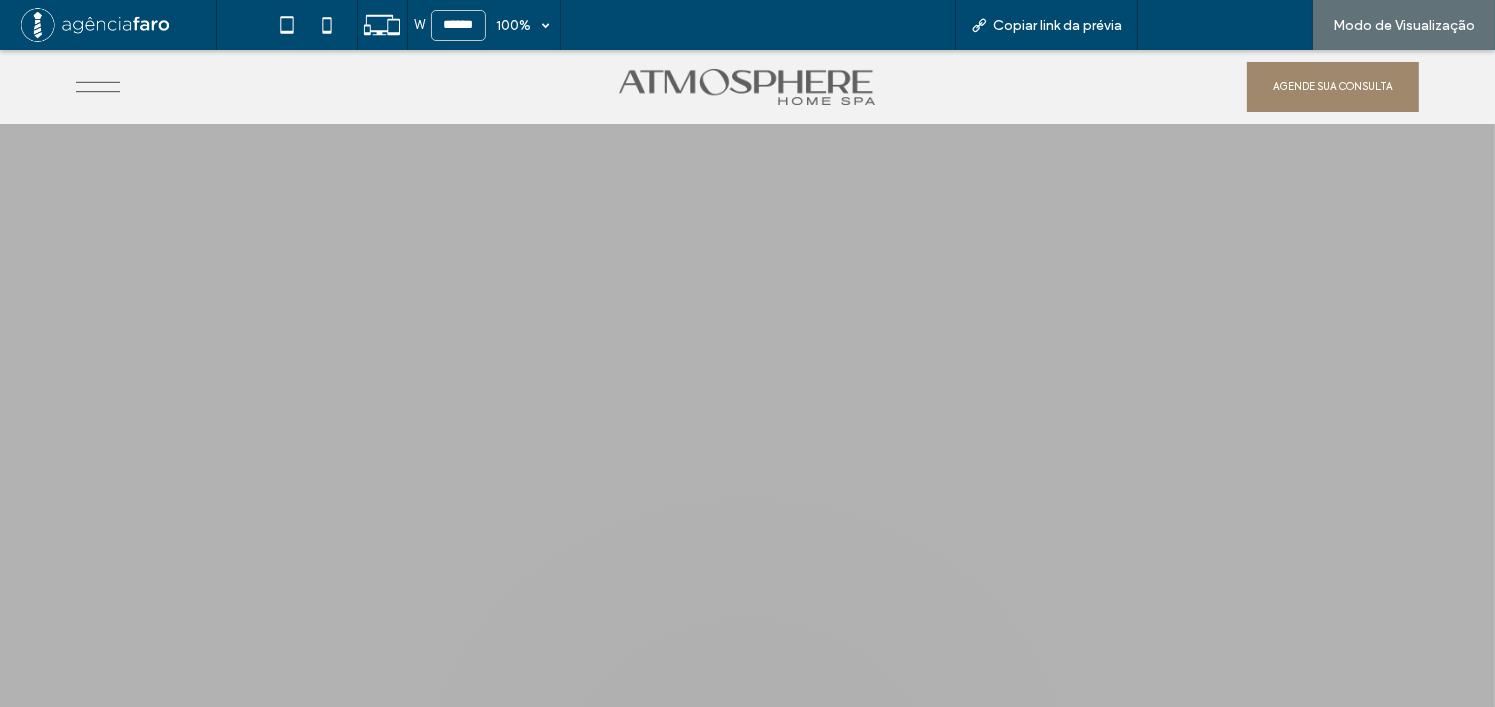 click on "Voltar para o editor" at bounding box center (1235, 25) 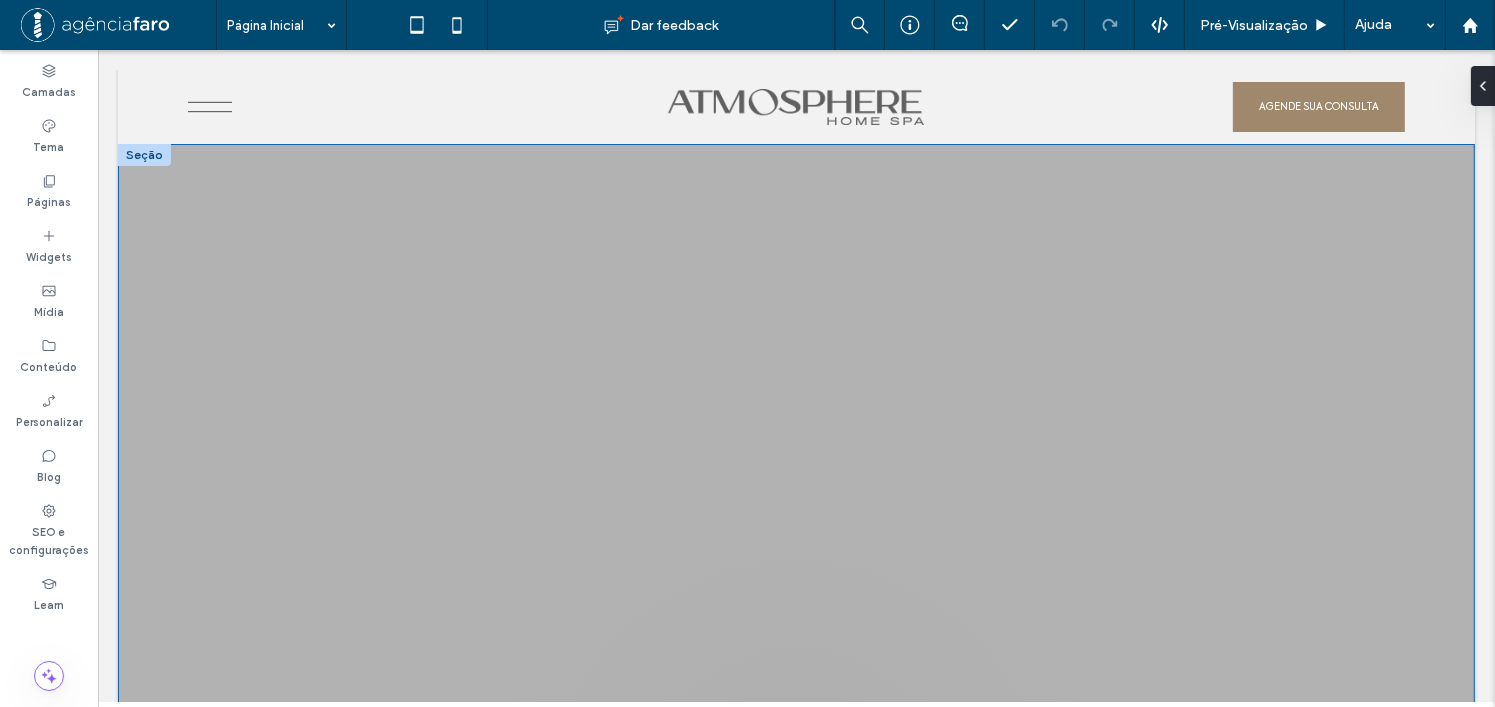 click at bounding box center [795, 470] 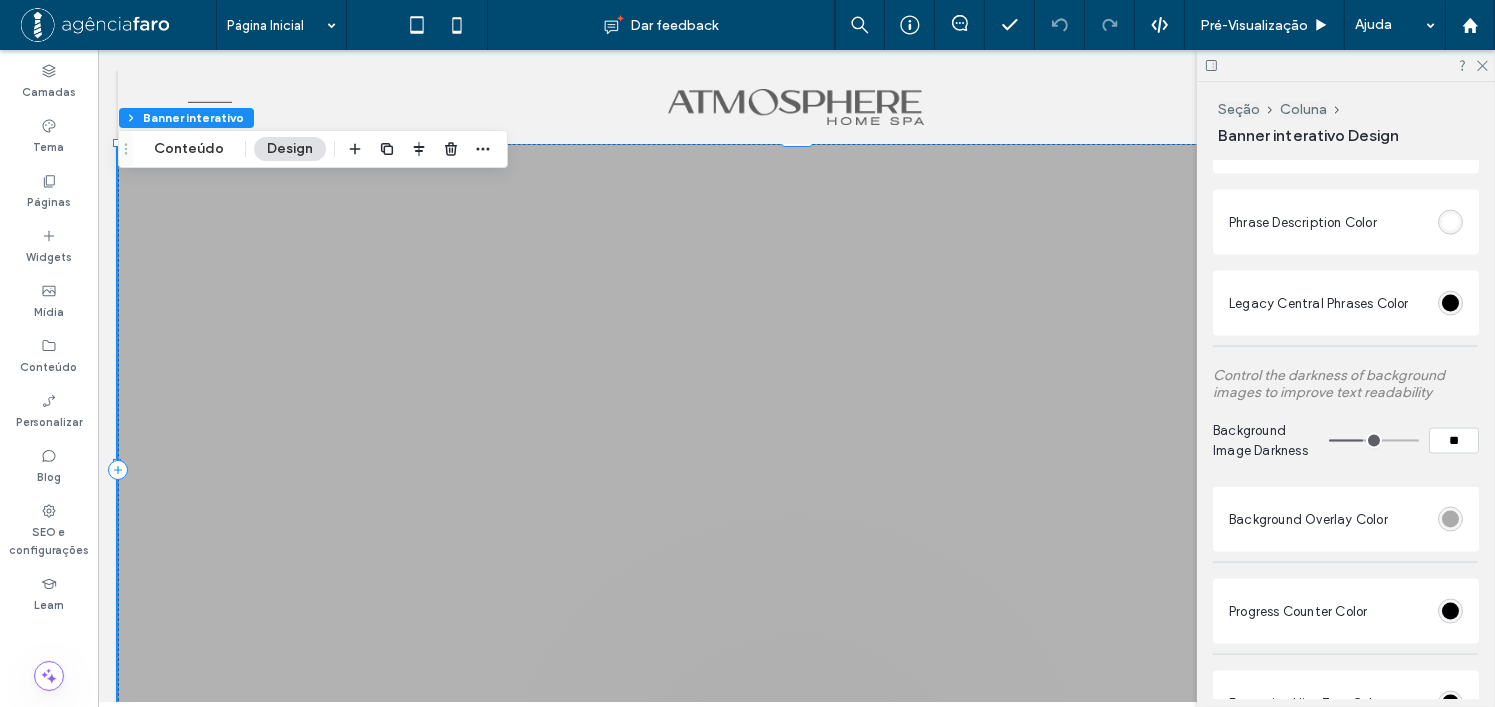 scroll, scrollTop: 3000, scrollLeft: 0, axis: vertical 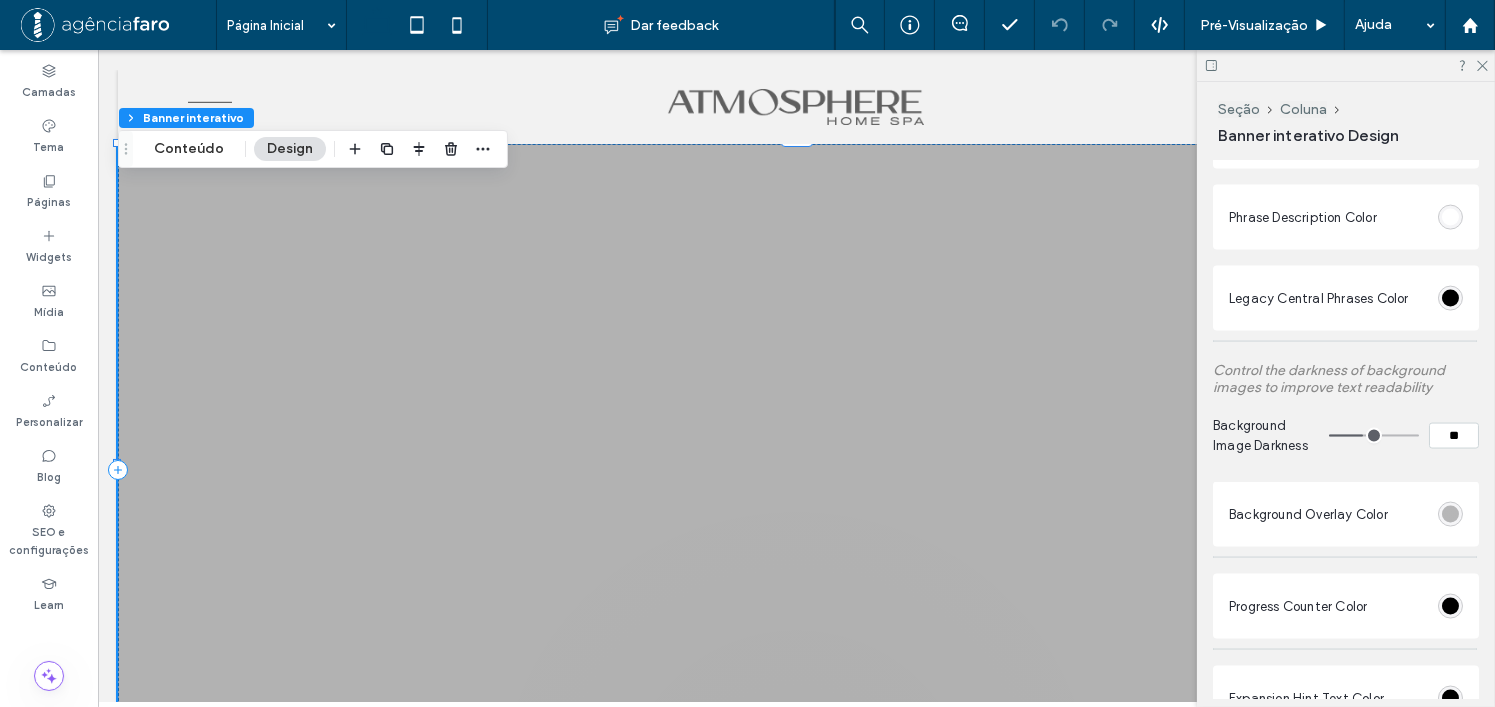 click at bounding box center (1450, 514) 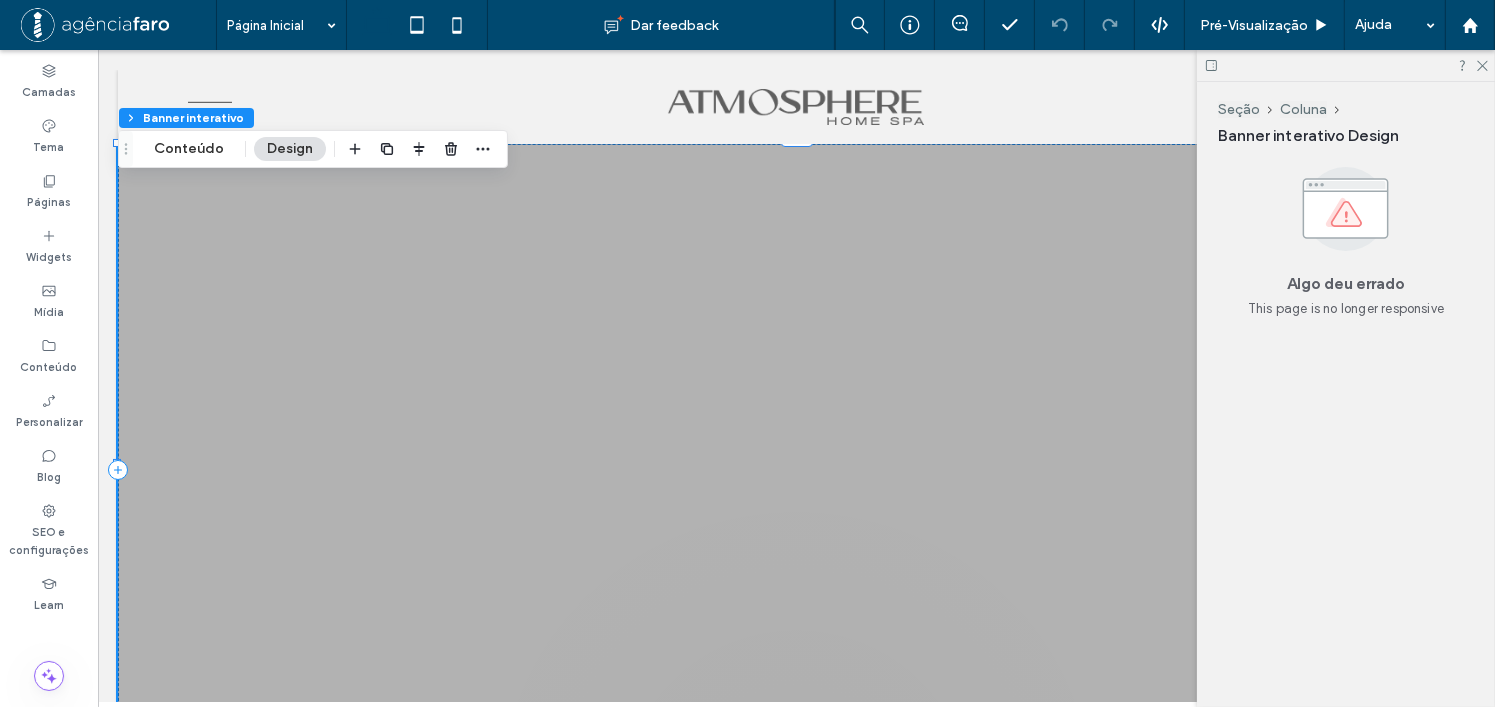 scroll, scrollTop: 0, scrollLeft: 0, axis: both 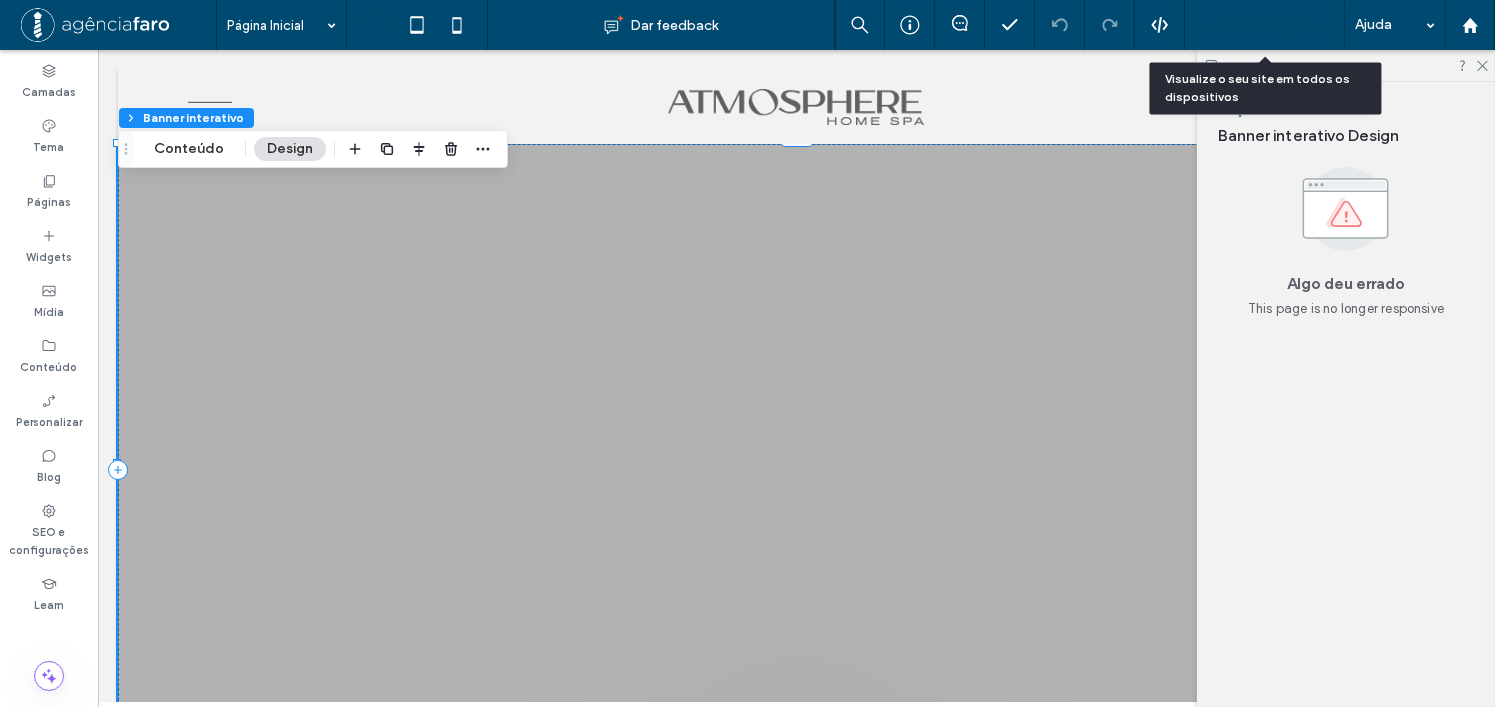 click on "Pré-Visualizaçāo" at bounding box center [1265, 25] 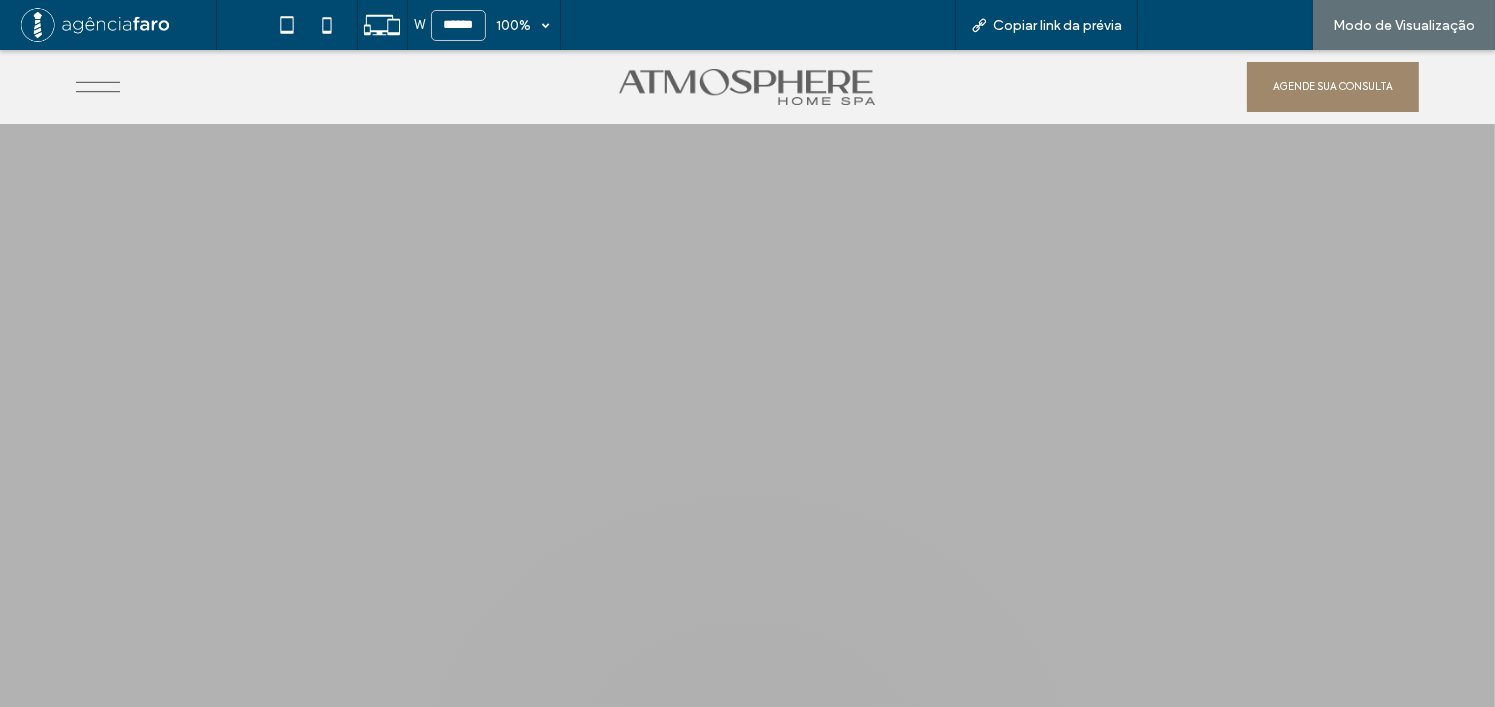 click on "Voltar para o editor" at bounding box center [1235, 25] 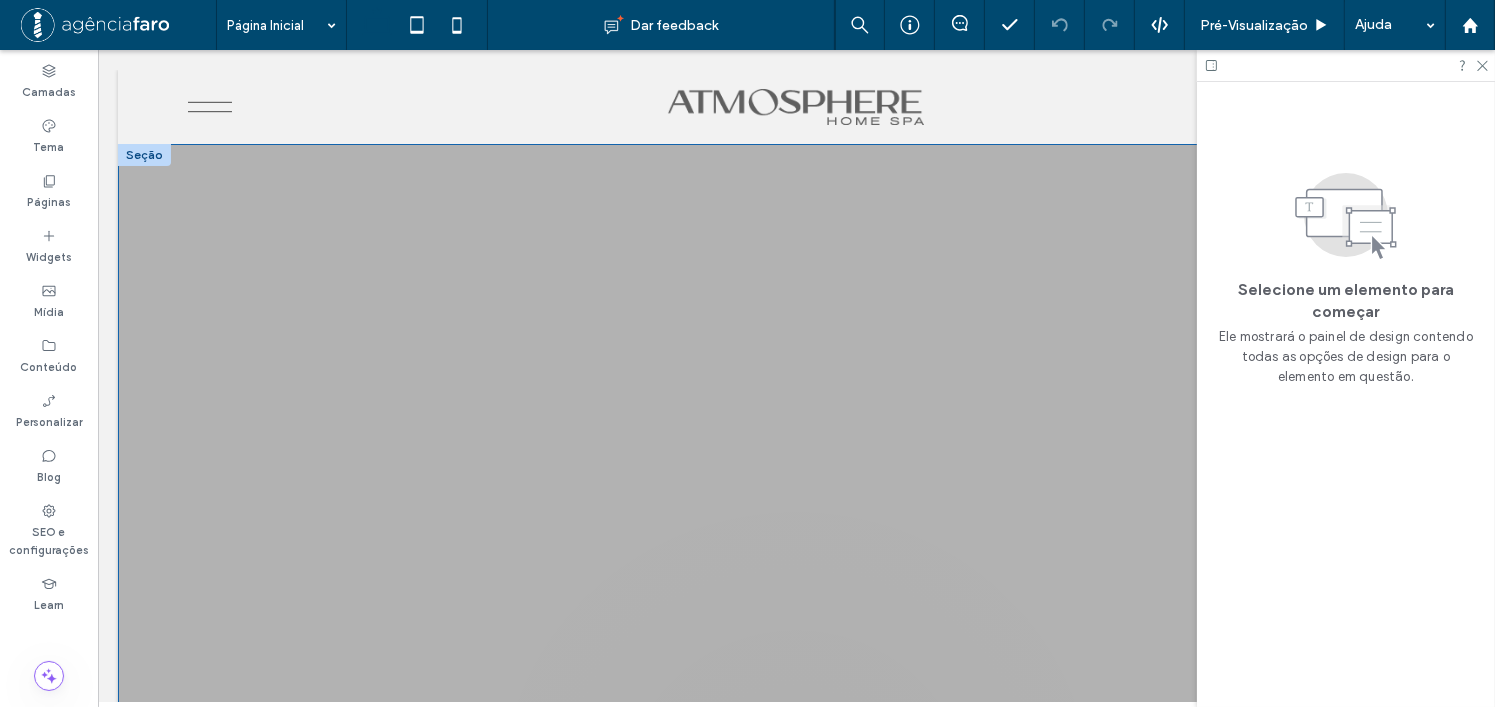 click at bounding box center (795, 470) 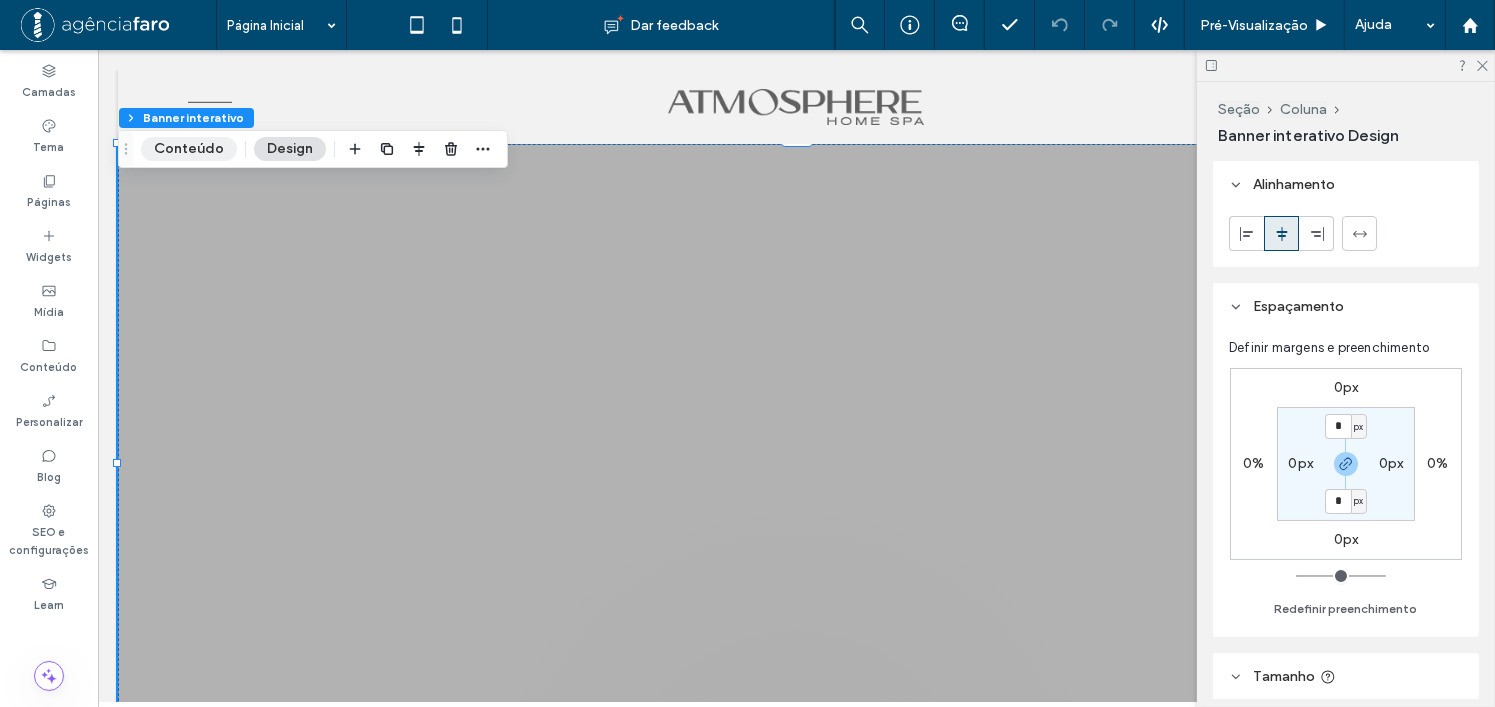 click on "Conteúdo" at bounding box center (189, 149) 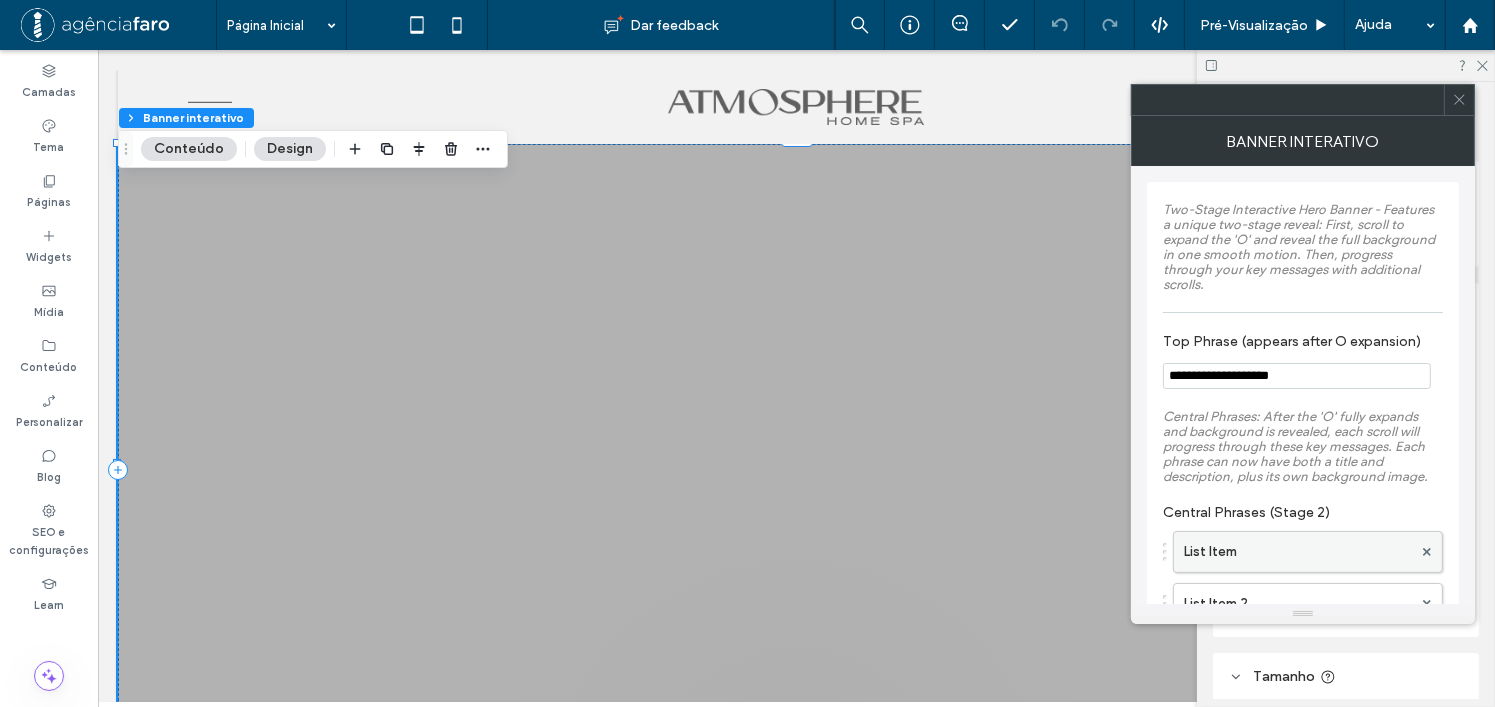 click on "List Item" at bounding box center [1298, 552] 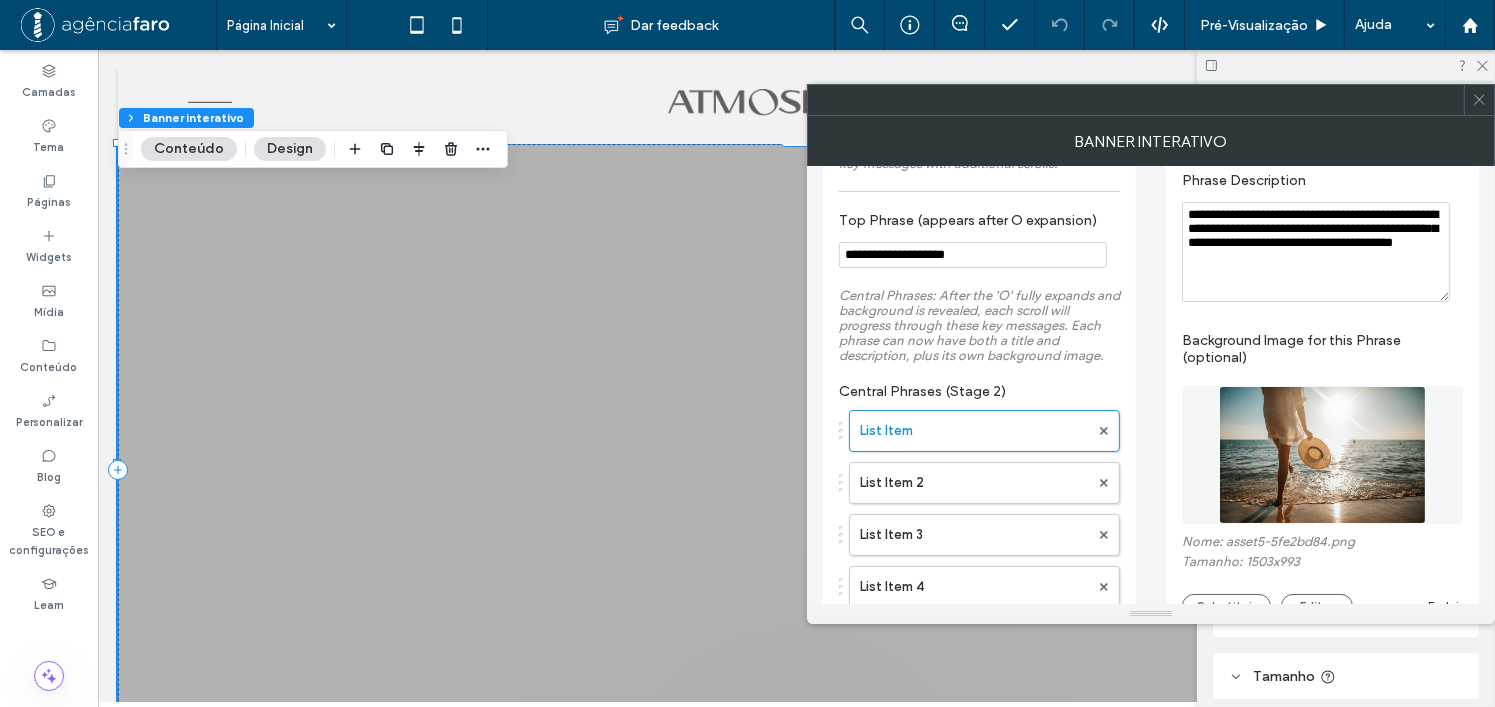 scroll, scrollTop: 200, scrollLeft: 0, axis: vertical 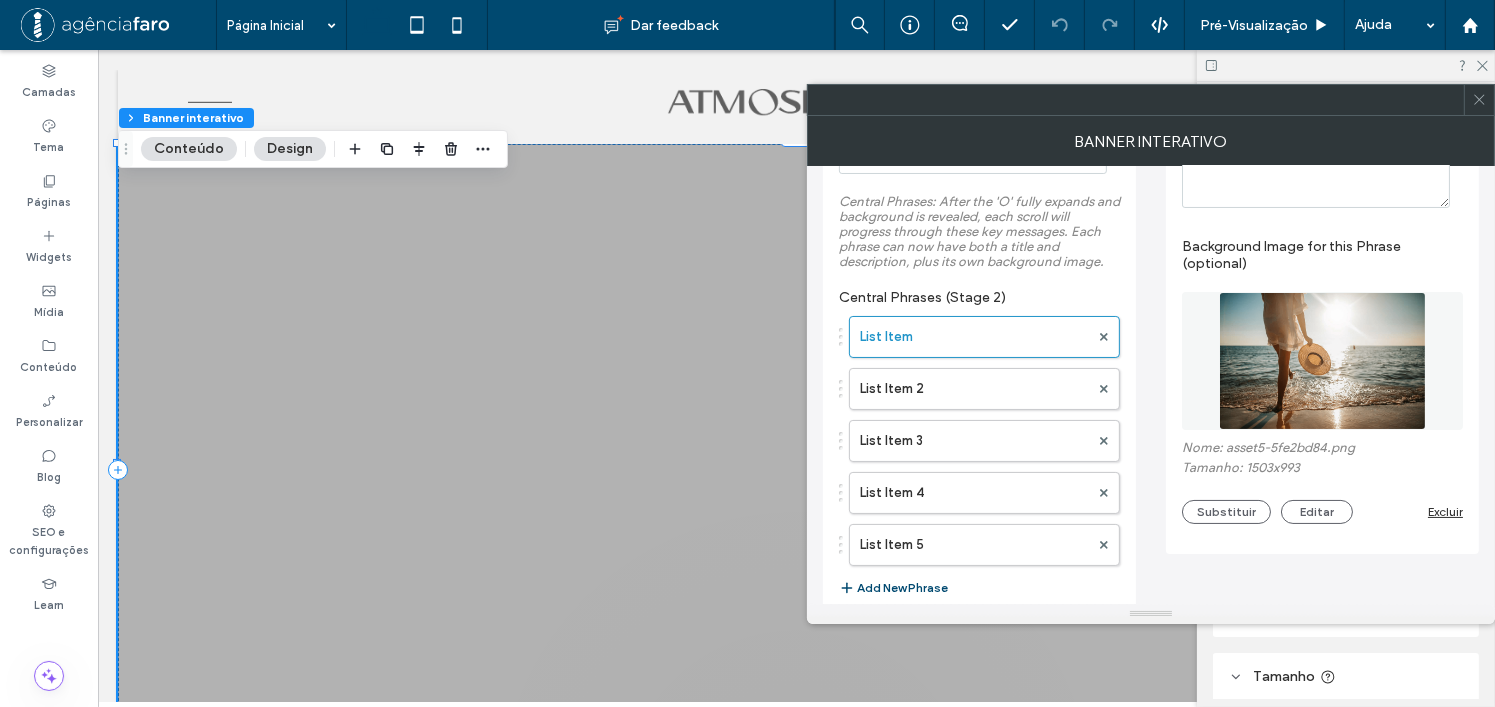 click on "Excluir" at bounding box center [1445, 511] 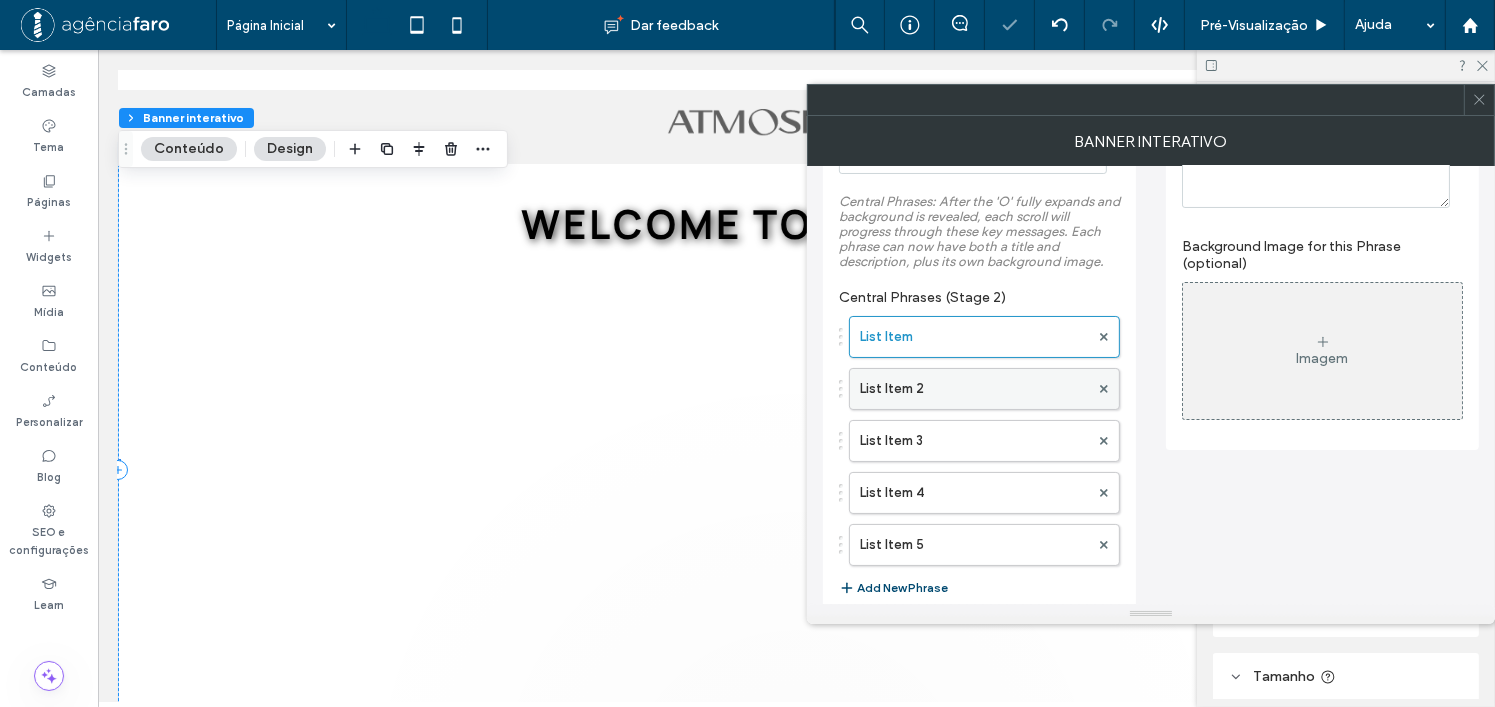 click on "List Item 2" at bounding box center (974, 389) 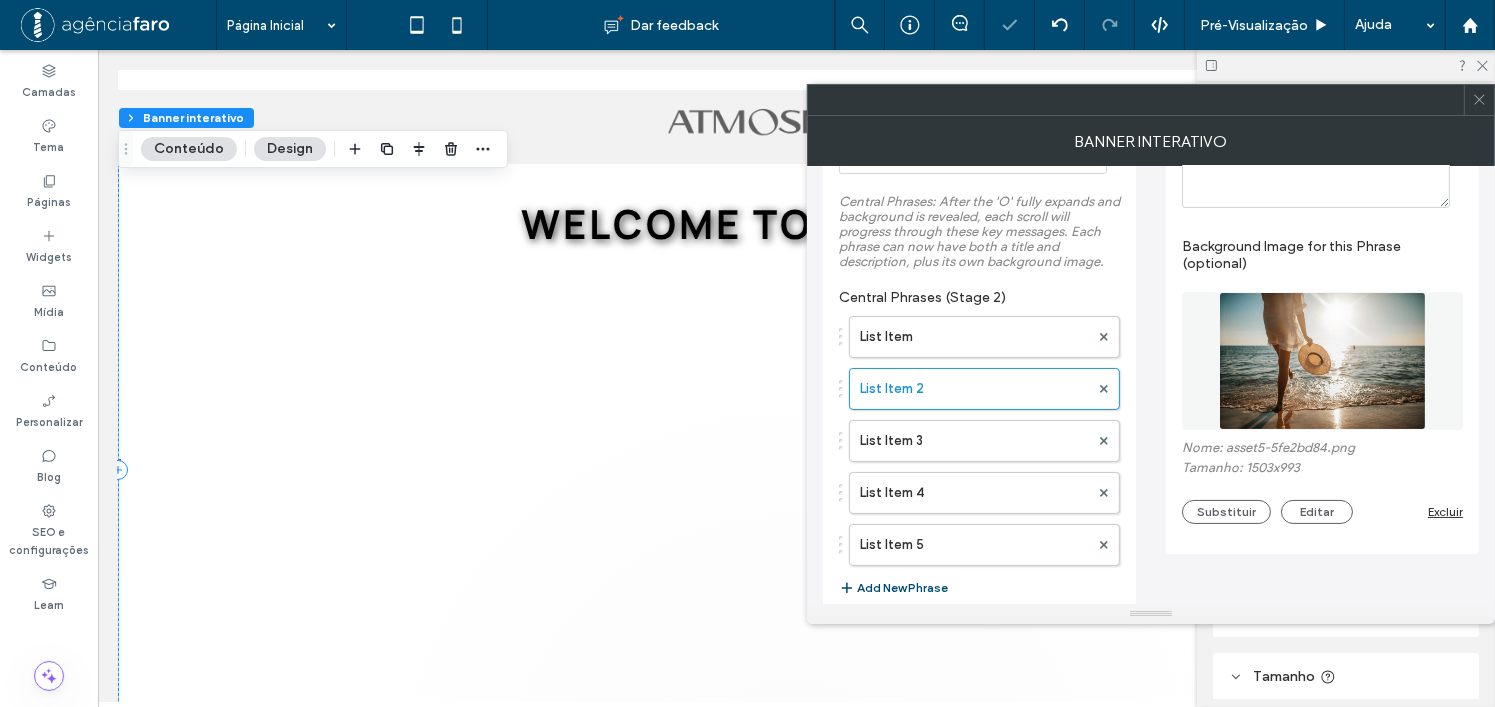 click on "Background Image for this Phrase (optional) Nome: asset5-5fe2bd84.png Tamanho: 1503x993 Substituir Editar Excluir" at bounding box center [1322, 376] 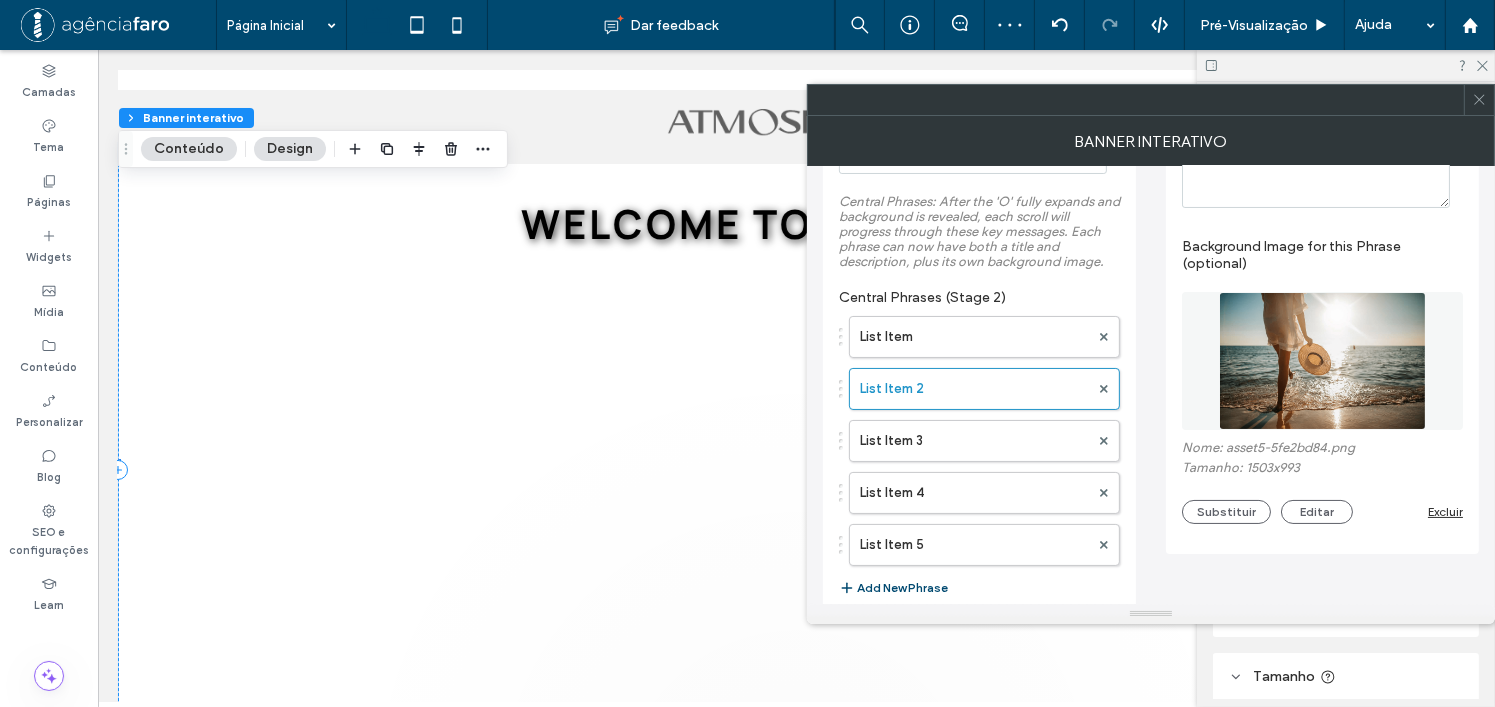 click on "Excluir" at bounding box center (1445, 511) 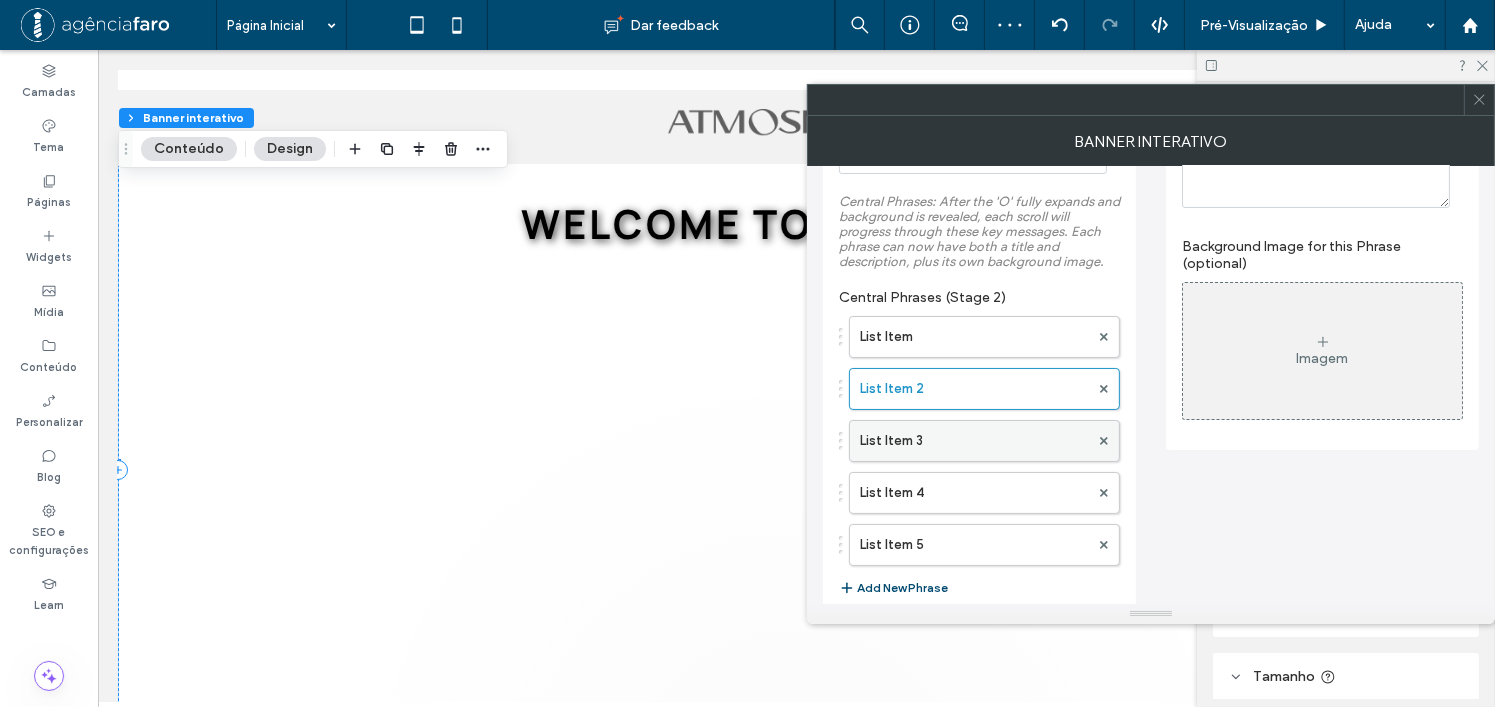 click on "List Item 3" at bounding box center (974, 441) 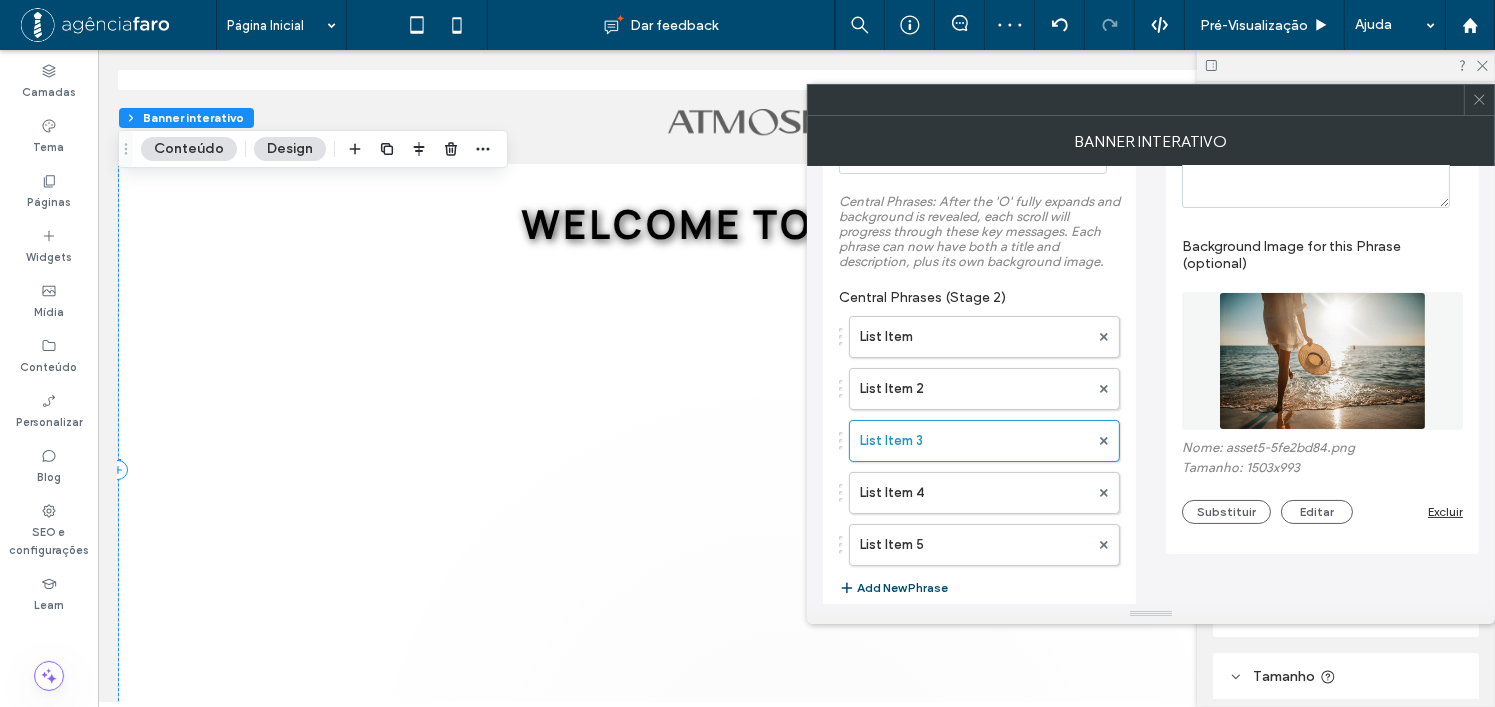 click on "Excluir" at bounding box center [1445, 511] 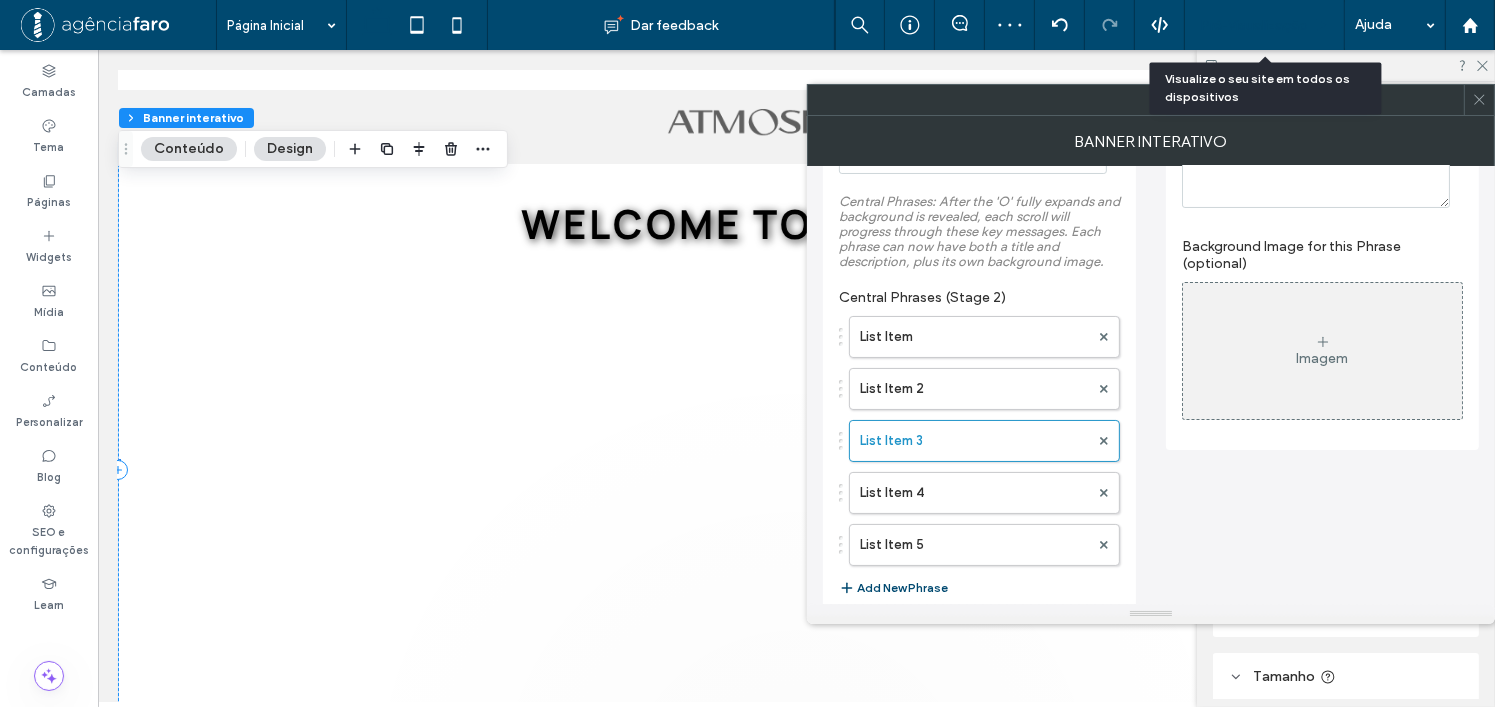 click on "Pré-Visualizaçāo" at bounding box center [1254, 25] 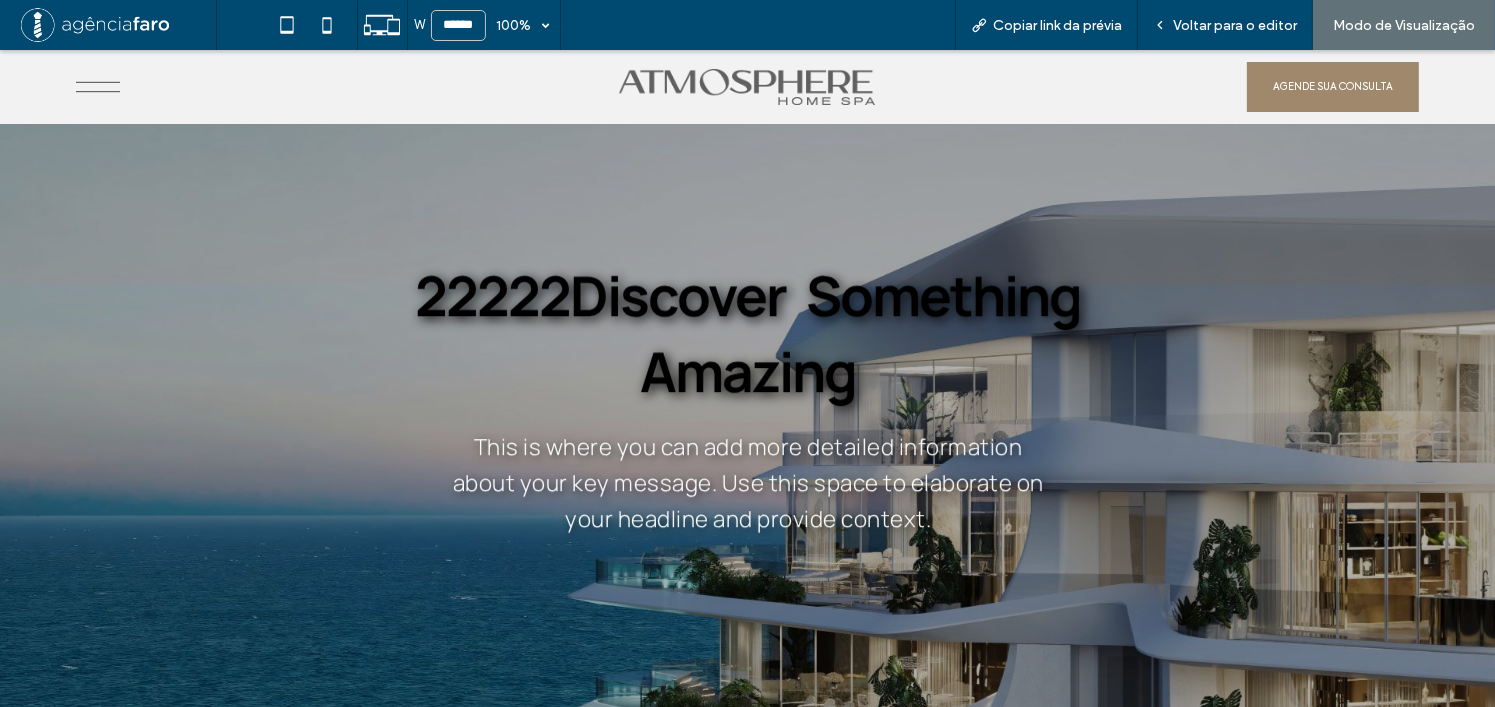 scroll, scrollTop: 0, scrollLeft: 0, axis: both 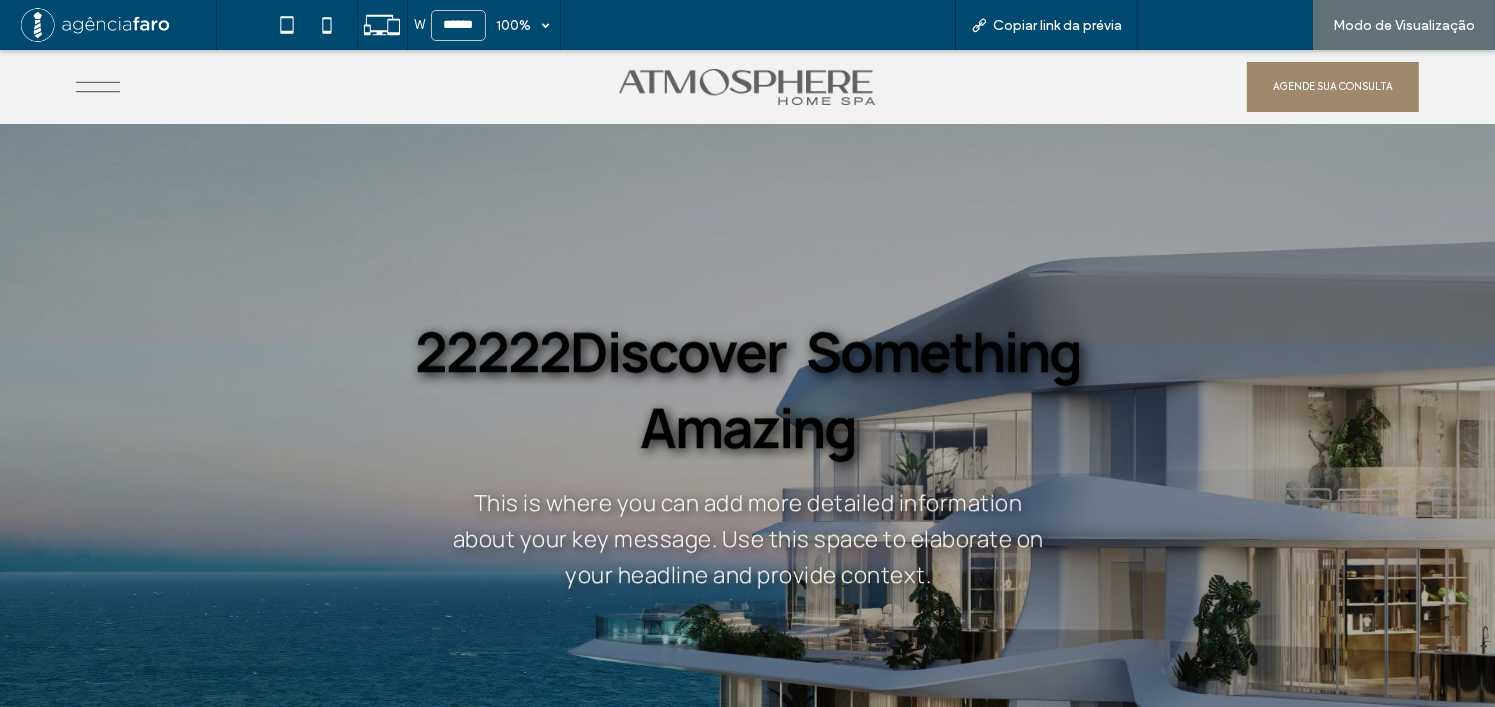 click on "Voltar para o editor" at bounding box center [1235, 25] 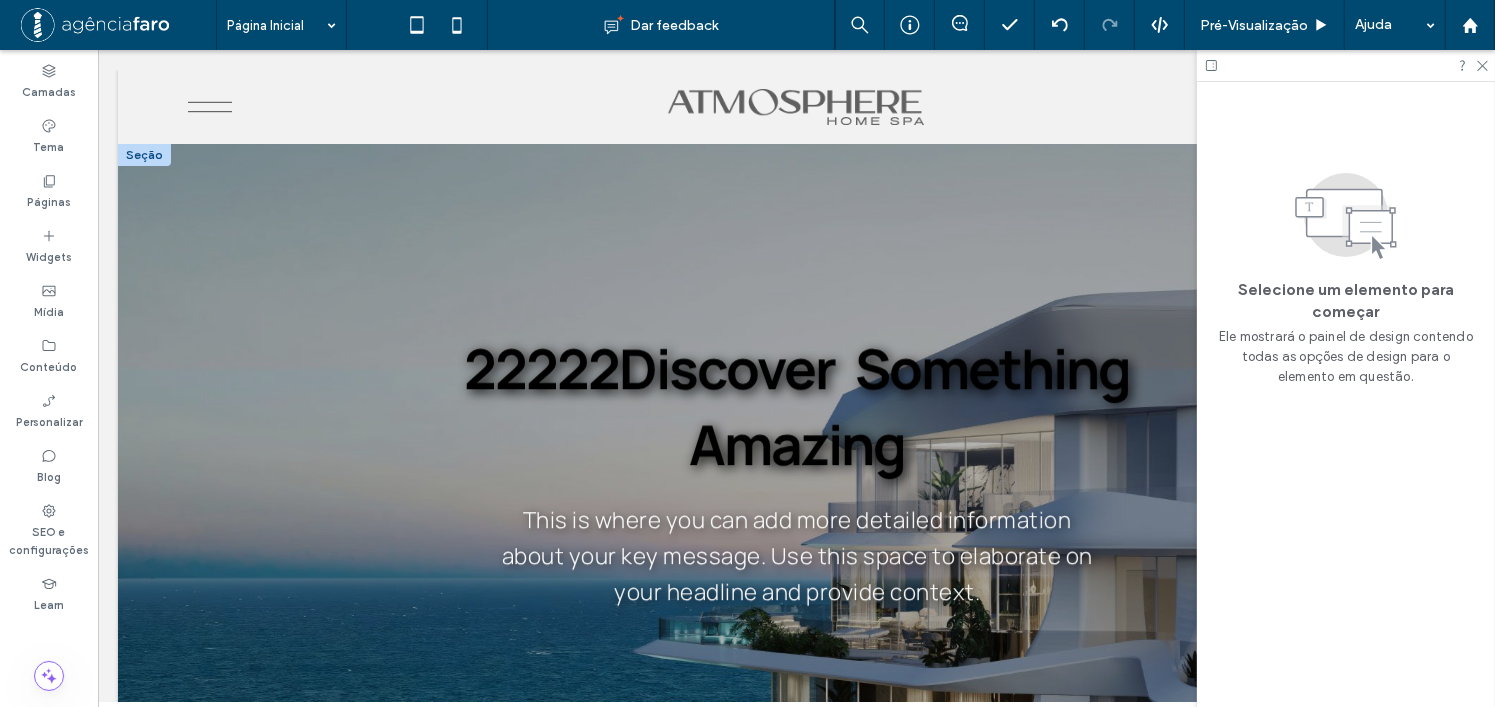 click at bounding box center (795, 470) 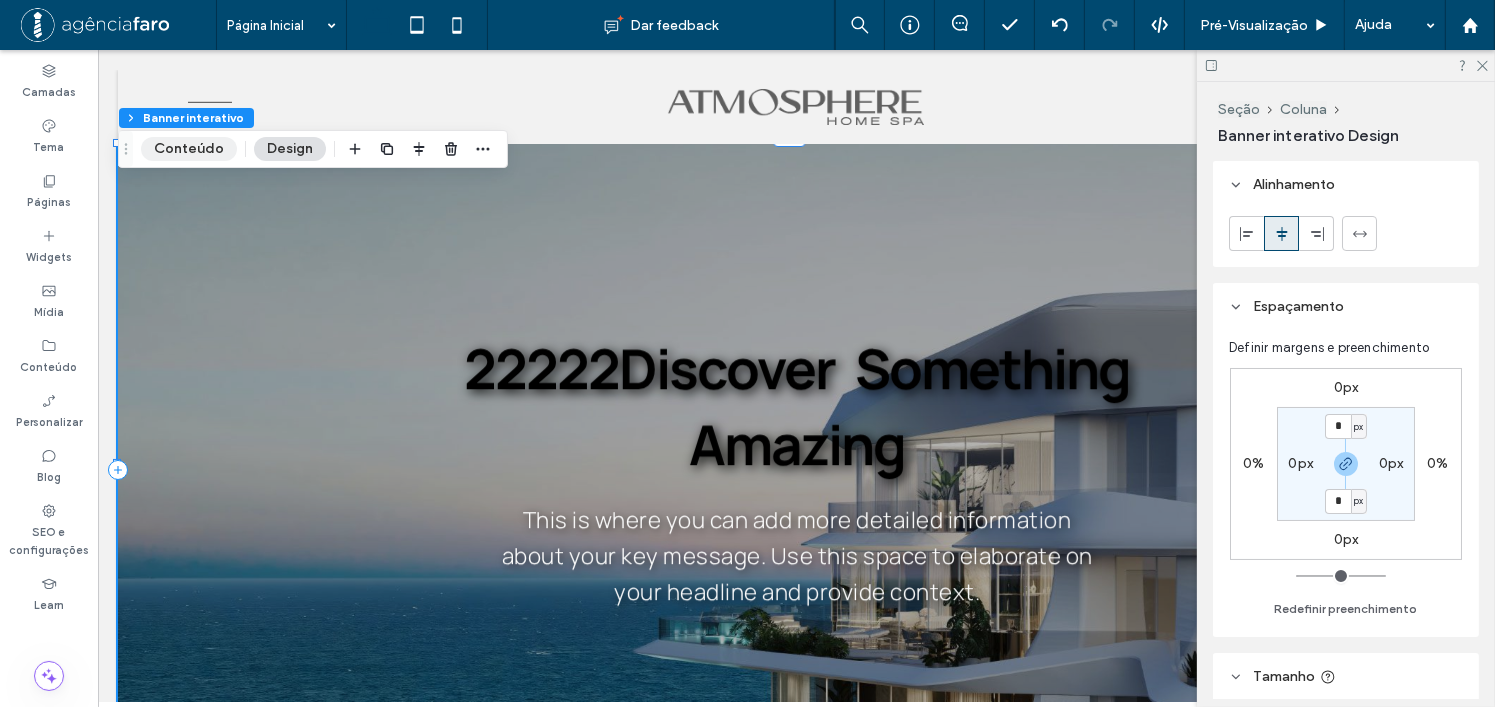 click on "Conteúdo" at bounding box center (189, 149) 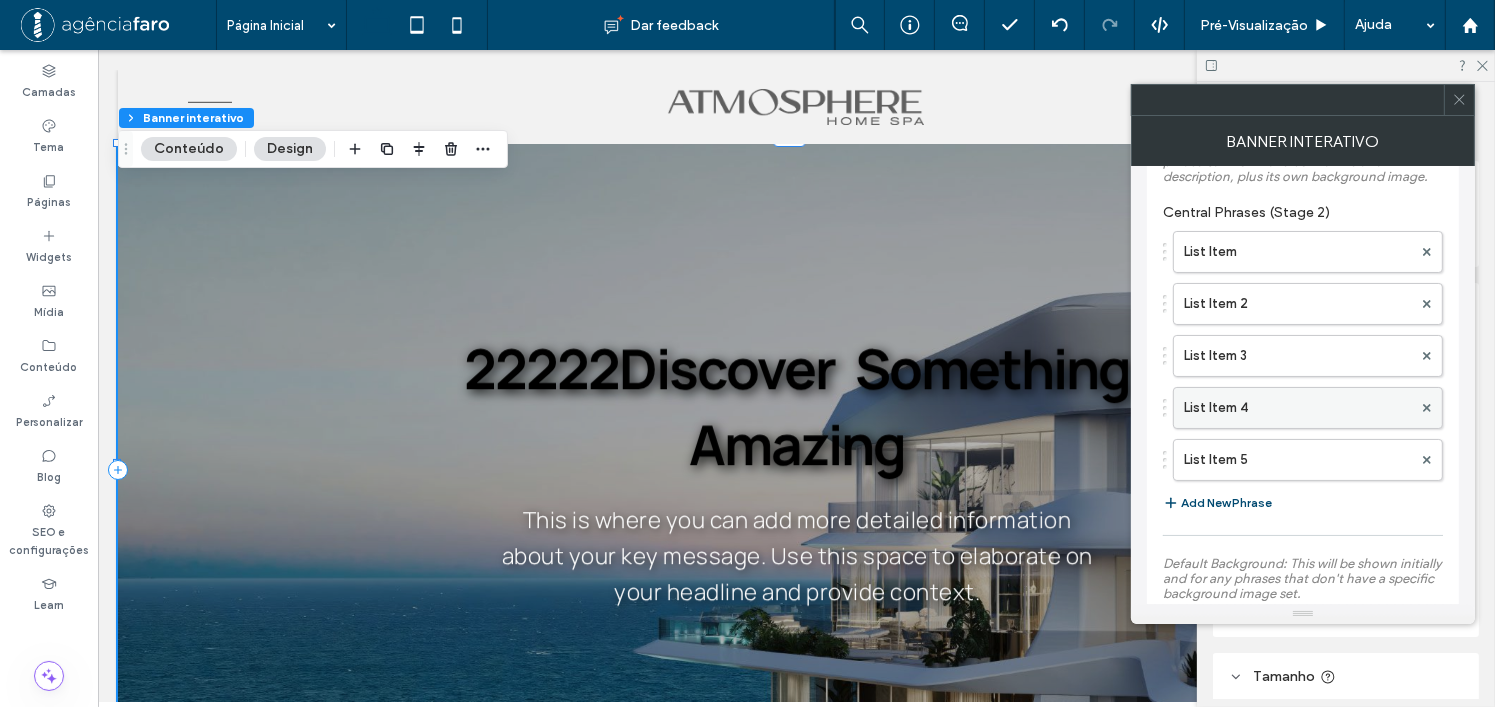 scroll, scrollTop: 400, scrollLeft: 0, axis: vertical 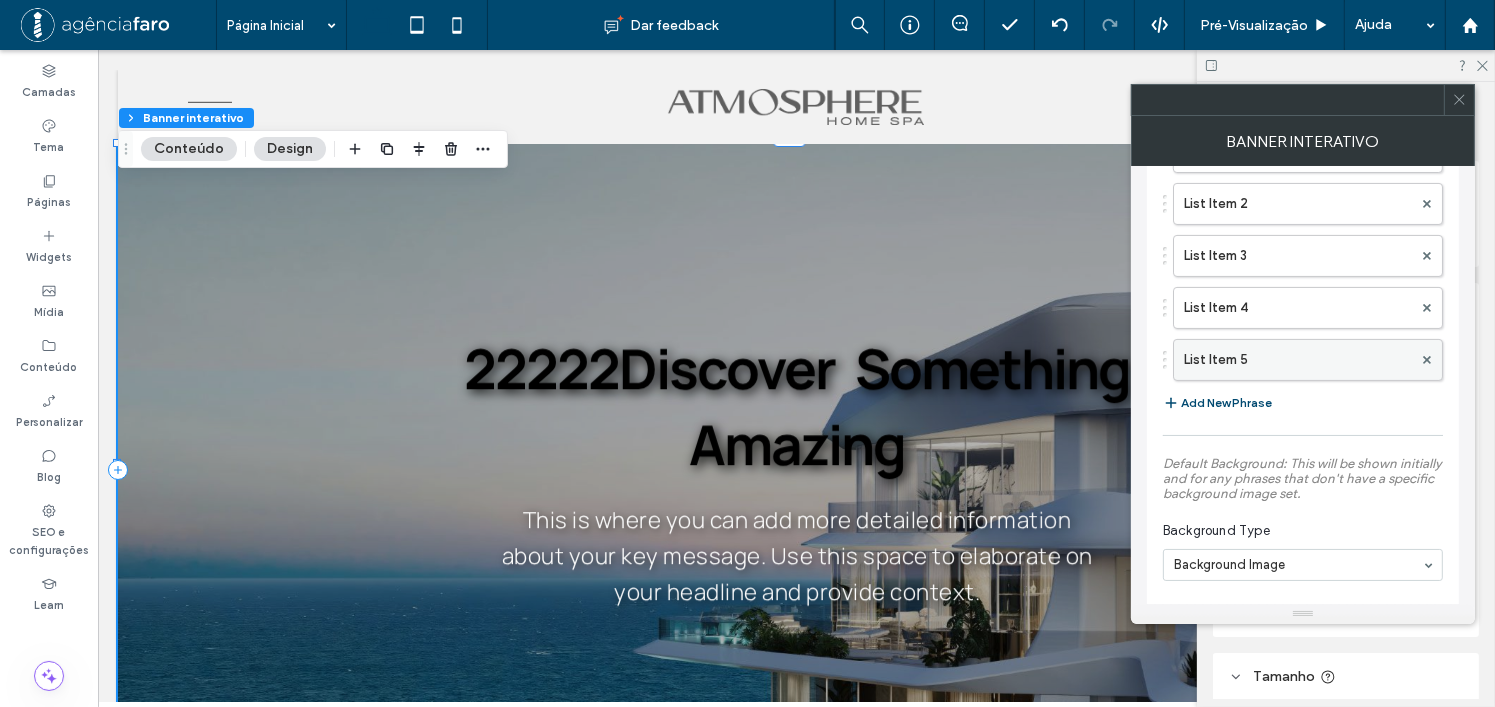 click on "List Item 5" at bounding box center [1308, 360] 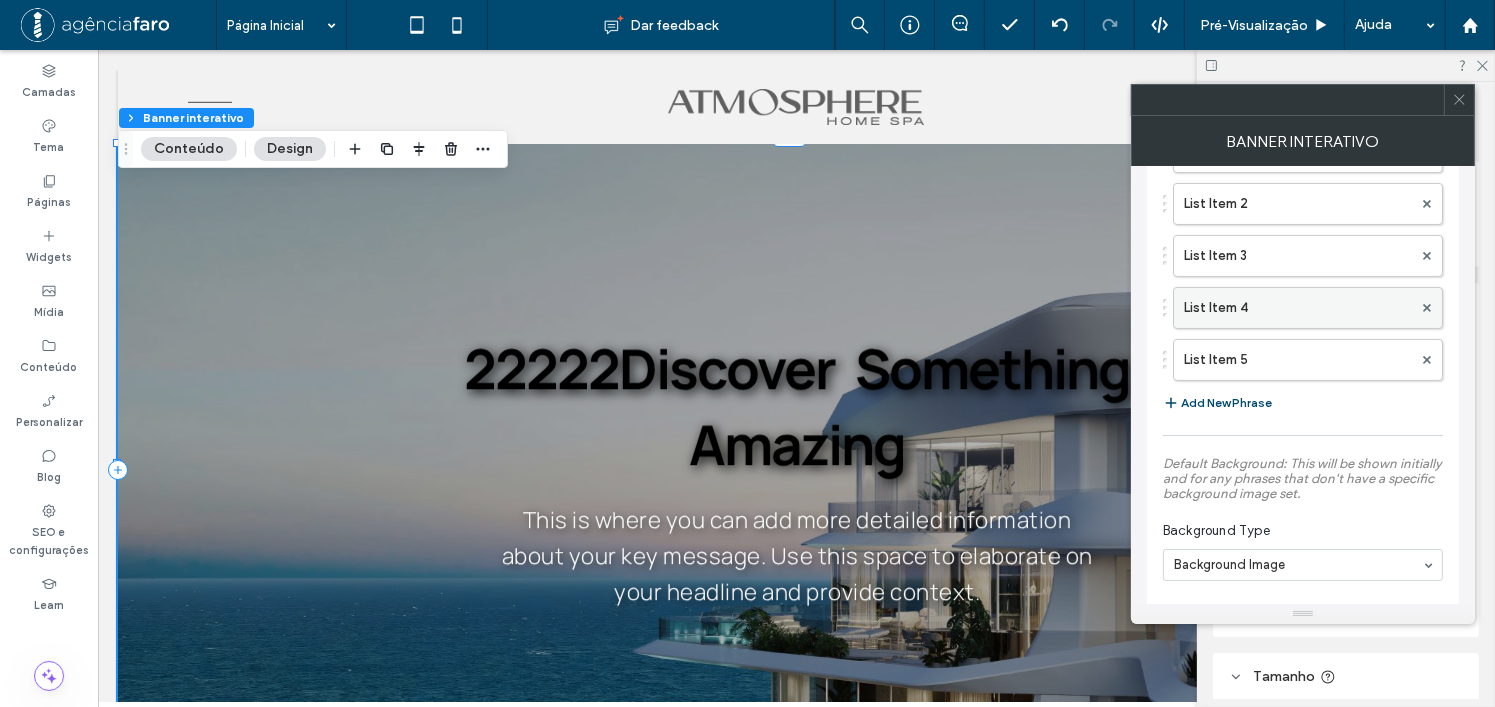click on "List Item 4" at bounding box center (1298, 308) 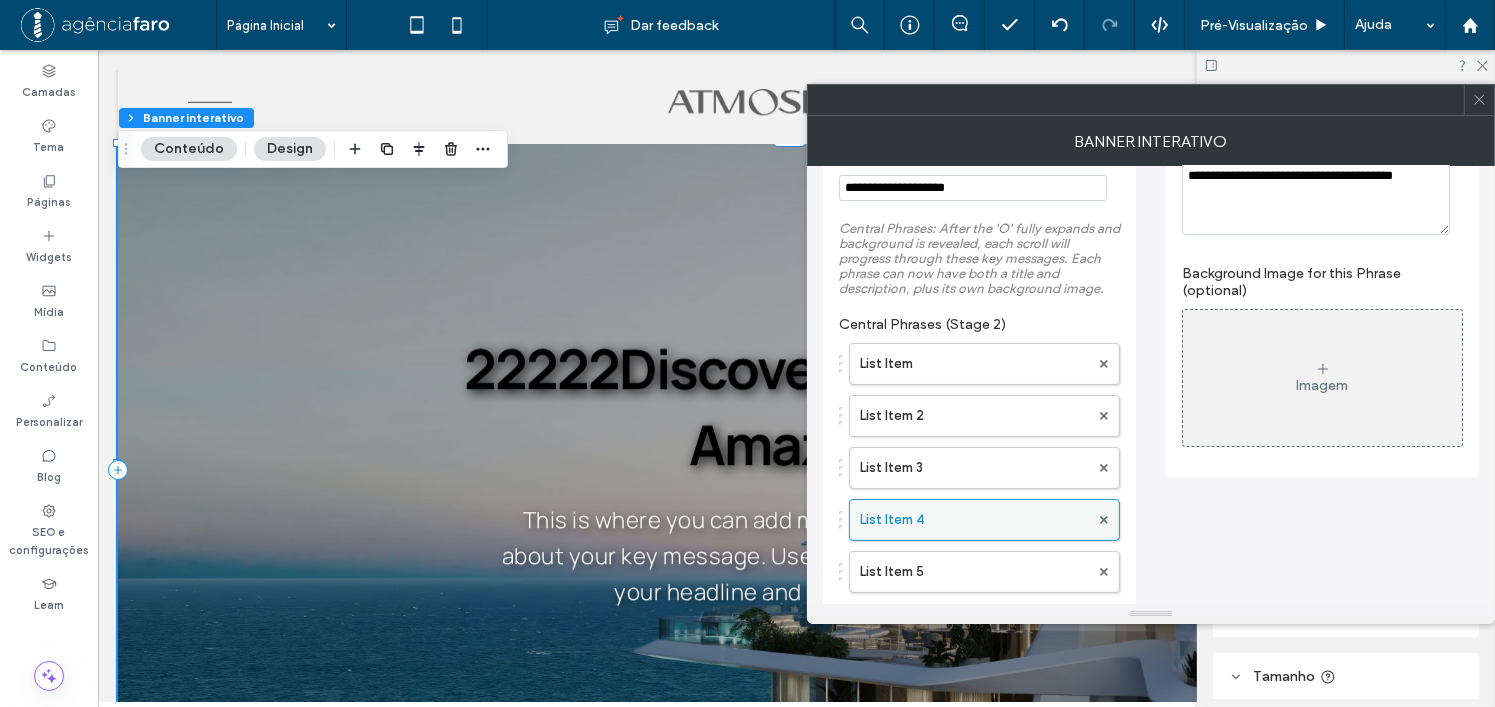 scroll, scrollTop: 200, scrollLeft: 0, axis: vertical 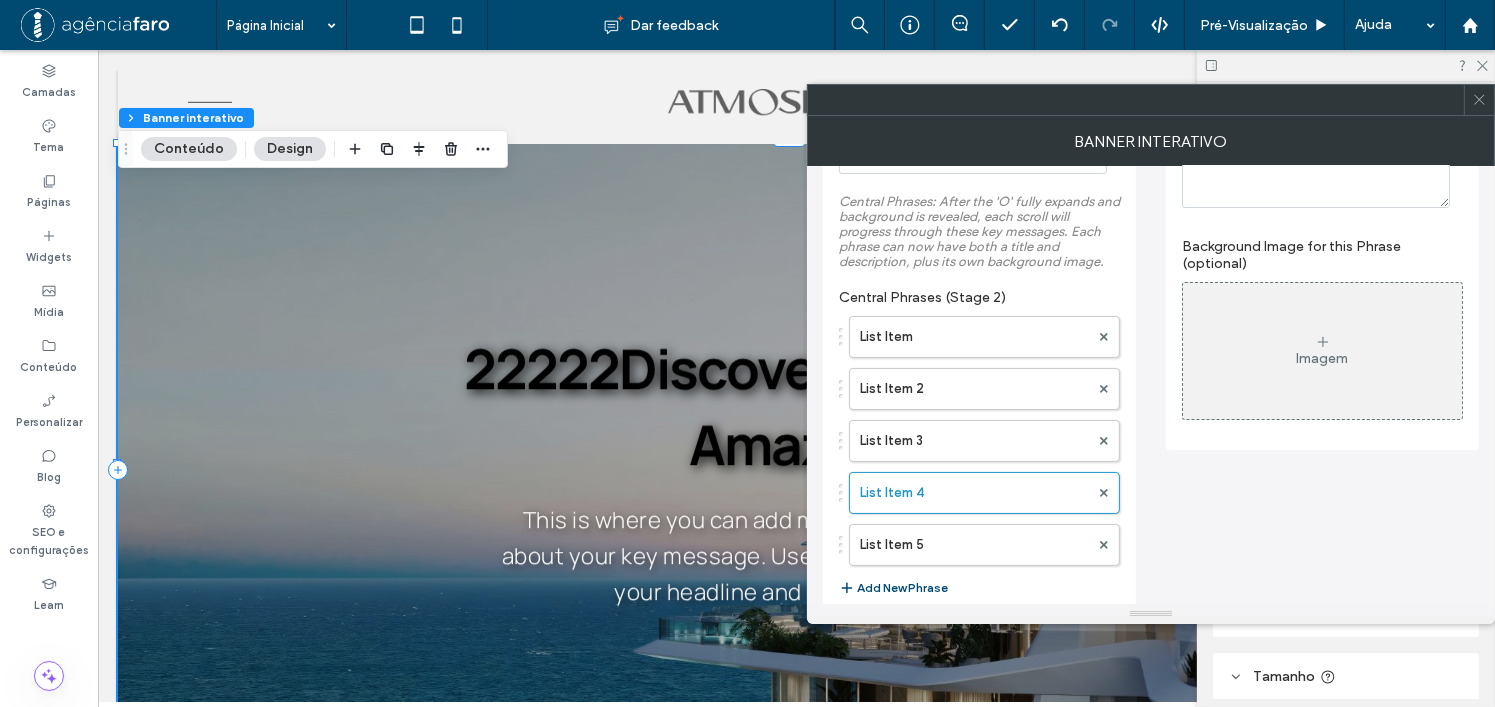click on "Imagem" at bounding box center (1322, 351) 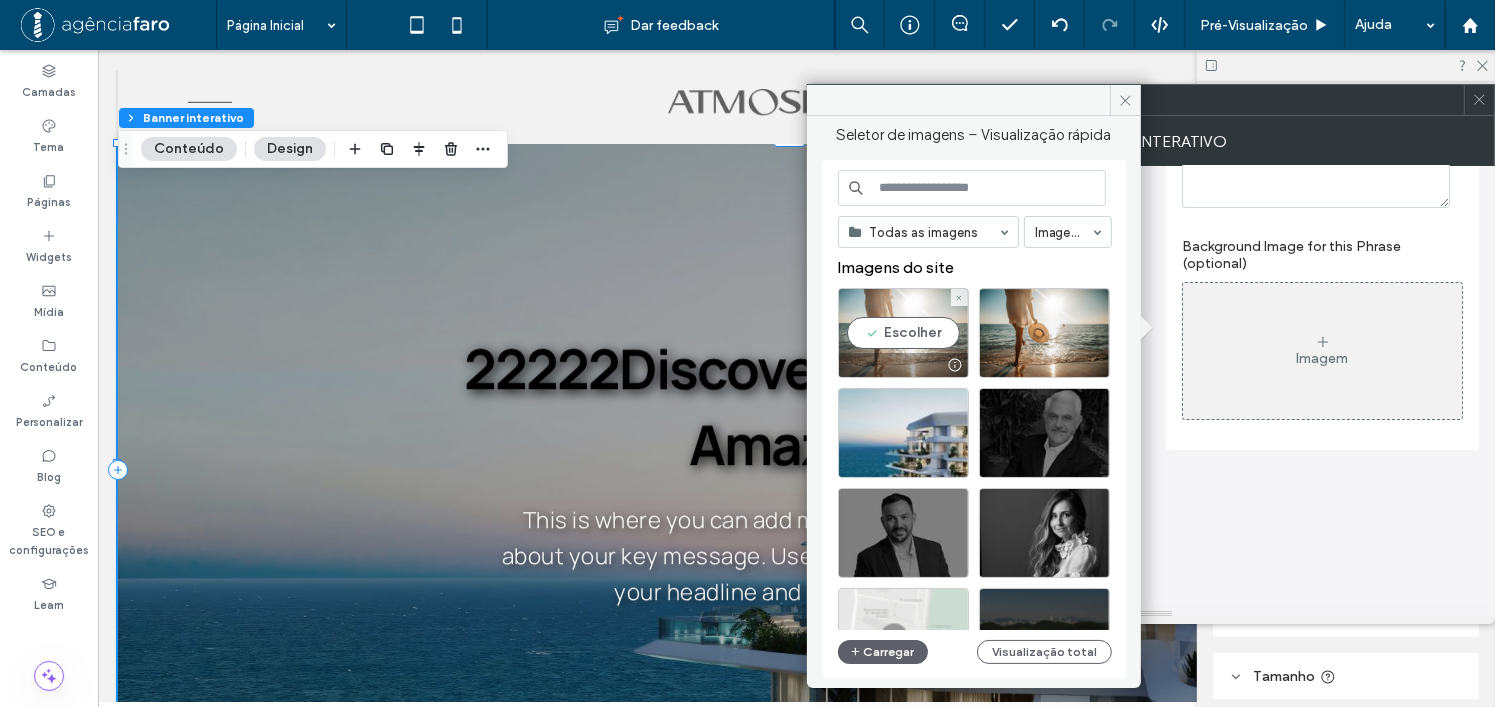 click on "Escolher" at bounding box center (903, 333) 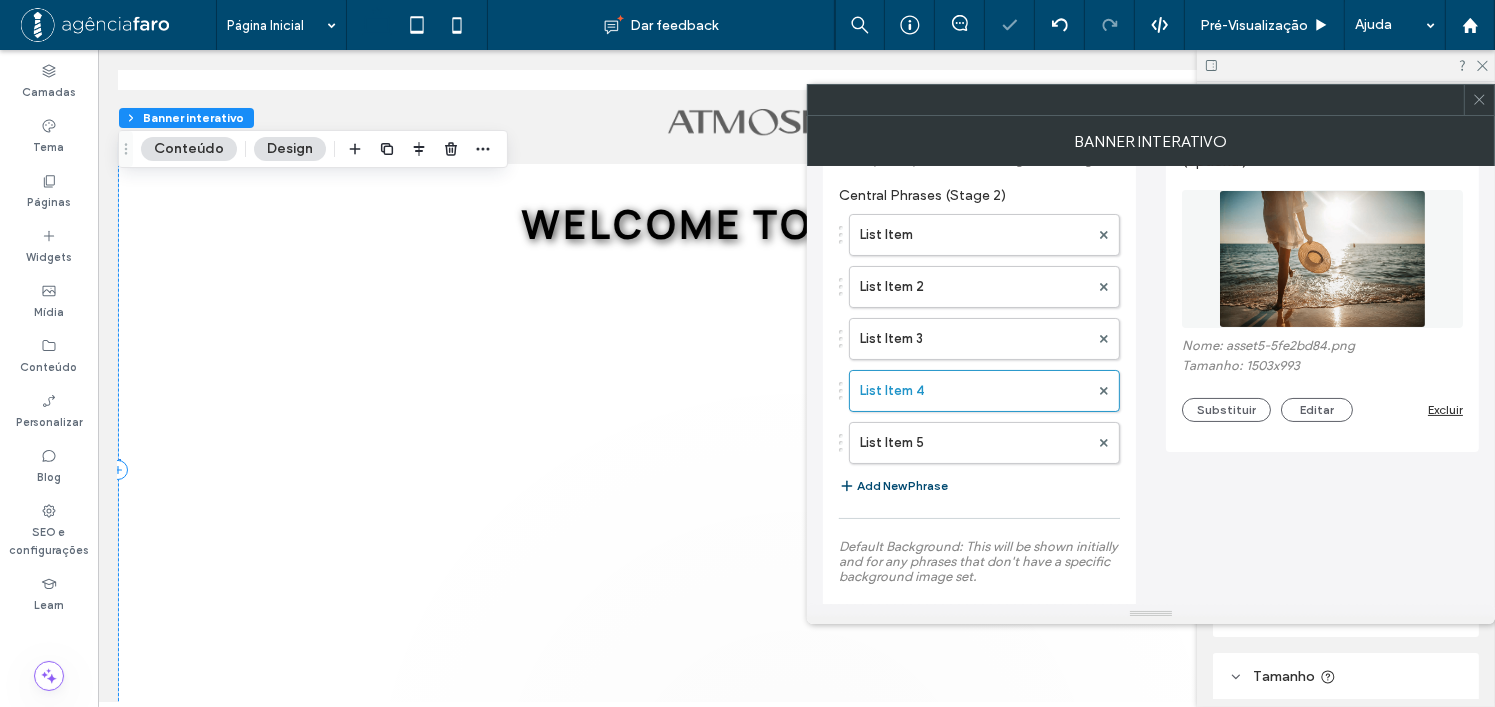scroll, scrollTop: 400, scrollLeft: 0, axis: vertical 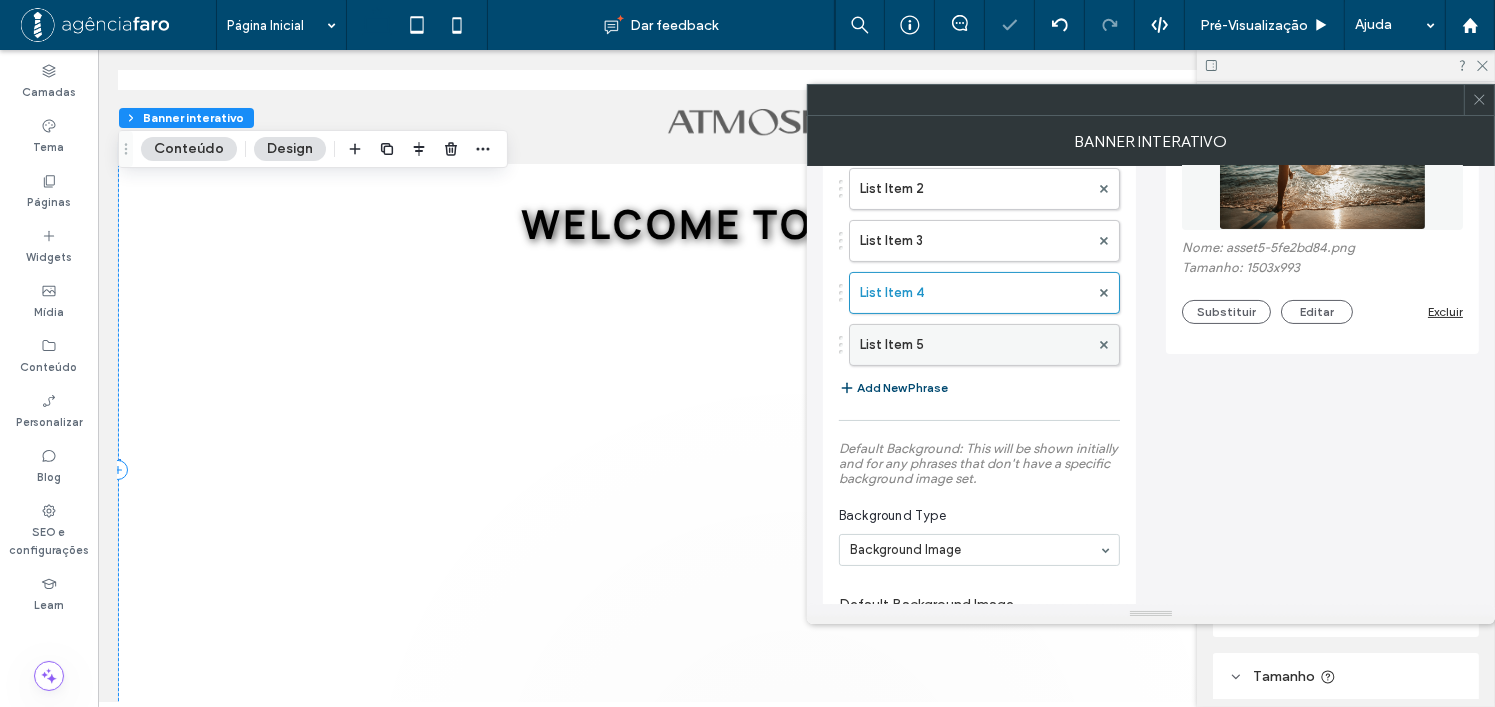 click on "List Item 5" at bounding box center [974, 345] 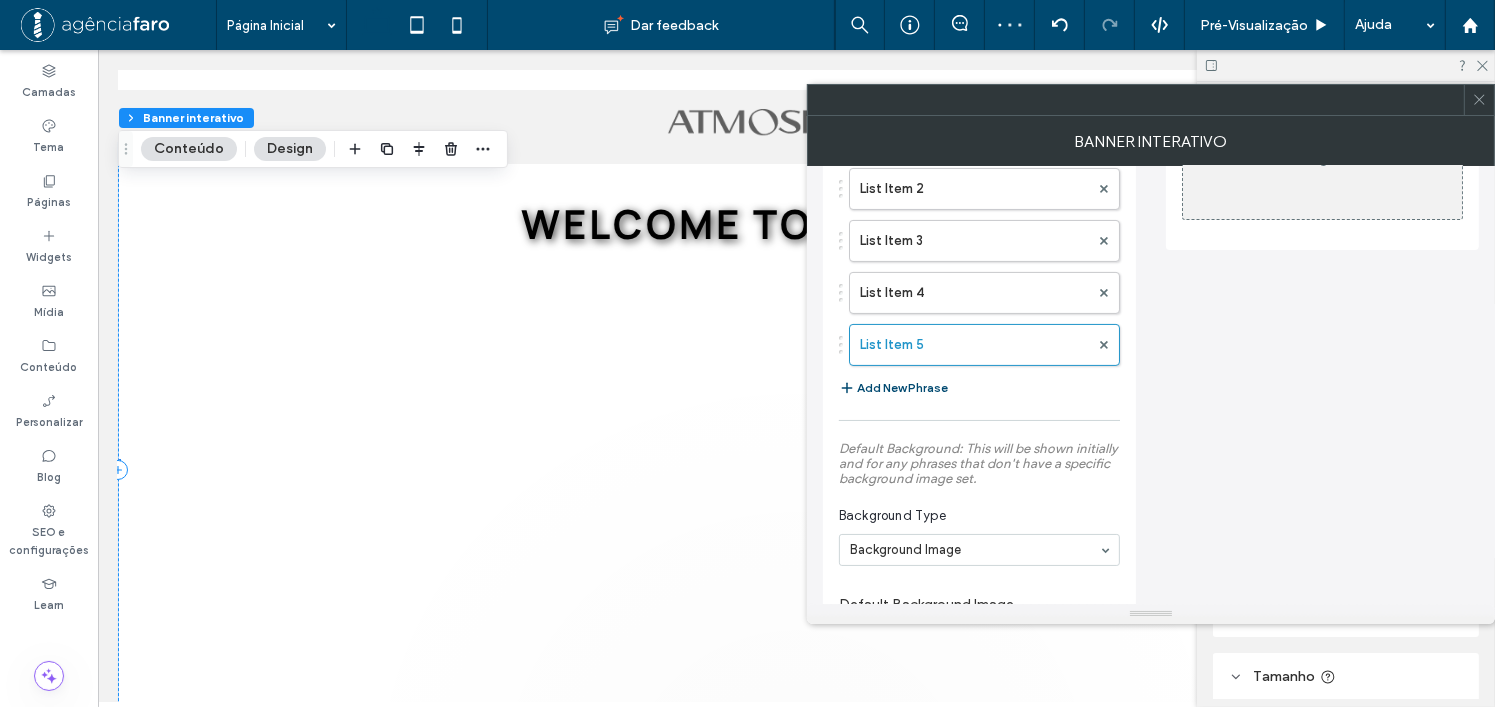drag, startPoint x: 1274, startPoint y: 211, endPoint x: 1264, endPoint y: 221, distance: 14.142136 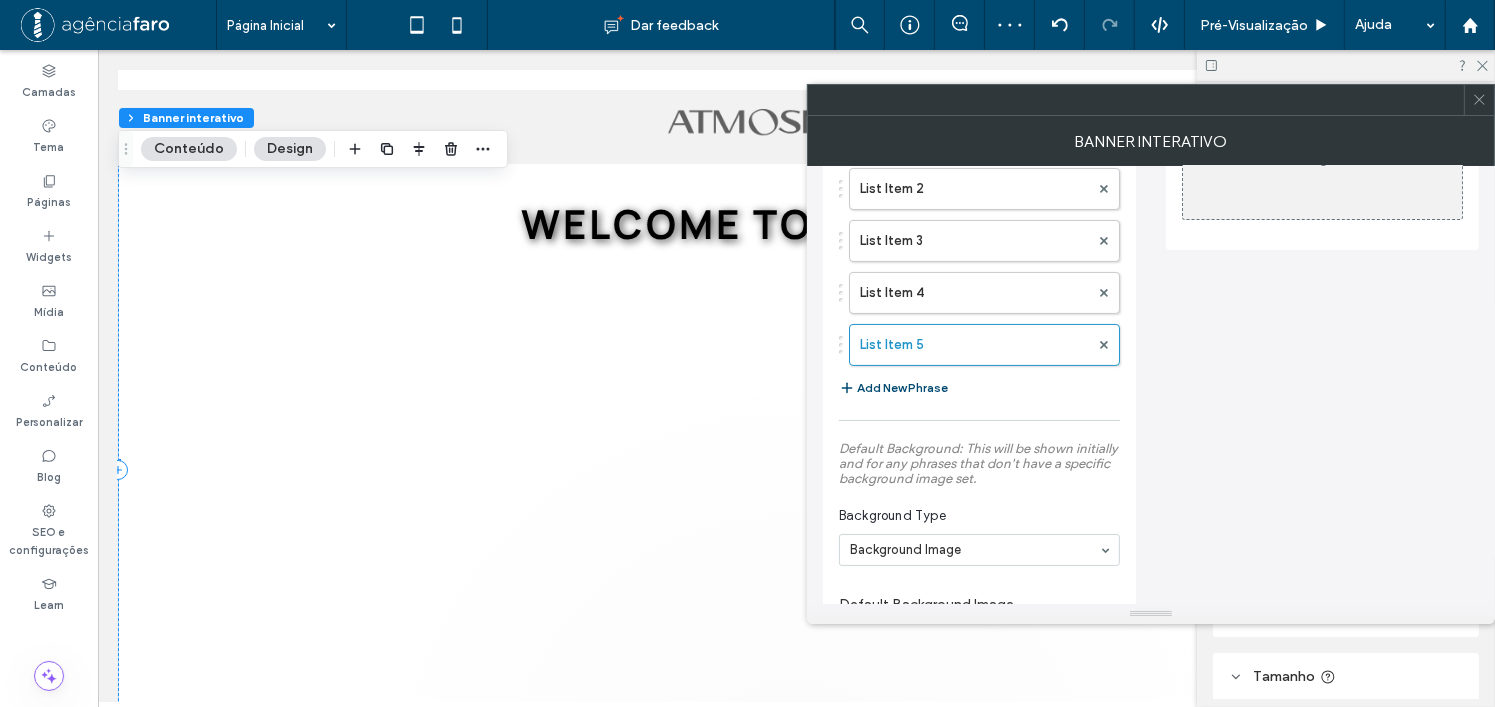 click on "Imagem" at bounding box center [1322, 151] 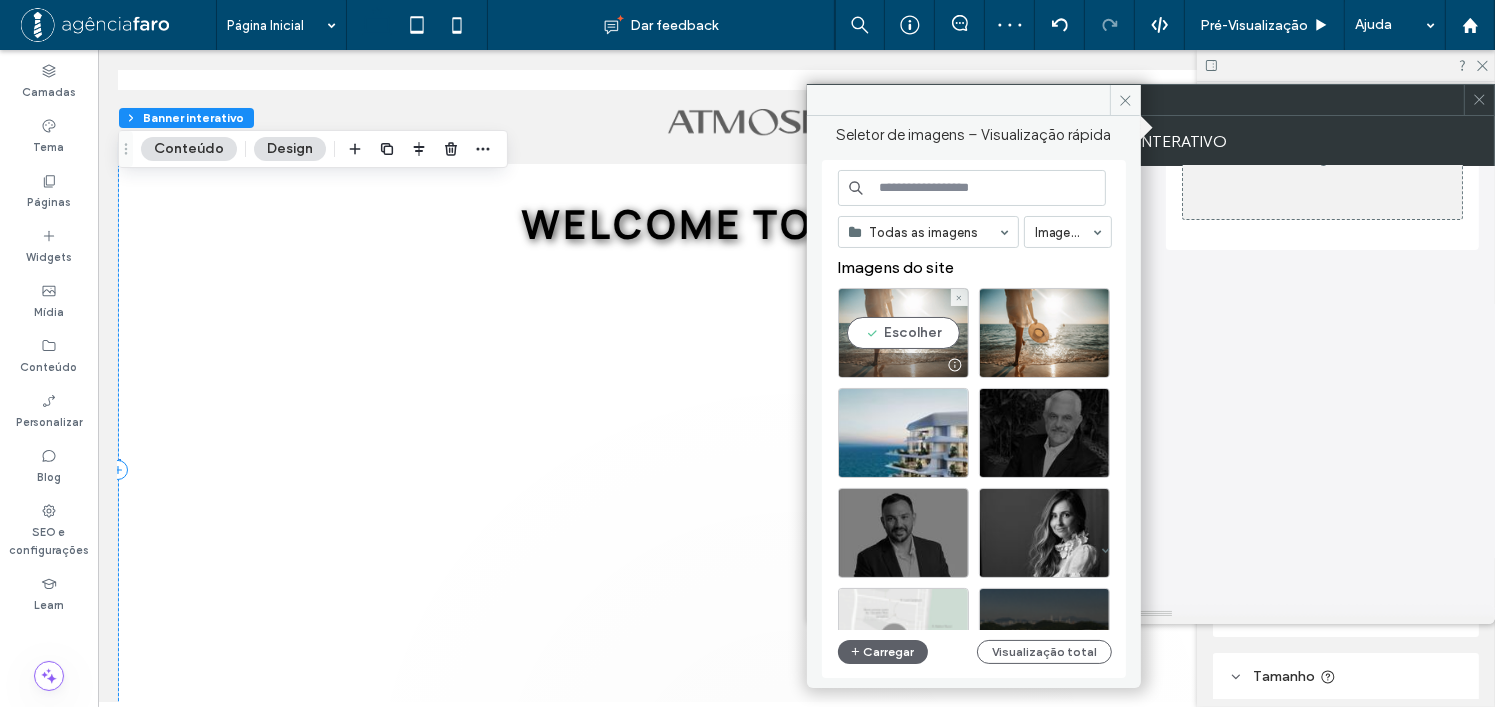 click on "Escolher" at bounding box center [903, 333] 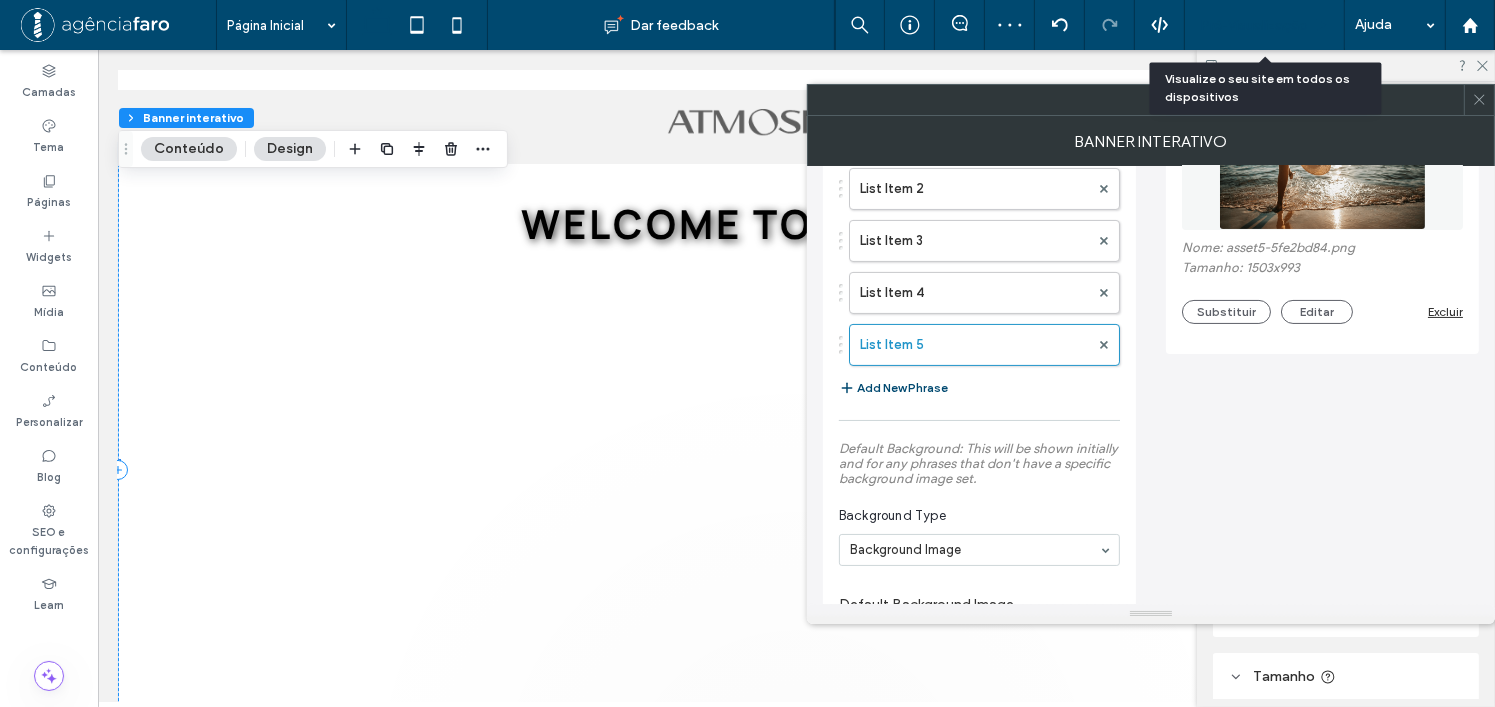 click on "Pré-Visualizaçāo" at bounding box center (1254, 25) 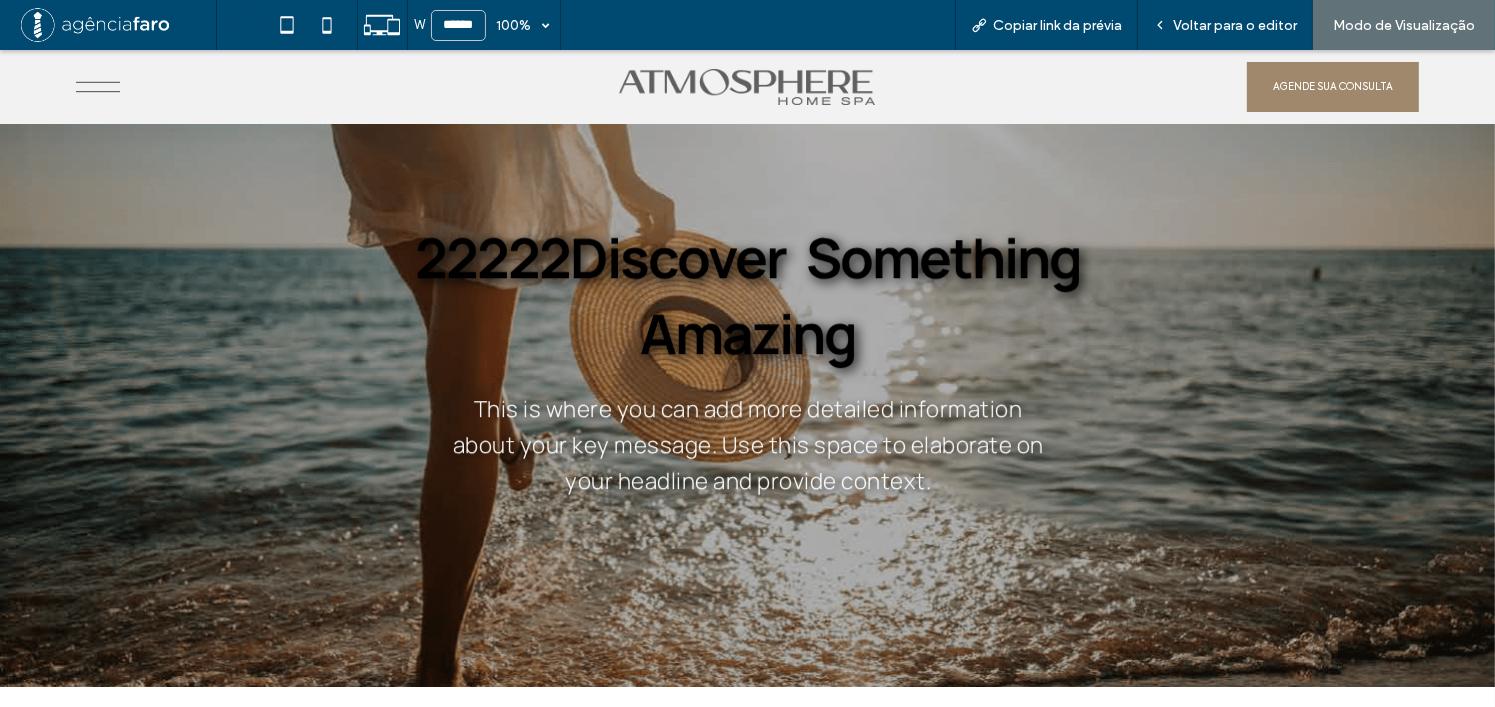 scroll, scrollTop: 0, scrollLeft: 0, axis: both 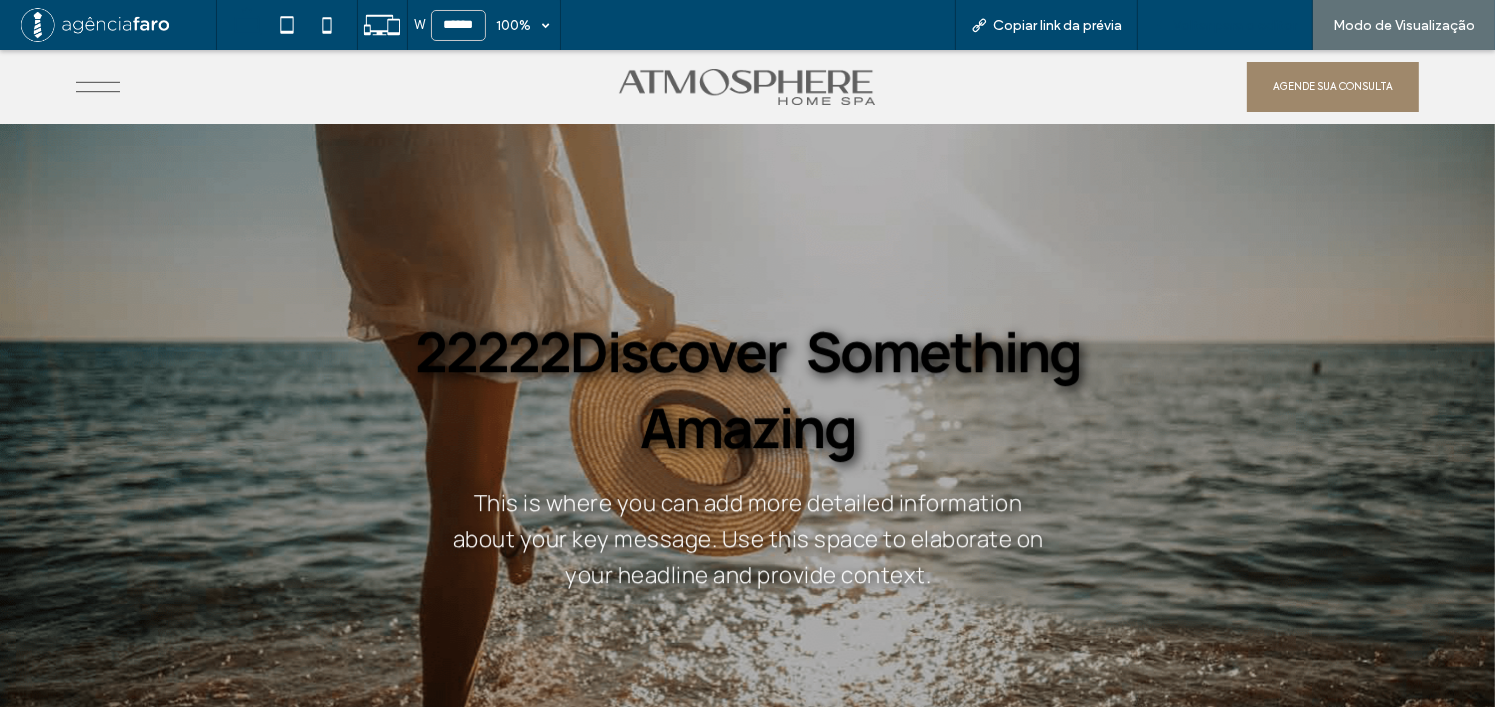 click on "Voltar para o editor" at bounding box center [1225, 25] 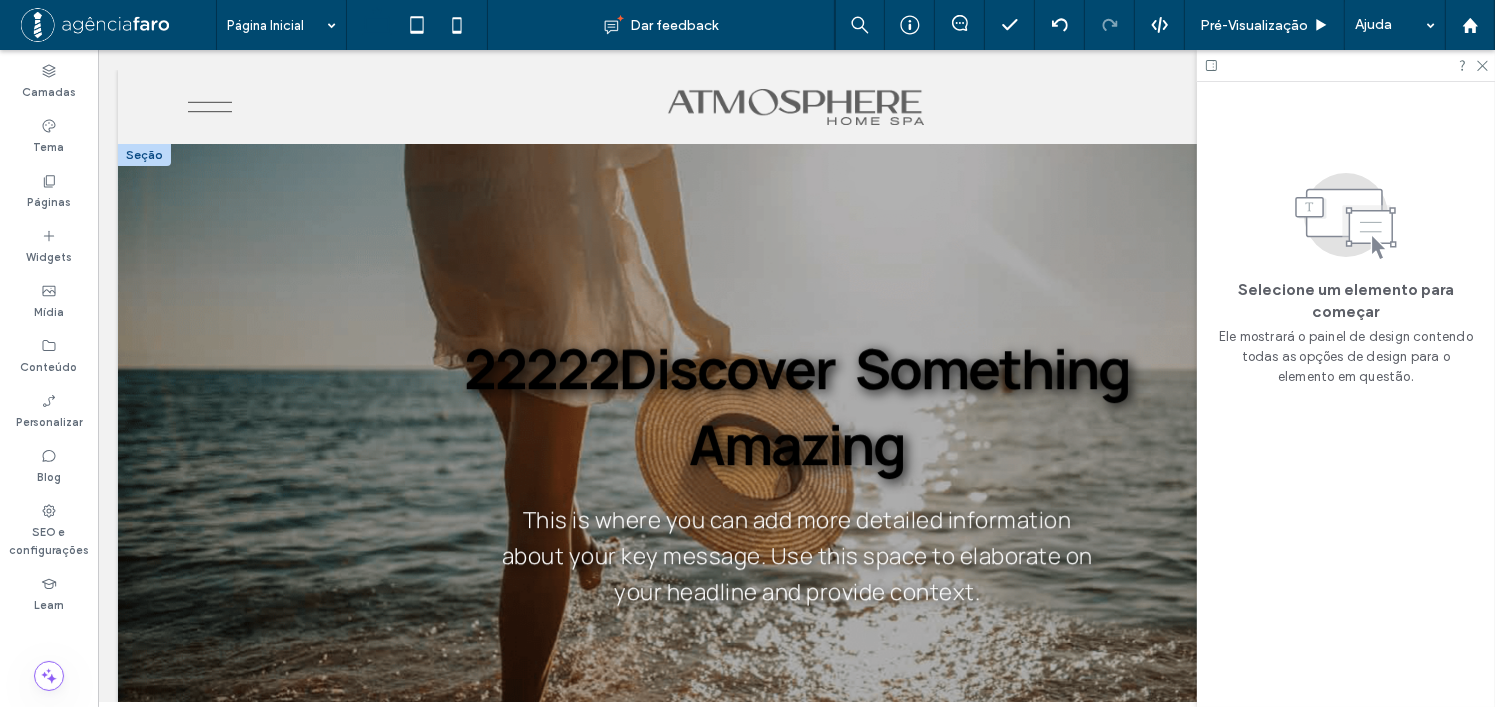 click at bounding box center [795, 470] 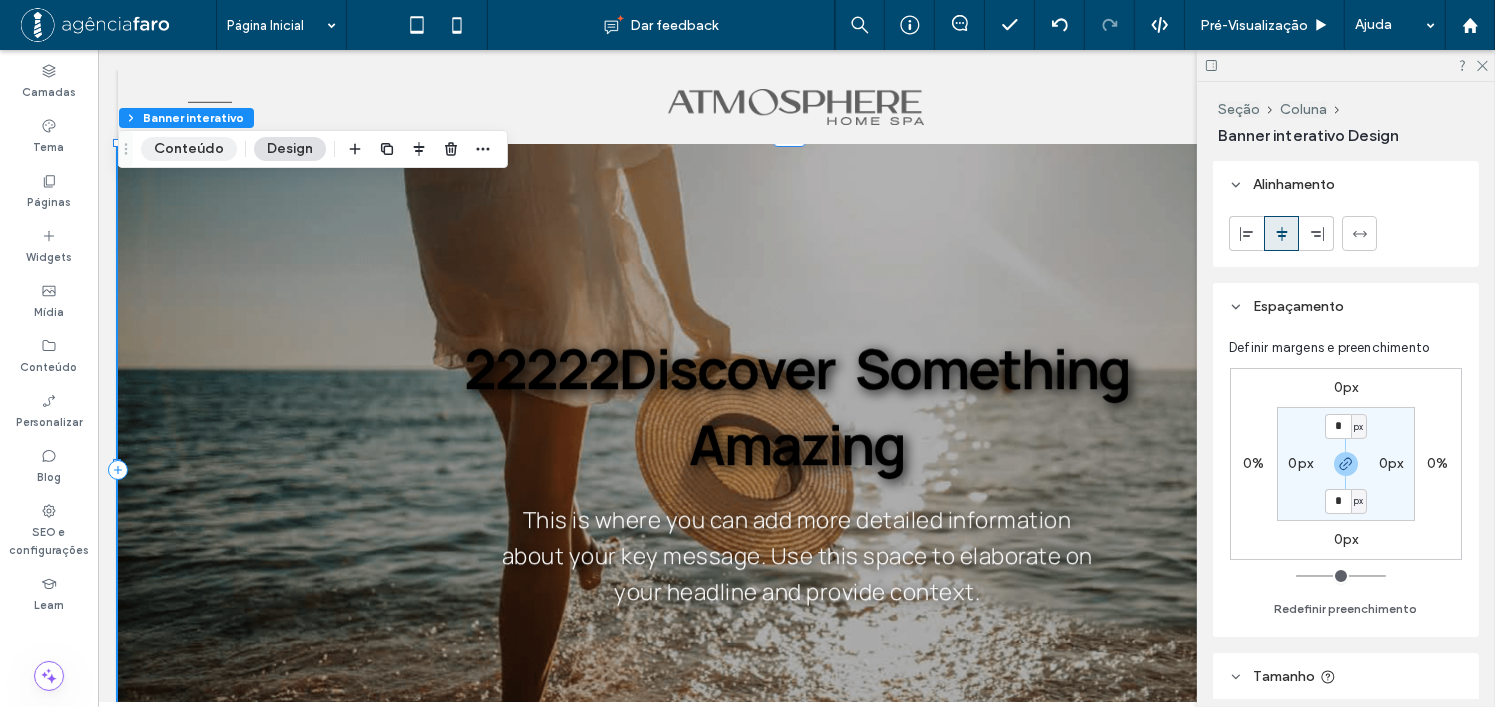 click on "Conteúdo" at bounding box center [189, 149] 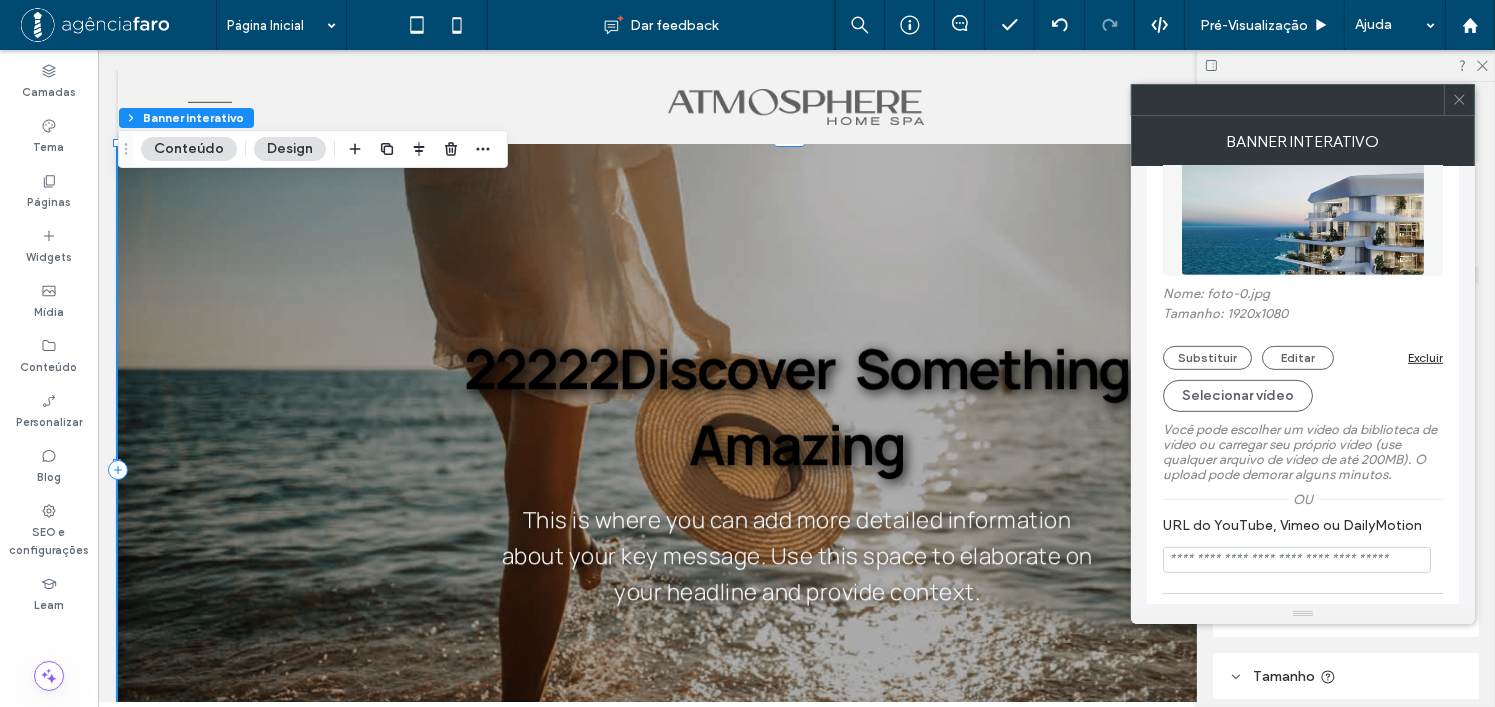 scroll, scrollTop: 1065, scrollLeft: 0, axis: vertical 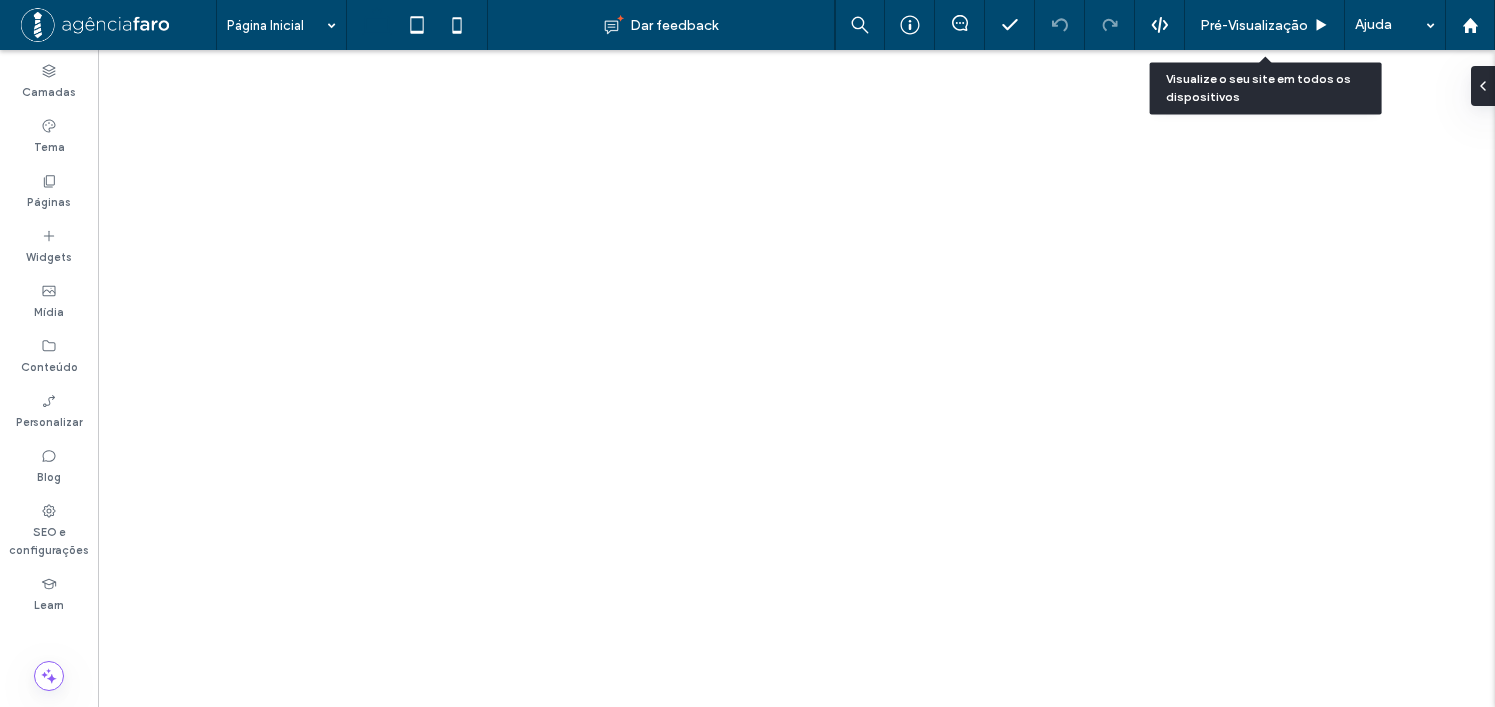 click on "Pré-Visualizaçāo" at bounding box center (1254, 25) 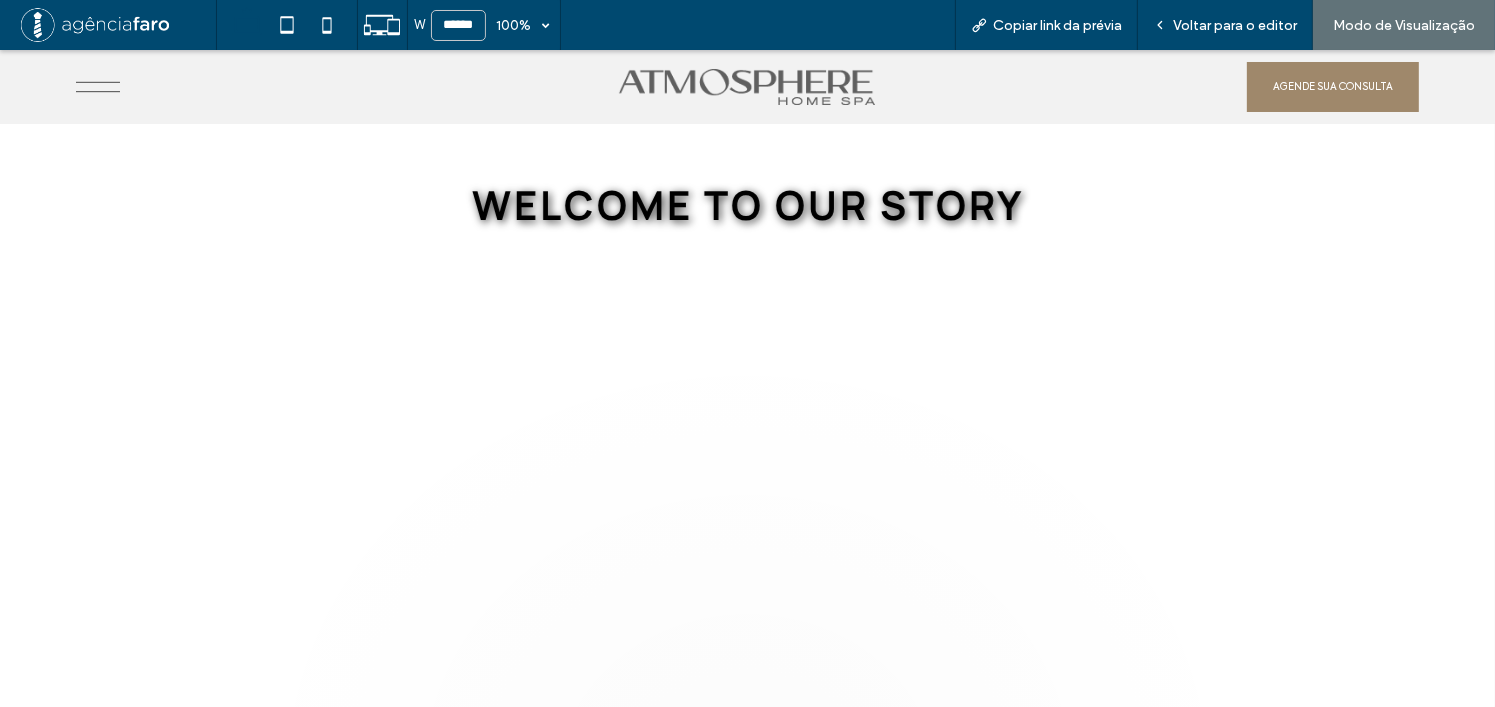 scroll, scrollTop: 0, scrollLeft: 0, axis: both 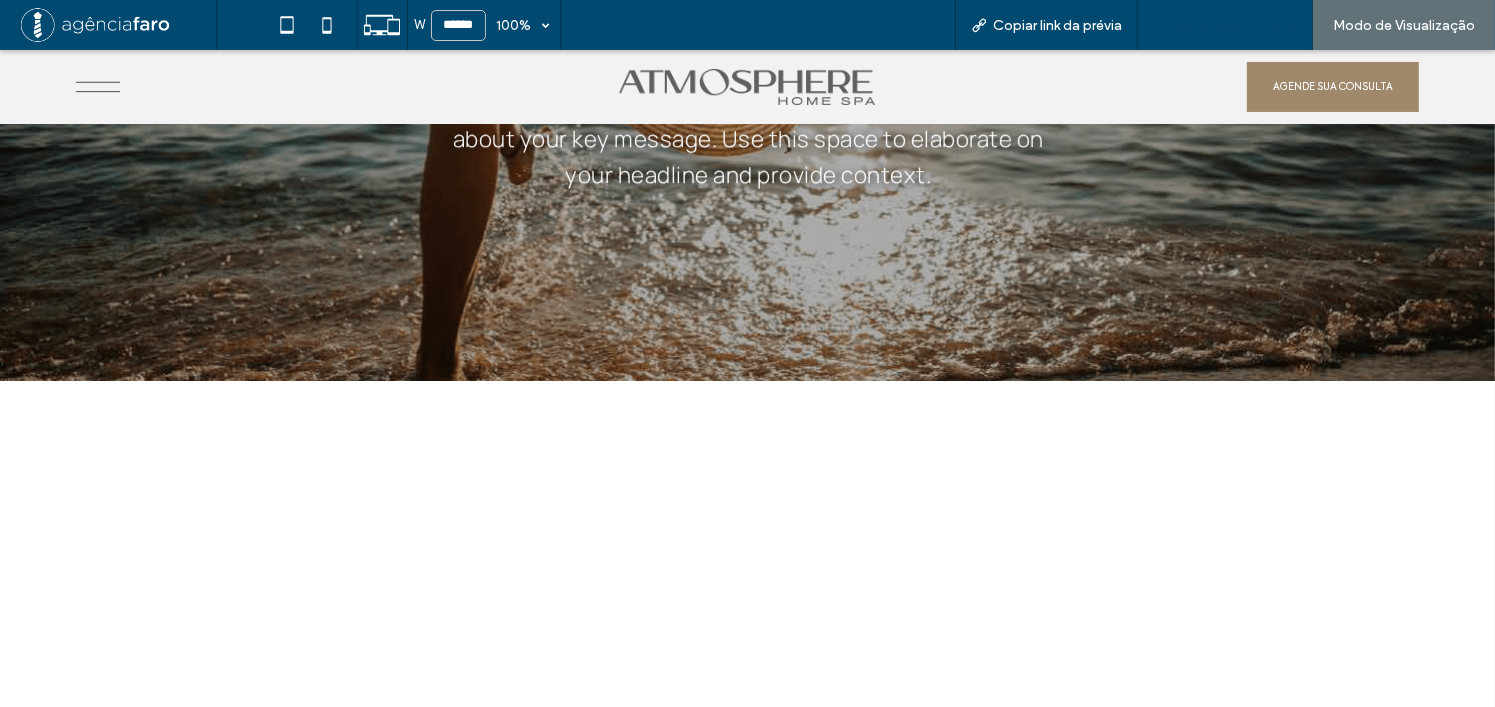 click on "Voltar para o editor" at bounding box center (1225, 25) 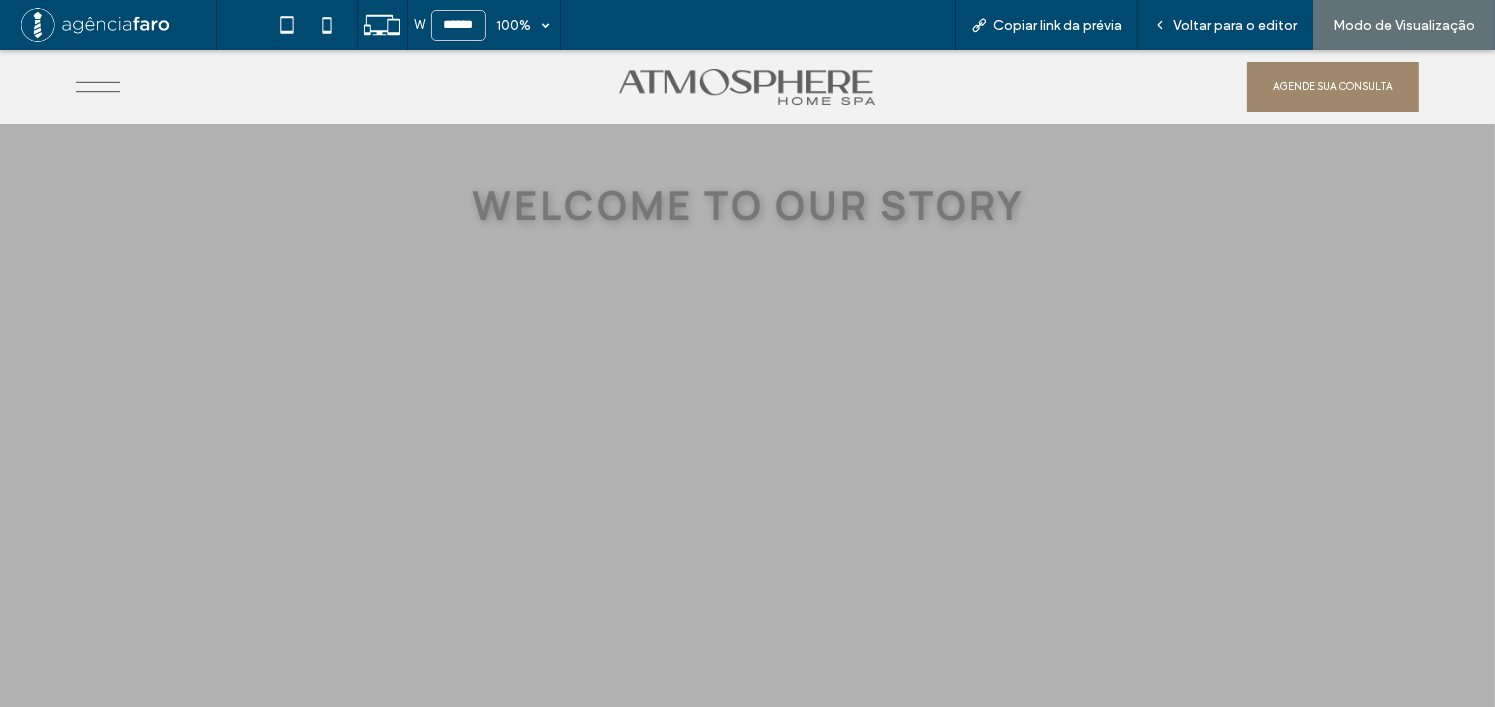 scroll, scrollTop: 0, scrollLeft: 0, axis: both 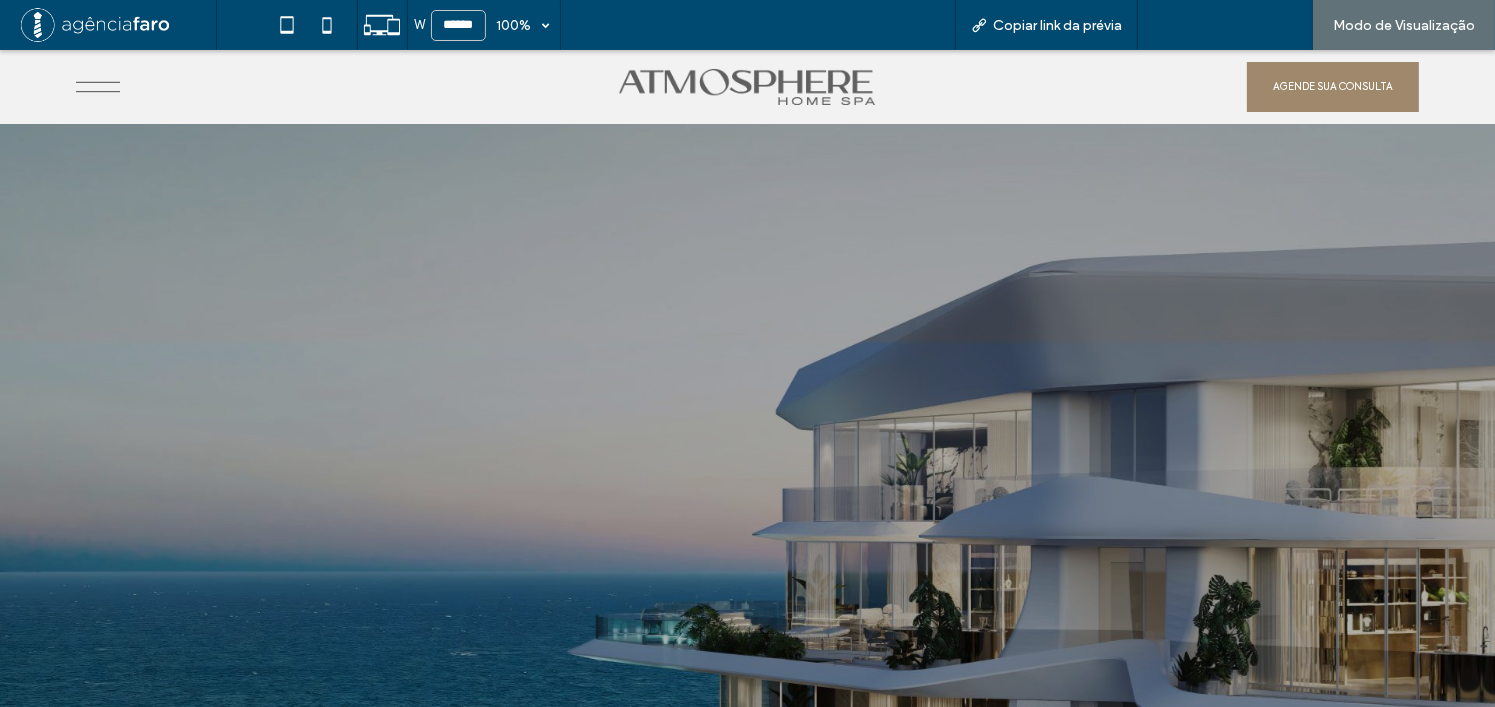 click on "Voltar para o editor" at bounding box center [1235, 25] 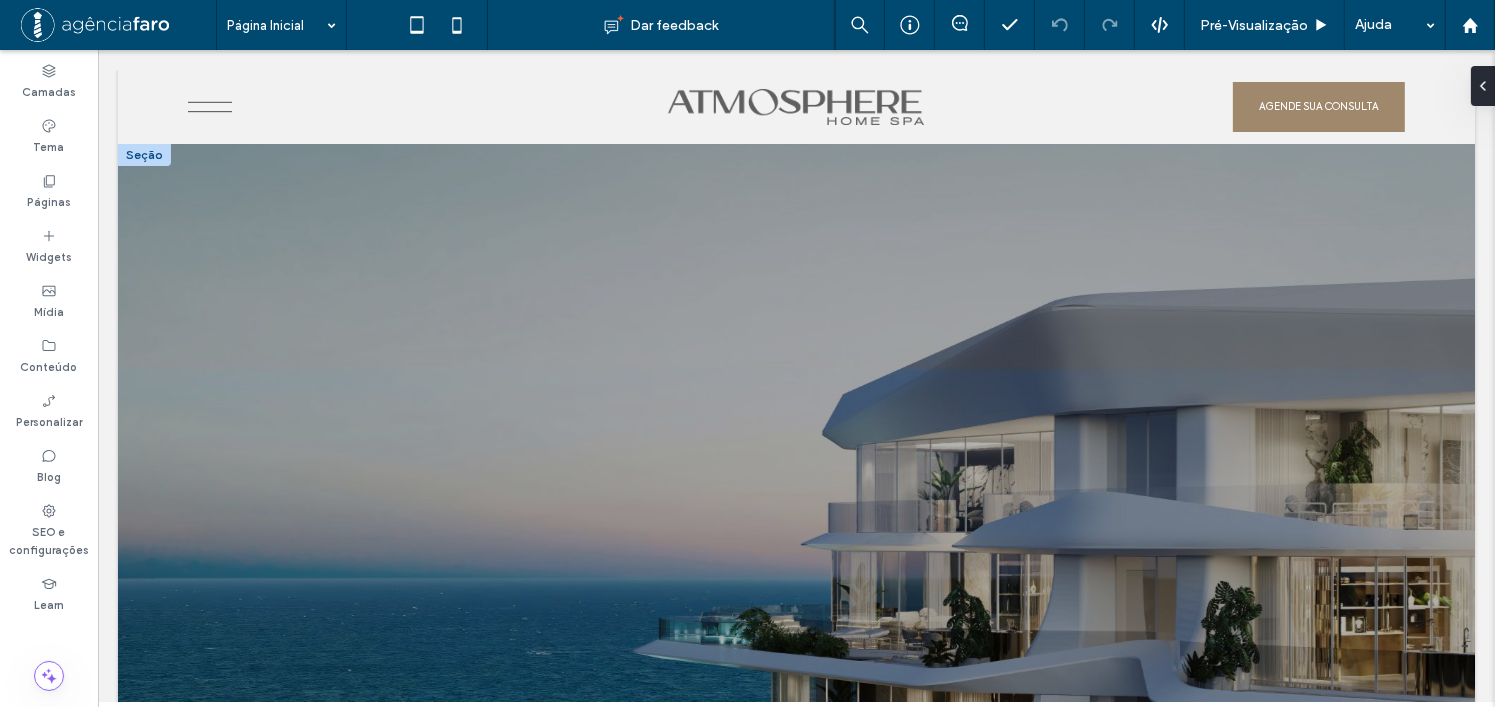 click at bounding box center (795, 470) 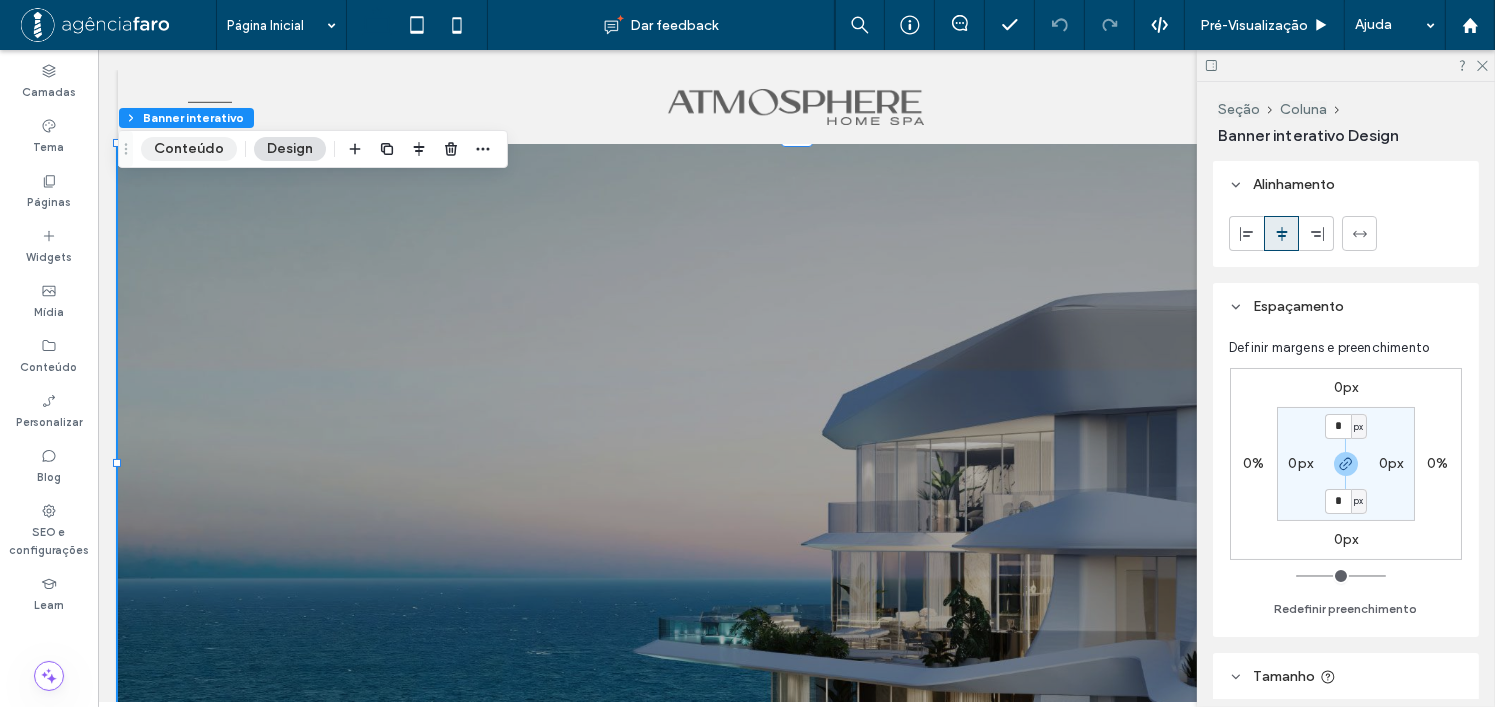 click on "Conteúdo" at bounding box center (189, 149) 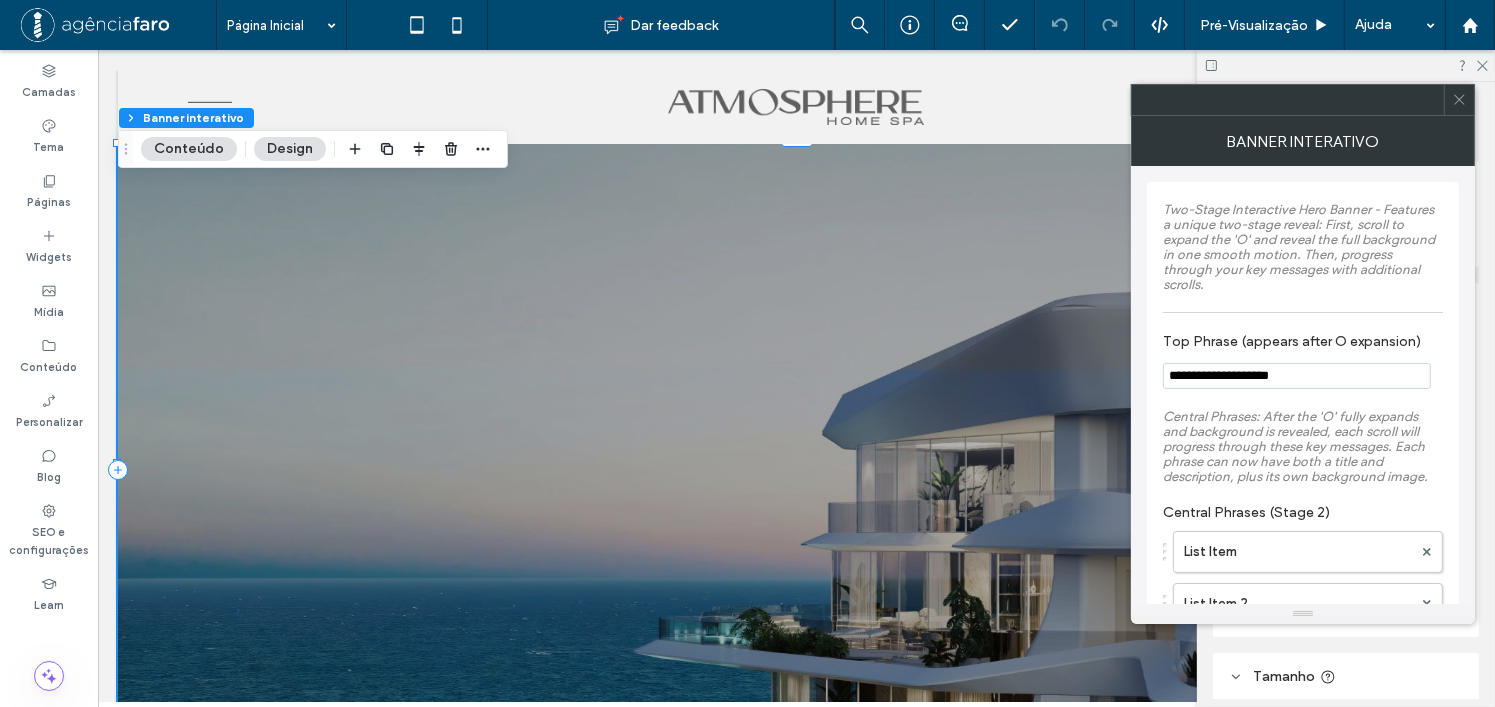 click on "Design" at bounding box center [290, 149] 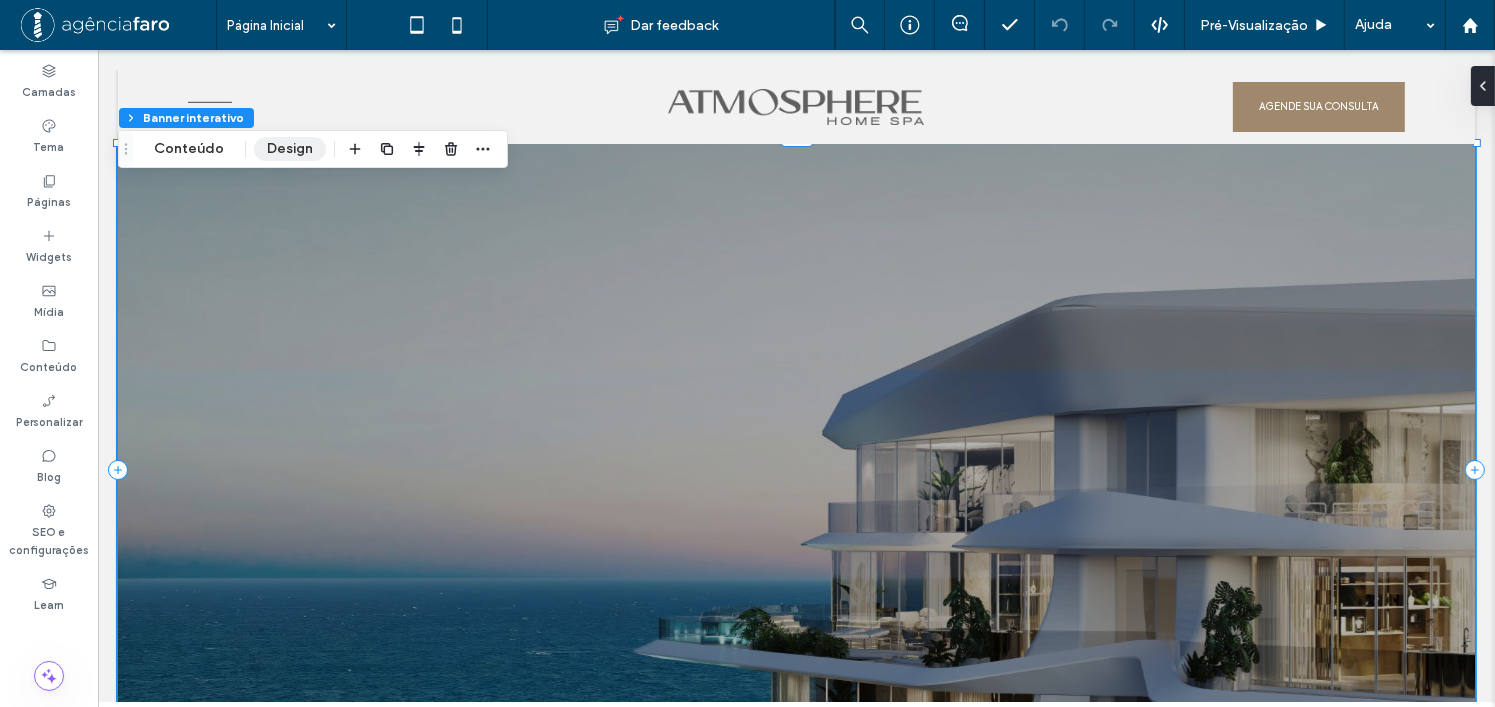 click on "Design" at bounding box center [290, 149] 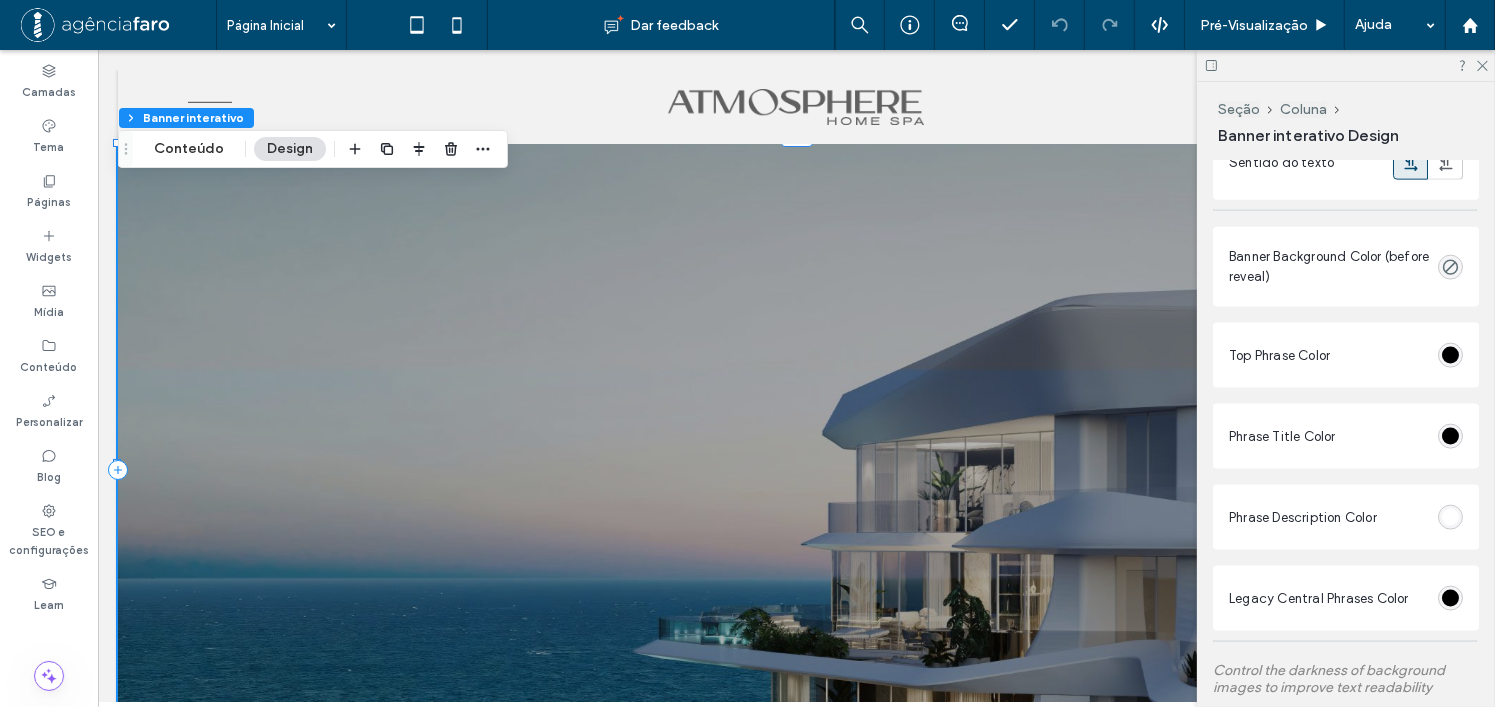 scroll, scrollTop: 3000, scrollLeft: 0, axis: vertical 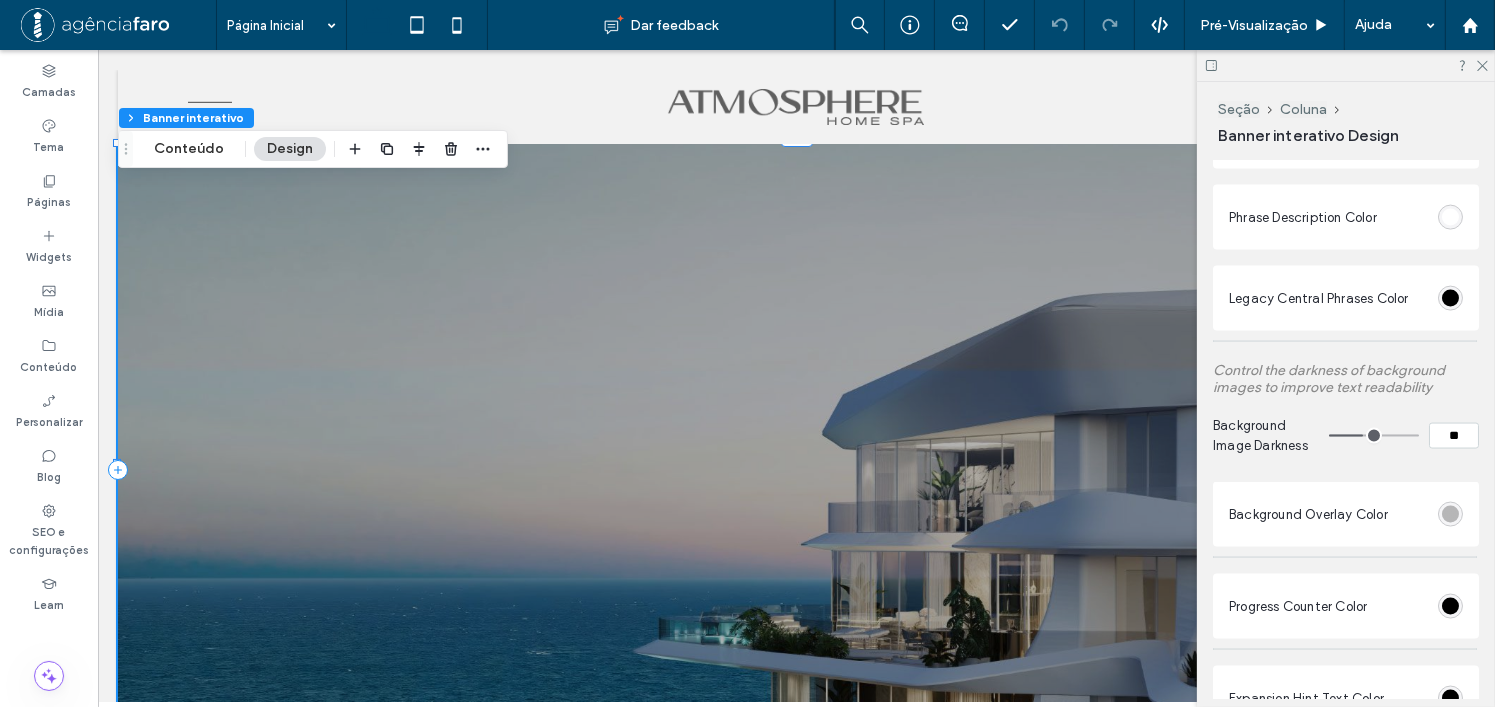 click at bounding box center [1450, 514] 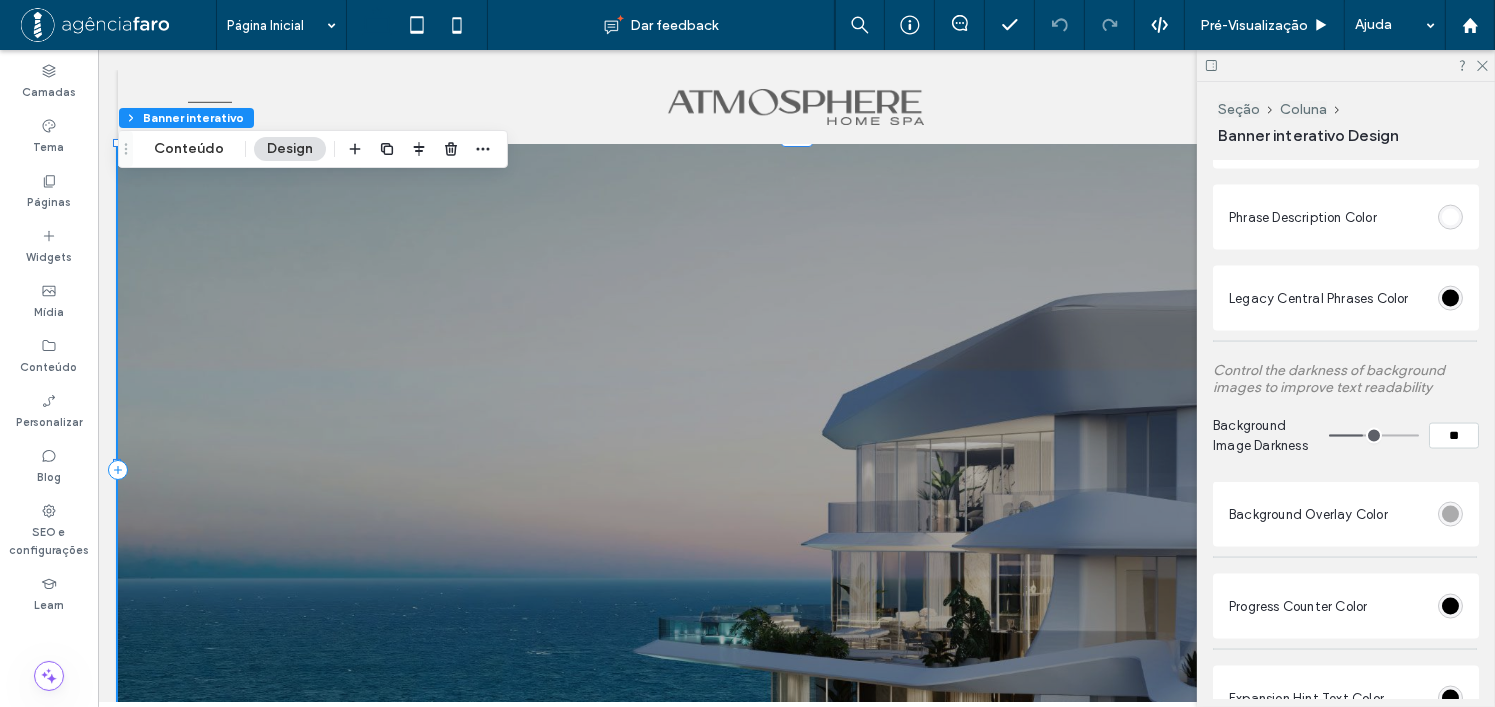 scroll, scrollTop: 0, scrollLeft: 0, axis: both 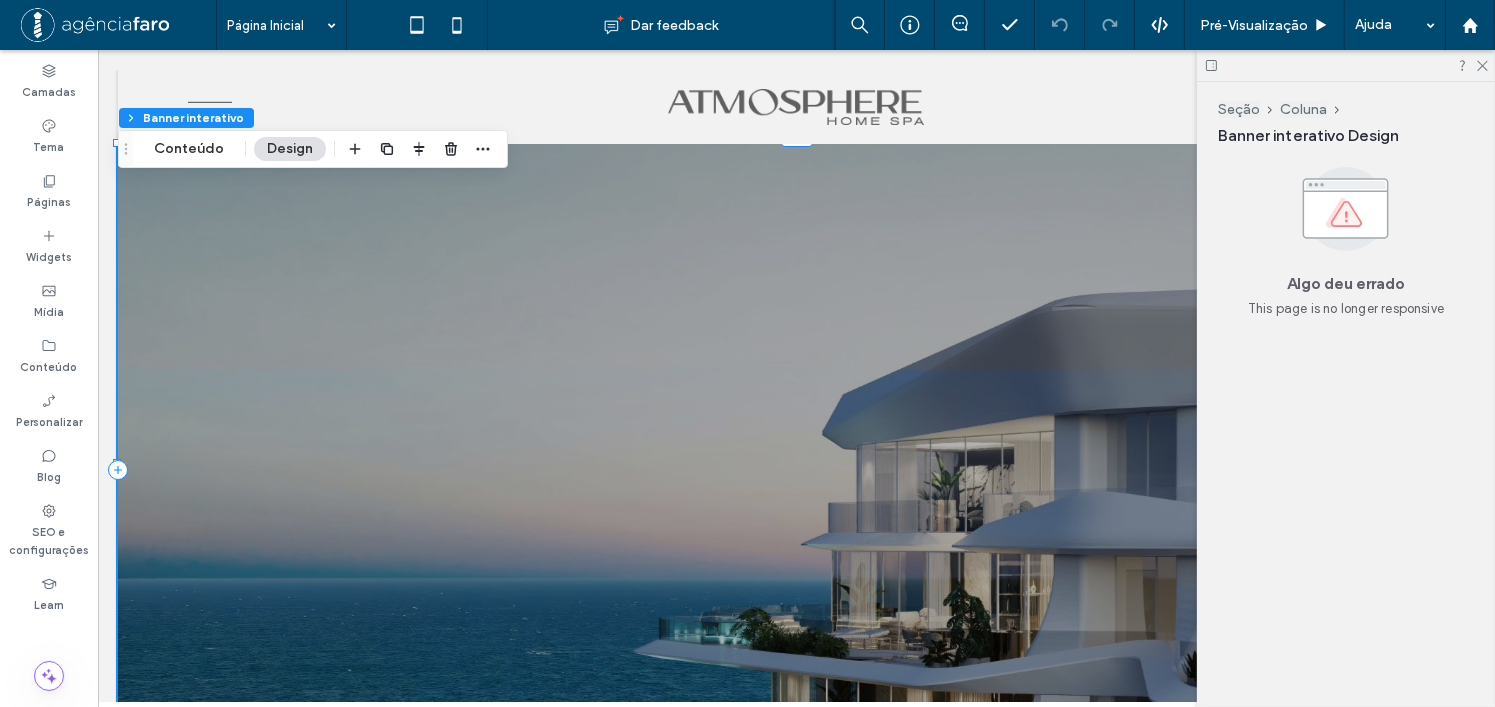 click on "Design" at bounding box center (290, 149) 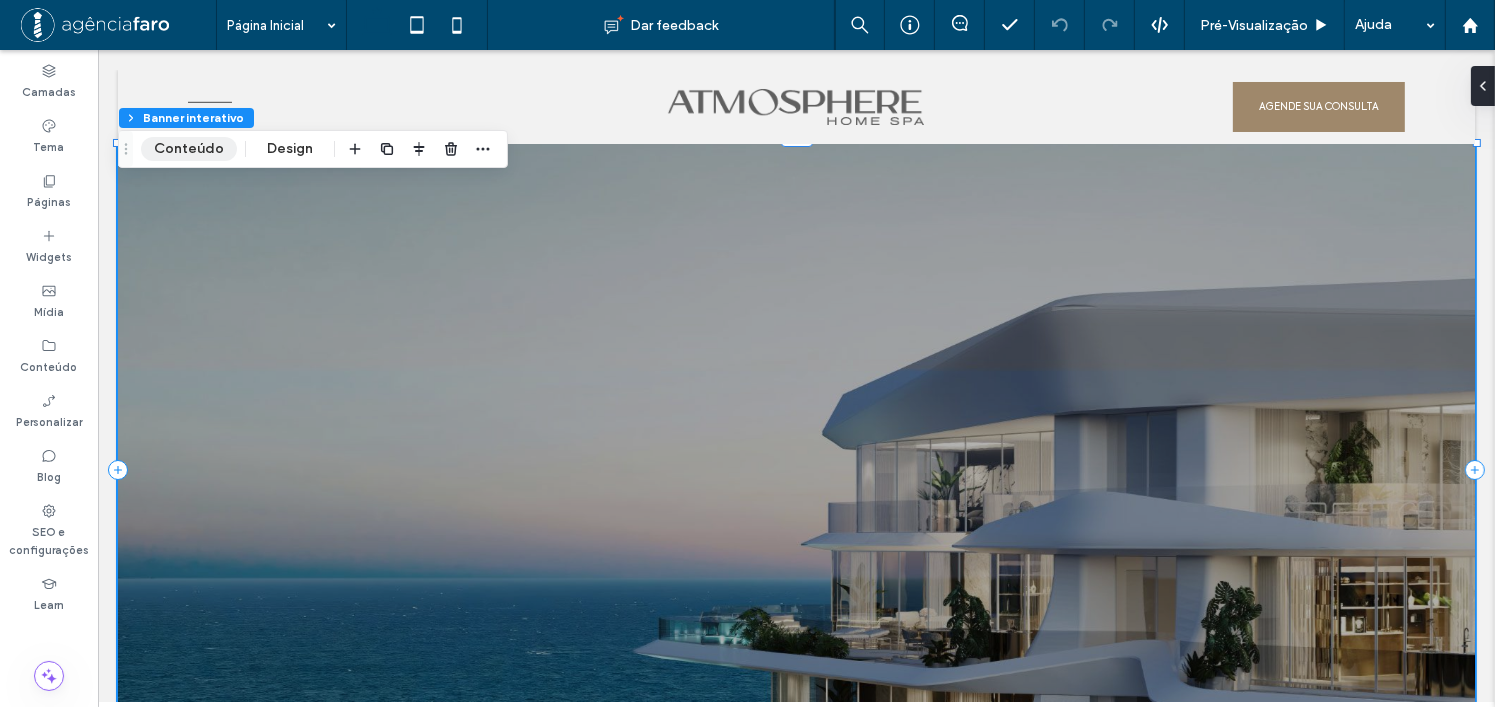 click on "Conteúdo" at bounding box center [189, 149] 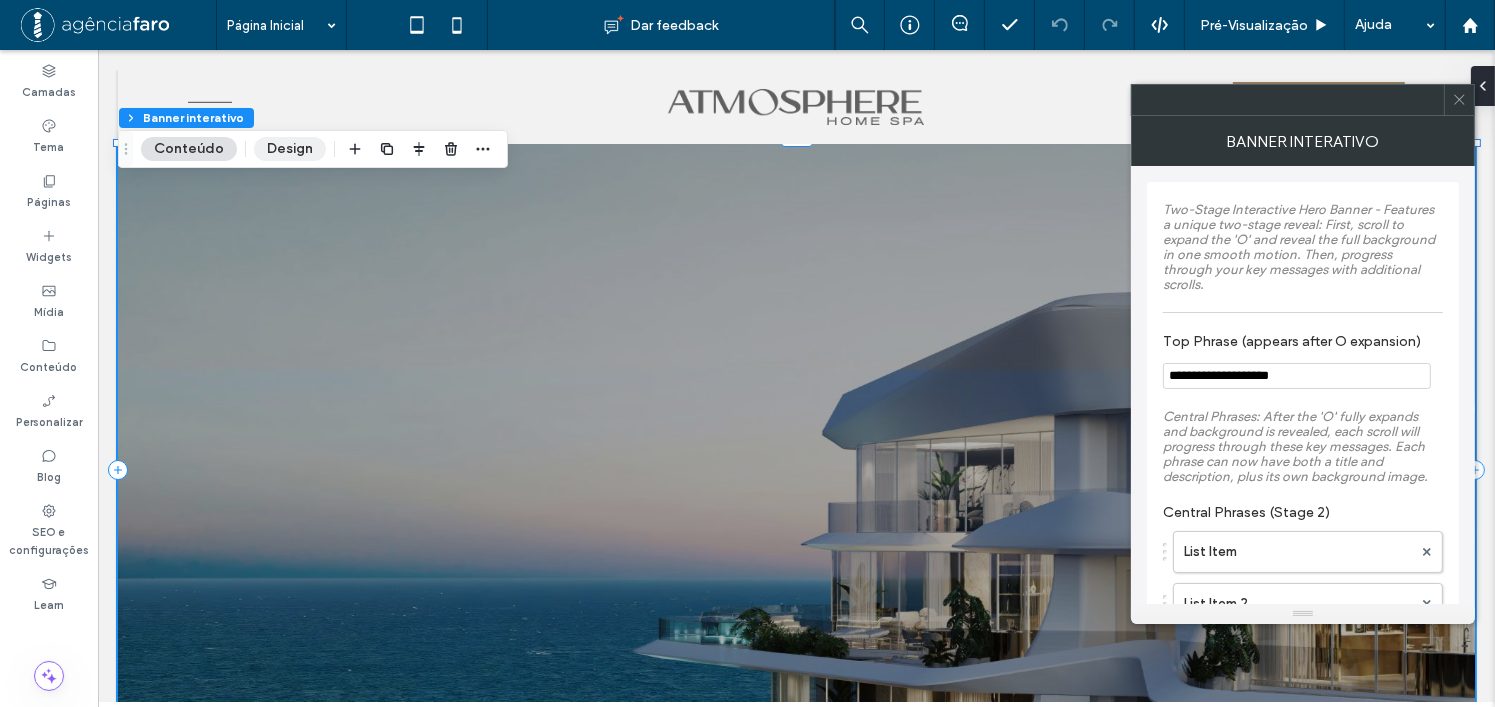 click on "Design" at bounding box center [290, 149] 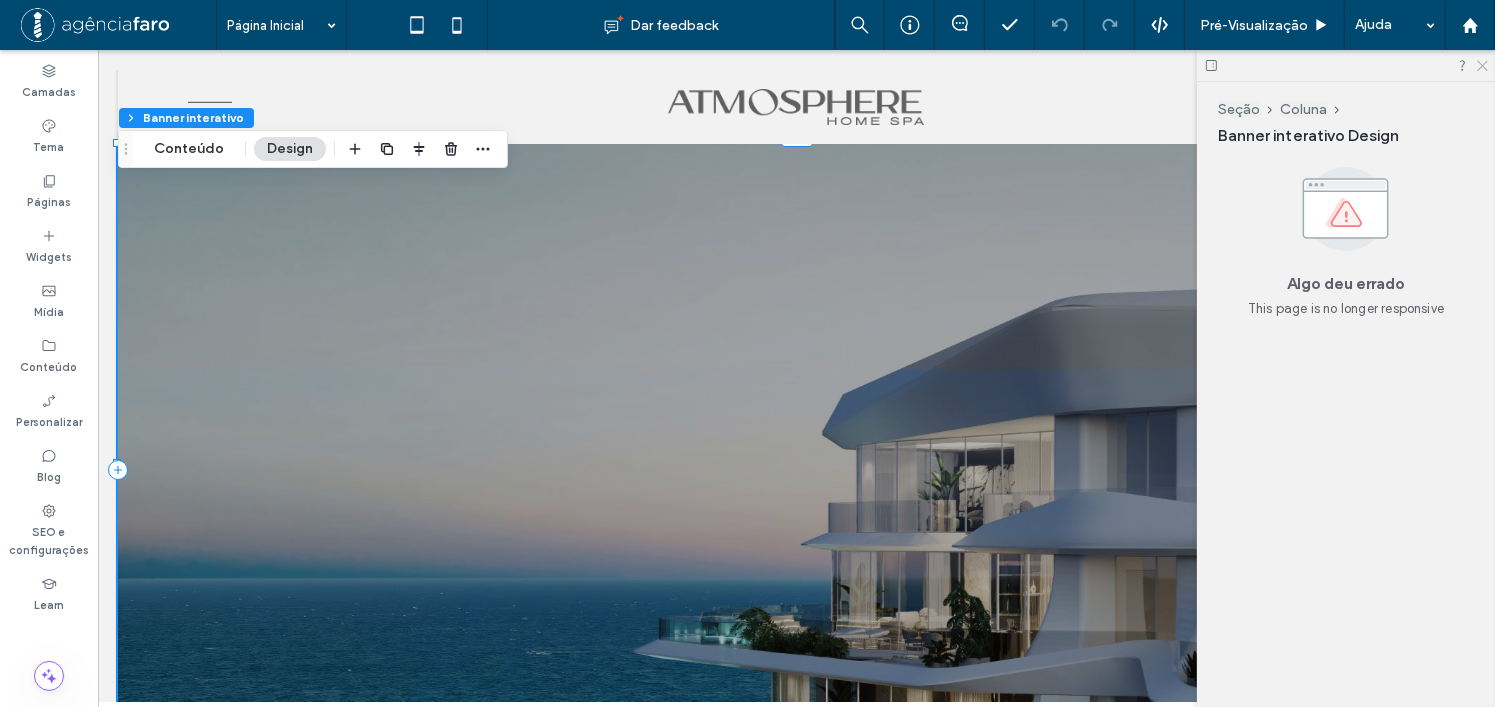 click 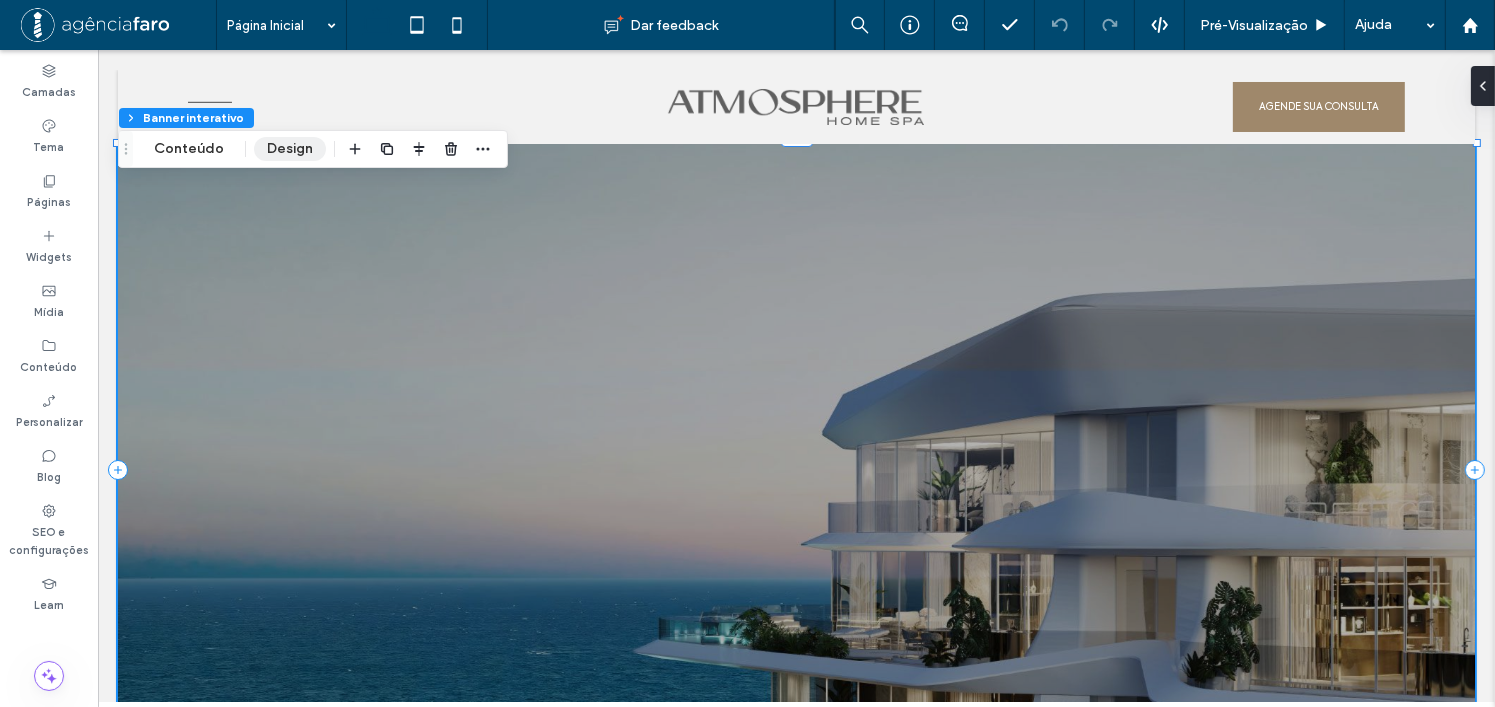 click on "Design" at bounding box center [290, 149] 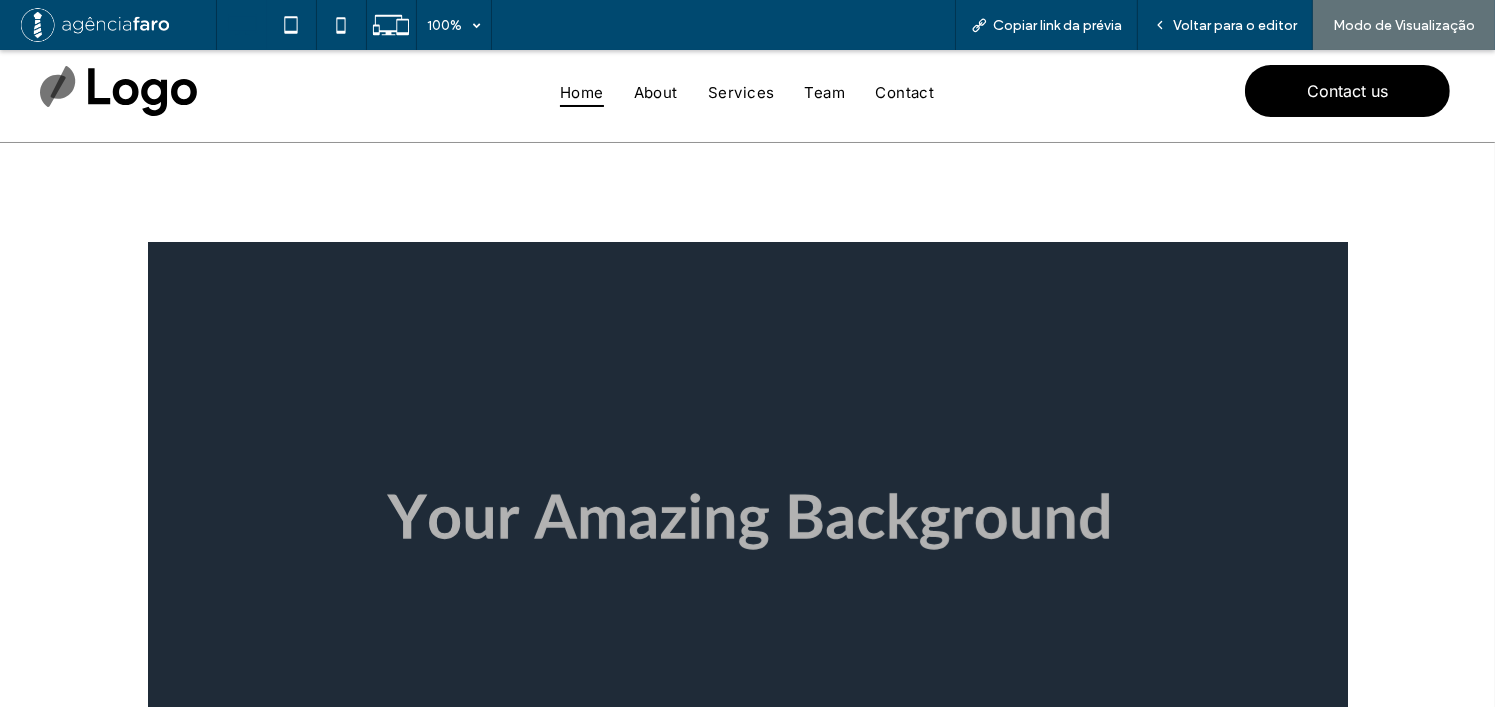 scroll, scrollTop: 0, scrollLeft: 0, axis: both 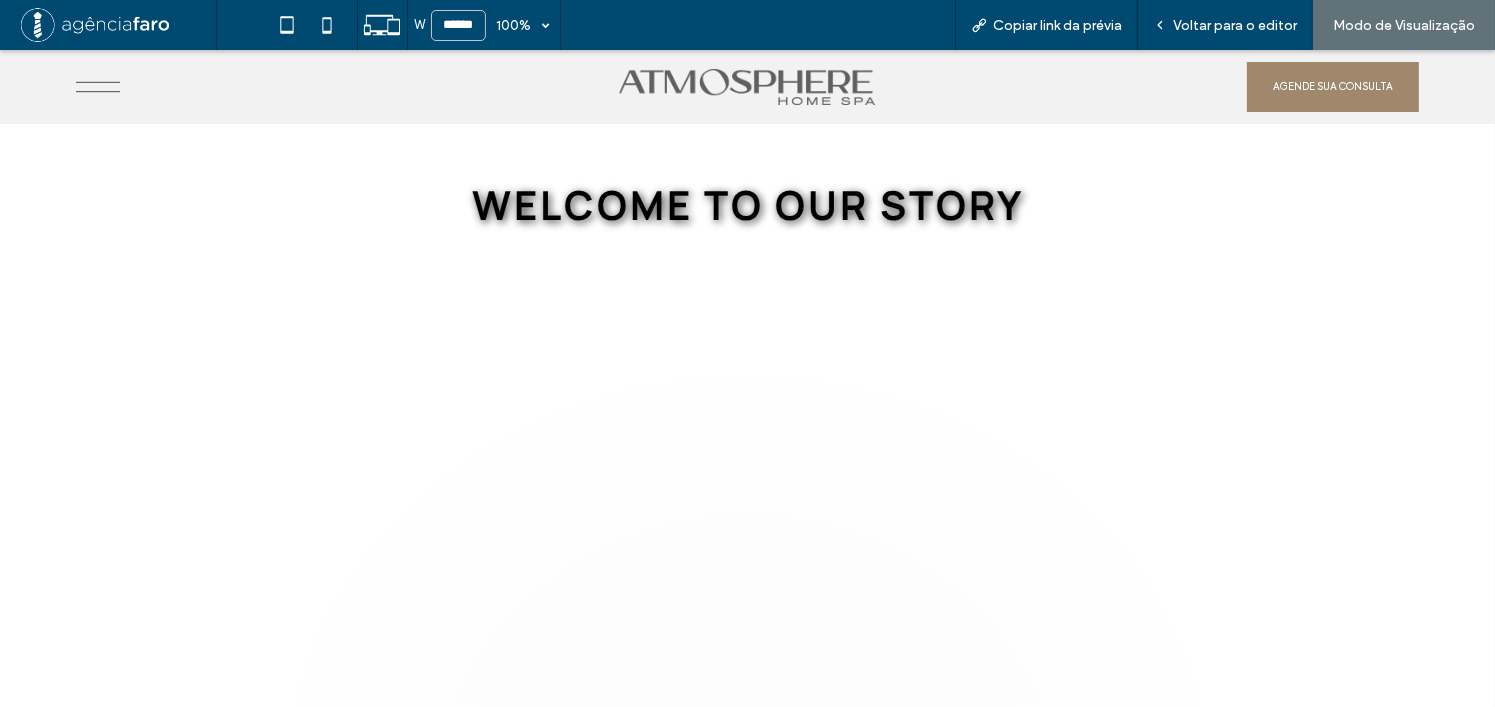 click on "Welcome to Our Story
Discover Something Amazing
This is where you can add more detailed information about your key message. Use this space to elaborate on your headline and provide context.
Discover Something Amazing
This is where you can add more detailed information about your key message. Use this space to elaborate on your headline and provide context.
Discover Something Amazing
This is where you can add more detailed information about your key message. Use this space to elaborate on your headline and provide context.
1111124324243242434234
This is where you can add more detailed information about your key message. Use this space to elaborate on your headline and provide context.
22222Discover Something Amazing
This is where you can add more detailed information about your key message. Use this space to elaborate on your headline and provide context." at bounding box center (747, 452) 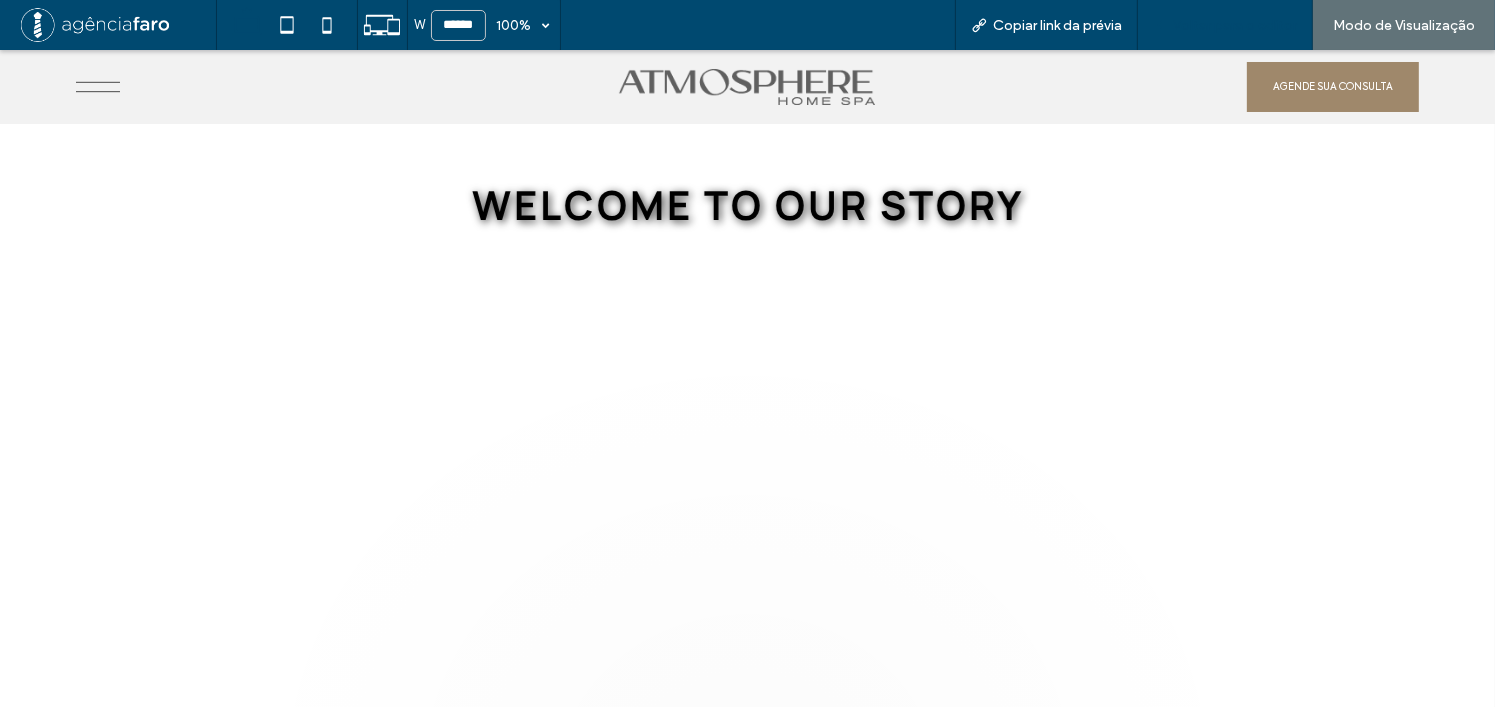 click on "Voltar para o editor" at bounding box center [1235, 25] 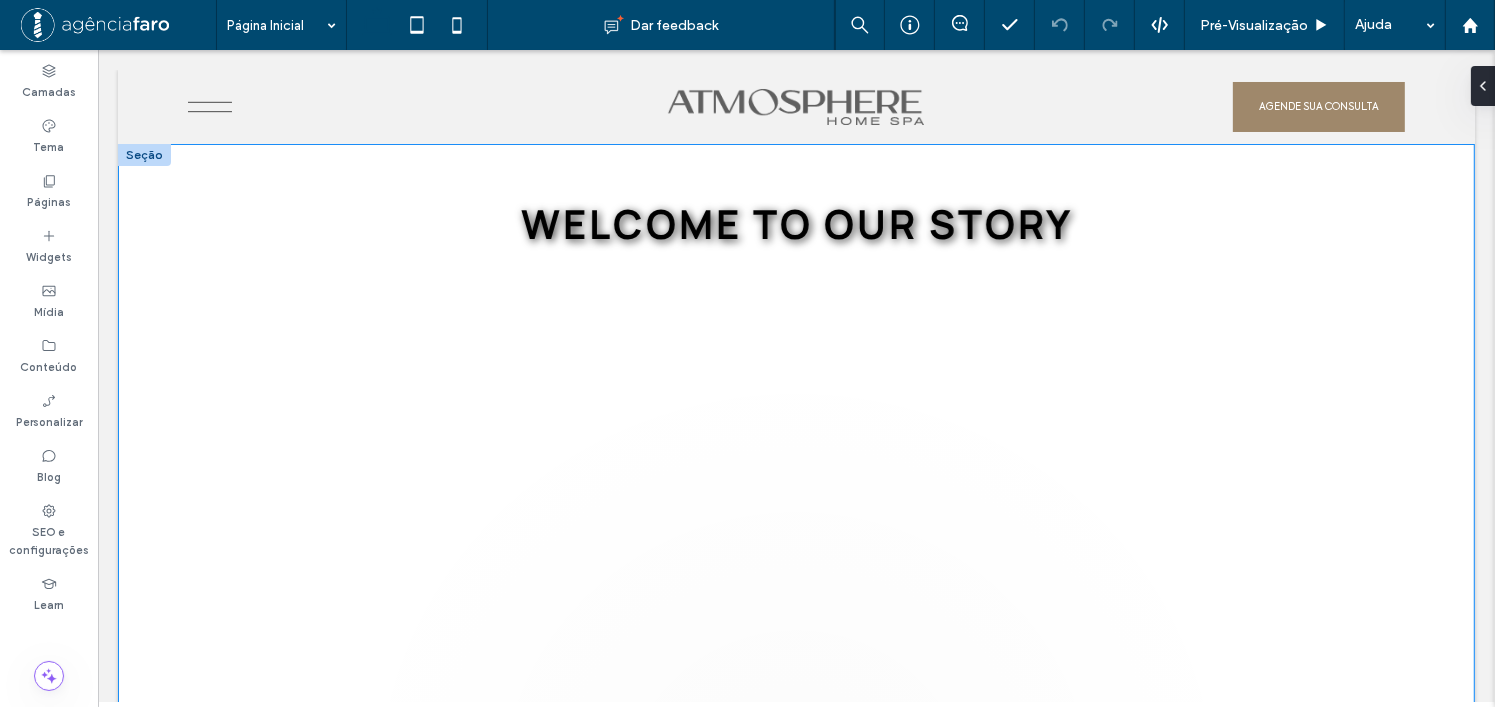 click on "Welcome to Our Story
Discover Something Amazing
This is where you can add more detailed information about your key message. Use this space to elaborate on your headline and provide context.
Discover Something Amazing
This is where you can add more detailed information about your key message. Use this space to elaborate on your headline and provide context.
Discover Something Amazing
This is where you can add more detailed information about your key message. Use this space to elaborate on your headline and provide context.
1111124324243242434234
This is where you can add more detailed information about your key message. Use this space to elaborate on your headline and provide context.
22222Discover Something Amazing
This is where you can add more detailed information about your key message. Use this space to elaborate on your headline and provide context." at bounding box center [795, 470] 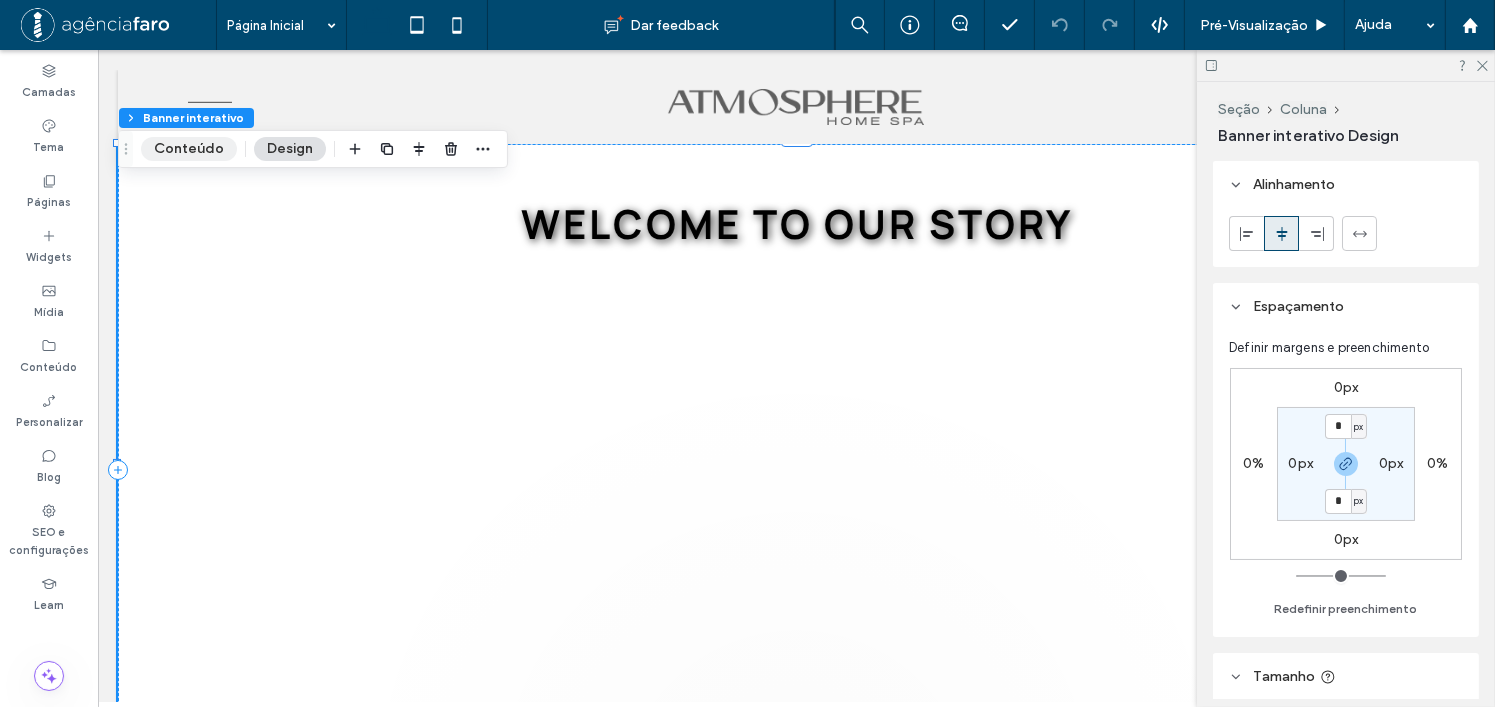 click on "Conteúdo" at bounding box center [189, 149] 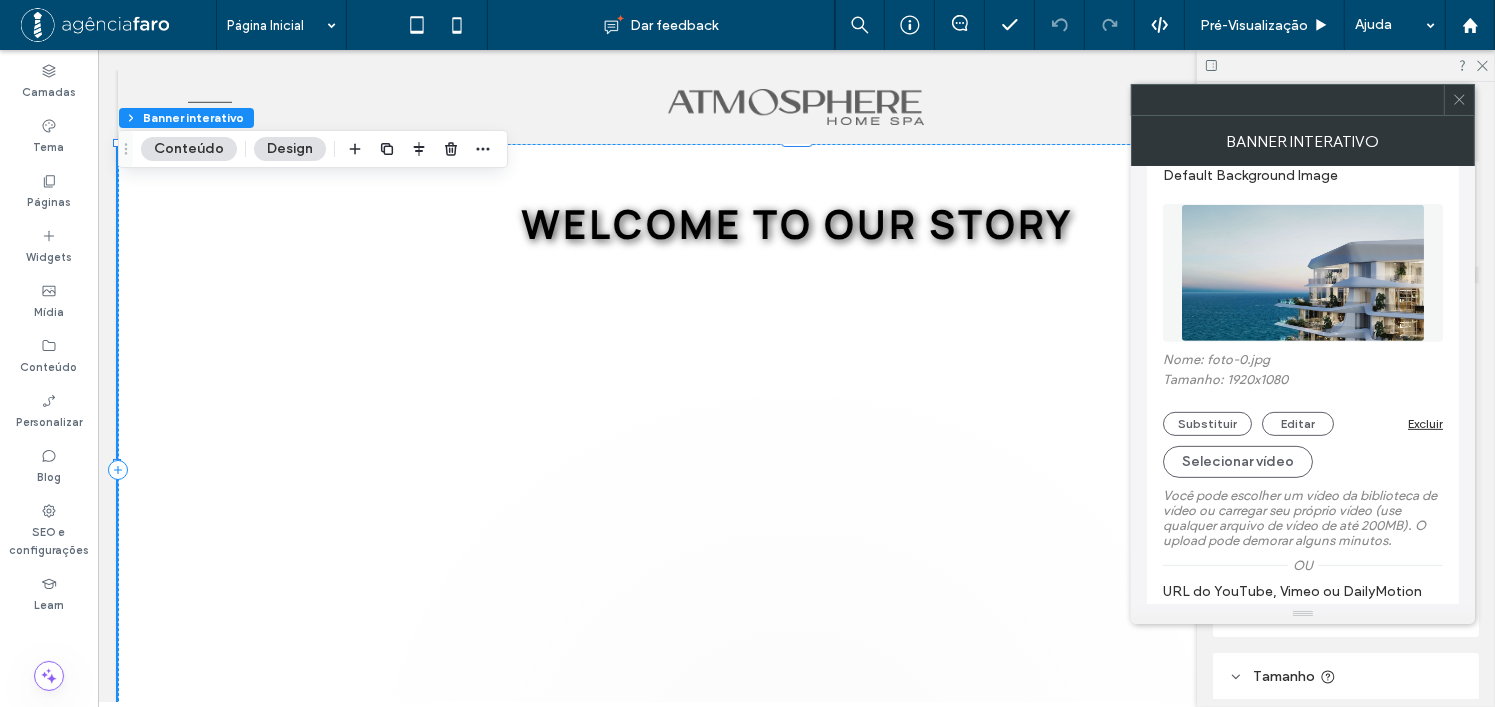 scroll, scrollTop: 1065, scrollLeft: 0, axis: vertical 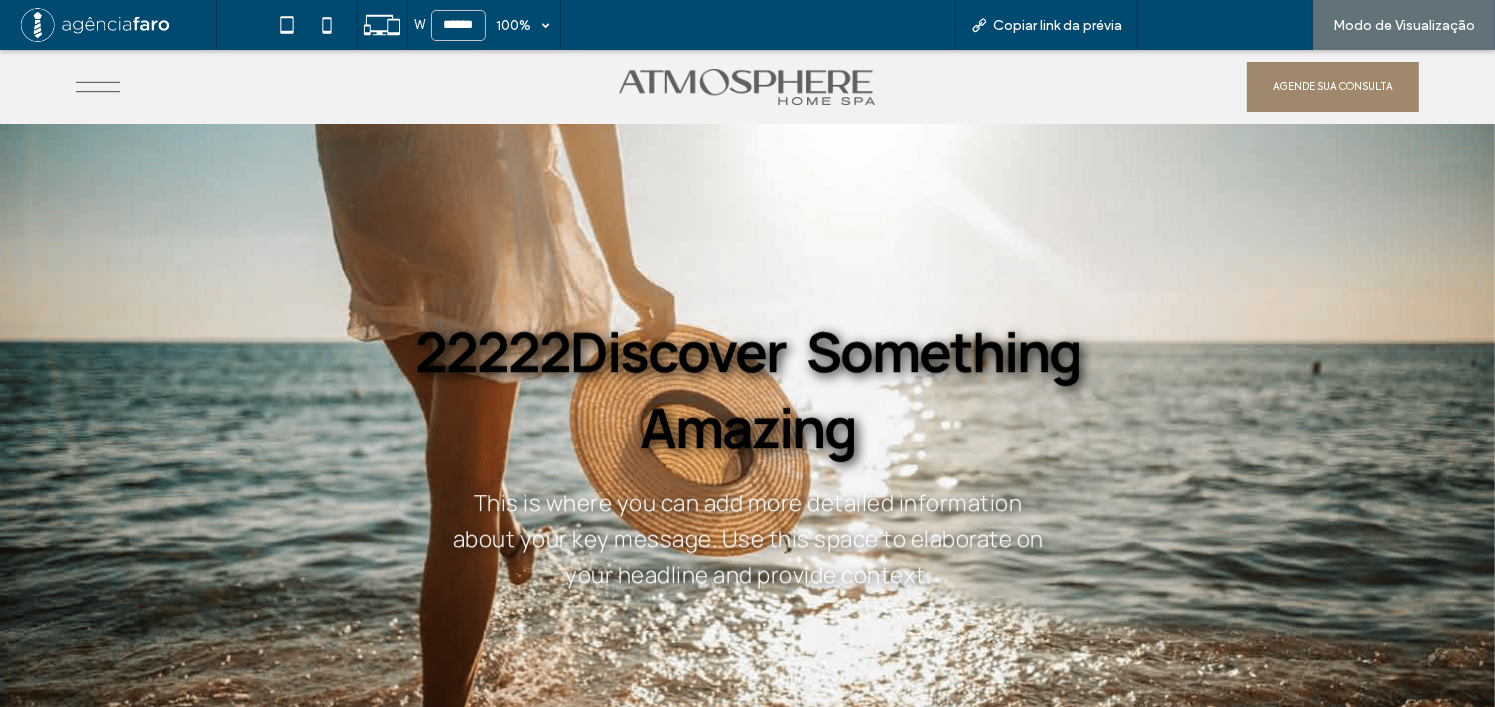 click on "Voltar para o editor" at bounding box center [1235, 25] 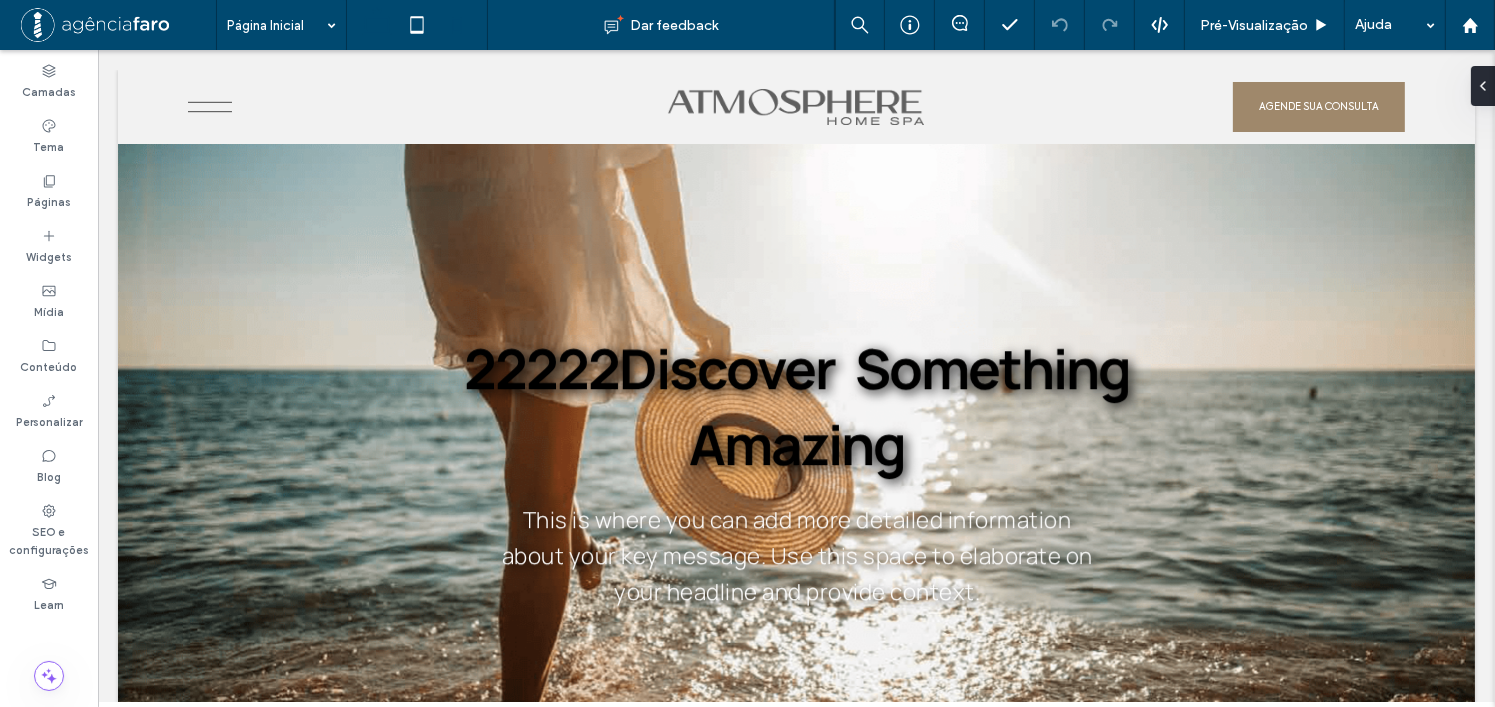 click 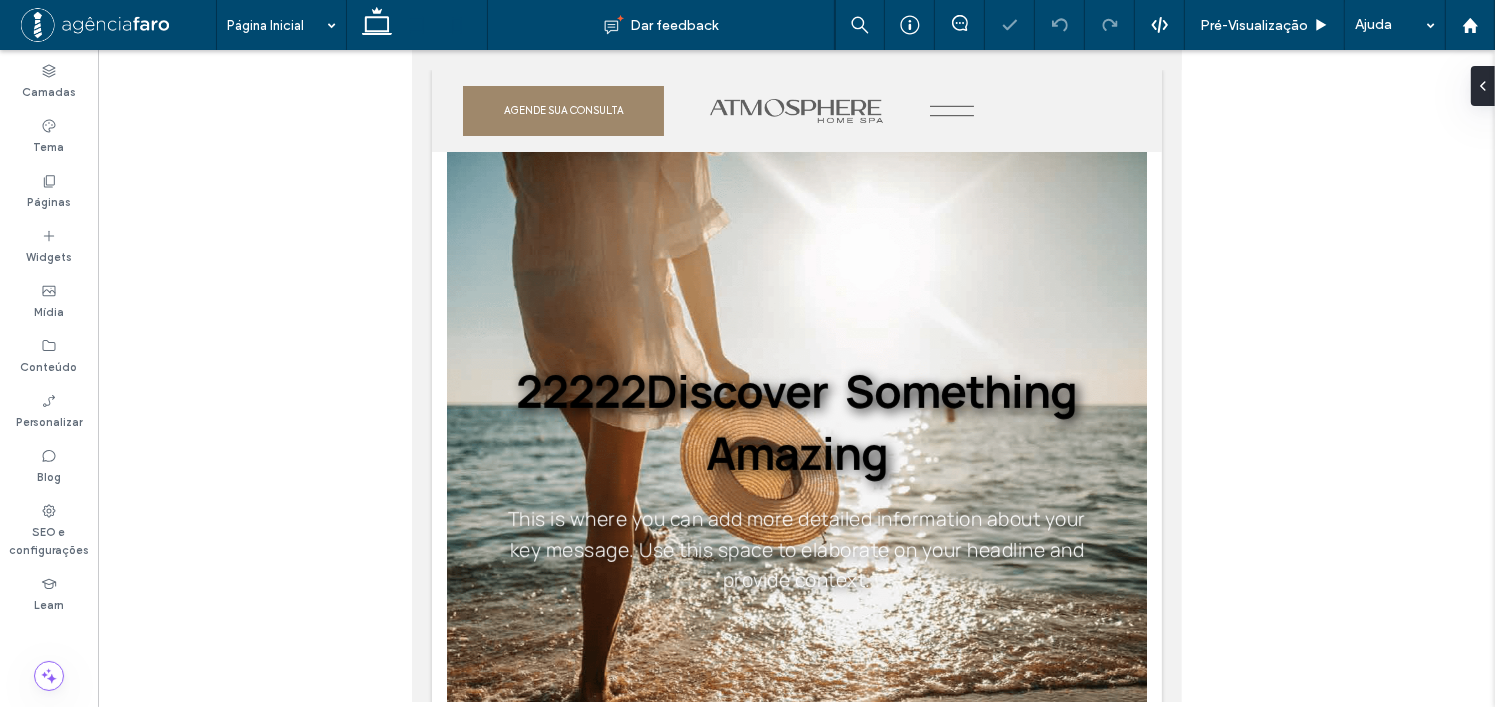 click 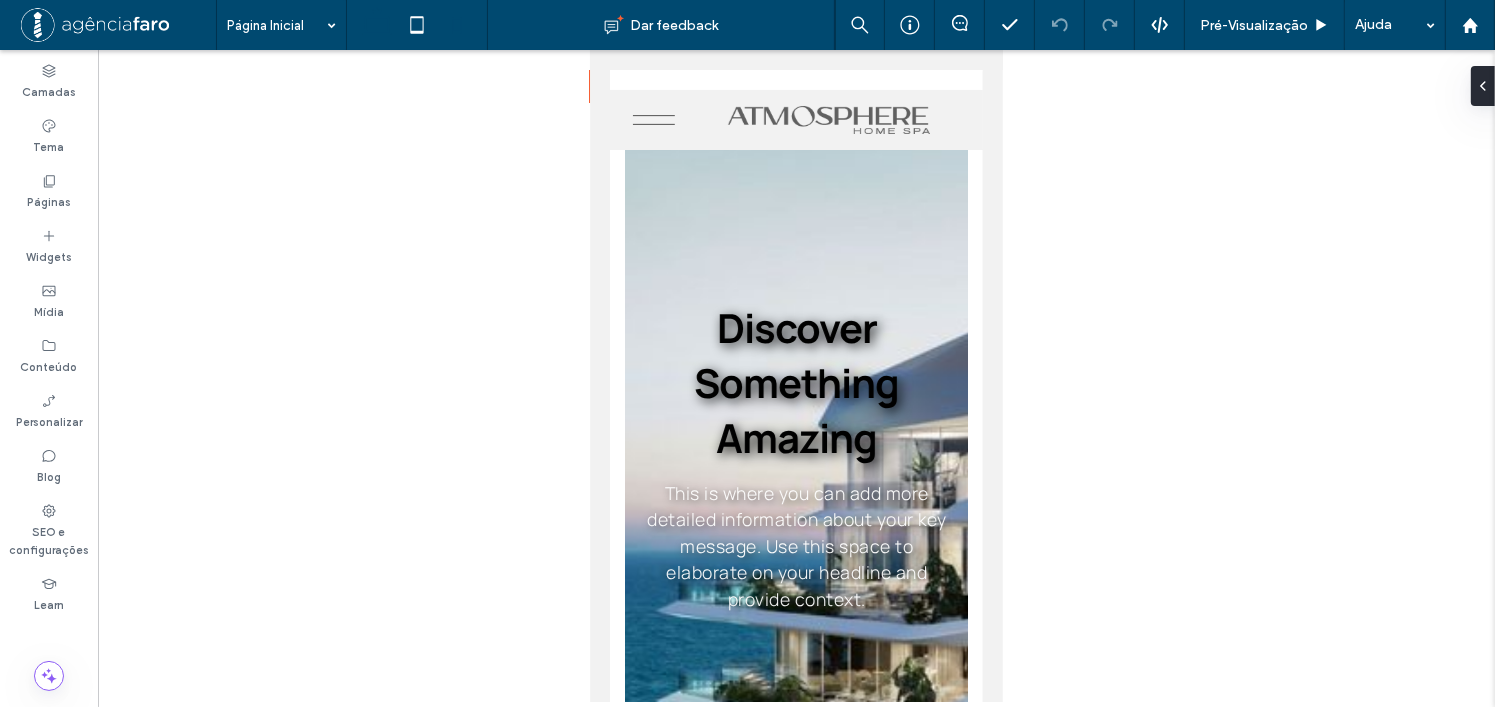 click 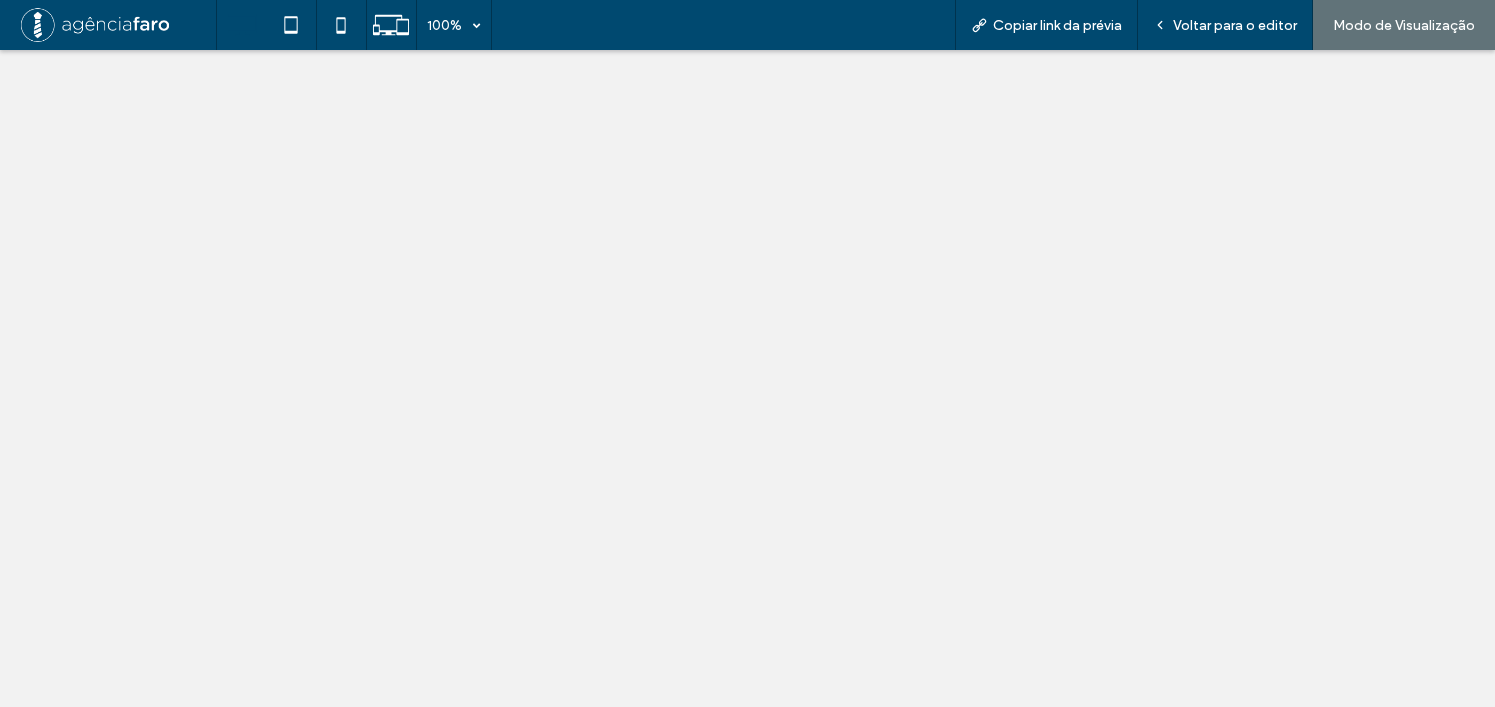 scroll, scrollTop: 0, scrollLeft: 0, axis: both 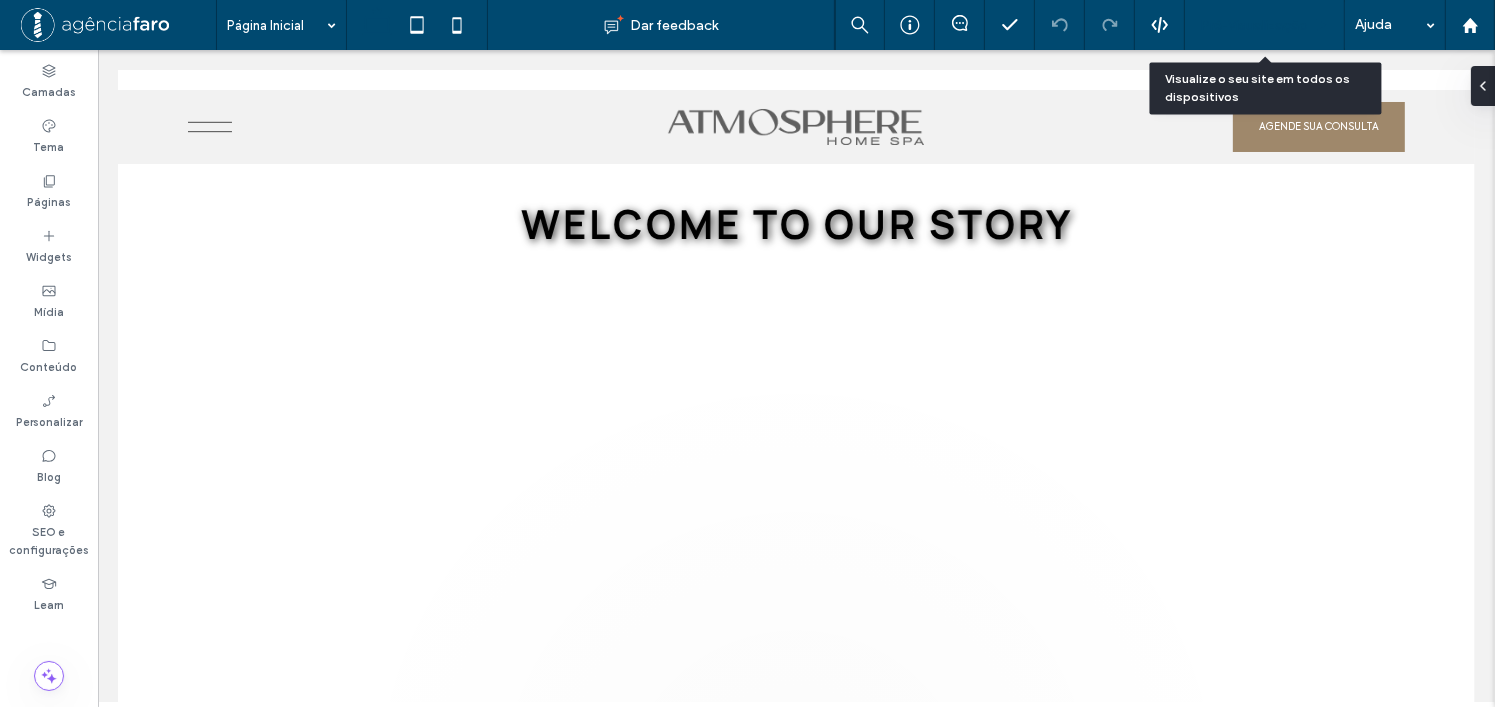click on "Pré-Visualizaçāo" at bounding box center (1254, 25) 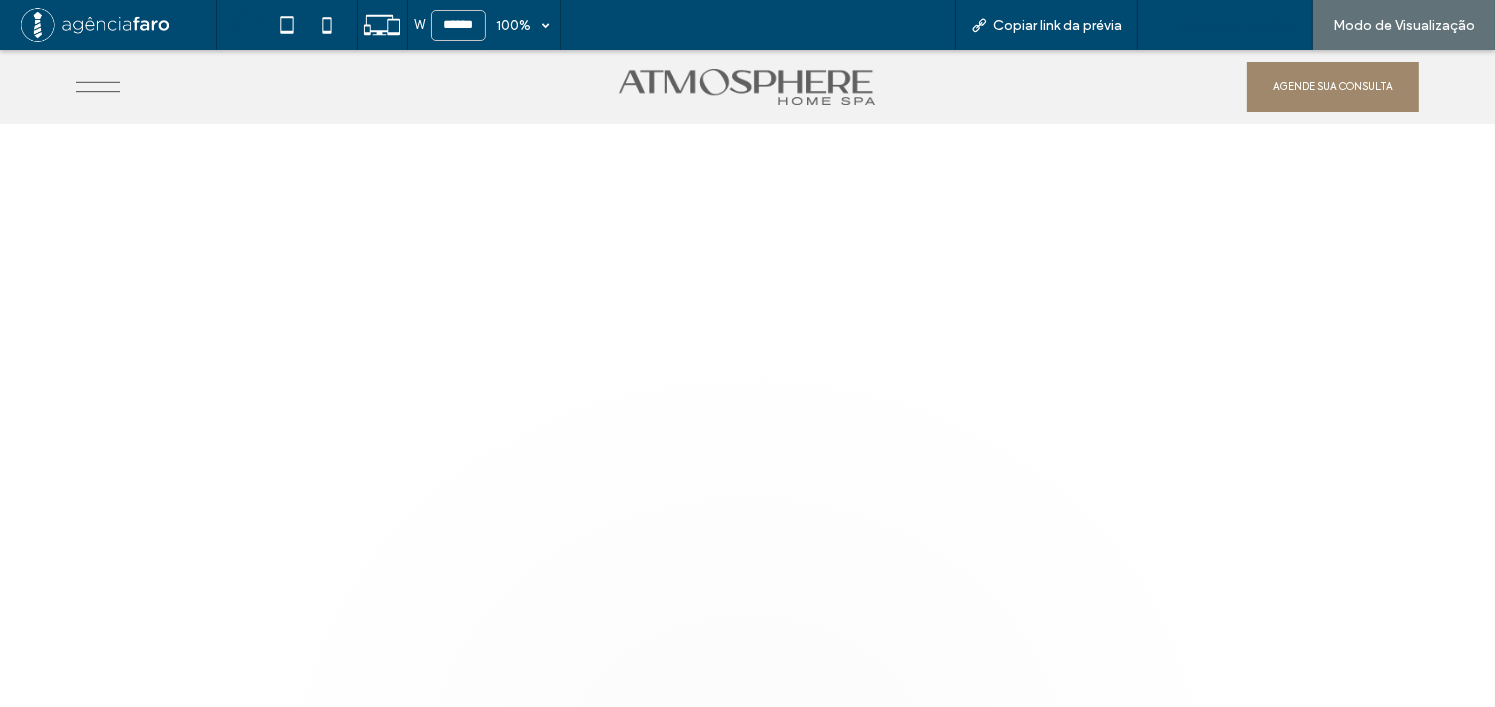 click on "Voltar para o editor" at bounding box center (1235, 25) 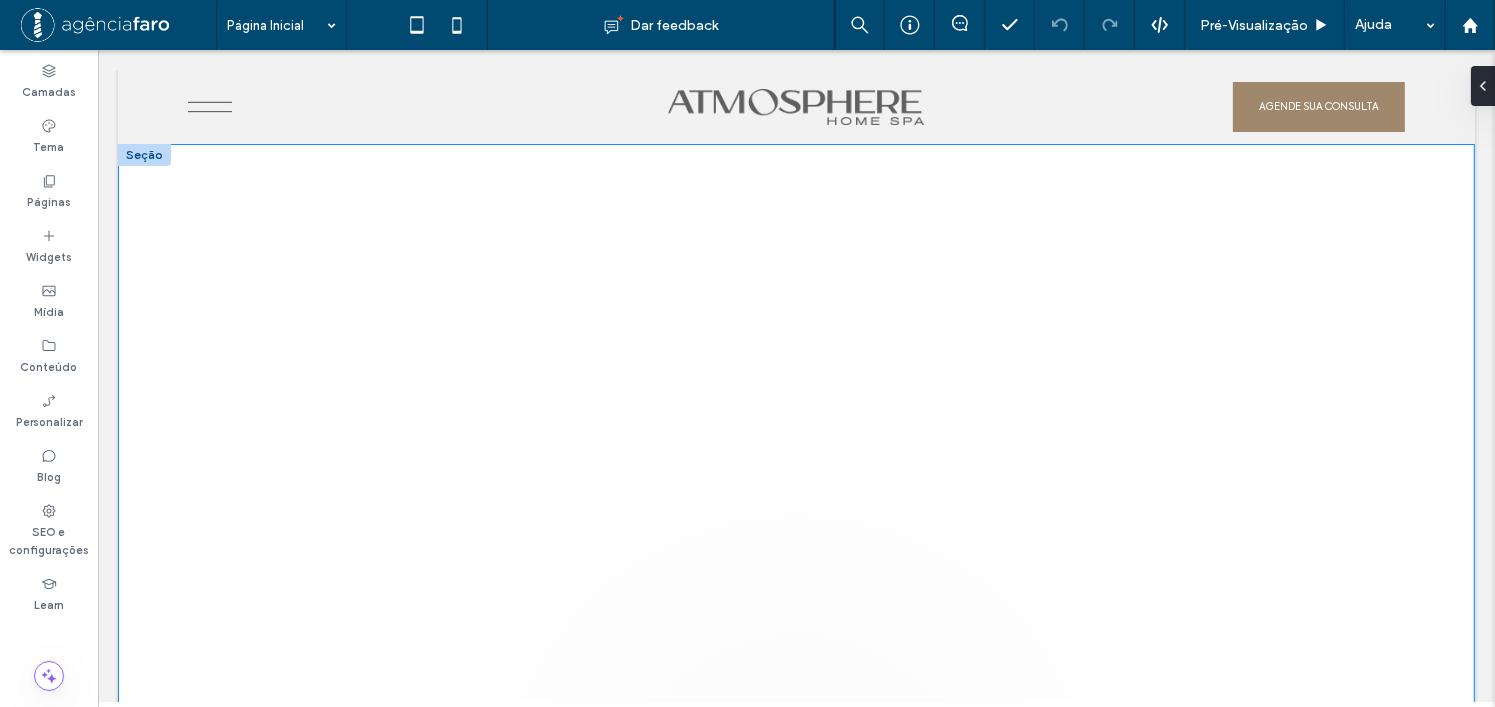click at bounding box center [795, 470] 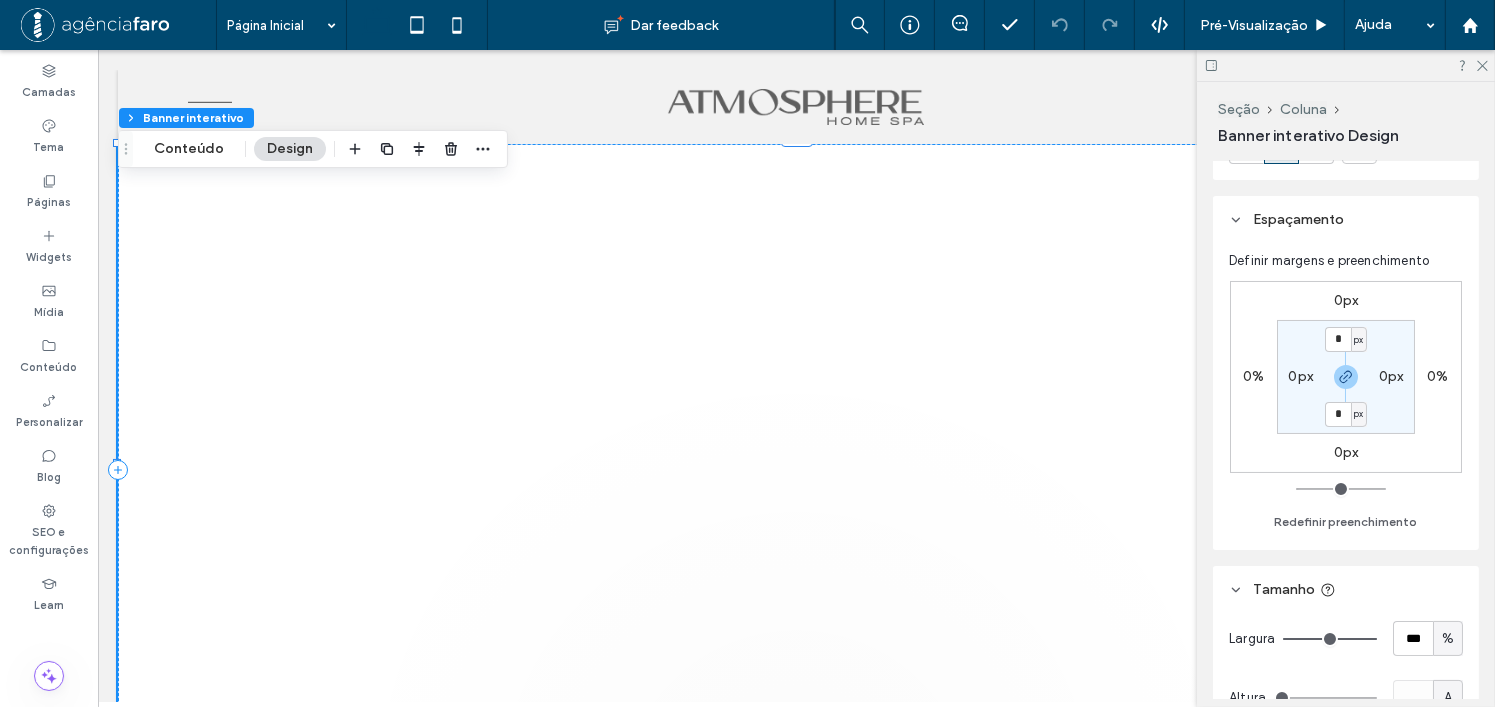 scroll, scrollTop: 300, scrollLeft: 0, axis: vertical 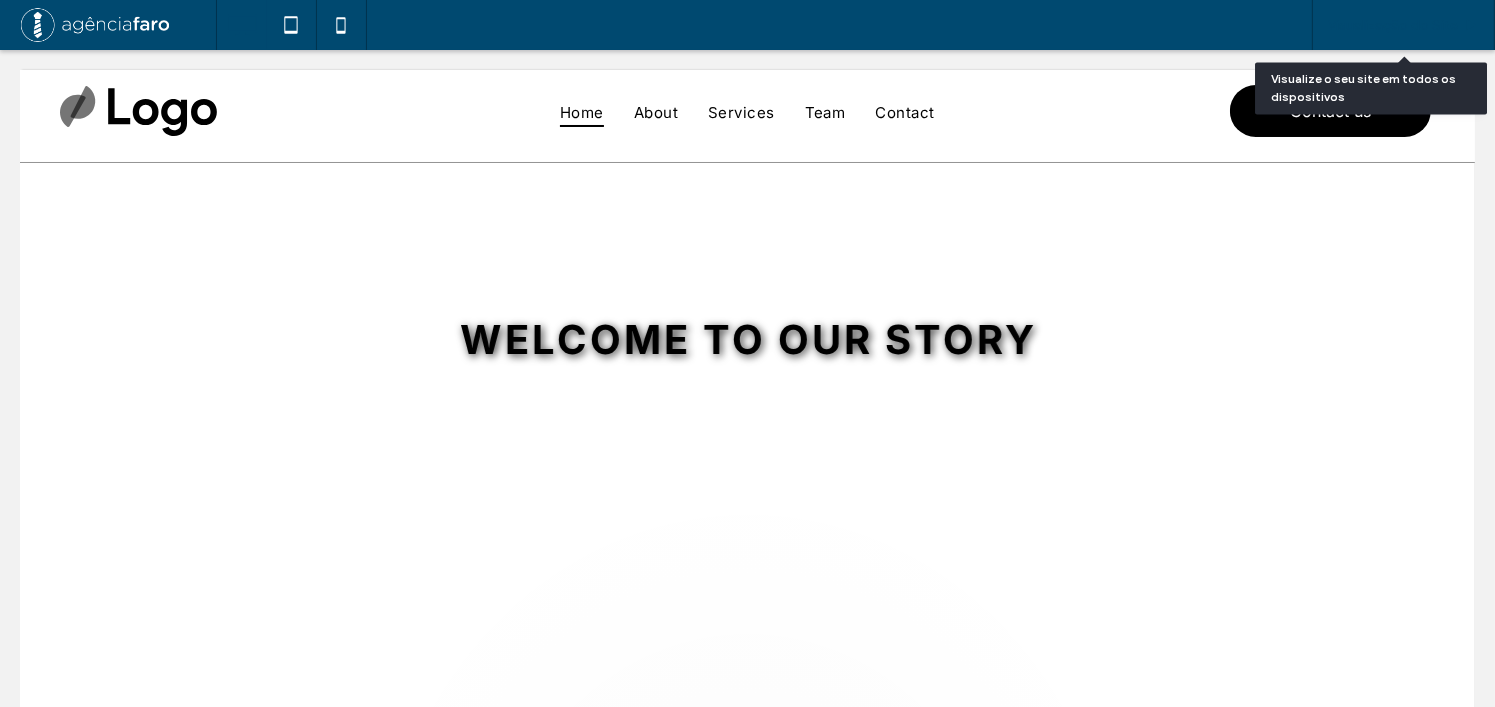 click on "Visualização do Site" at bounding box center (1403, 25) 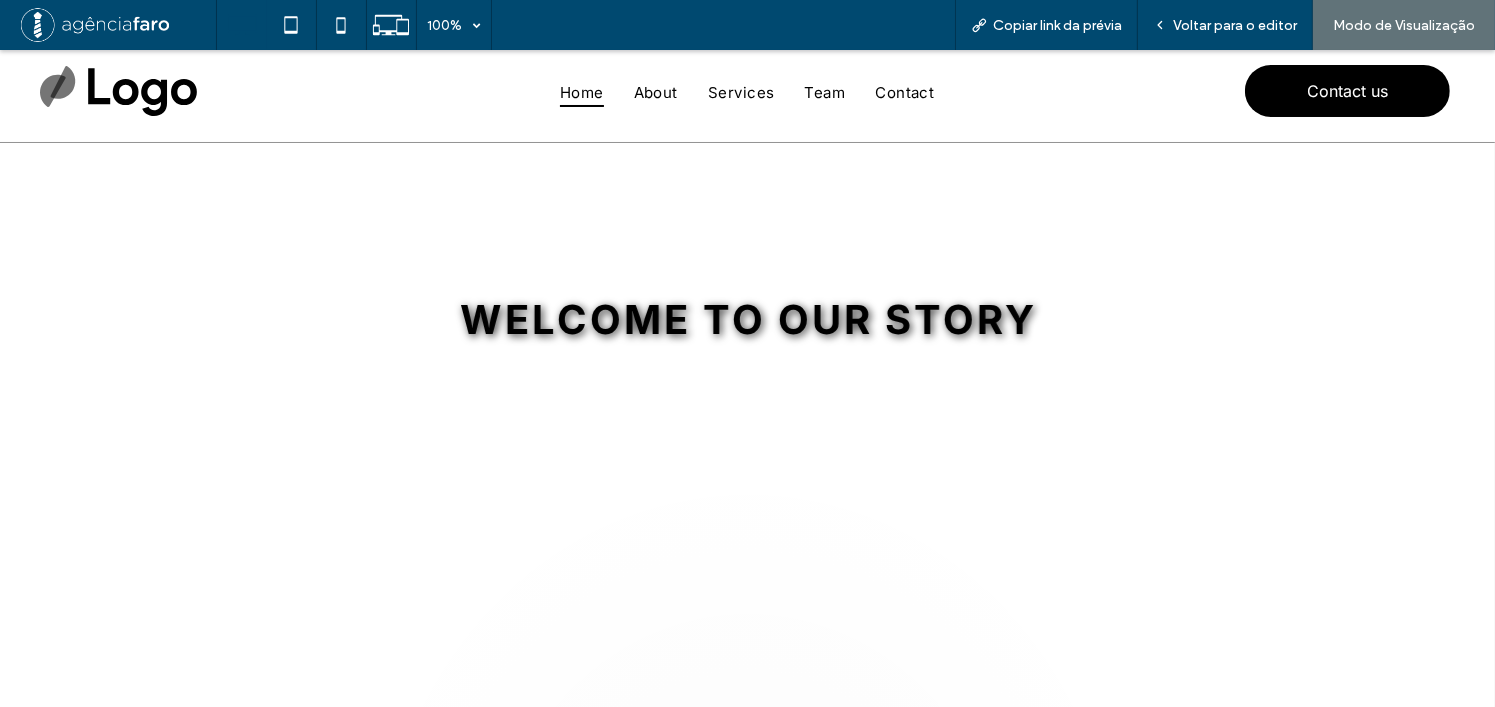 scroll, scrollTop: 0, scrollLeft: 0, axis: both 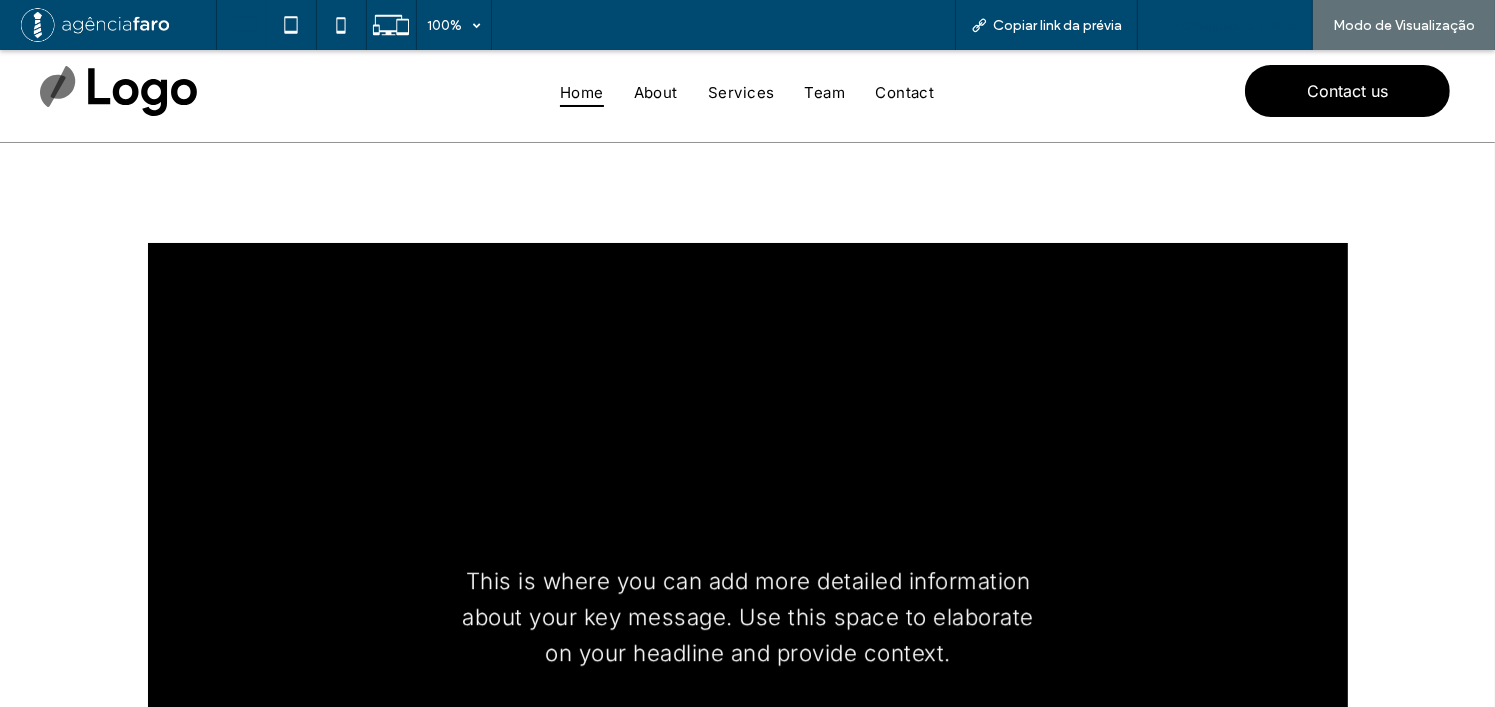 click on "Voltar para o editor" at bounding box center [1235, 25] 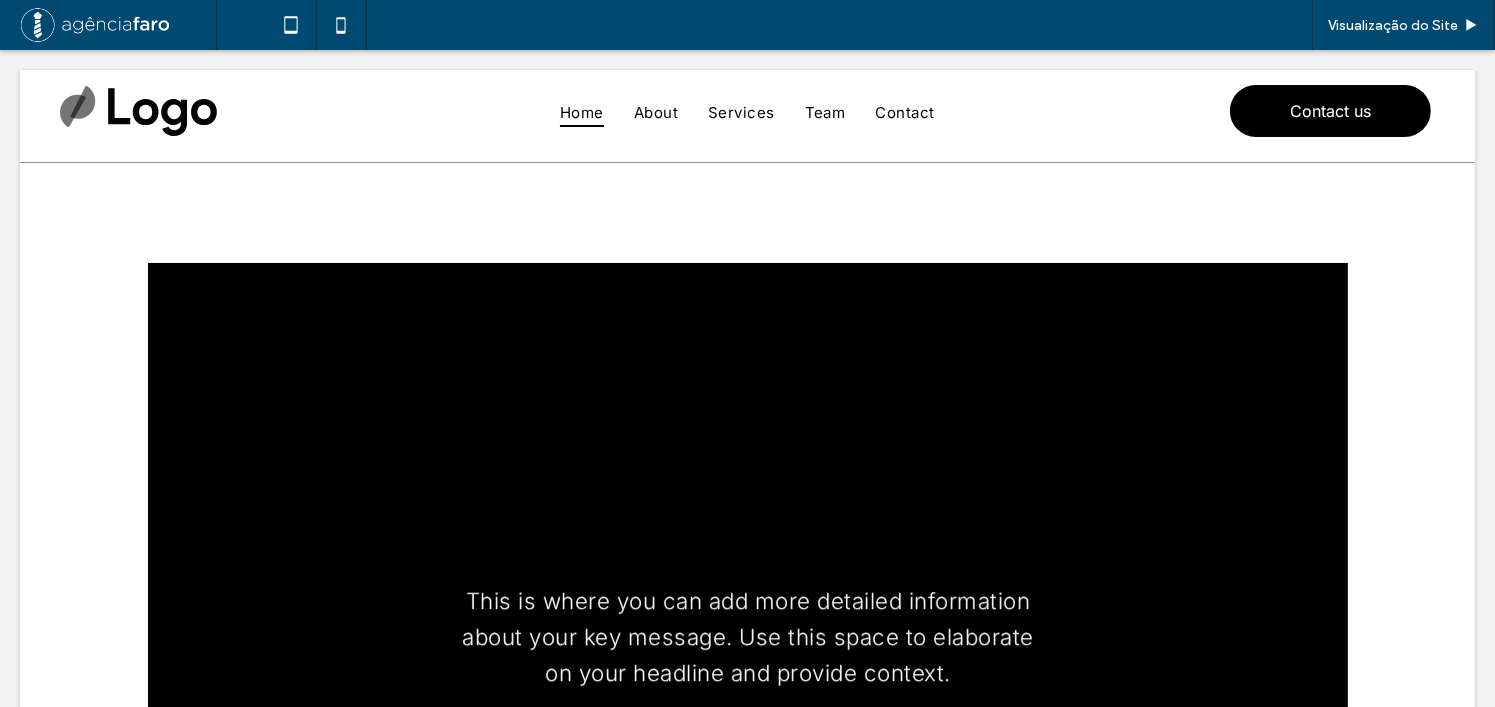 click at bounding box center (748, 591) 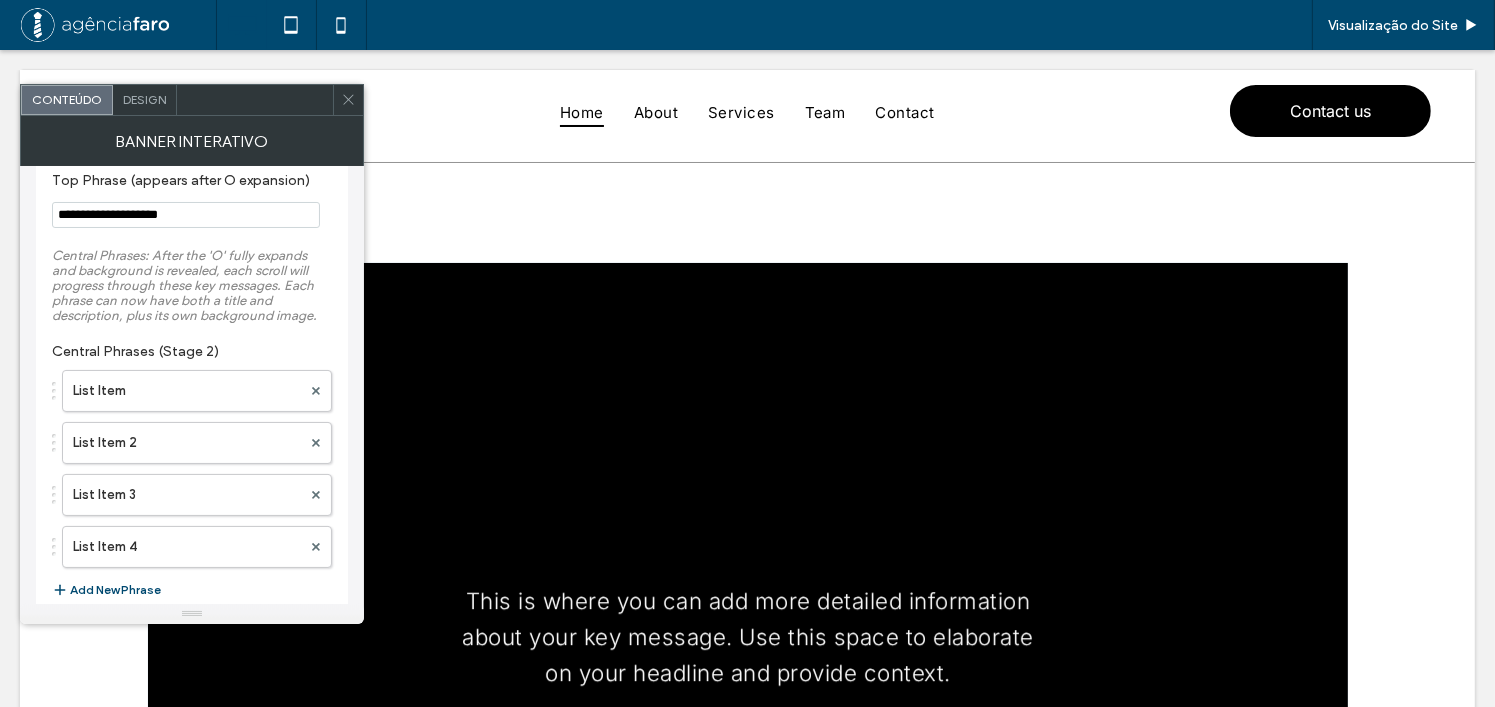 scroll, scrollTop: 0, scrollLeft: 0, axis: both 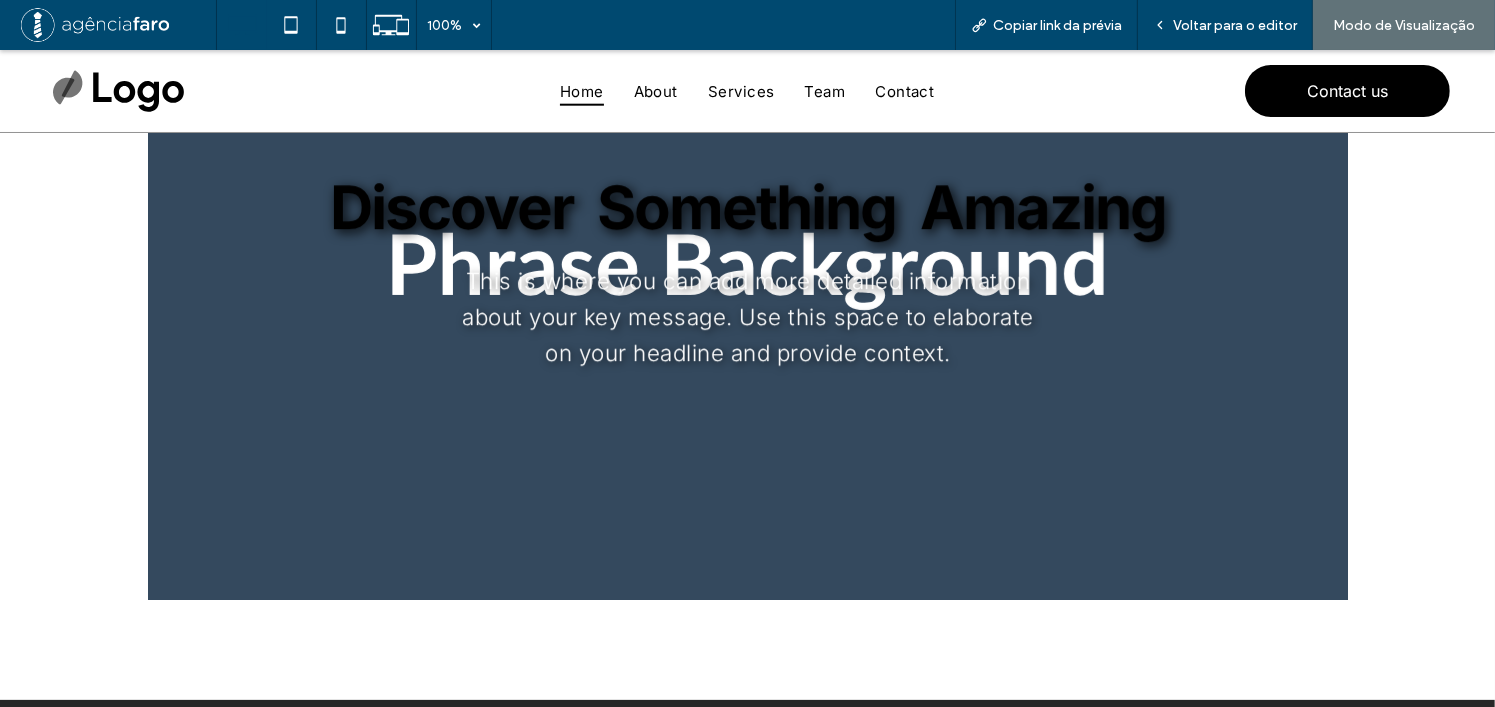 click at bounding box center (748, 271) 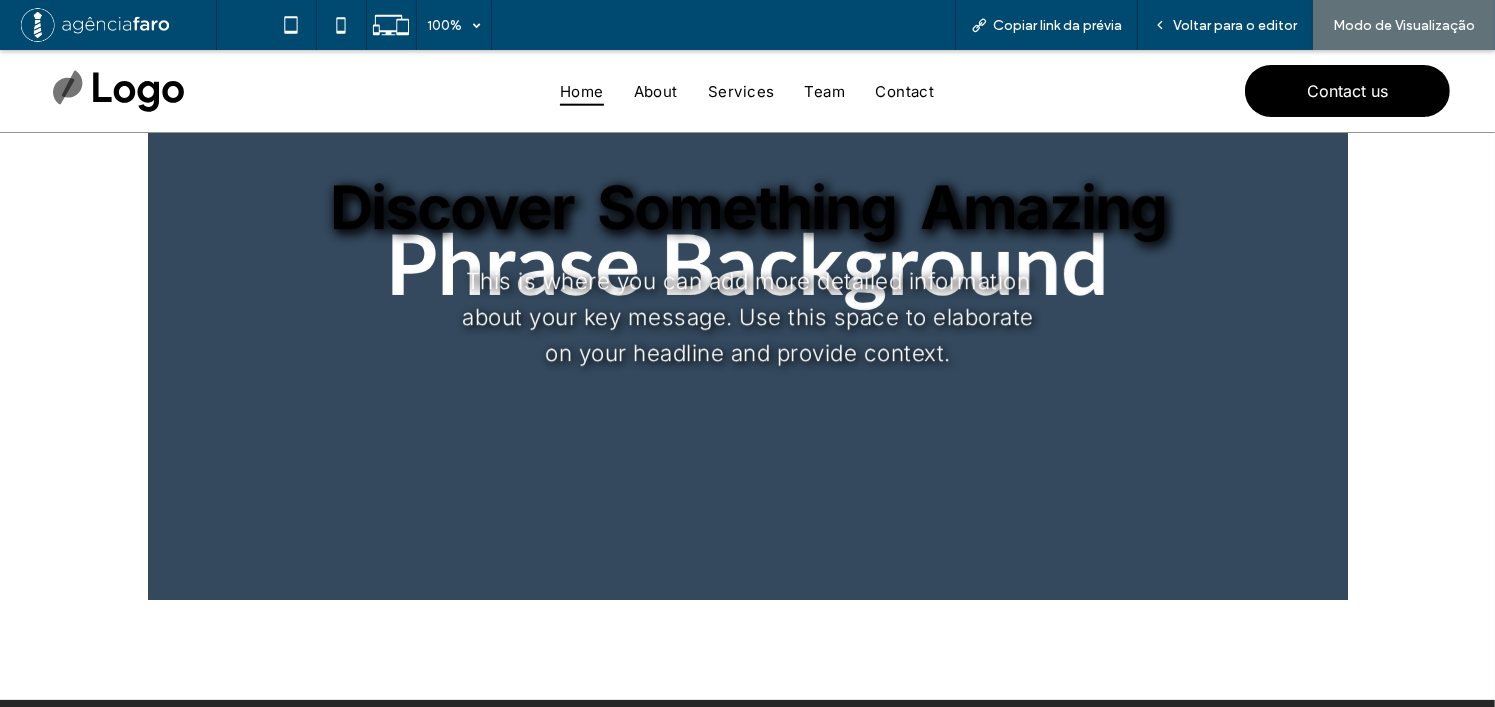 click at bounding box center (748, 271) 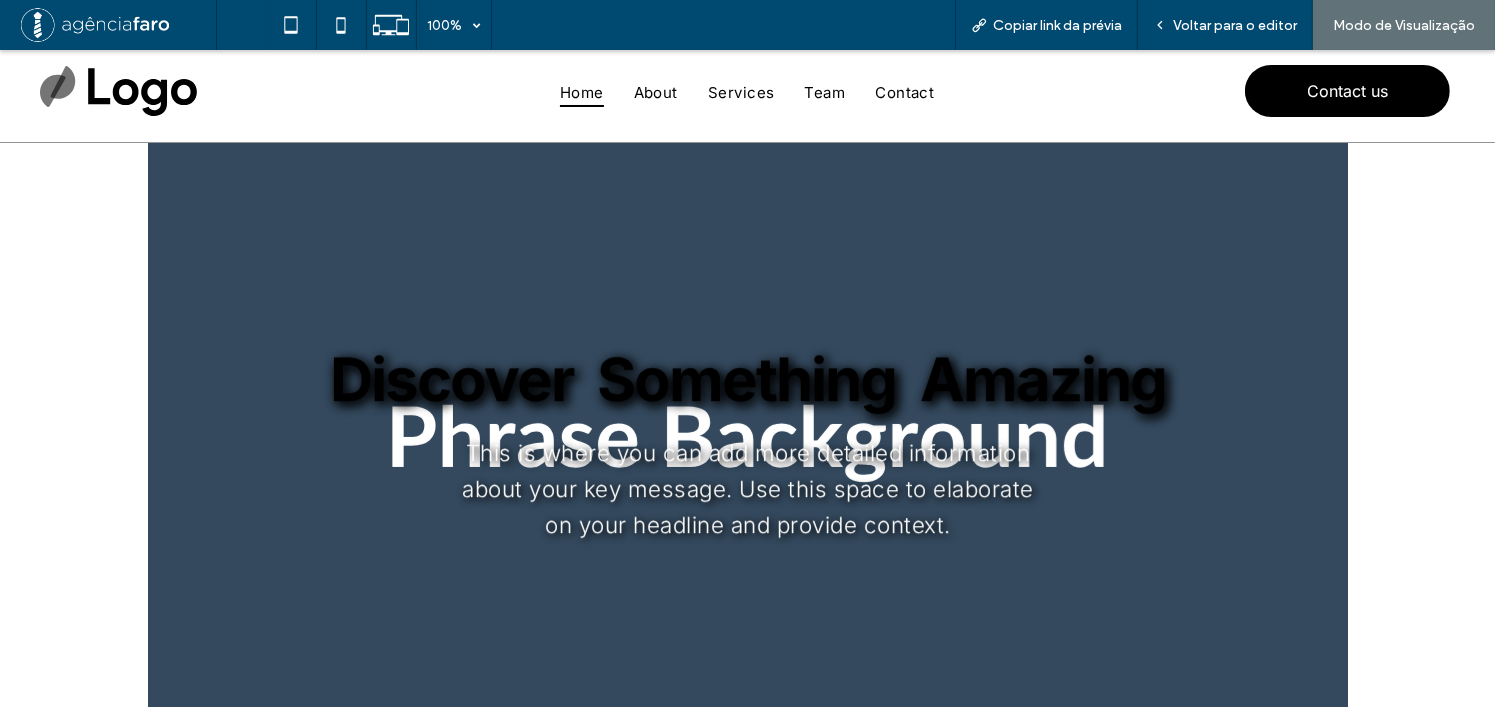 scroll, scrollTop: 0, scrollLeft: 0, axis: both 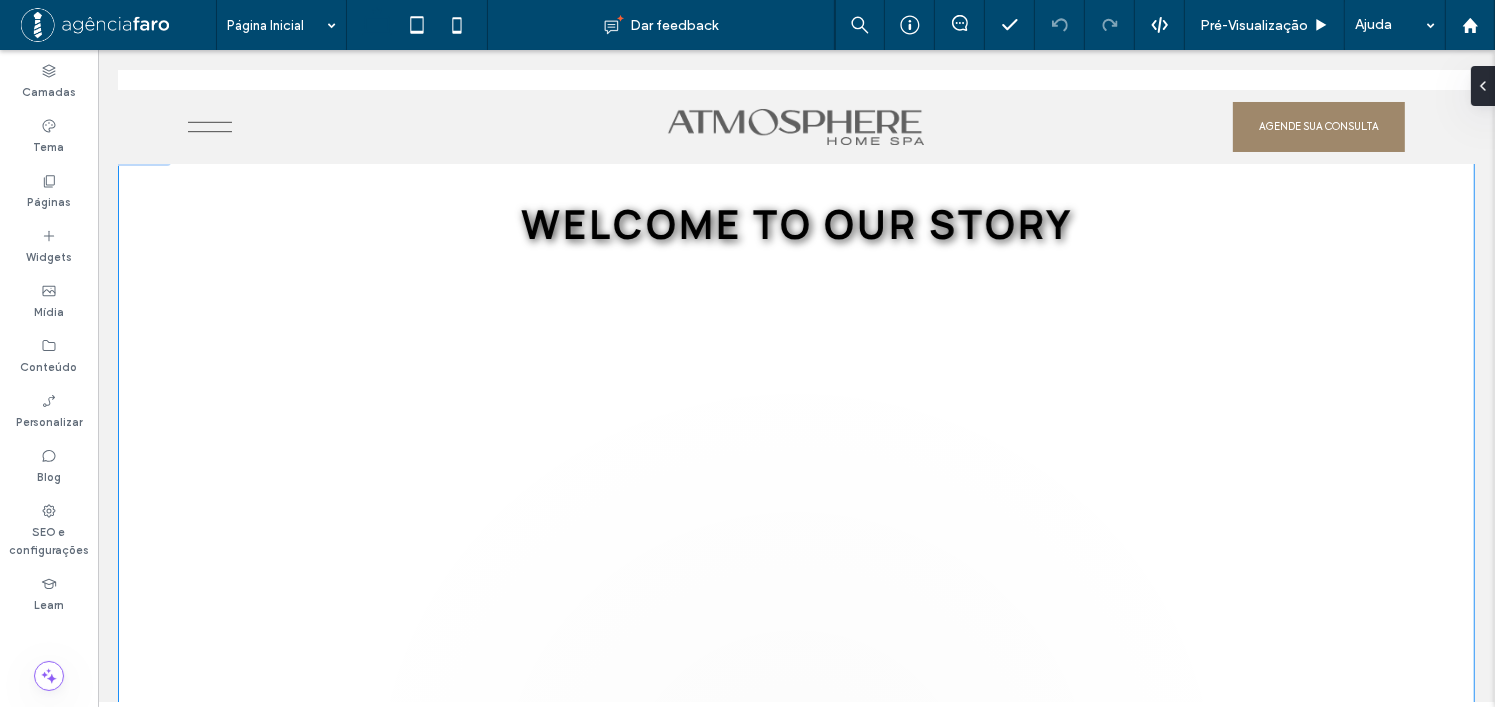 click on "Welcome to Our Story
Discover Something Amazing
This is where you can add more detailed information about your key message. Use this space to elaborate on your headline and provide context.
Discover Something Amazing
This is where you can add more detailed information about your key message. Use this space to elaborate on your headline and provide context.
Discover Something Amazing
This is where you can add more detailed information about your key message. Use this space to elaborate on your headline and provide context.
1111124324243242434234
This is where you can add more detailed information about your key message. Use this space to elaborate on your headline and provide context.
22222Discover Something Amazing
This is where you can add more detailed information about your key message. Use this space to elaborate on your headline and provide context." at bounding box center (795, 470) 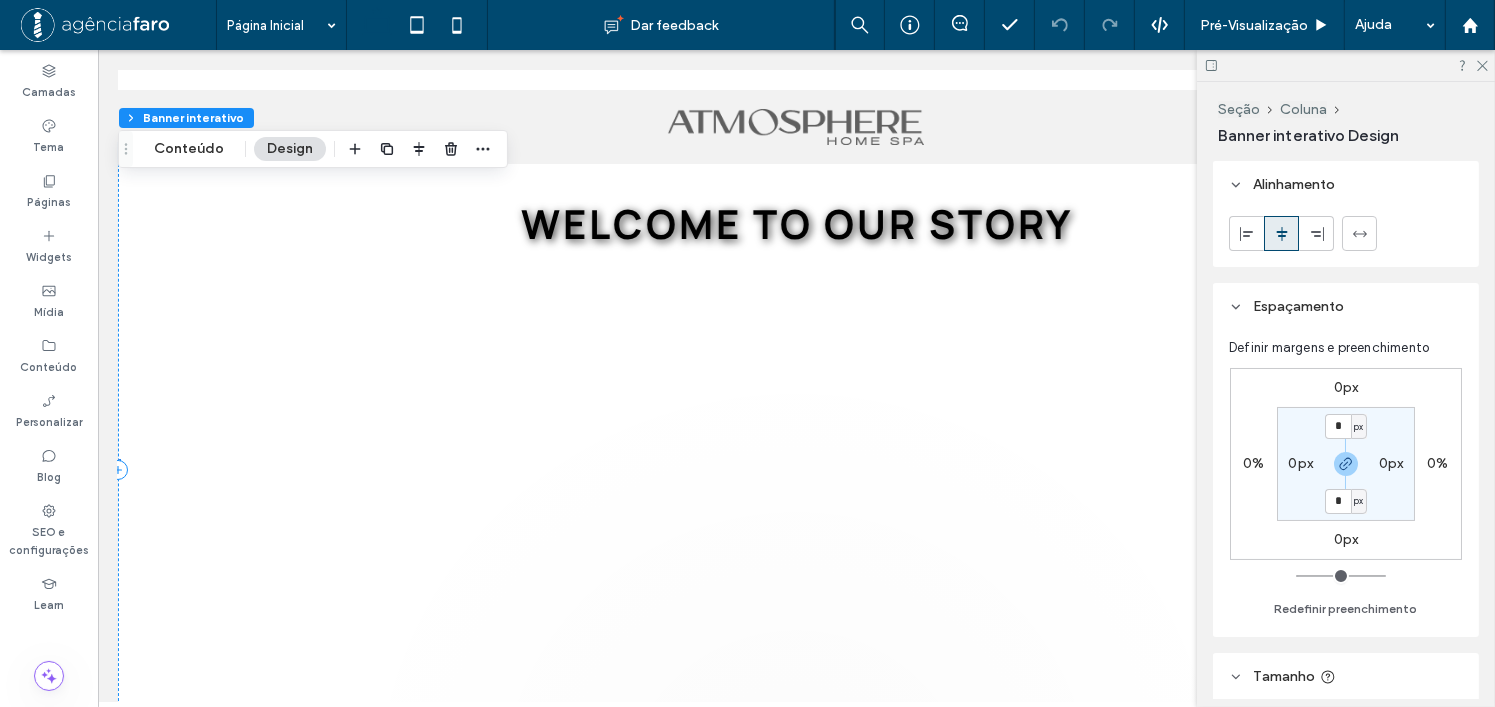 click on "Design" at bounding box center (290, 149) 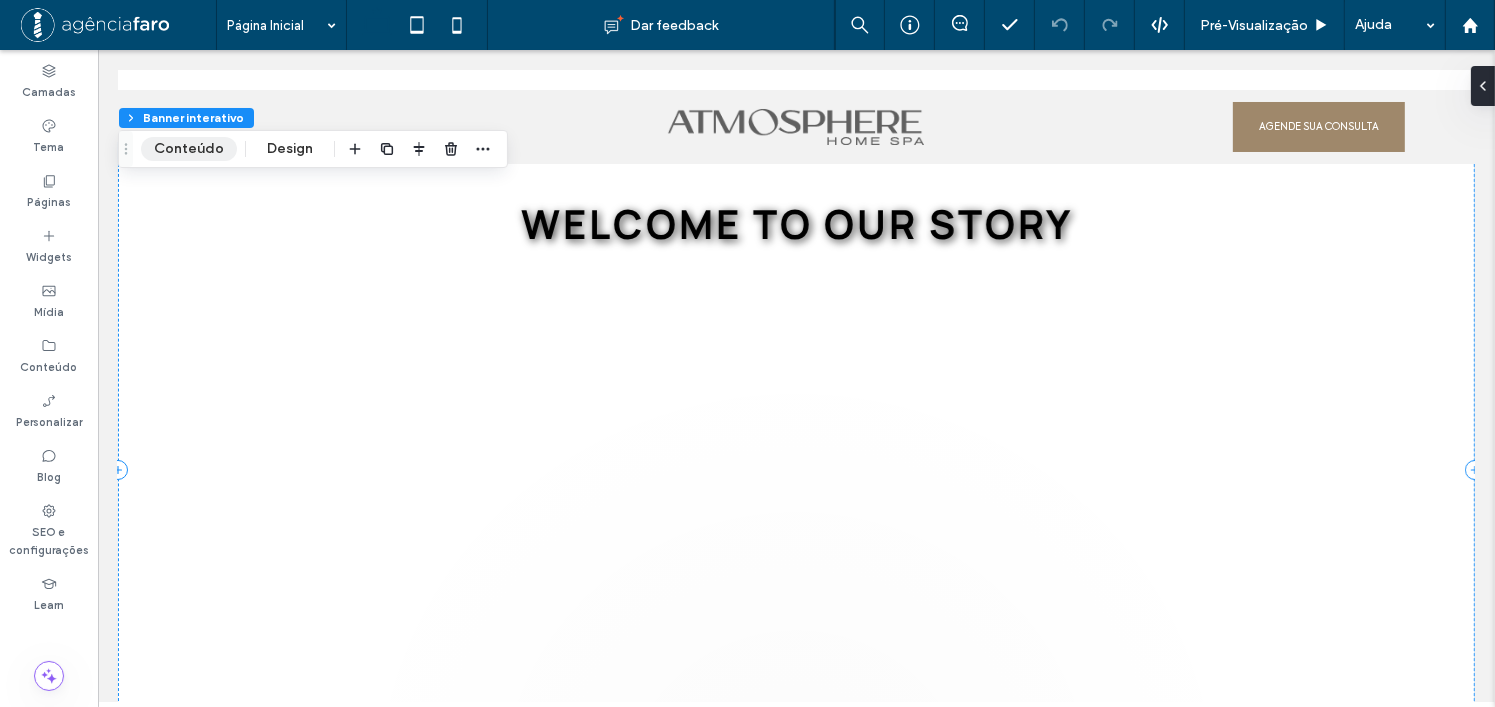 click on "Conteúdo" at bounding box center [189, 149] 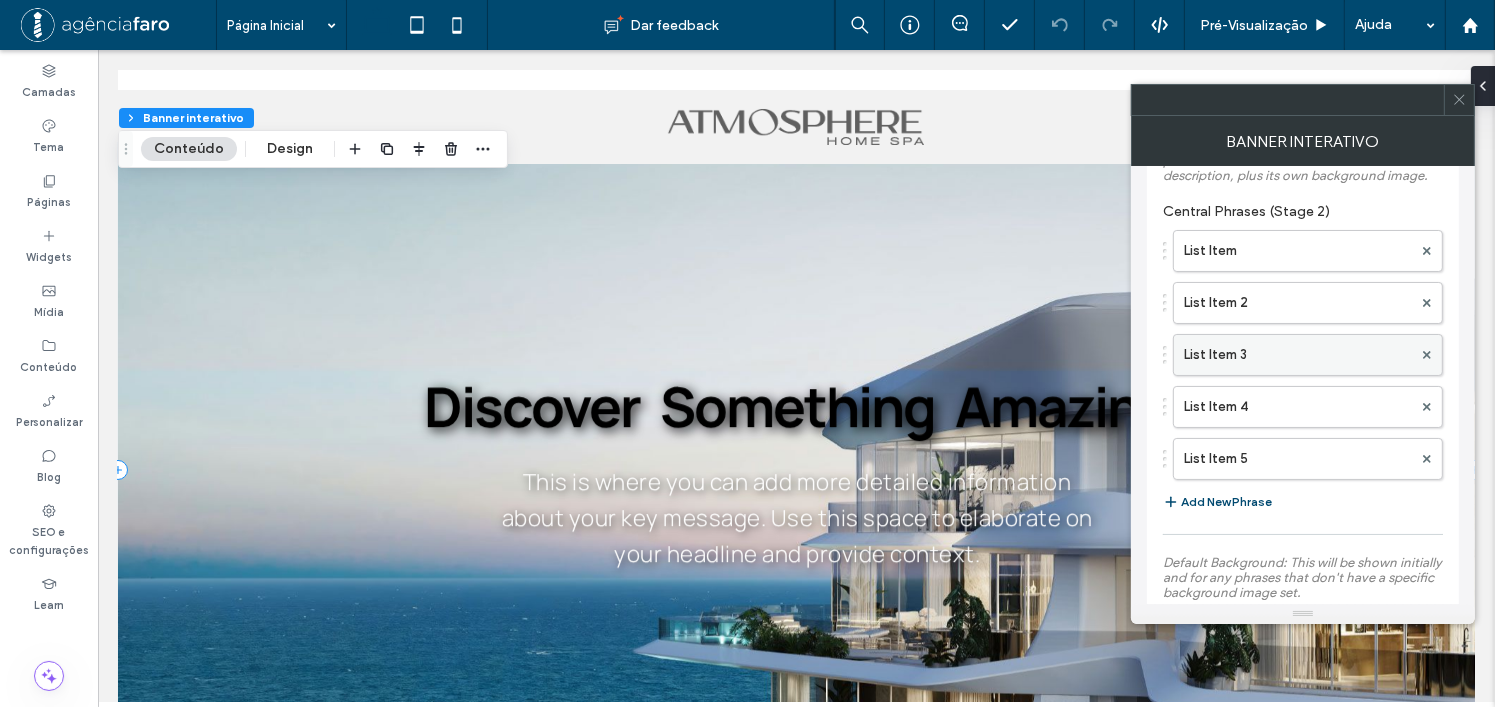 scroll, scrollTop: 300, scrollLeft: 0, axis: vertical 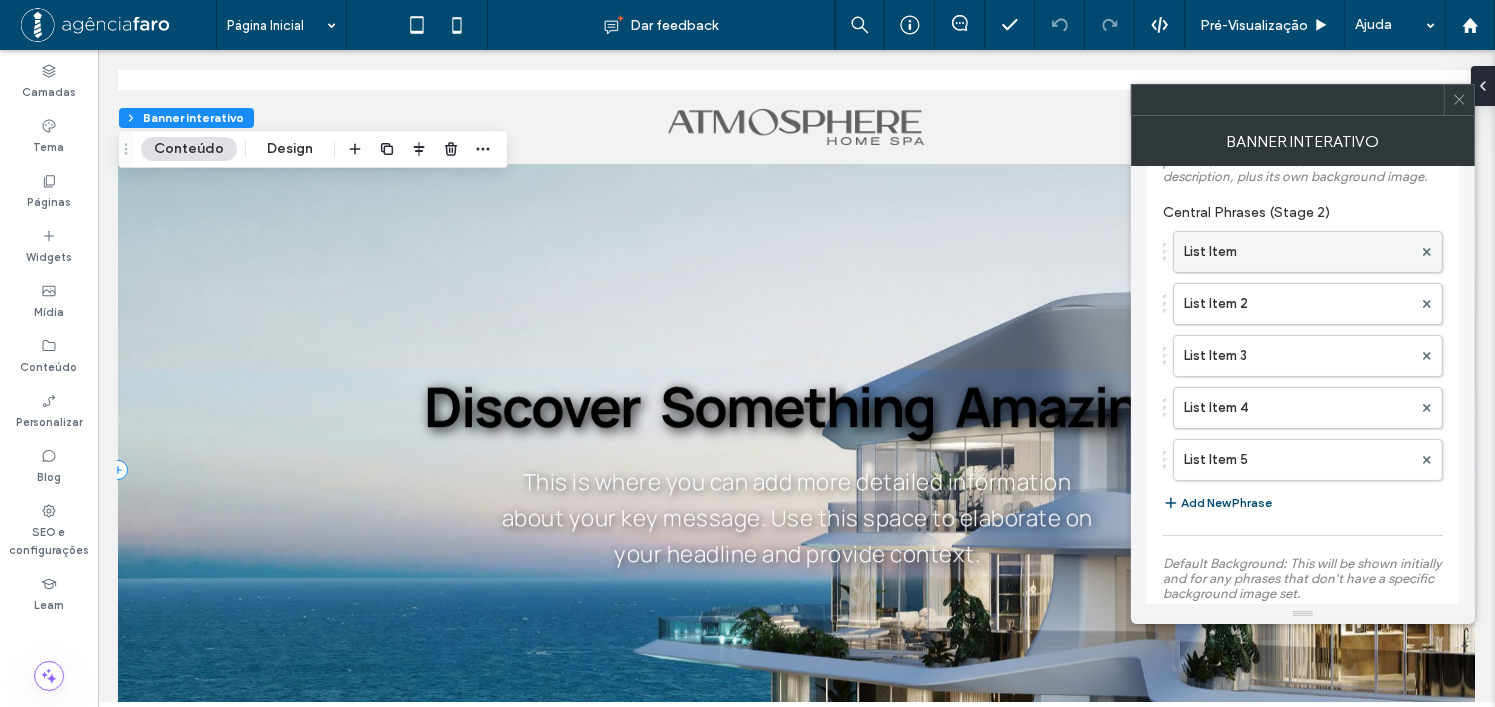 click on "List Item" at bounding box center [1298, 252] 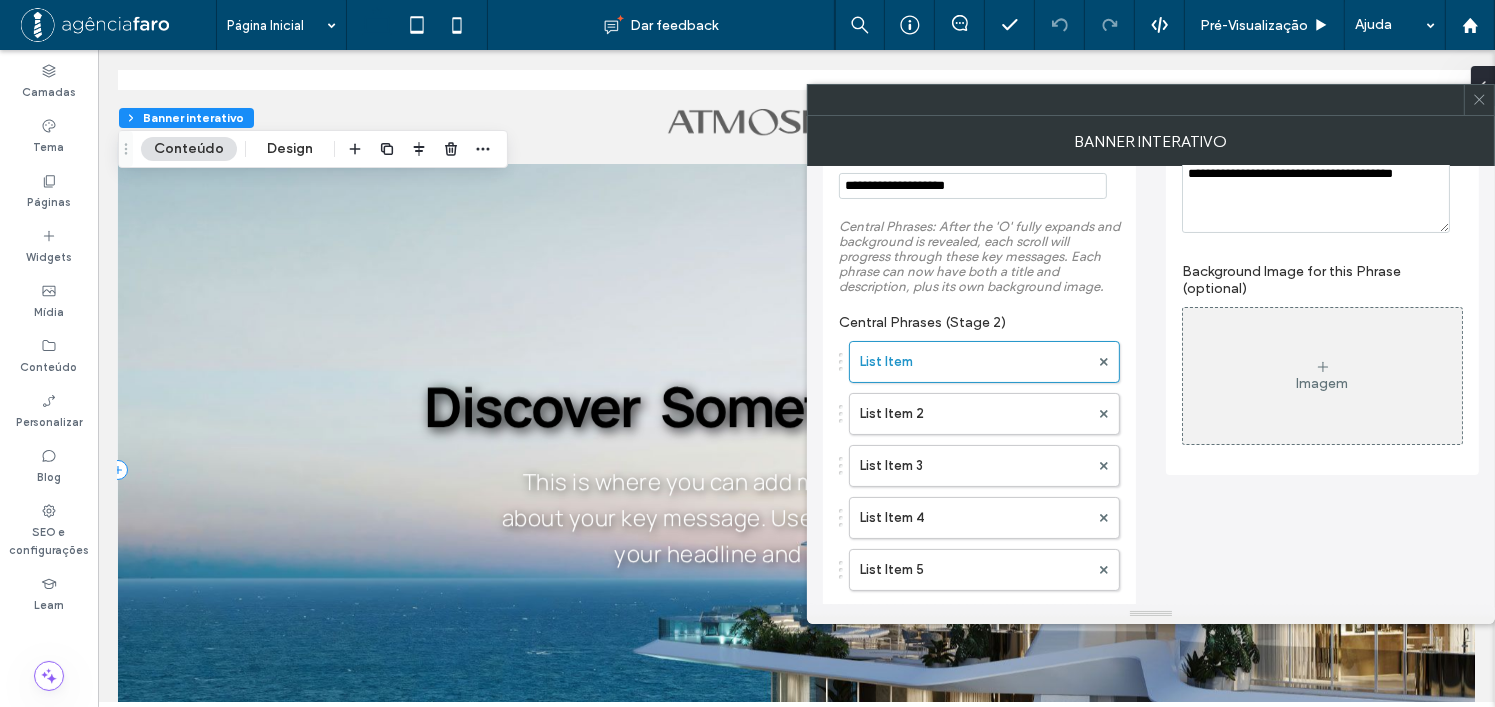 scroll, scrollTop: 100, scrollLeft: 0, axis: vertical 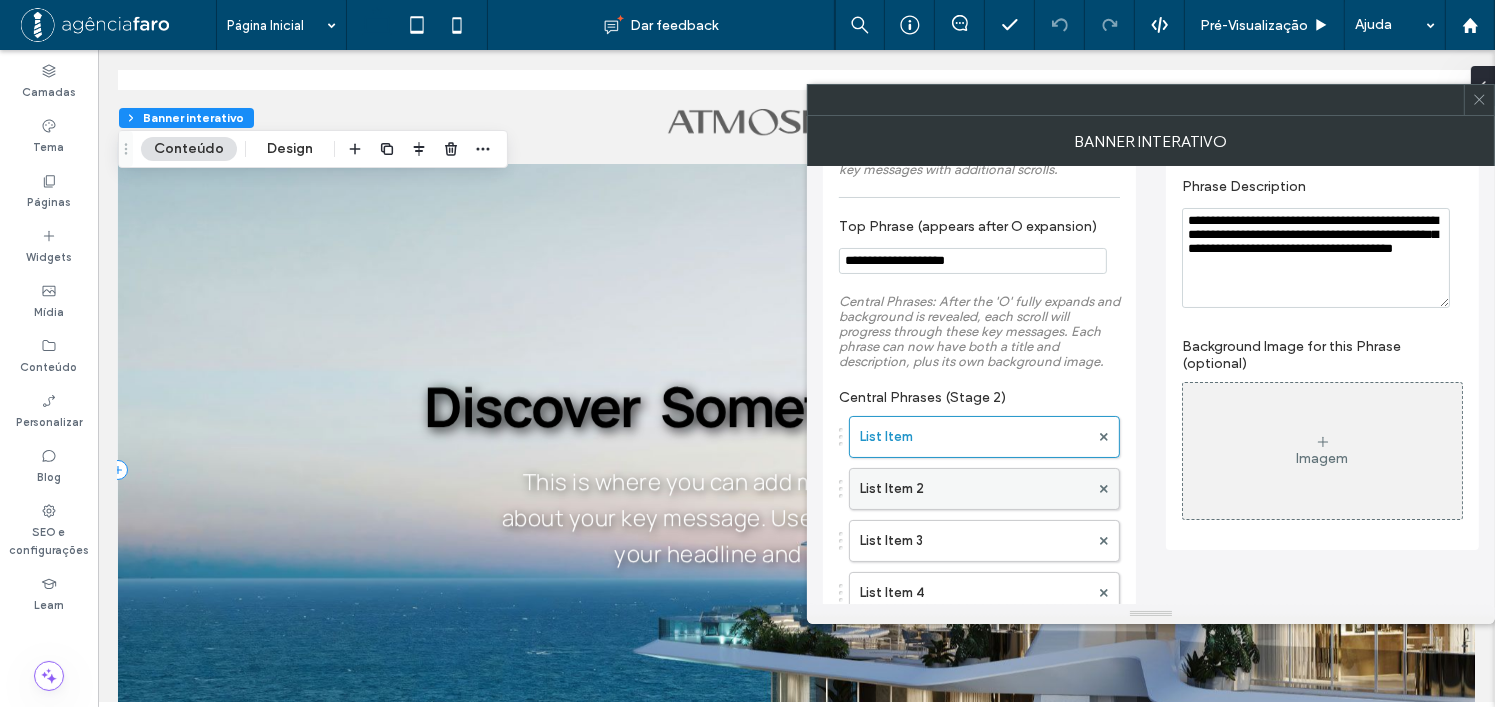 click on "List Item 2" at bounding box center (974, 489) 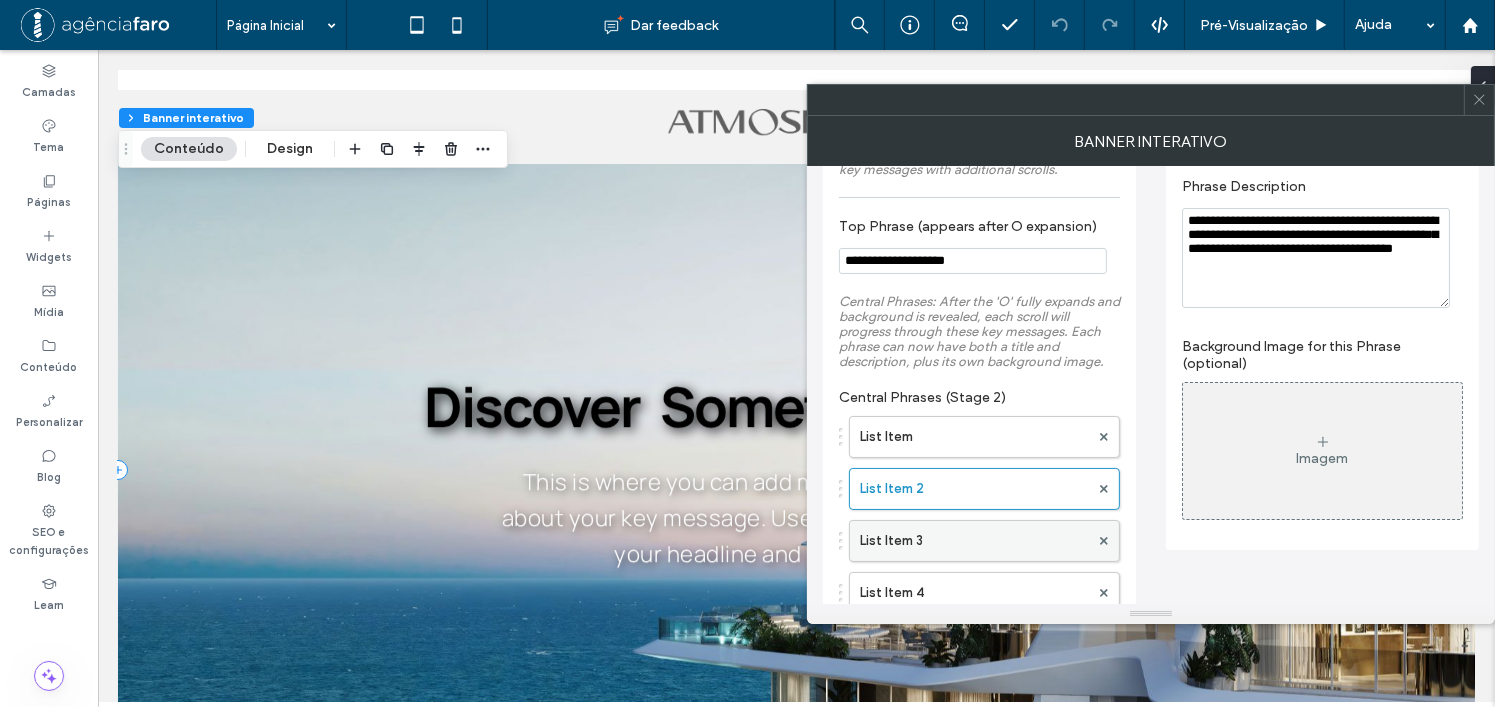 click on "List Item 3" at bounding box center (974, 541) 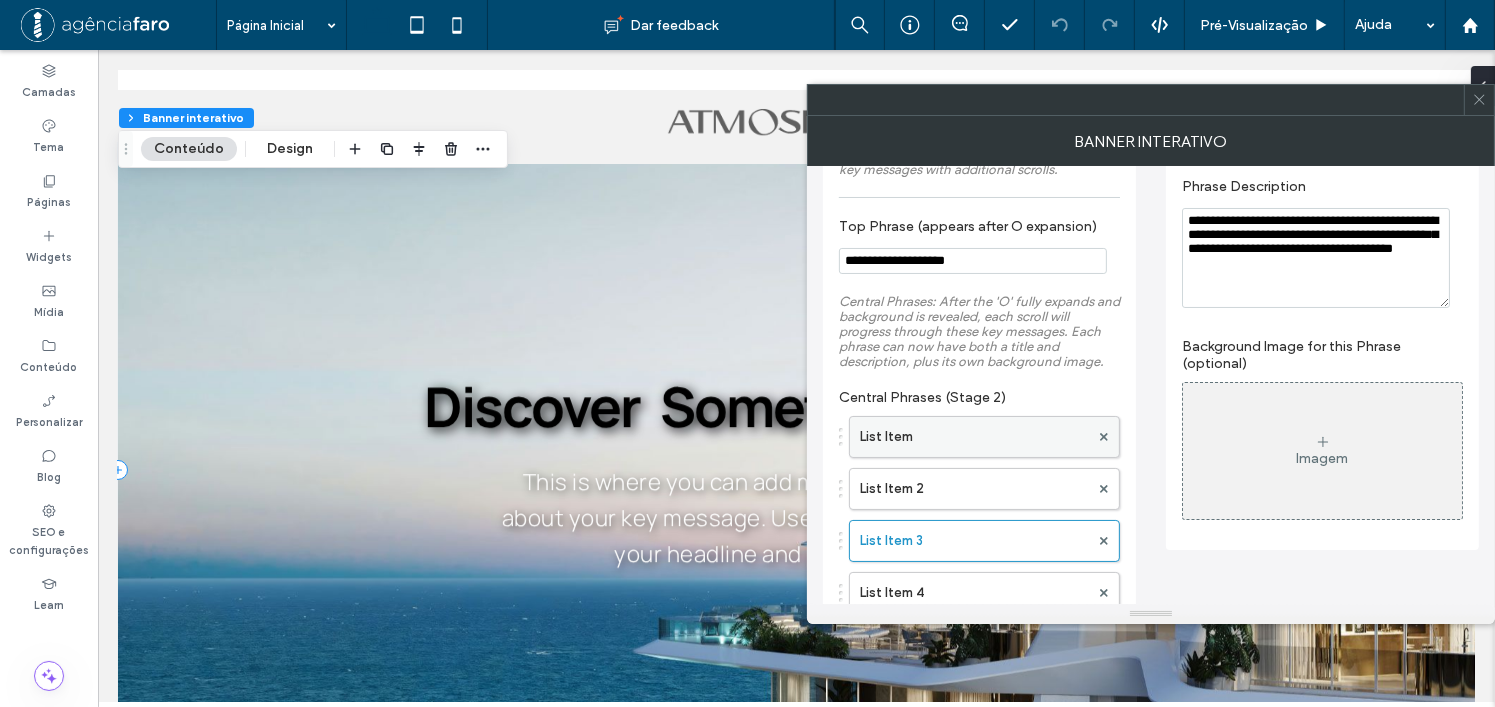 click on "List Item" at bounding box center (974, 437) 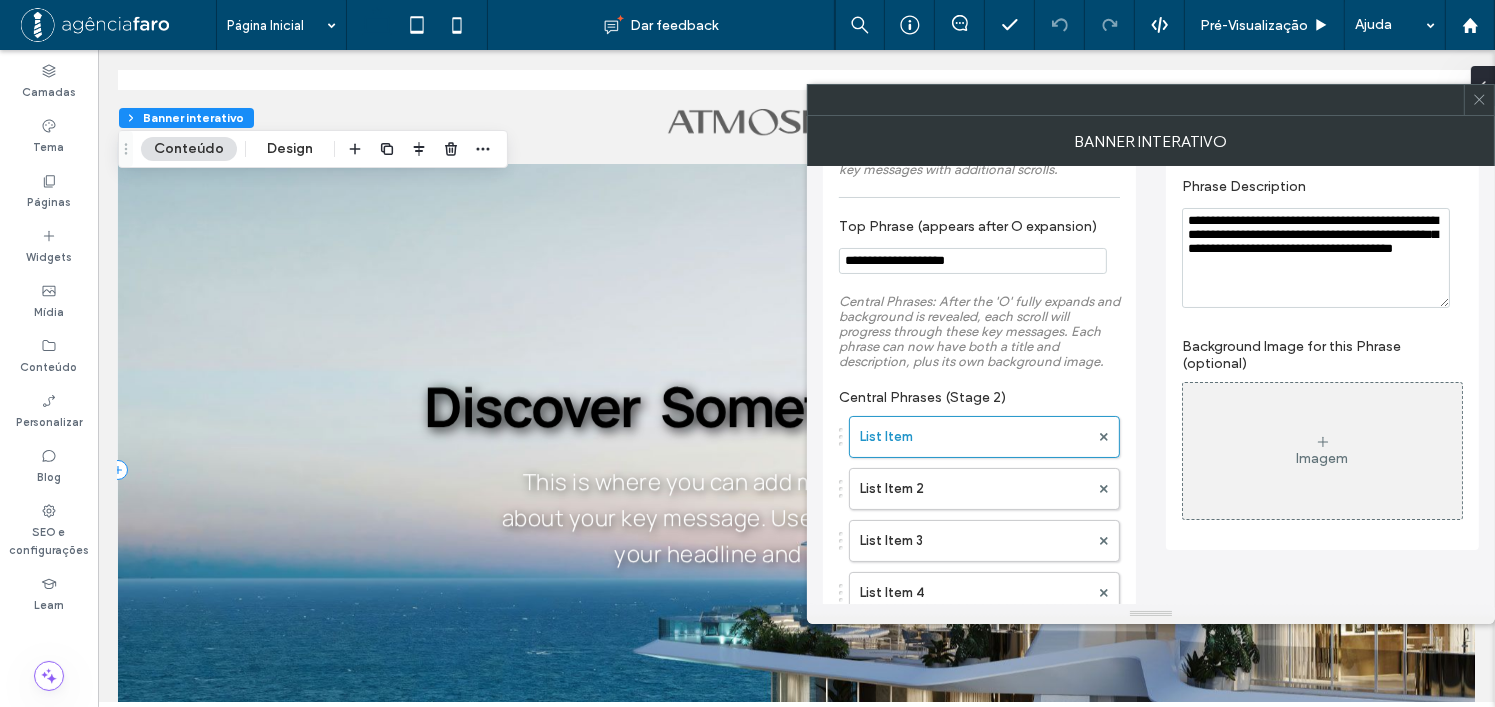 click on "Imagem" at bounding box center (1322, 451) 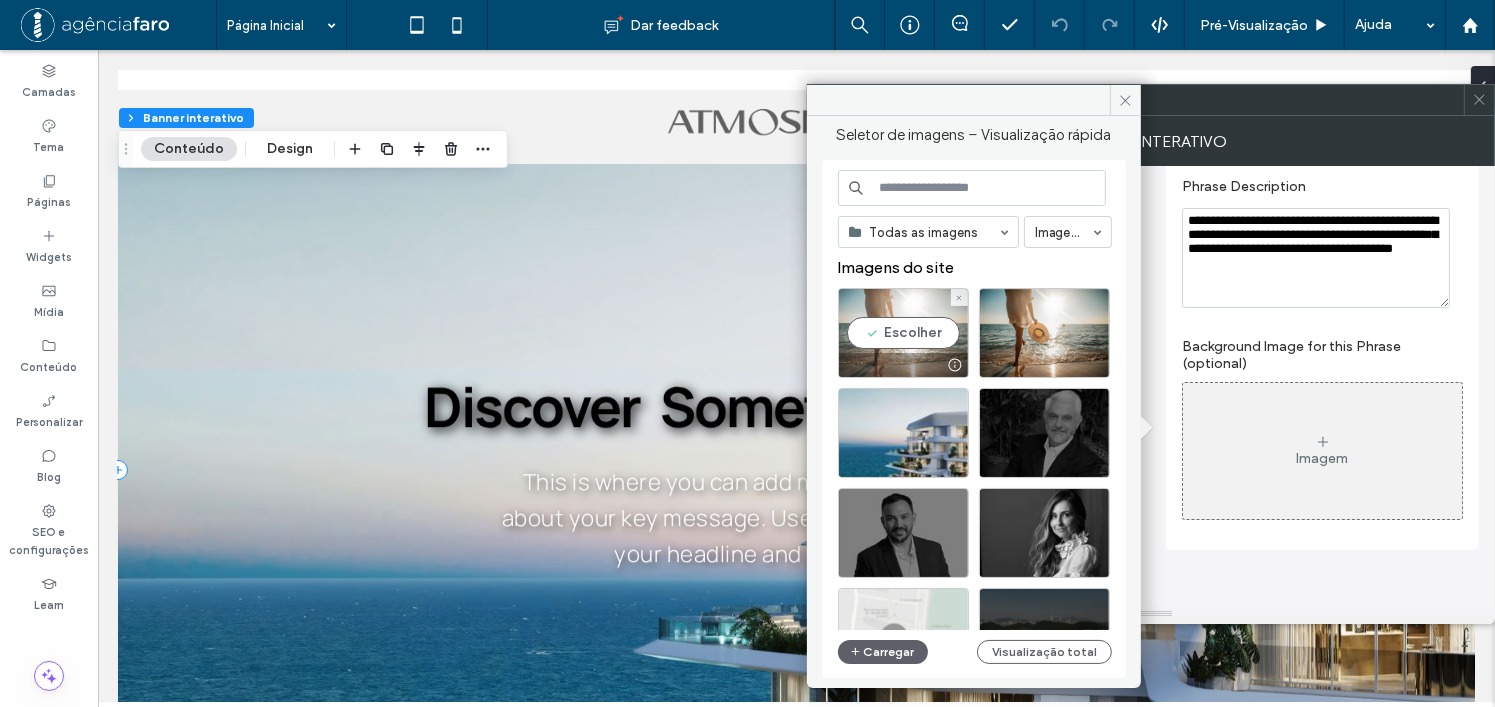 click on "Escolher" at bounding box center (903, 333) 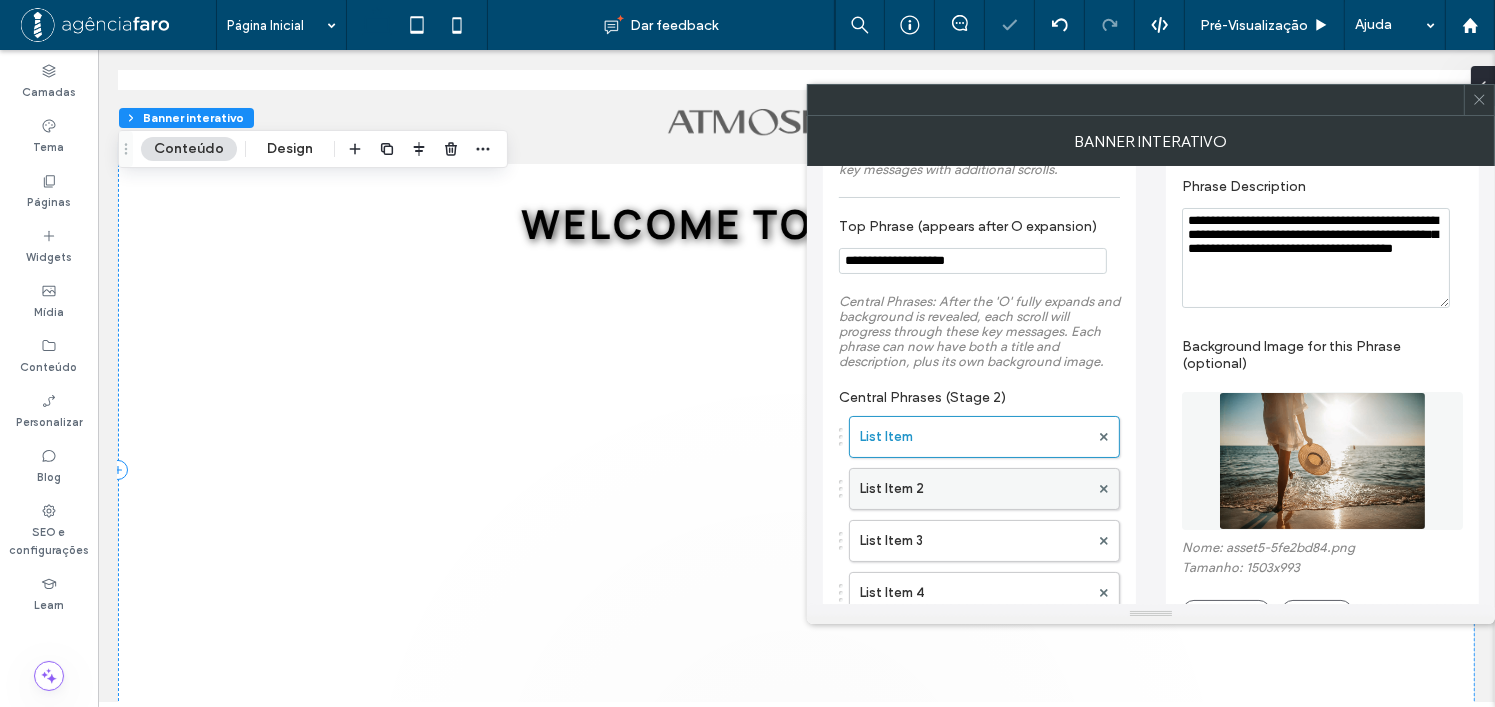 click on "List Item 2" at bounding box center [974, 489] 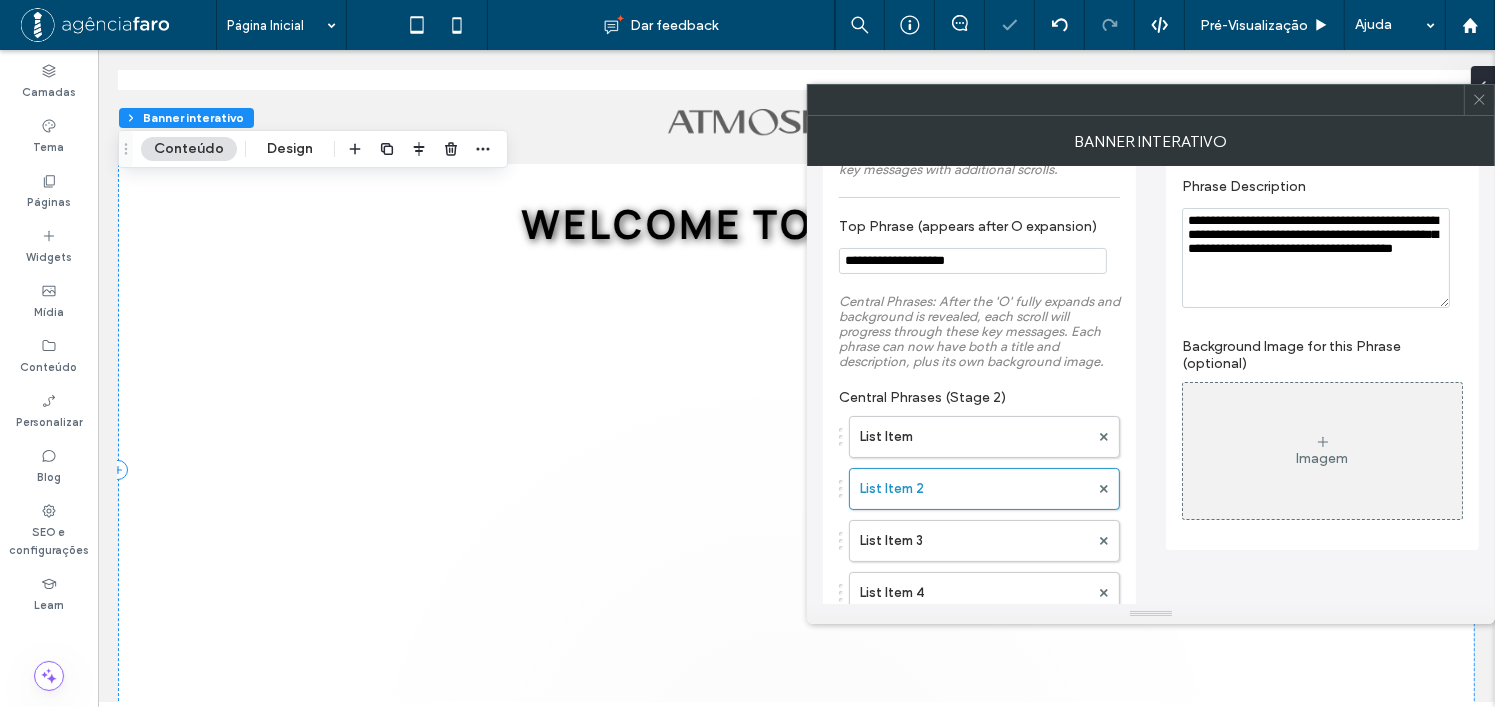 click on "Imagem" at bounding box center [1322, 451] 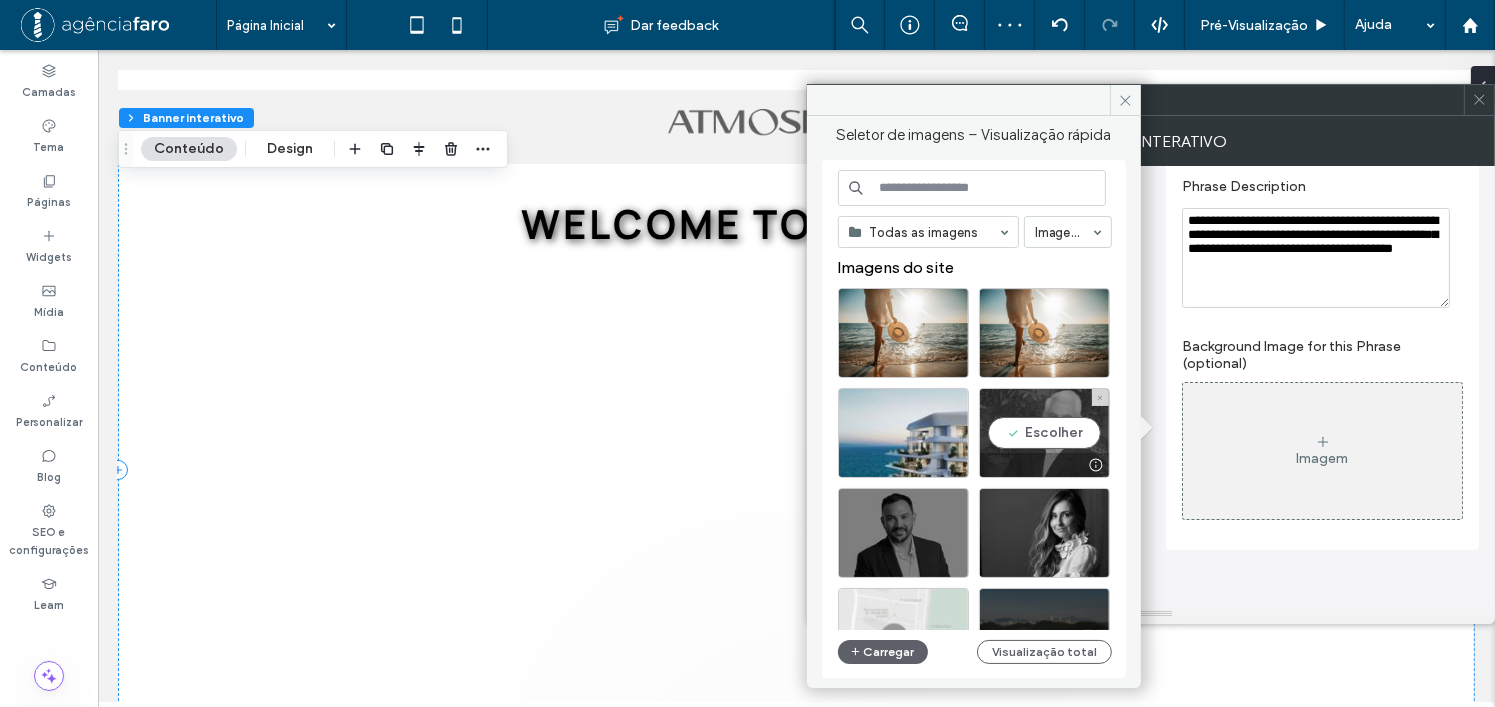 click on "Escolher" at bounding box center (1044, 433) 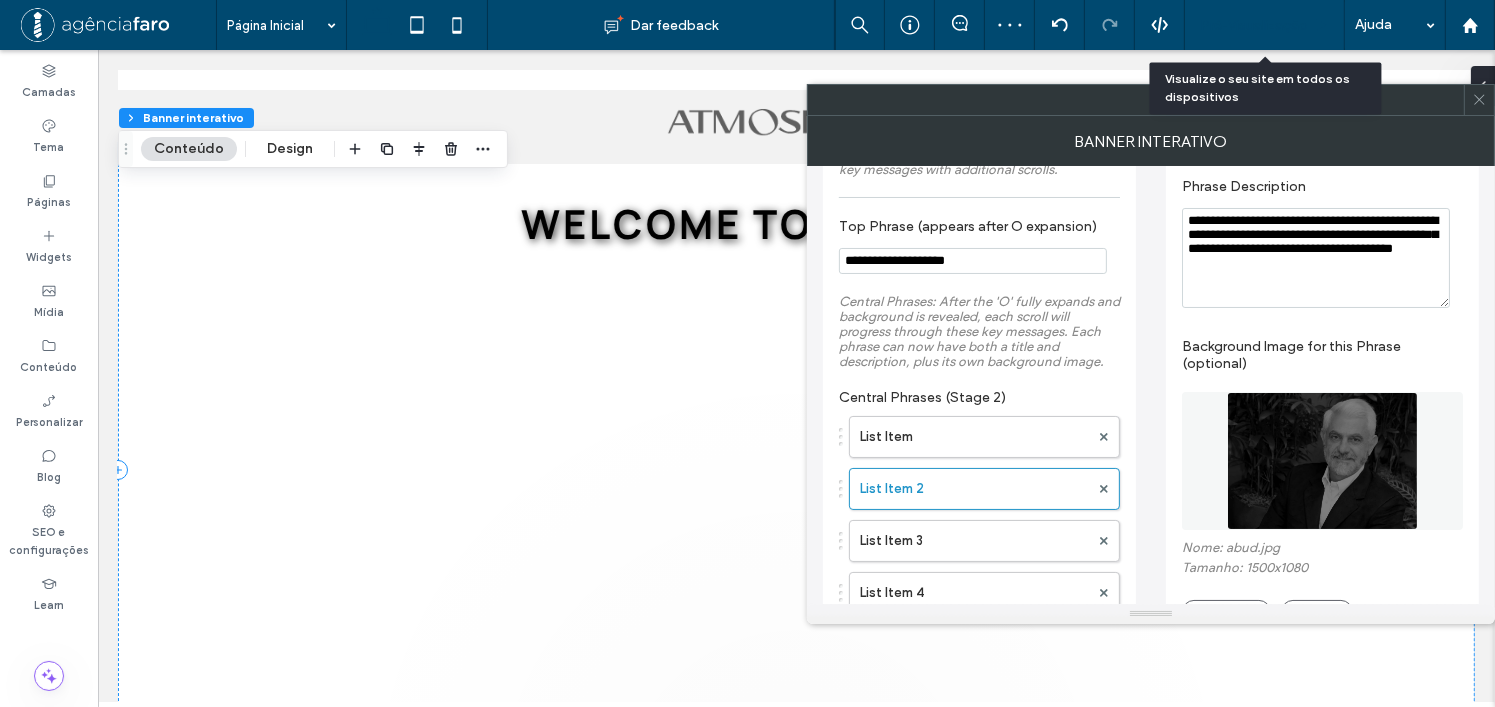 click on "Pré-Visualizaçāo" at bounding box center [1254, 25] 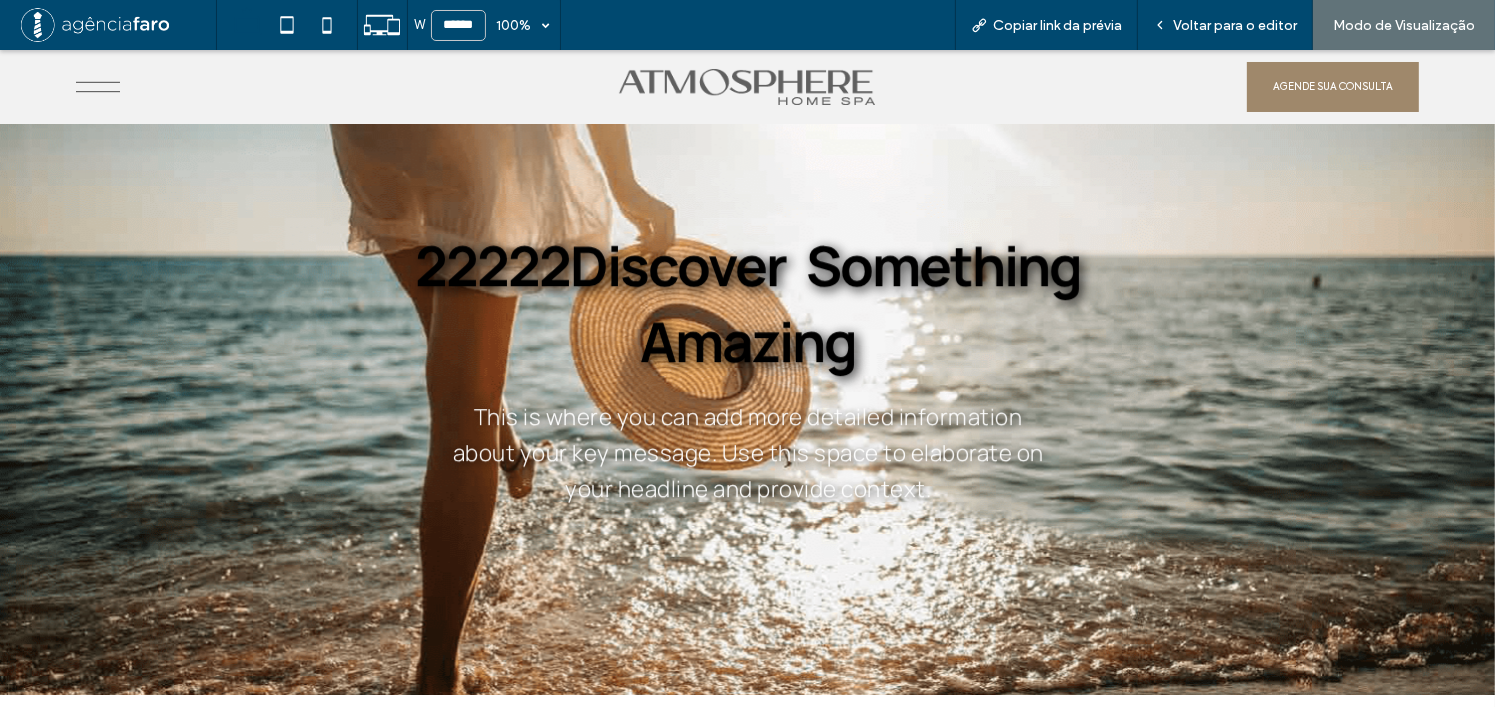 scroll, scrollTop: 0, scrollLeft: 0, axis: both 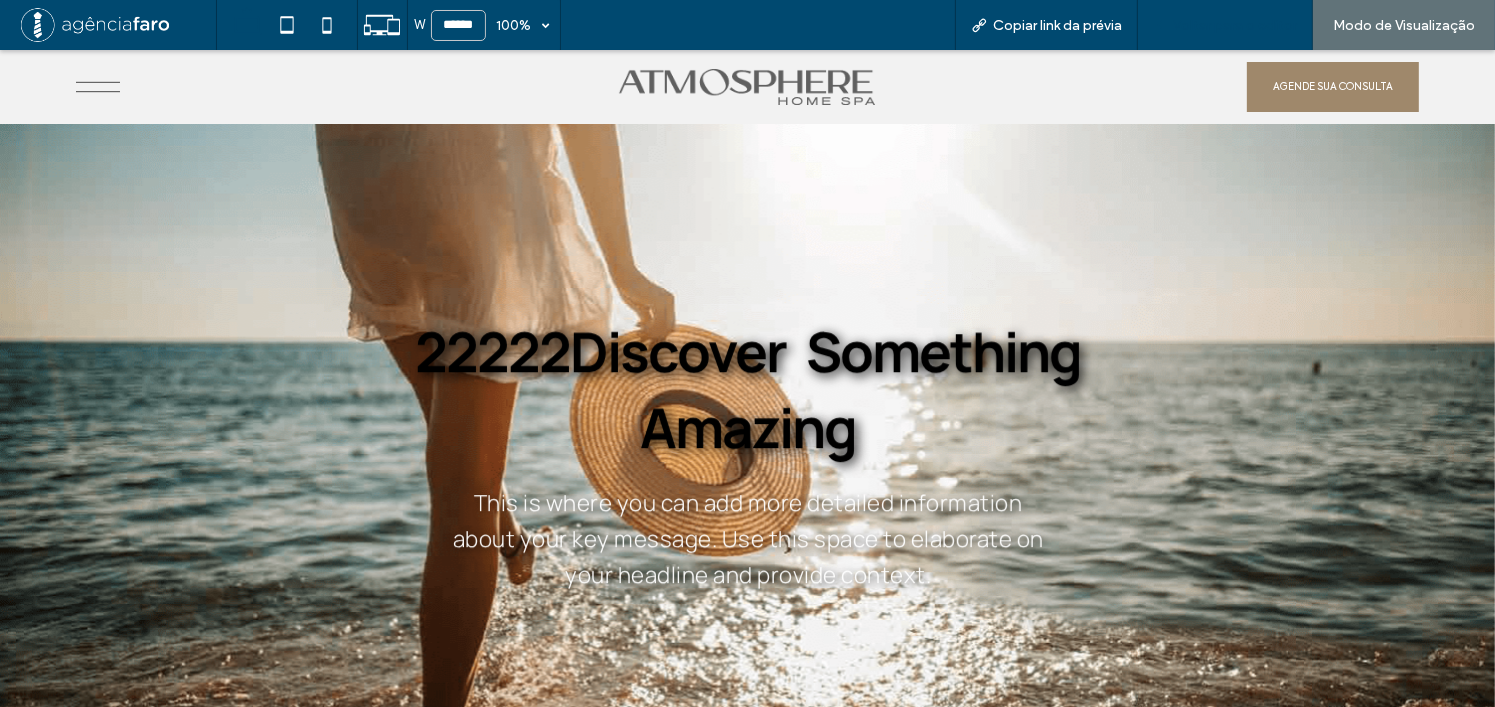 click on "Voltar para o editor" at bounding box center [1235, 25] 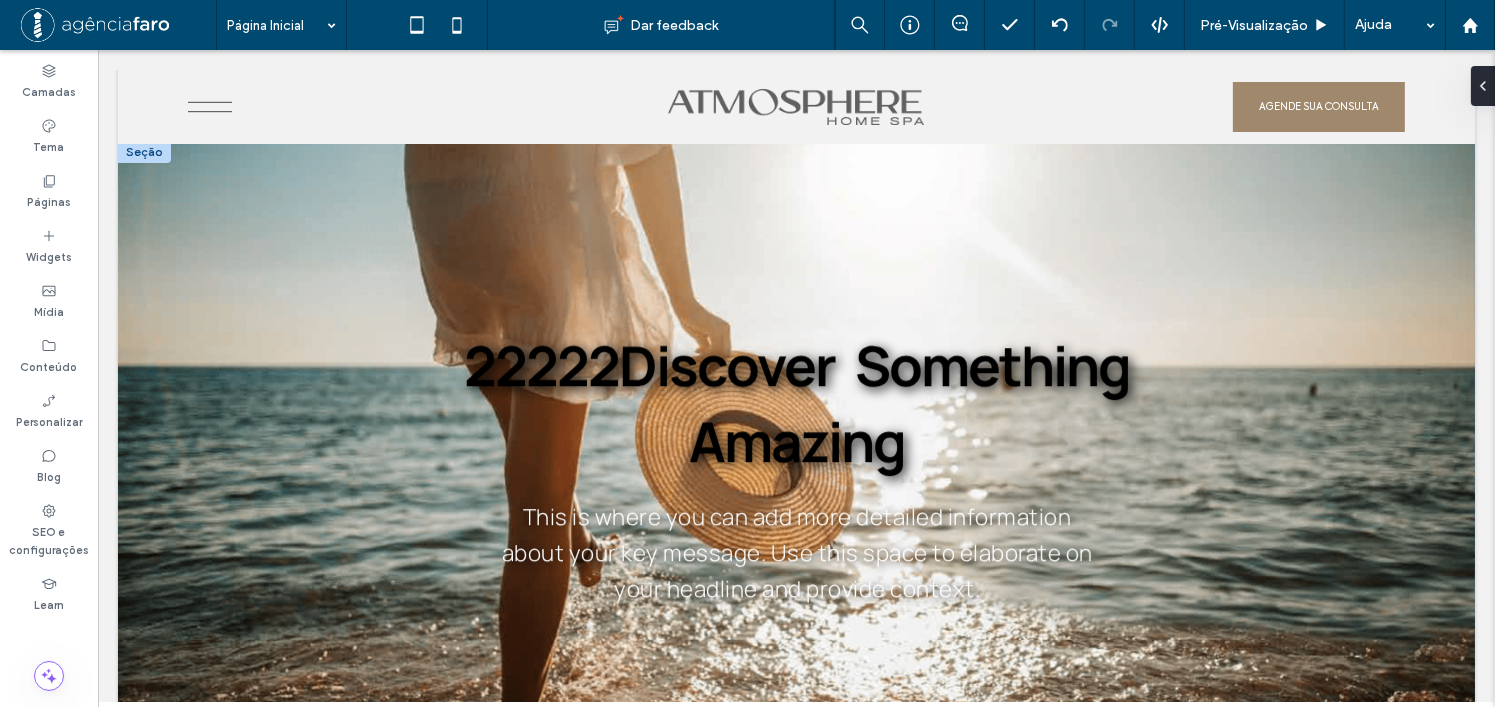 scroll, scrollTop: 0, scrollLeft: 0, axis: both 